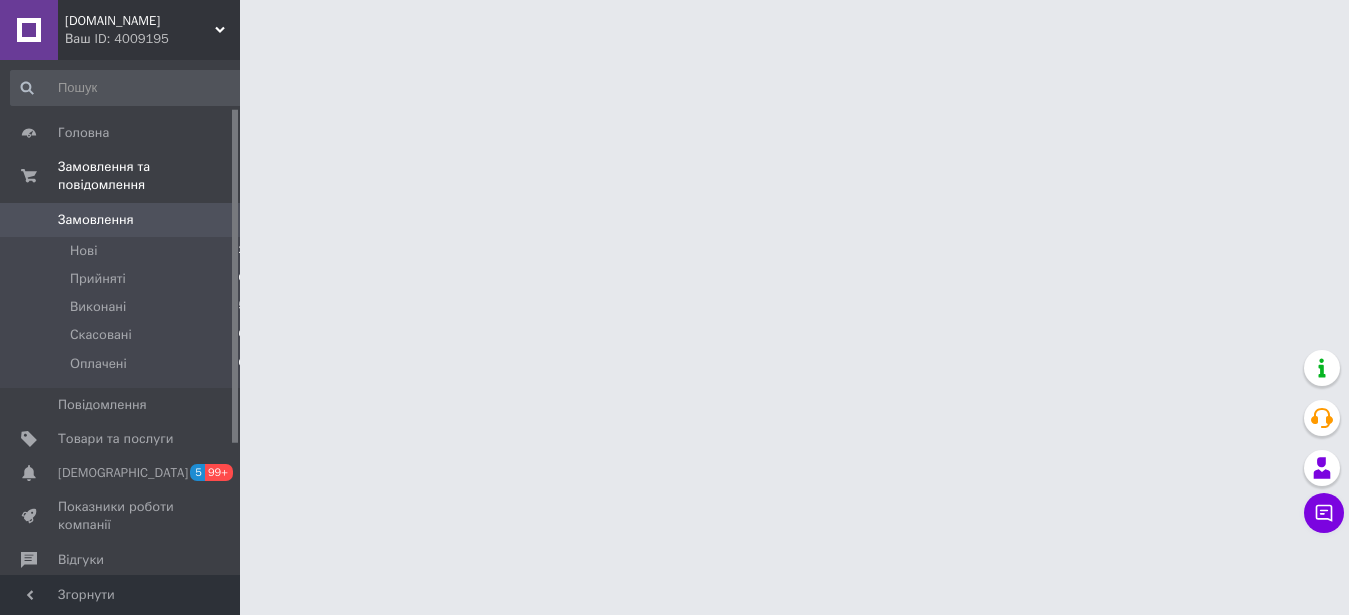 scroll, scrollTop: 0, scrollLeft: 0, axis: both 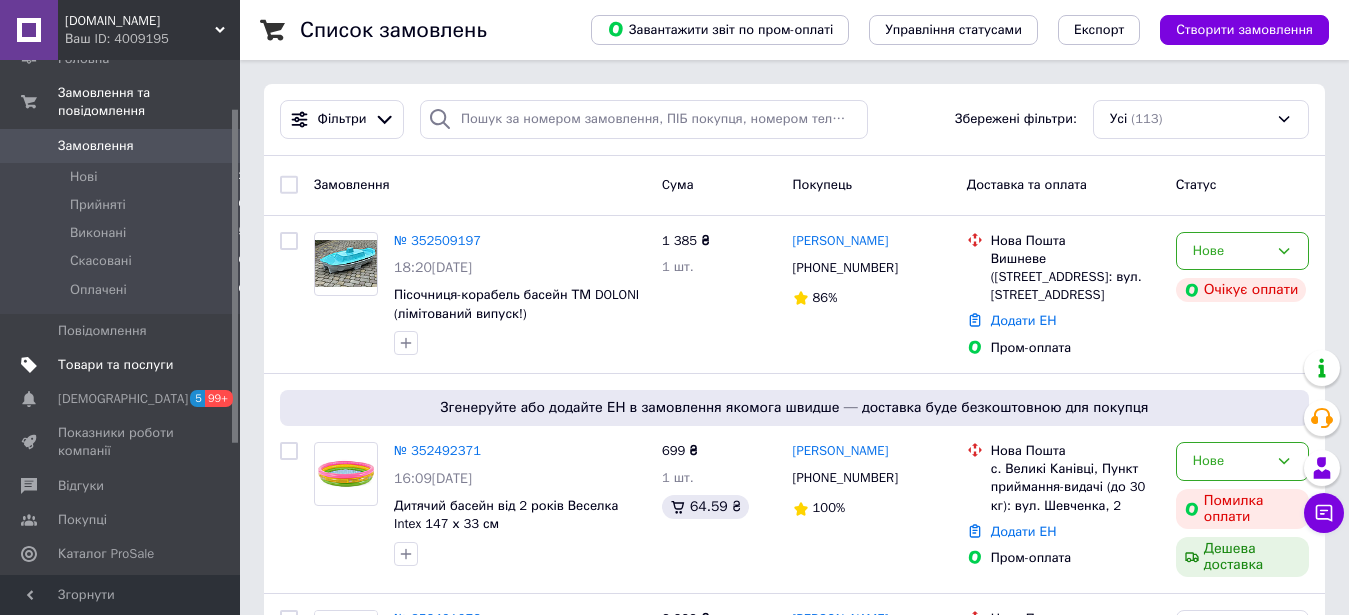 click on "Товари та послуги" at bounding box center (115, 365) 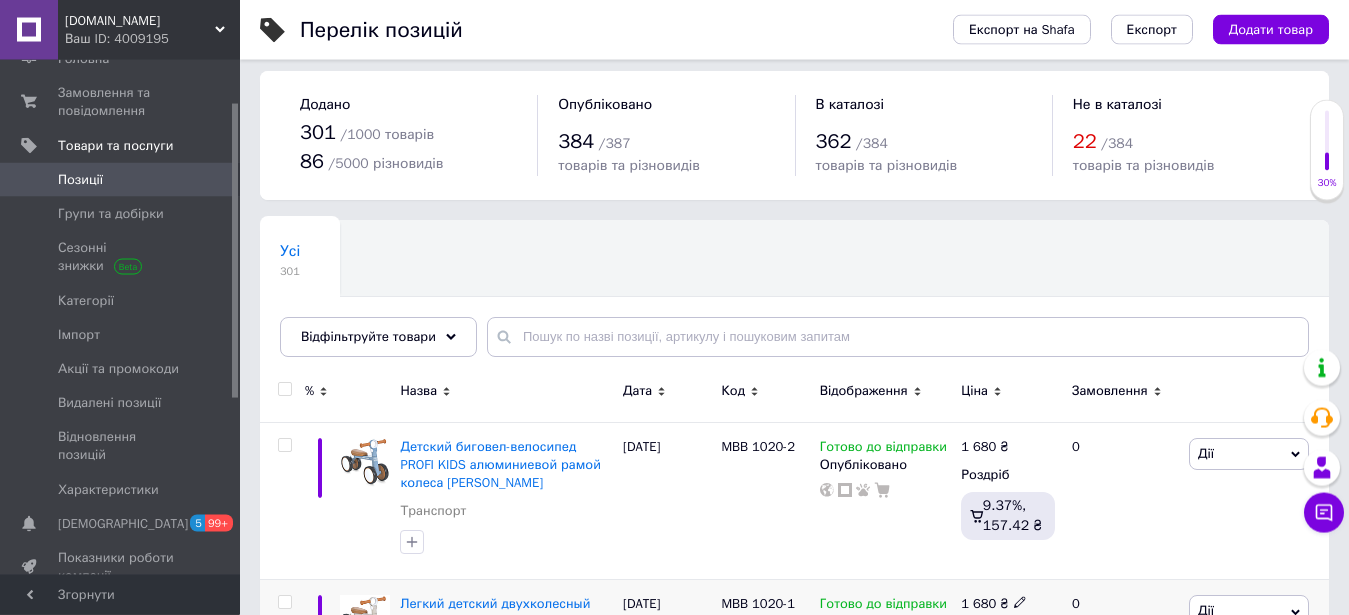 scroll, scrollTop: 306, scrollLeft: 0, axis: vertical 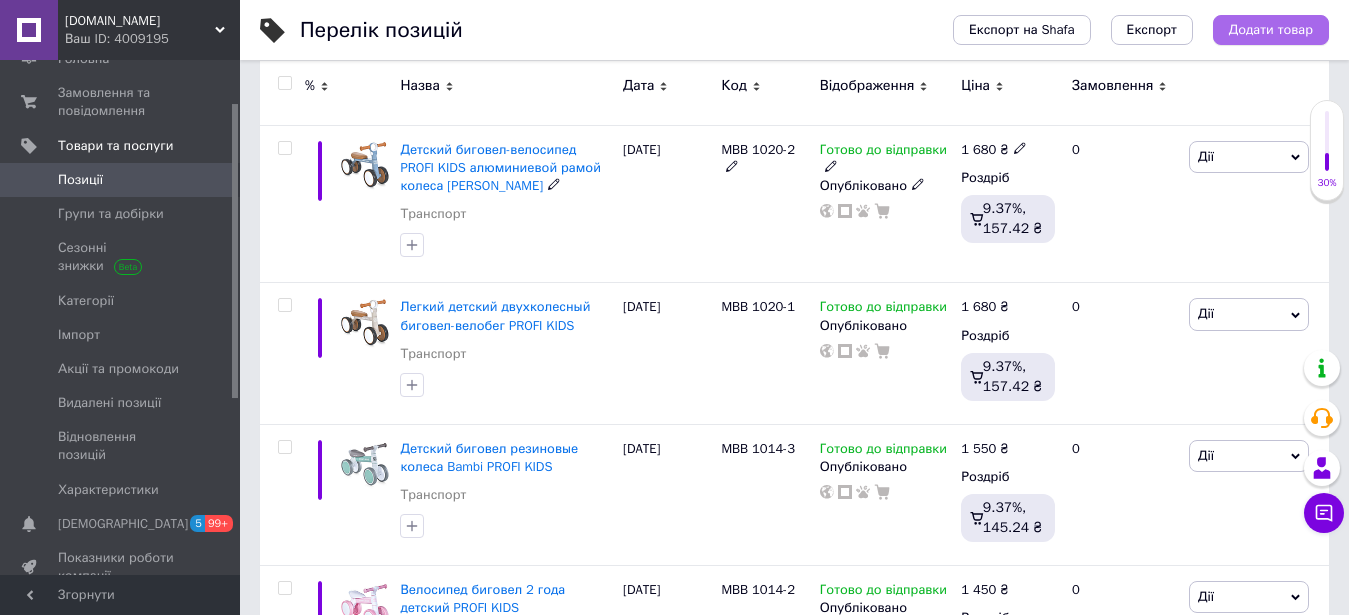 click on "Додати товар" at bounding box center (1271, 30) 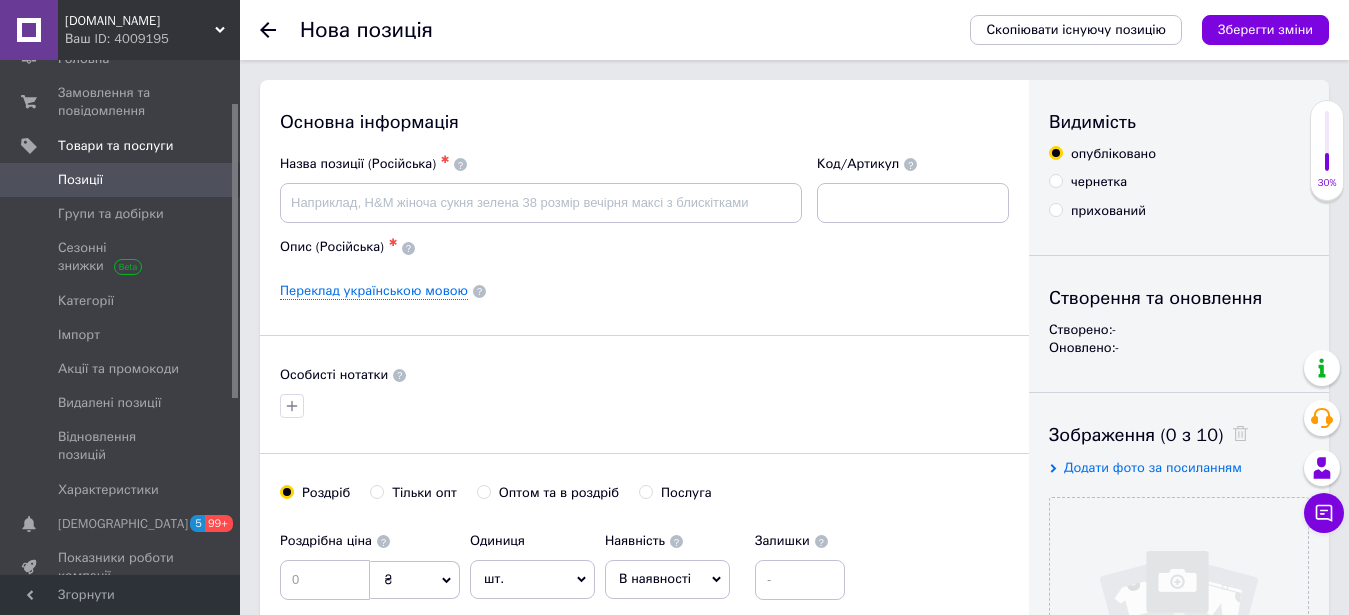 scroll, scrollTop: 18, scrollLeft: 0, axis: vertical 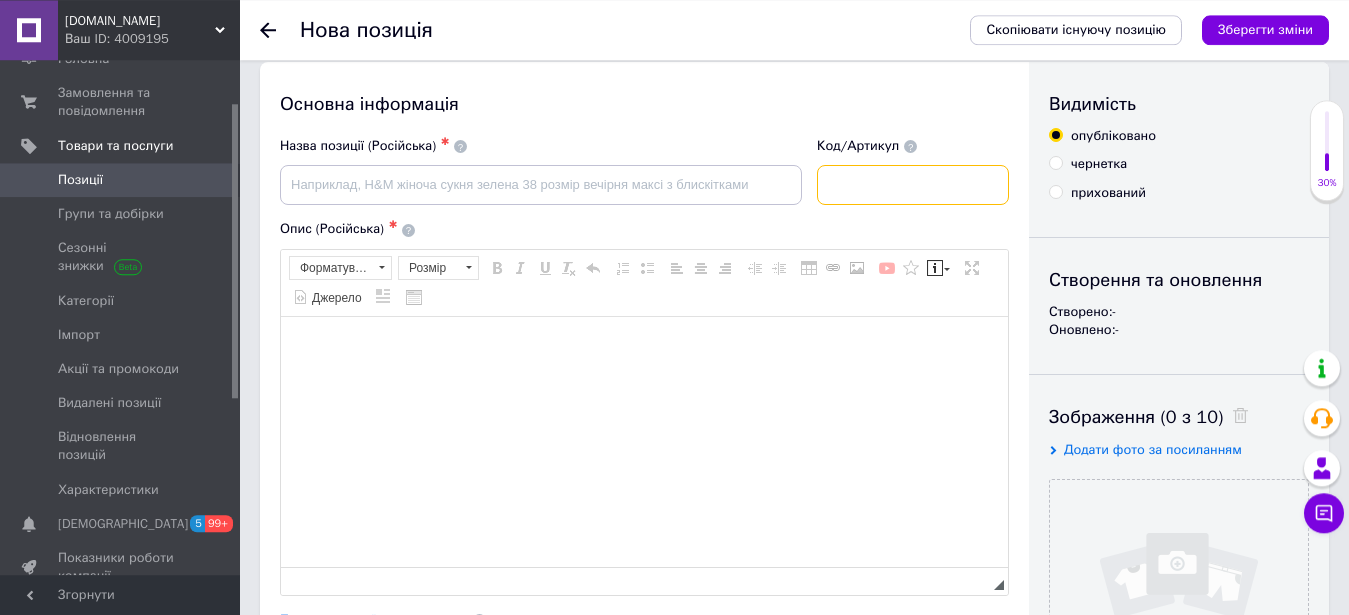 click at bounding box center (913, 185) 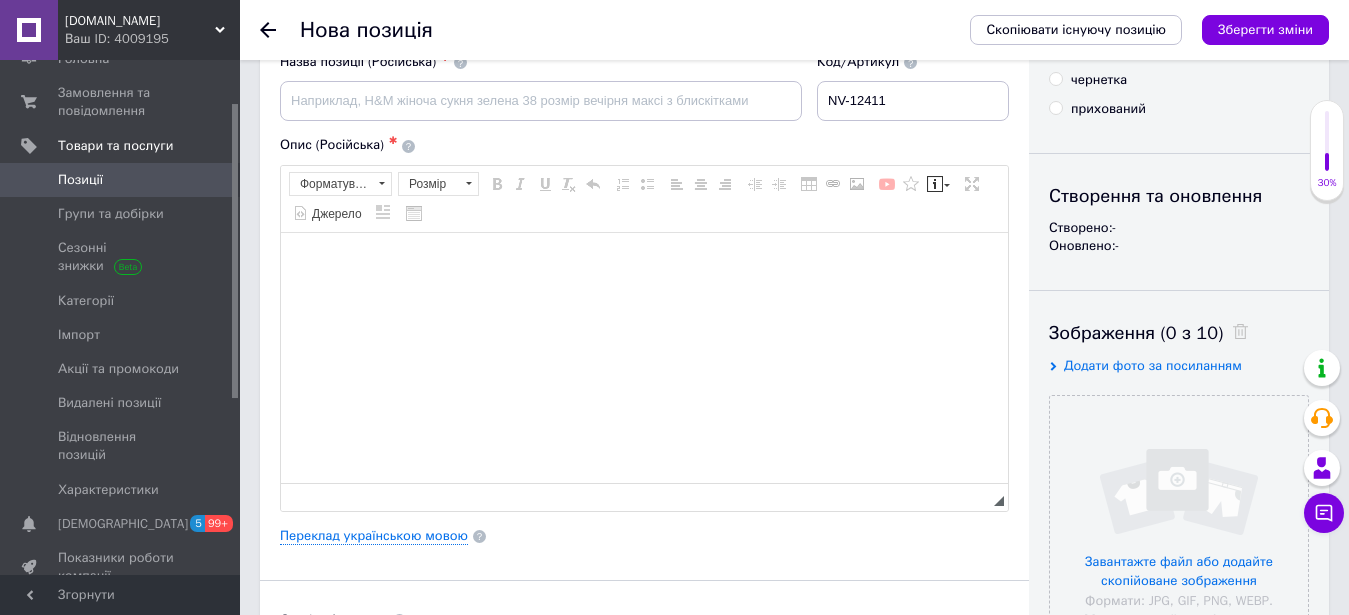 scroll, scrollTop: 0, scrollLeft: 0, axis: both 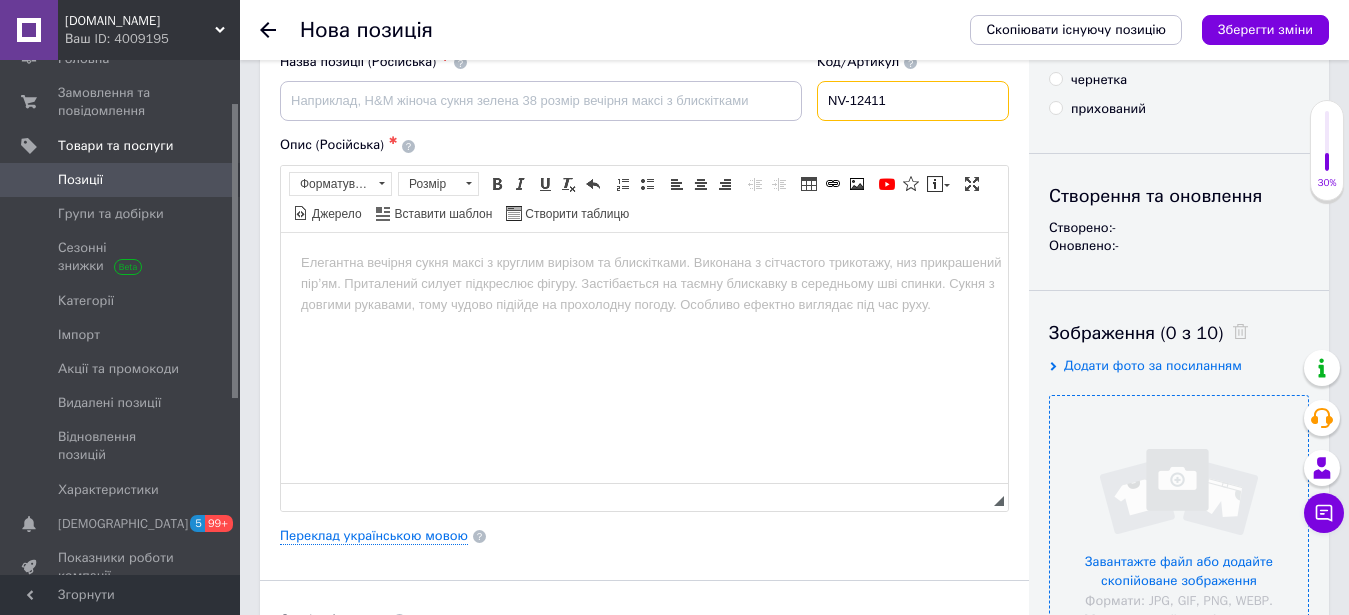 paste on "NV-12411" 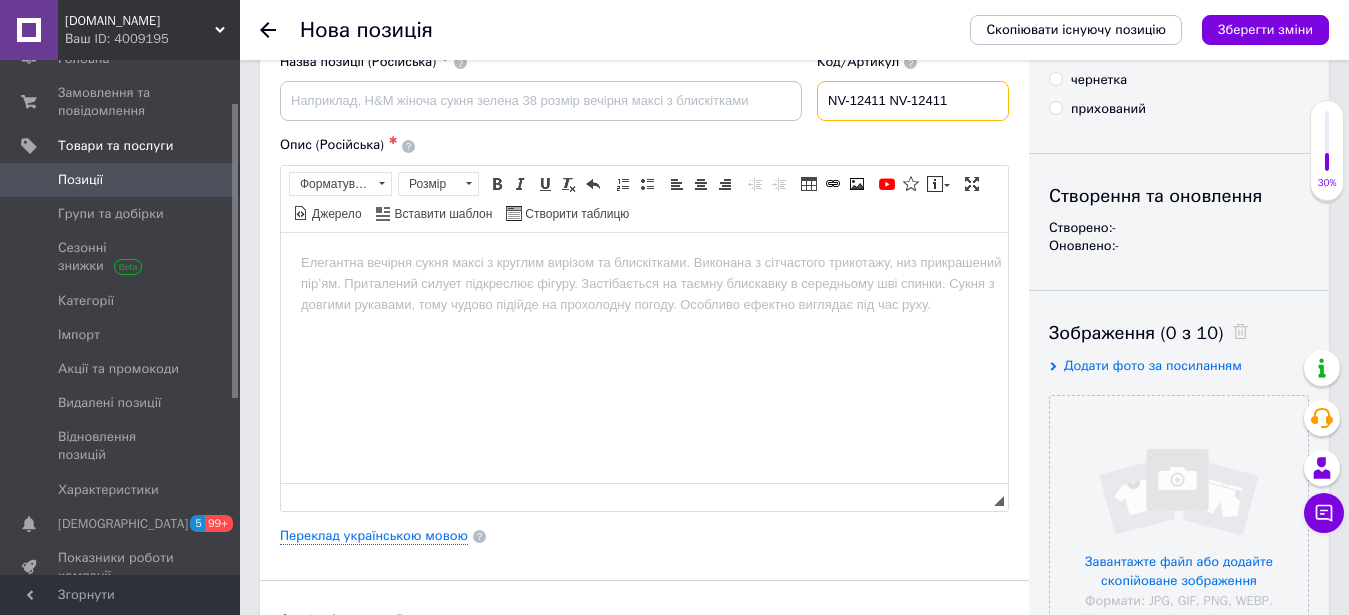 type on "NV-12411 NV-12411" 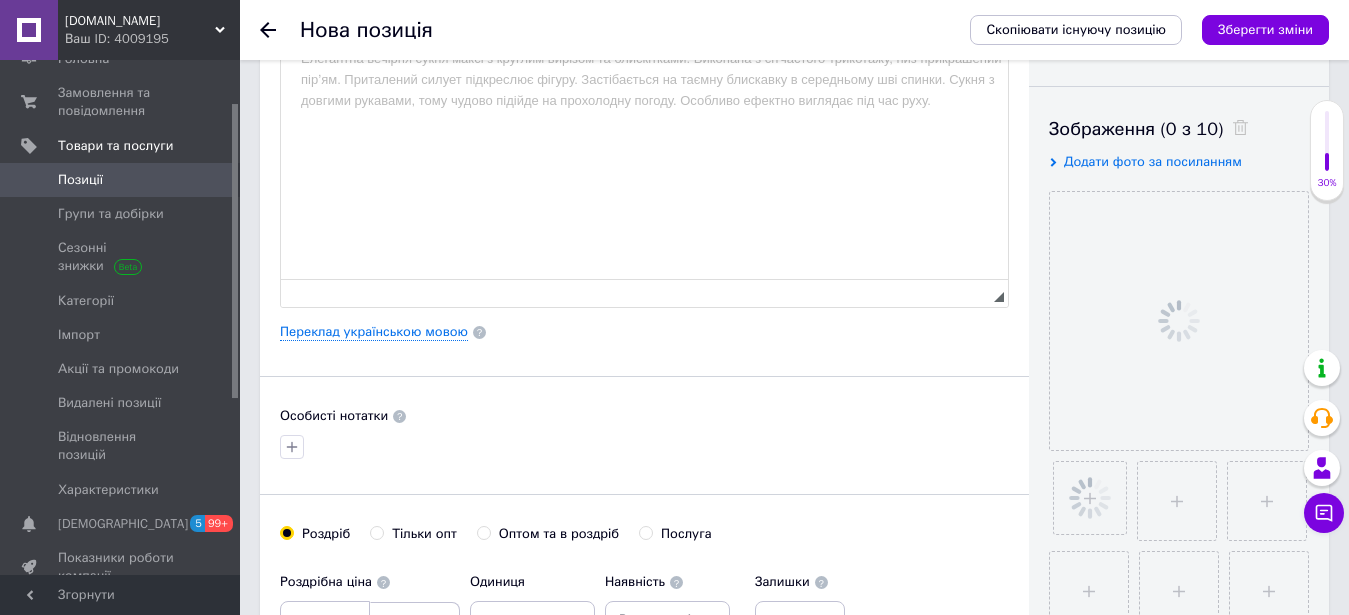 scroll, scrollTop: 195, scrollLeft: 0, axis: vertical 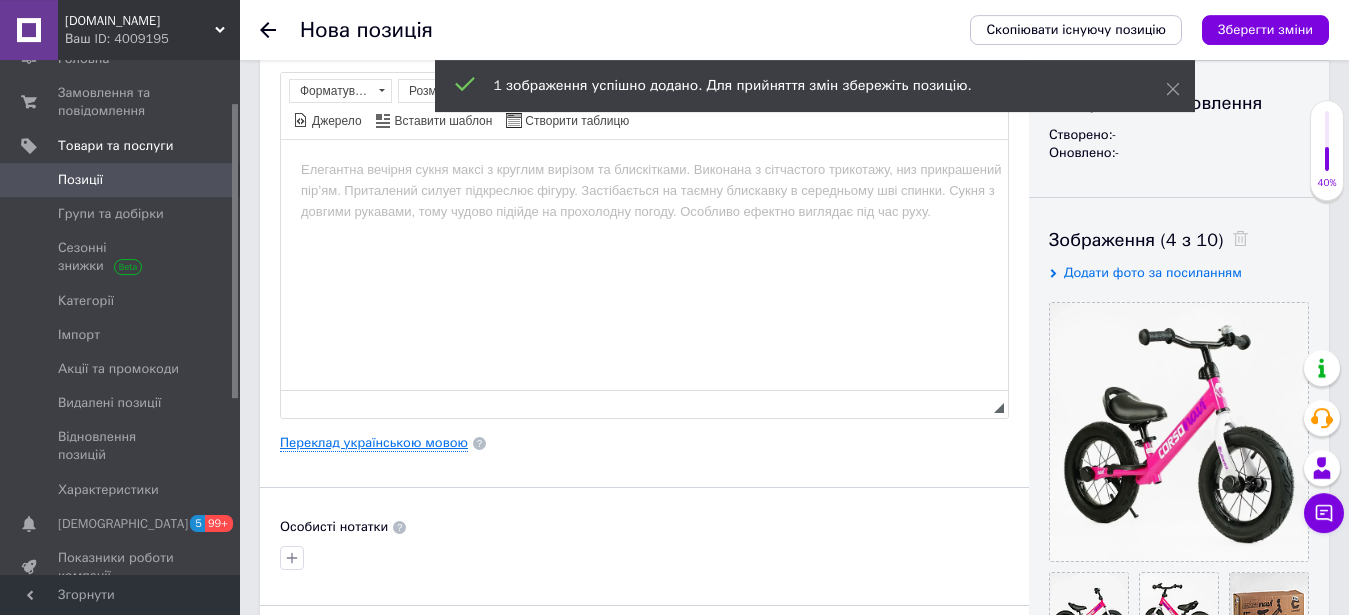click on "Переклад українською мовою" at bounding box center [374, 443] 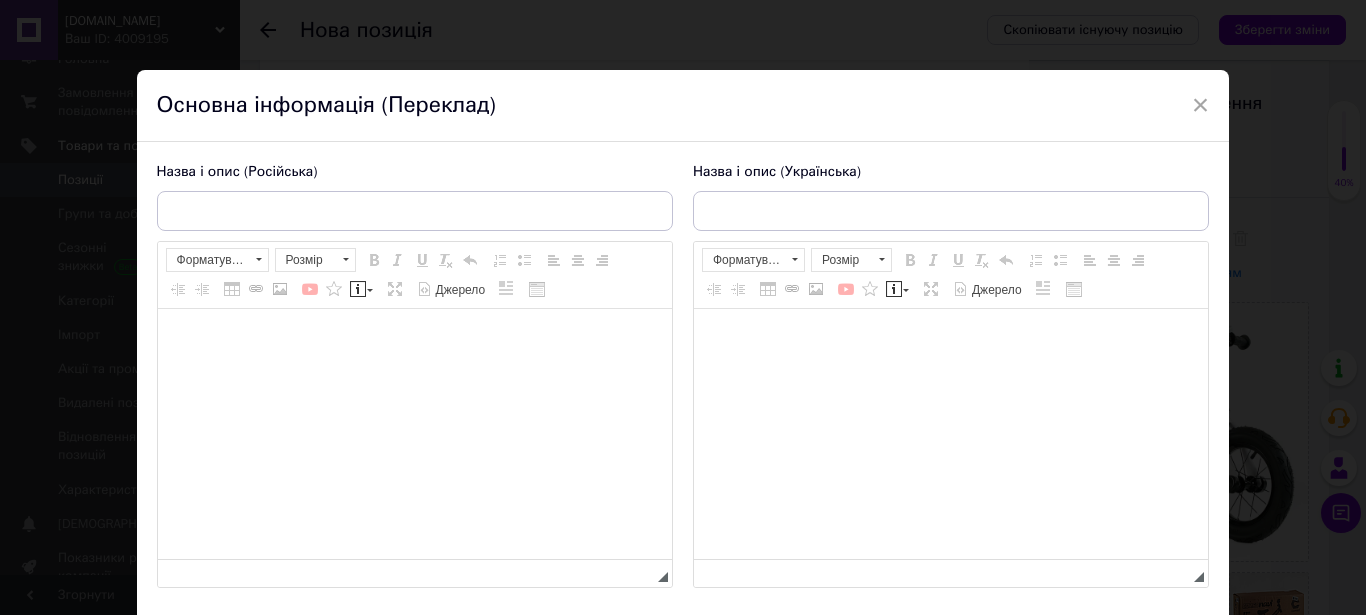 click at bounding box center (950, 434) 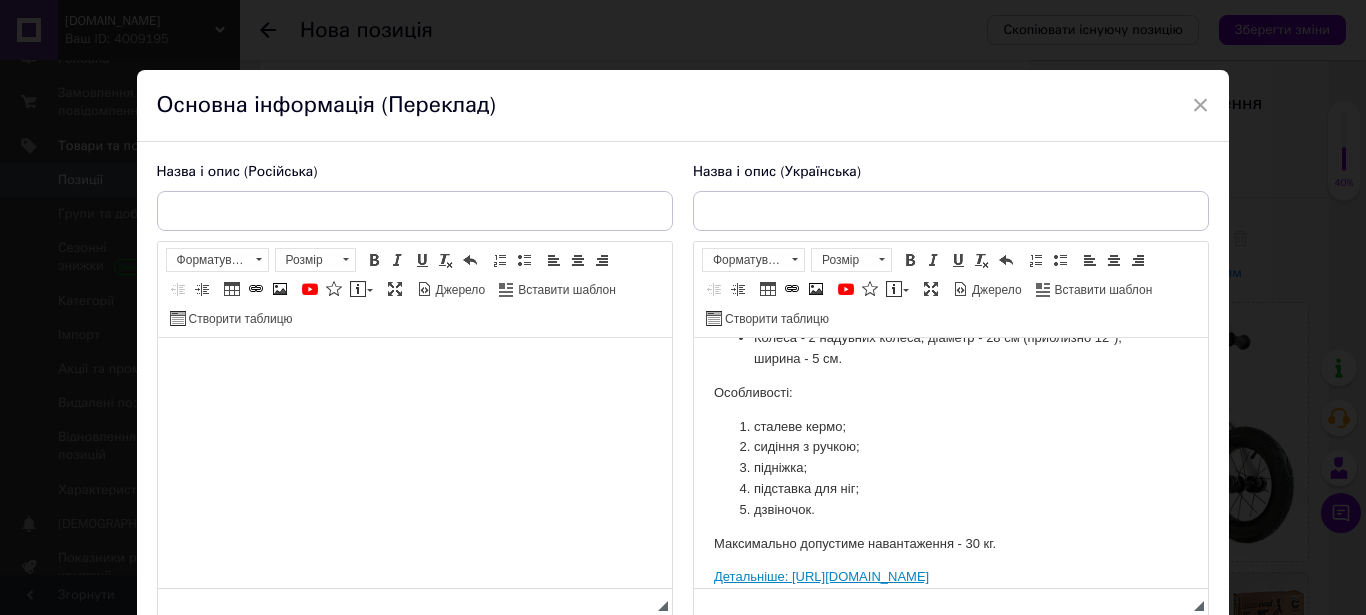 type 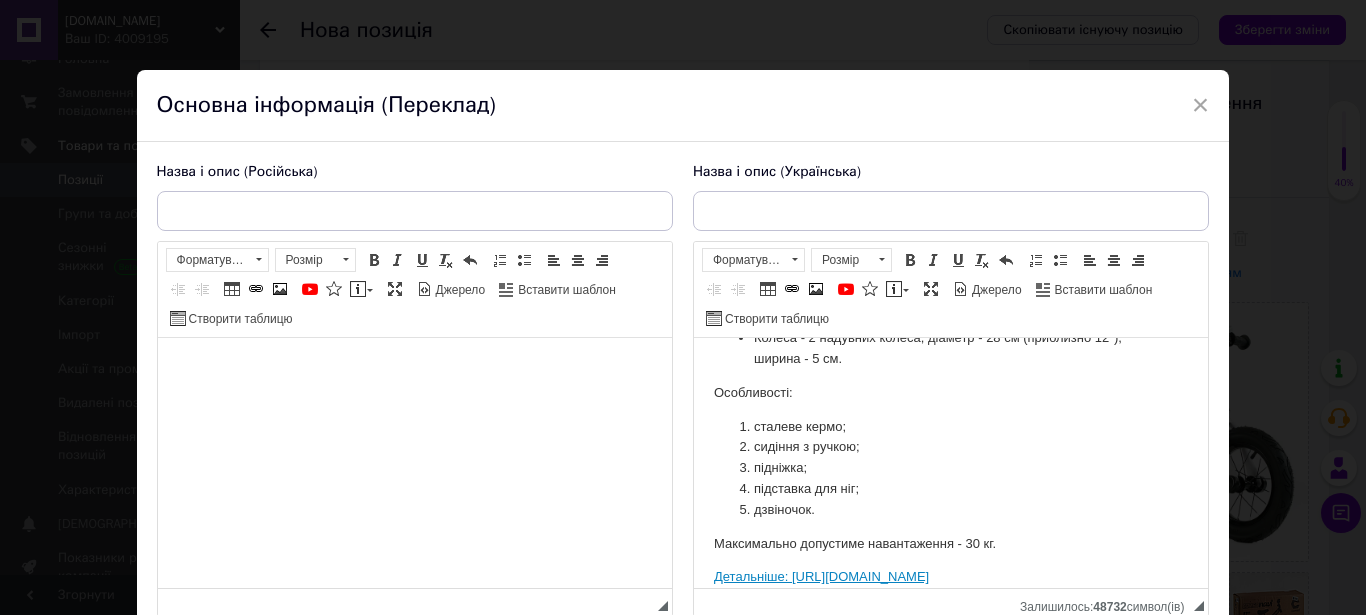 drag, startPoint x: 1130, startPoint y: 575, endPoint x: 583, endPoint y: 565, distance: 547.0914 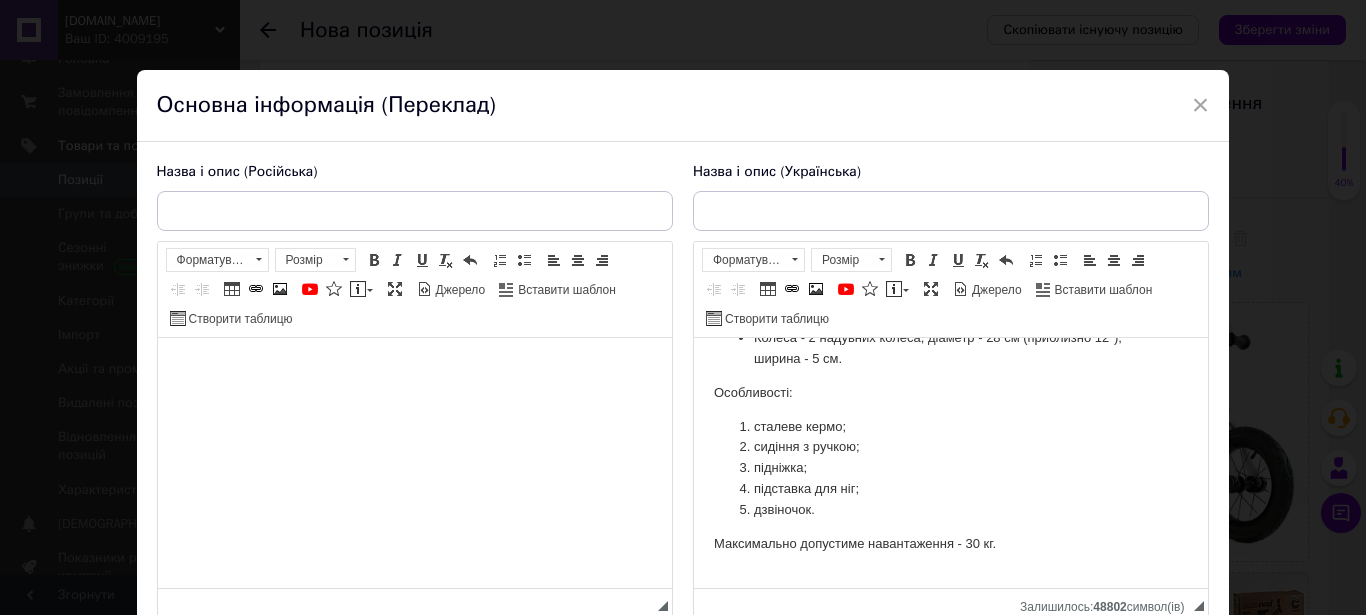 scroll, scrollTop: 472, scrollLeft: 0, axis: vertical 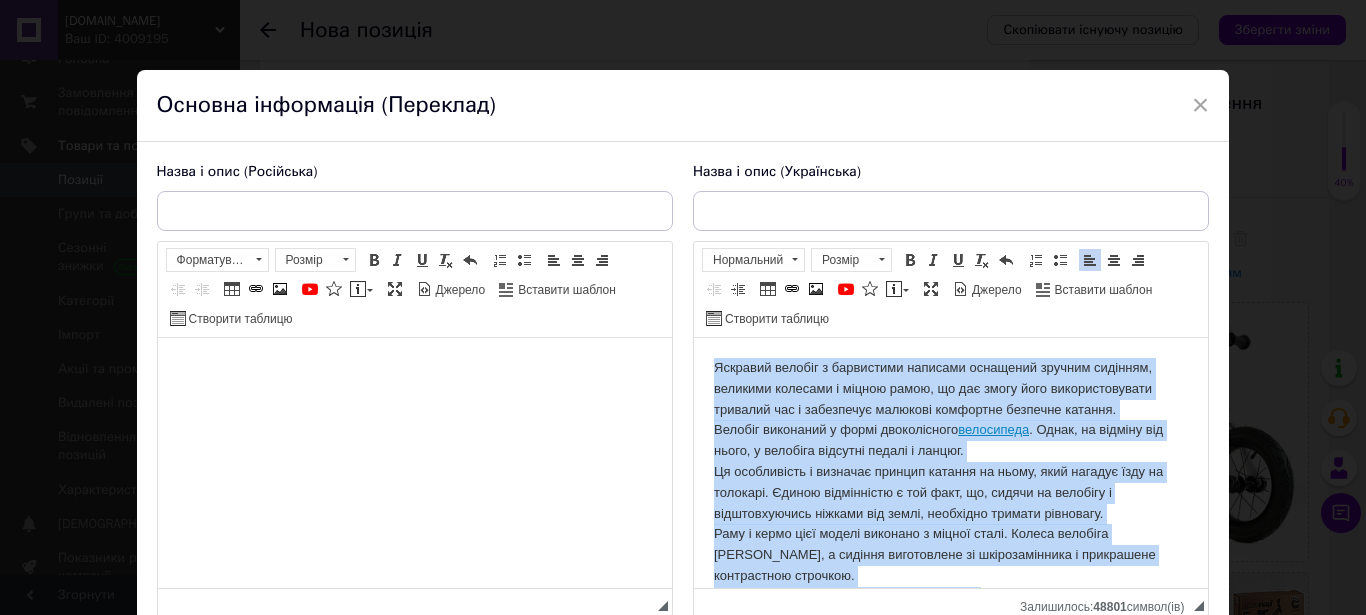 drag, startPoint x: 856, startPoint y: 544, endPoint x: 657, endPoint y: 320, distance: 299.6281 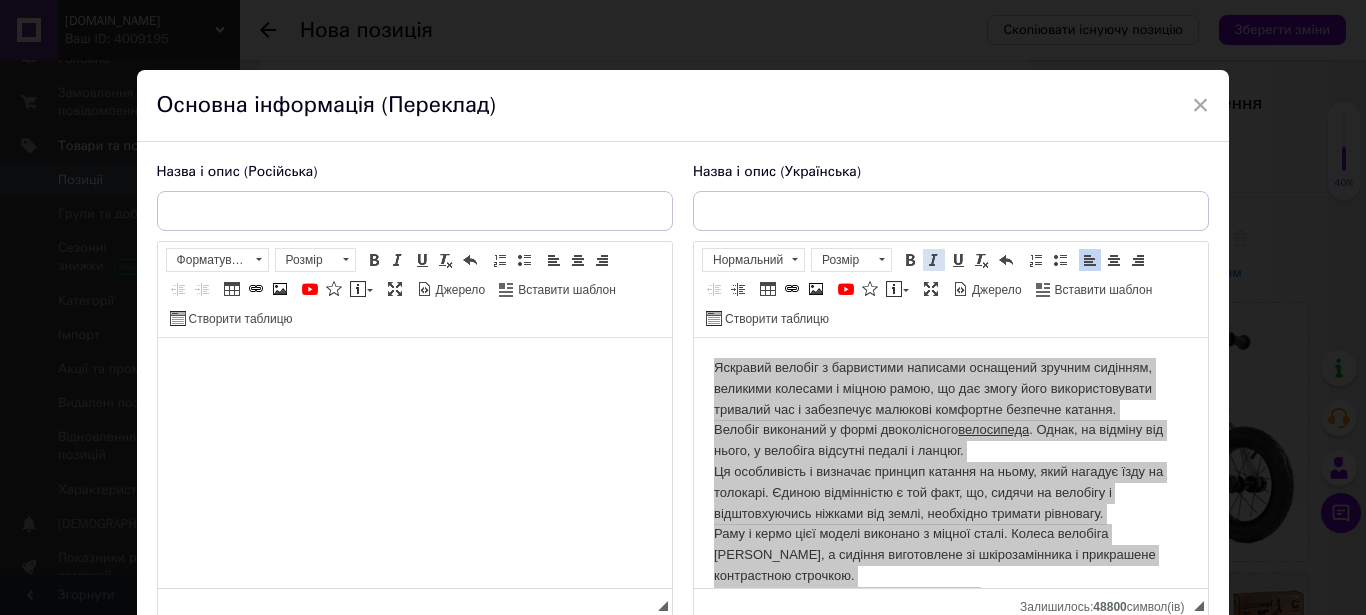 click on "Панель інструментів редактора Форматування Нормальний Розмір Розмір   Жирний  Сполучення клавіш Ctrl+B   Курсив  Сполучення клавіш Ctrl+I   Підкреслений  Сполучення клавіш Ctrl+U   Видалити форматування   Повернути  Сполучення клавіш Ctrl+Z   Вставити/видалити нумерований список   Вставити/видалити маркований список   По лівому краю   По центру   По правому краю   Зменшити відступ   Збільшити відступ   Таблиця   Вставити/Редагувати посилання  Сполучення клавіш Ctrl+L   Зображення   YouTube   {label}   Вставити повідомлення   Максимізувати   [PERSON_NAME]   Вставити шаблон" at bounding box center (951, 290) 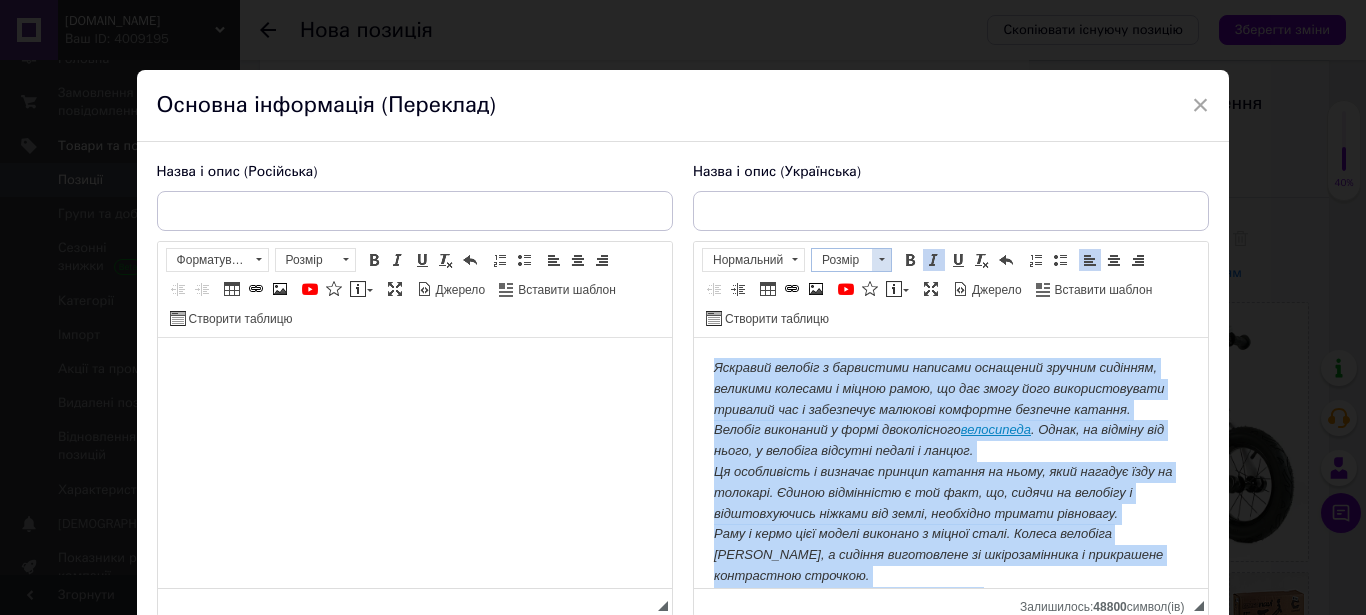 click at bounding box center (881, 260) 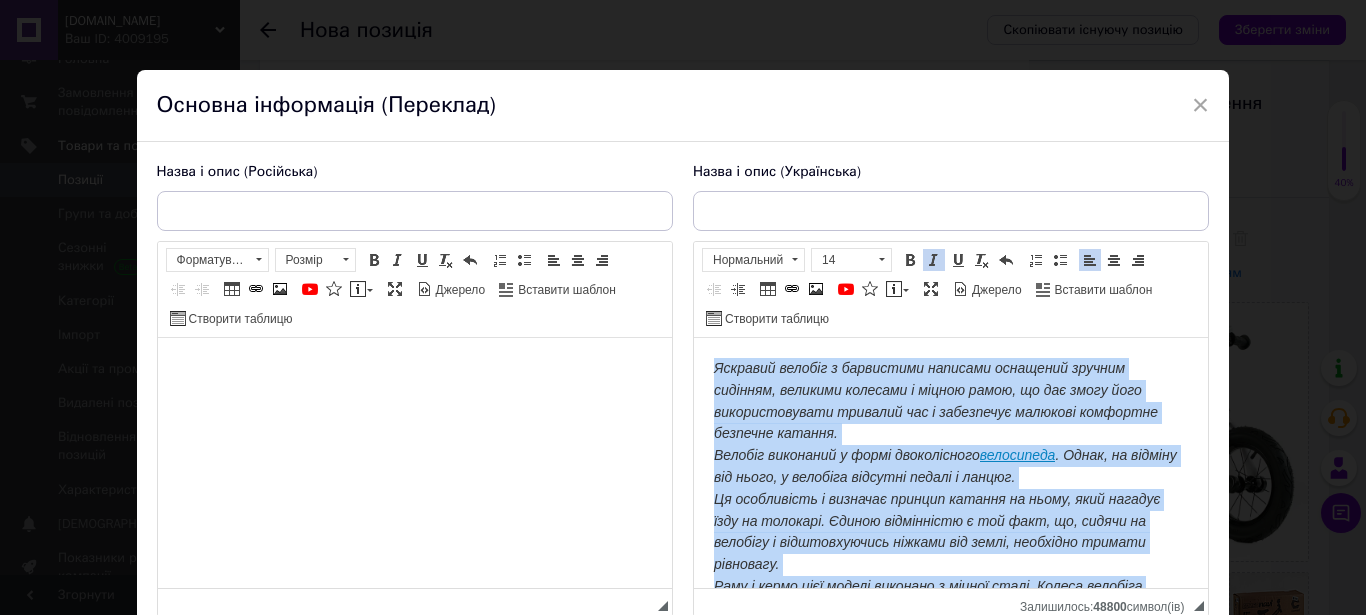 click on "Яскравий велобіг з барвистими написами оснащений зручним сидінням, великими колесами і міцною рамою, що дає змогу його використовувати тривалий час і забезпечує малюкові комфортне безпечне катання.
Велобіг виконаний у формі двоколісного  велосипеда . Однак, на відміну від нього, у велобіга відсутні педалі і ланцюг.
Ця особливість і визначає принцип катання на ньому, який нагадує їзду на толокарі. Єдиною відмінністю є той факт, що, сидячи на велобігу і відштовхуючись ніжками від землі, необхідно тримати рівновагу." at bounding box center [944, 531] 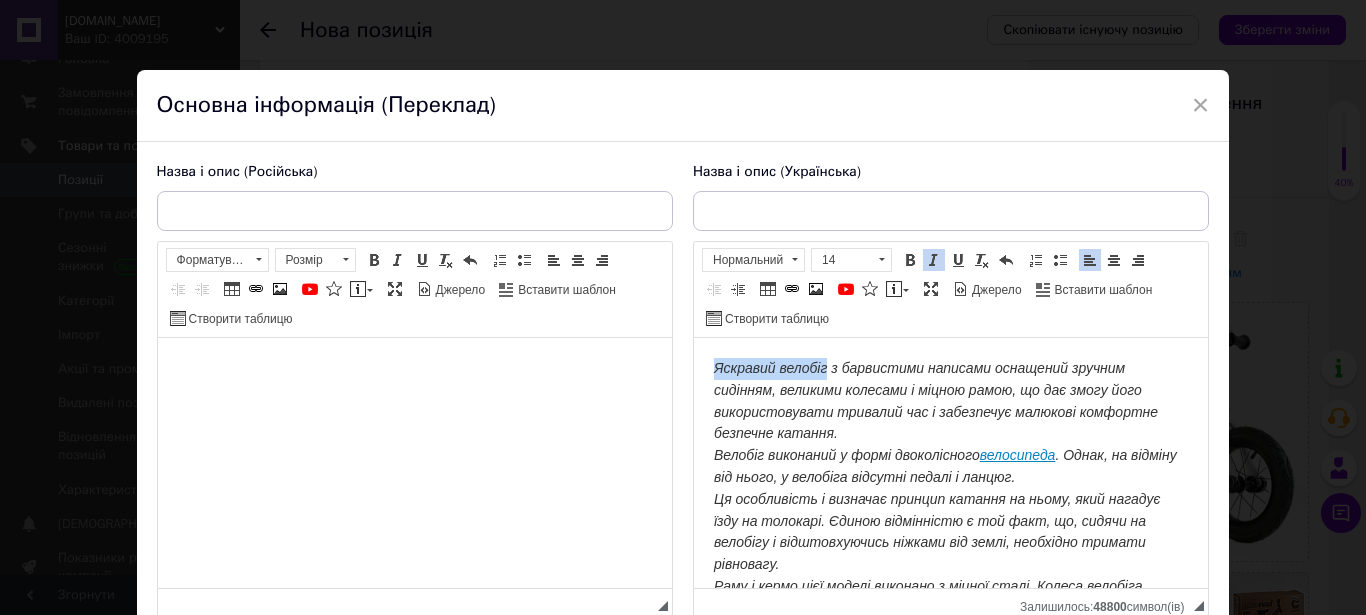 drag, startPoint x: 704, startPoint y: 369, endPoint x: 1512, endPoint y: 658, distance: 858.1288 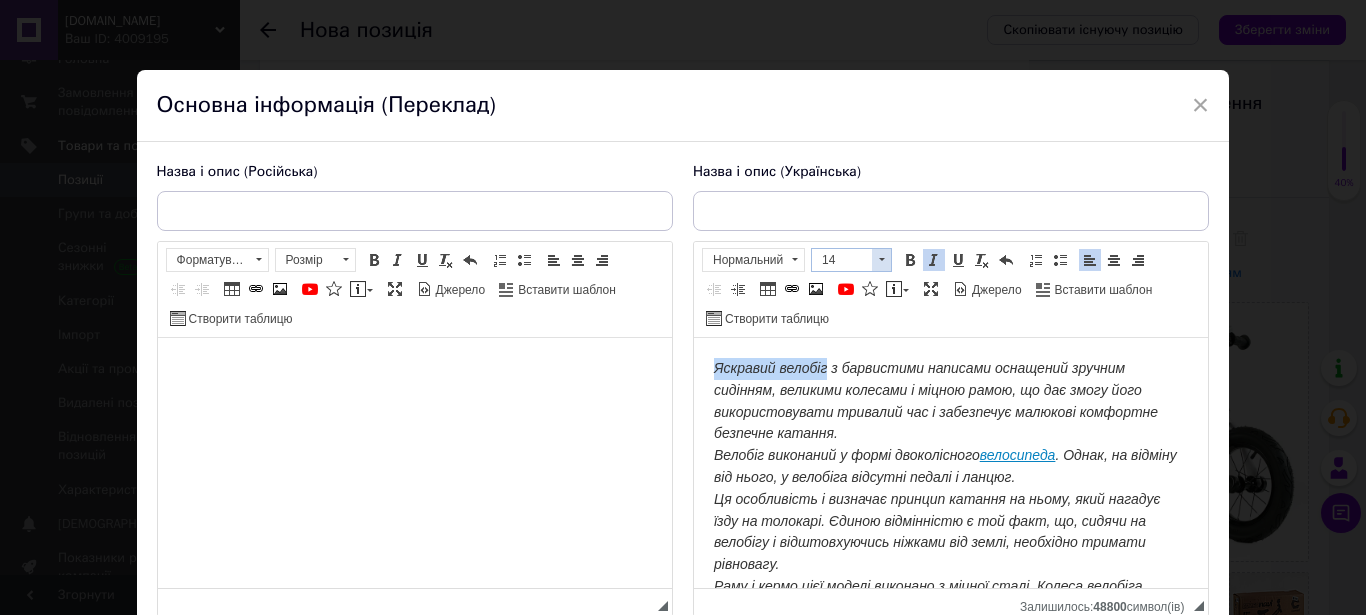 click at bounding box center [881, 260] 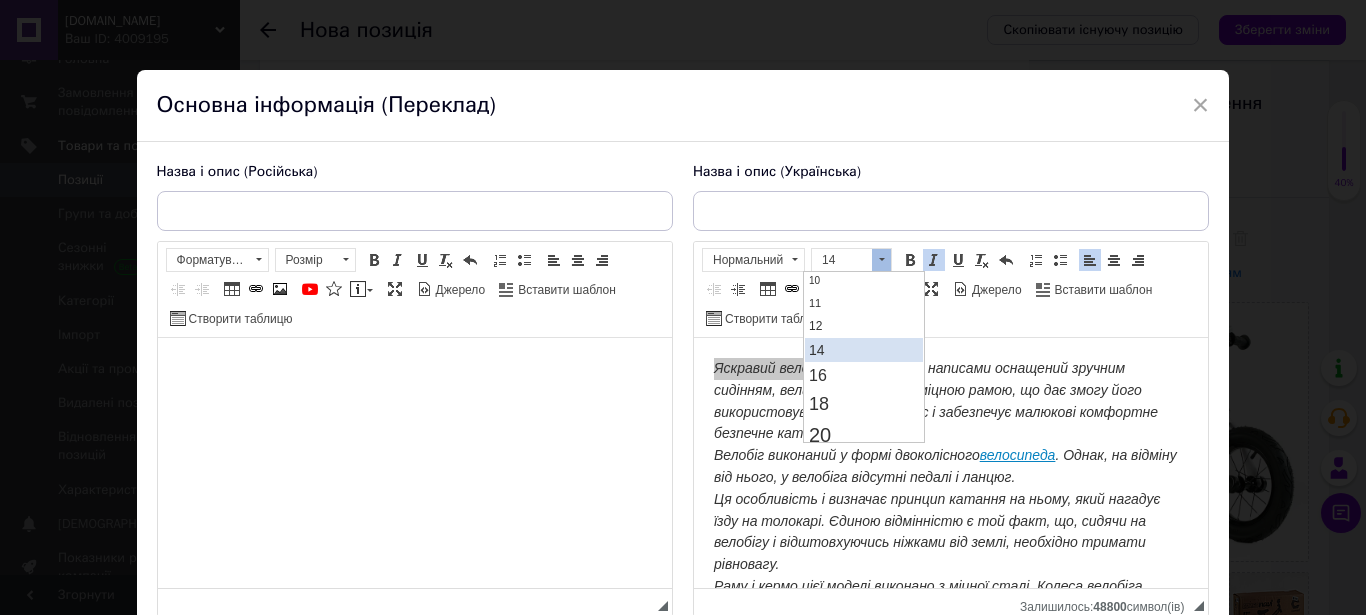 scroll, scrollTop: 102, scrollLeft: 0, axis: vertical 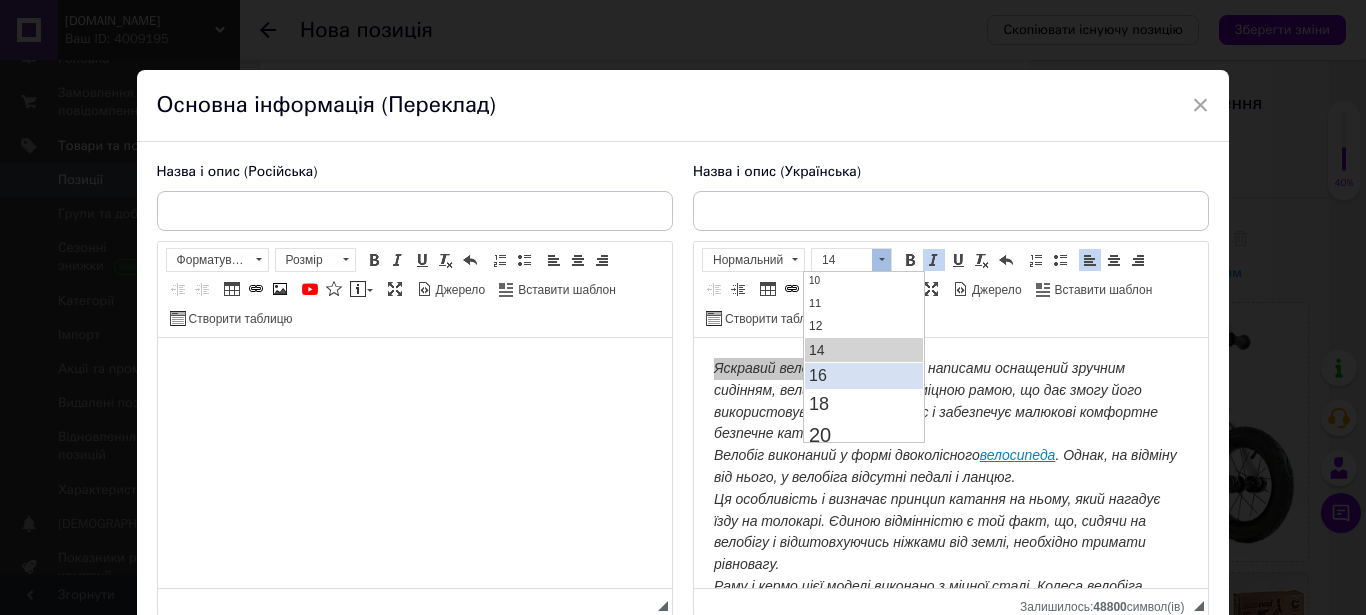 click on "16" at bounding box center (863, 376) 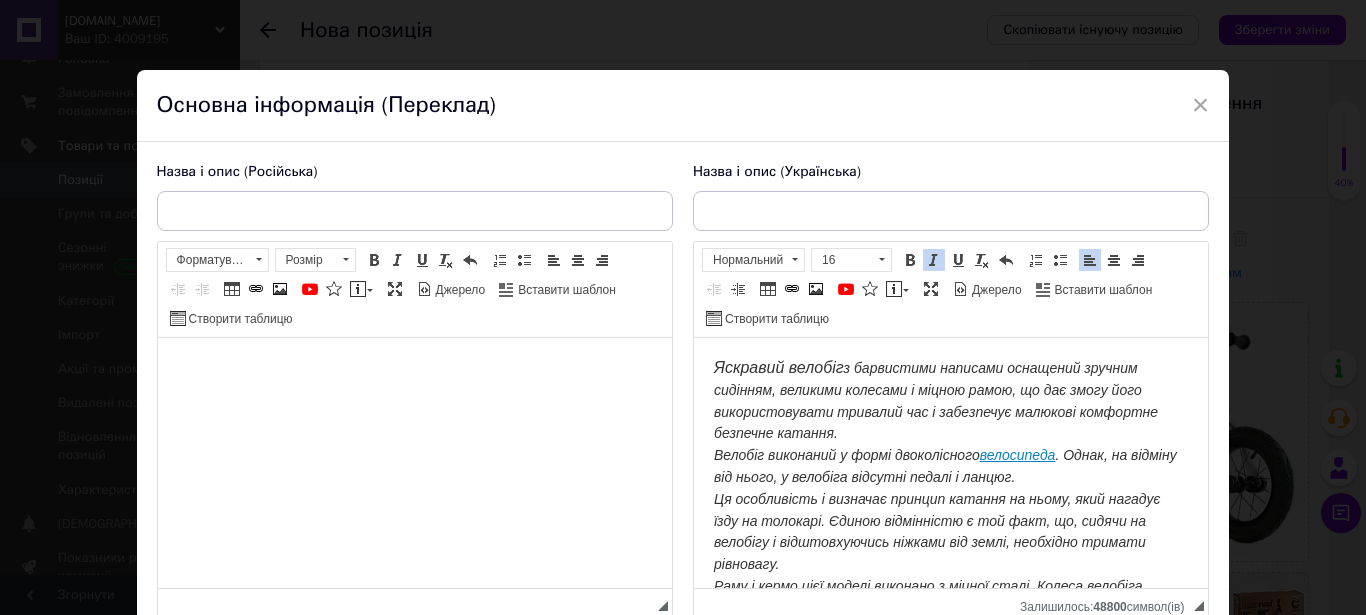 click on "з барвистими написами оснащений зручним сидінням, великими колесами і міцною рамою, що дає змогу його використовувати тривалий час і забезпечує малюкові комфортне безпечне катання.
Велобіг виконаний у формі двоколісного  велосипеда . Однак, на відміну від нього, у велобіга відсутні педалі і ланцюг.
Ця особливість і визначає принцип катання на ньому, який нагадує їзду на толокарі. Єдиною відмінністю є той факт, що, сидячи на велобігу і відштовхуючись ніжками від землі, необхідно тримати рівновагу.
Кермо у цього велобіга оснащене дзвінком." at bounding box center [944, 531] 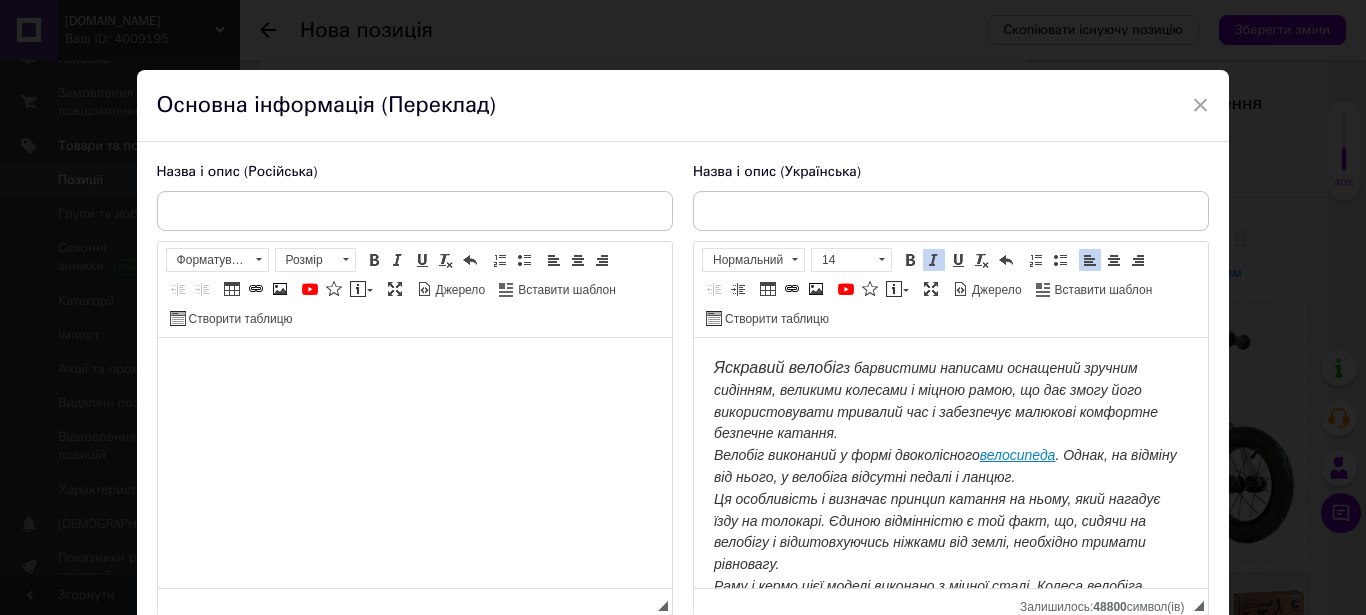 drag, startPoint x: 1067, startPoint y: 445, endPoint x: 988, endPoint y: 448, distance: 79.05694 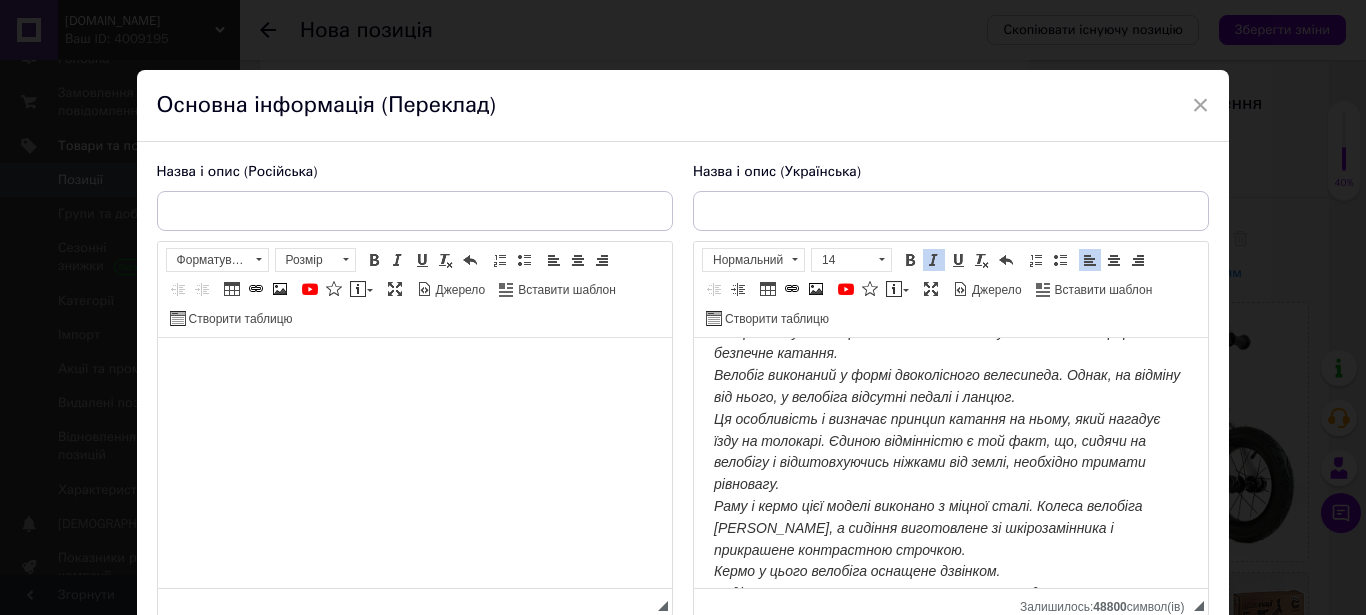 scroll, scrollTop: 102, scrollLeft: 0, axis: vertical 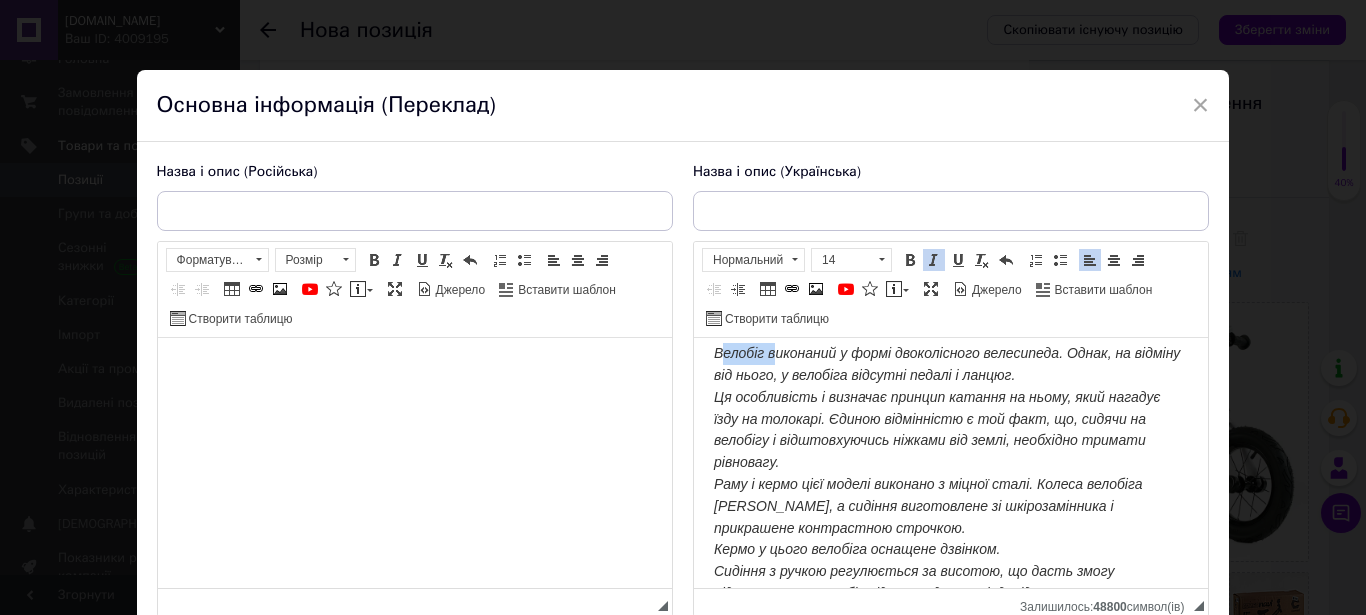 drag, startPoint x: 715, startPoint y: 354, endPoint x: 769, endPoint y: 357, distance: 54.08327 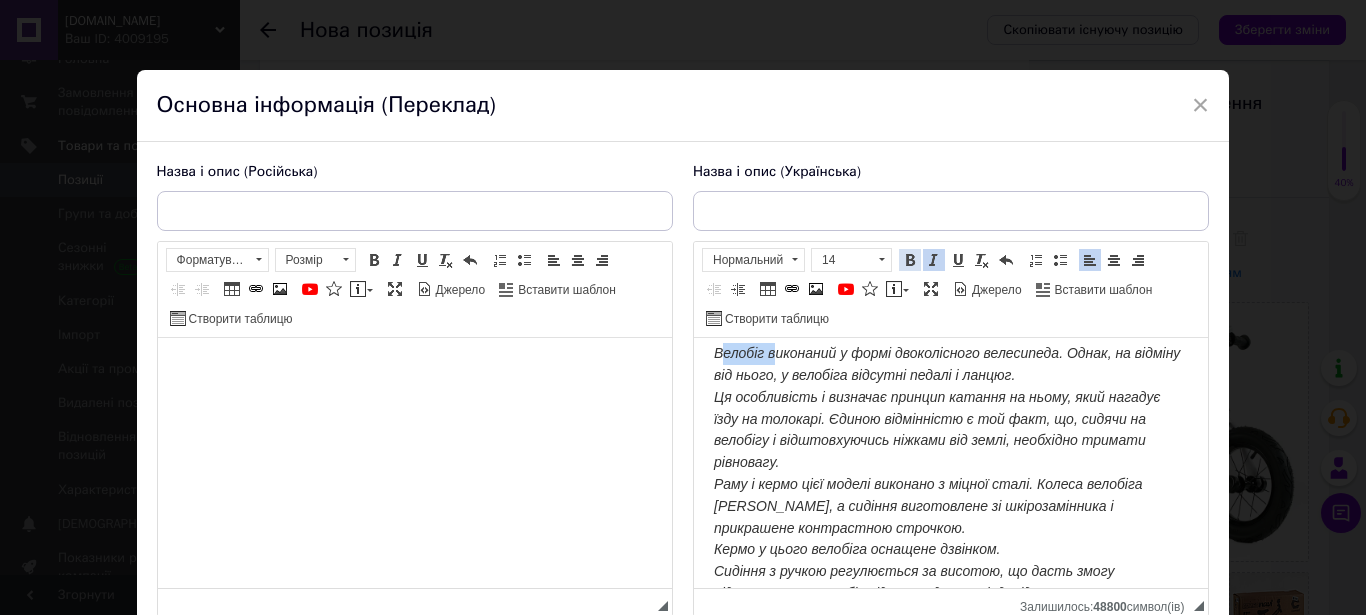 click at bounding box center [910, 260] 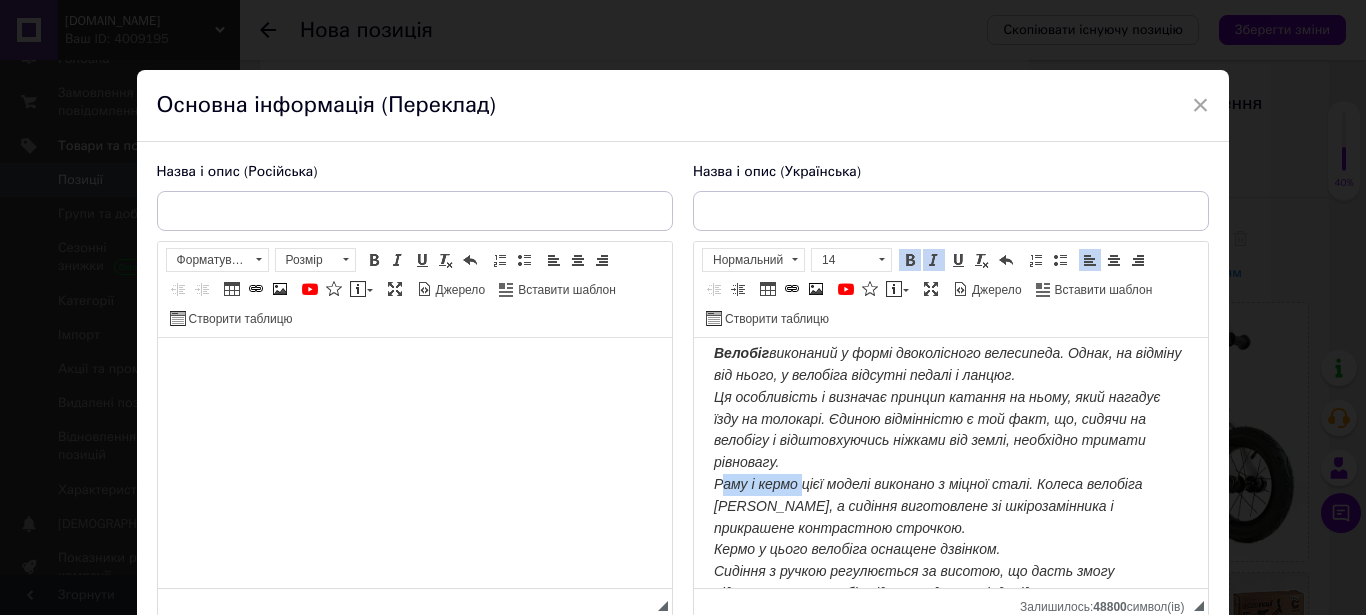 drag, startPoint x: 706, startPoint y: 479, endPoint x: 798, endPoint y: 484, distance: 92.13577 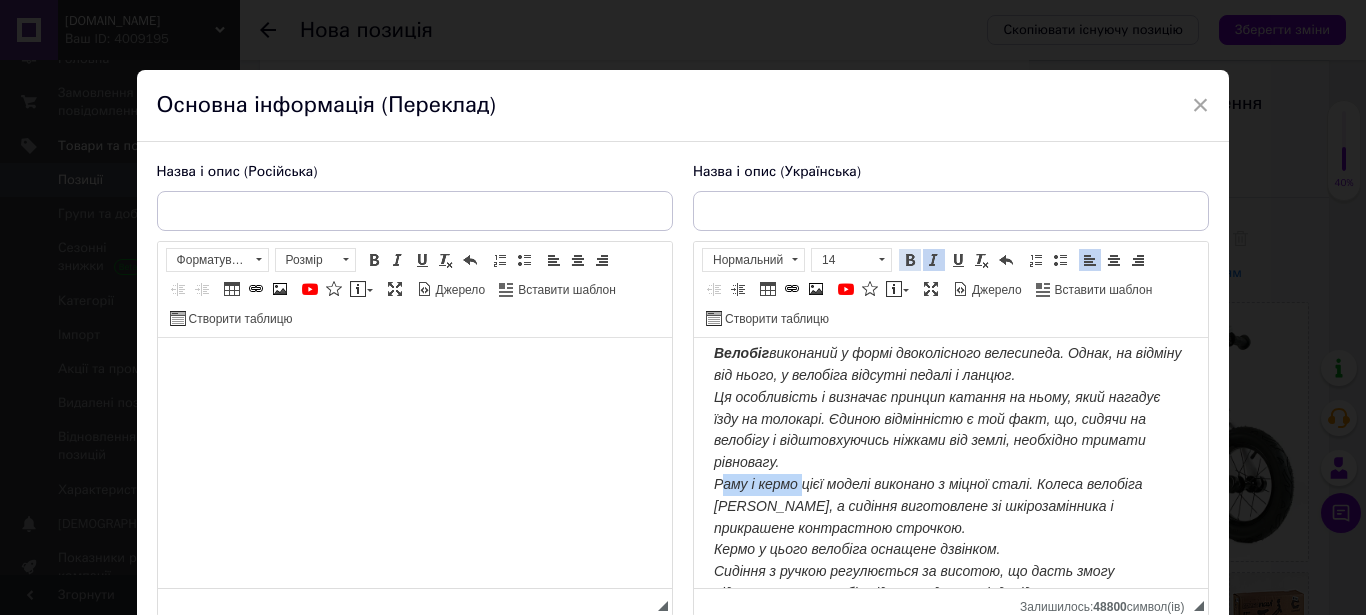 drag, startPoint x: 905, startPoint y: 261, endPoint x: 157, endPoint y: 92, distance: 766.85394 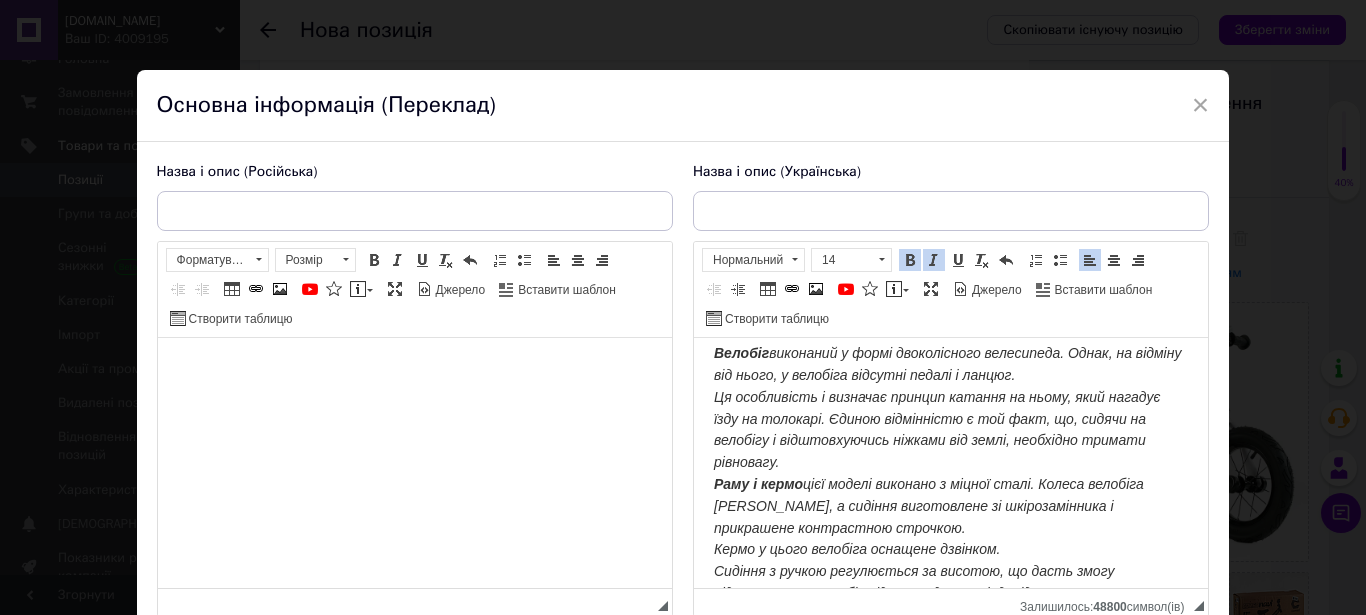scroll, scrollTop: 204, scrollLeft: 0, axis: vertical 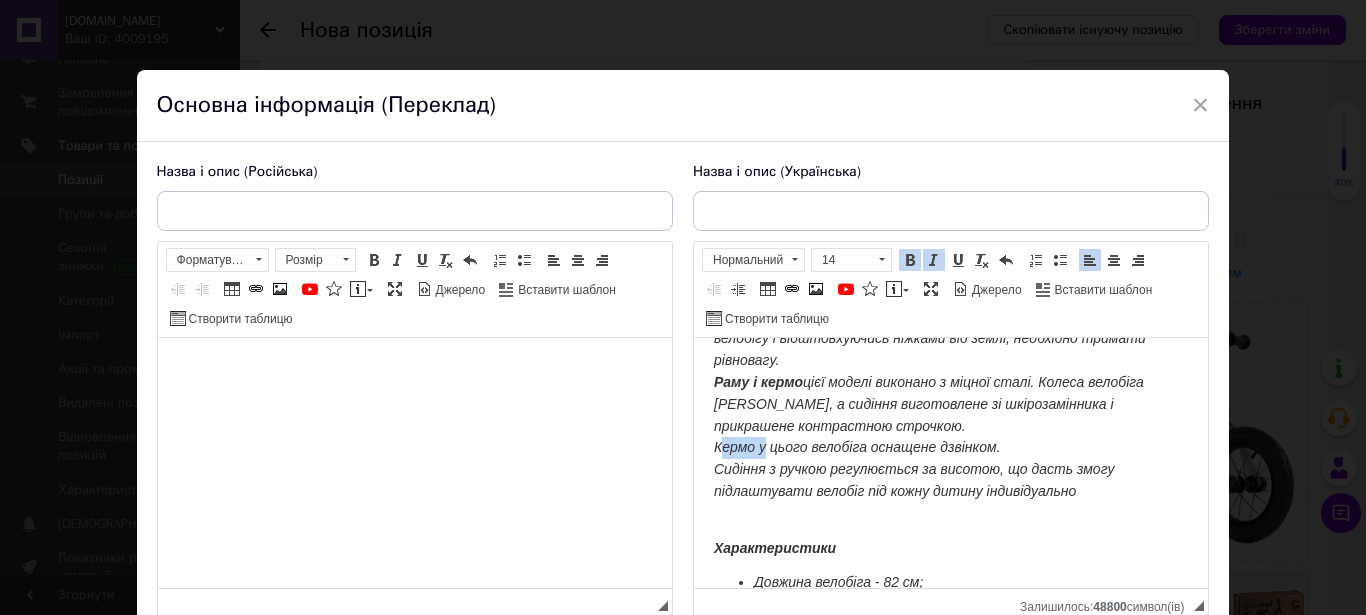 drag, startPoint x: 716, startPoint y: 437, endPoint x: 759, endPoint y: 438, distance: 43.011627 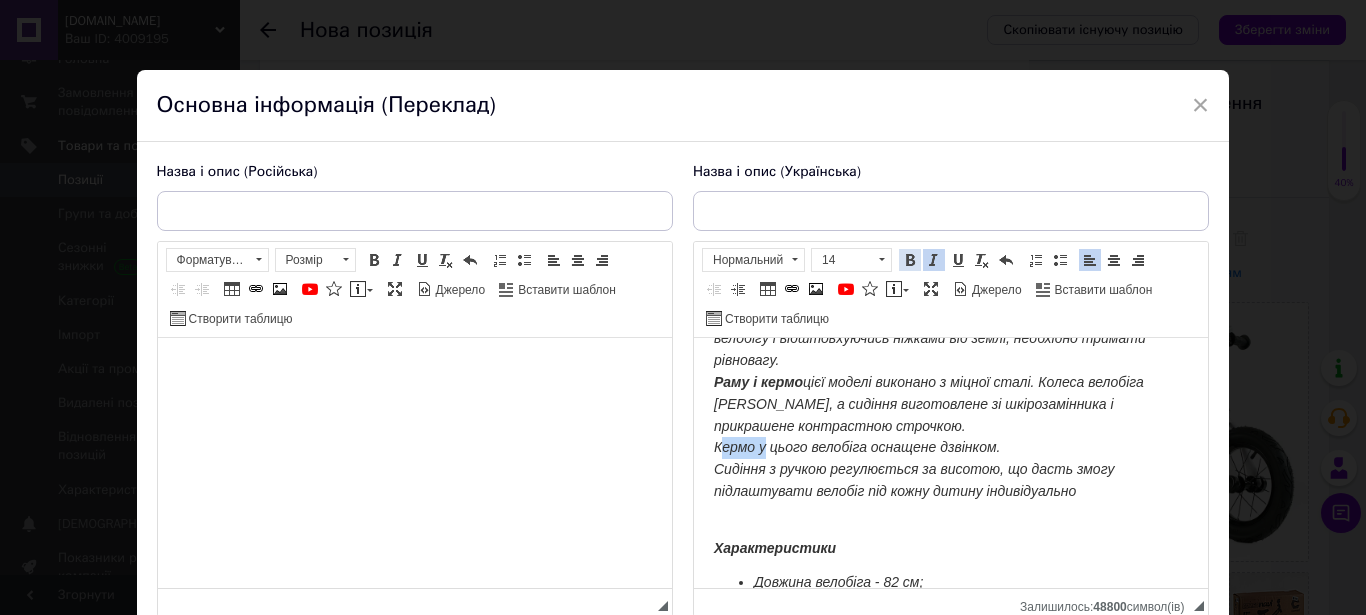 click at bounding box center [910, 260] 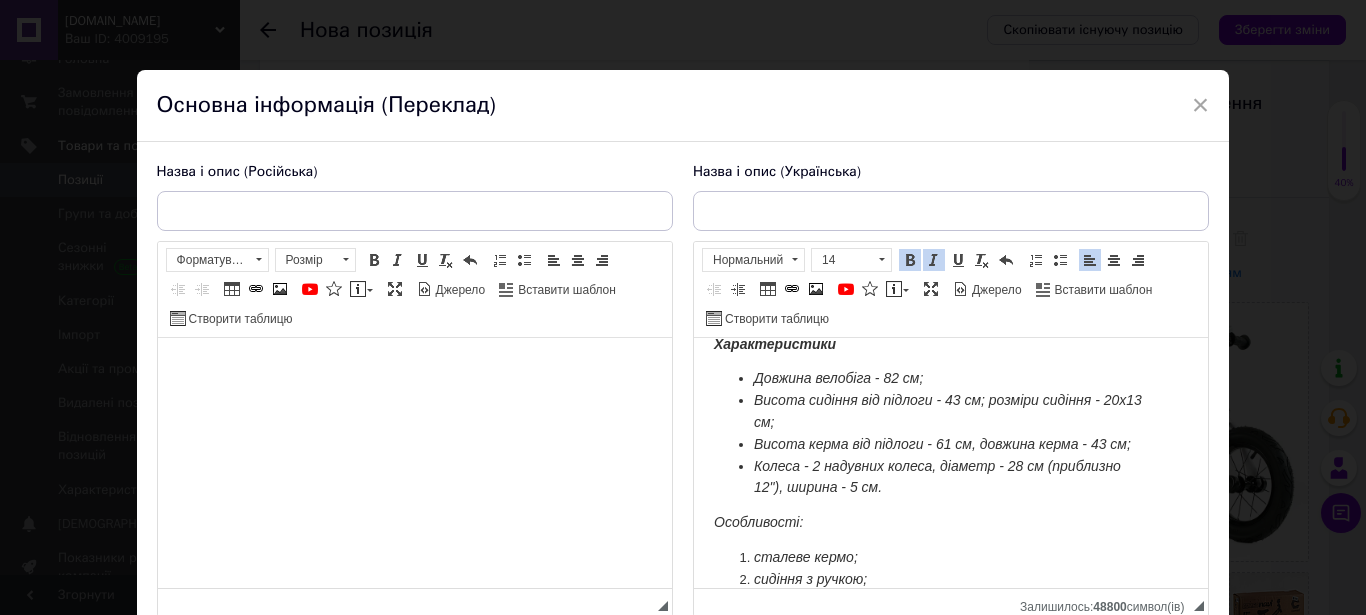 scroll, scrollTop: 510, scrollLeft: 0, axis: vertical 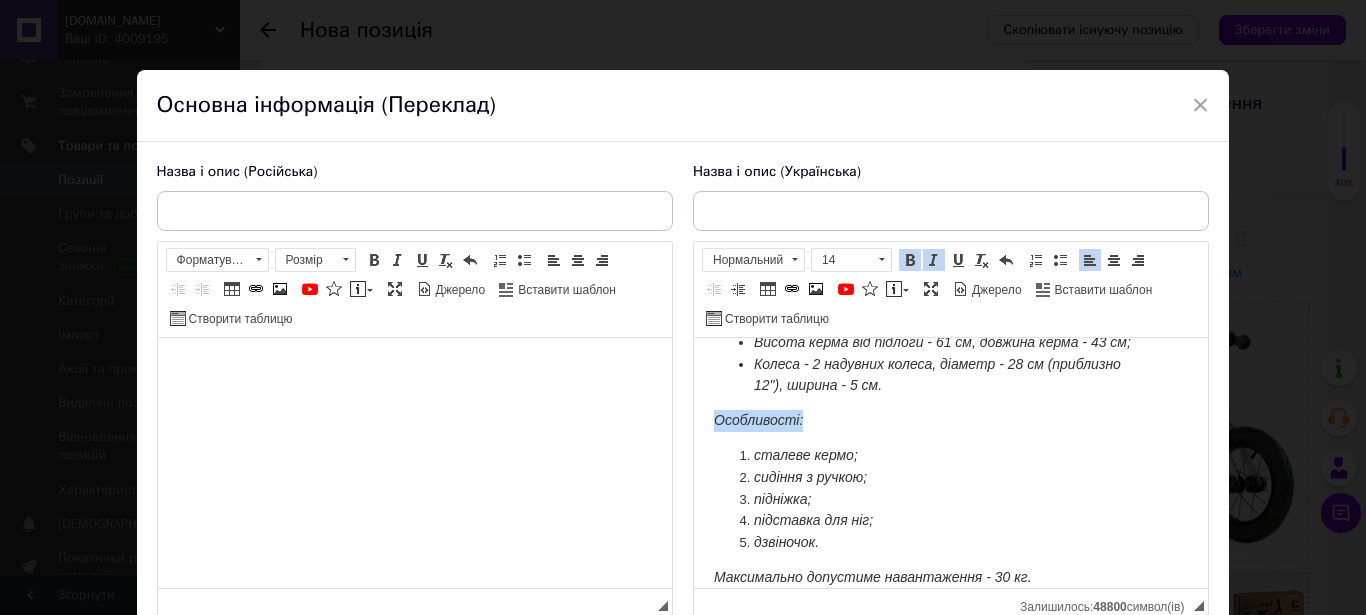 drag, startPoint x: 814, startPoint y: 432, endPoint x: 691, endPoint y: 433, distance: 123.00407 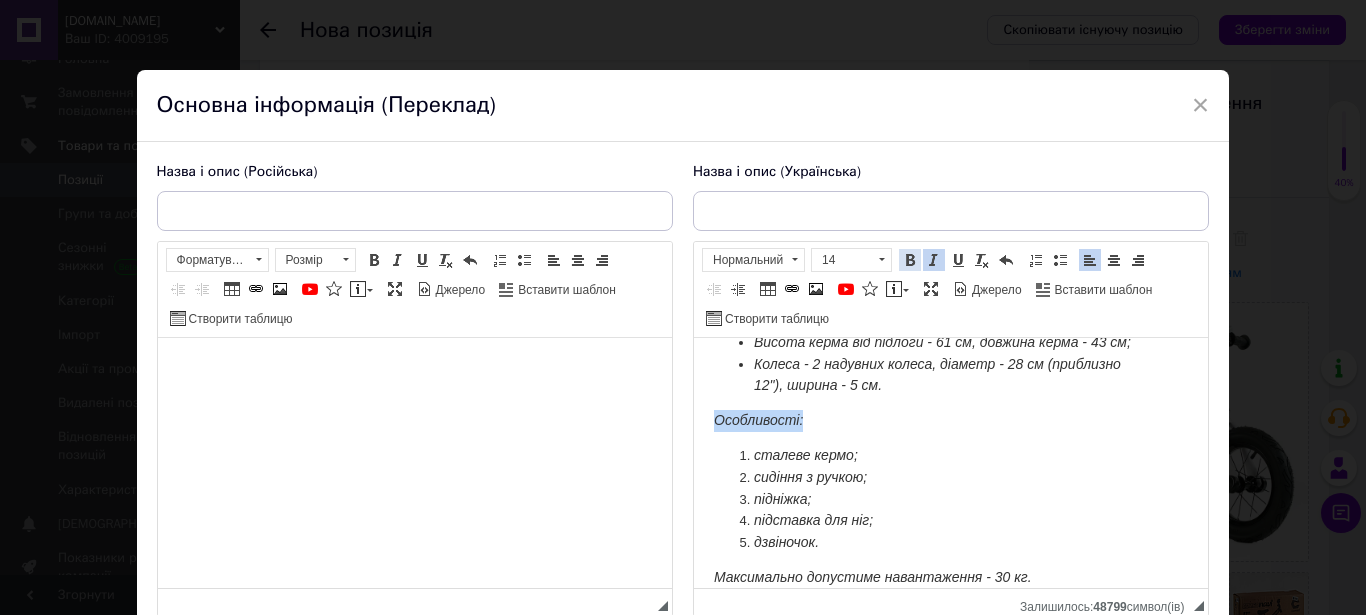click at bounding box center [910, 260] 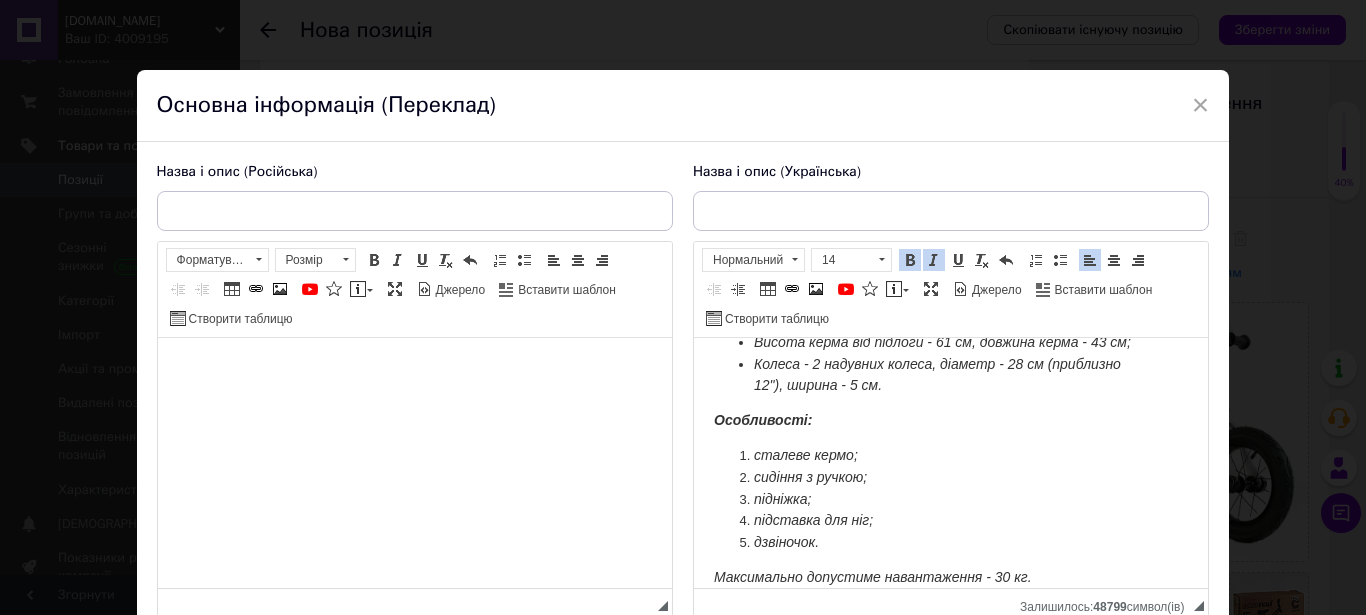 scroll, scrollTop: 571, scrollLeft: 0, axis: vertical 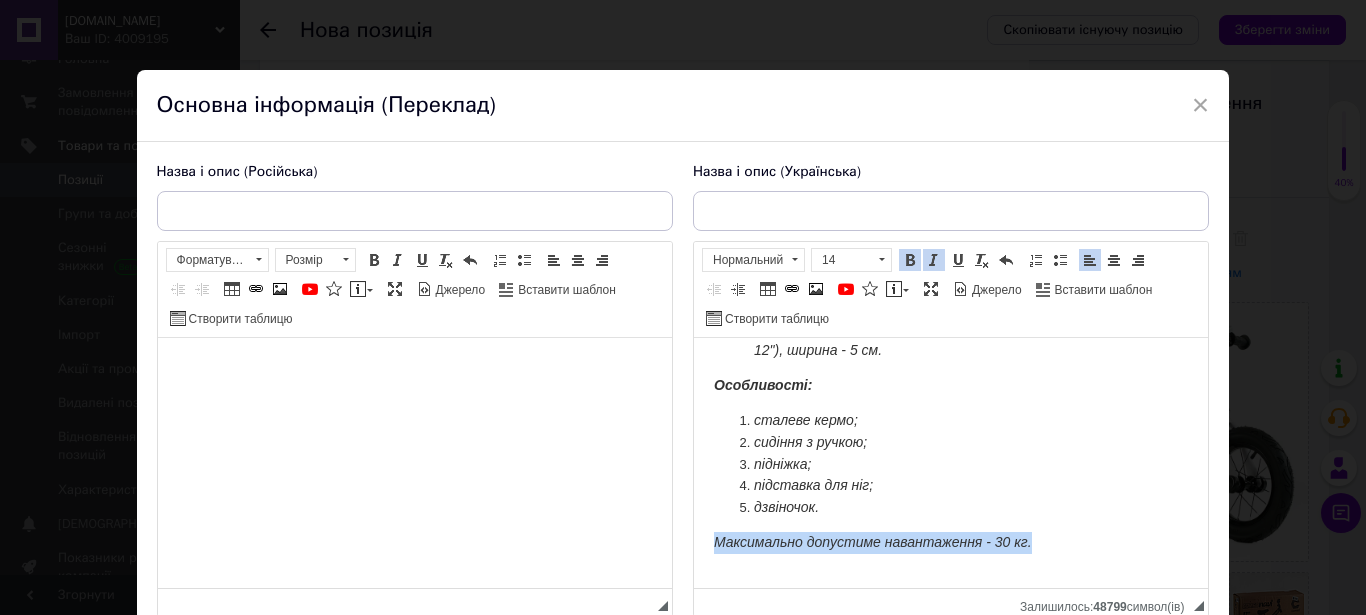 drag, startPoint x: 716, startPoint y: 529, endPoint x: 1093, endPoint y: 531, distance: 377.0053 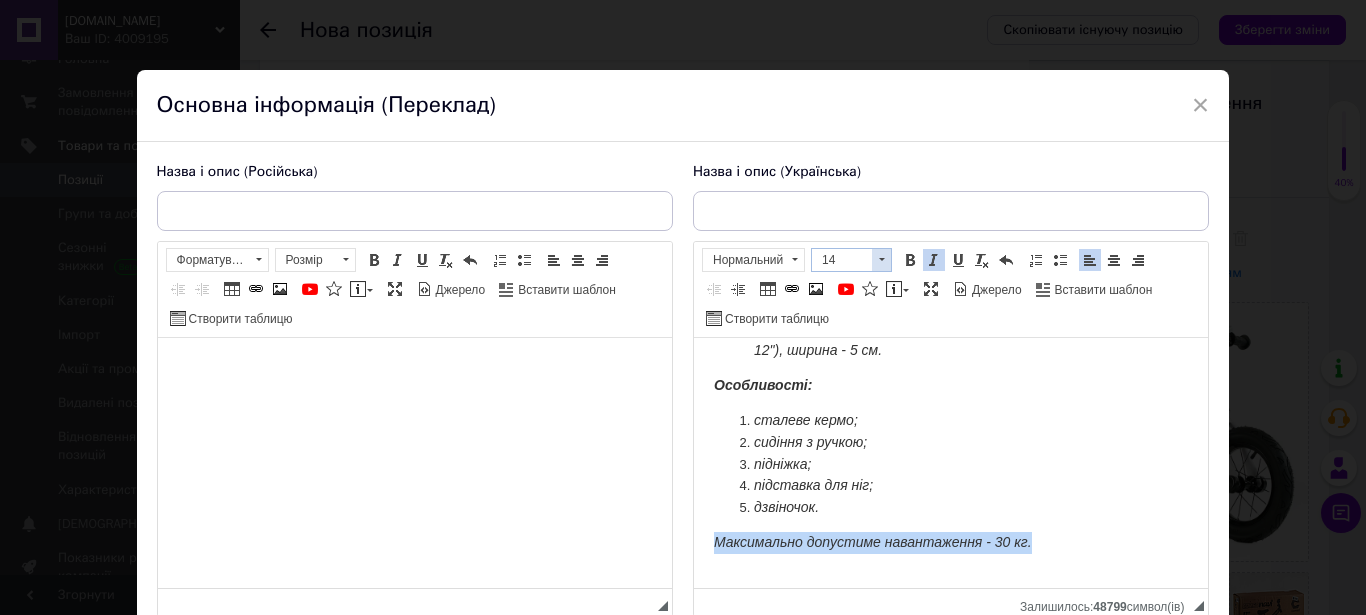 drag, startPoint x: 876, startPoint y: 251, endPoint x: 161, endPoint y: 25, distance: 749.8673 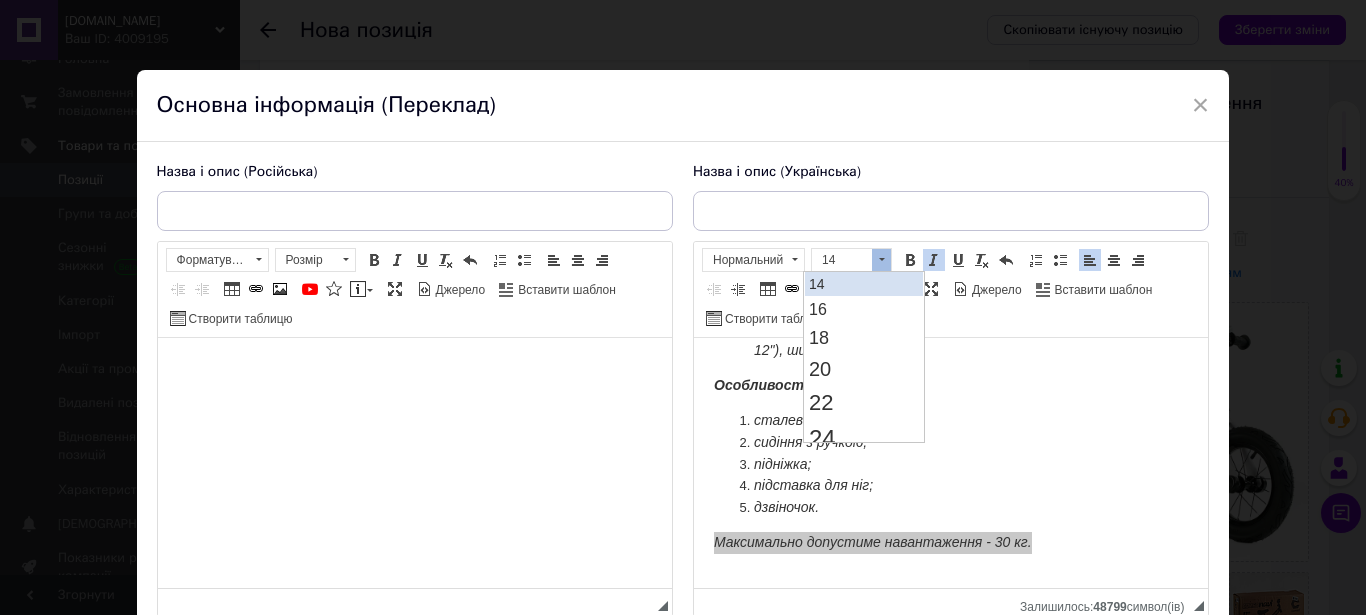 scroll, scrollTop: 204, scrollLeft: 0, axis: vertical 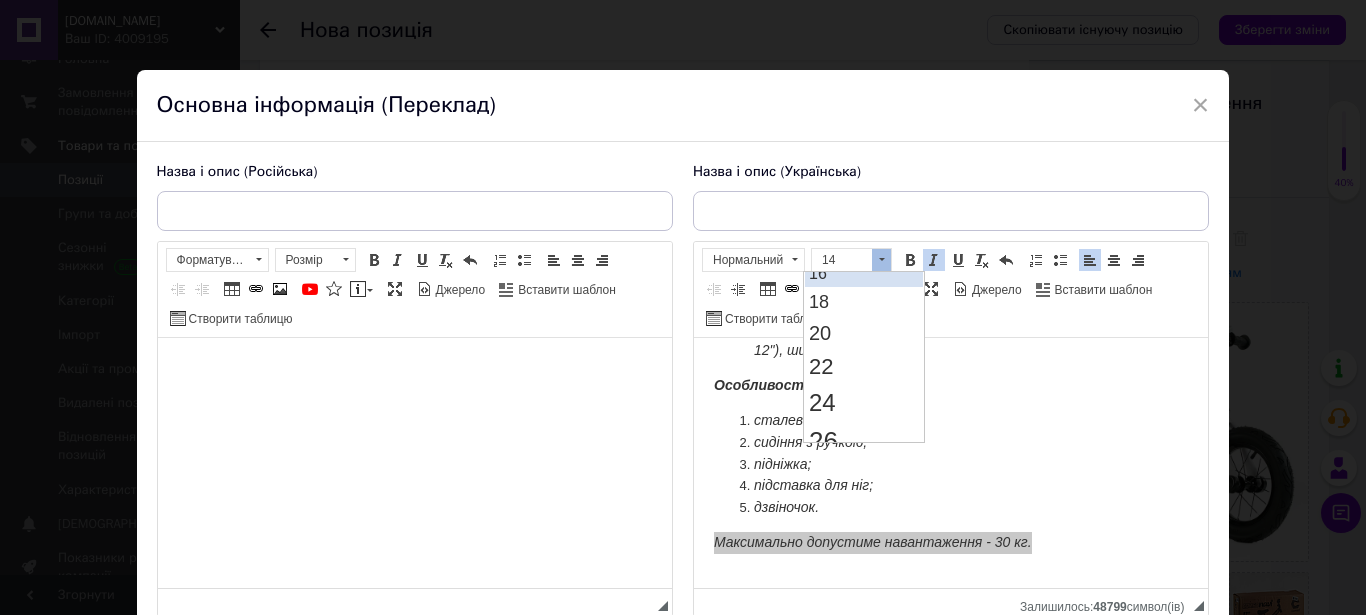 drag, startPoint x: 842, startPoint y: 279, endPoint x: 917, endPoint y: 359, distance: 109.65856 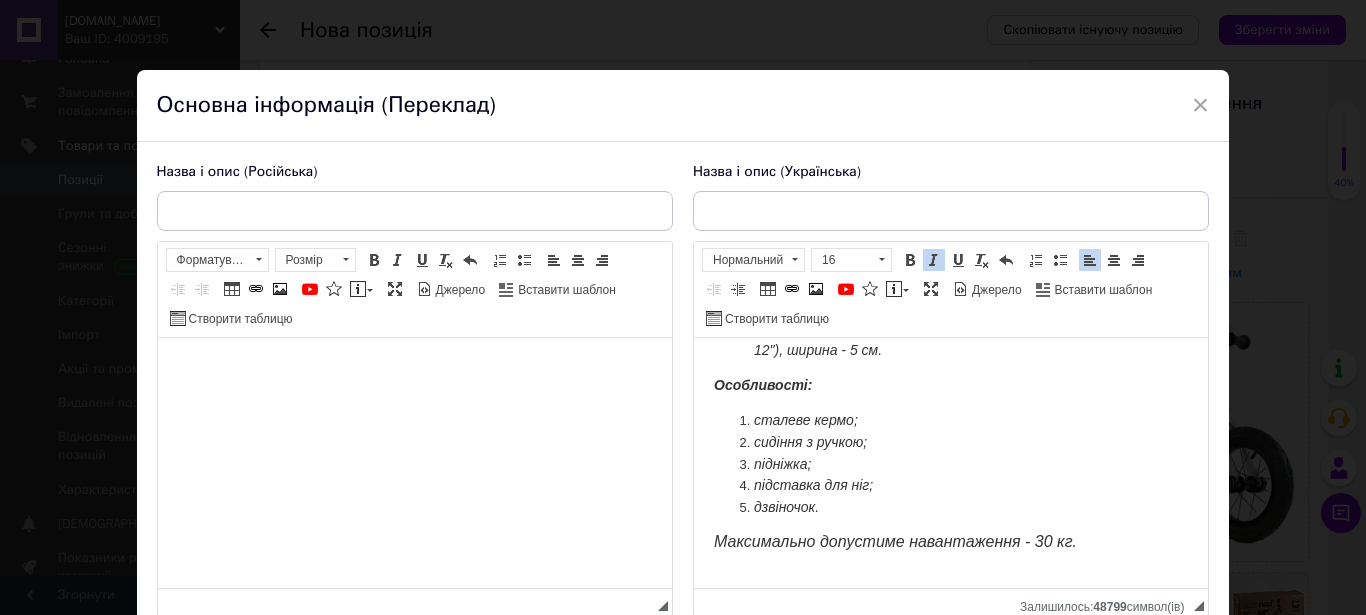 click on "сидіння з ручкою;" at bounding box center (950, 443) 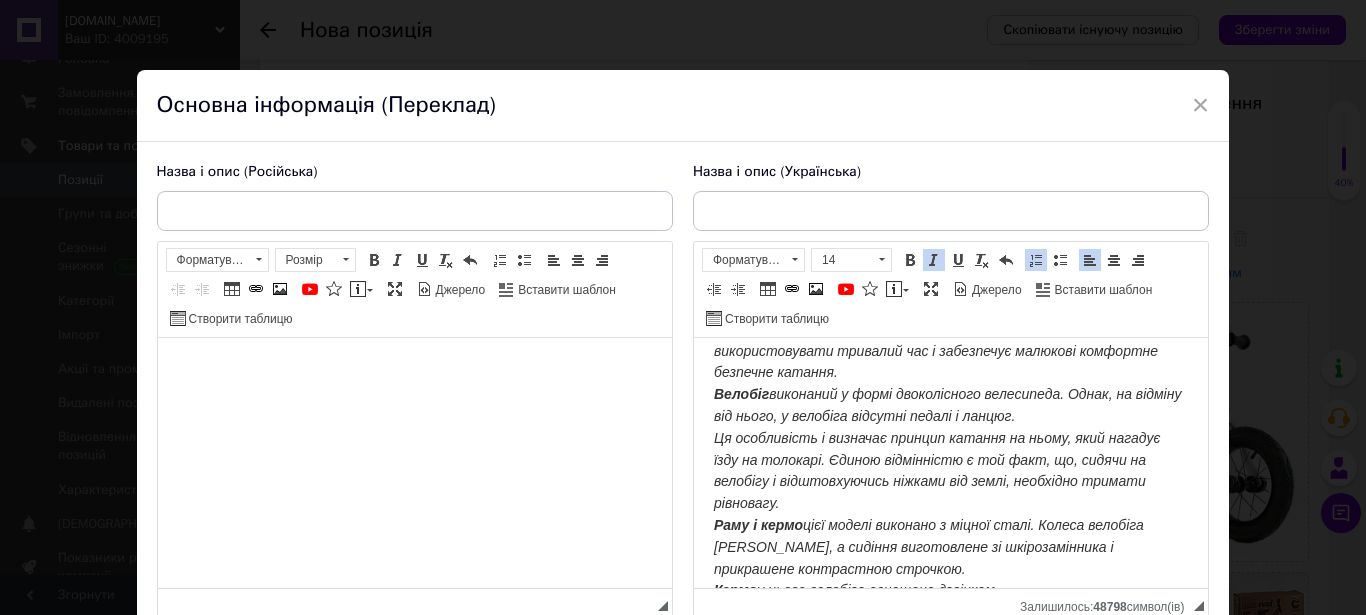 scroll, scrollTop: 0, scrollLeft: 0, axis: both 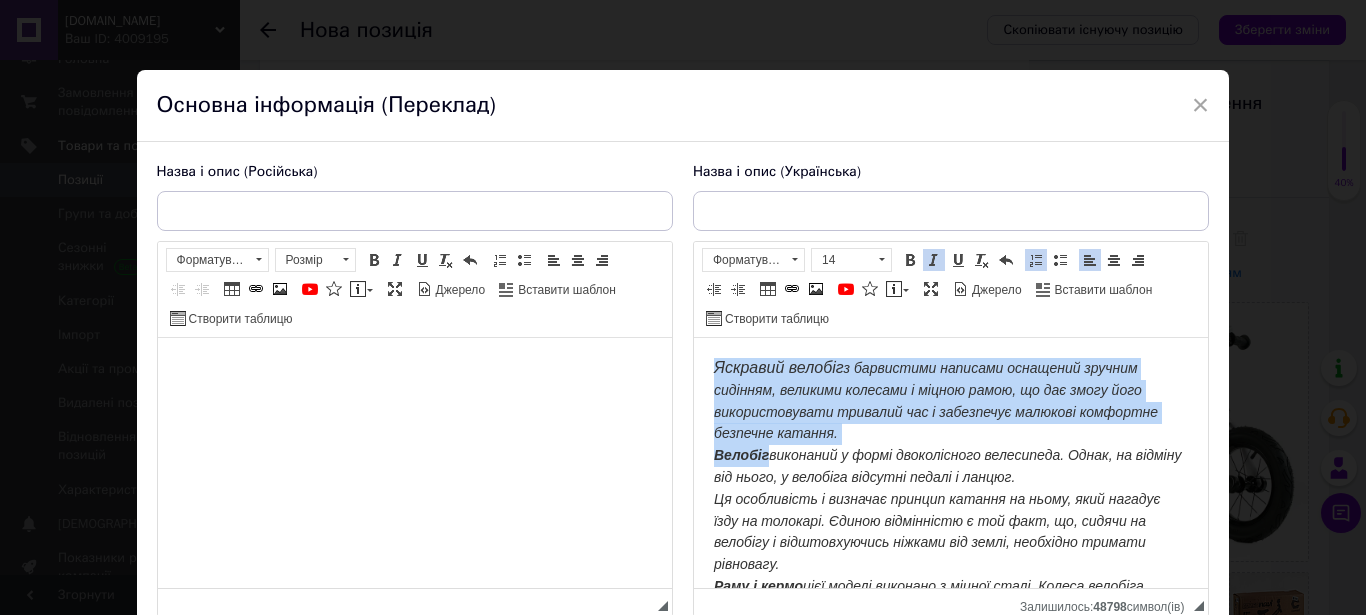 drag, startPoint x: 694, startPoint y: 360, endPoint x: 1104, endPoint y: 475, distance: 425.82272 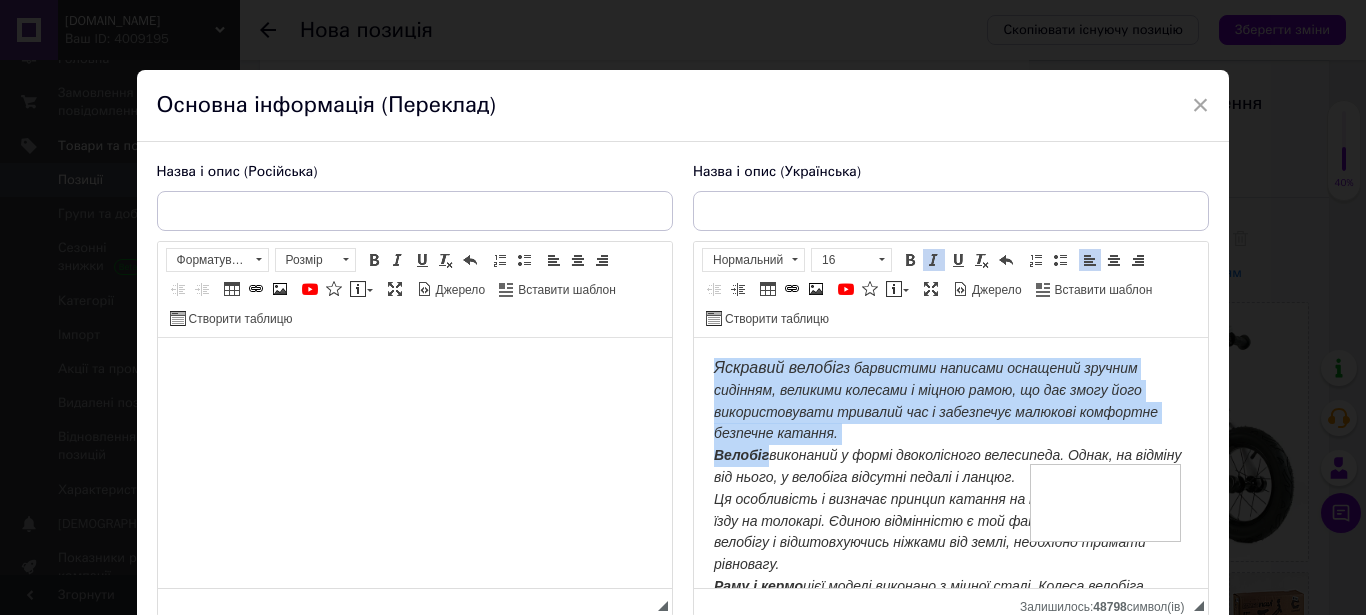 copy on "Яскравий велобіг  з барвистими написами оснащений зручним сидінням, великими колесами і міцною рамою, що дає змогу його використовувати тривалий час і забезпечує малюкові комфортне безпечне катання.
Велобіг" 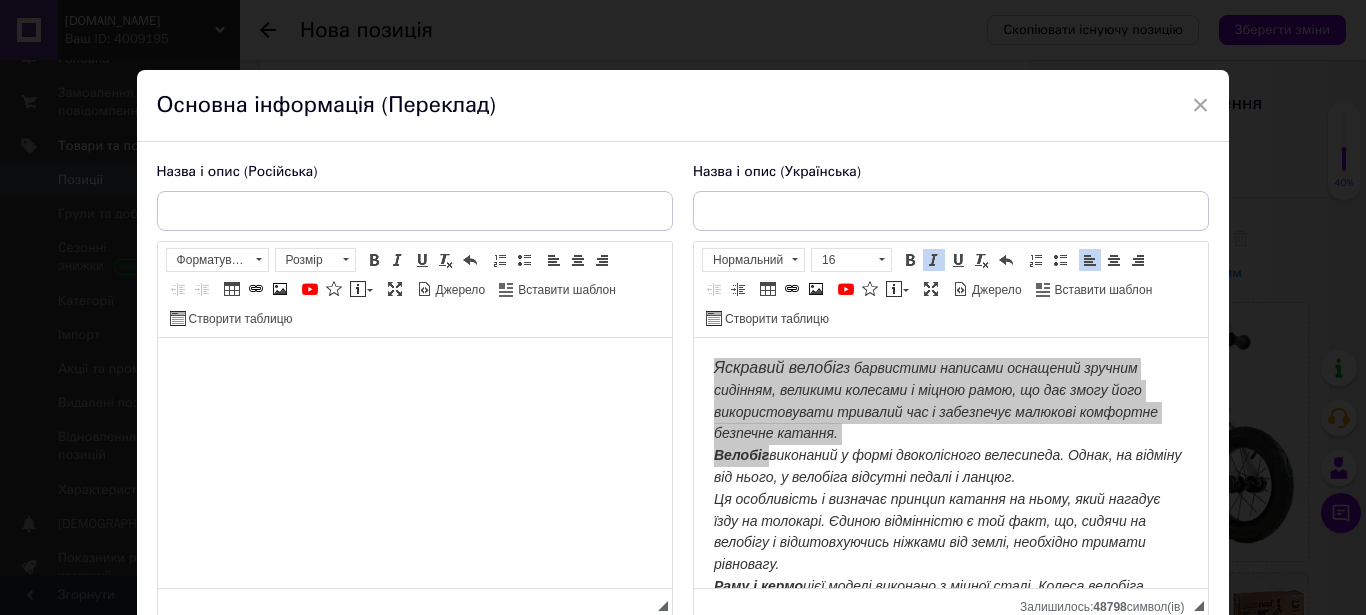 click at bounding box center [414, 463] 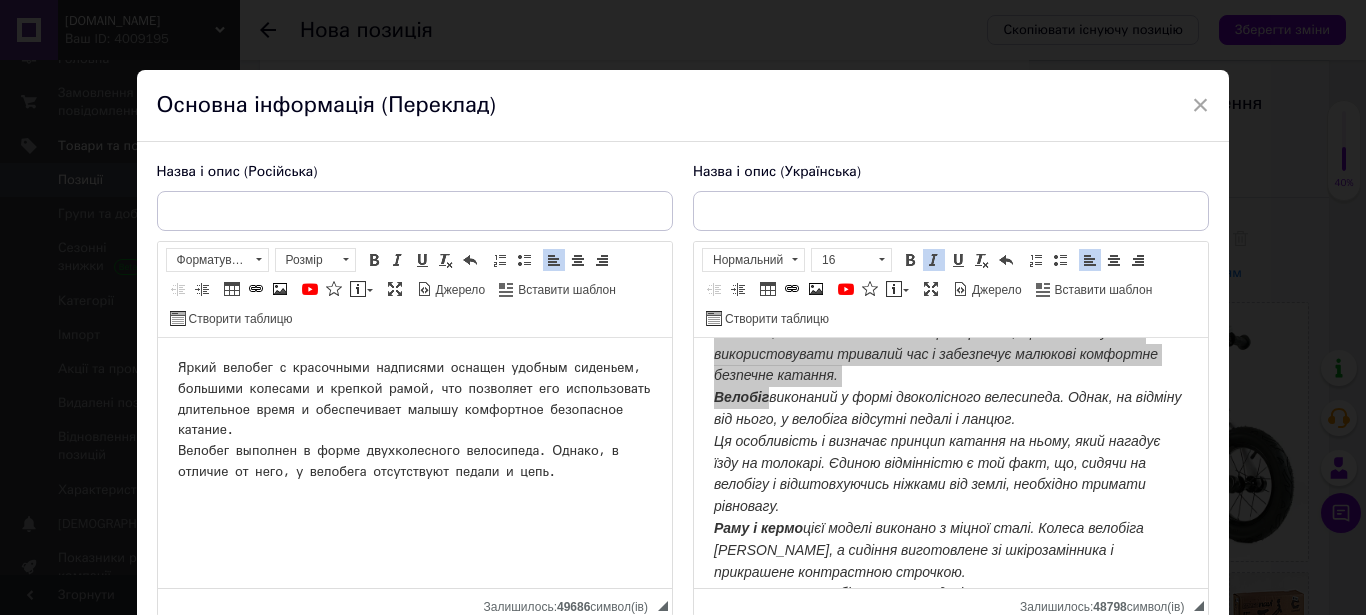scroll, scrollTop: 102, scrollLeft: 0, axis: vertical 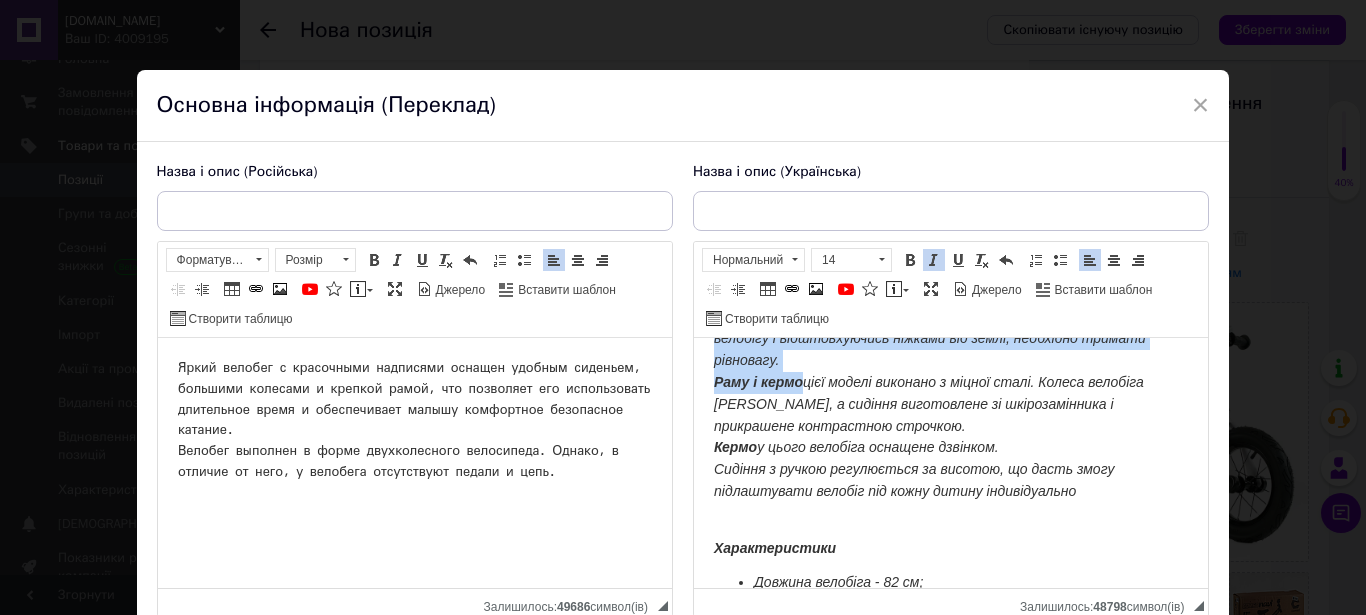 drag, startPoint x: 715, startPoint y: 403, endPoint x: 901, endPoint y: 423, distance: 187.07217 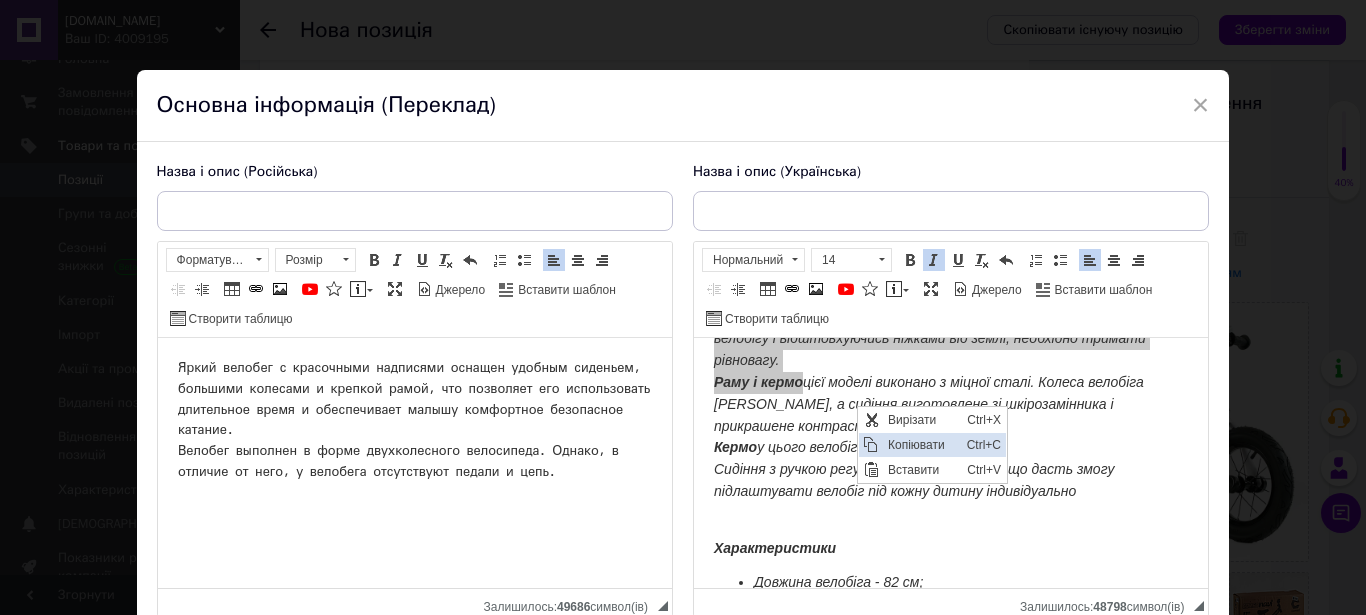 click on "Копіювати" at bounding box center [921, 445] 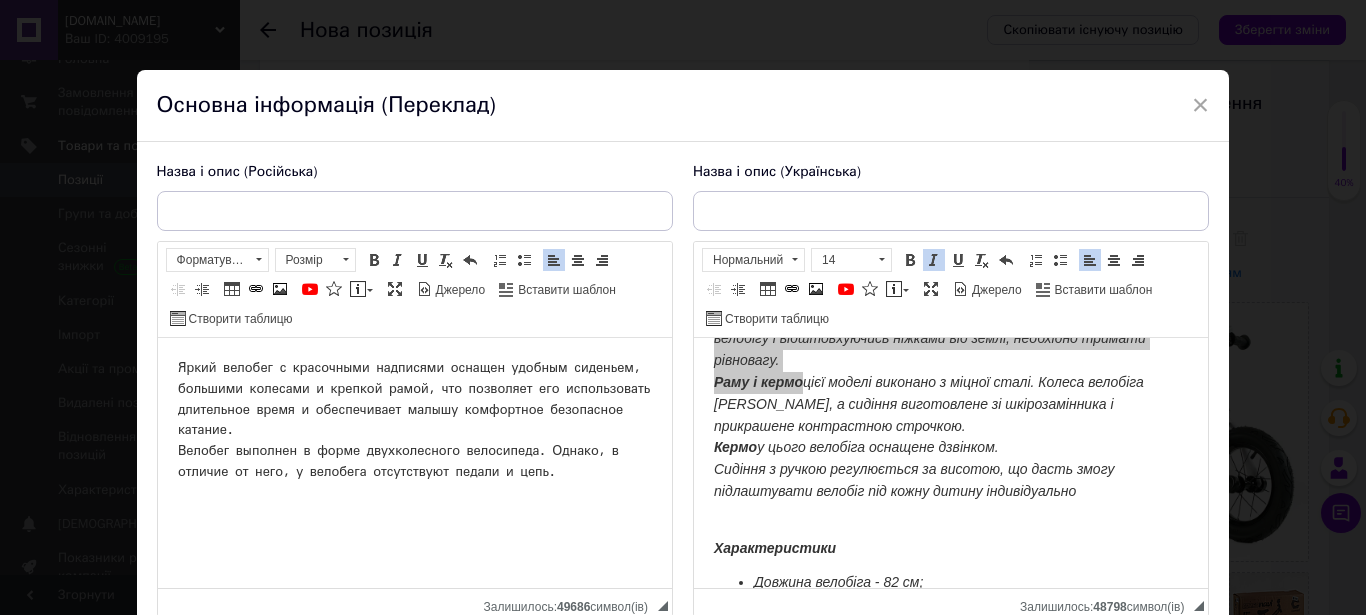 click on "Яркий велобег с красочными надписями оснащен удобным сиденьем, большими колесами и крепкой рамой, что позволяет его использовать длительное время и обеспечивает малышу комфортное безопасное катание.
Велобег выполнен в форме двухколесного велосипеда. Однако, в отличие от него, у велобега отсутствуют педали и цепь." at bounding box center (414, 420) 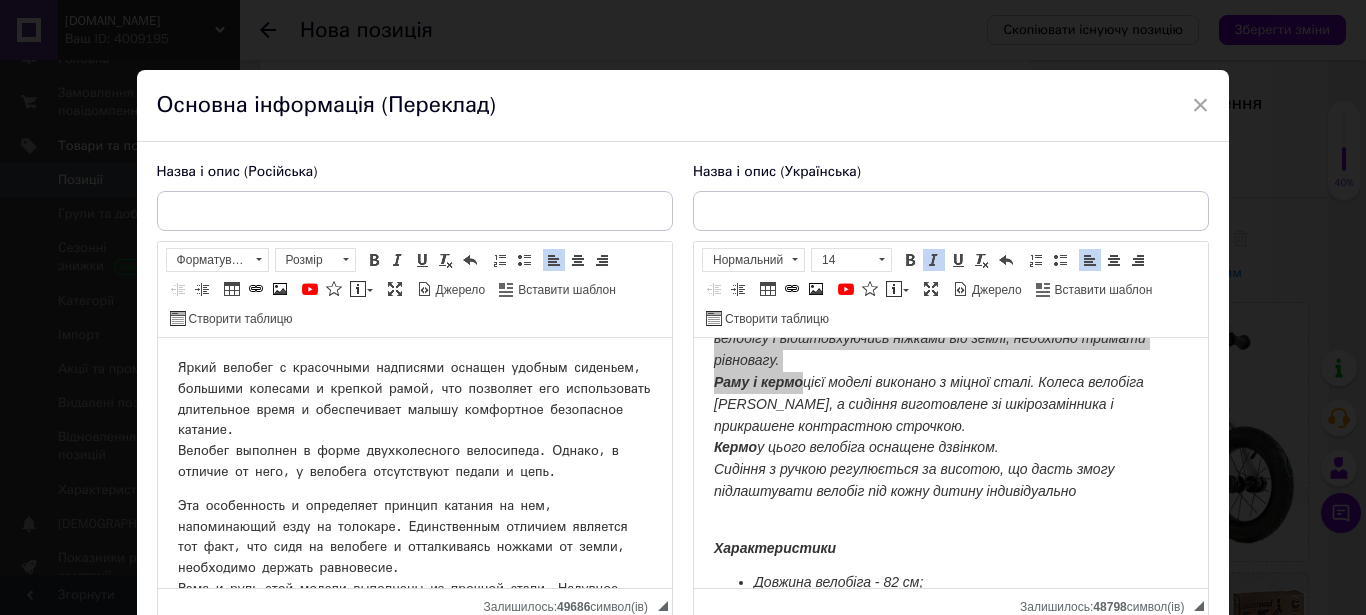 scroll, scrollTop: 50, scrollLeft: 0, axis: vertical 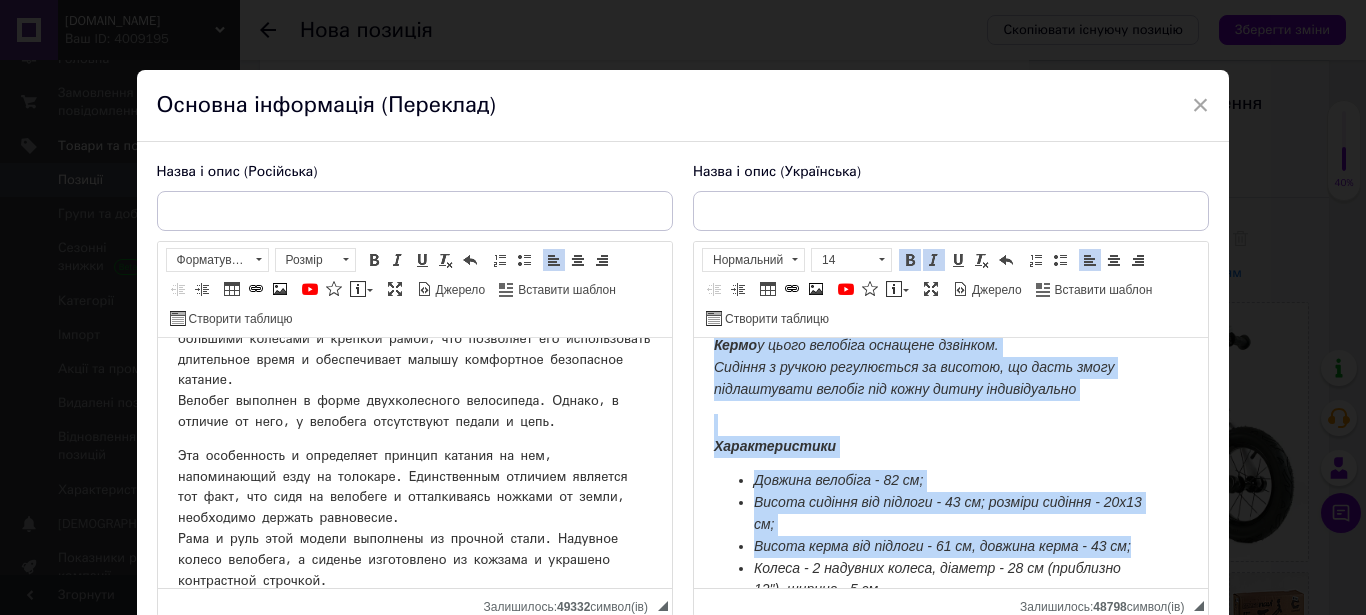 drag, startPoint x: 710, startPoint y: 441, endPoint x: 828, endPoint y: 560, distance: 167.5858 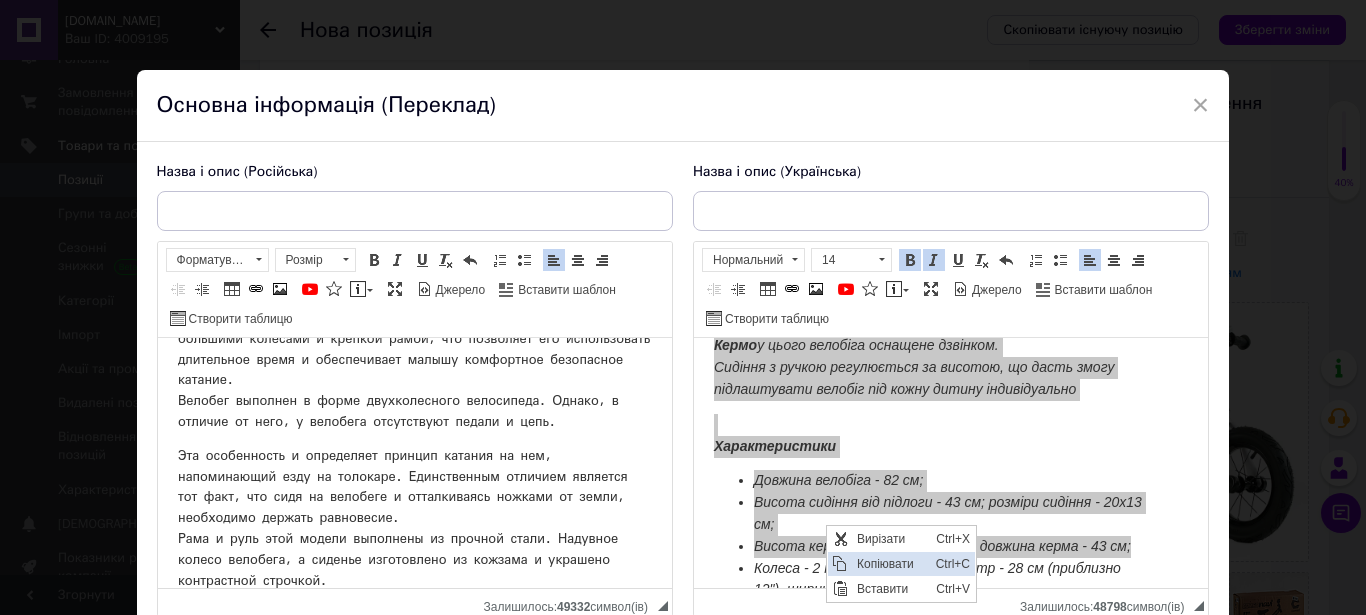 drag, startPoint x: 879, startPoint y: 562, endPoint x: 876, endPoint y: 552, distance: 10.440307 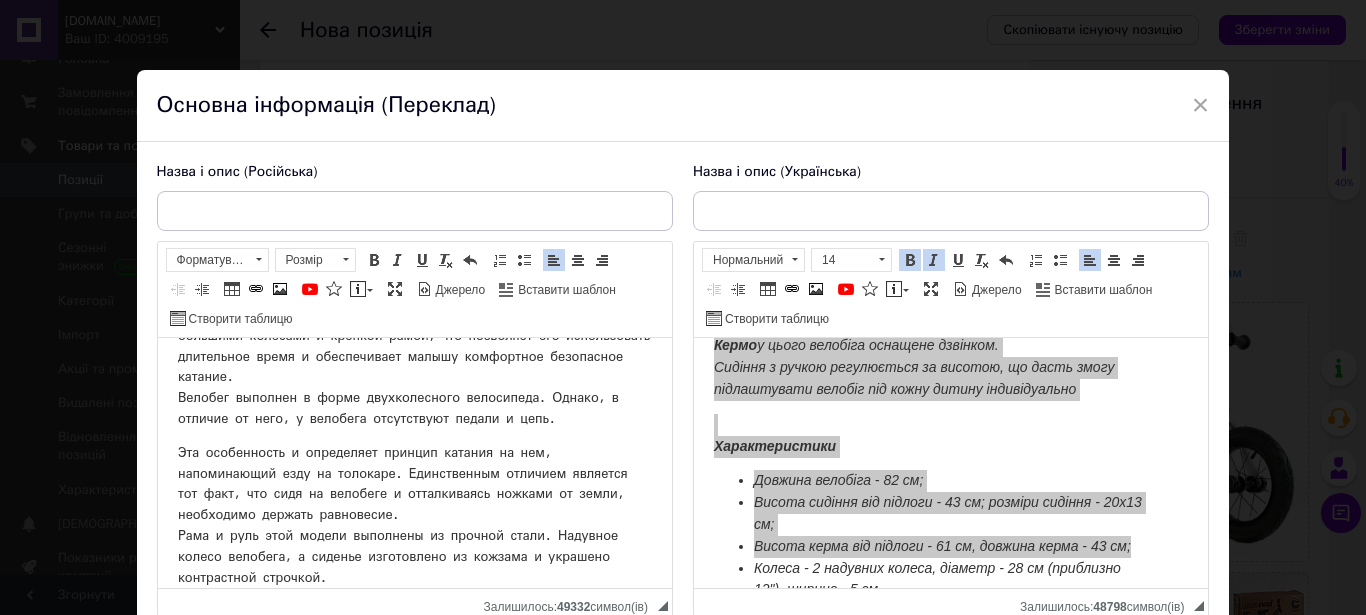 scroll, scrollTop: 85, scrollLeft: 0, axis: vertical 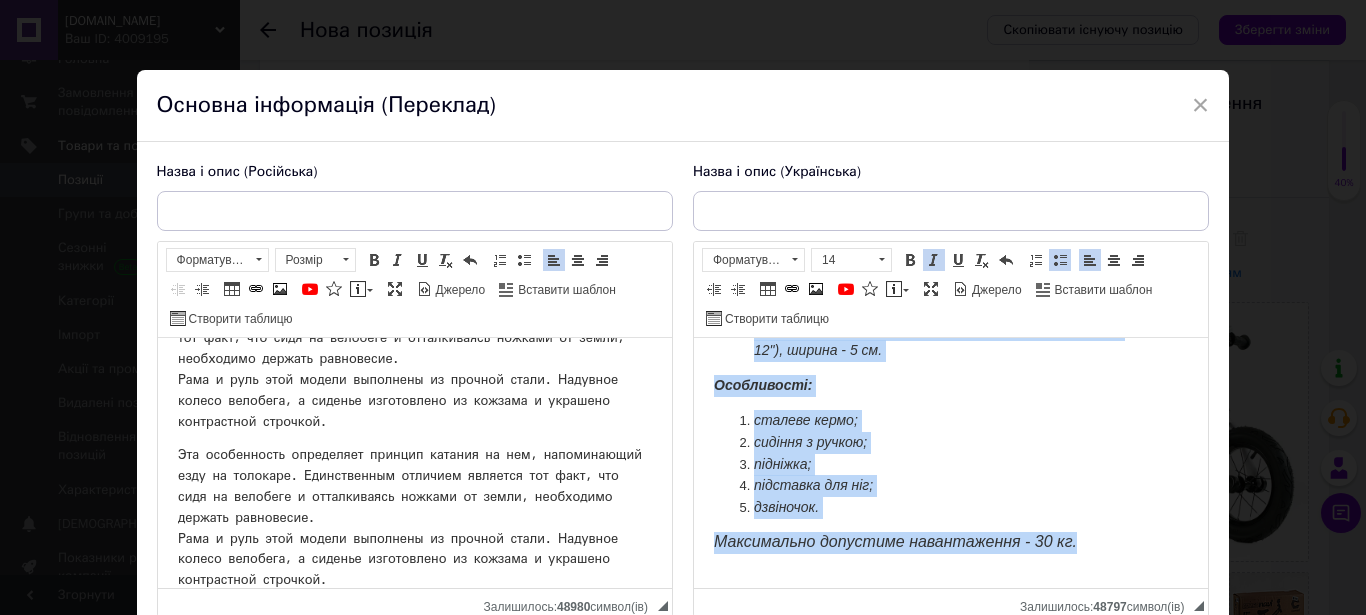 drag, startPoint x: 754, startPoint y: 408, endPoint x: 1109, endPoint y: 517, distance: 371.35696 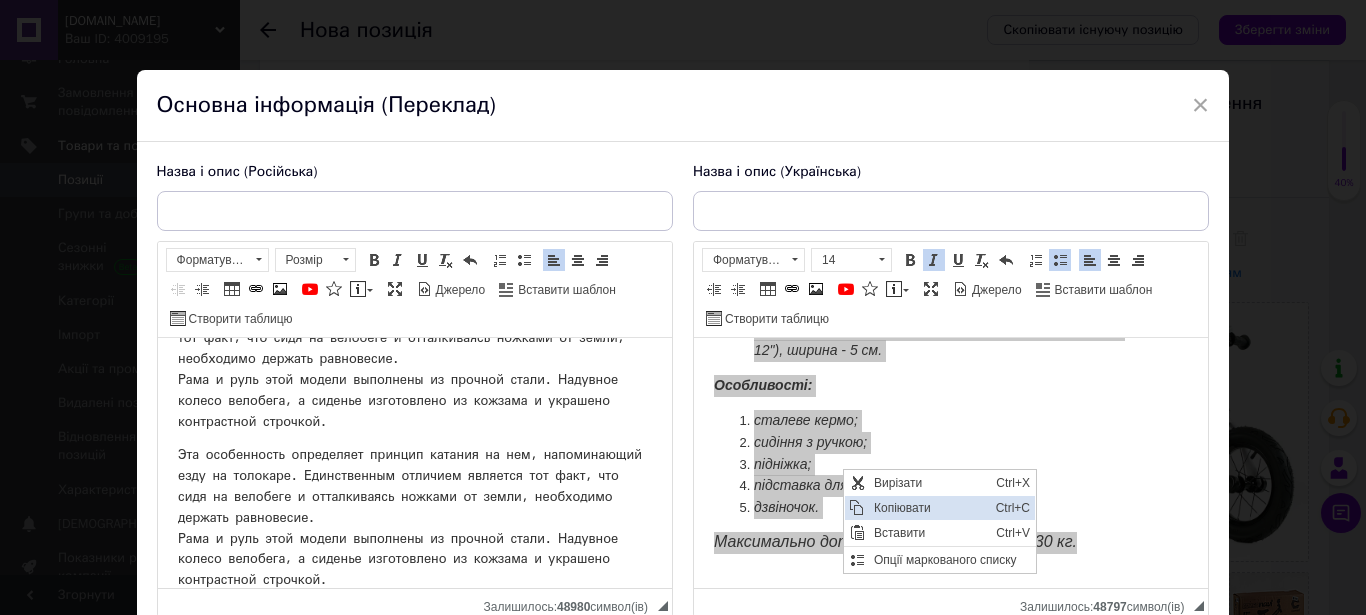 drag, startPoint x: 920, startPoint y: 508, endPoint x: 1077, endPoint y: 640, distance: 205.11703 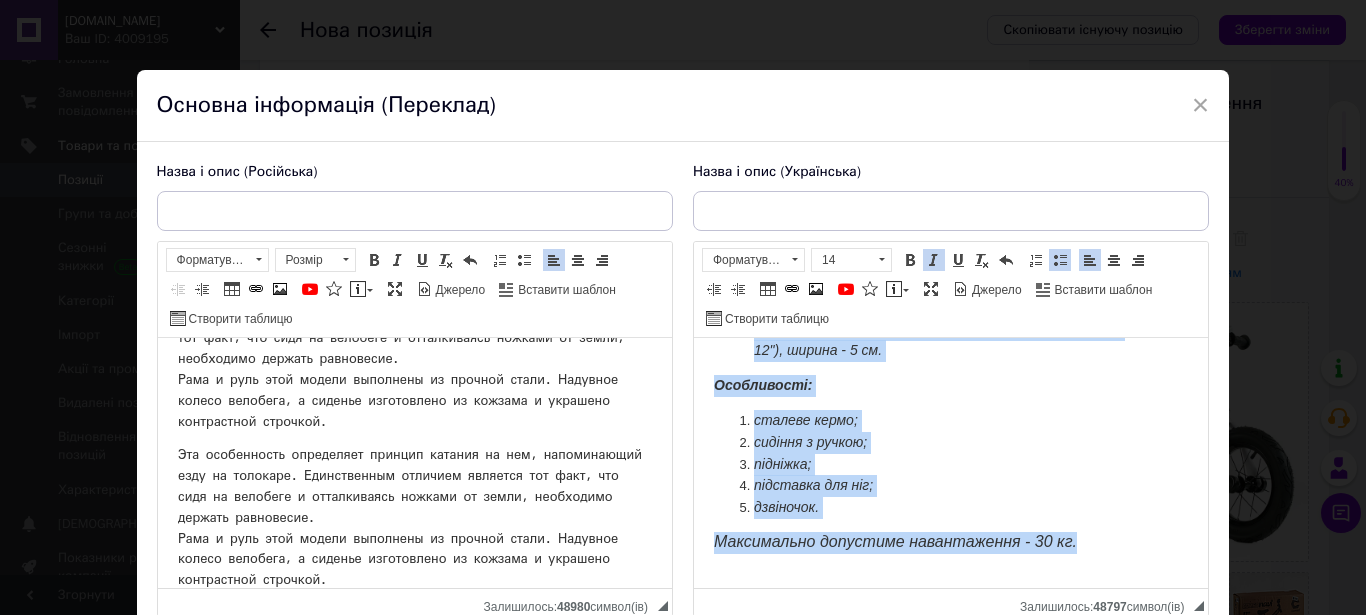 scroll, scrollTop: 243, scrollLeft: 0, axis: vertical 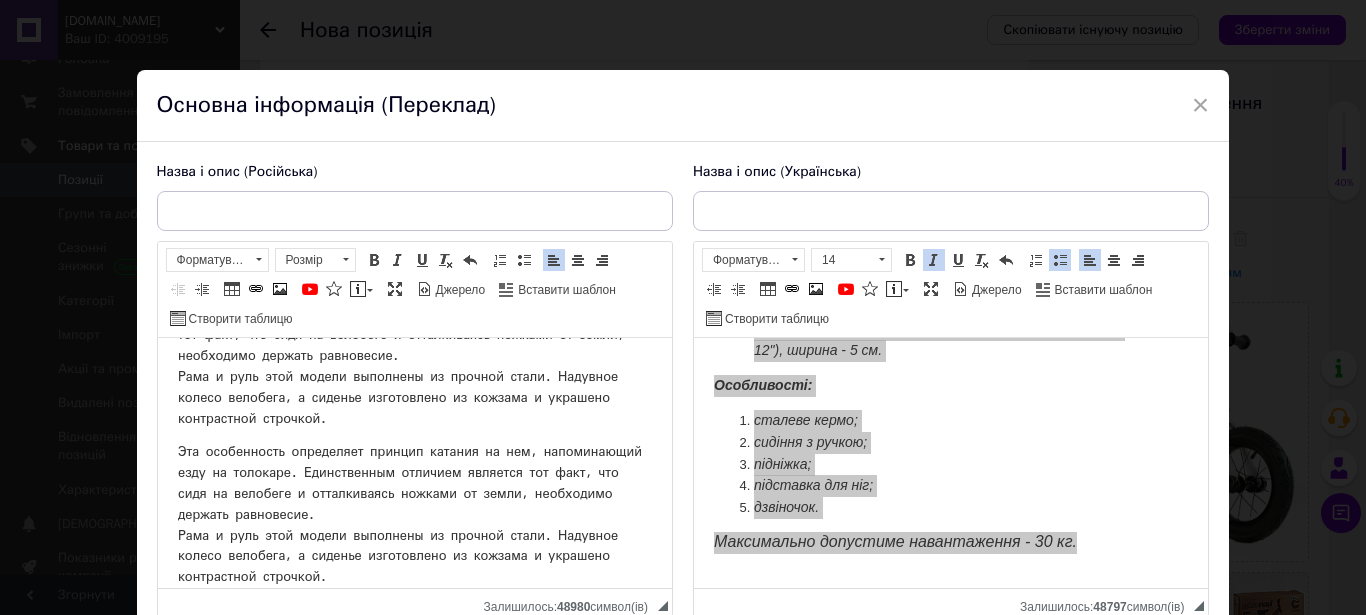 click on "Эта особенность определяет принцип катания на нем, напоминающий езду на толокаре. Единственным отличием является тот факт, что сидя на велобеге и отталкиваясь ножками от земли, необходимо держать равновесие.
Рама и руль этой модели выполнены из прочной стали. Надувное колесо велобега, а сиденье изготовлено из кожзама и украшено контрастной строчкой." at bounding box center [414, 515] 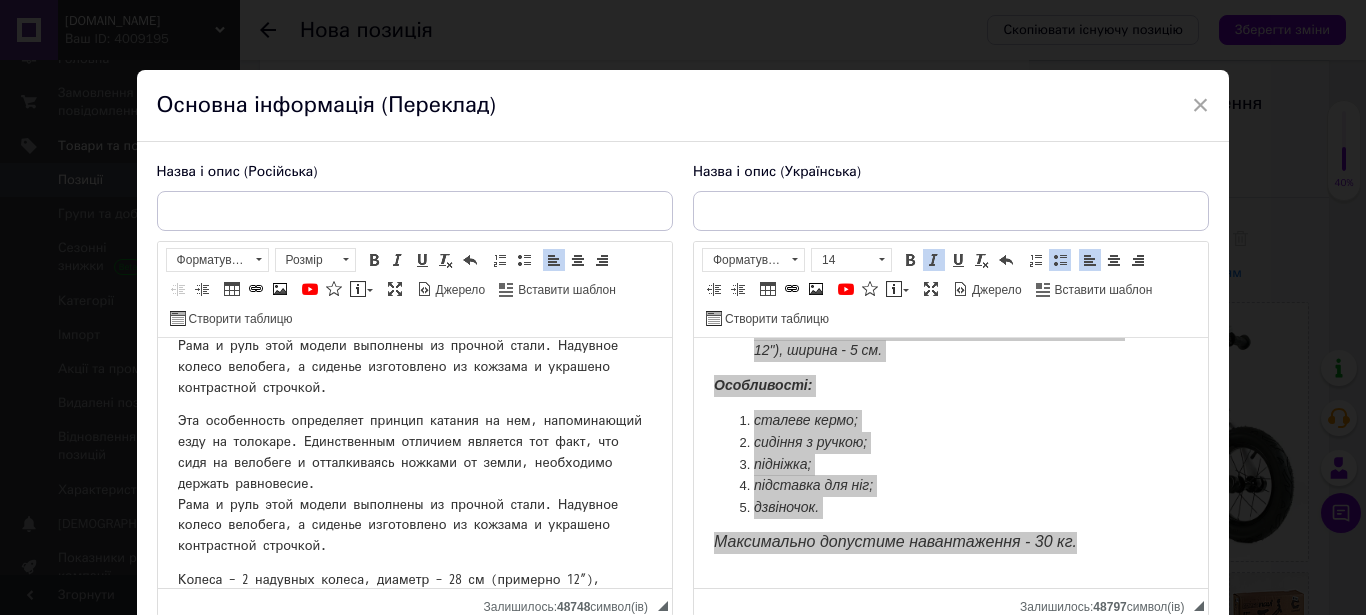 scroll, scrollTop: 471, scrollLeft: 0, axis: vertical 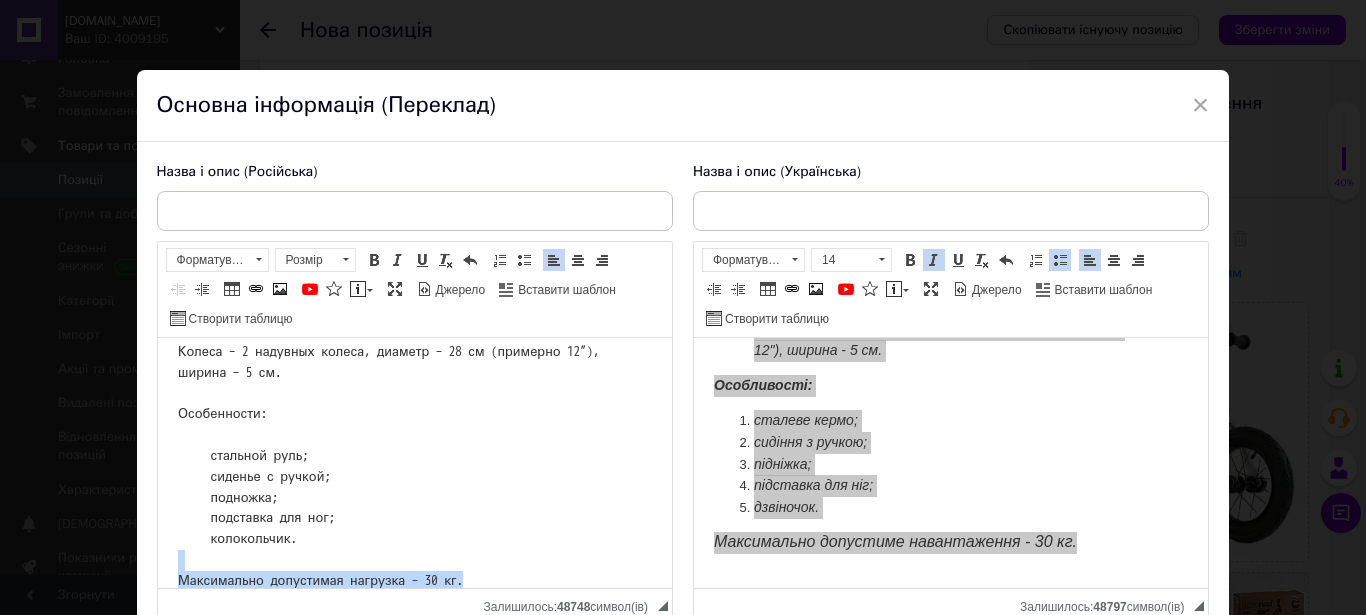 drag, startPoint x: 517, startPoint y: 585, endPoint x: 336, endPoint y: 404, distance: 255.97266 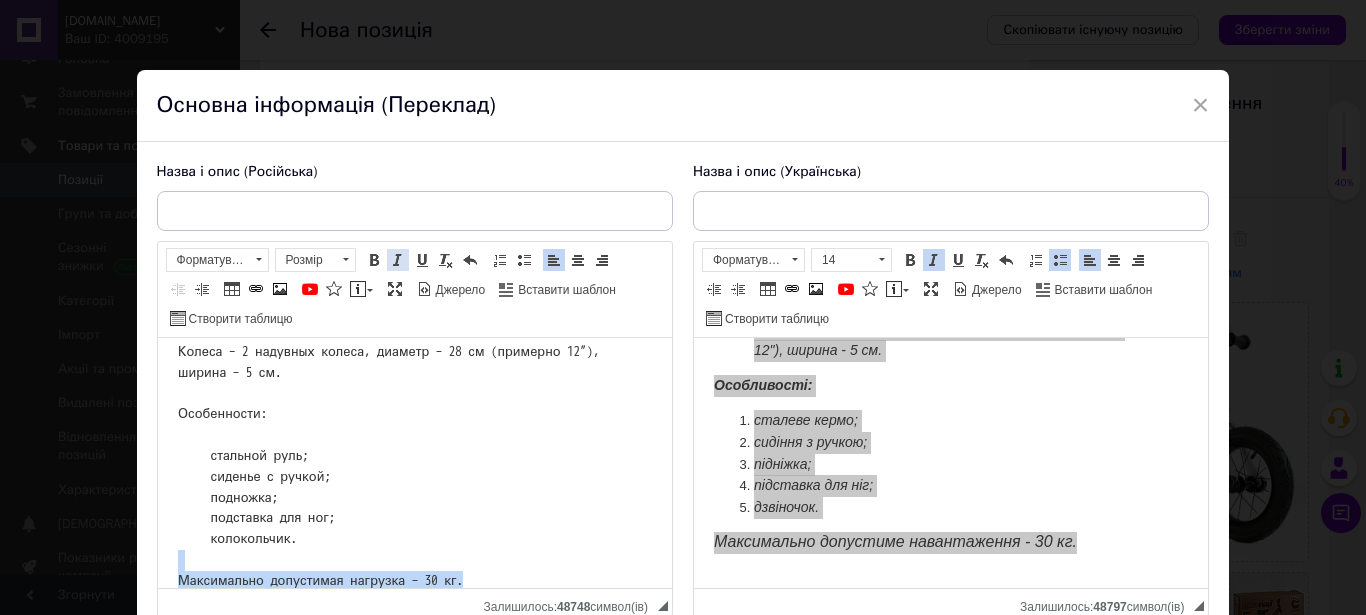 click at bounding box center [398, 260] 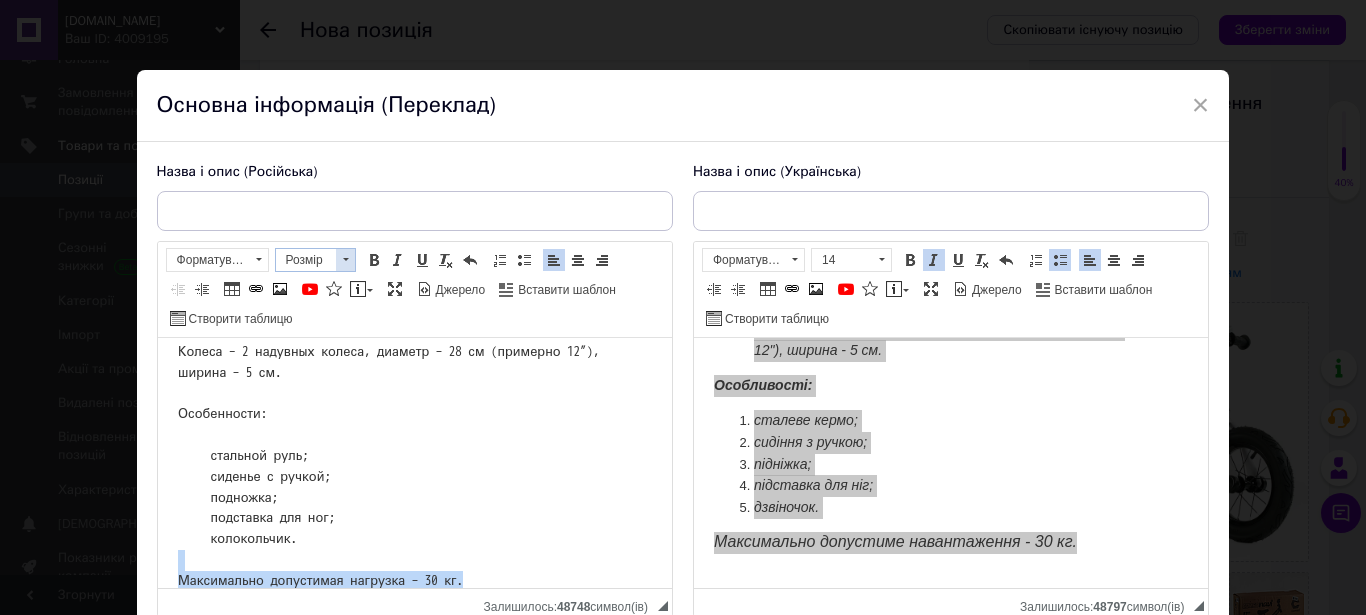 click at bounding box center [345, 260] 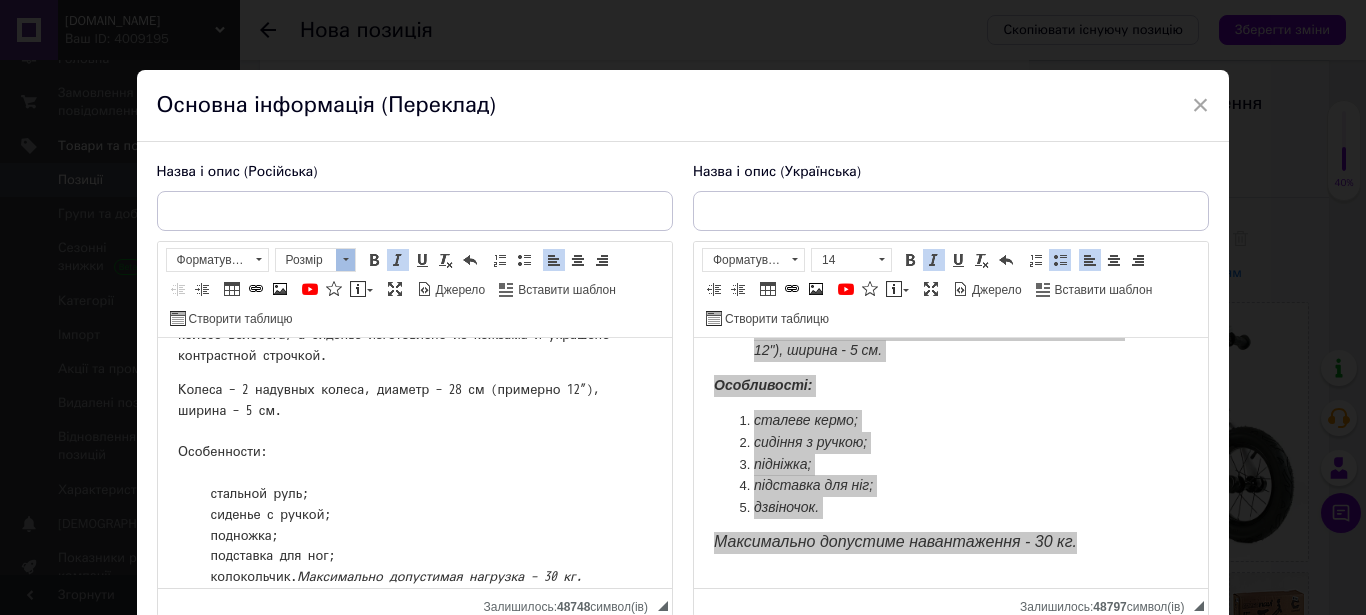 scroll, scrollTop: 30, scrollLeft: 0, axis: vertical 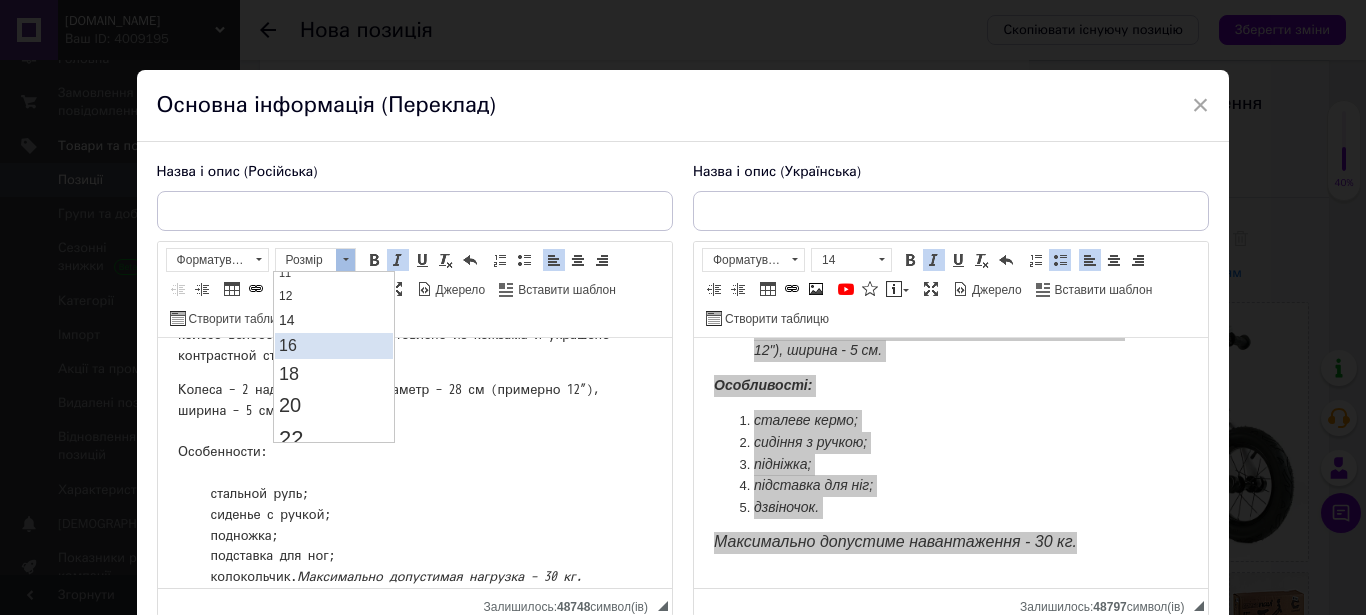 click on "16" at bounding box center (333, 346) 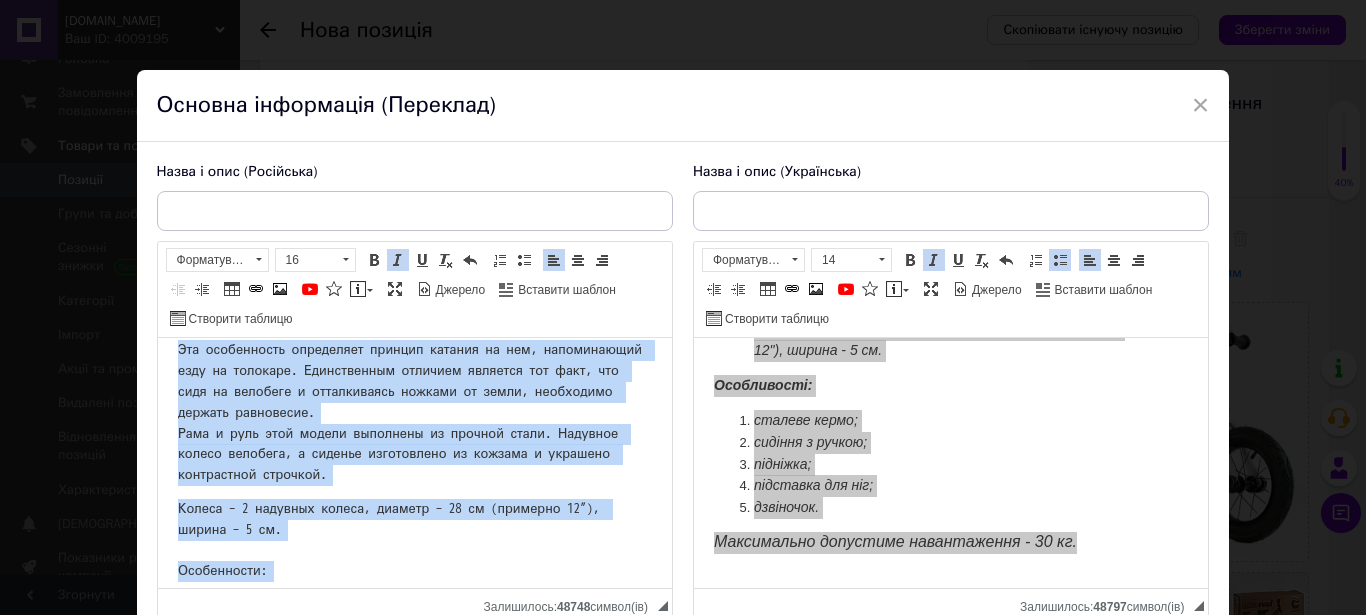 scroll, scrollTop: 0, scrollLeft: 0, axis: both 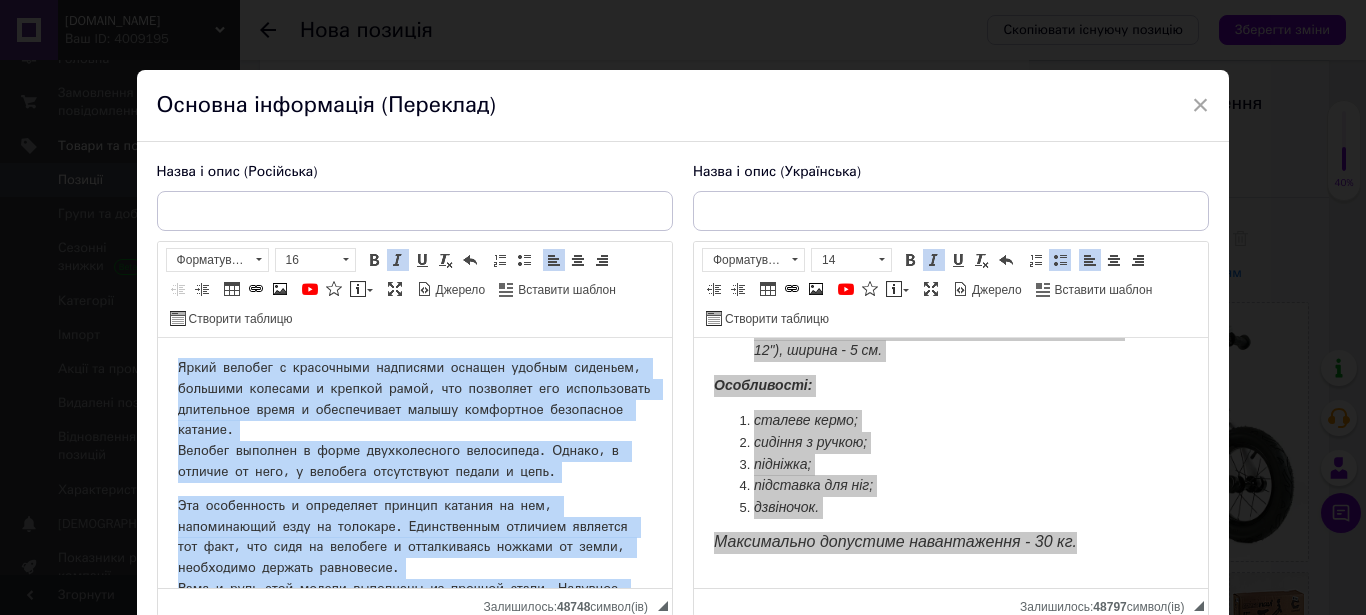drag, startPoint x: 384, startPoint y: 498, endPoint x: 133, endPoint y: 266, distance: 341.79672 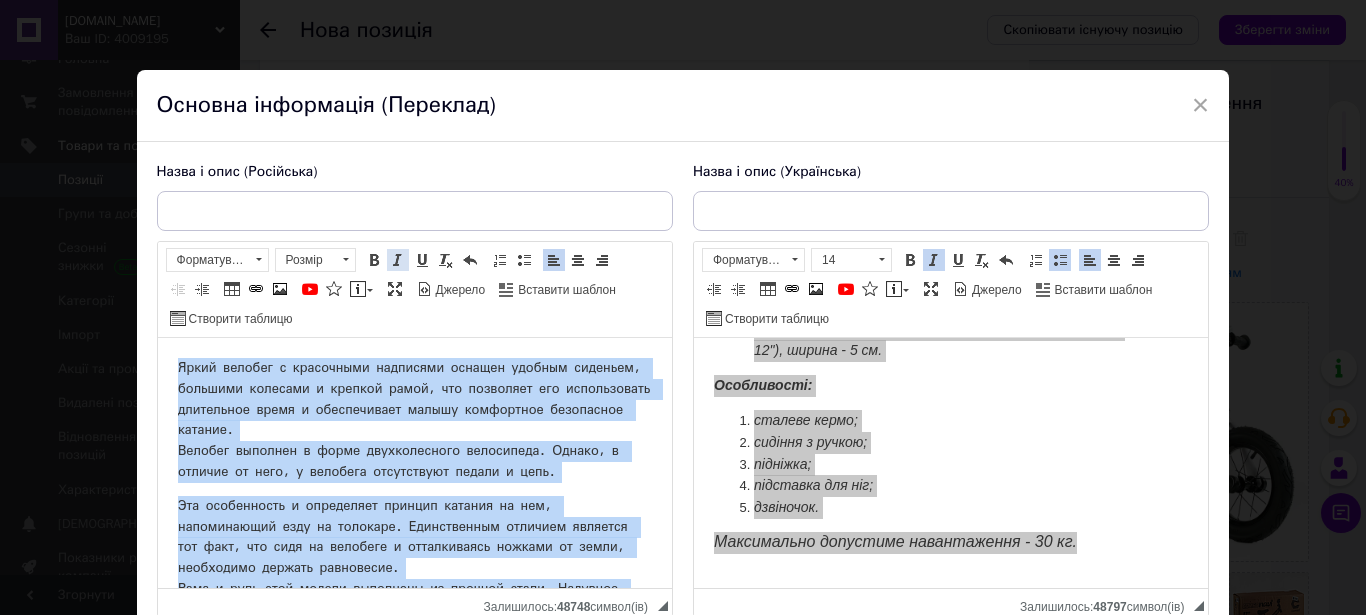 click at bounding box center (398, 260) 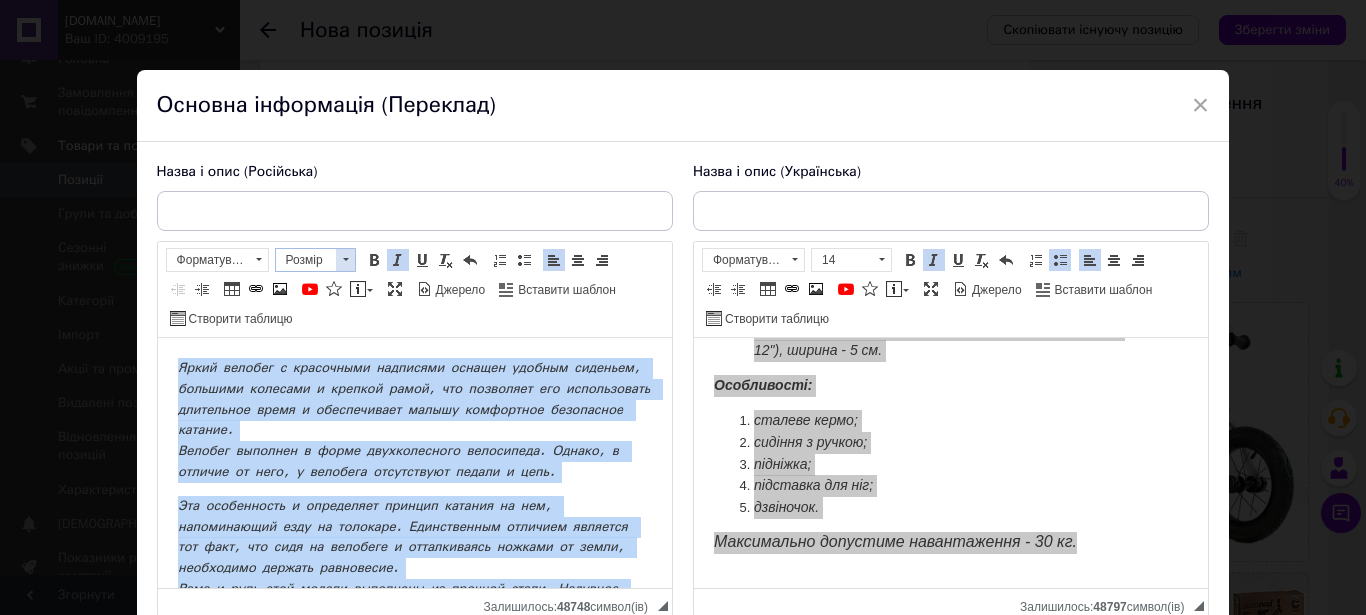 click at bounding box center [345, 260] 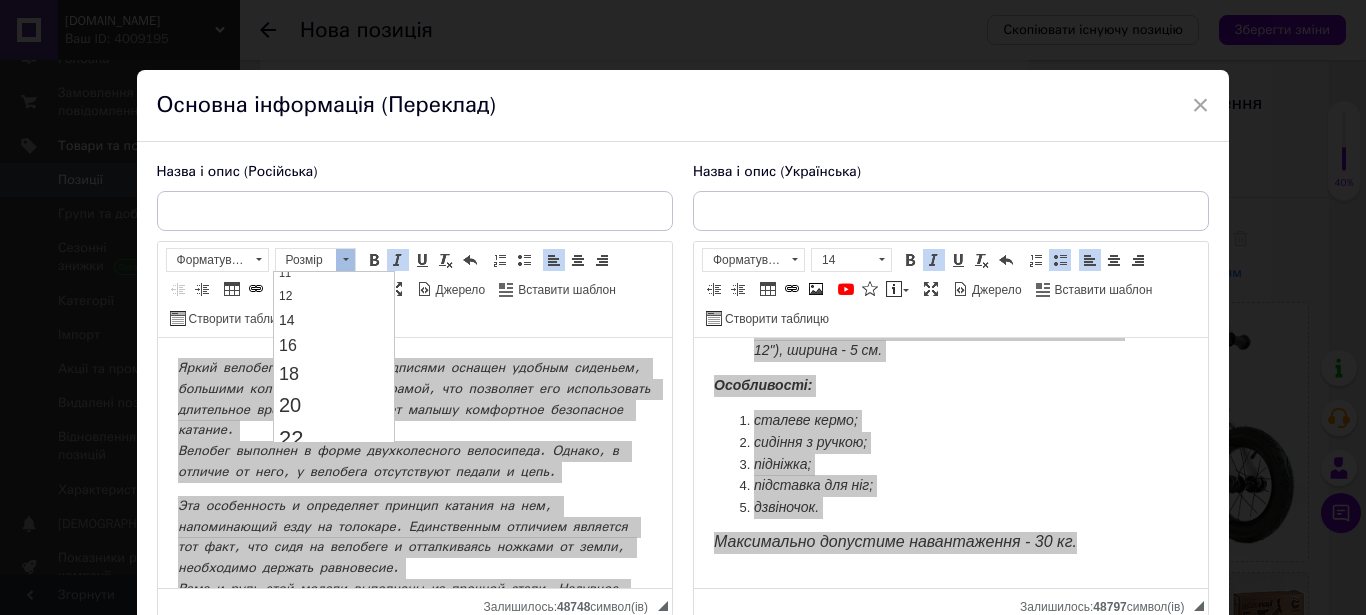 scroll, scrollTop: 30, scrollLeft: 0, axis: vertical 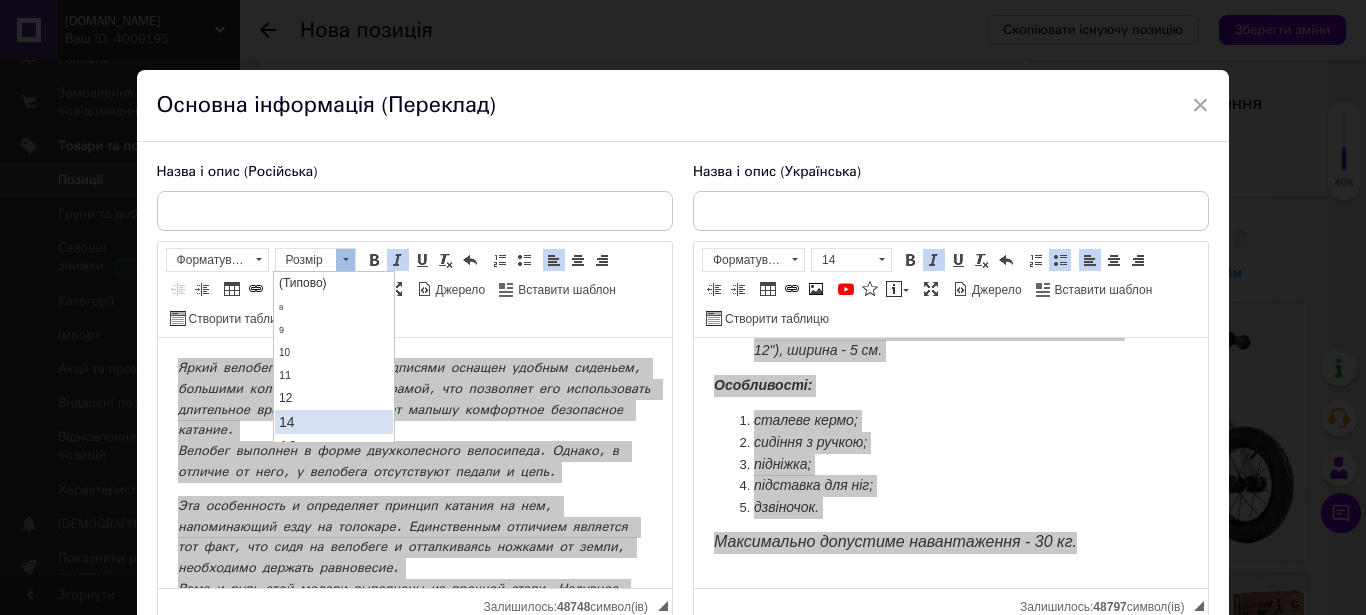 drag, startPoint x: 310, startPoint y: 427, endPoint x: 424, endPoint y: 497, distance: 133.77592 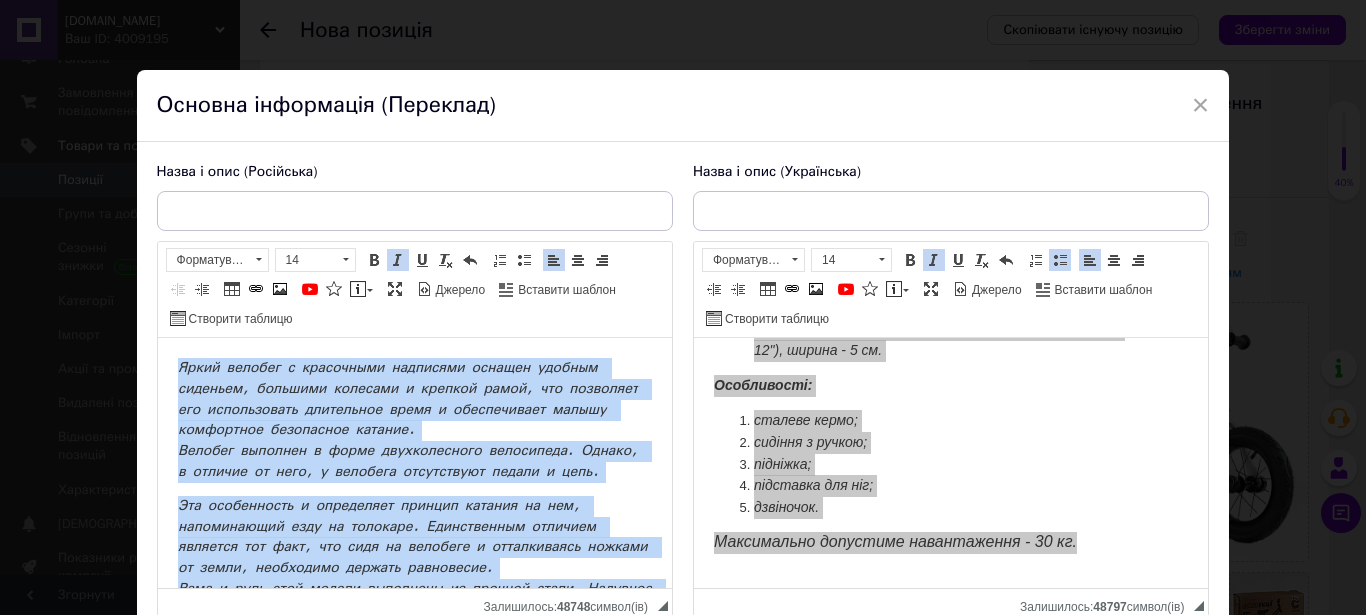 click on "Яркий велобег с красочными надписями оснащен удобным сиденьем, большими колесами и крепкой рамой, что позволяет его использовать длительное время и обеспечивает малышу комфортное безопасное катание.
Велобег выполнен в форме двухколесного велосипеда. Однако, в отличие от него, у велобега отсутствуют педали и цепь." at bounding box center (410, 419) 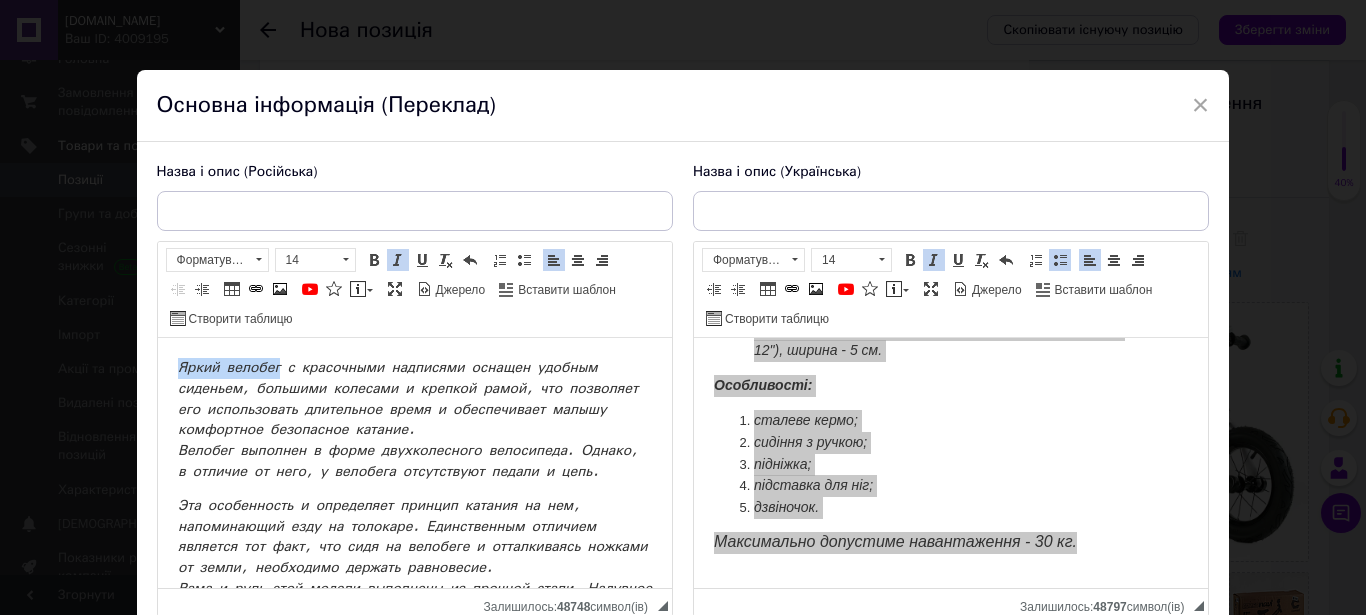drag, startPoint x: 174, startPoint y: 364, endPoint x: 279, endPoint y: 368, distance: 105.076164 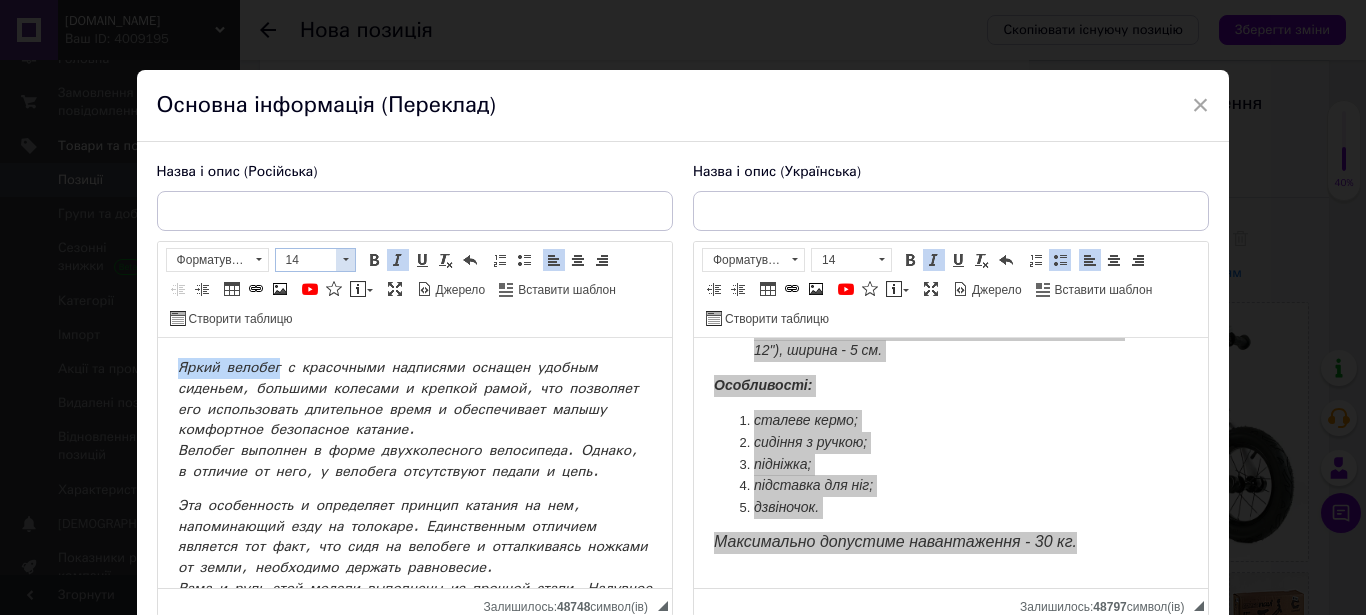 drag, startPoint x: 336, startPoint y: 253, endPoint x: 174, endPoint y: 25, distance: 279.6927 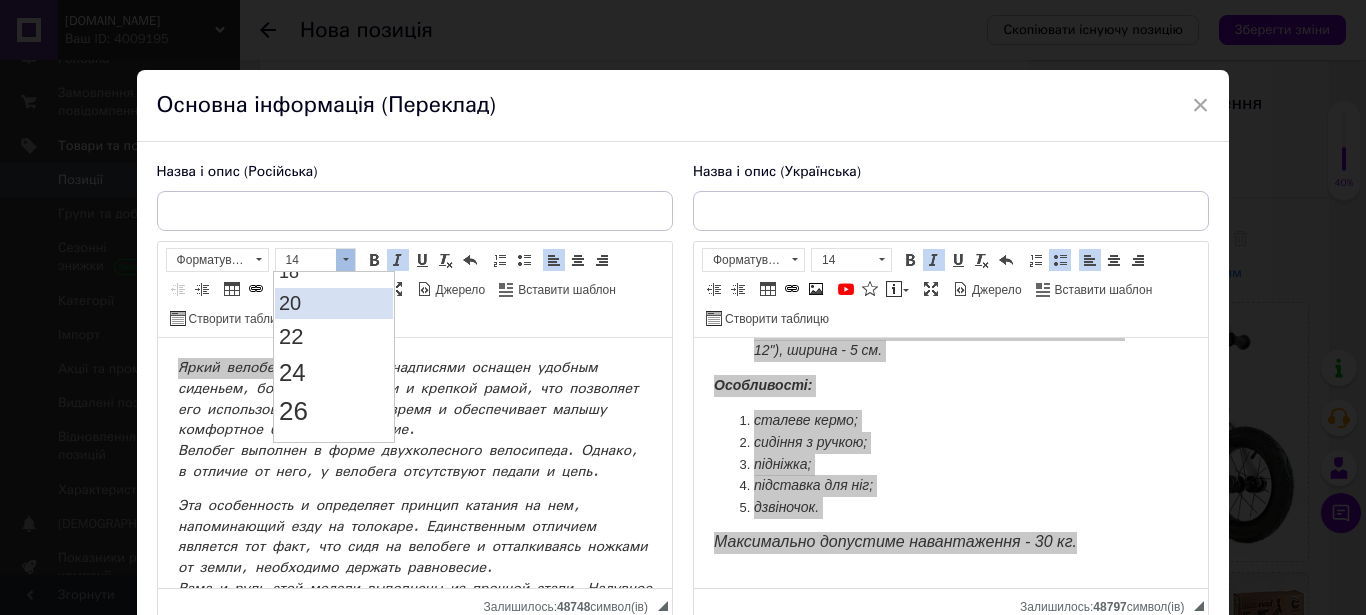 scroll, scrollTop: 132, scrollLeft: 0, axis: vertical 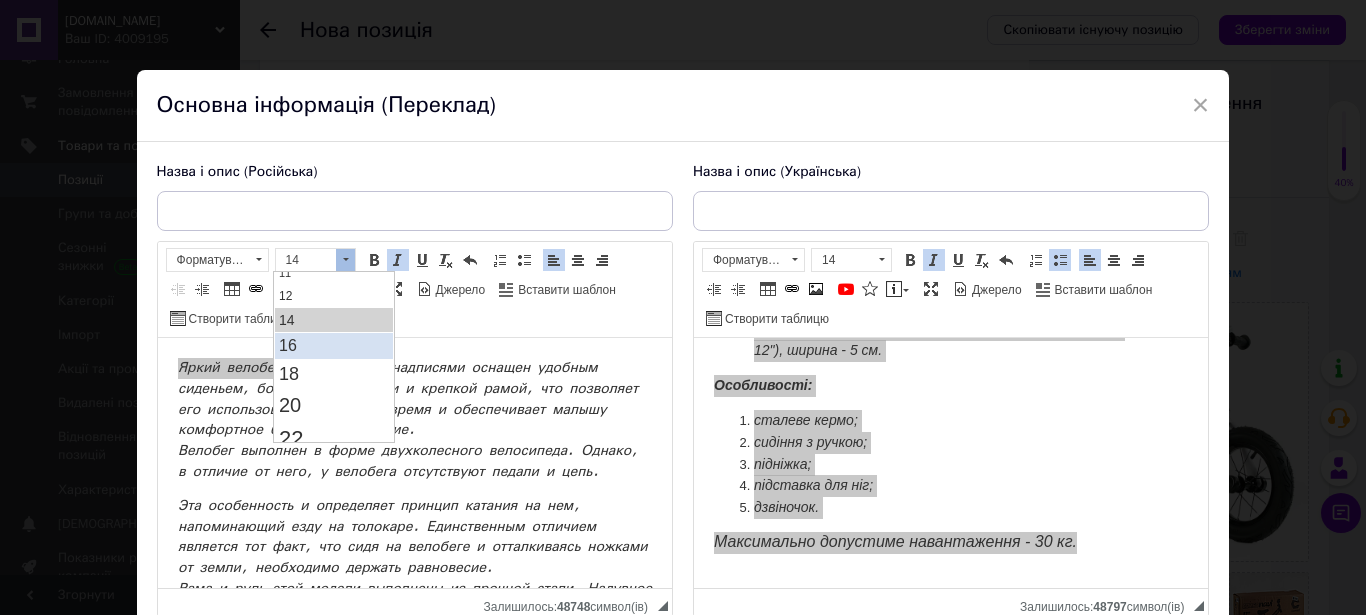 click on "16" at bounding box center (333, 346) 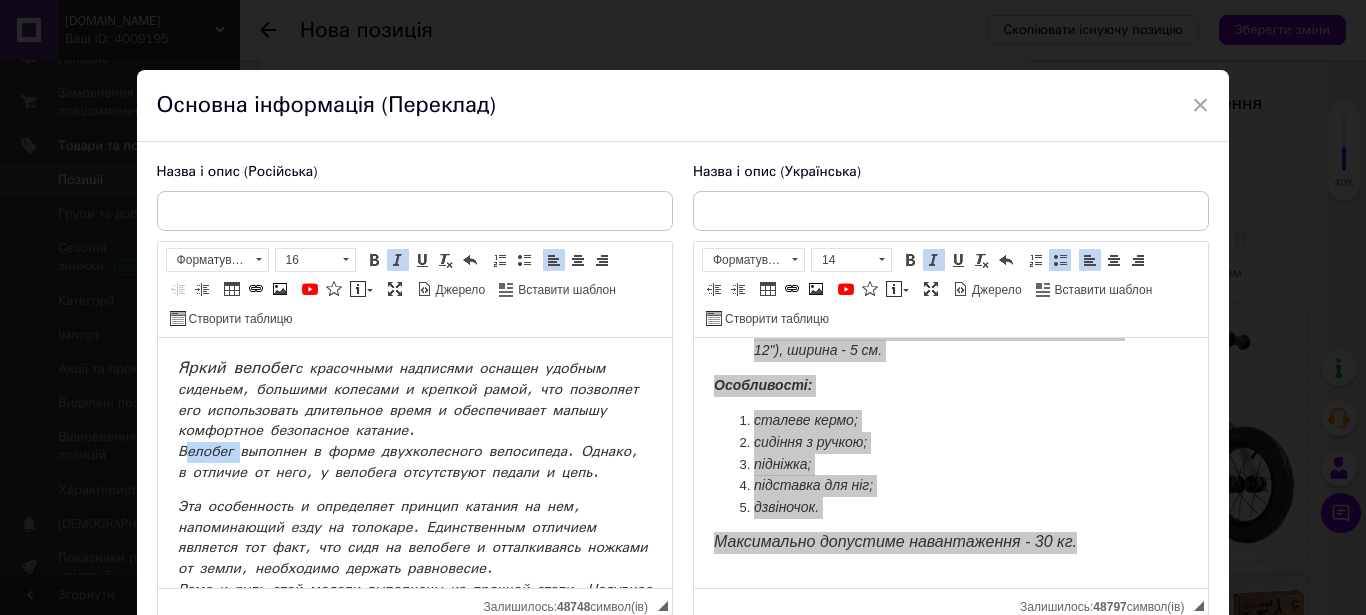 drag, startPoint x: 176, startPoint y: 453, endPoint x: 519, endPoint y: 595, distance: 371.23172 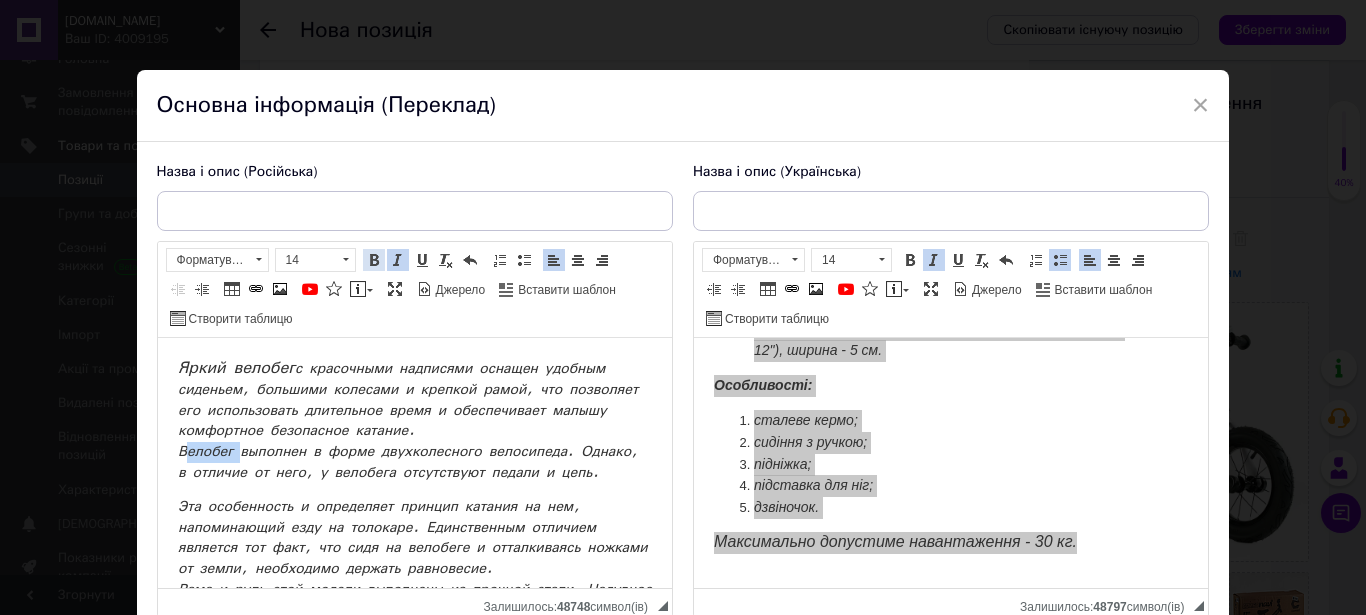 click at bounding box center [374, 260] 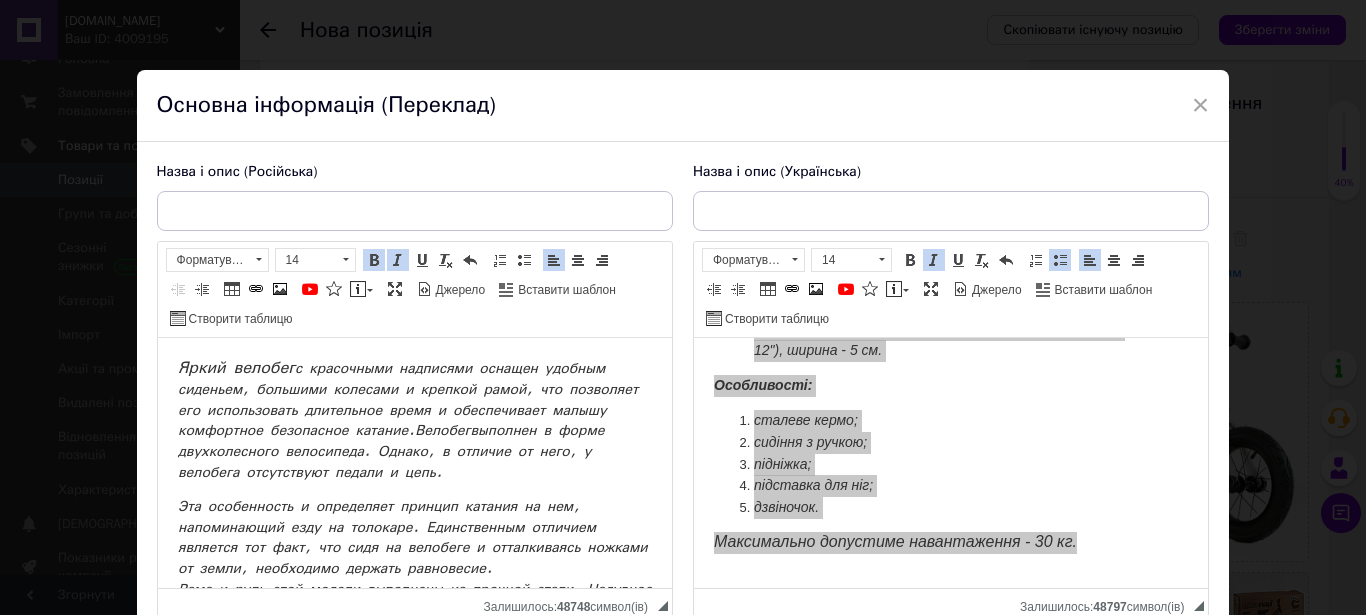 scroll, scrollTop: 102, scrollLeft: 0, axis: vertical 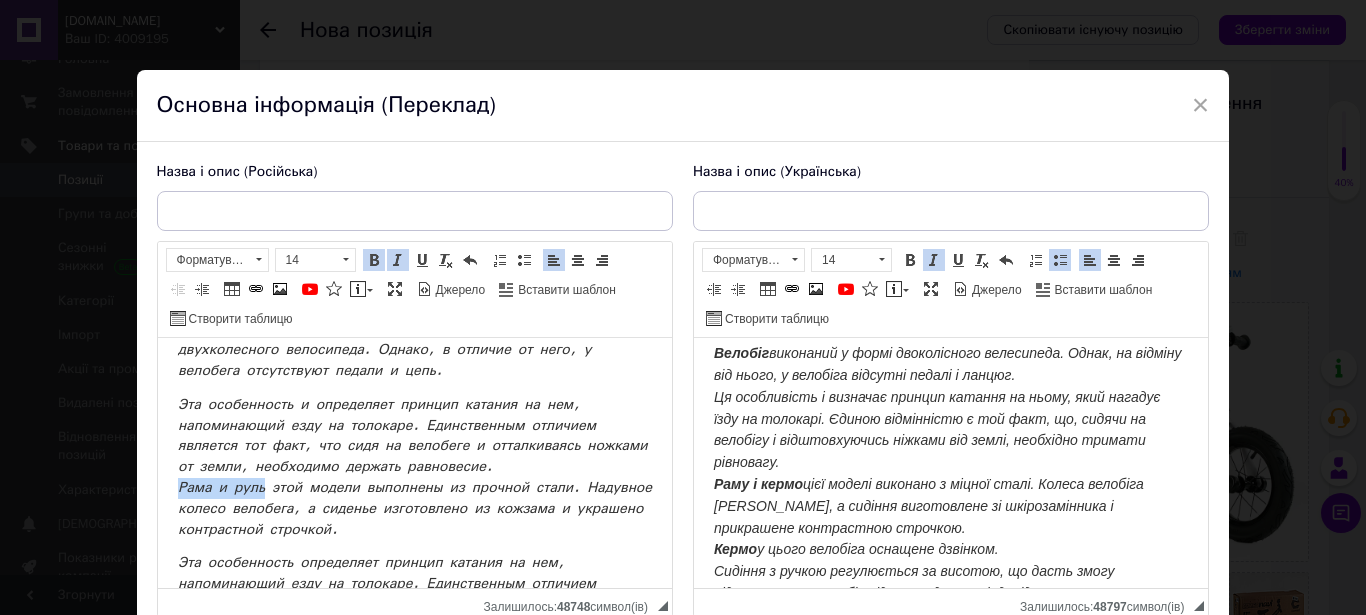 drag, startPoint x: 174, startPoint y: 509, endPoint x: 265, endPoint y: 508, distance: 91.00549 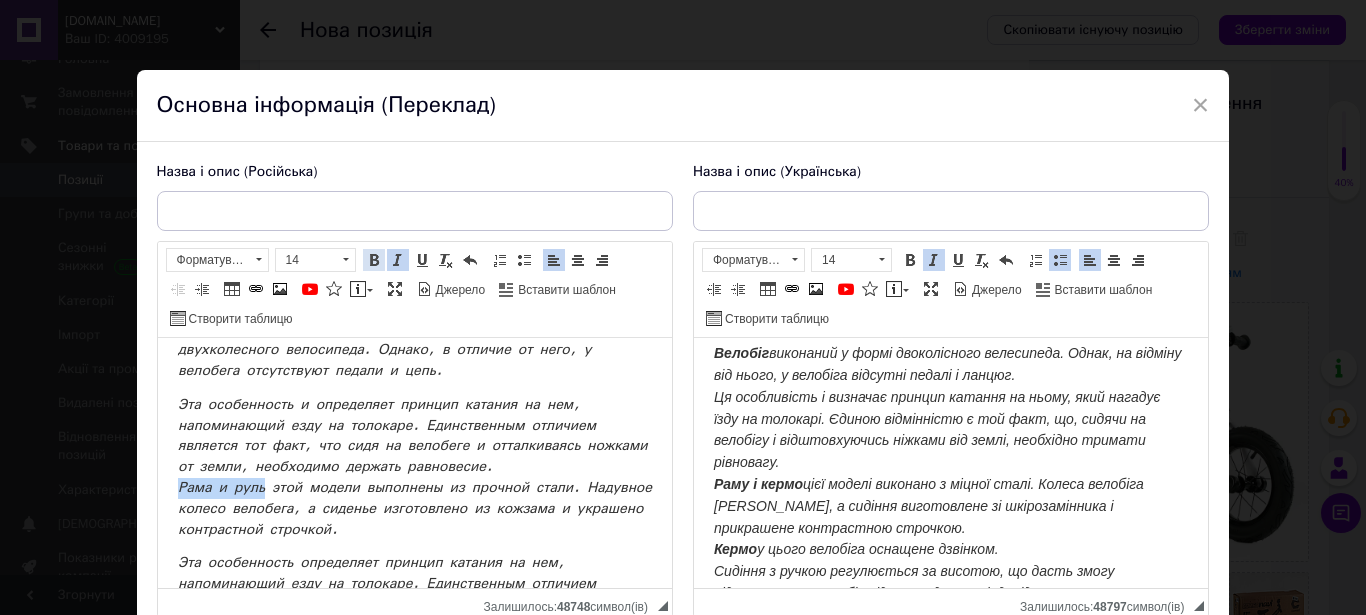 click at bounding box center [374, 260] 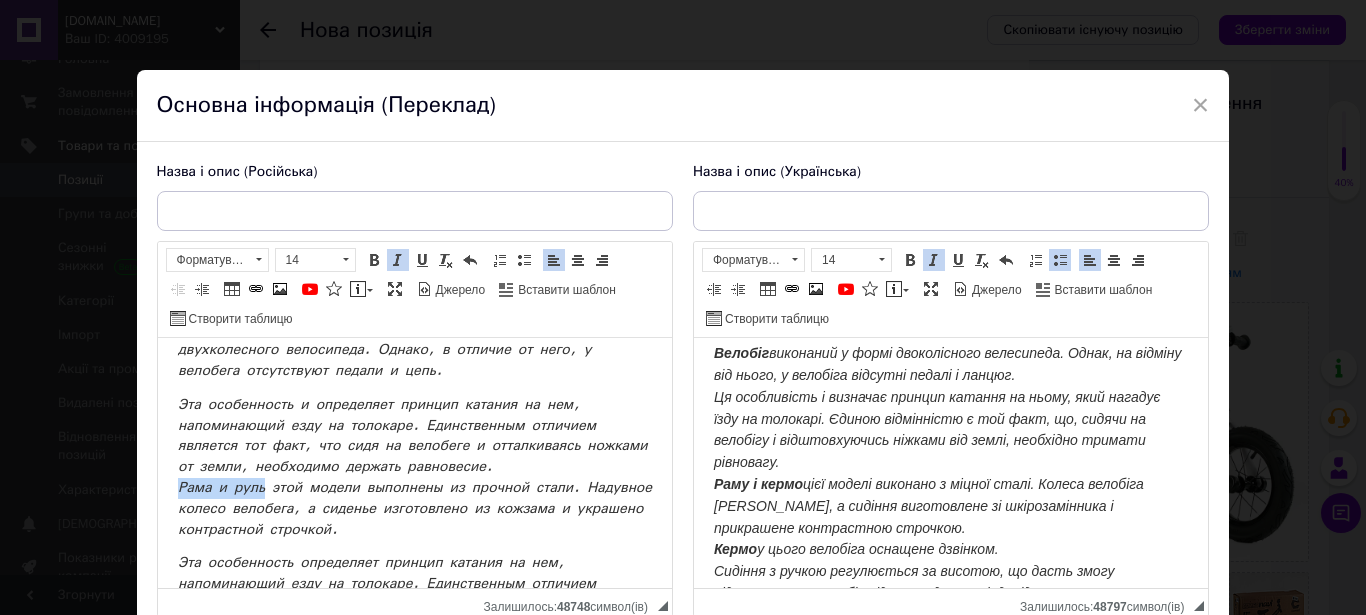 click on "Яркий велобег  с красочными надписями оснащен удобным сиденьем, большими колесами и крепкой рамой, что позволяет его использовать длительное время и обеспечивает малышу комфортное безопасное катание.
Велобег  выполнен в форме двухколесного велосипеда. Однако, в отличие от него, у велобега отсутствуют педали и цепь. Колеса – 2 надувных колеса, диаметр – 28 см (примерно 12”), ширина – 5 см.
Особенности:
стальной руль;
сиденье с ручкой;
подножка;
подставка для ног;
колокольчик.
Максимально допустимая нагрузка – 30 кг." at bounding box center [414, 361] 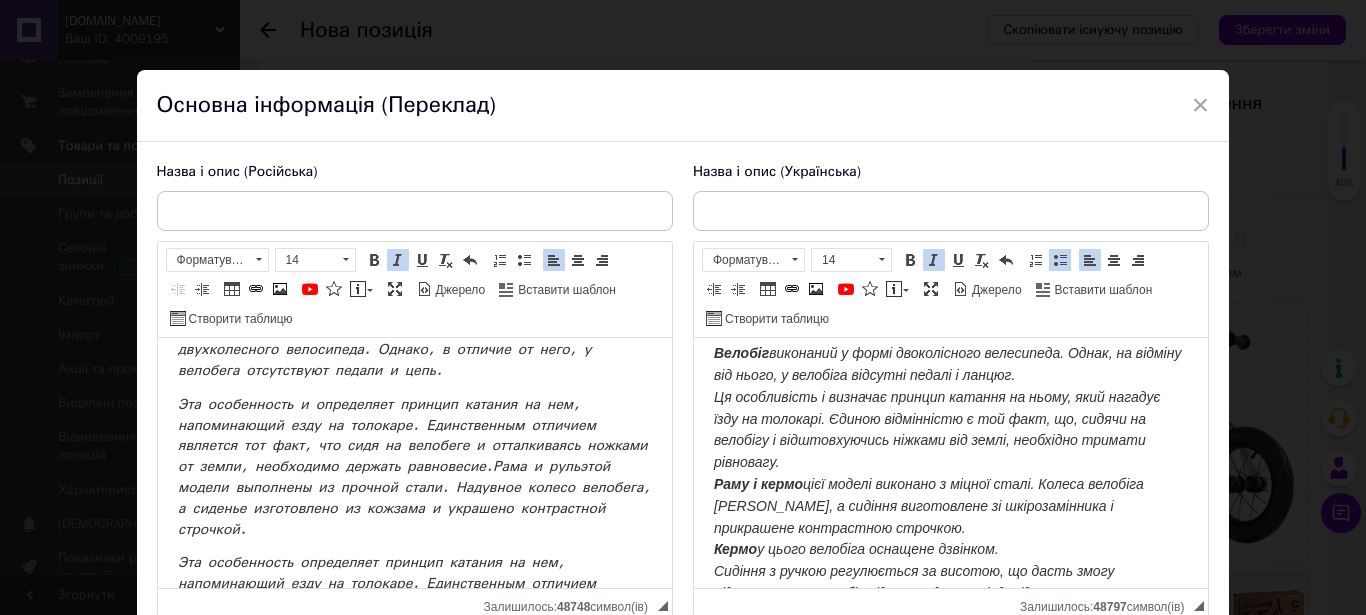 type 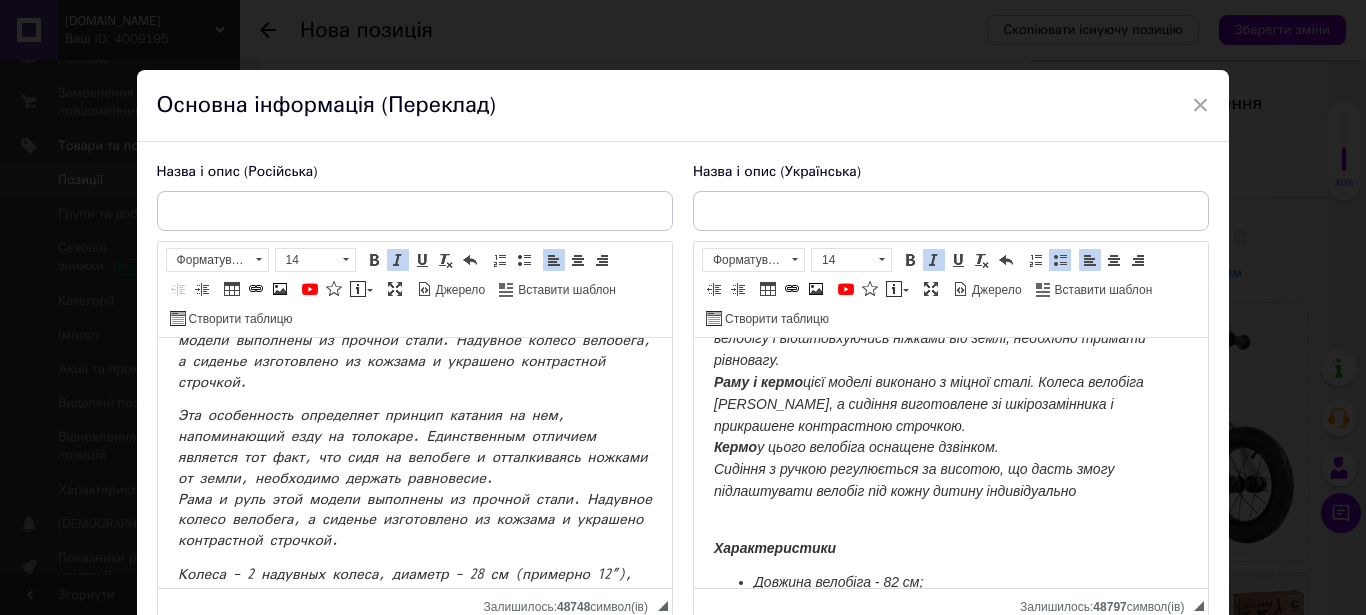 scroll, scrollTop: 204, scrollLeft: 0, axis: vertical 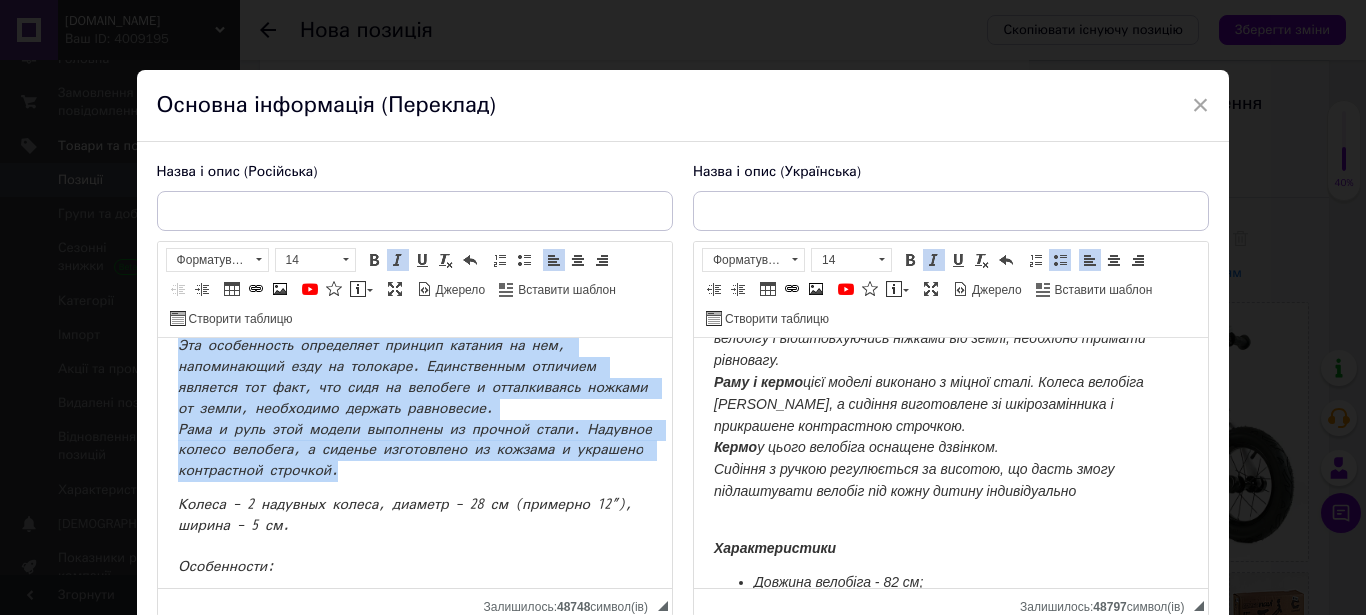 drag, startPoint x: 172, startPoint y: 468, endPoint x: 519, endPoint y: 489, distance: 347.63486 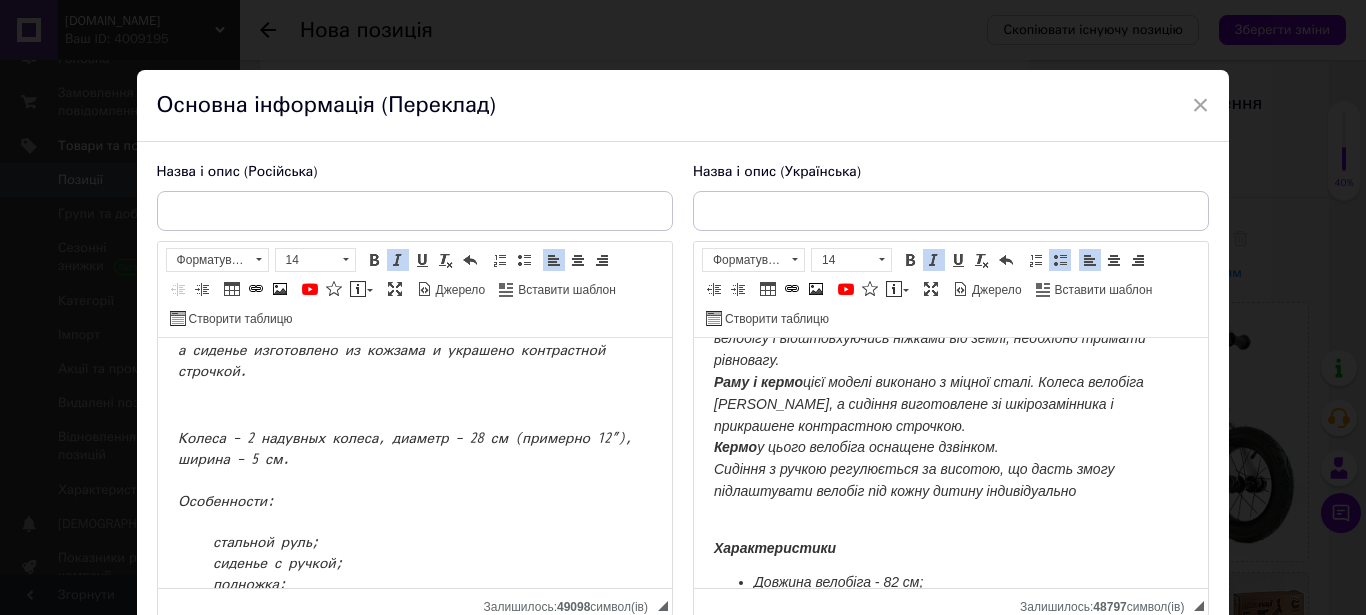 scroll, scrollTop: 204, scrollLeft: 0, axis: vertical 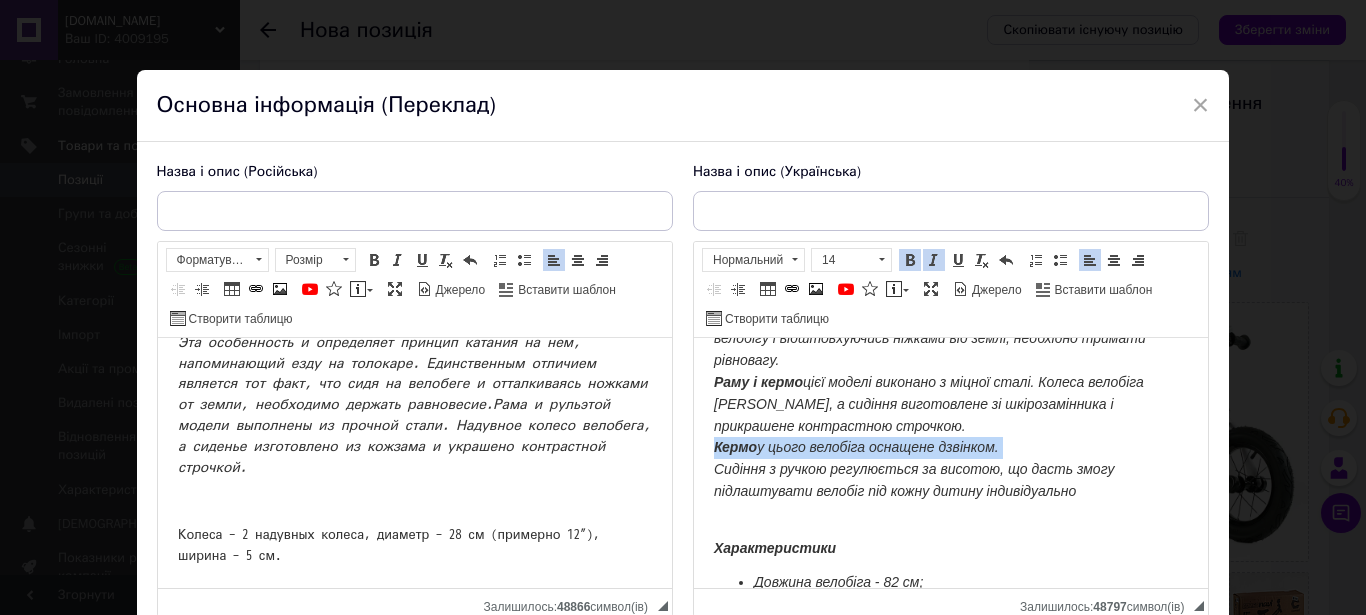 drag, startPoint x: 710, startPoint y: 438, endPoint x: 1093, endPoint y: 482, distance: 385.51913 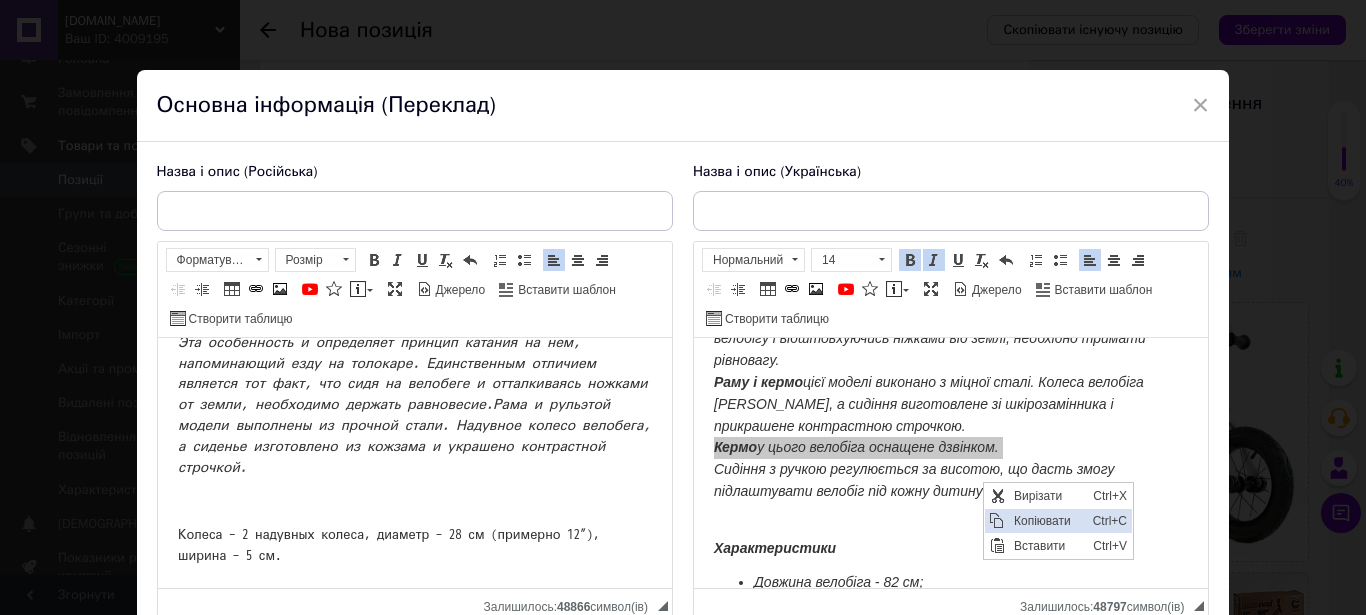 drag, startPoint x: 1016, startPoint y: 521, endPoint x: 1479, endPoint y: 497, distance: 463.6216 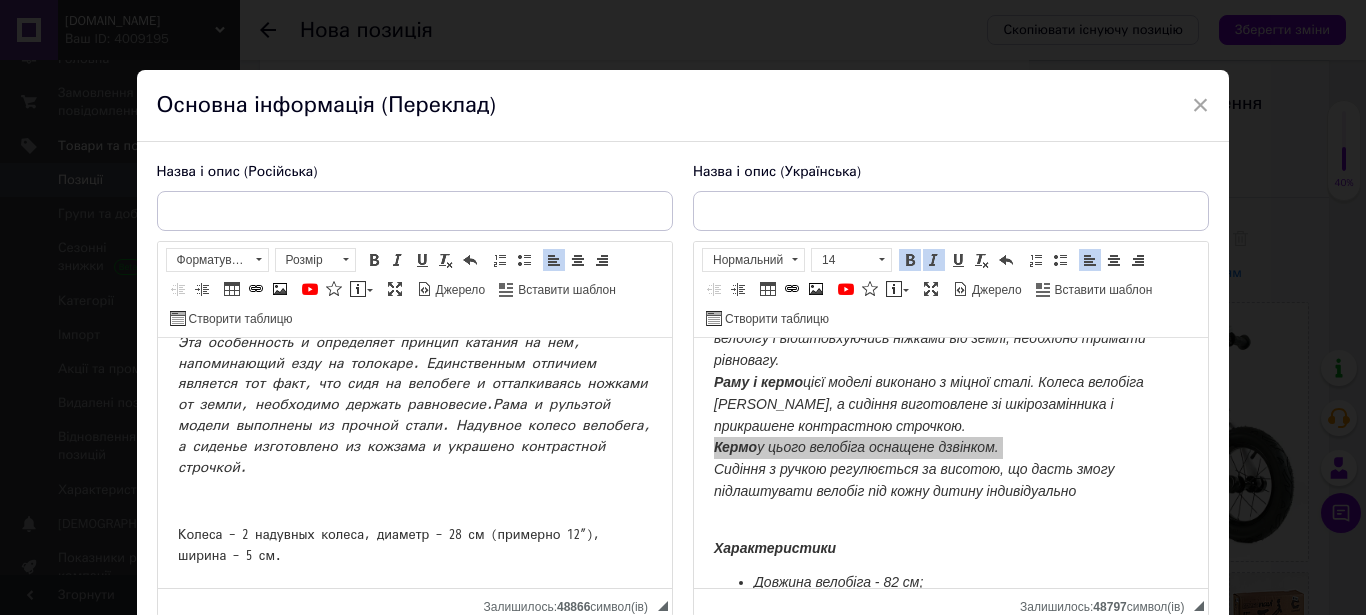 click at bounding box center (414, 501) 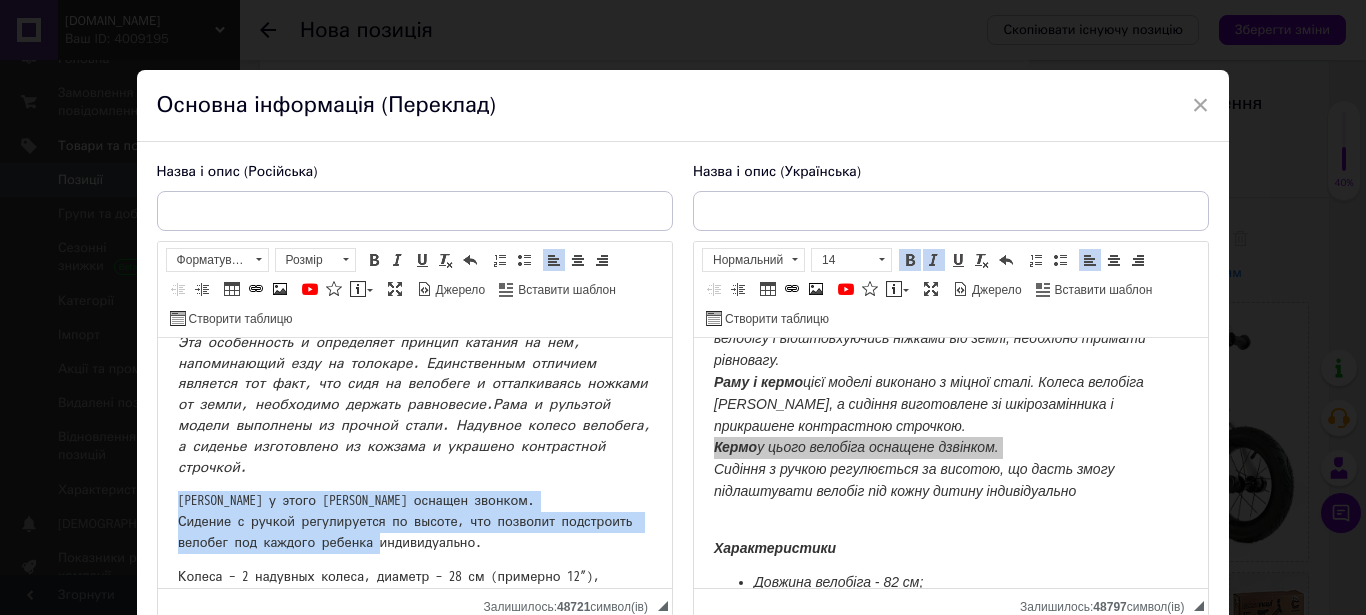 drag, startPoint x: 170, startPoint y: 512, endPoint x: 512, endPoint y: 569, distance: 346.71747 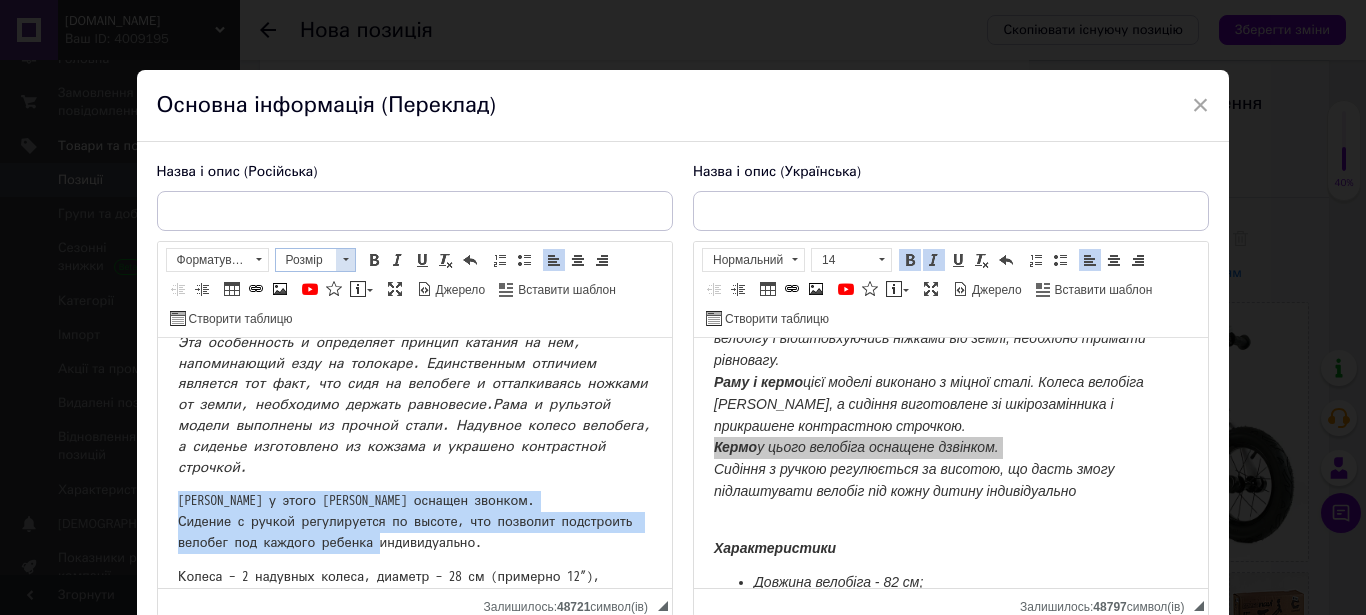 click at bounding box center (398, 260) 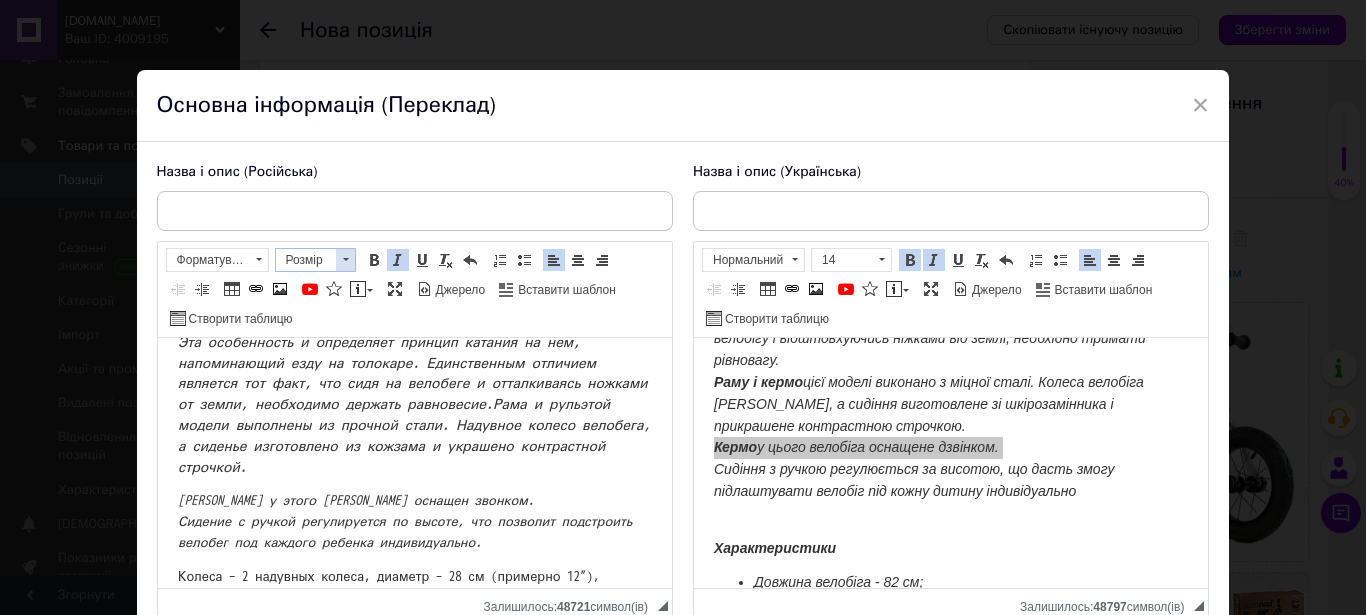 drag, startPoint x: 340, startPoint y: 257, endPoint x: 172, endPoint y: 53, distance: 264.27258 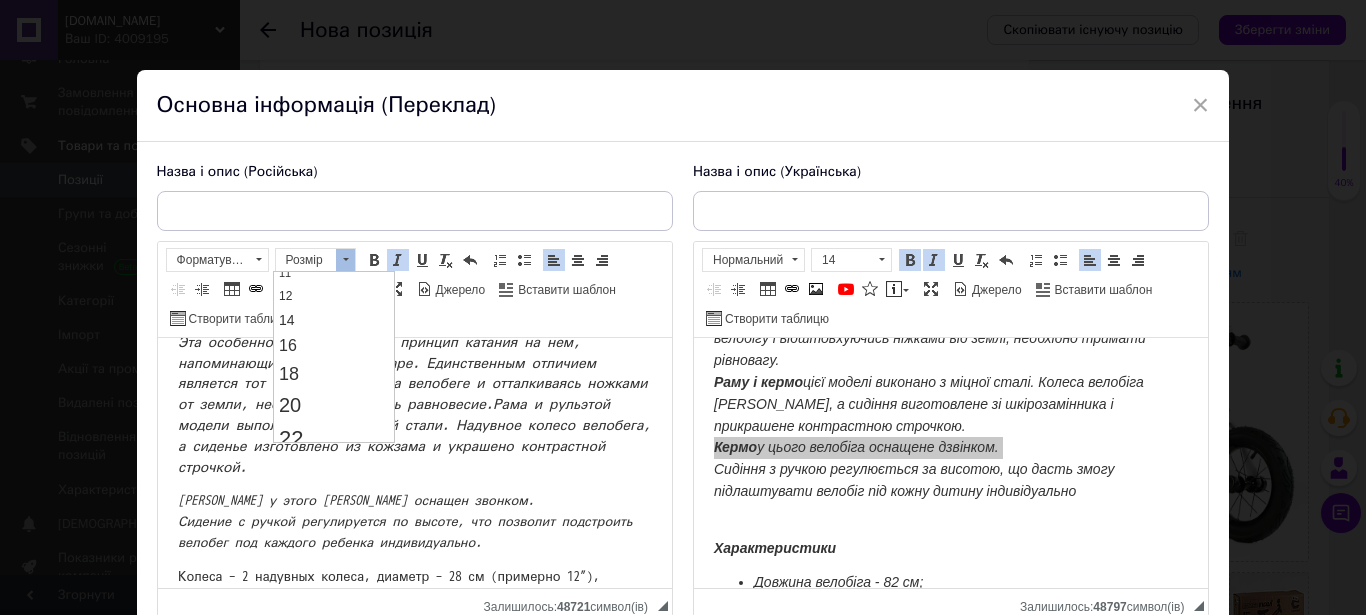 scroll, scrollTop: 30, scrollLeft: 0, axis: vertical 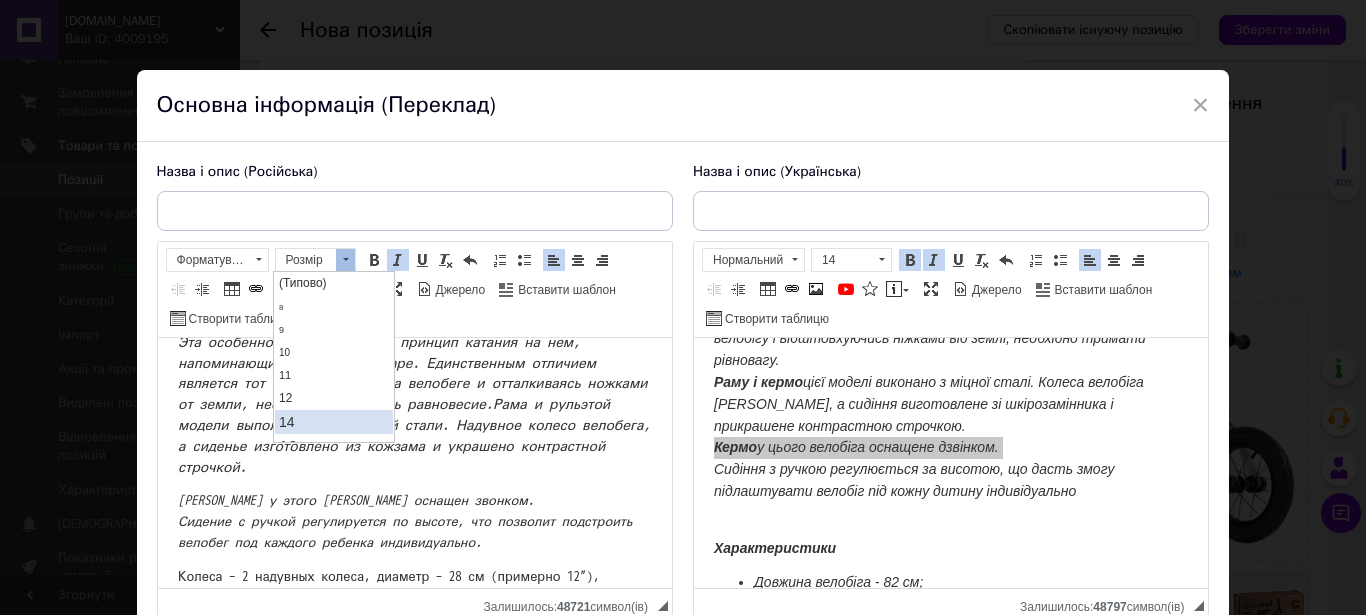 click on "14" at bounding box center (333, 422) 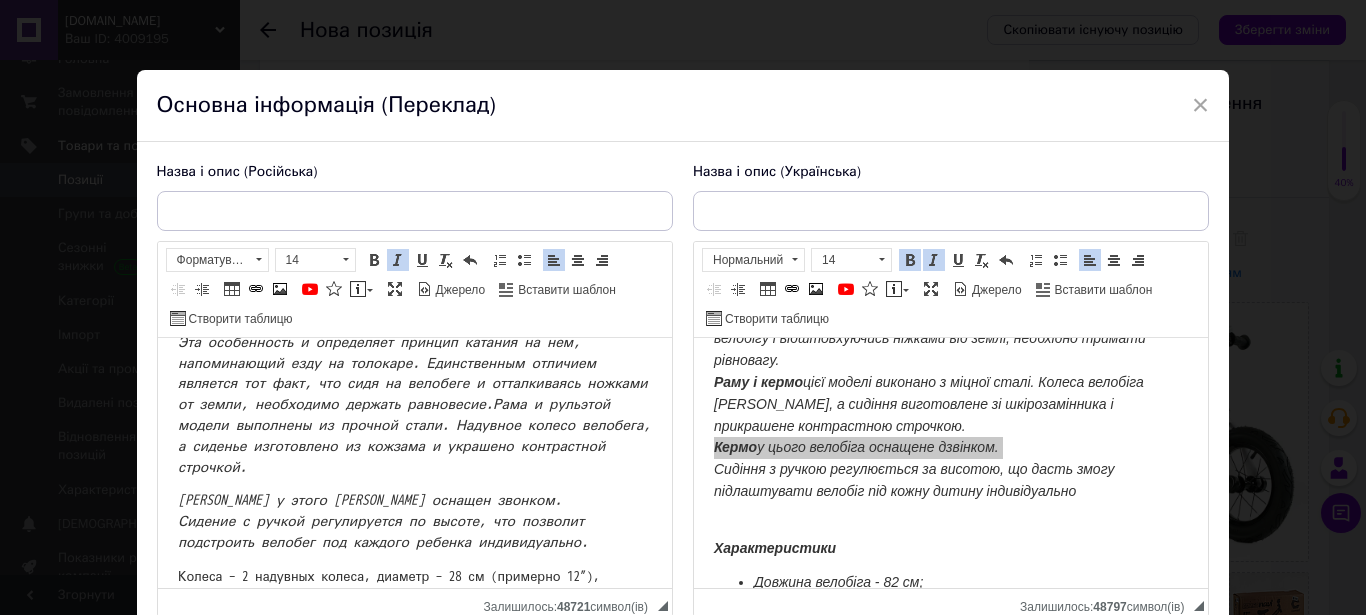 click on "Яркий велобег  с красочными надписями оснащен удобным сиденьем, большими колесами и крепкой рамой, что позволяет его использовать длительное время и обеспечивает малышу комфортное безопасное катание.
Велобег  выполнен в форме двухколесного велосипеда. Однако, в отличие от него, у велобега отсутствуют педали и цепь. Эта особенность и определяет принцип катания на нем, напоминающий езду на толокаре. Единственным отличием является тот факт, что сидя на велобеге и отталкиваясь ножками от земли, необходимо держать равновесие.
Рама и руль" at bounding box center (414, 633) 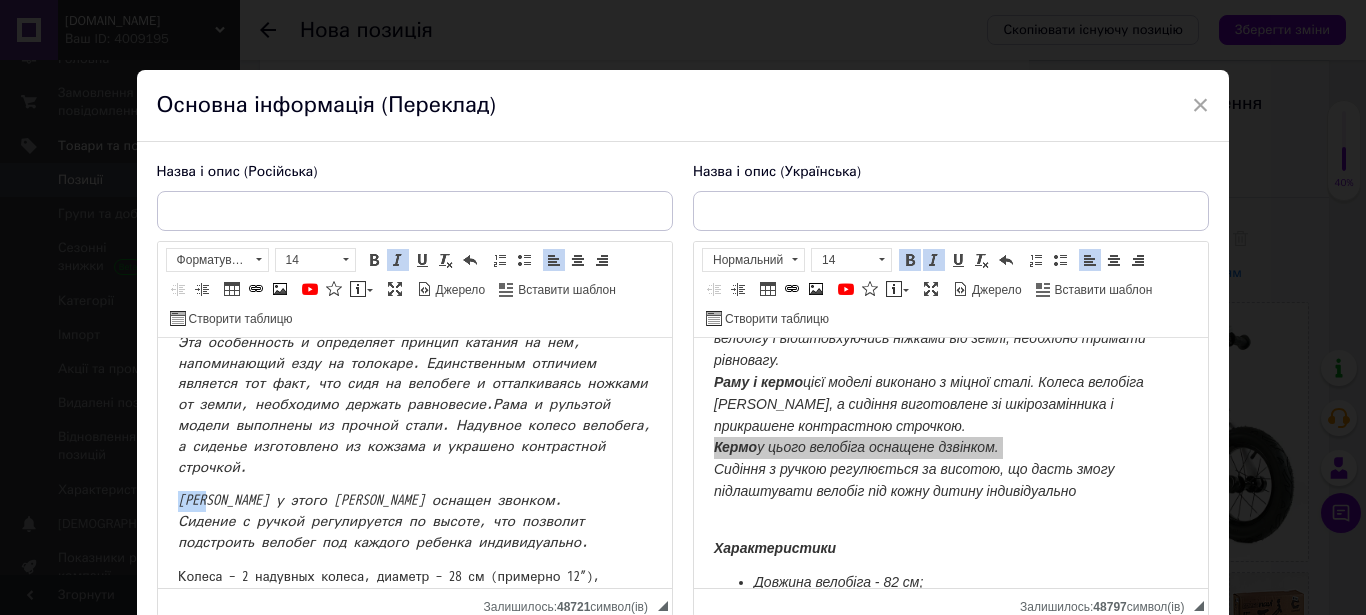 drag, startPoint x: 170, startPoint y: 520, endPoint x: 208, endPoint y: 520, distance: 38 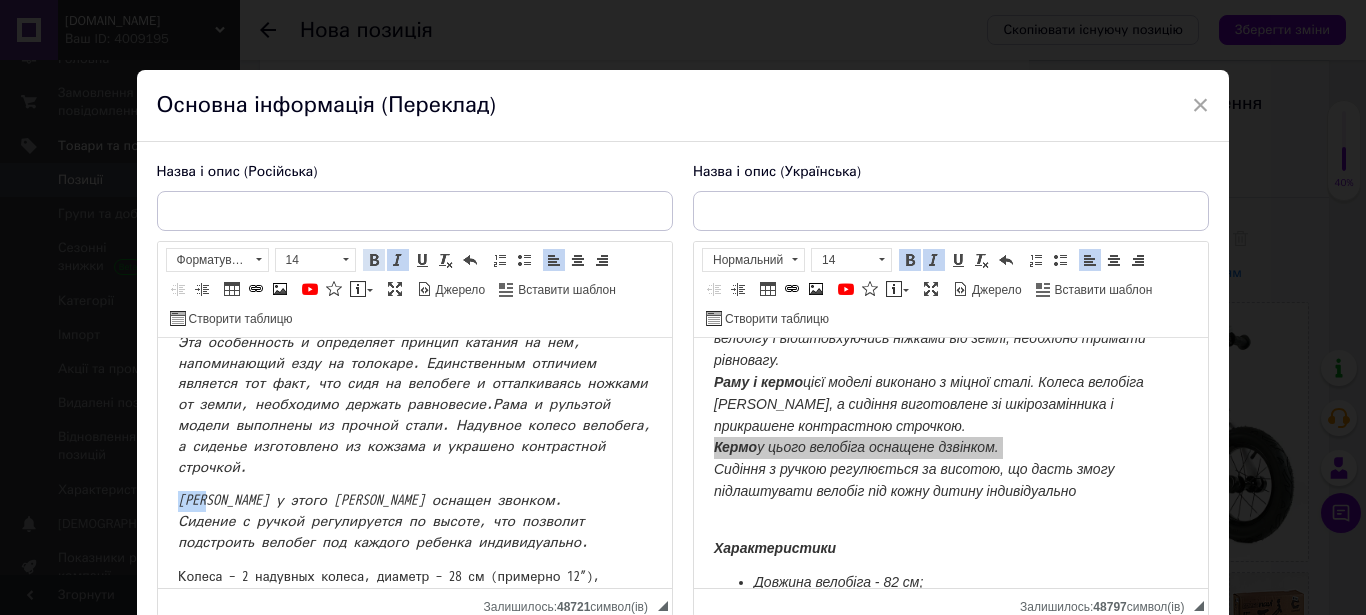 click at bounding box center [374, 260] 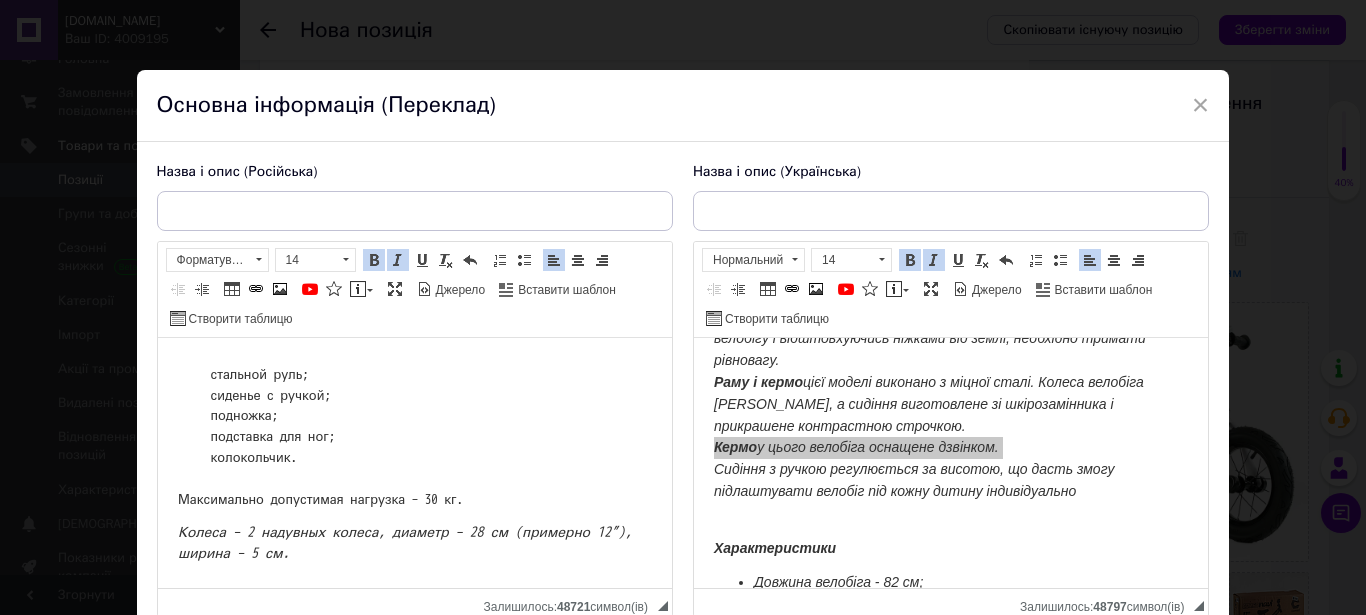 scroll, scrollTop: 253, scrollLeft: 0, axis: vertical 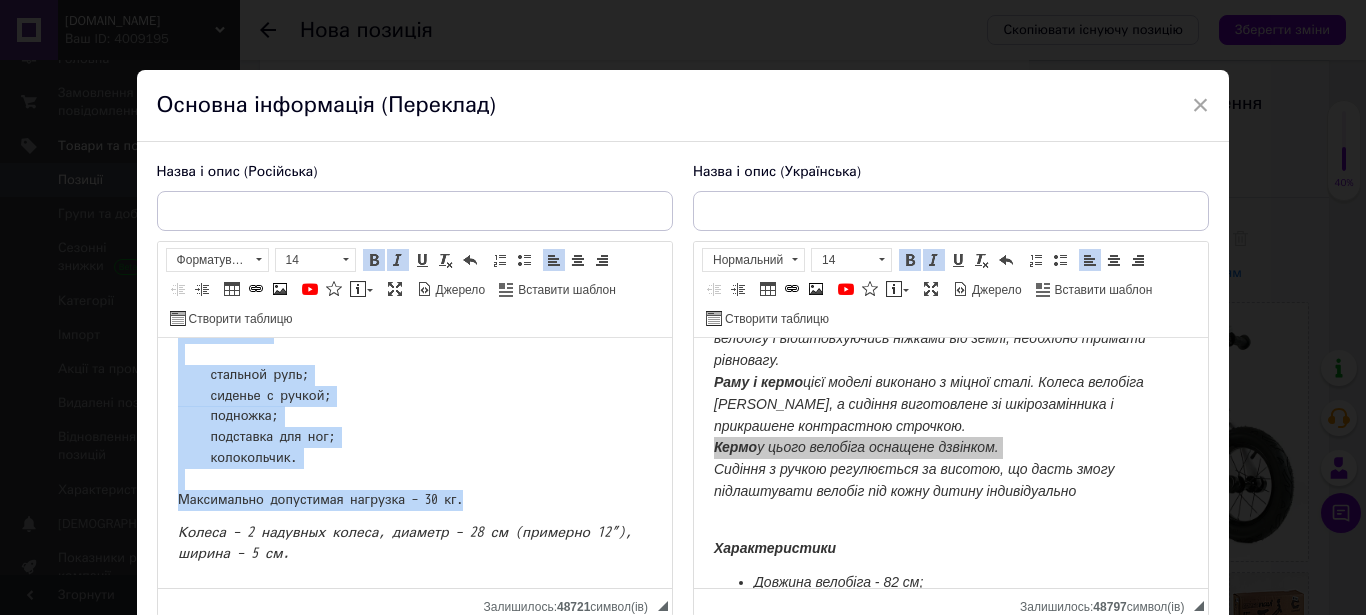 drag, startPoint x: 257, startPoint y: 525, endPoint x: 497, endPoint y: 535, distance: 240.20824 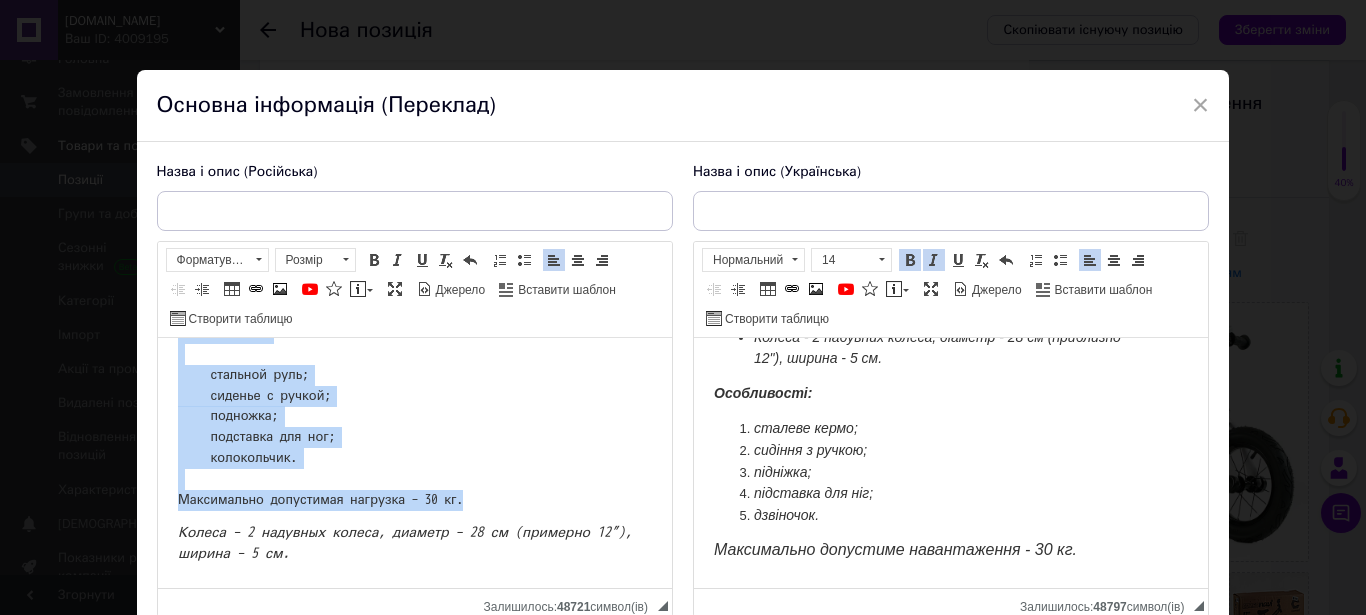 scroll, scrollTop: 572, scrollLeft: 0, axis: vertical 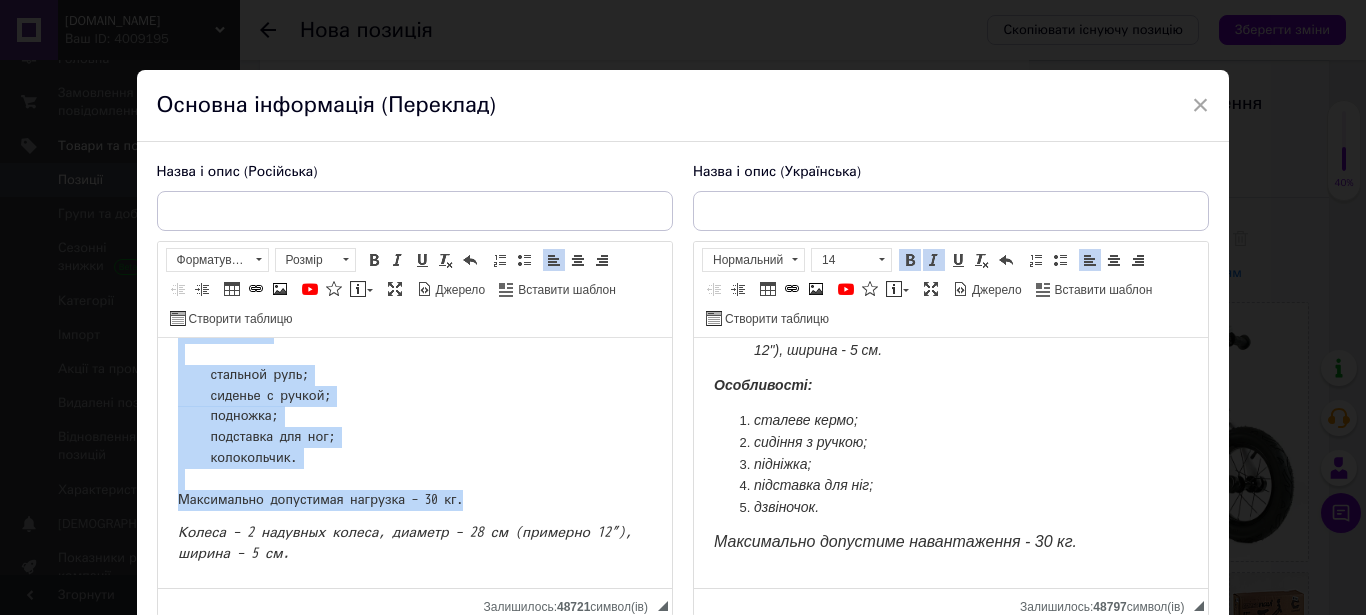 click on "Колеса – 2 надувных колеса, диаметр – 28 см (примерно 12”), ширина – 5 см.
Особенности:
стальной руль;
сиденье с ручкой;
подножка;
подставка для ног;
колокольчик.
Максимально допустимая нагрузка – 30 кг." at bounding box center (235, -89) 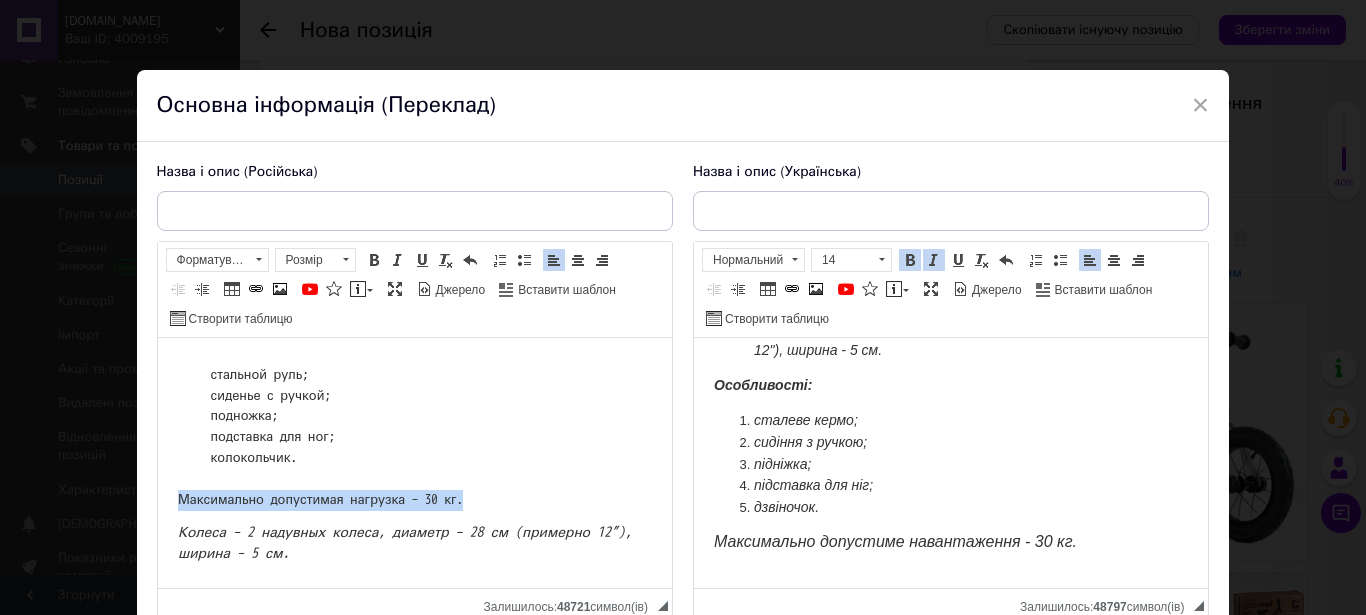 drag, startPoint x: 483, startPoint y: 526, endPoint x: 110, endPoint y: 529, distance: 373.01205 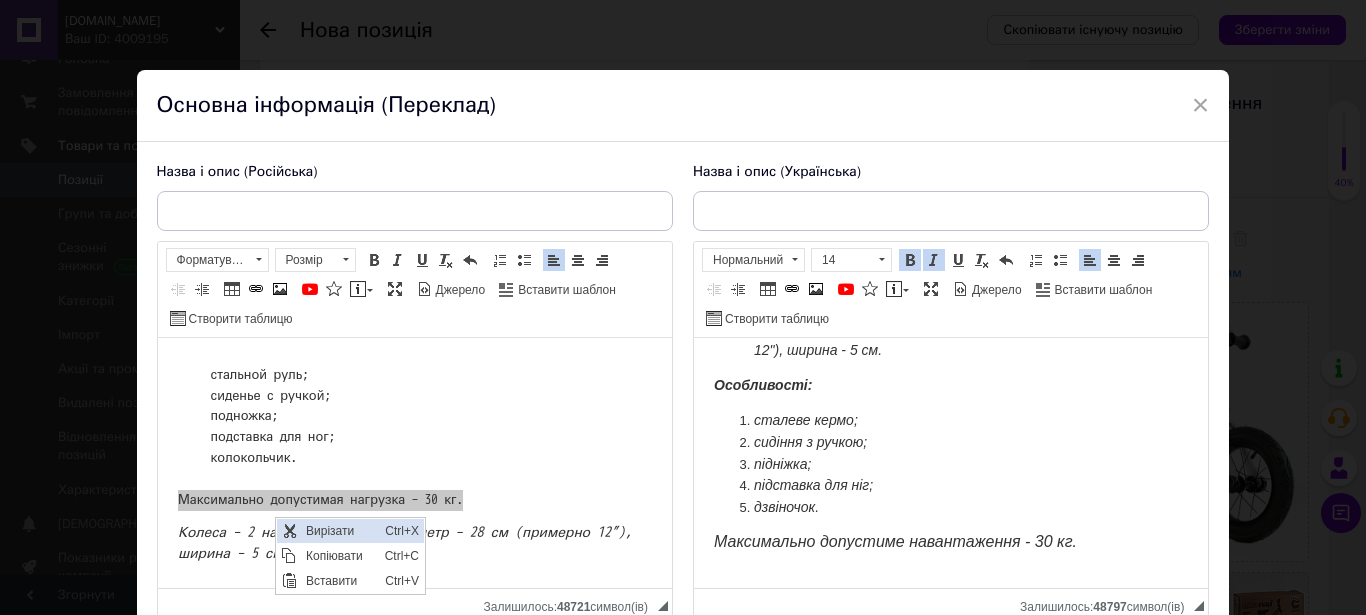click on "Вирізати" at bounding box center (339, 531) 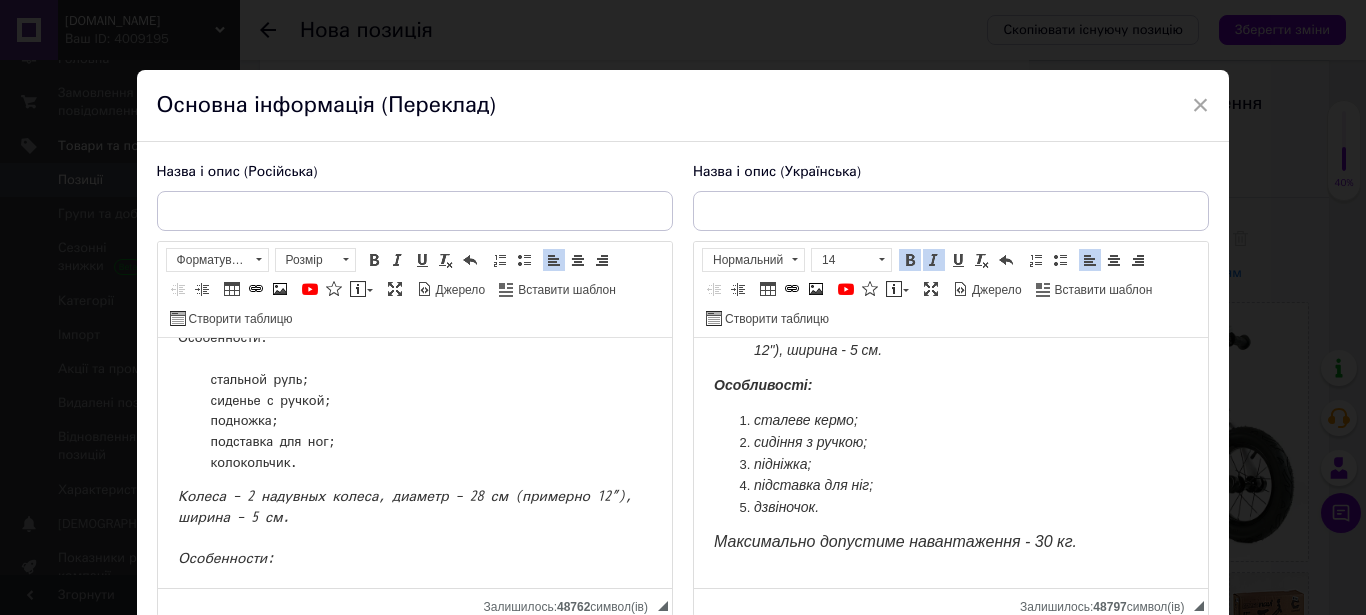 scroll, scrollTop: 451, scrollLeft: 0, axis: vertical 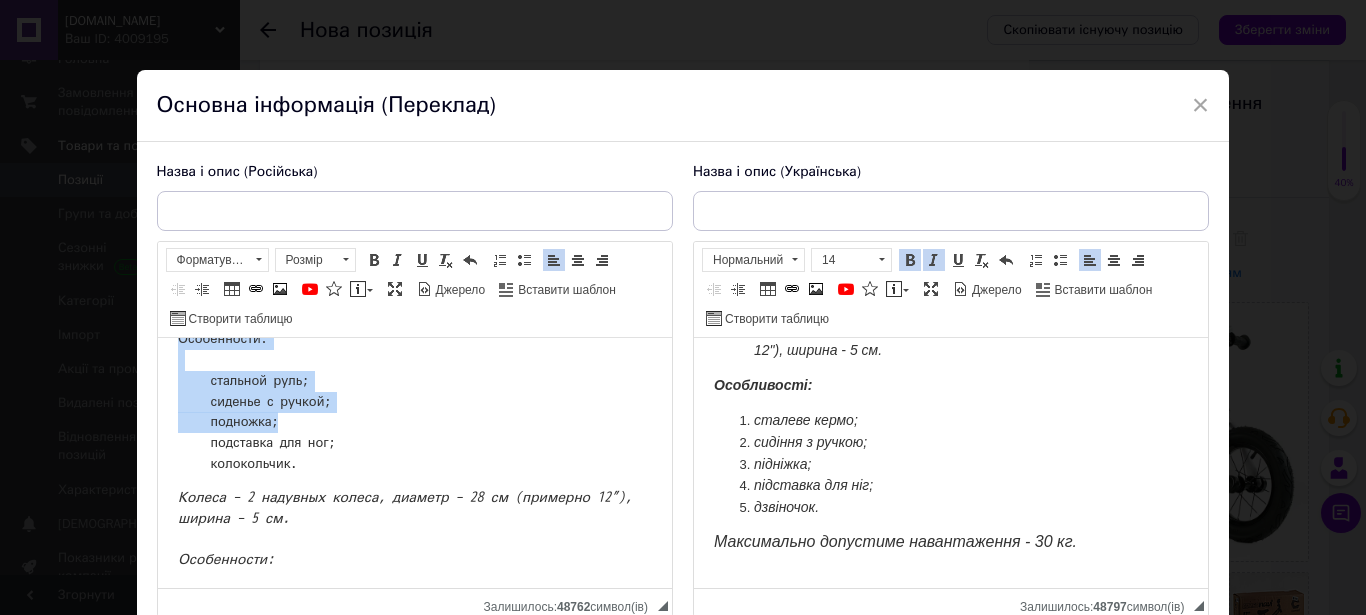 drag, startPoint x: 164, startPoint y: 368, endPoint x: 308, endPoint y: 445, distance: 163.29422 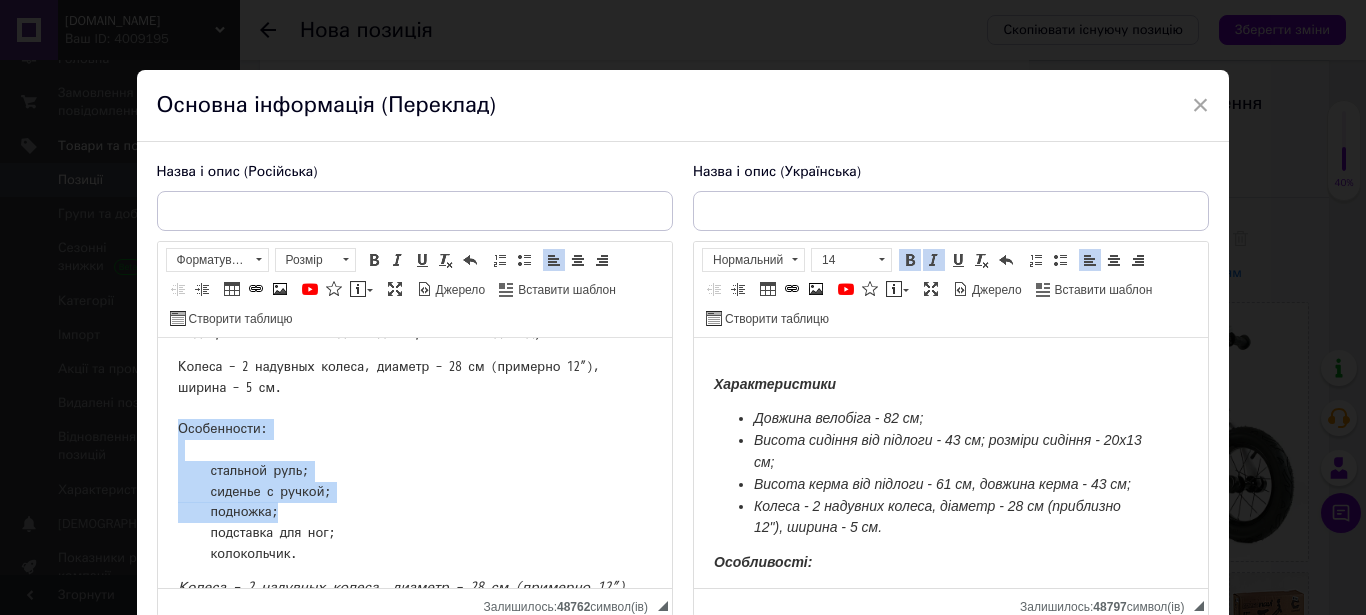 scroll, scrollTop: 349, scrollLeft: 0, axis: vertical 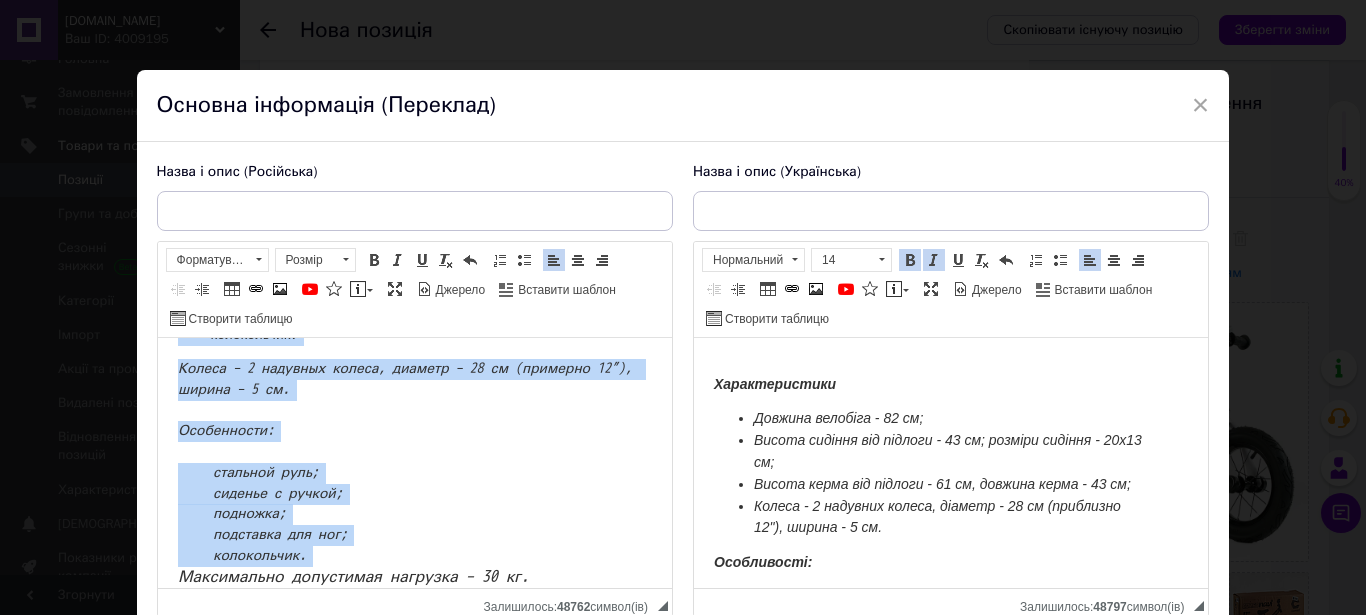 drag, startPoint x: 175, startPoint y: 443, endPoint x: 610, endPoint y: 637, distance: 476.2993 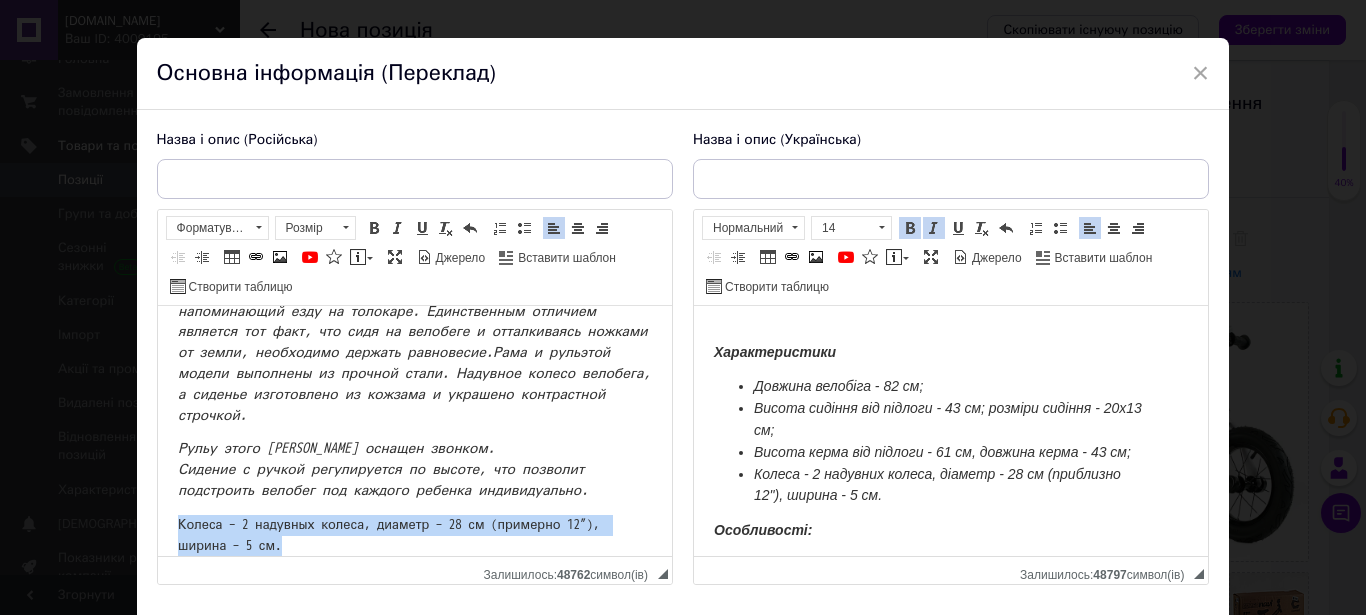 scroll, scrollTop: 224, scrollLeft: 0, axis: vertical 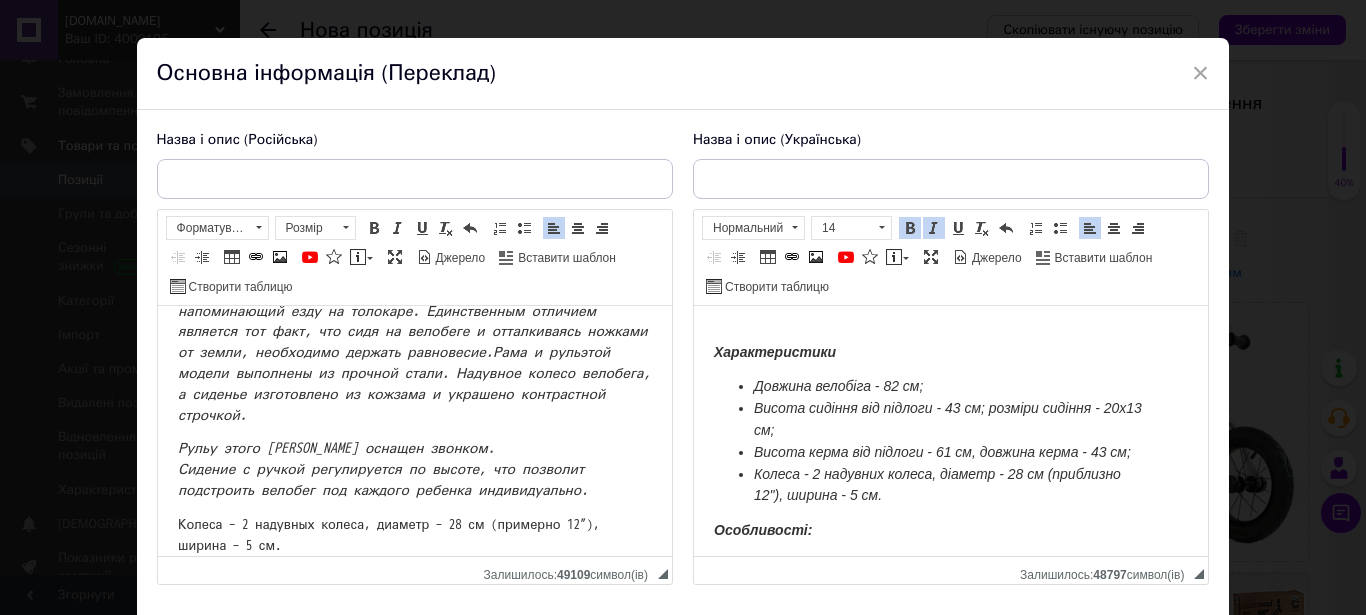 click on "Яркий велобег  с красочными надписями оснащен удобным сиденьем, большими колесами и крепкой рамой, что позволяет его использовать длительное время и обеспечивает малышу комфортное безопасное катание.
Велобег  выполнен в форме двухколесного велосипеда. Однако, в отличие от него, у велобега отсутствуют педали и цепь. Эта особенность и определяет принцип катания на нем, напоминающий езду на толокаре. Единственным отличием является тот факт, что сидя на велобеге и отталкиваясь ножками от земли, необходимо держать равновесие.
Рама и руль Руль" at bounding box center [414, 260] 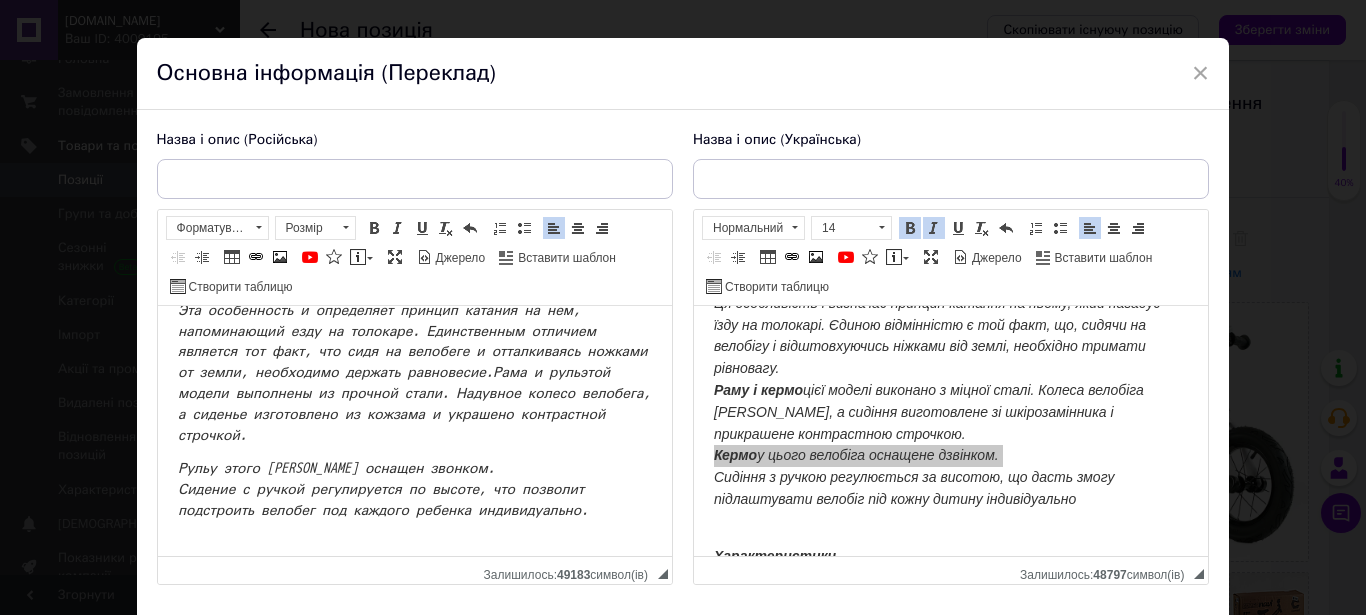 scroll, scrollTop: 266, scrollLeft: 0, axis: vertical 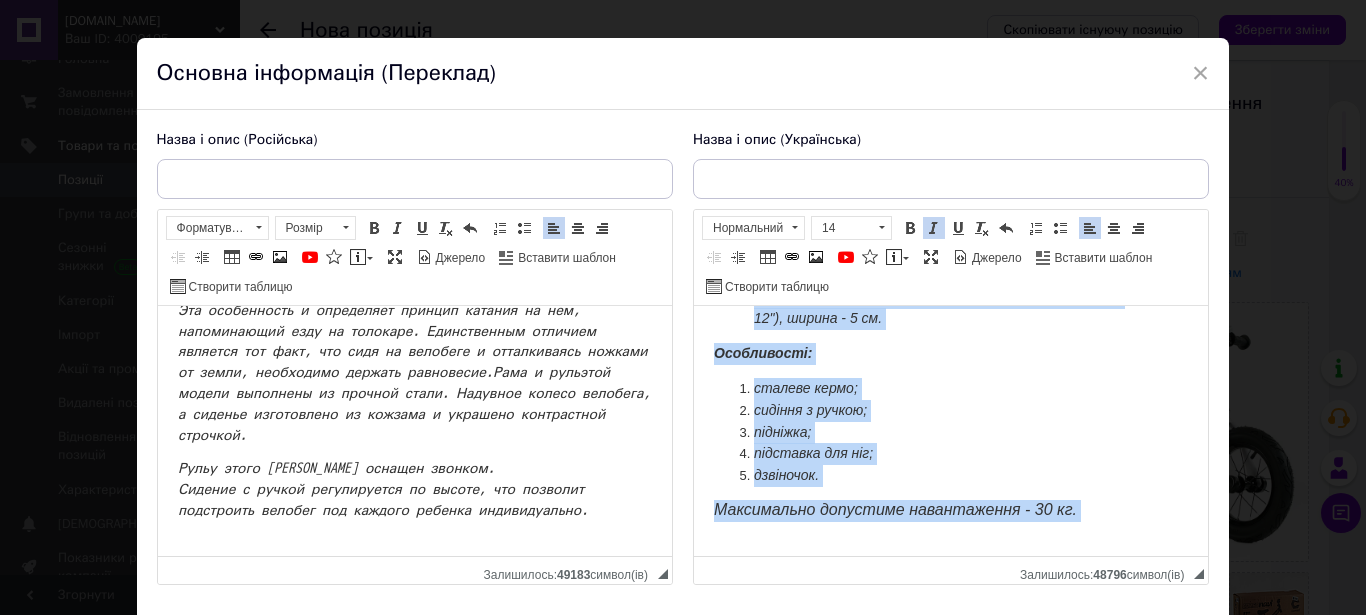 drag, startPoint x: 871, startPoint y: 480, endPoint x: 1128, endPoint y: 528, distance: 261.44406 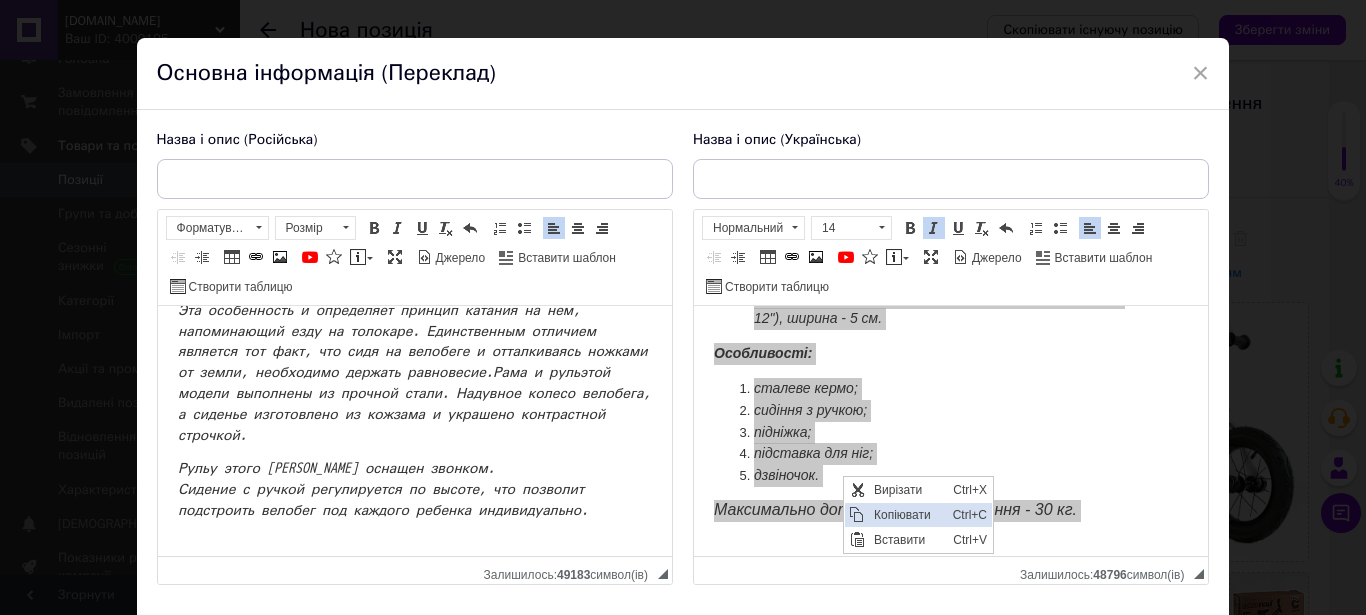 click on "Копіювати" at bounding box center (907, 515) 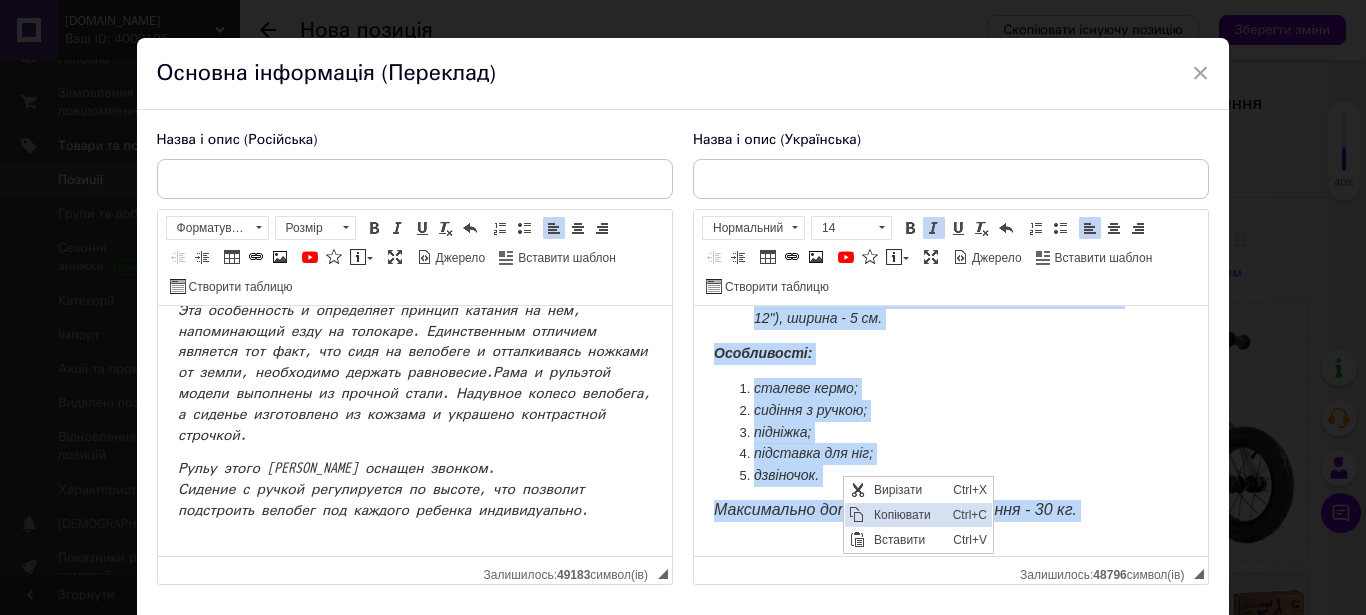 copy on "Характеристики
Довжина велобіга - 82 см; Висота сидіння від підлоги - 43 см; розміри сидіння - 20х13 см; Висота керма від підлоги - 61 см, довжина керма - 43 см; Колеса - 2 надувних колеса, діаметр - 28 см (приблизно 12"), ширина - 5 см.
Особливості:
сталеве кермо;  сидіння з ручкою;  підніжка;  підставка для ніг;  дзвіночок.
Максимально допустиме навантаження - 30 кг." 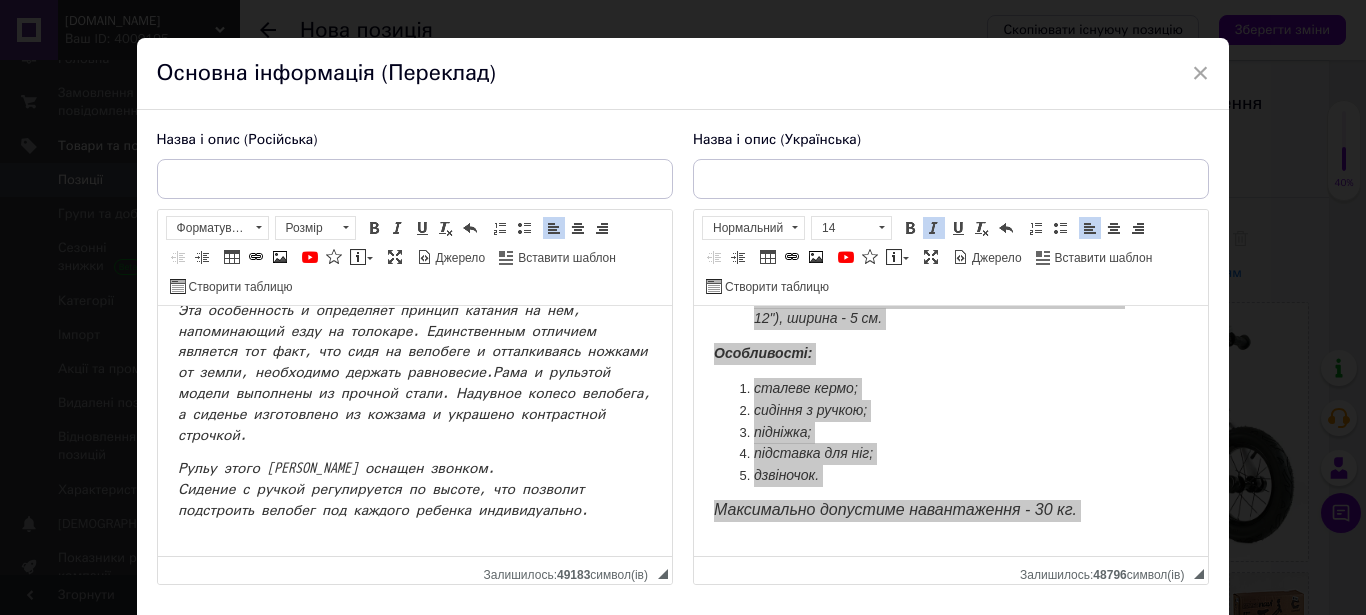 click on "Яркий велобег  с красочными надписями оснащен удобным сиденьем, большими колесами и крепкой рамой, что позволяет его использовать длительное время и обеспечивает малышу комфортное безопасное катание.
Велобег  выполнен в форме двухколесного велосипеда. Однако, в отличие от него, у велобега отсутствуют педали и цепь. Эта особенность и определяет принцип катания на нем, напоминающий езду на толокаре. Единственным отличием является тот факт, что сидя на велобеге и отталкиваясь ножками от земли, необходимо держать равновесие.
Рама и руль Руль" at bounding box center (414, 280) 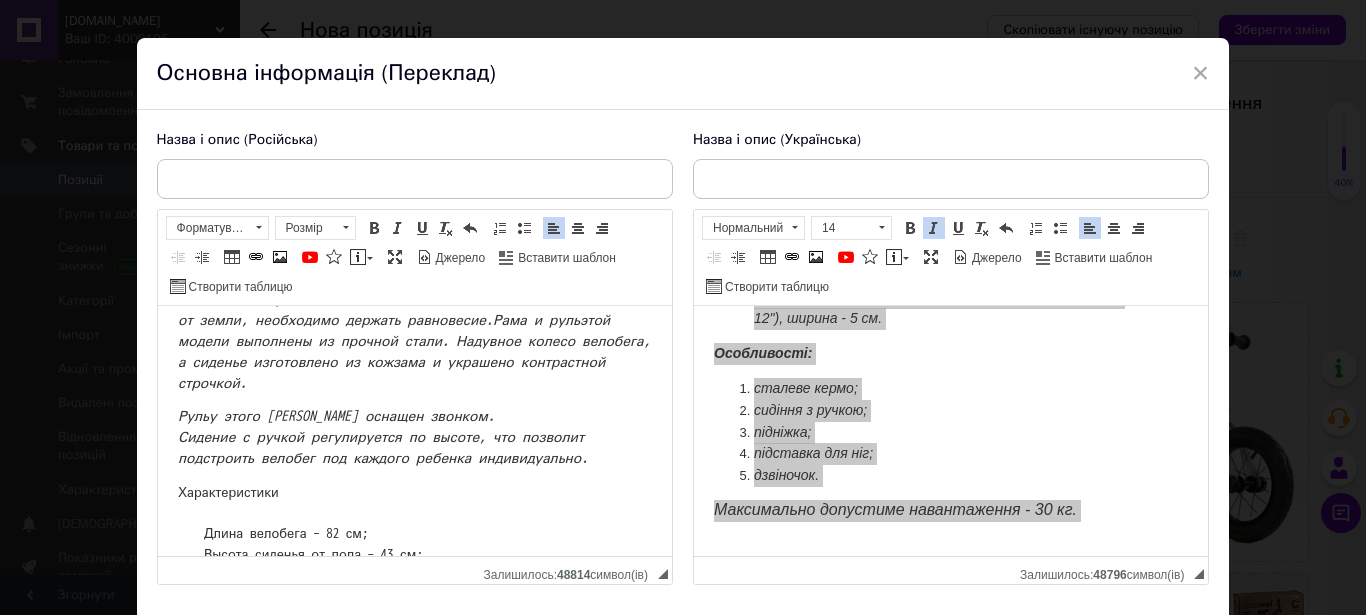 scroll, scrollTop: 501, scrollLeft: 0, axis: vertical 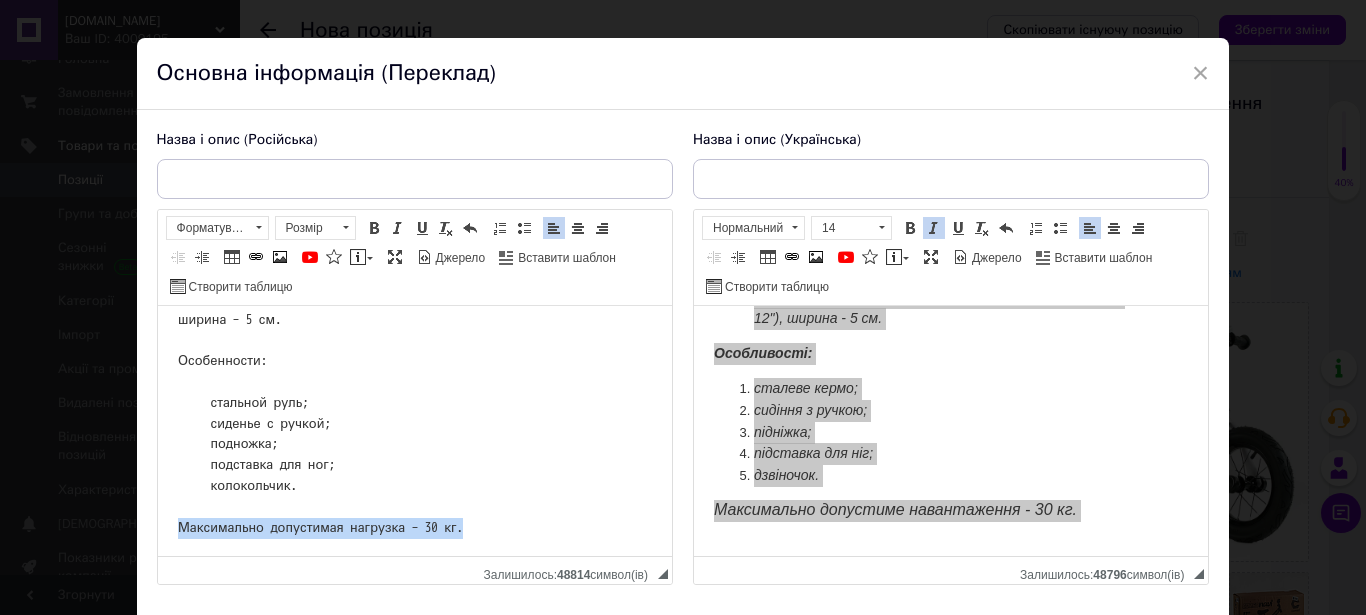 drag, startPoint x: 480, startPoint y: 546, endPoint x: 154, endPoint y: 548, distance: 326.00613 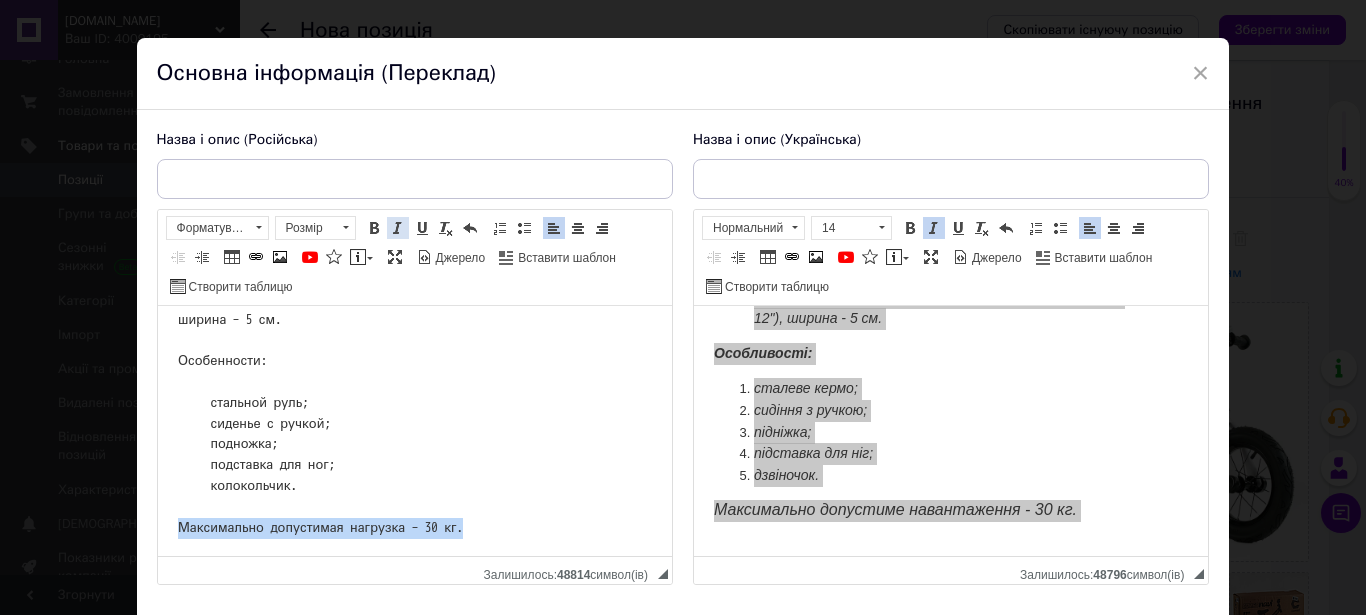 click at bounding box center (398, 228) 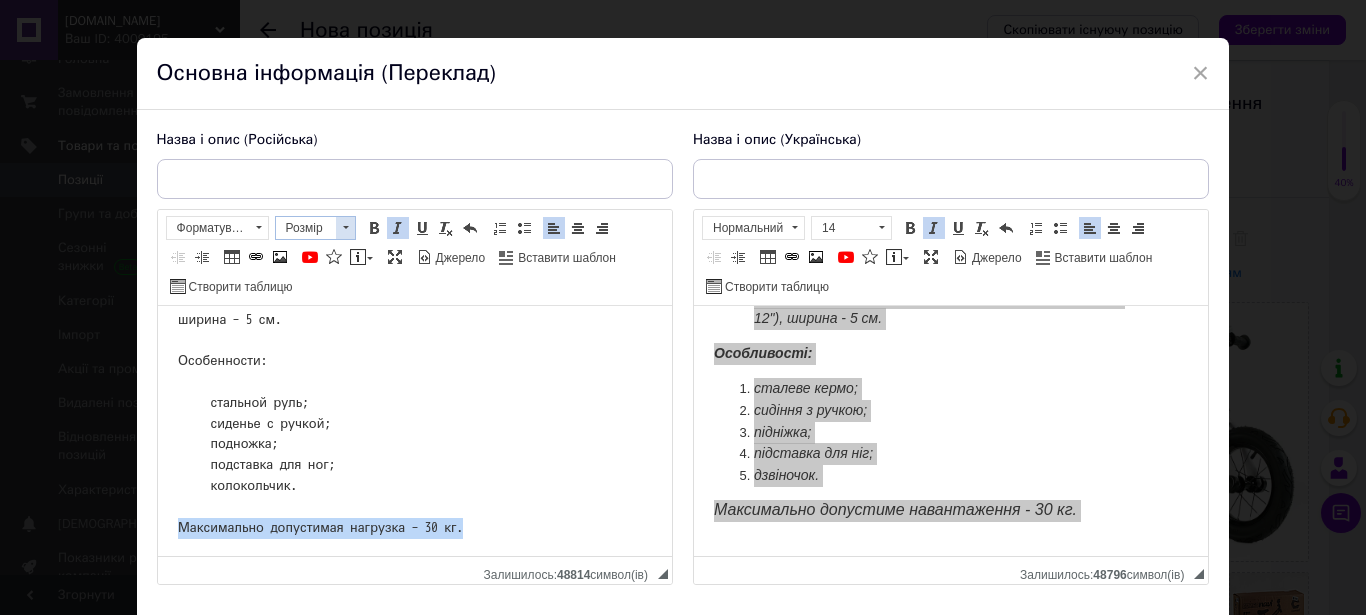 drag, startPoint x: 346, startPoint y: 232, endPoint x: 168, endPoint y: 44, distance: 258.89767 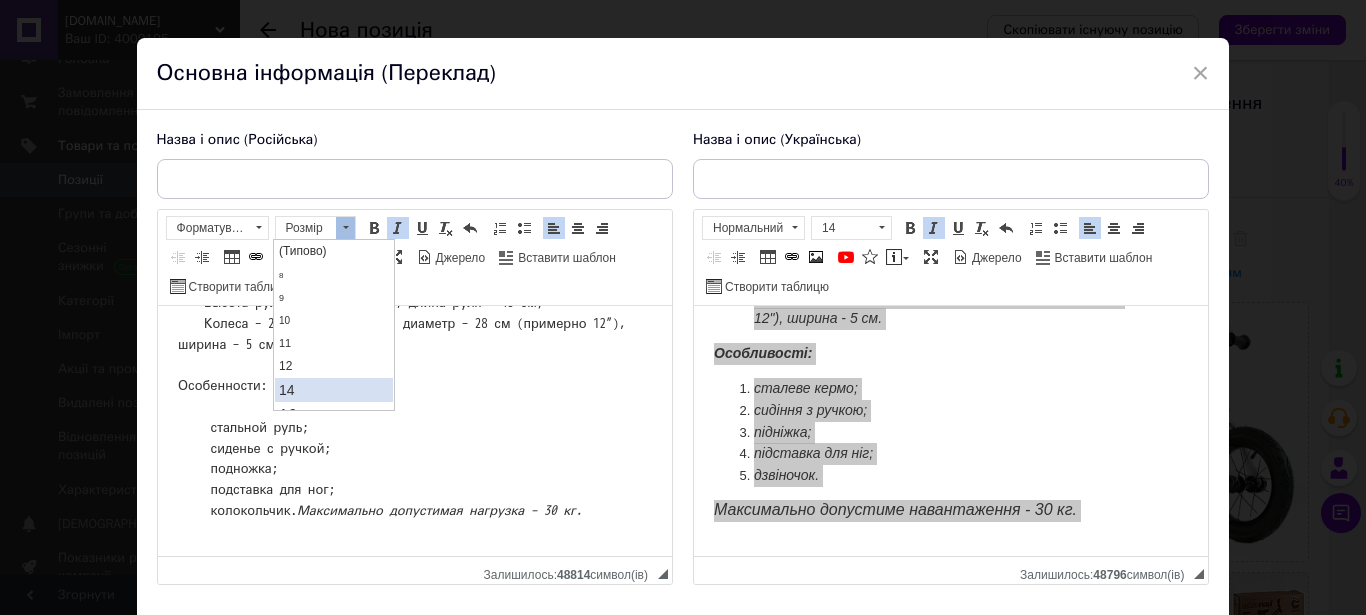 click on "14" at bounding box center (333, 390) 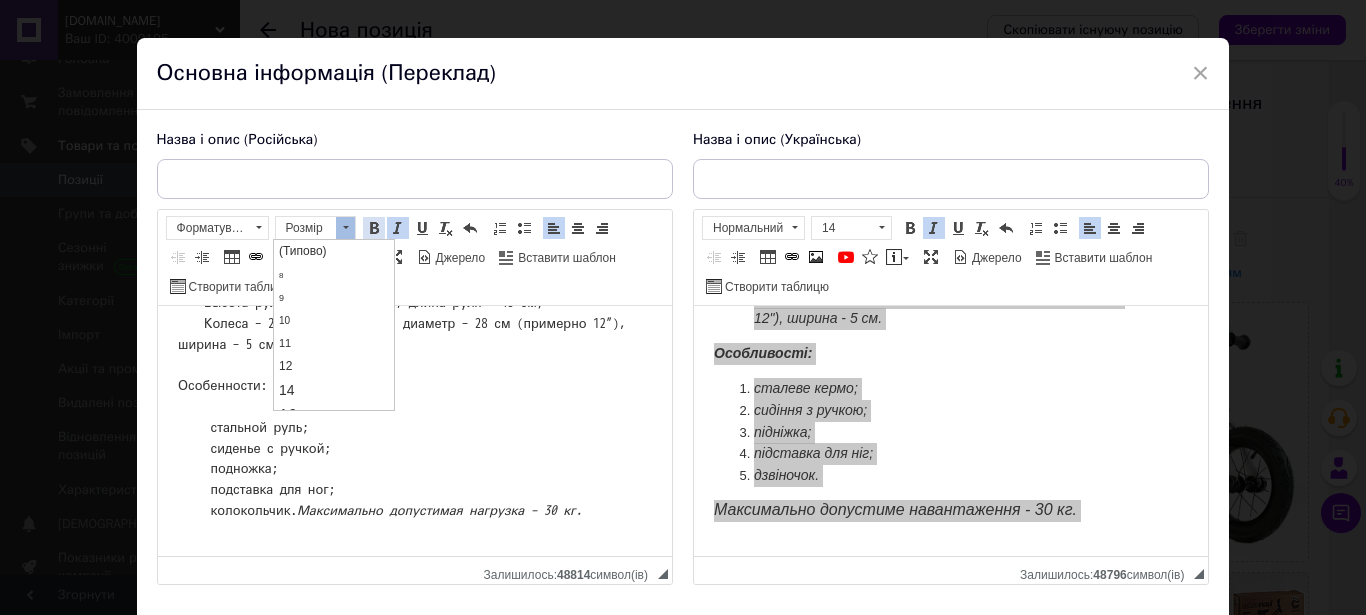 scroll, scrollTop: 0, scrollLeft: 0, axis: both 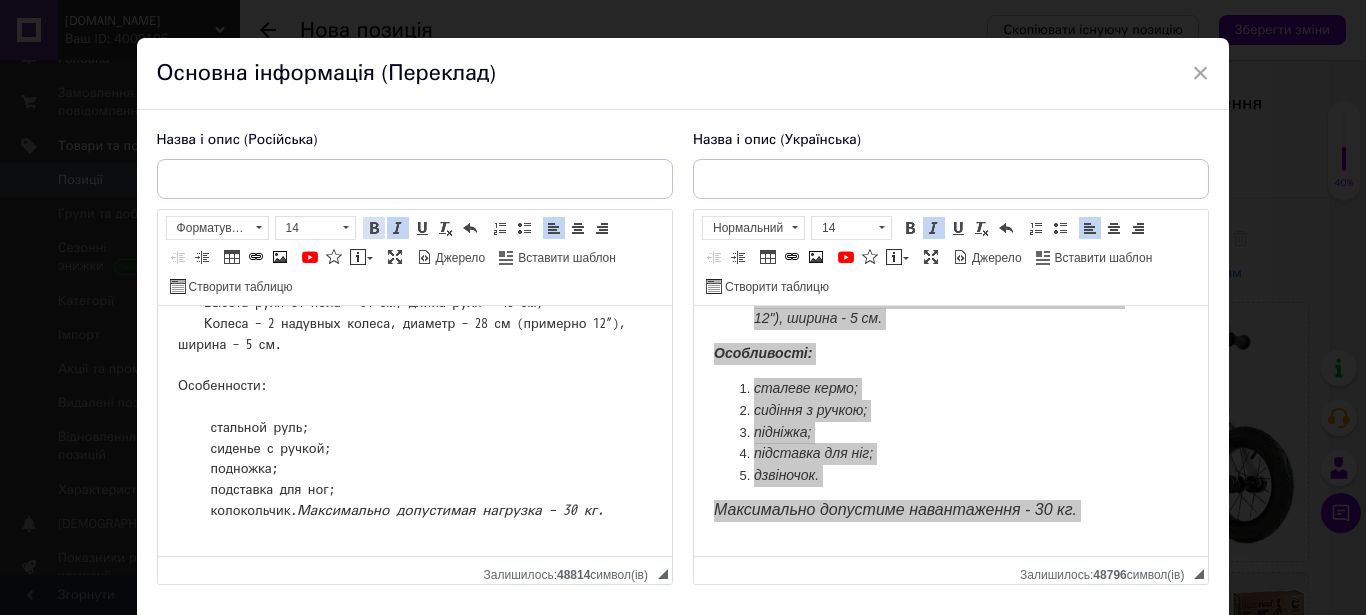 drag, startPoint x: 370, startPoint y: 234, endPoint x: 204, endPoint y: 209, distance: 167.87198 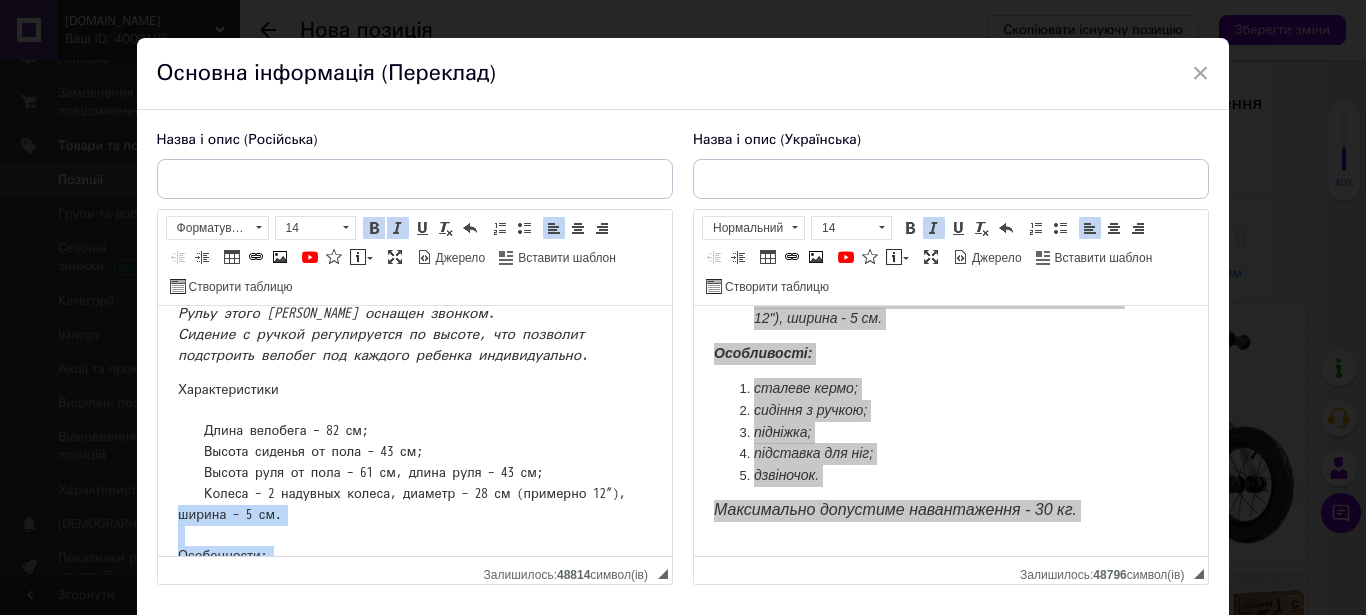 scroll, scrollTop: 297, scrollLeft: 0, axis: vertical 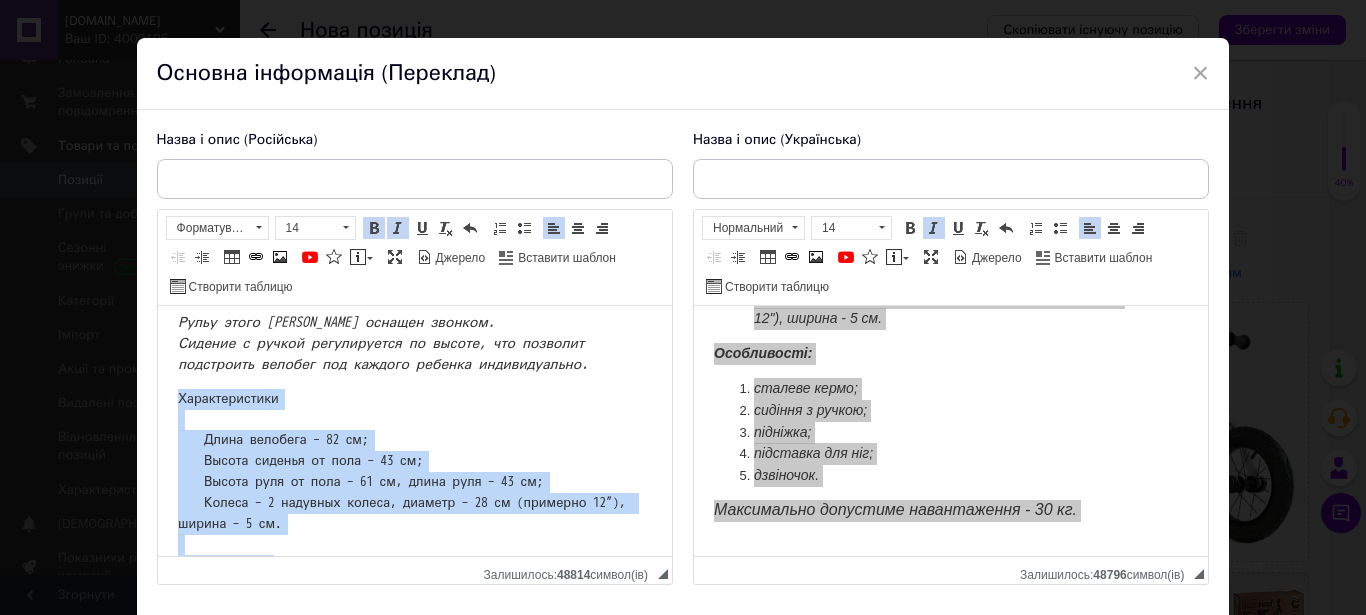 drag, startPoint x: 361, startPoint y: 515, endPoint x: 174, endPoint y: 419, distance: 210.20229 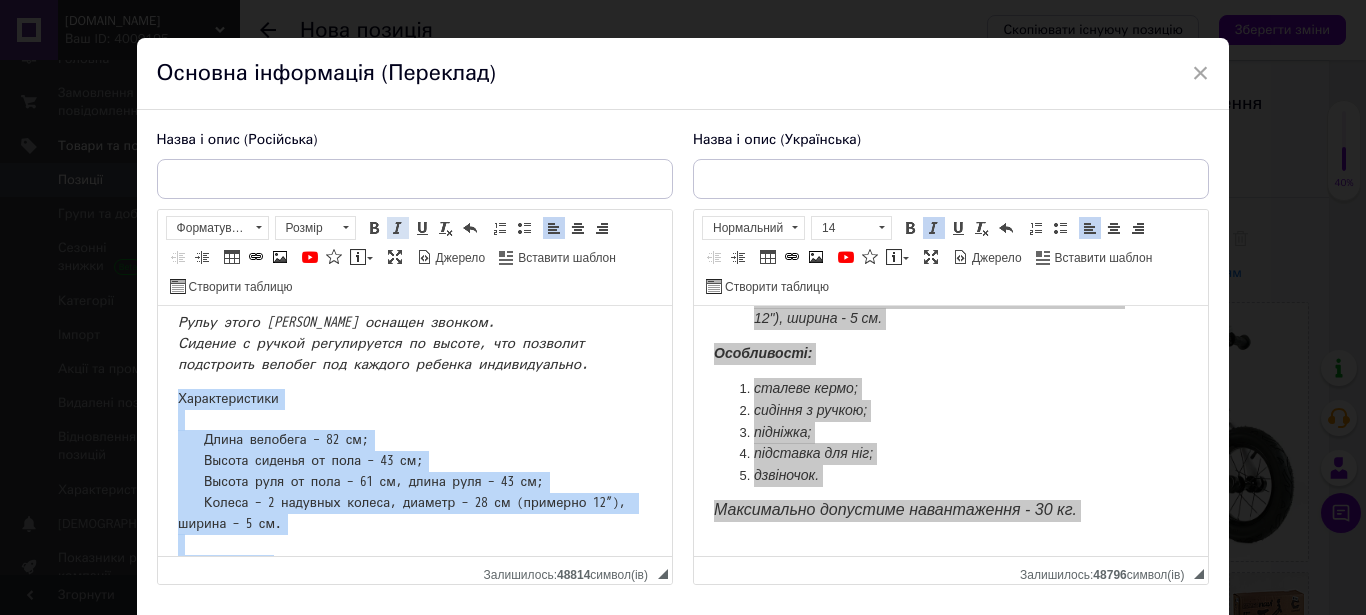 click on "Курсив  Сполучення клавіш Ctrl+I" at bounding box center [398, 228] 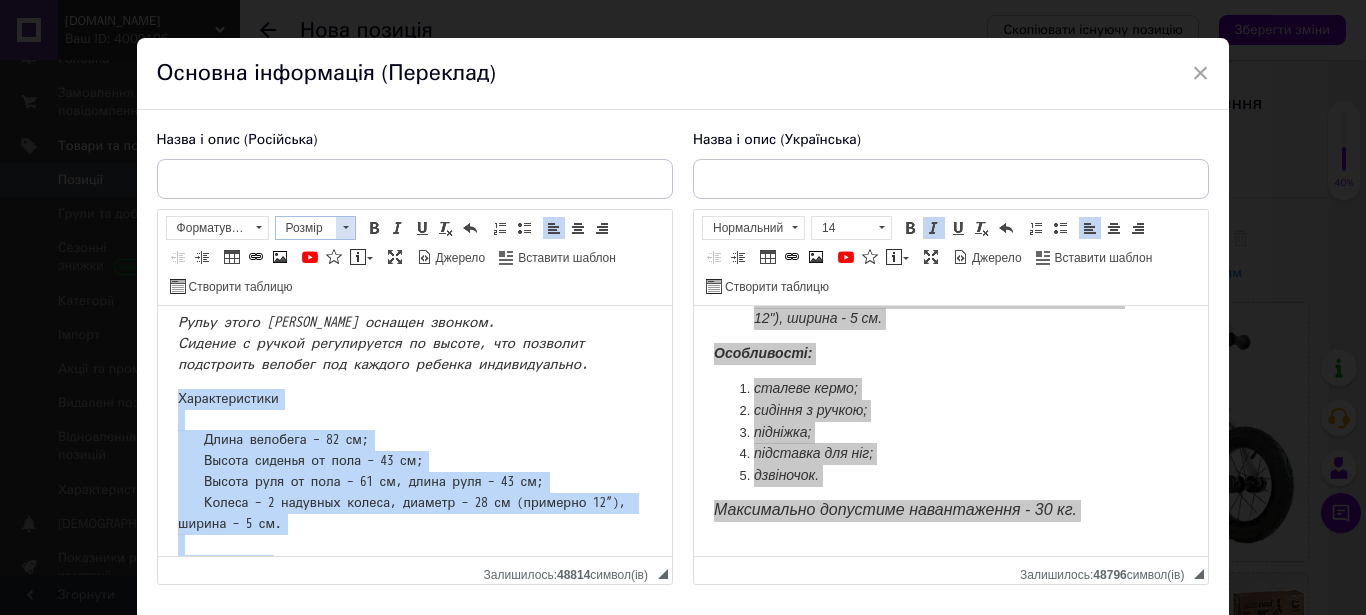 click at bounding box center (345, 228) 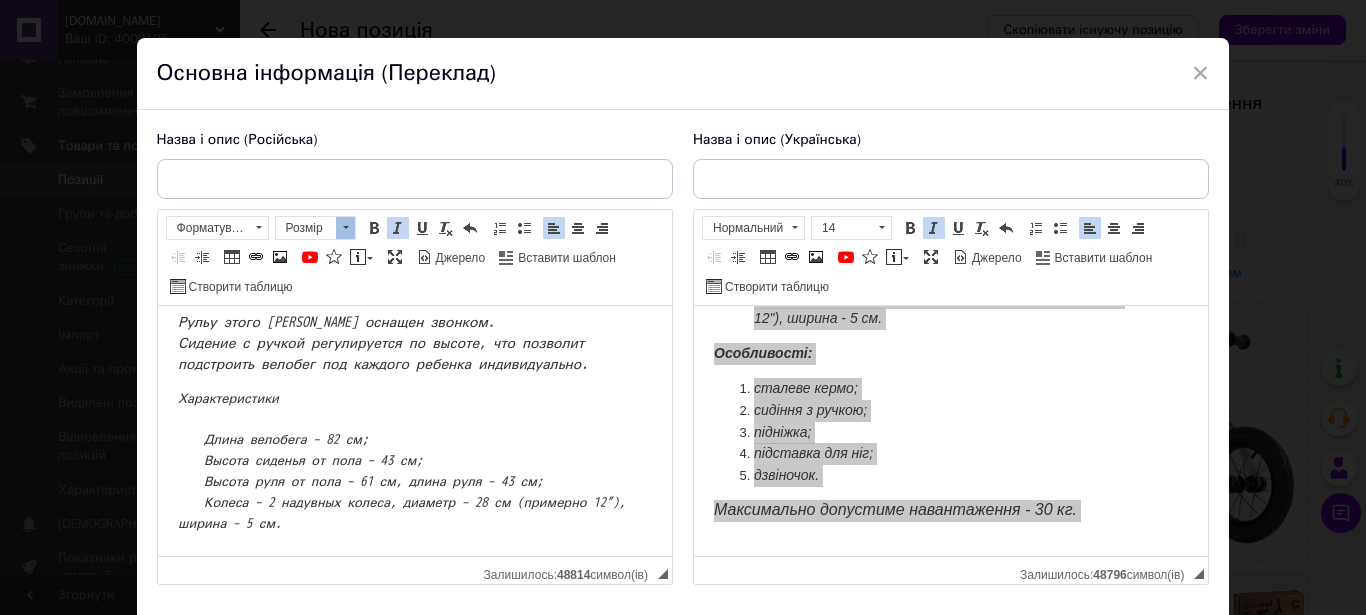 scroll, scrollTop: 30, scrollLeft: 0, axis: vertical 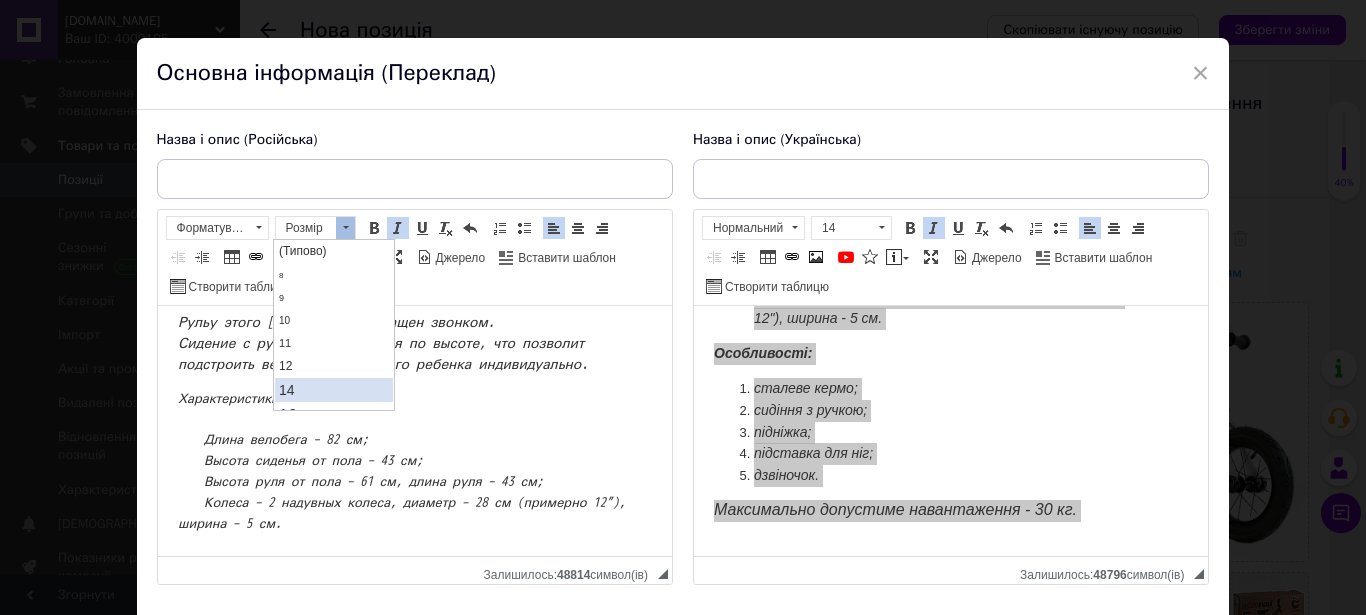 click on "14" at bounding box center [286, 390] 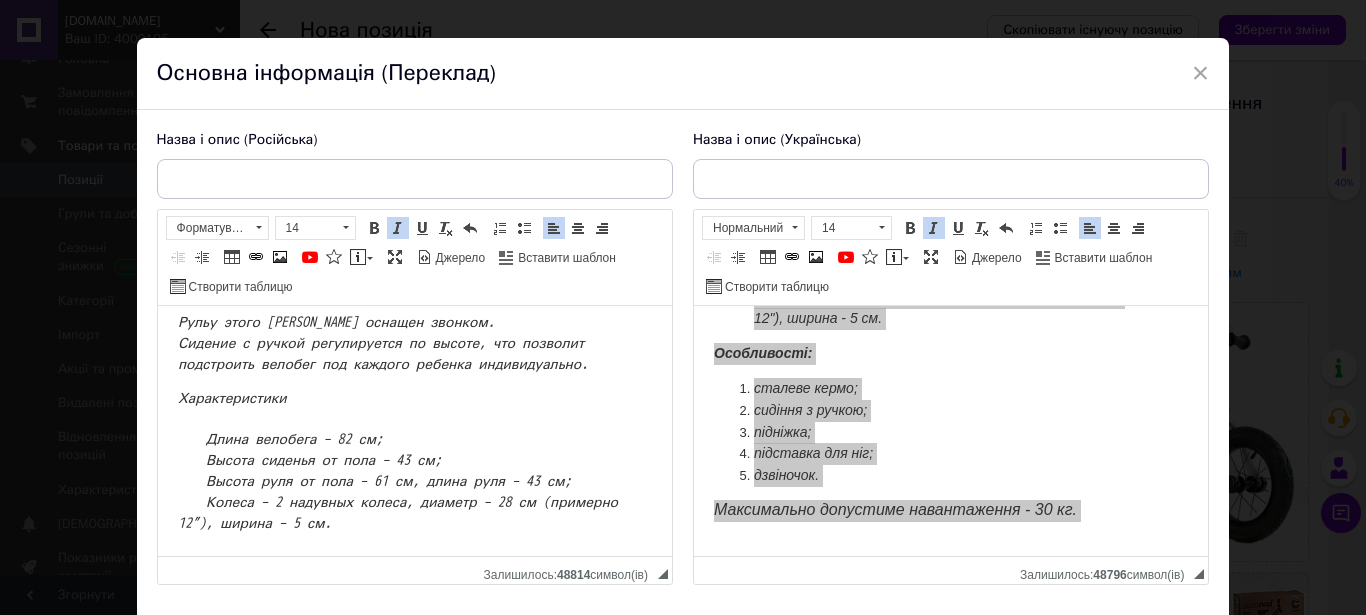 click on "Характеристики
Длина велобега – 82 см;
Высота сиденья от пола – 43 см;
Высота руля от пола – 61 см, длина руля – 43 см;
Колеса – 2 надувных колеса, диаметр – 28 см (примерно 12”), ширина – 5 см.
Особенности:
стальной руль;
сиденье с ручкой;
подножка;
подставка для ног;
колокольчик.
Максимально допустимая нагрузка – 30 кг." at bounding box center (414, 566) 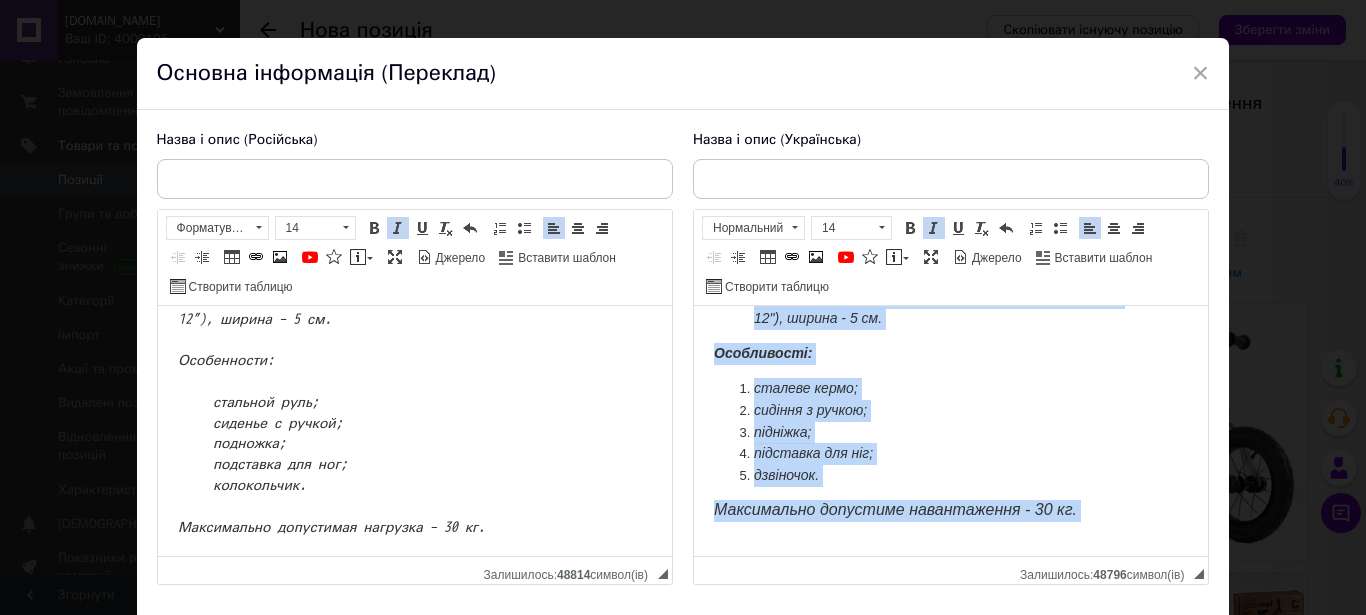 click on "підніжка;" at bounding box center [781, 432] 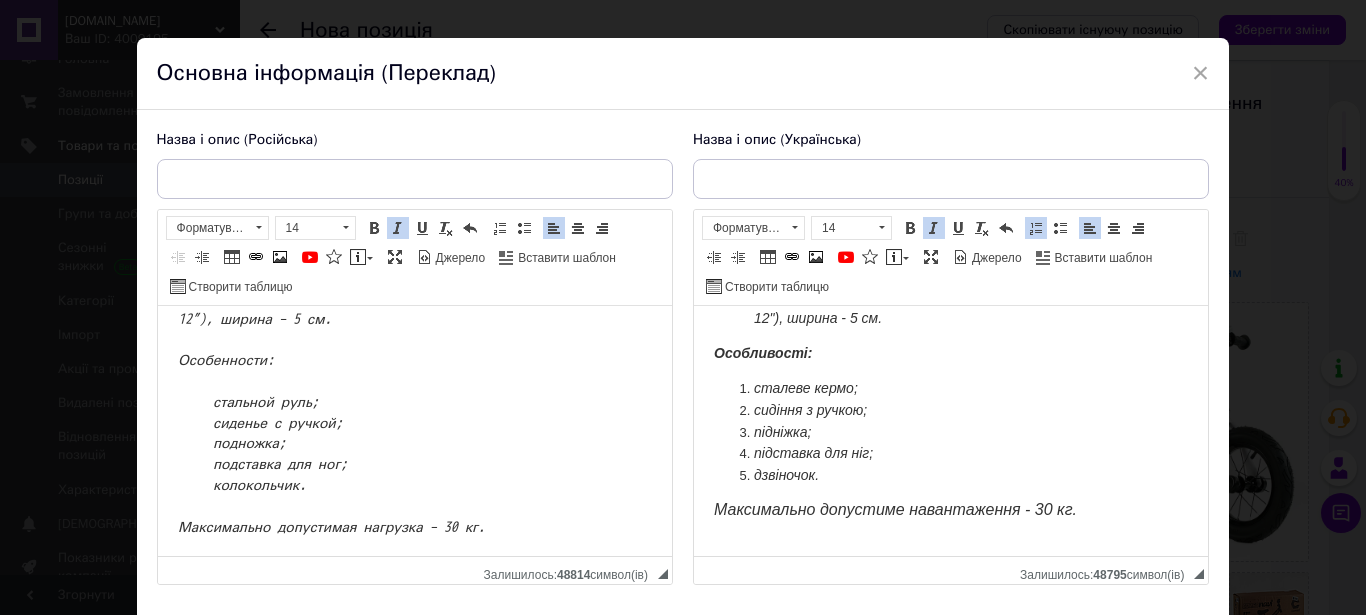 scroll, scrollTop: 368, scrollLeft: 0, axis: vertical 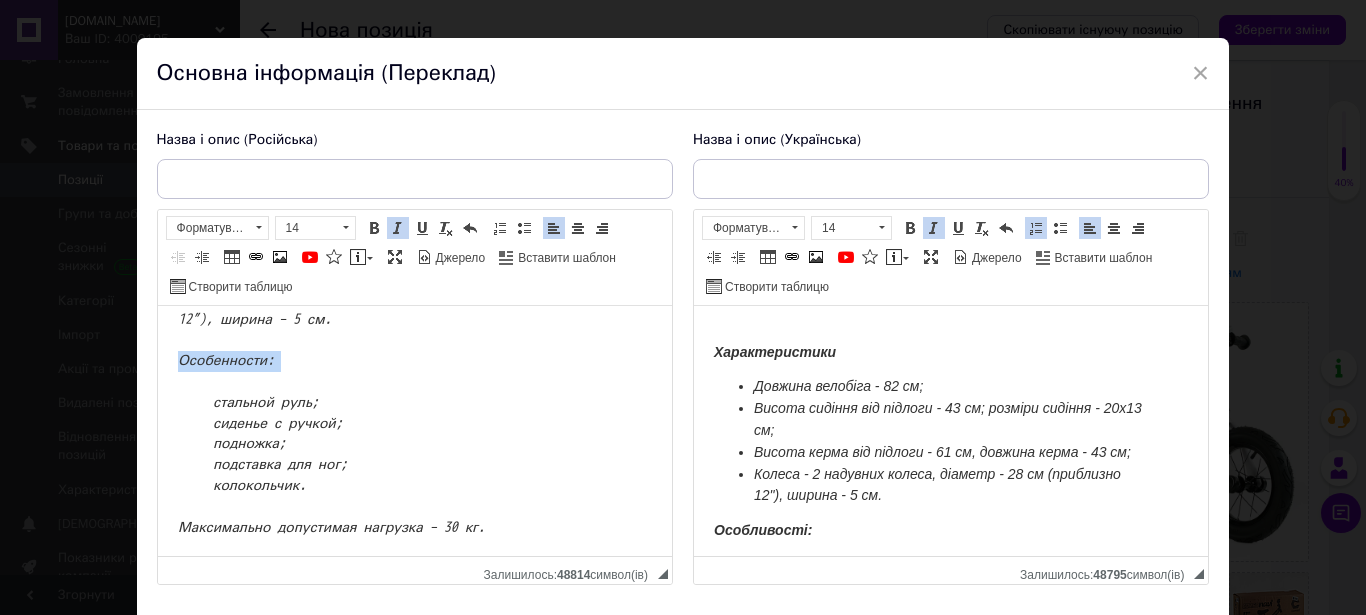 click on "Яркий велобег  с красочными надписями оснащен удобным сиденьем, большими колесами и крепкой рамой, что позволяет его использовать длительное время и обеспечивает малышу комфортное безопасное катание.
Велобег  выполнен в форме двухколесного велосипеда. Однако, в отличие от него, у велобега отсутствуют педали и цепь. Эта особенность и определяет принцип катания на нем, напоминающий езду на толокаре. Единственным отличием является тот факт, что сидя на велобеге и отталкиваясь ножками от земли, необходимо держать равновесие.
Рама и руль Руль" at bounding box center (414, -70) 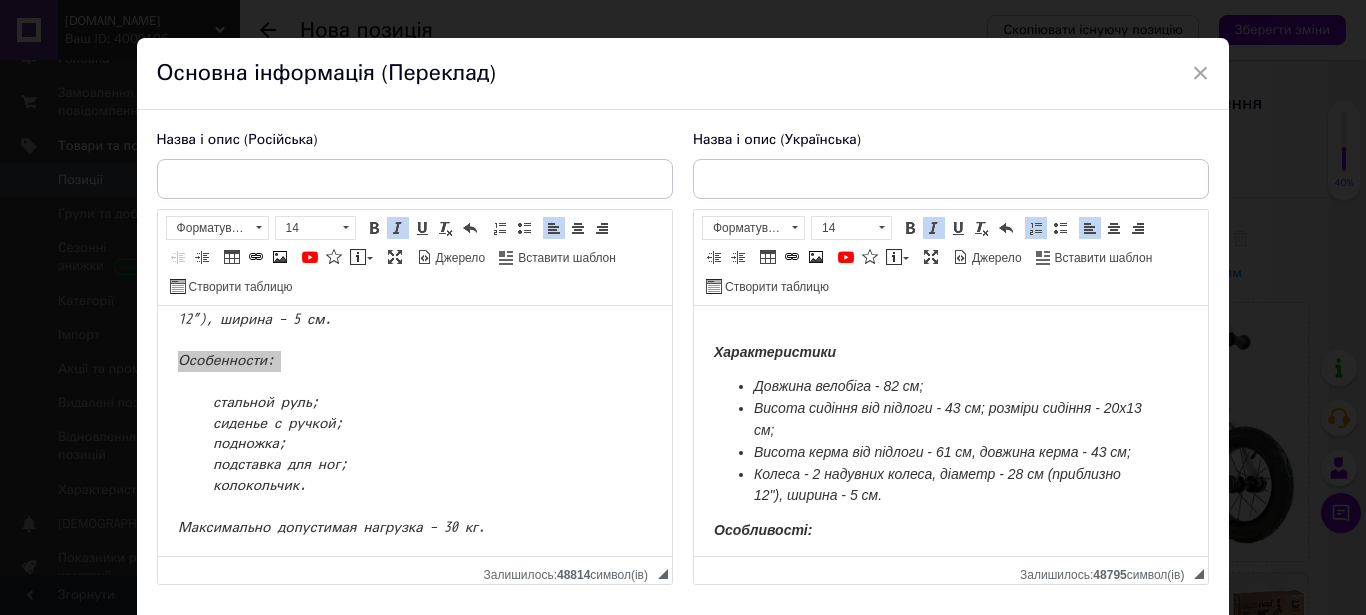 click on "Панель інструментів редактора Форматування Форматування Розмір 14   Жирний  Сполучення клавіш Ctrl+B   Курсив  Сполучення клавіш Ctrl+I   Підкреслений  Сполучення клавіш Ctrl+U   Видалити форматування   Повернути  Сполучення клавіш Ctrl+Z   Вставити/видалити нумерований список   Вставити/видалити маркований список   По лівому краю   По центру   По правому краю   Зменшити відступ   Збільшити відступ   Таблиця   Вставити/Редагувати посилання  Сполучення клавіш Ctrl+L   Зображення   YouTube   {label}   Вставити повідомлення   Максимізувати   [PERSON_NAME]   Вставити шаблон" at bounding box center (415, 258) 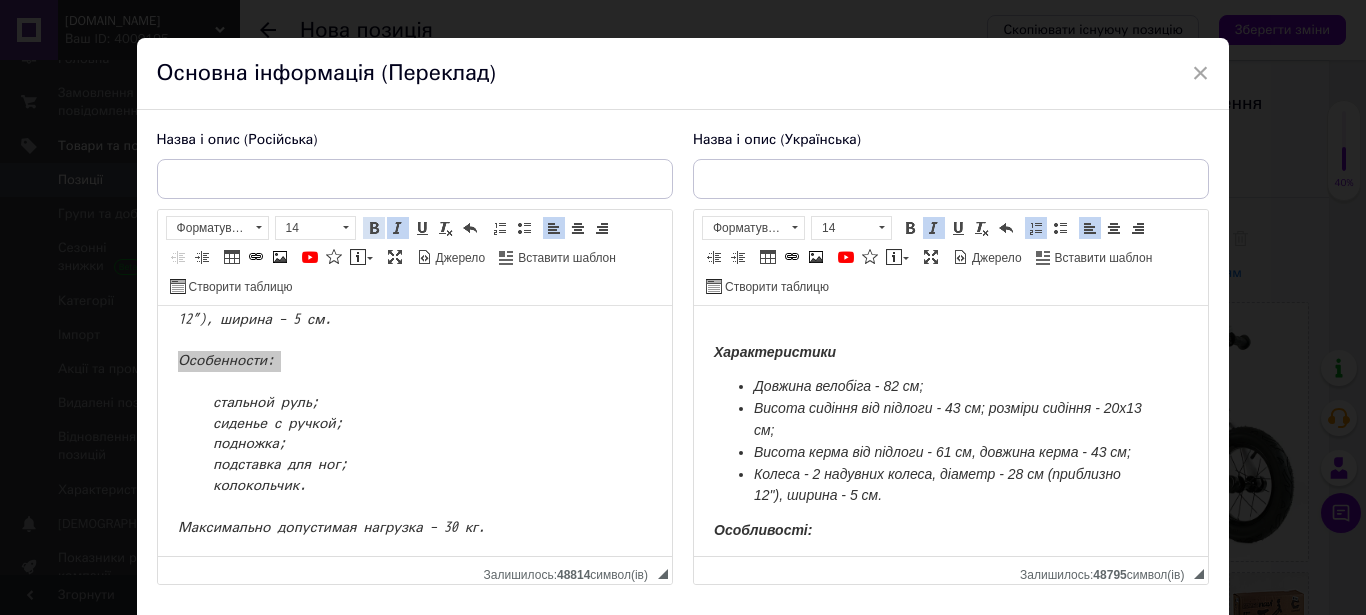 click at bounding box center [374, 228] 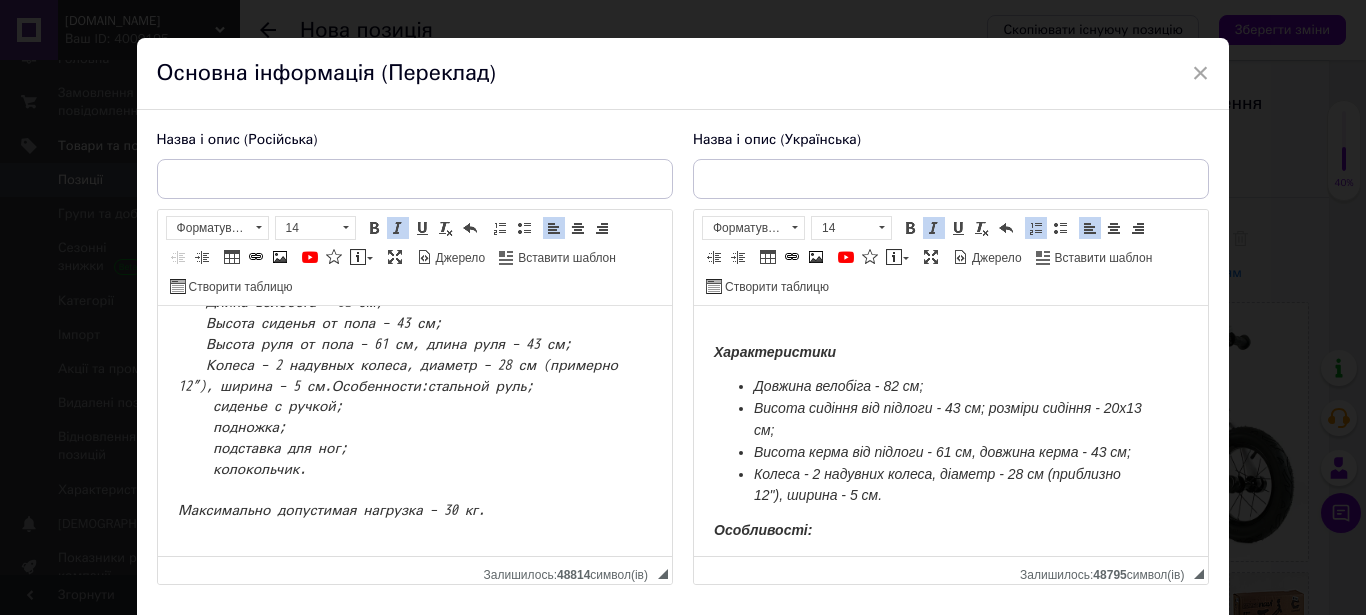 scroll, scrollTop: 297, scrollLeft: 0, axis: vertical 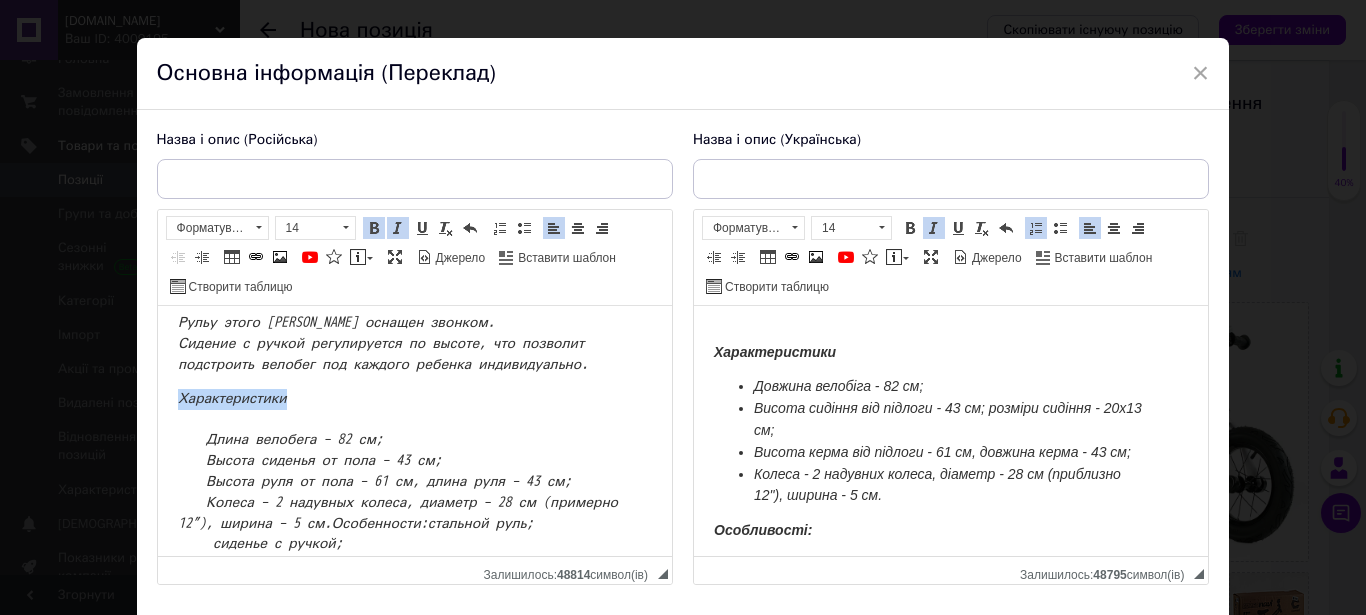 drag, startPoint x: 316, startPoint y: 415, endPoint x: 88, endPoint y: 420, distance: 228.05482 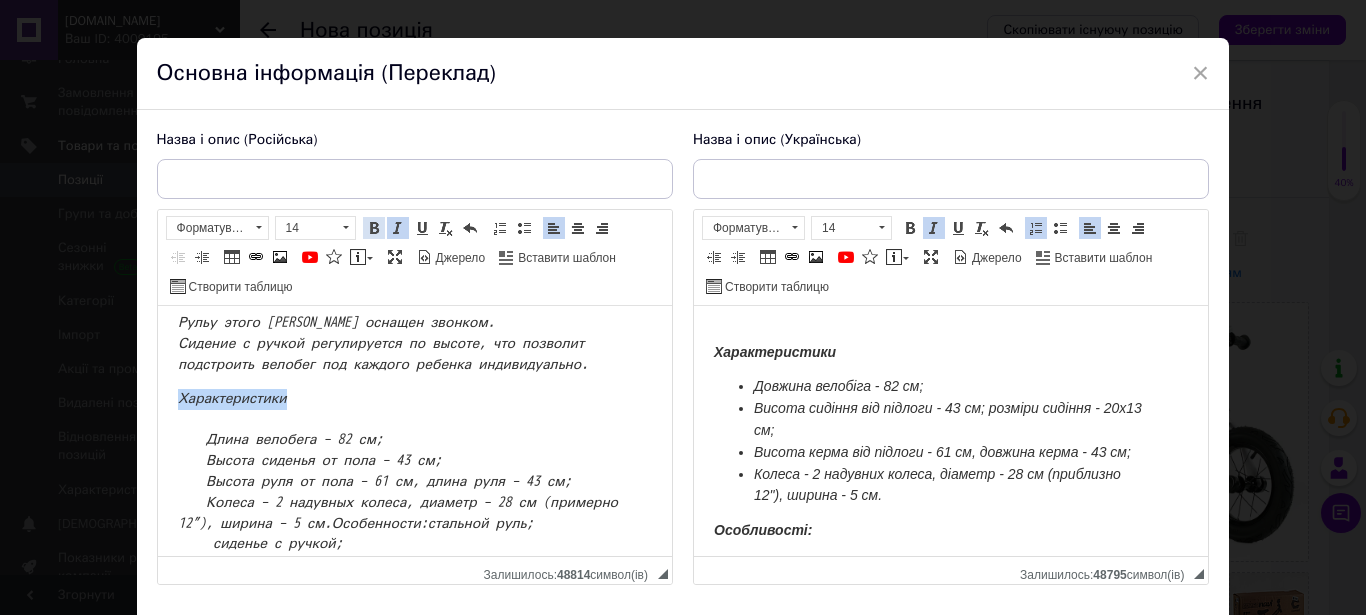 click on "Жирний  Сполучення клавіш Ctrl+B" at bounding box center [374, 228] 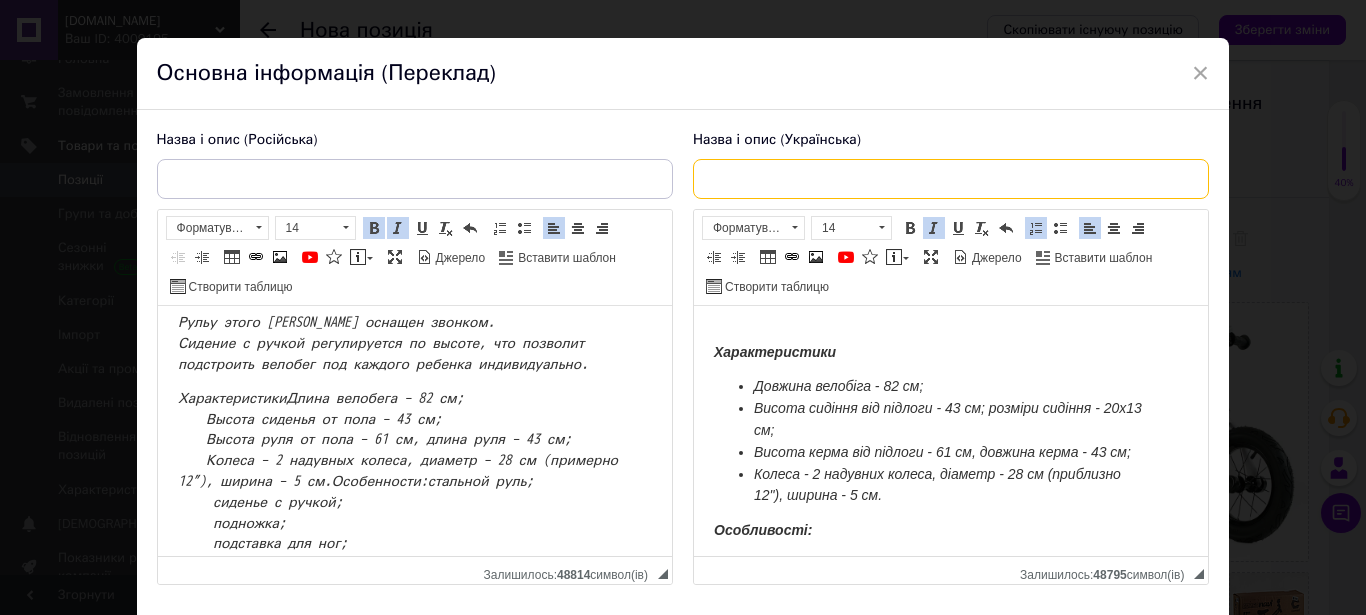 click at bounding box center (951, 179) 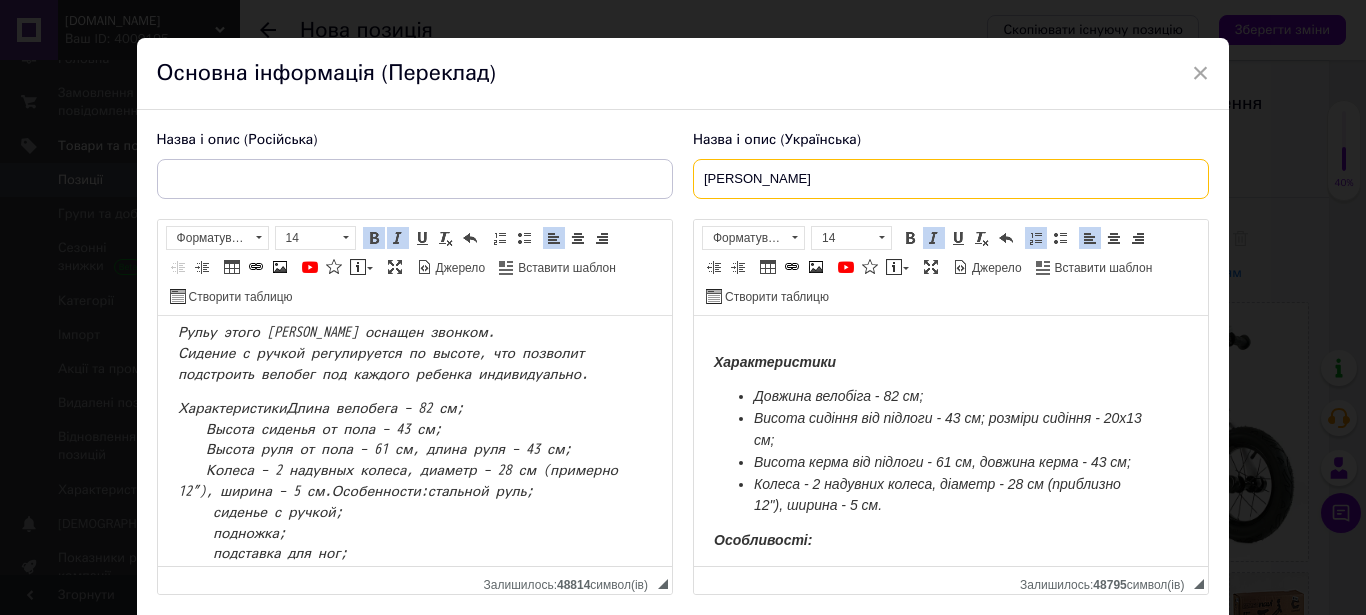 paste on "CORSO Navi" 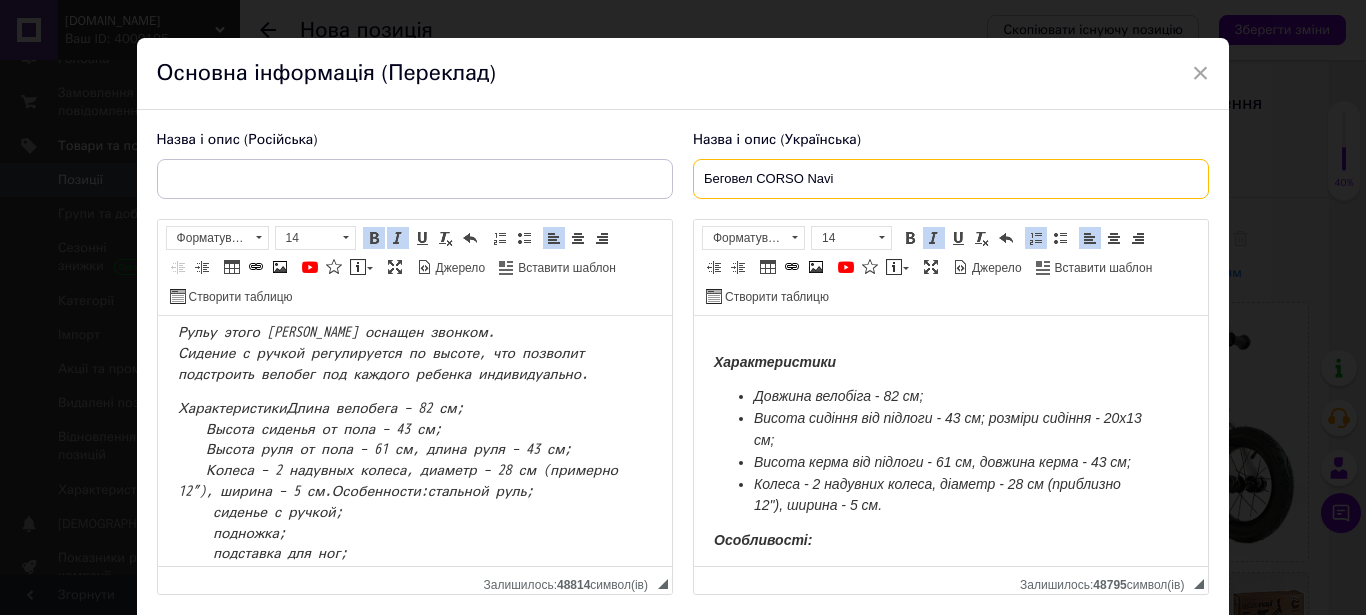 drag, startPoint x: 837, startPoint y: 171, endPoint x: 804, endPoint y: 183, distance: 35.1141 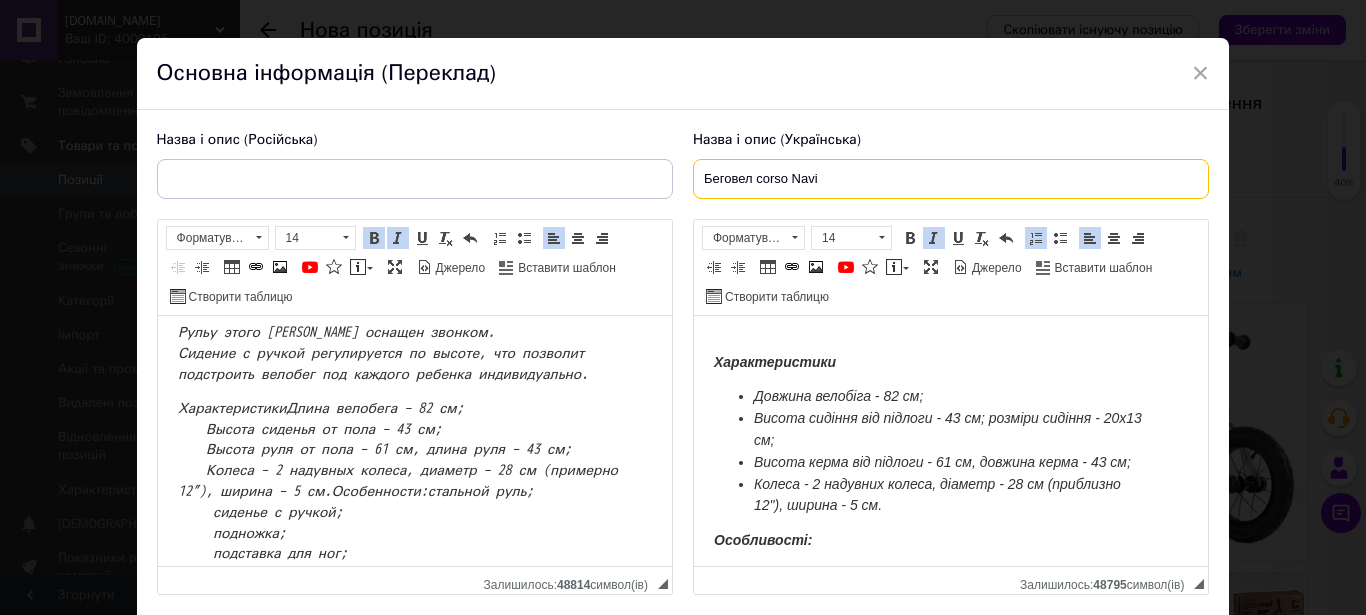 click on "Беговел corso Navi" at bounding box center [951, 179] 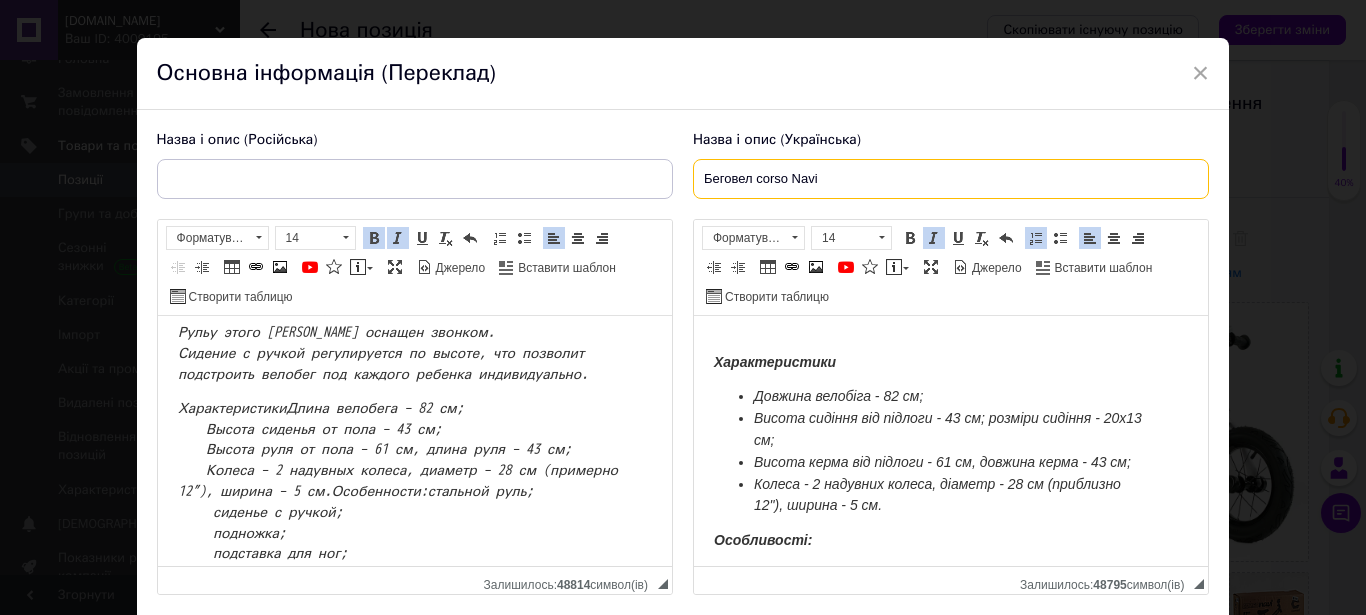paste on "сталева рама, колесо 12 Детальніше: [URL][DOMAIN_NAME]" 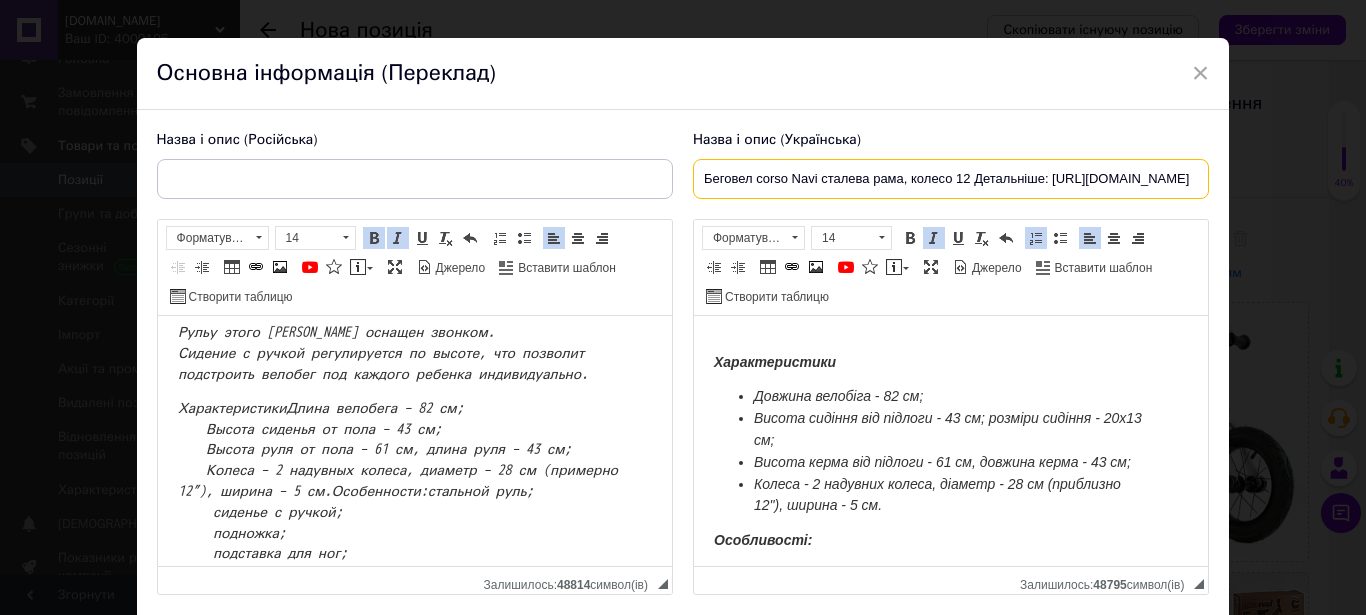 scroll, scrollTop: 0, scrollLeft: 195, axis: horizontal 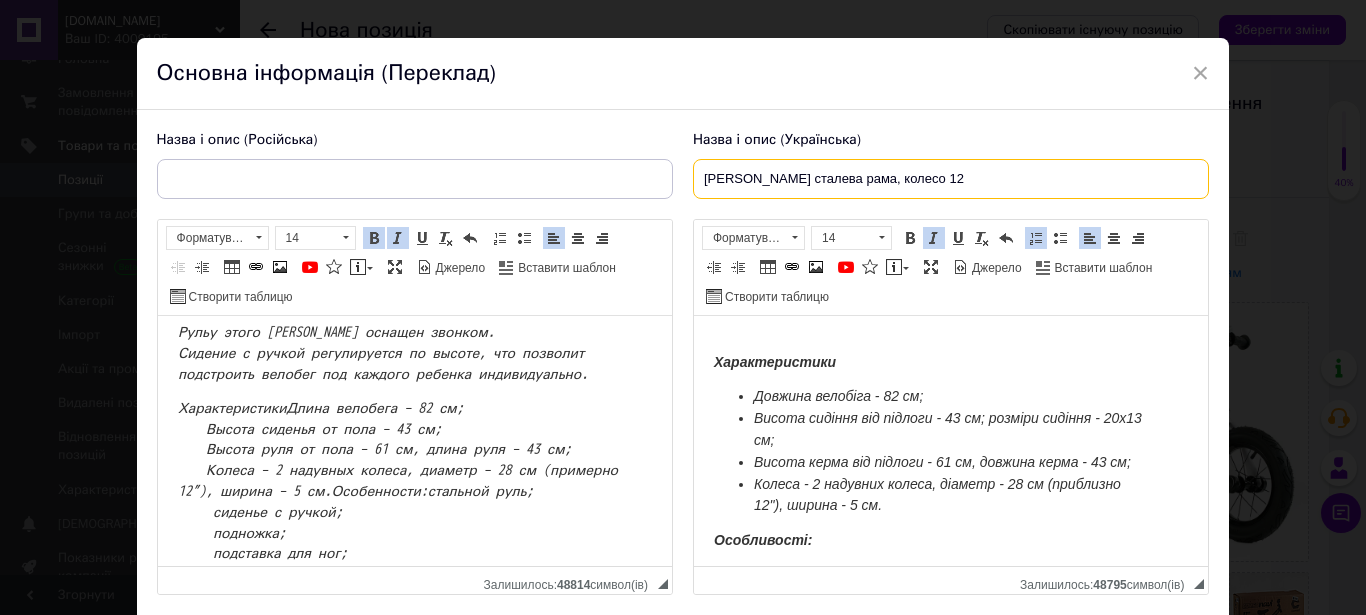 click on "[PERSON_NAME] сталева рама, колесо 12" at bounding box center [951, 179] 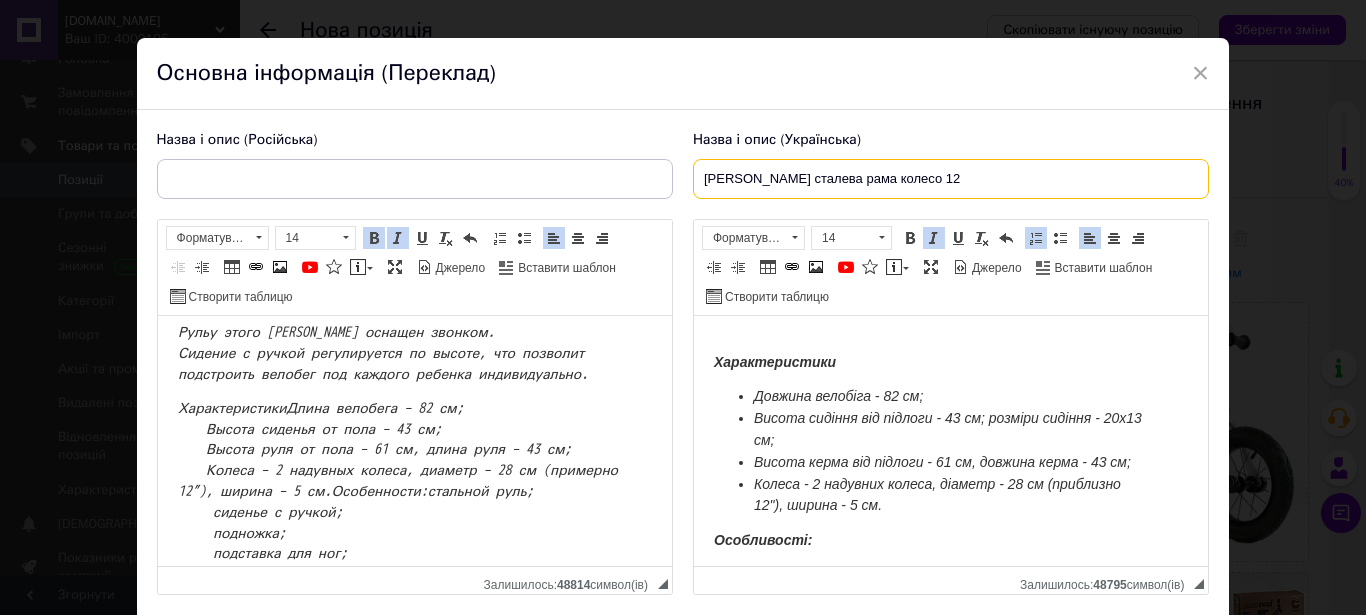 drag, startPoint x: 1011, startPoint y: 175, endPoint x: 508, endPoint y: 192, distance: 503.2872 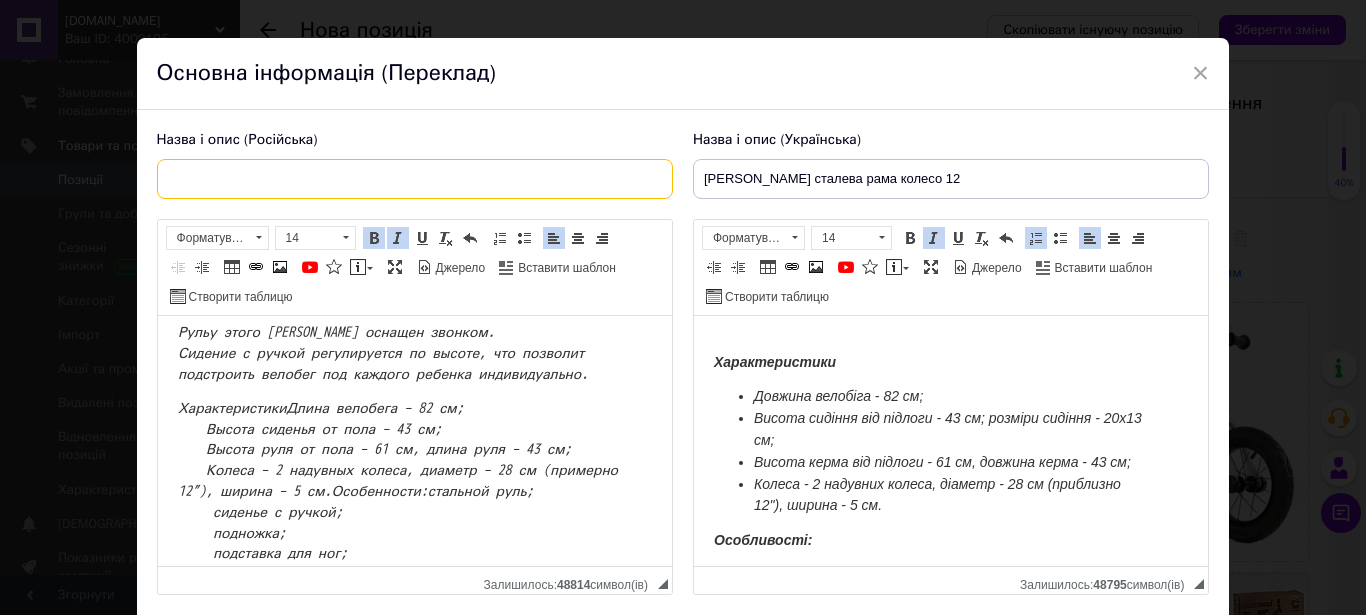 click at bounding box center (415, 179) 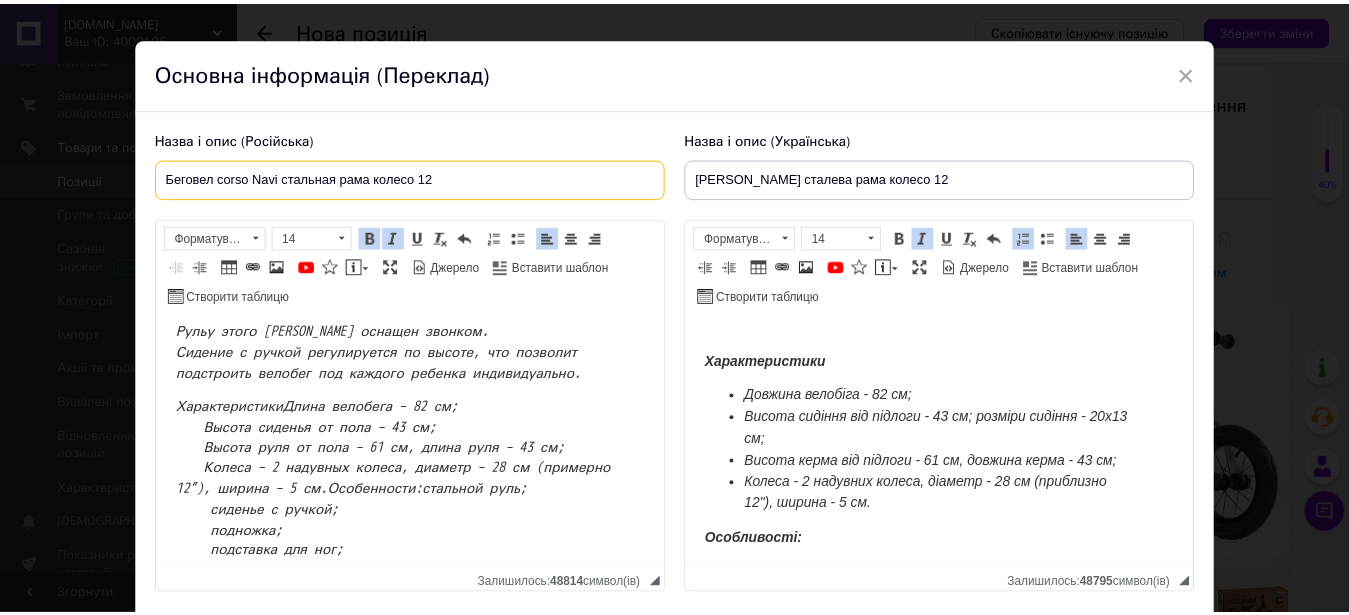 scroll, scrollTop: 178, scrollLeft: 0, axis: vertical 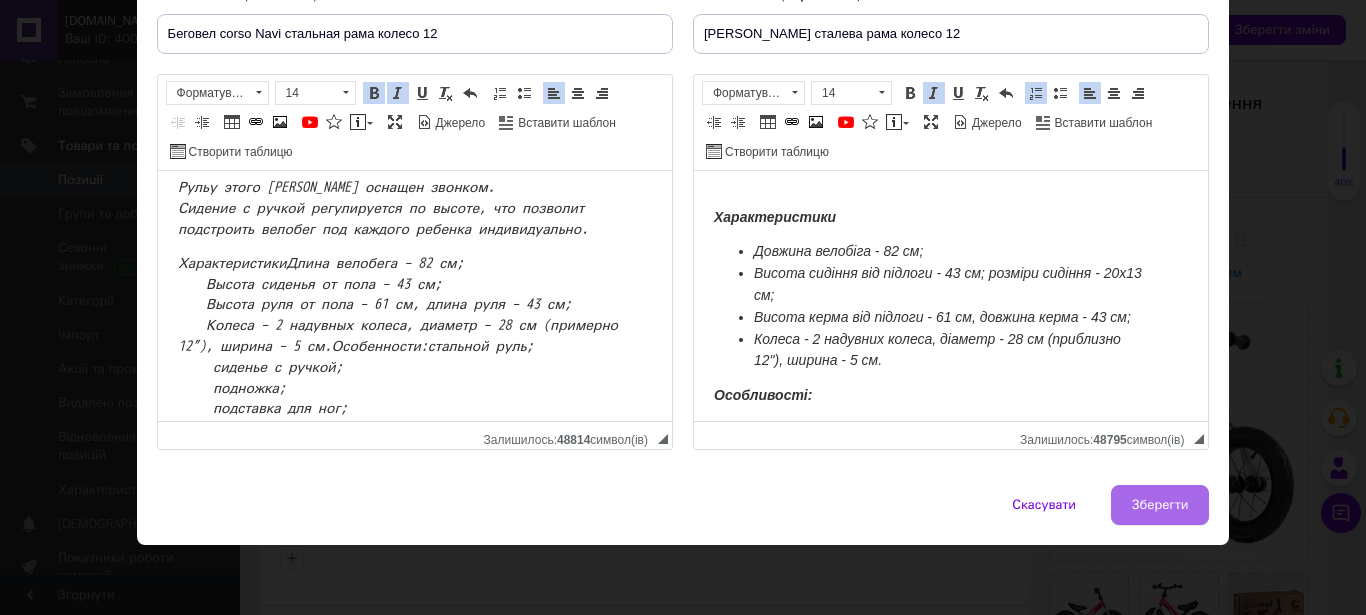 click on "Зберегти" at bounding box center [1160, 505] 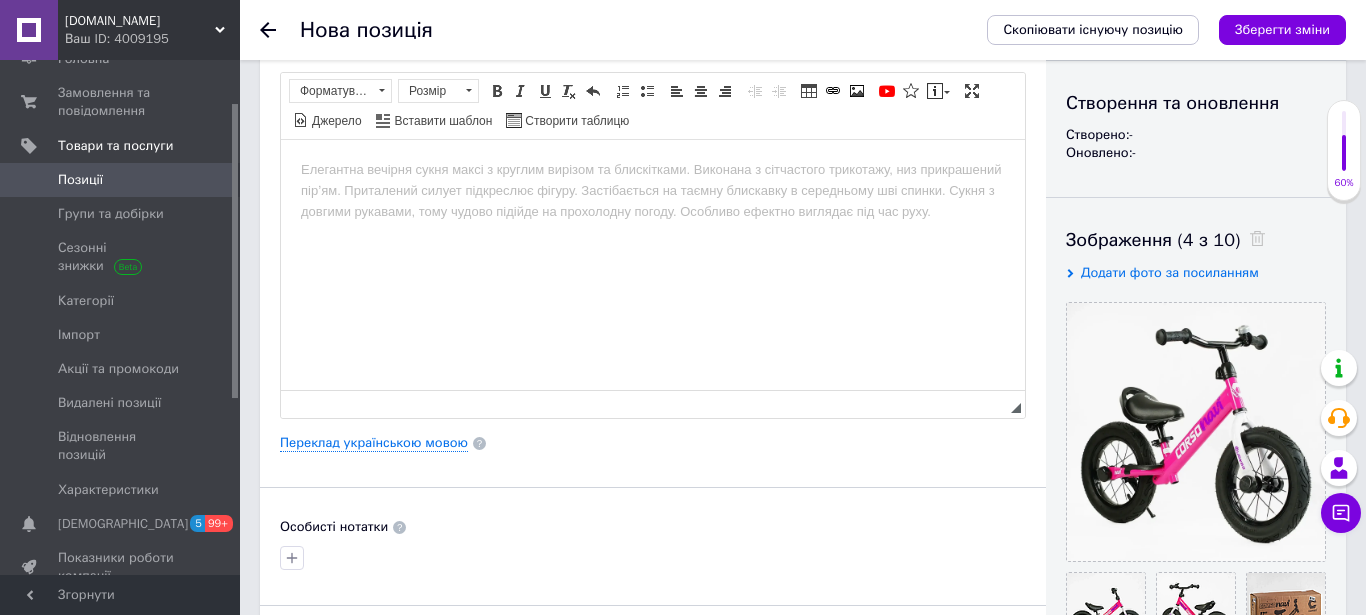 type on "Беговел corso Navi стальная рама колесо 12" 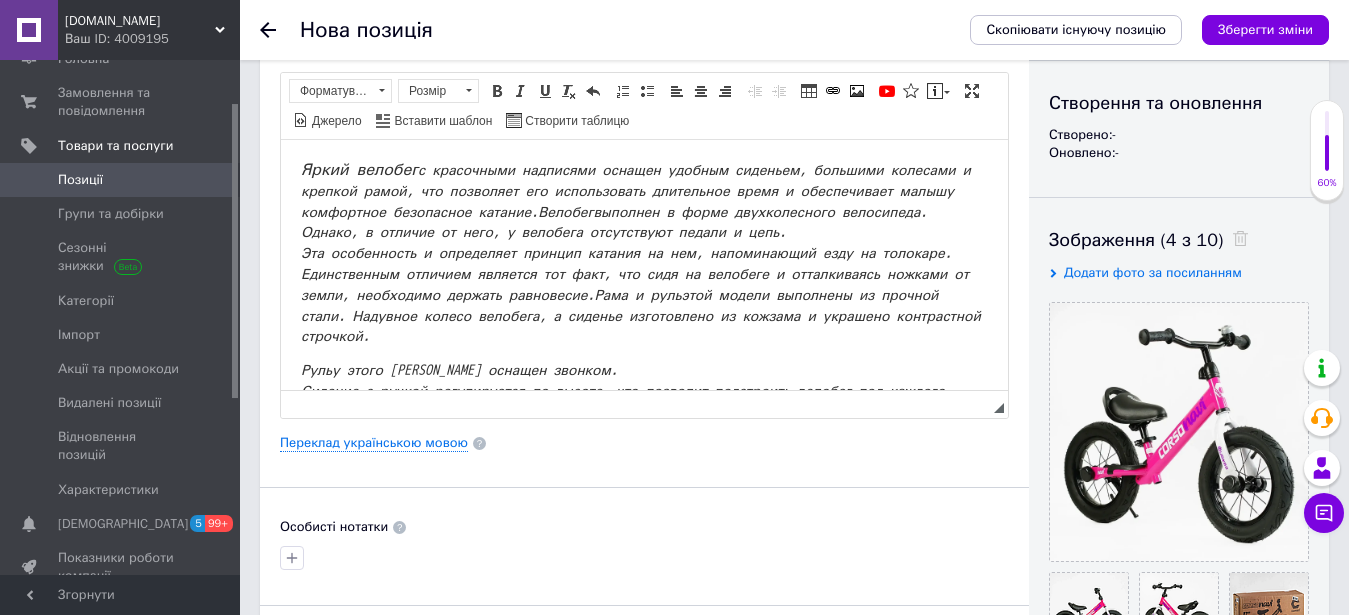 scroll, scrollTop: 603, scrollLeft: 0, axis: vertical 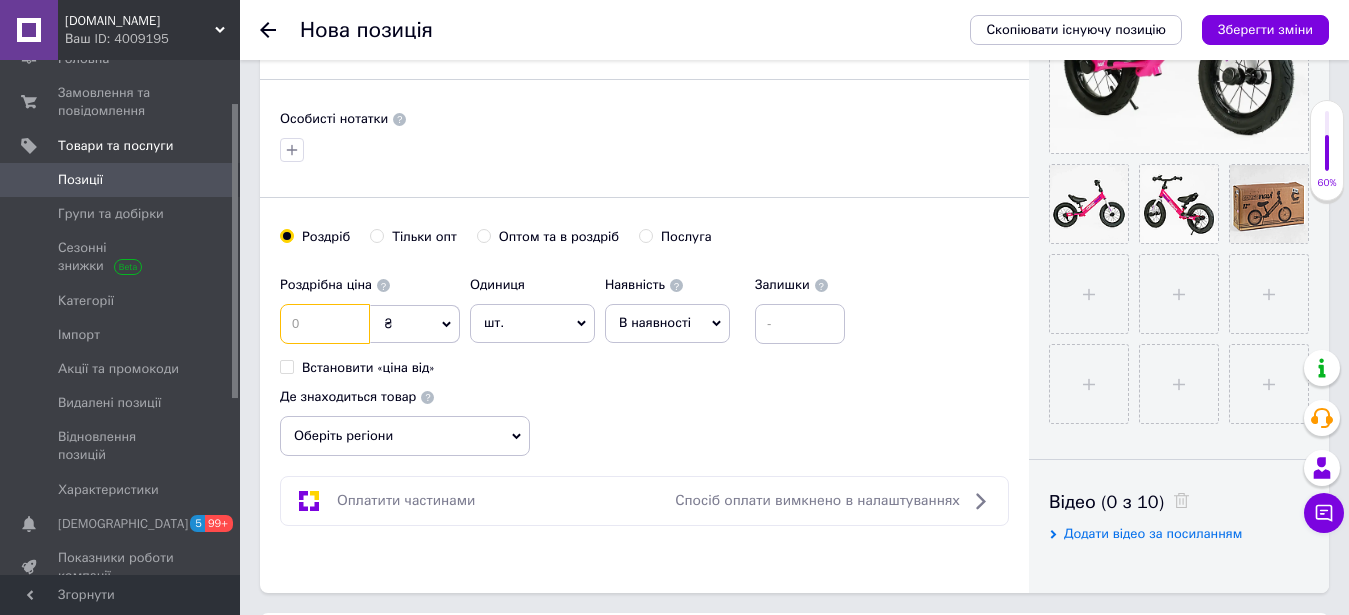 click at bounding box center (325, 324) 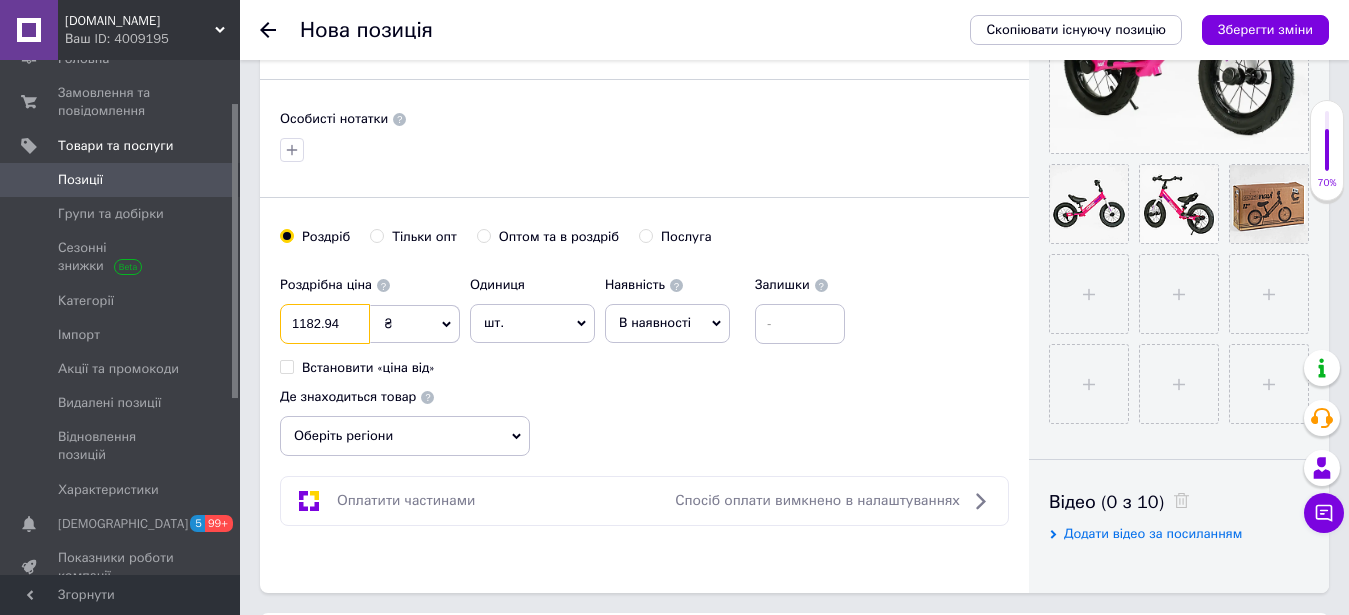 type on "1182.94" 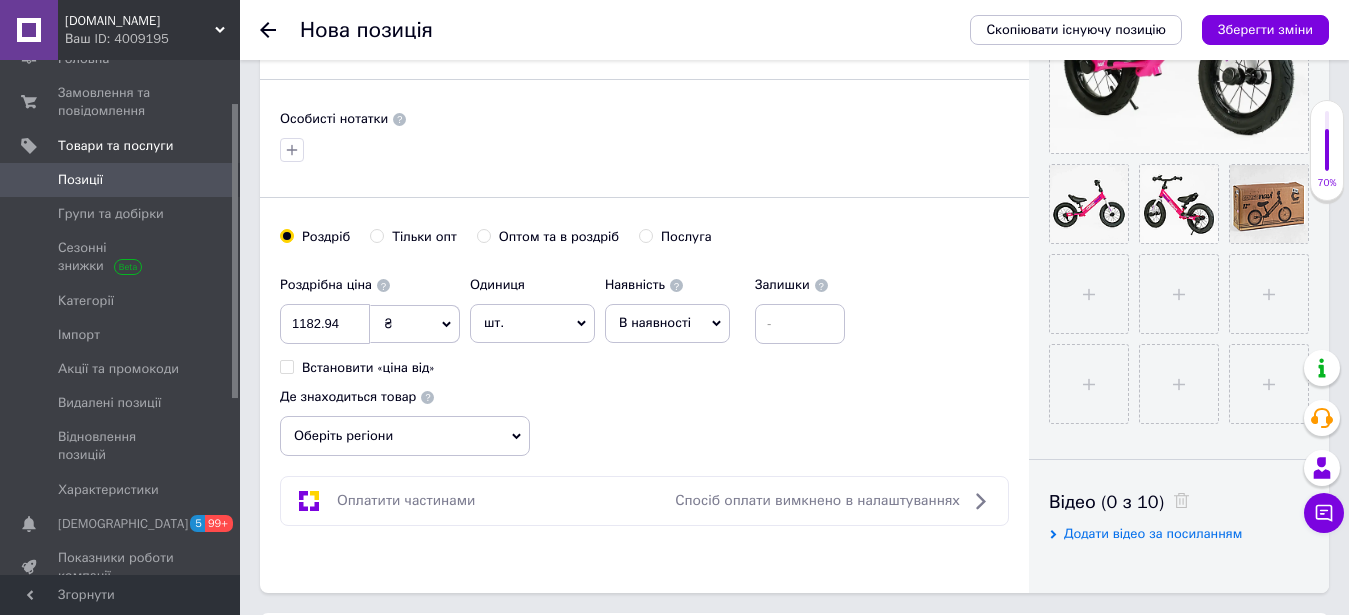 click on "В наявності" at bounding box center (655, 322) 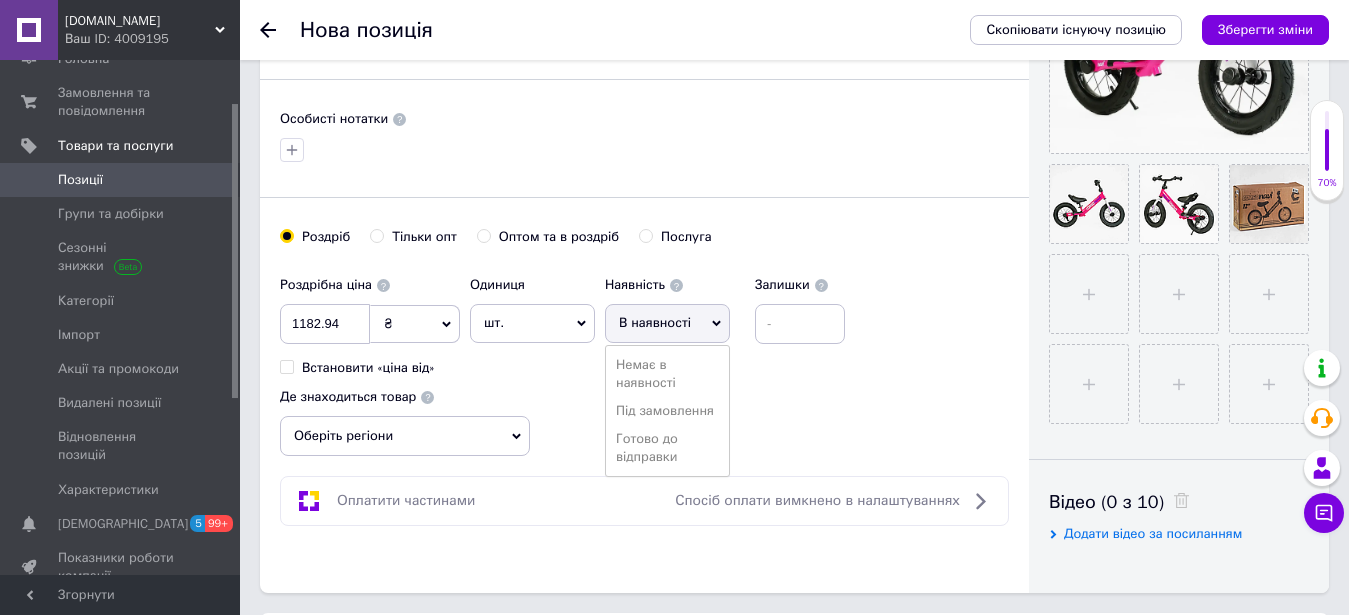 drag, startPoint x: 672, startPoint y: 447, endPoint x: 495, endPoint y: 445, distance: 177.01129 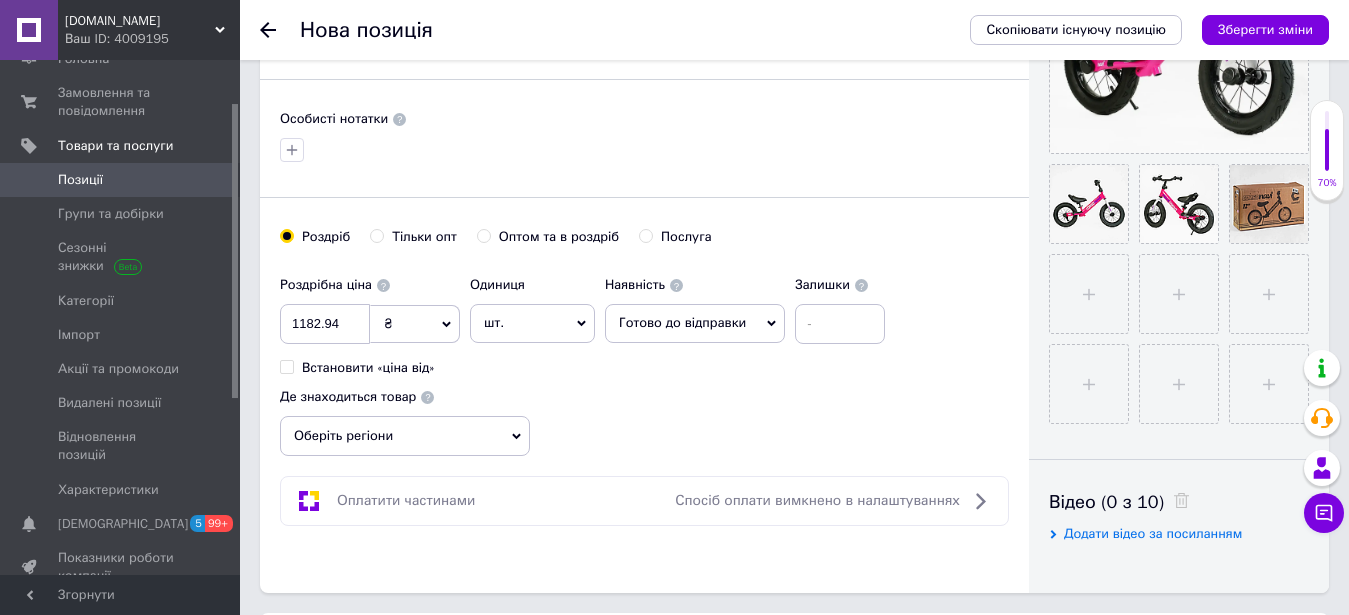 click on "Оберіть регіони" at bounding box center [405, 436] 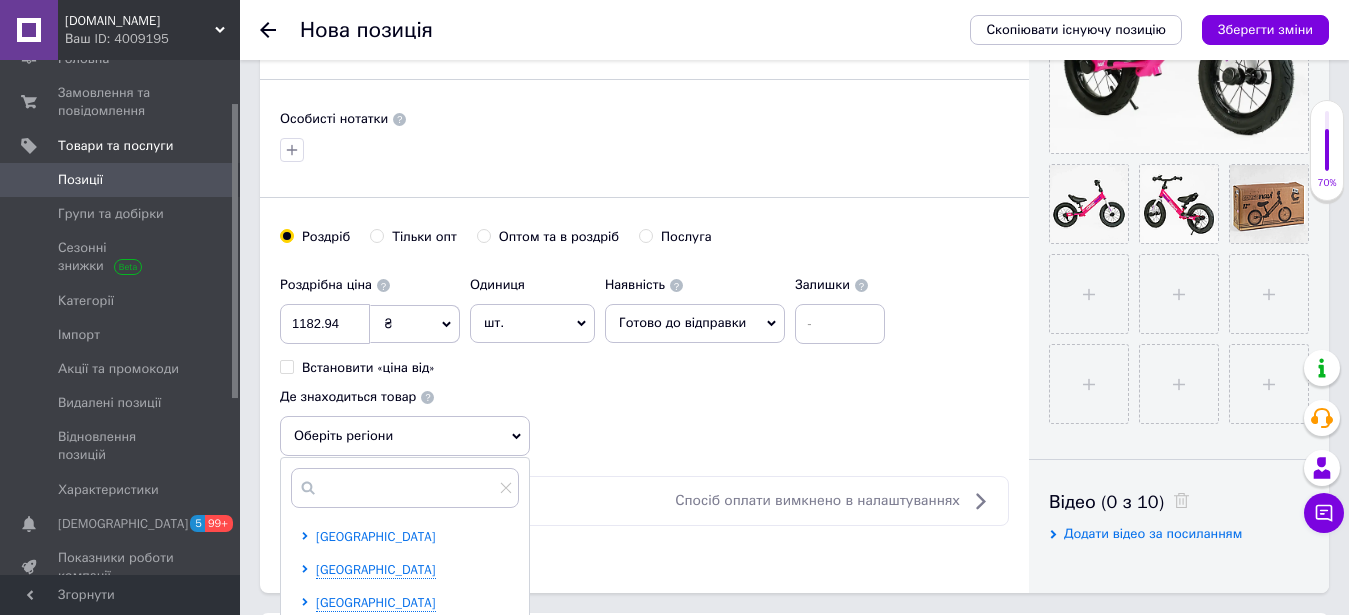 scroll, scrollTop: 807, scrollLeft: 0, axis: vertical 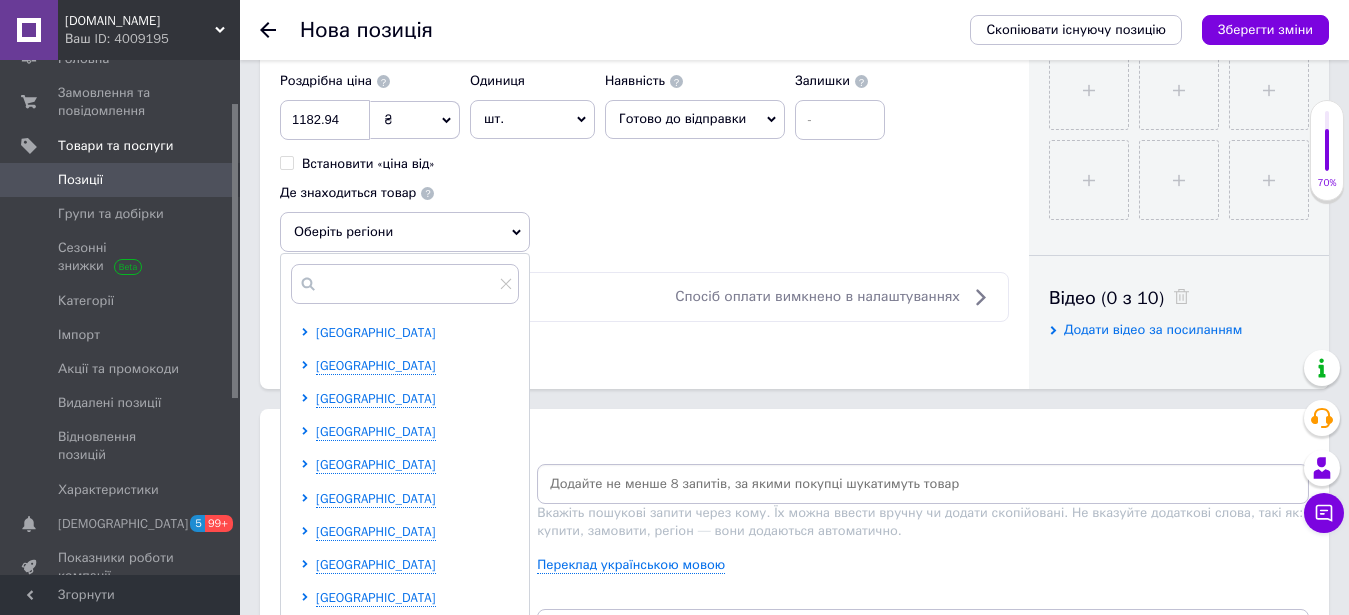 click on "[GEOGRAPHIC_DATA]" at bounding box center (376, 332) 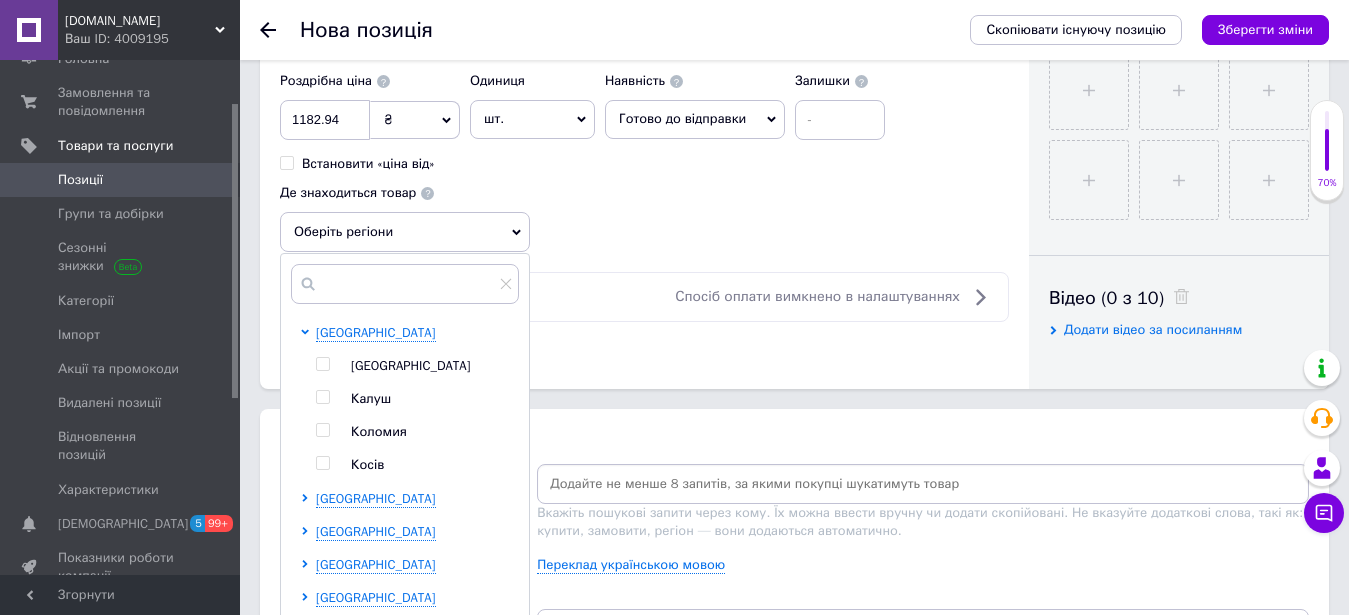 click on "[GEOGRAPHIC_DATA]" at bounding box center [411, 365] 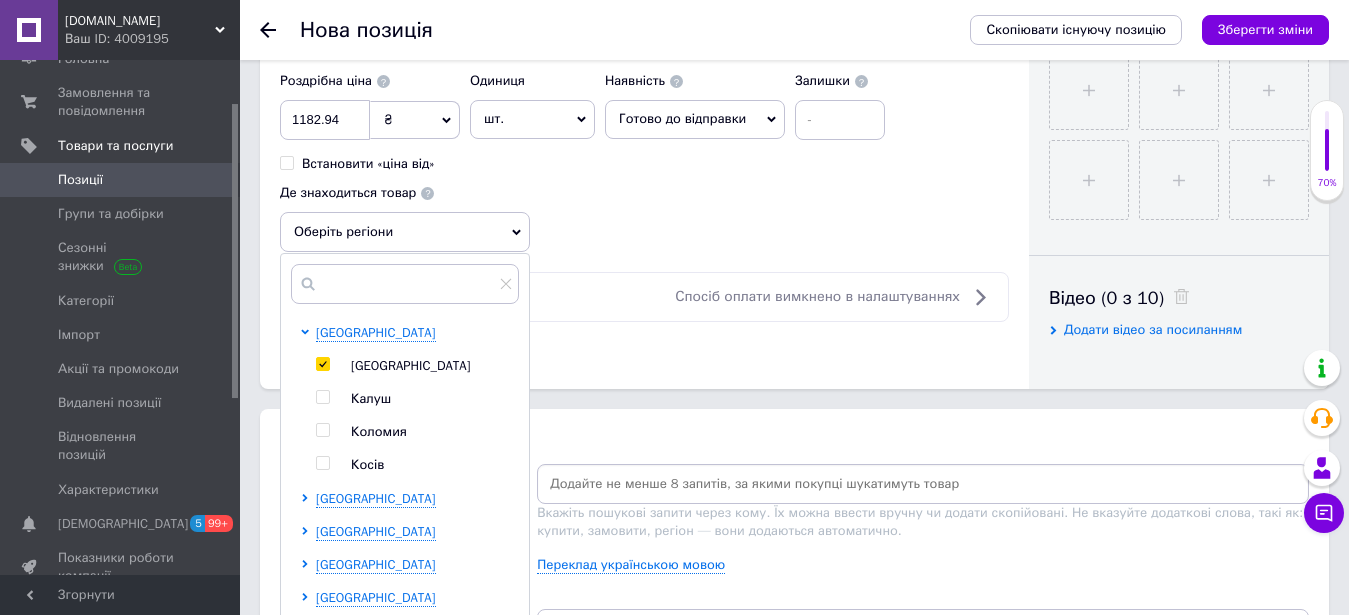 scroll, scrollTop: 1011, scrollLeft: 0, axis: vertical 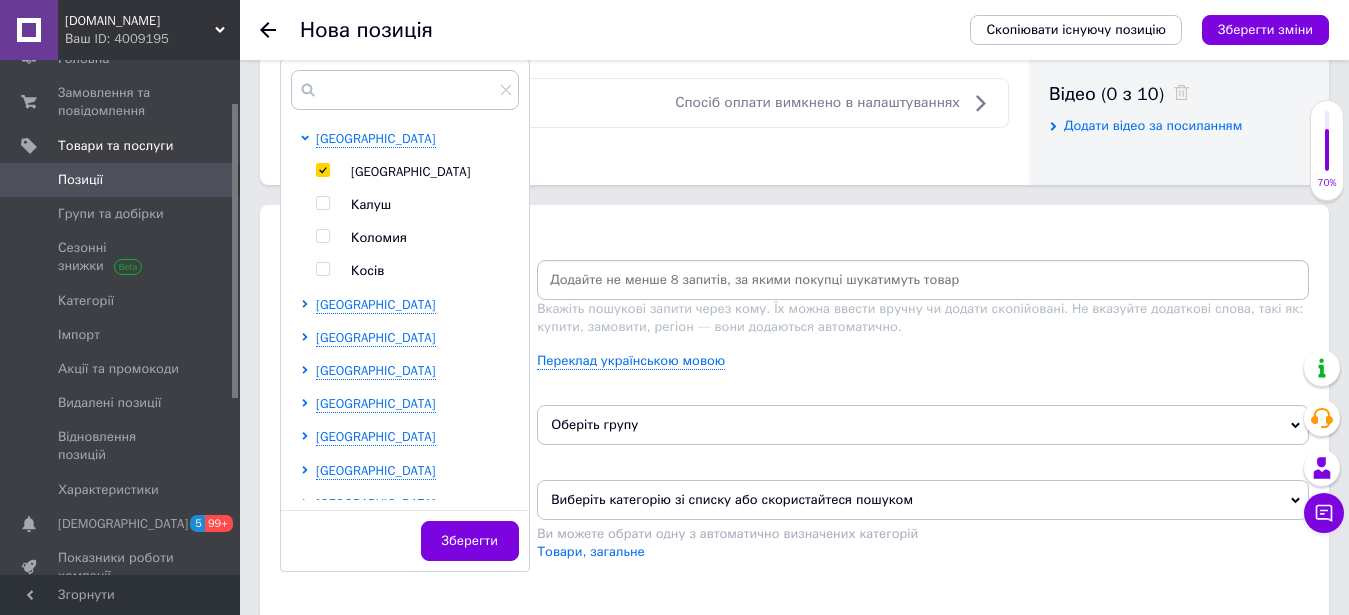 checkbox on "true" 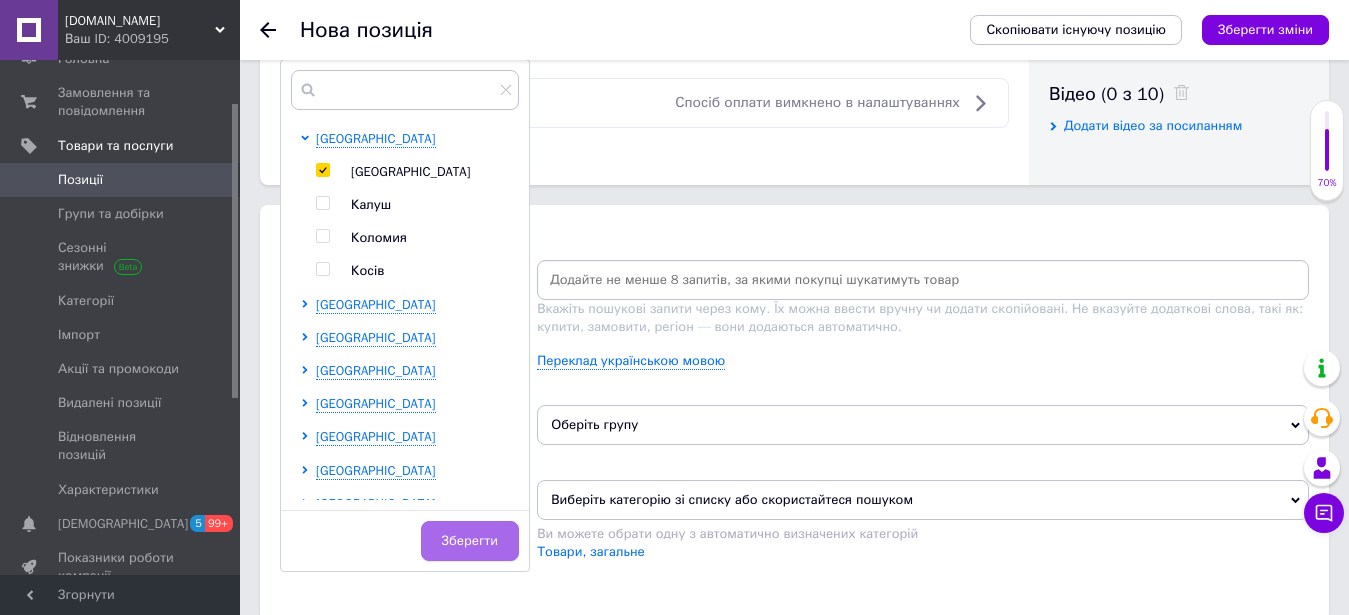 click on "Зберегти" at bounding box center (470, 541) 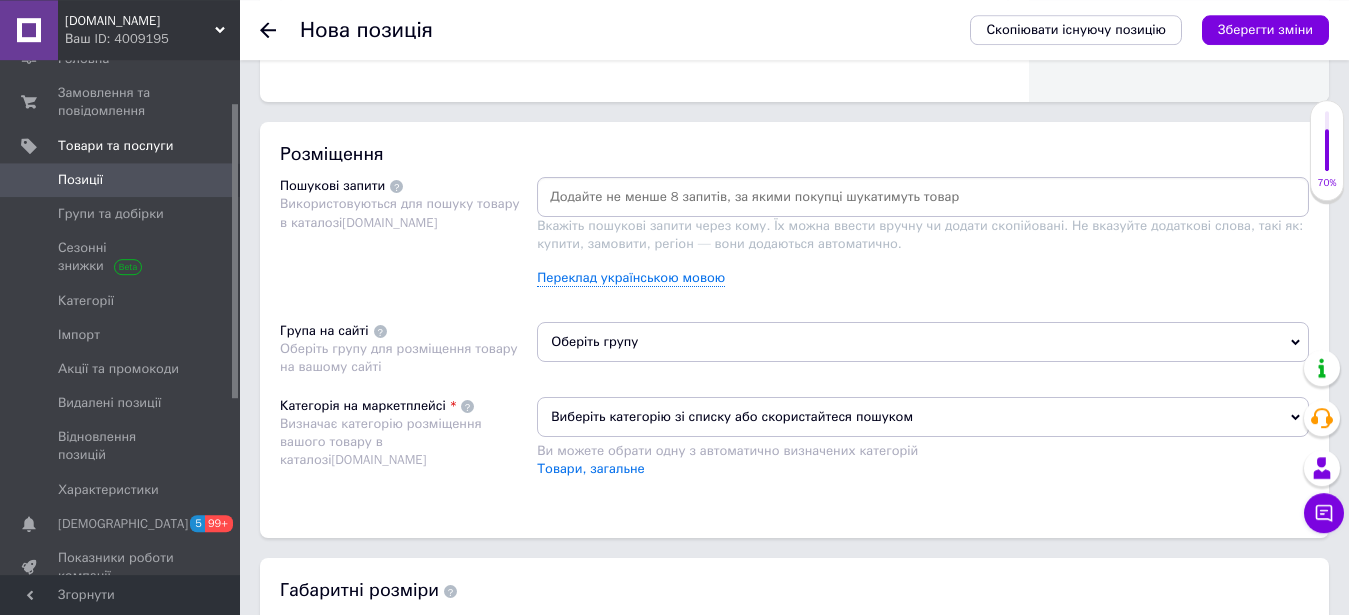 scroll, scrollTop: 1122, scrollLeft: 0, axis: vertical 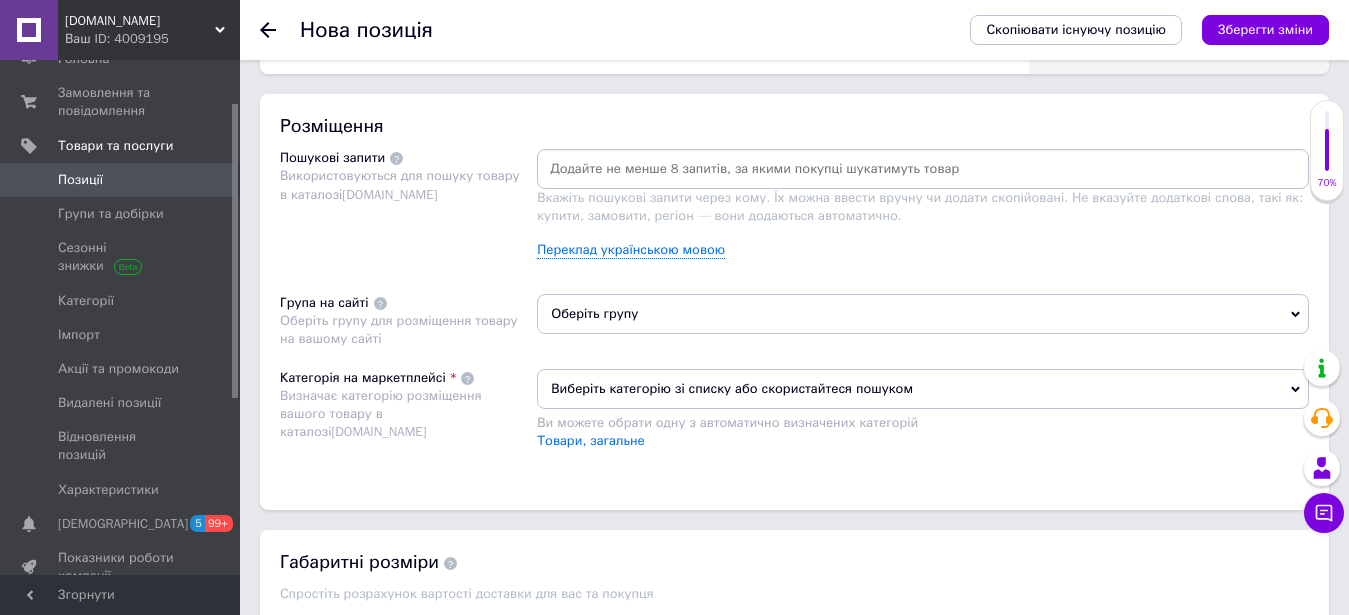 click on "Виберіть категорію зі списку або скористайтеся пошуком" at bounding box center [923, 389] 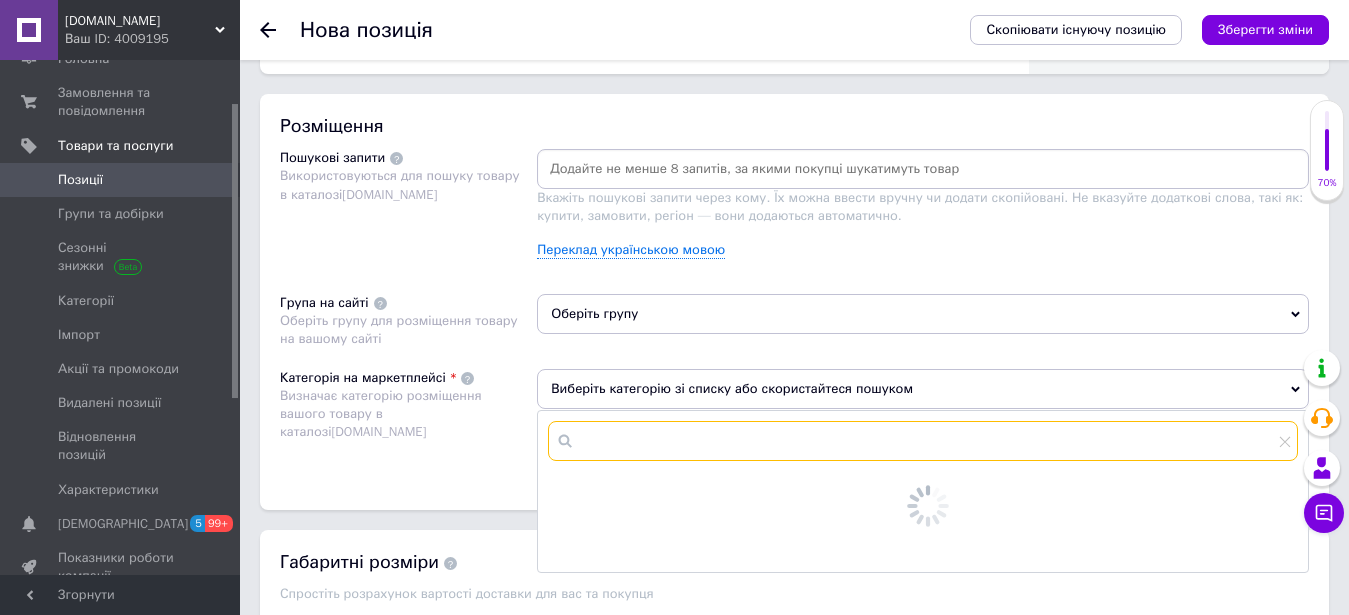 click at bounding box center [923, 441] 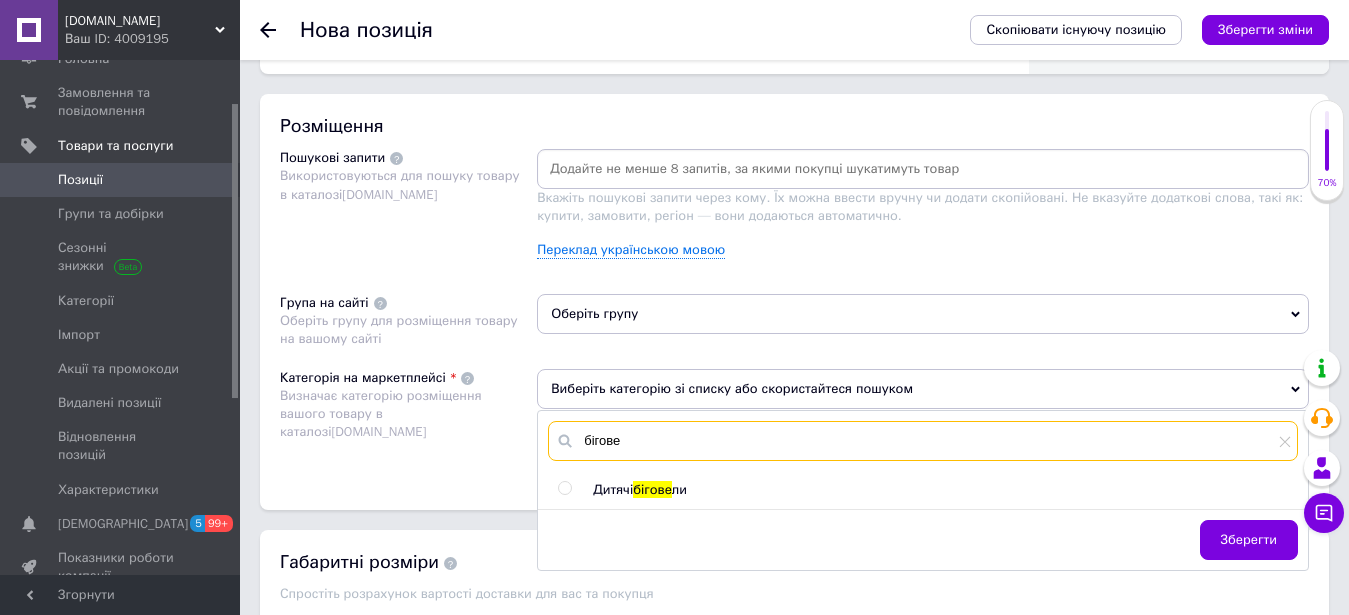 type on "бігове" 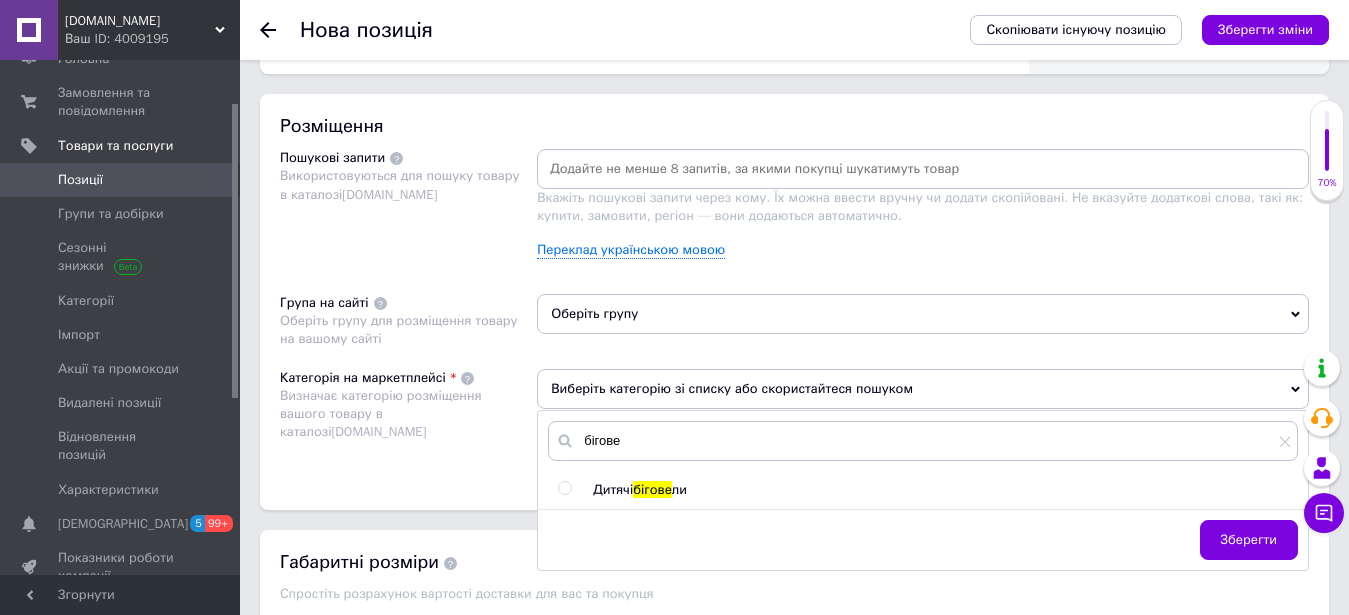 click on "Дитячі  бігове ли" at bounding box center [945, 490] 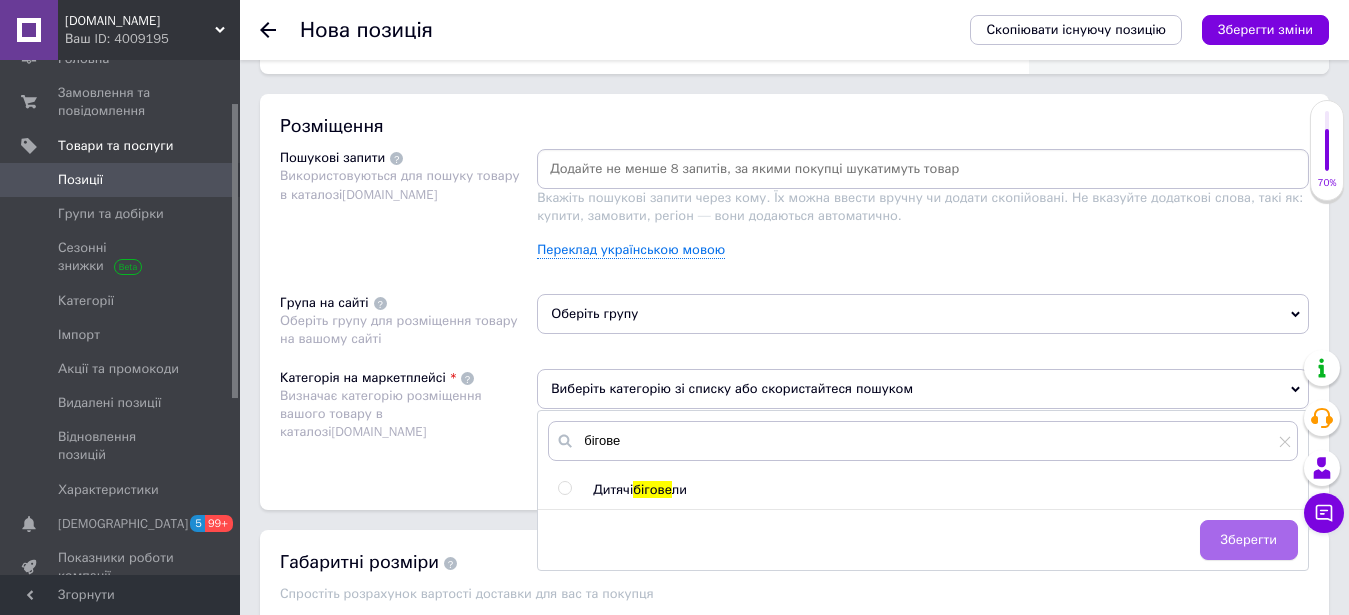 click on "Зберегти" at bounding box center (1249, 540) 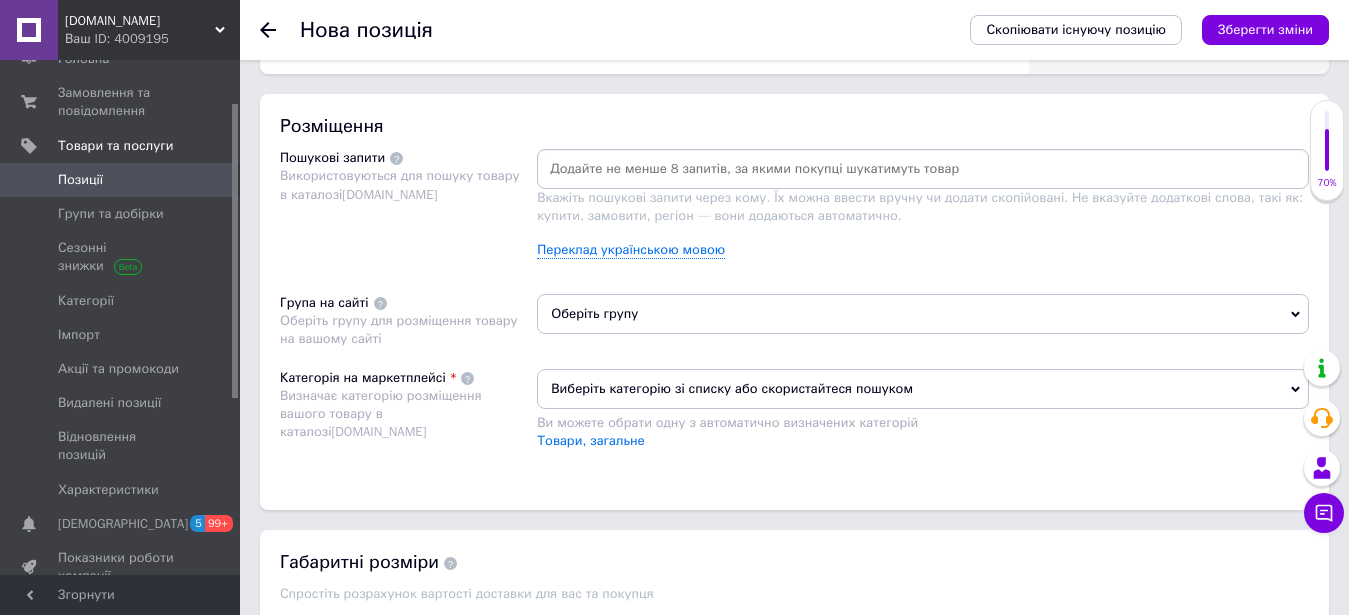 click on "Виберіть категорію зі списку або скористайтеся пошуком" at bounding box center (923, 389) 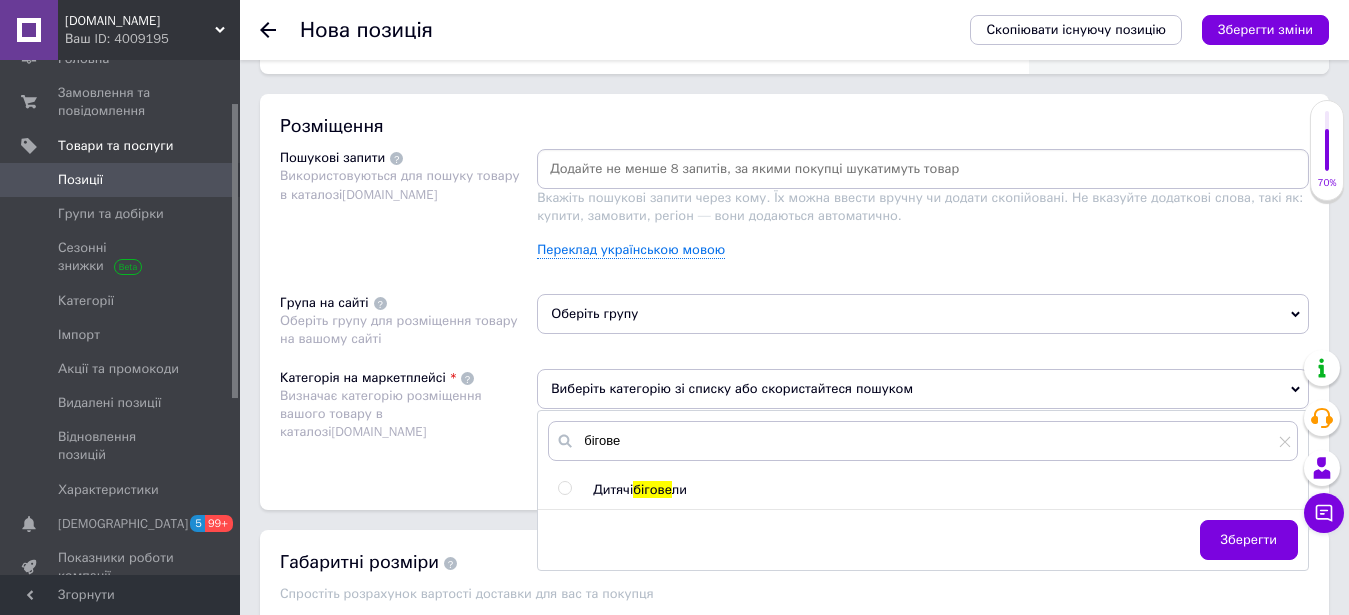 click on "Дитячі" at bounding box center [613, 489] 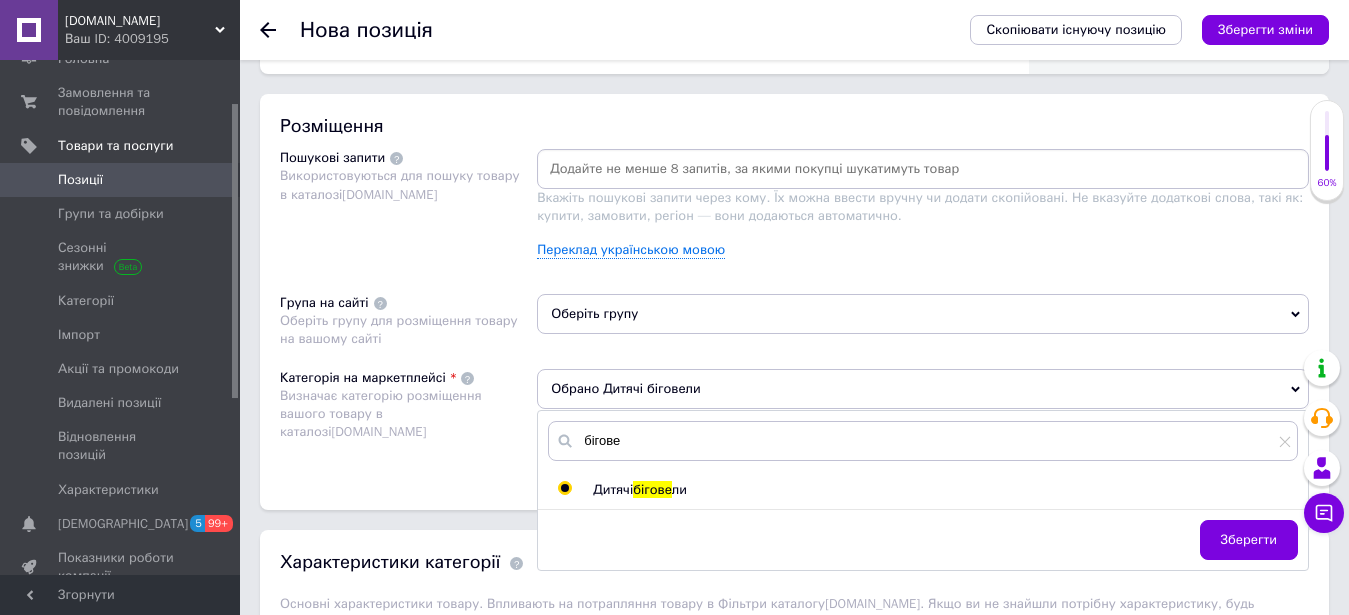 click on "Зберегти" at bounding box center [1249, 540] 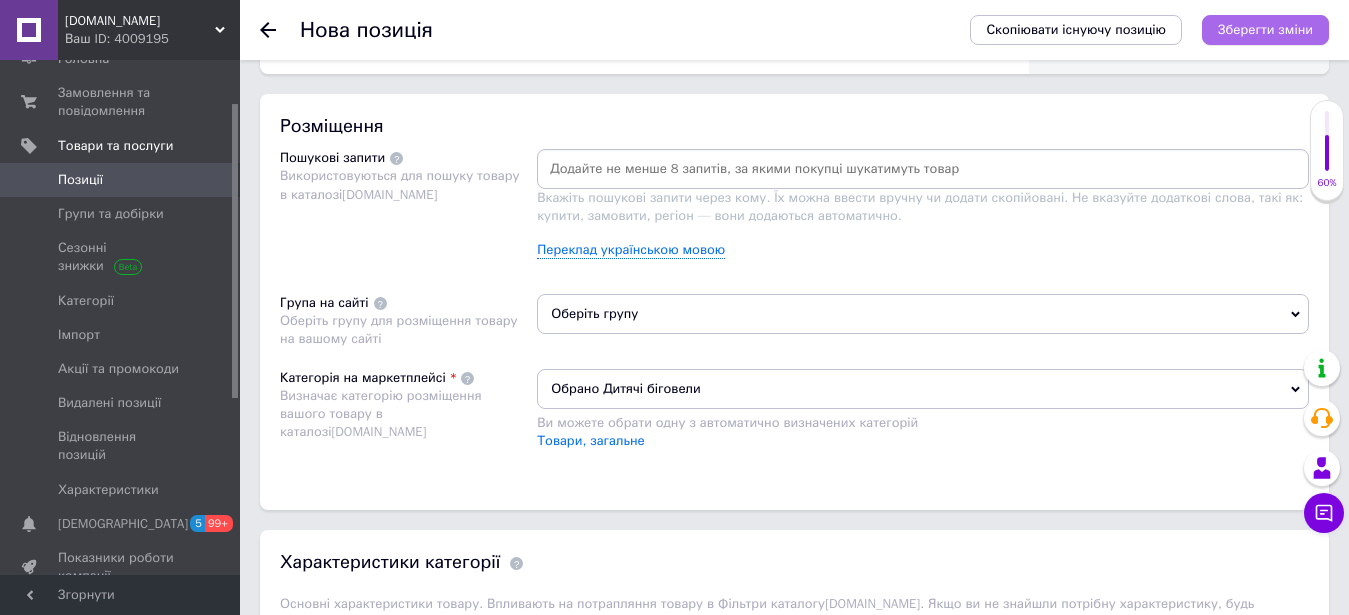 click on "Зберегти зміни" at bounding box center (1265, 29) 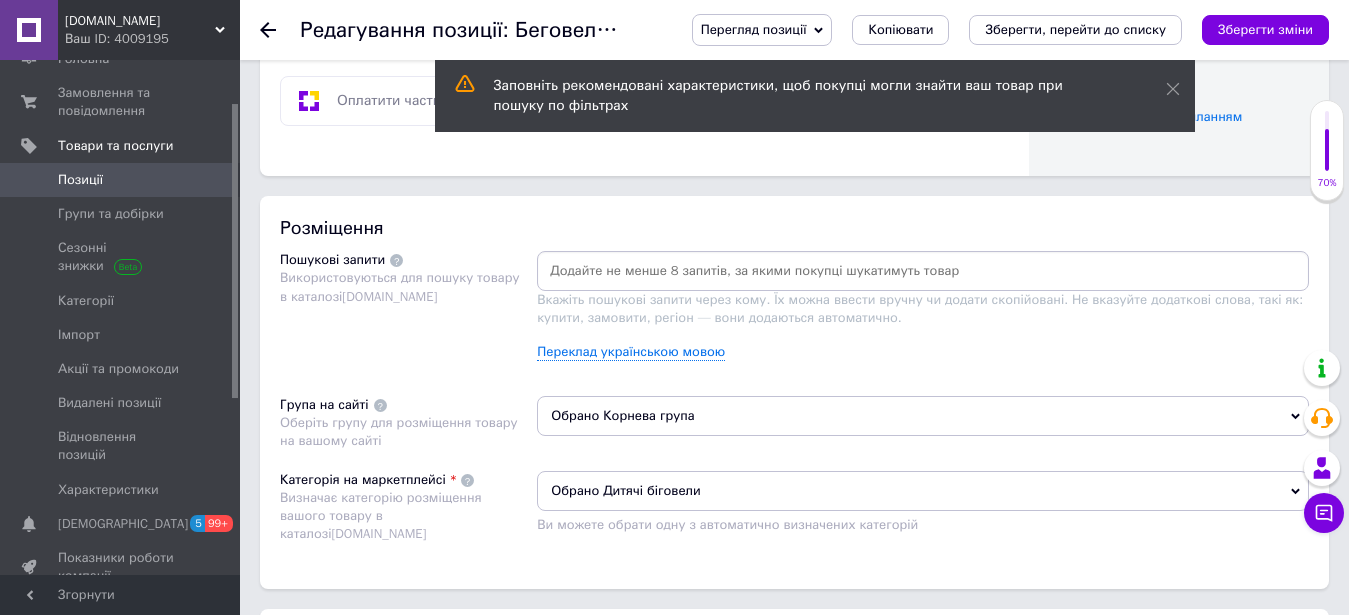 scroll, scrollTop: 0, scrollLeft: 0, axis: both 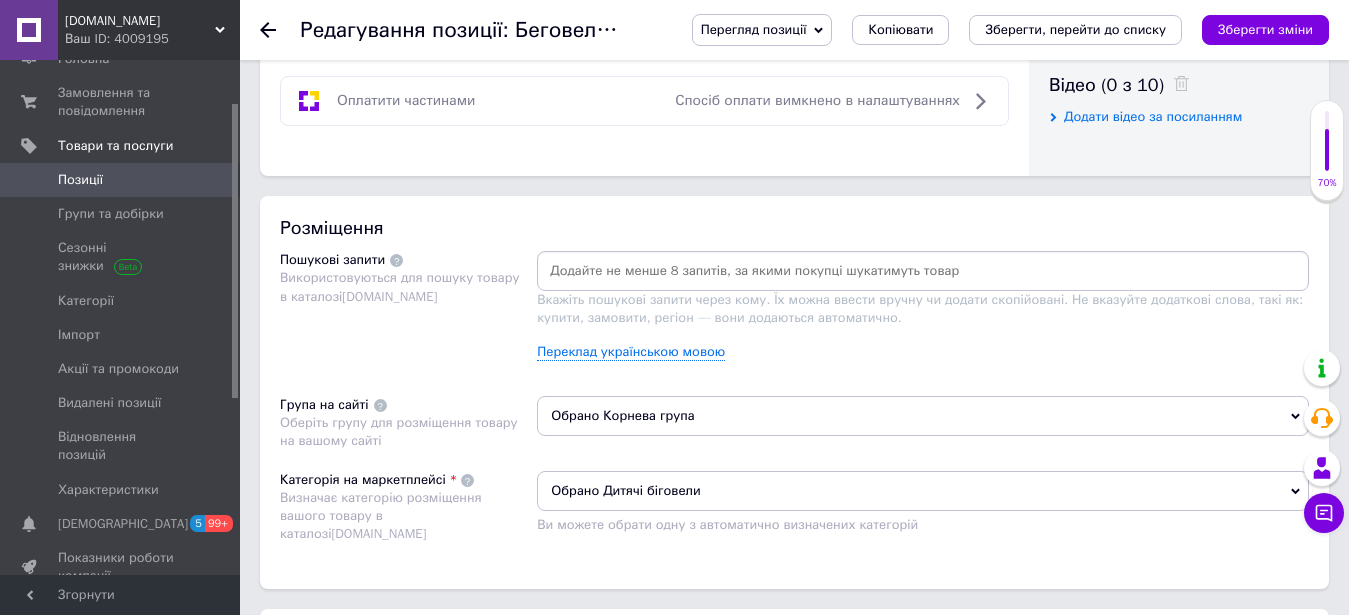 drag, startPoint x: 623, startPoint y: 421, endPoint x: 623, endPoint y: 410, distance: 11 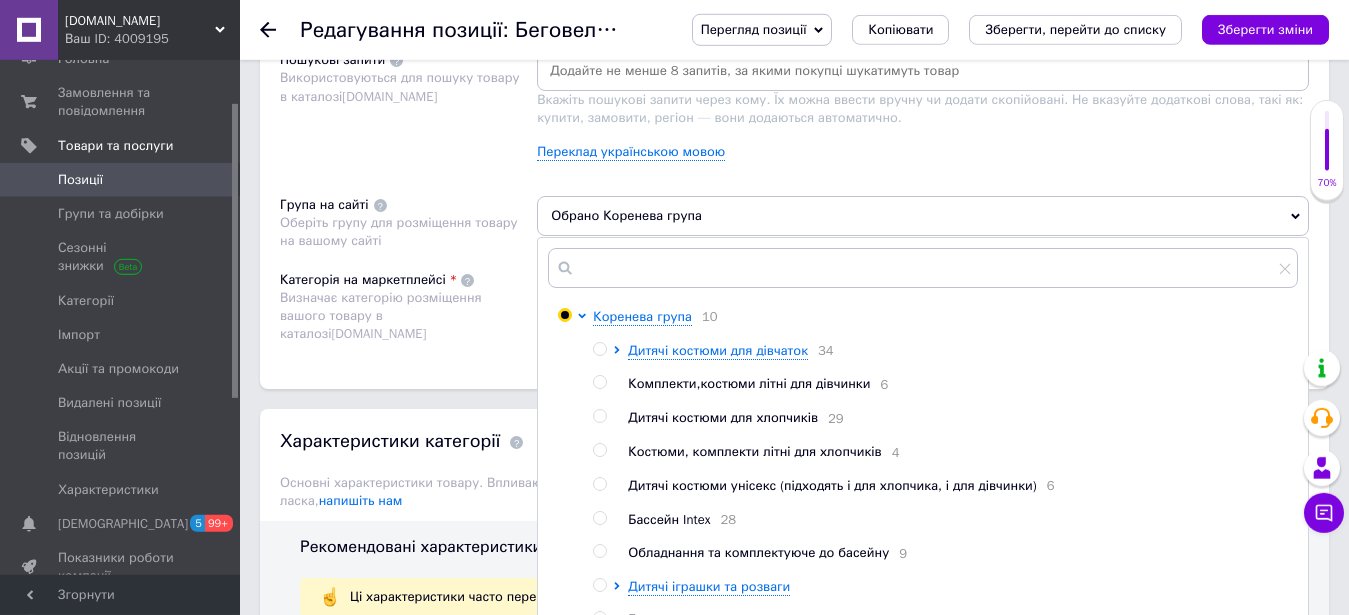 scroll, scrollTop: 1224, scrollLeft: 0, axis: vertical 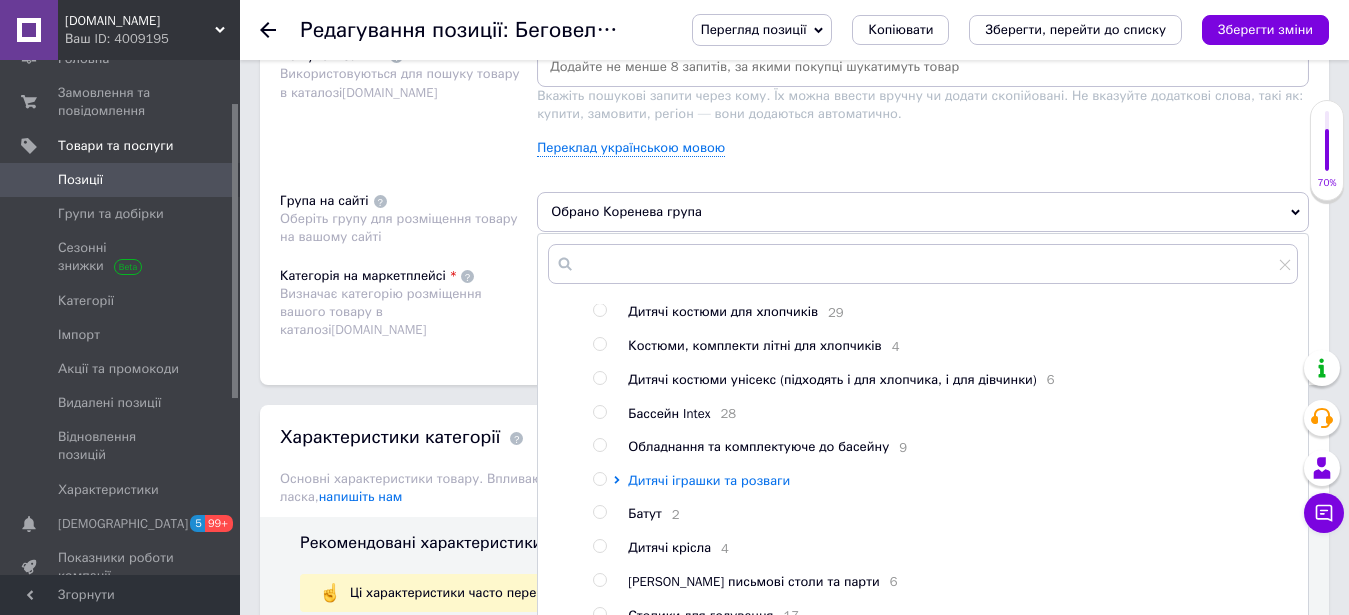 click on "Дитячі іграшки та розваги" at bounding box center [709, 480] 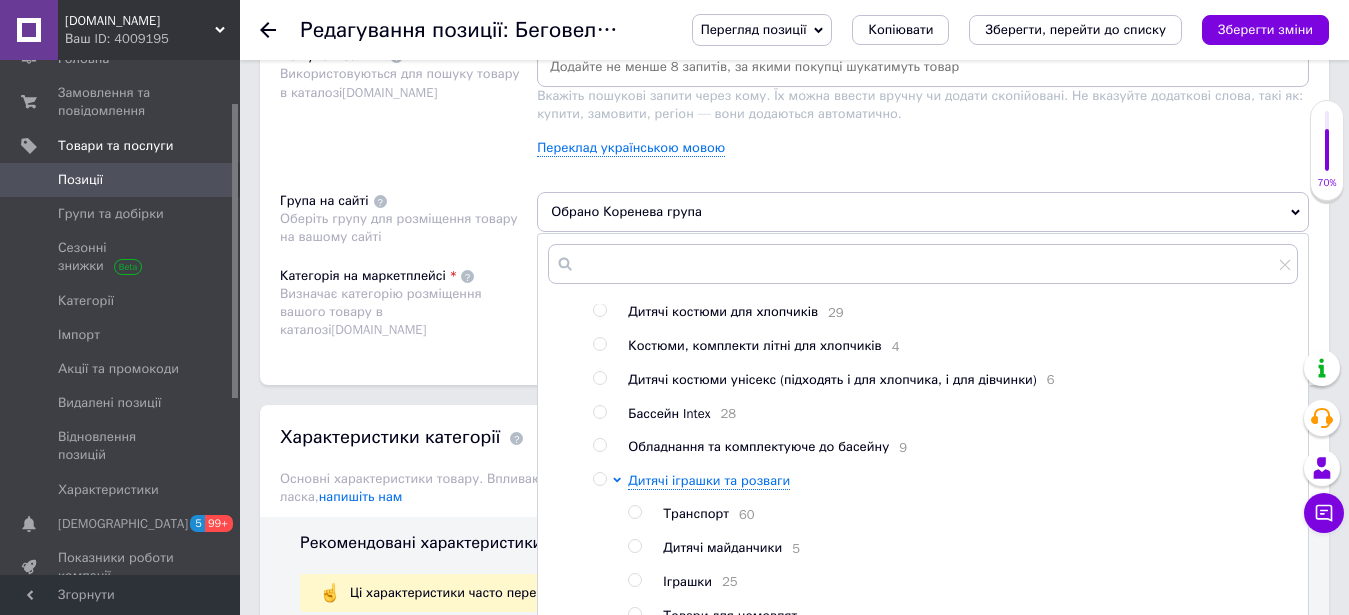 scroll, scrollTop: 215, scrollLeft: 0, axis: vertical 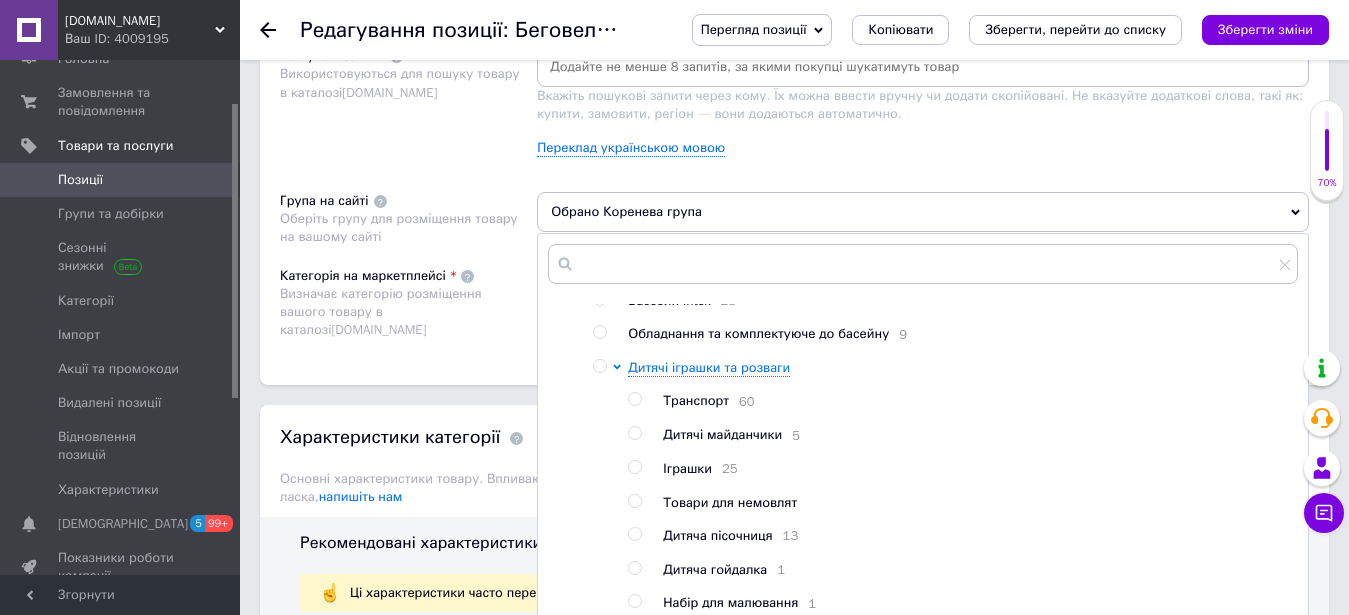 click on "Транспорт" at bounding box center (696, 400) 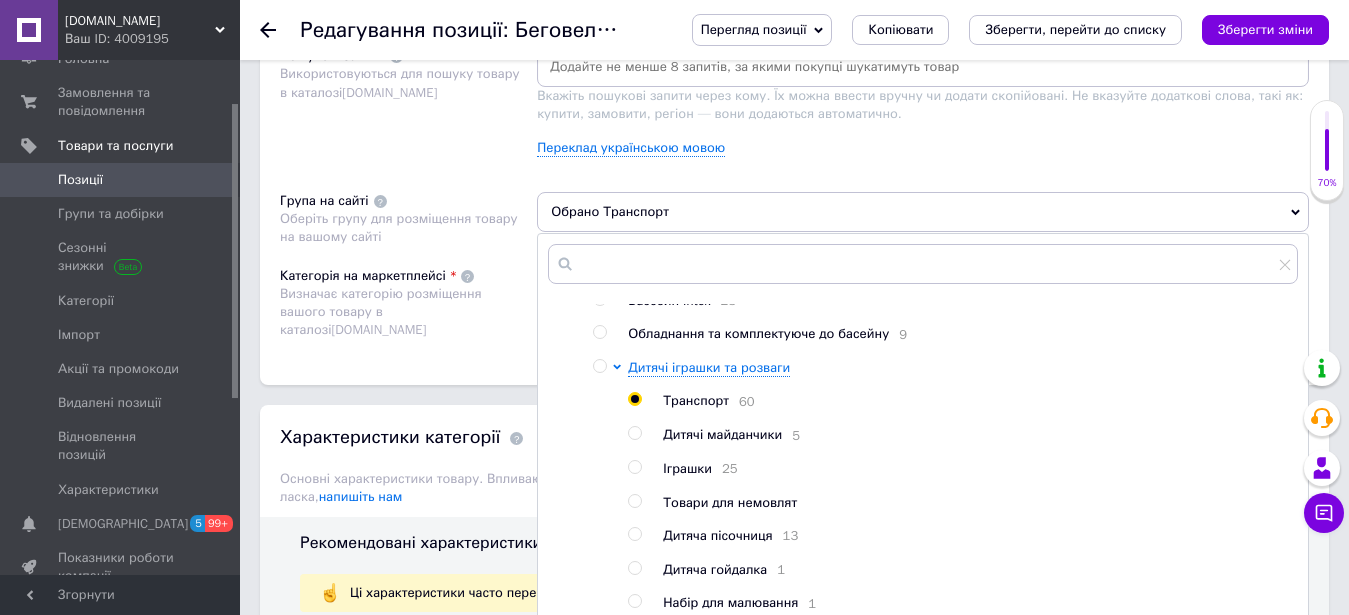 radio on "false" 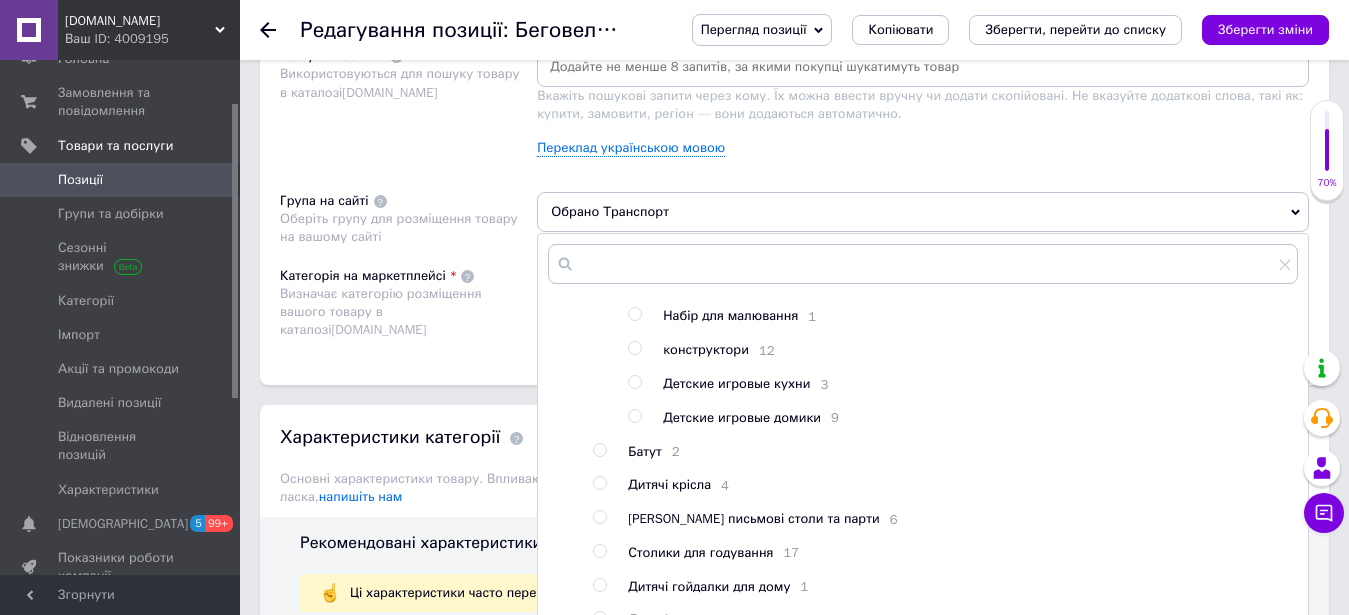 scroll, scrollTop: 568, scrollLeft: 0, axis: vertical 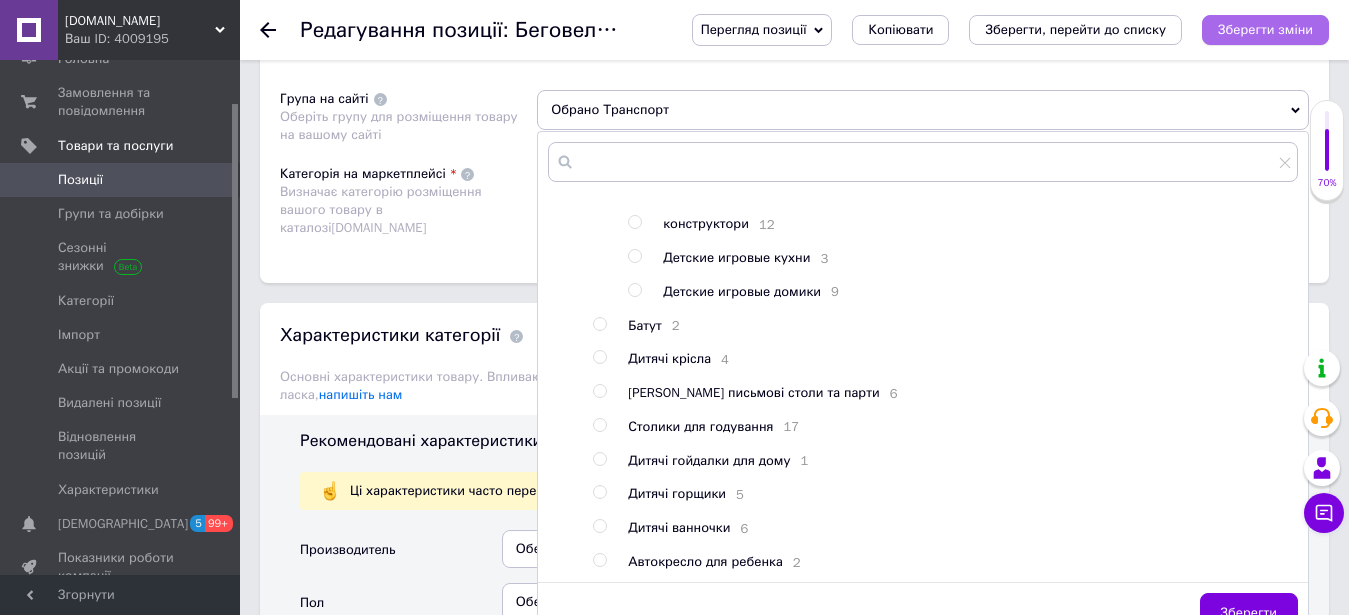 click on "Зберегти" at bounding box center [1249, 613] 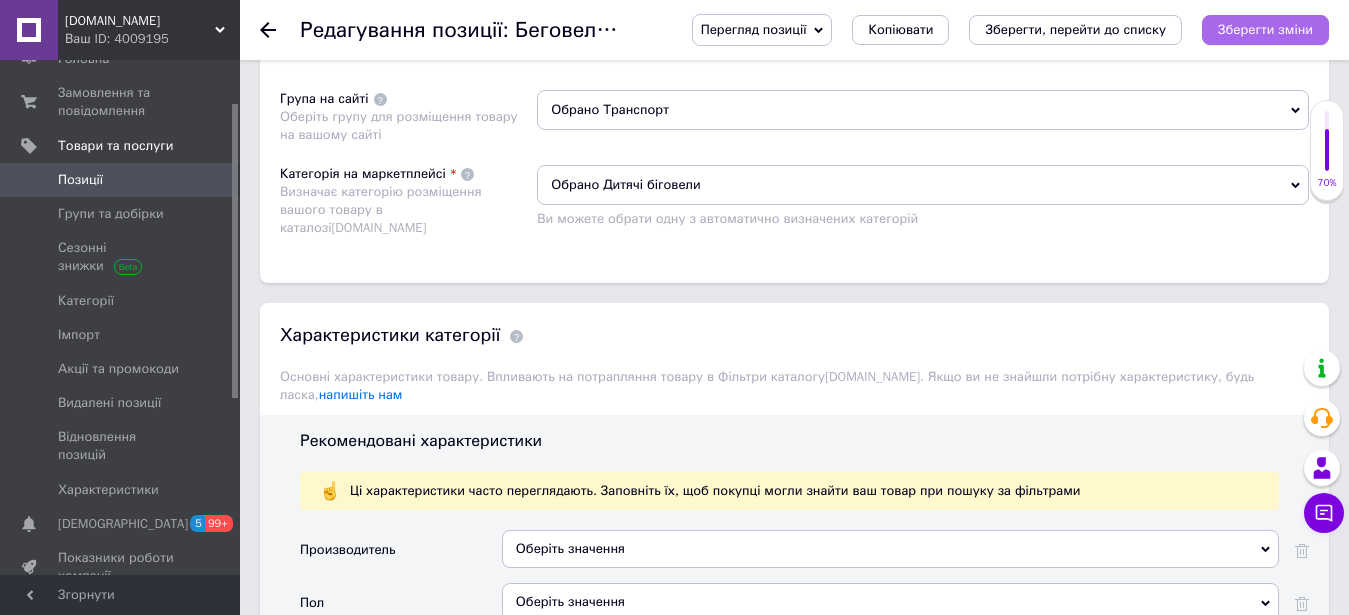 click on "Зберегти зміни" at bounding box center (1265, 29) 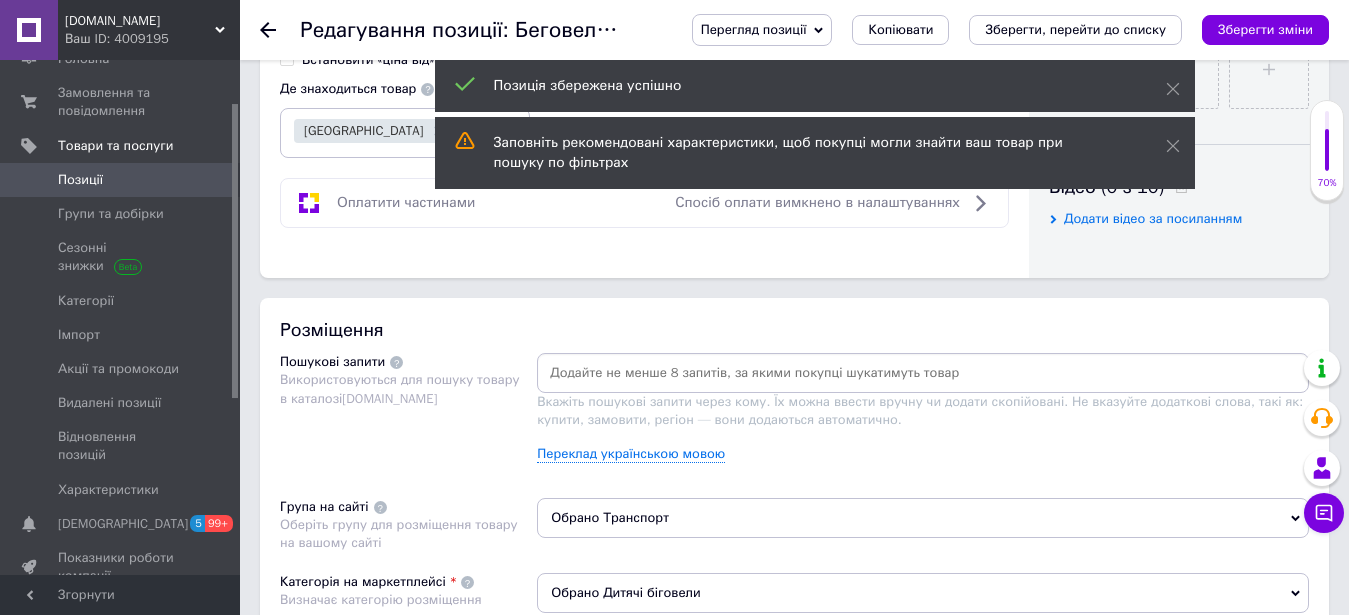 scroll, scrollTop: 612, scrollLeft: 0, axis: vertical 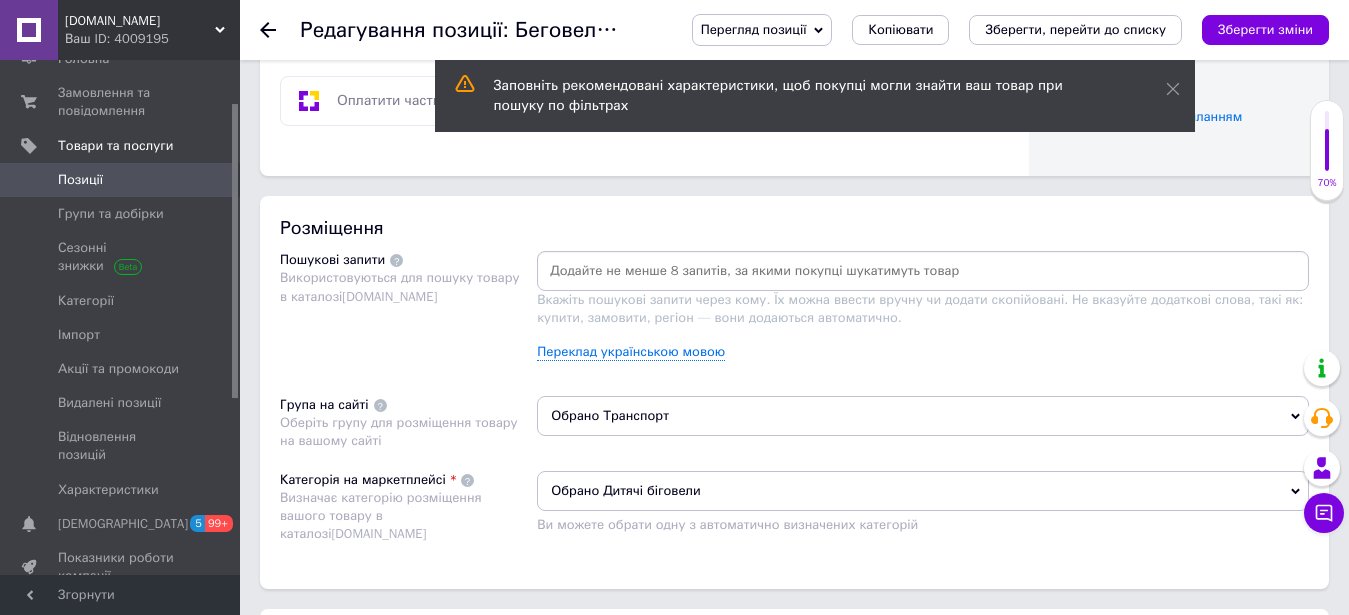 click at bounding box center (923, 271) 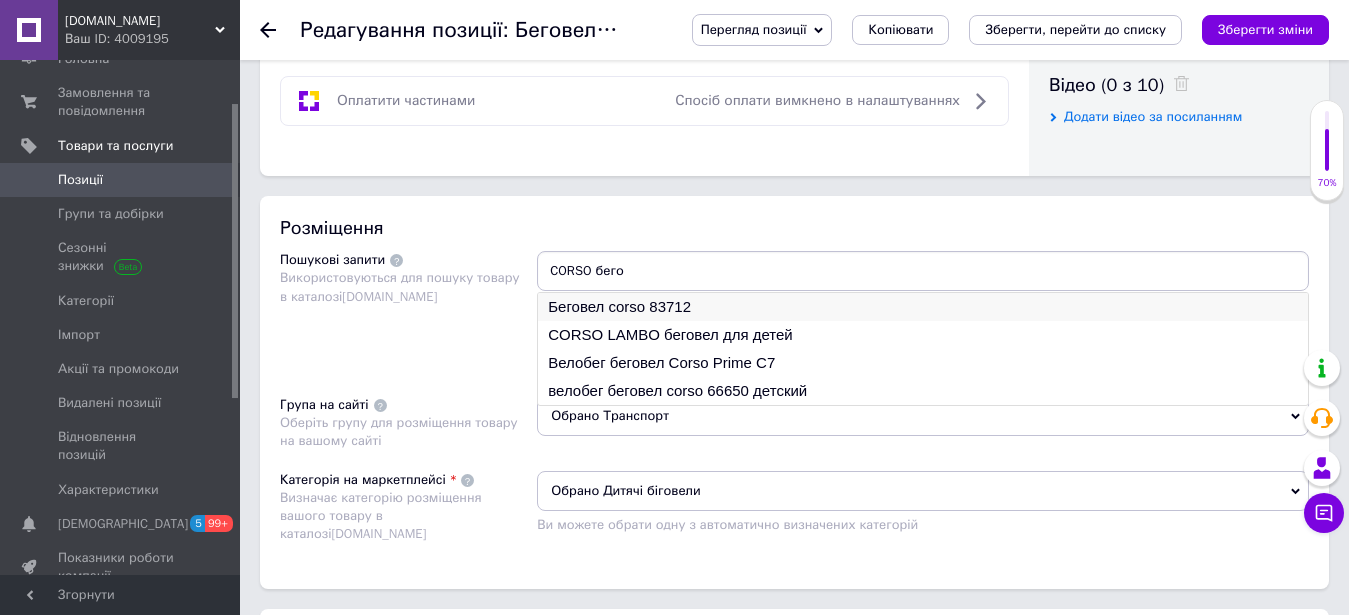 type on "CORSO бего" 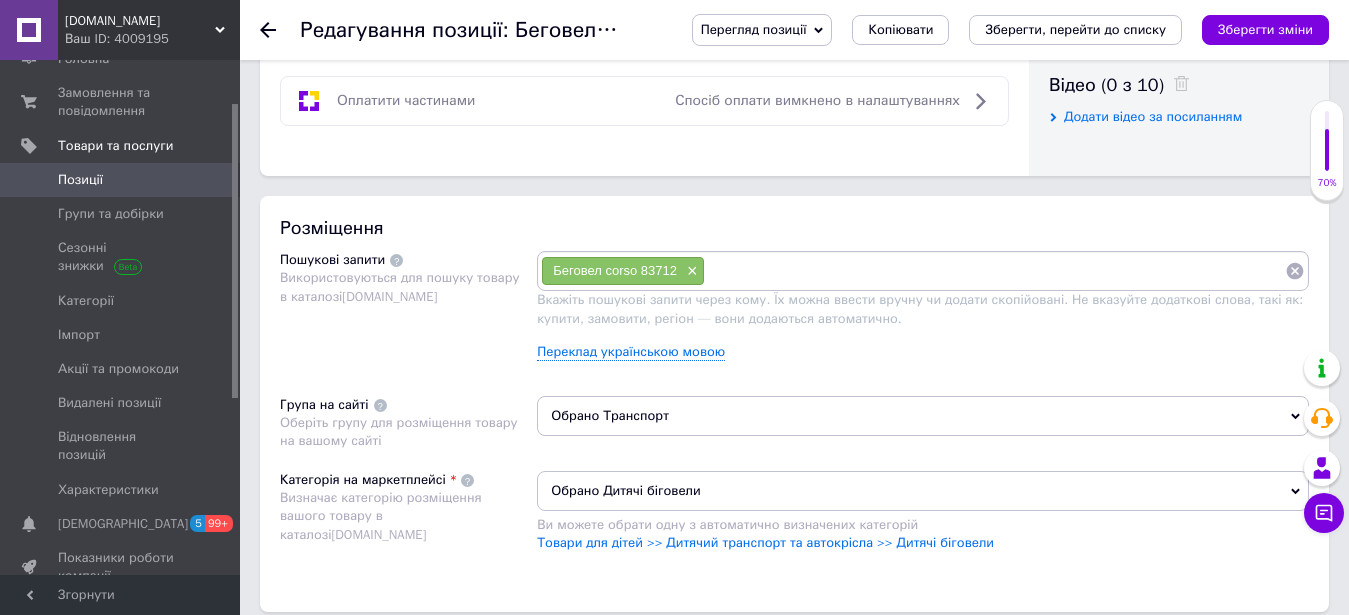 click at bounding box center [995, 271] 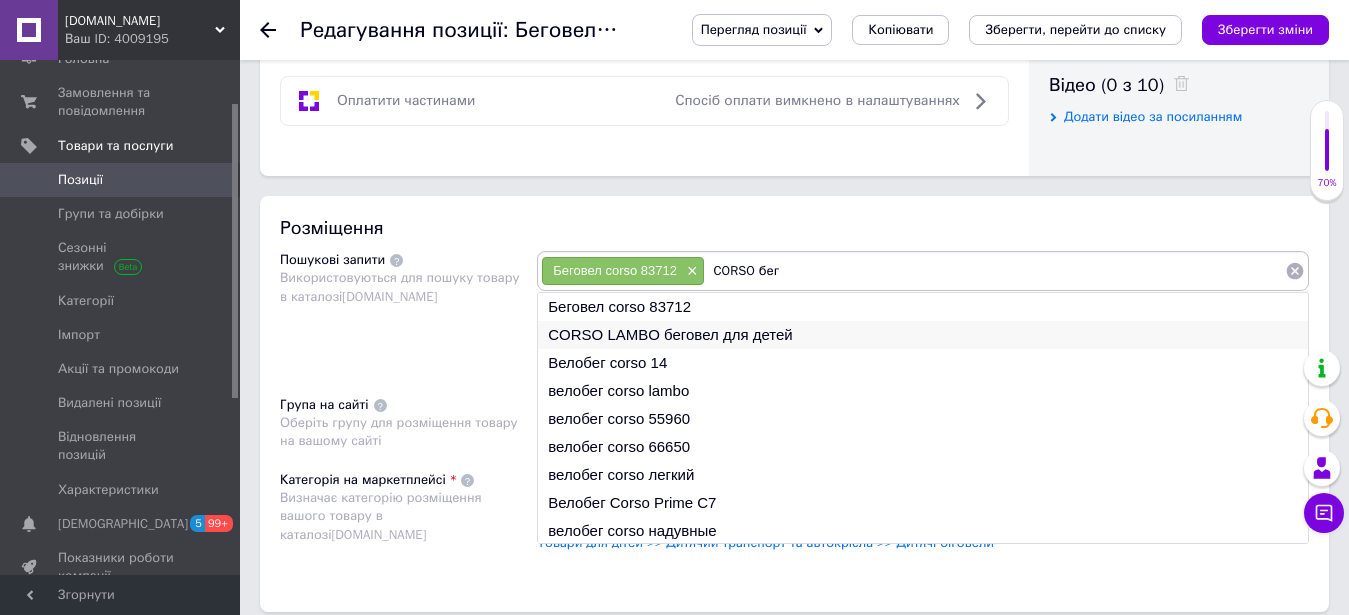 type on "CORSO бег" 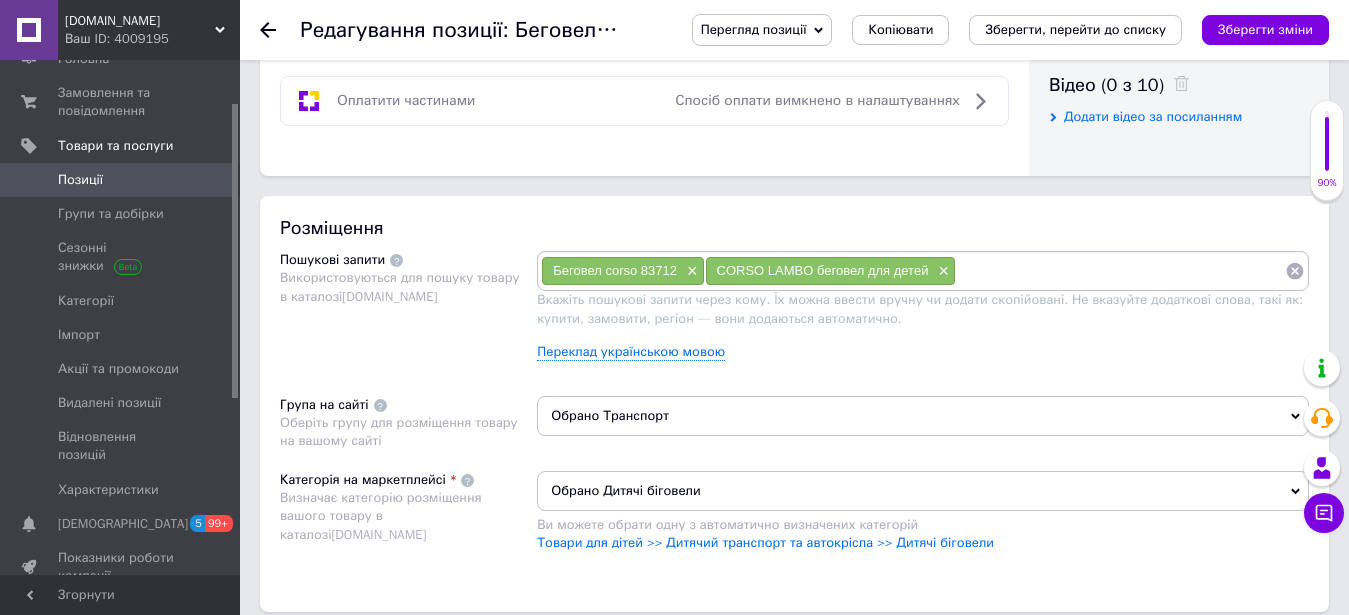 click at bounding box center (1120, 271) 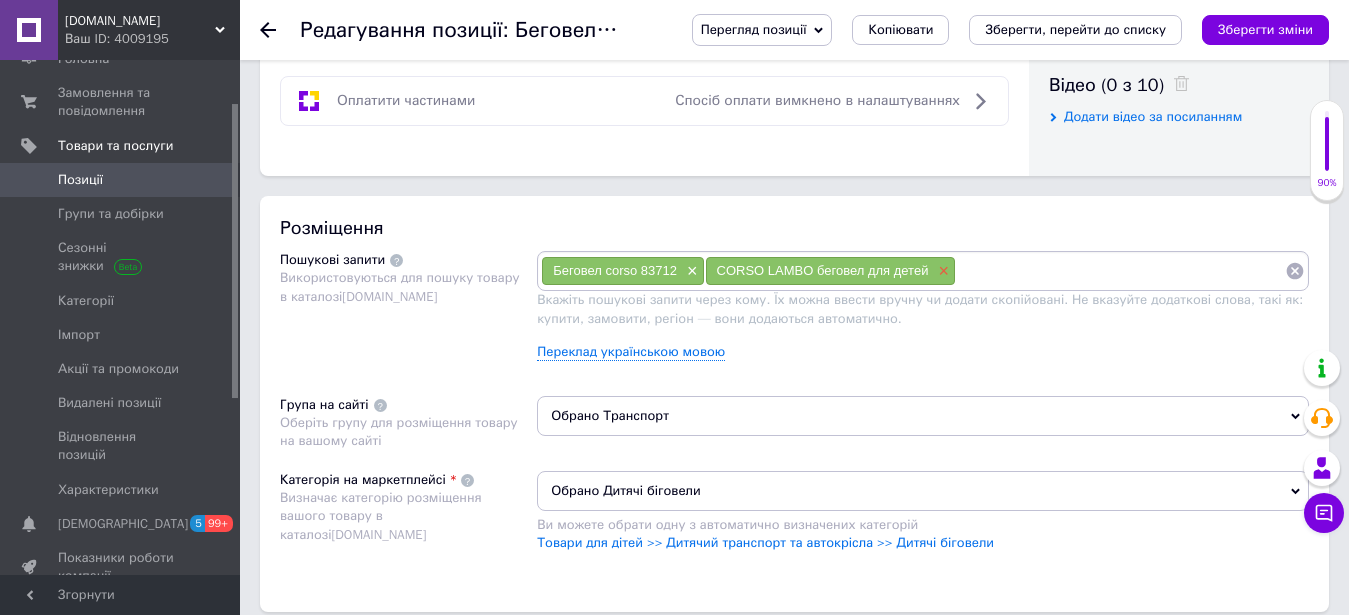 click on "×" at bounding box center (941, 271) 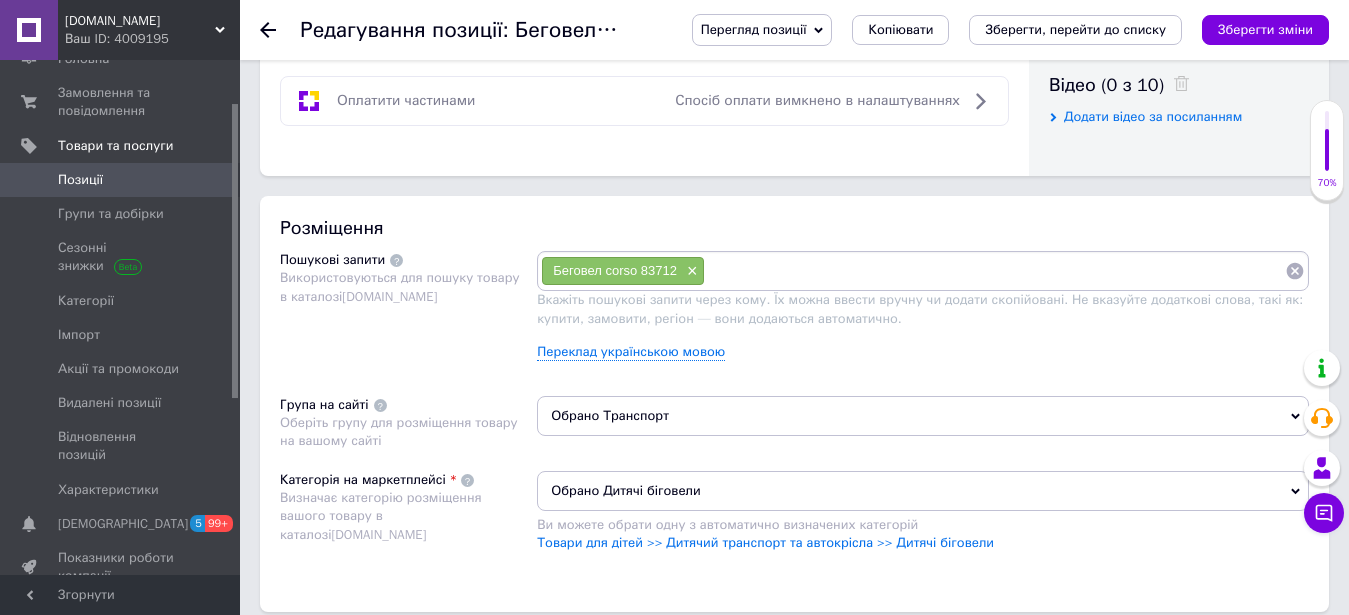 click at bounding box center [995, 271] 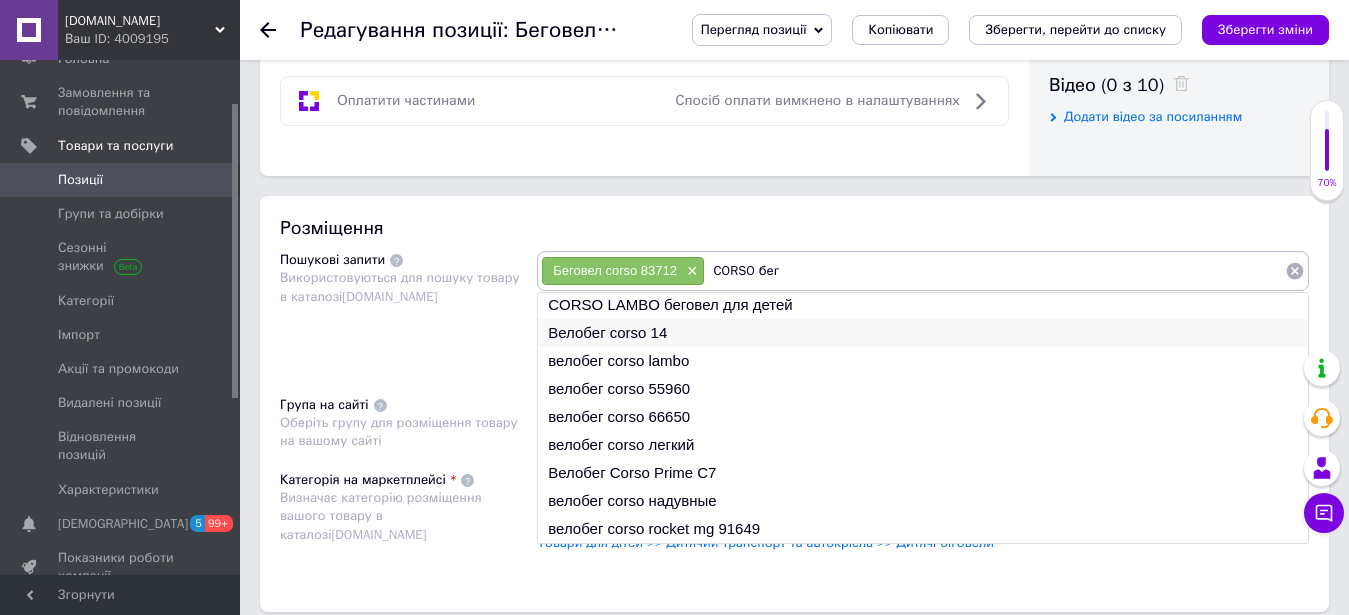 scroll, scrollTop: 0, scrollLeft: 0, axis: both 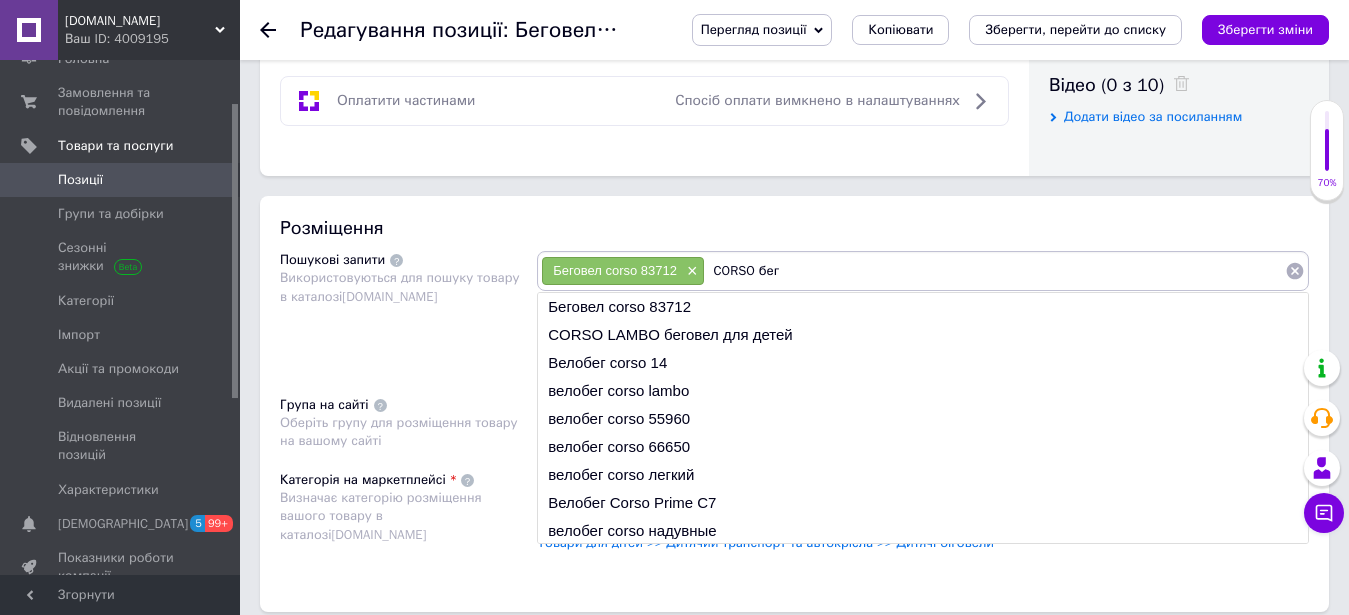 type on "CORSO бег" 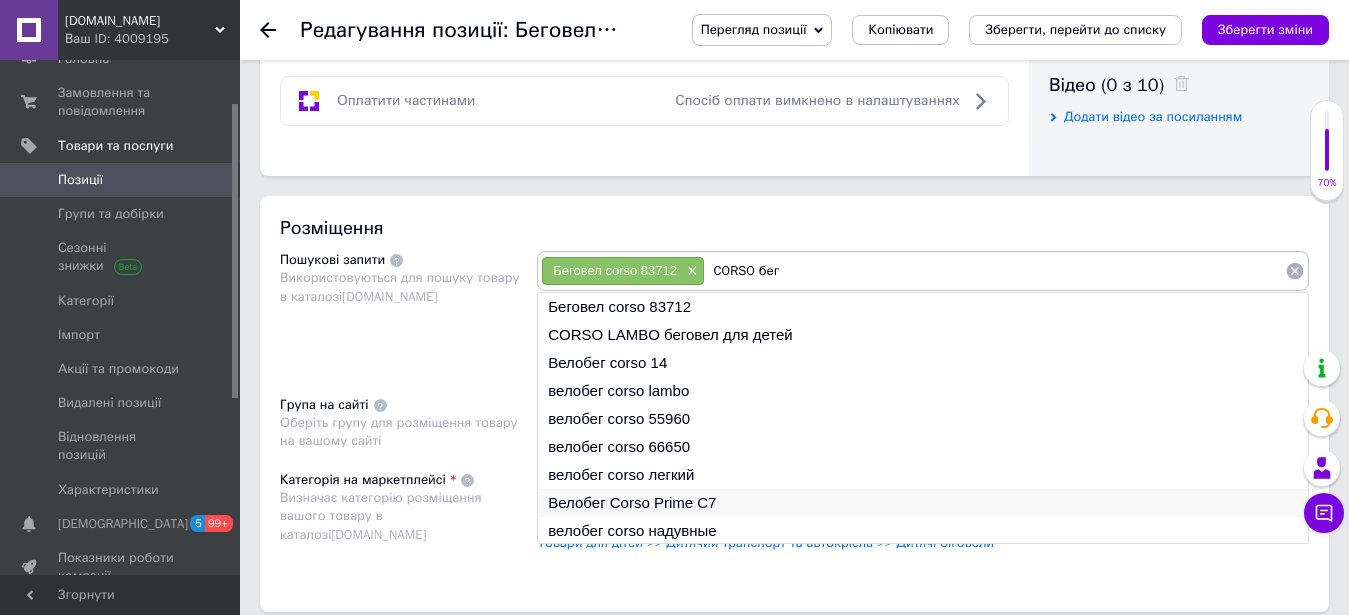 scroll, scrollTop: 30, scrollLeft: 0, axis: vertical 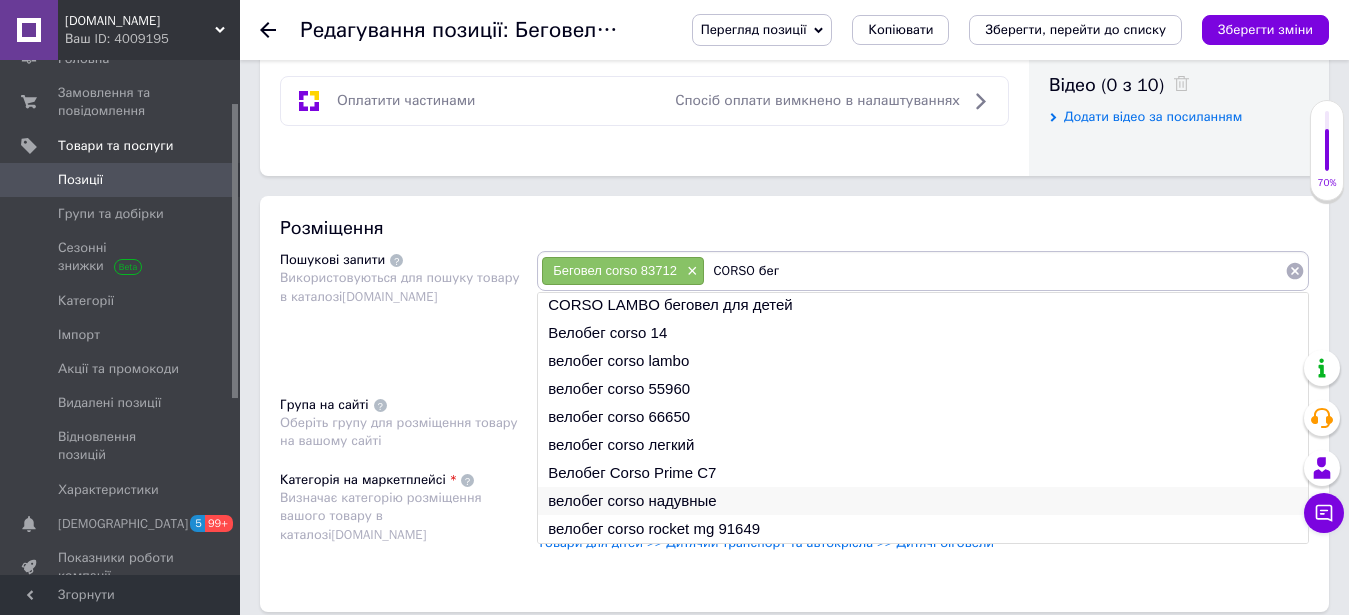 click on "велобег corso надувные" at bounding box center (923, 501) 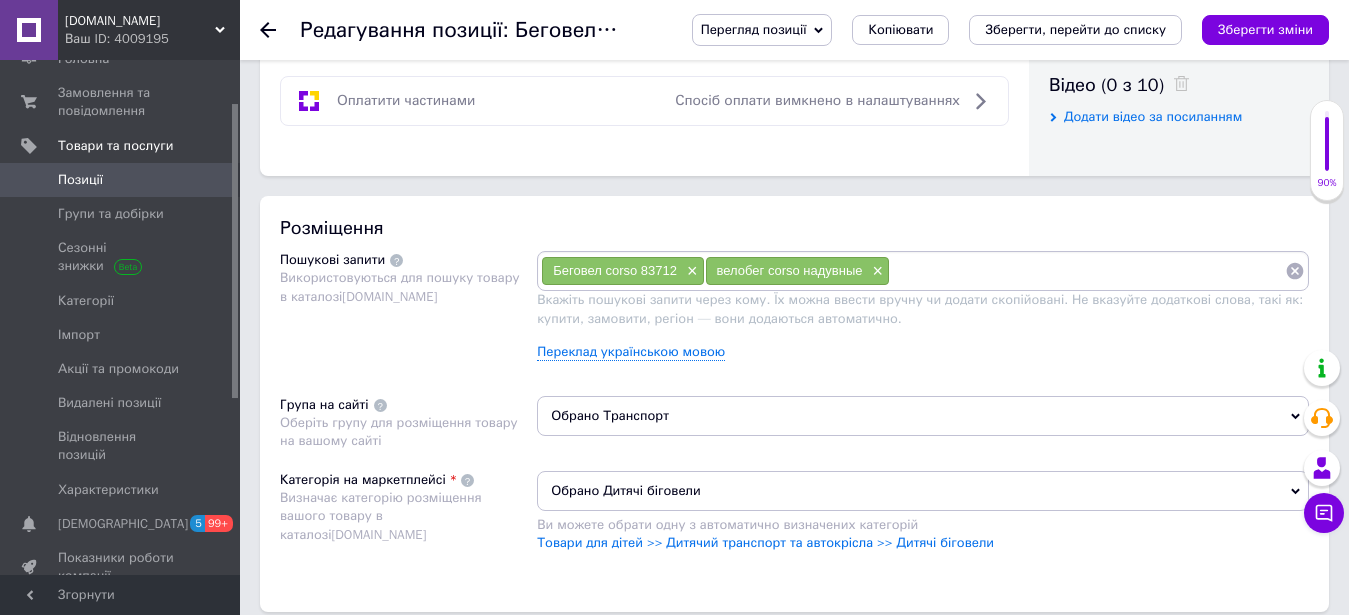 click at bounding box center [1087, 271] 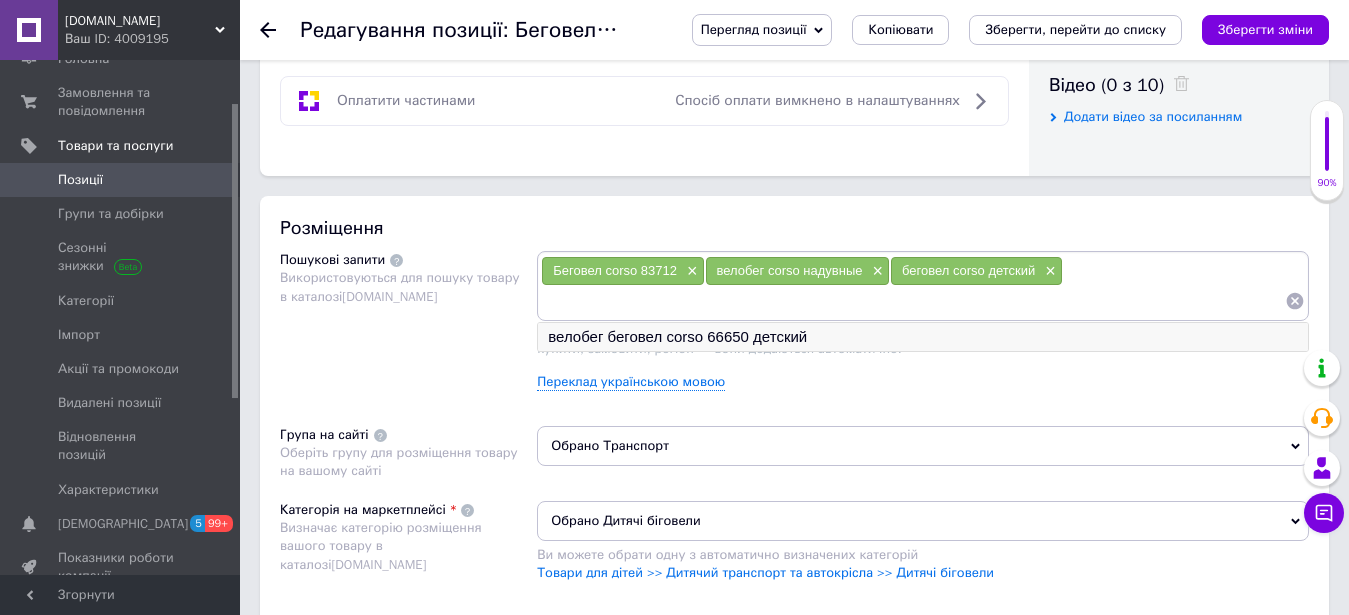 click on "велобег беговел corso 66650 детский" at bounding box center [923, 337] 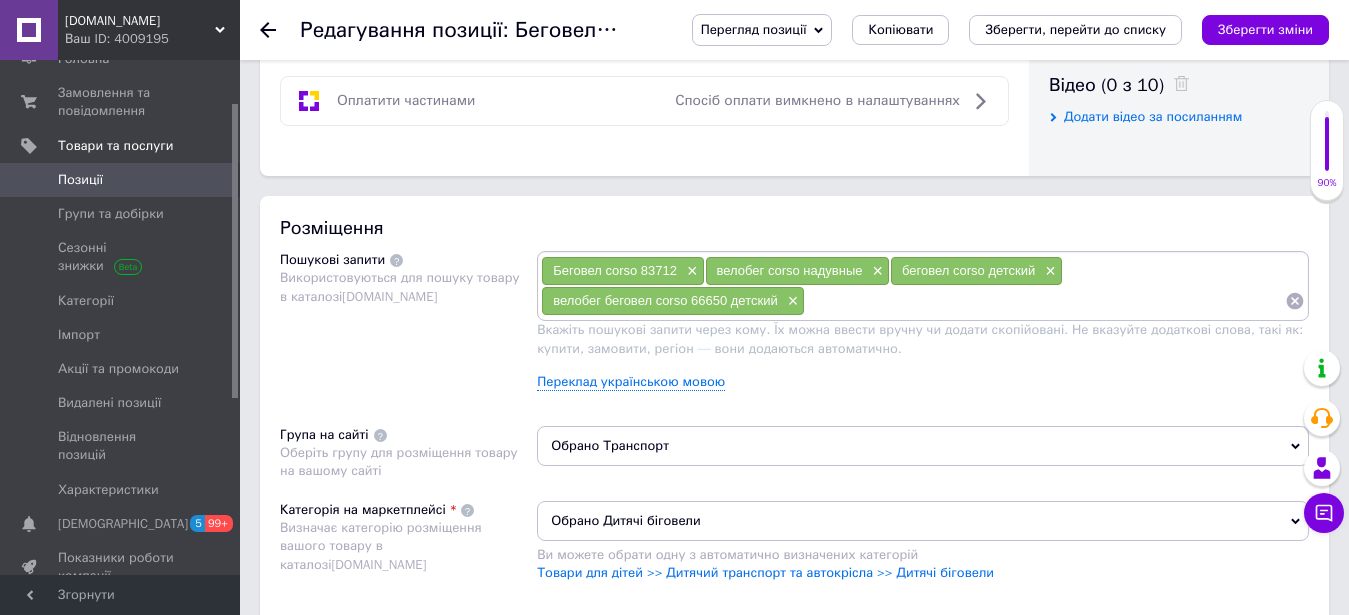 click at bounding box center (1045, 301) 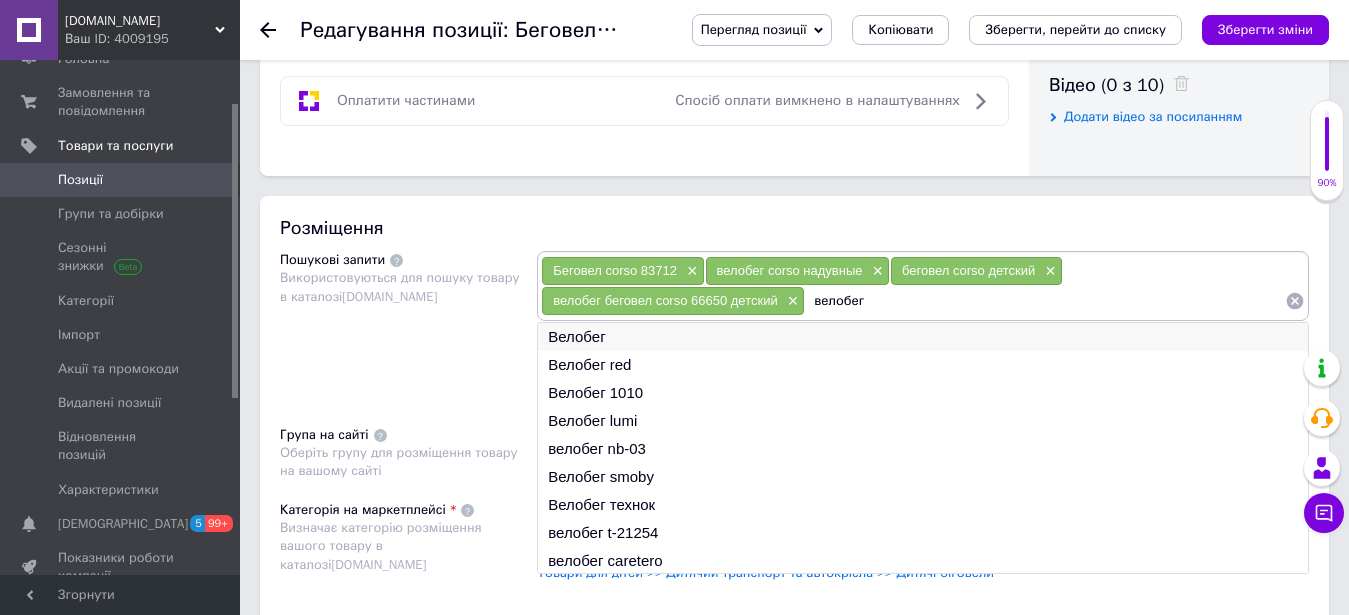 type on "велобег" 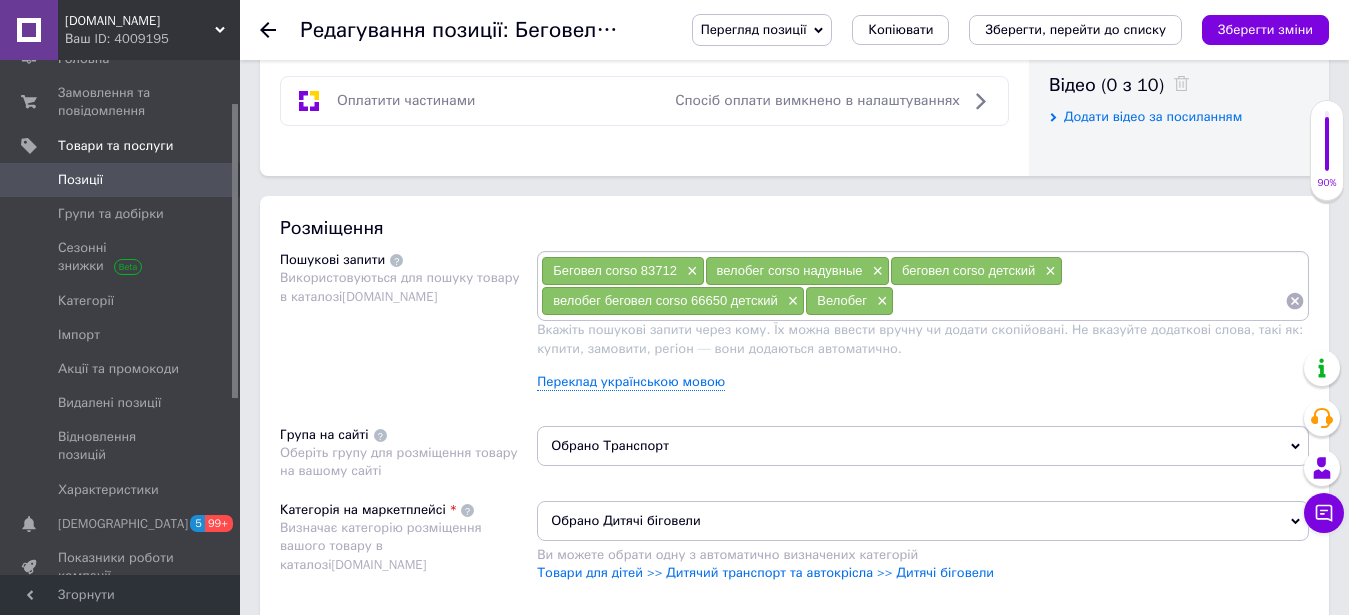 click at bounding box center (1089, 301) 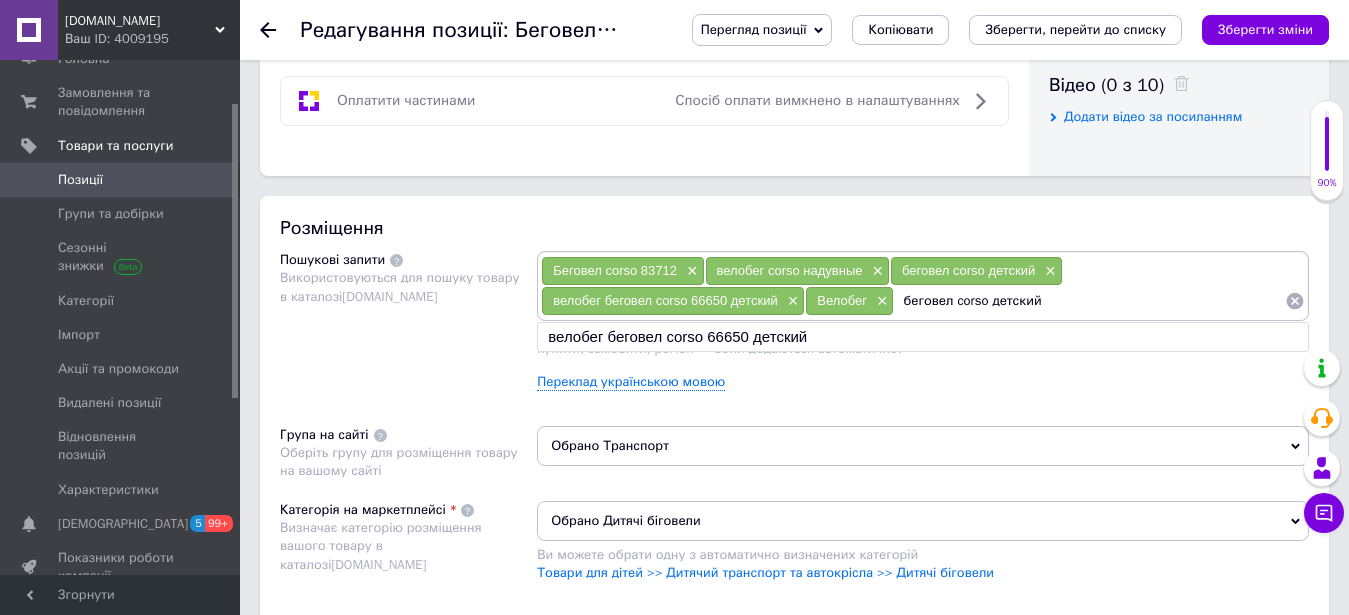 drag, startPoint x: 1049, startPoint y: 298, endPoint x: 987, endPoint y: 315, distance: 64.288414 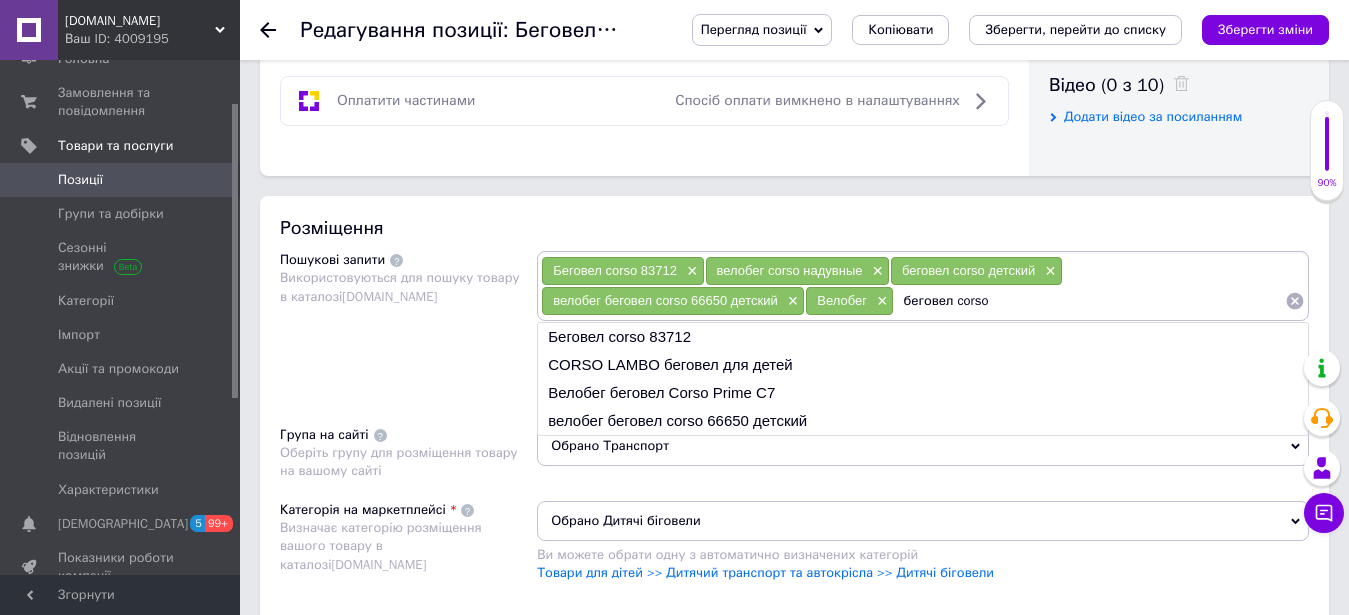 drag, startPoint x: 950, startPoint y: 306, endPoint x: 903, endPoint y: 306, distance: 47 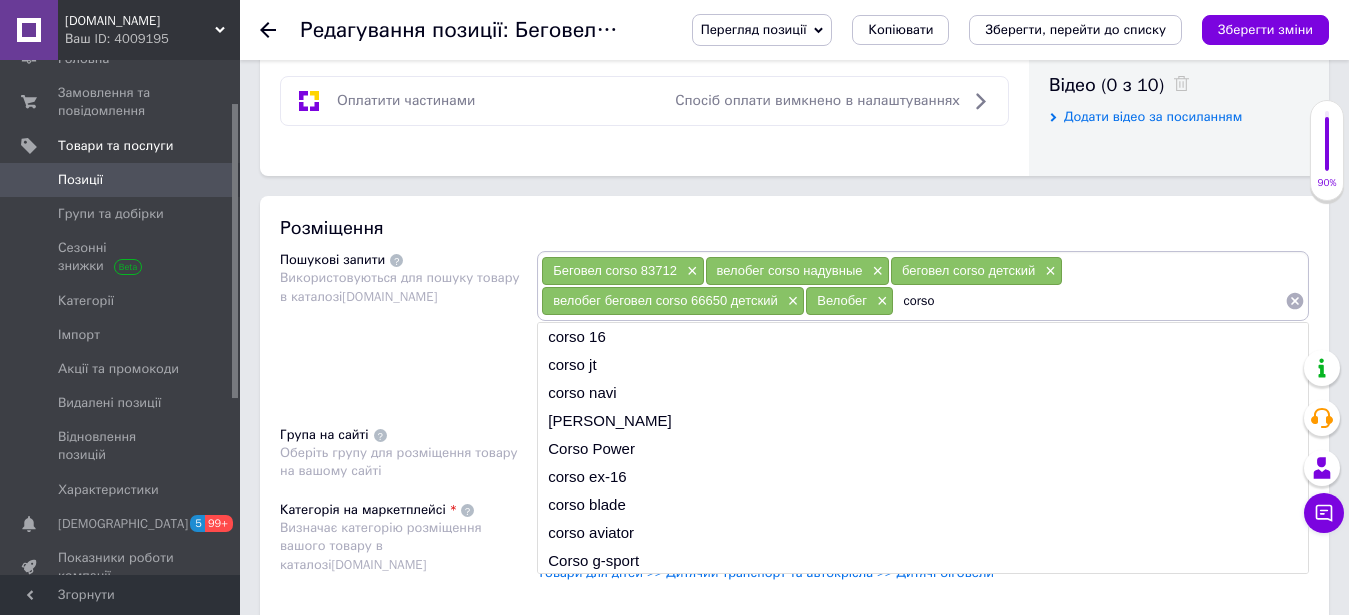 click on "corso" at bounding box center (1089, 301) 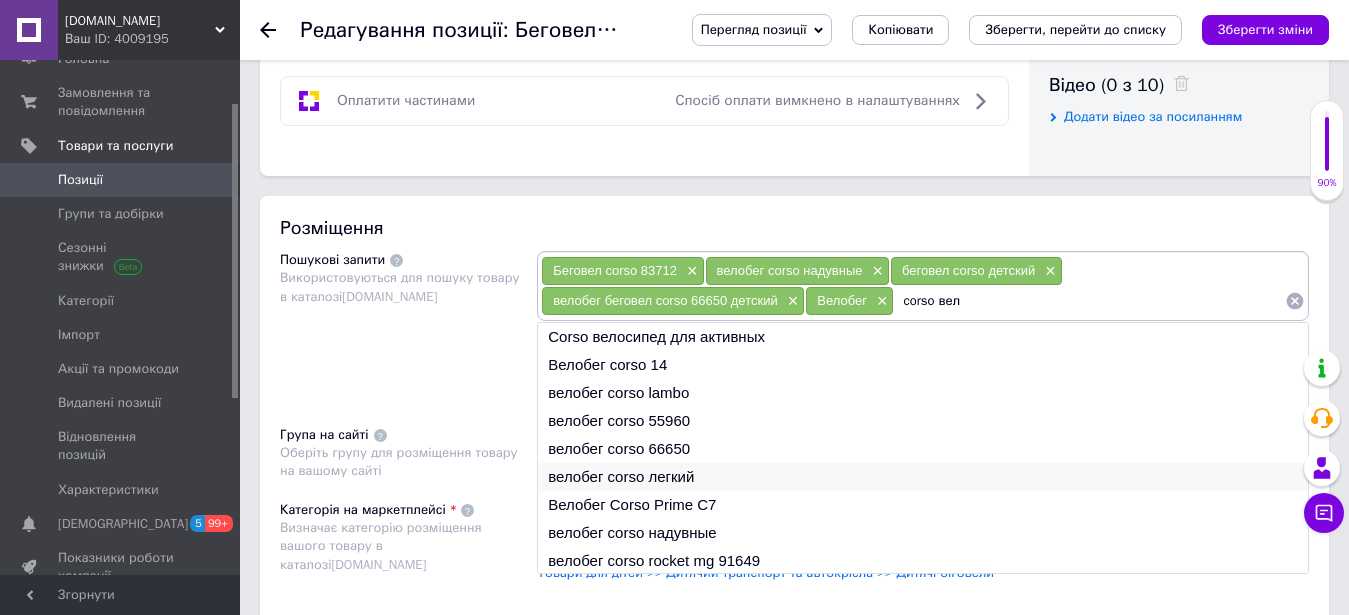 scroll, scrollTop: 30, scrollLeft: 0, axis: vertical 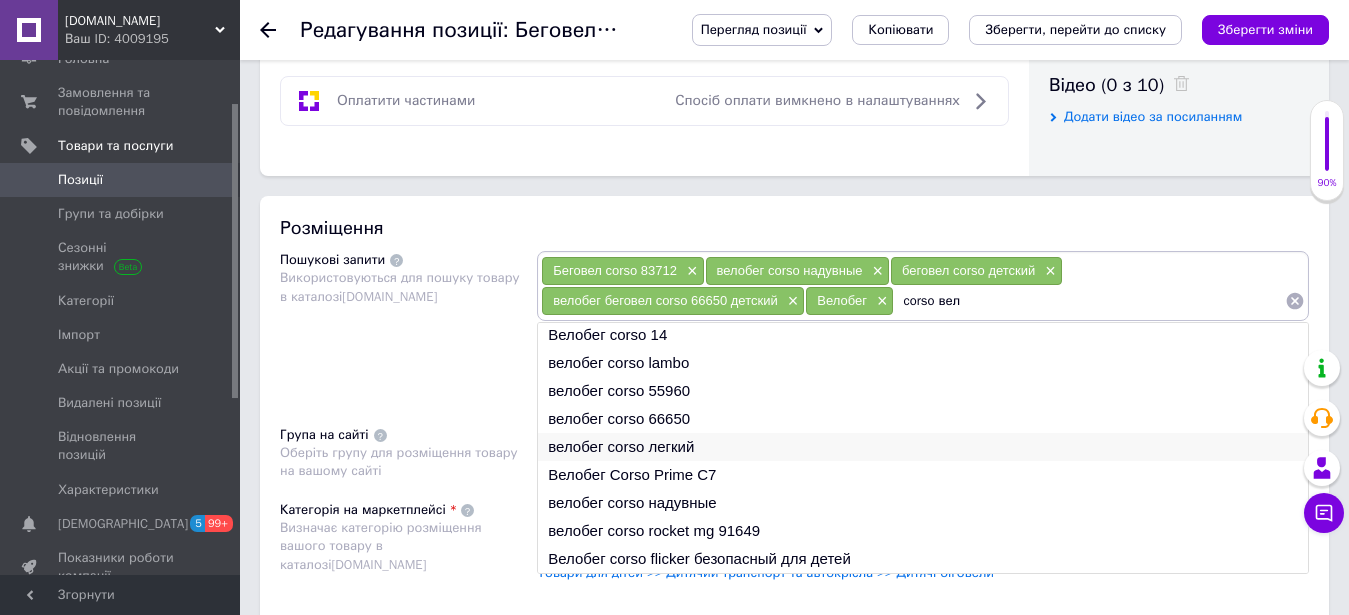 type on "corso вел" 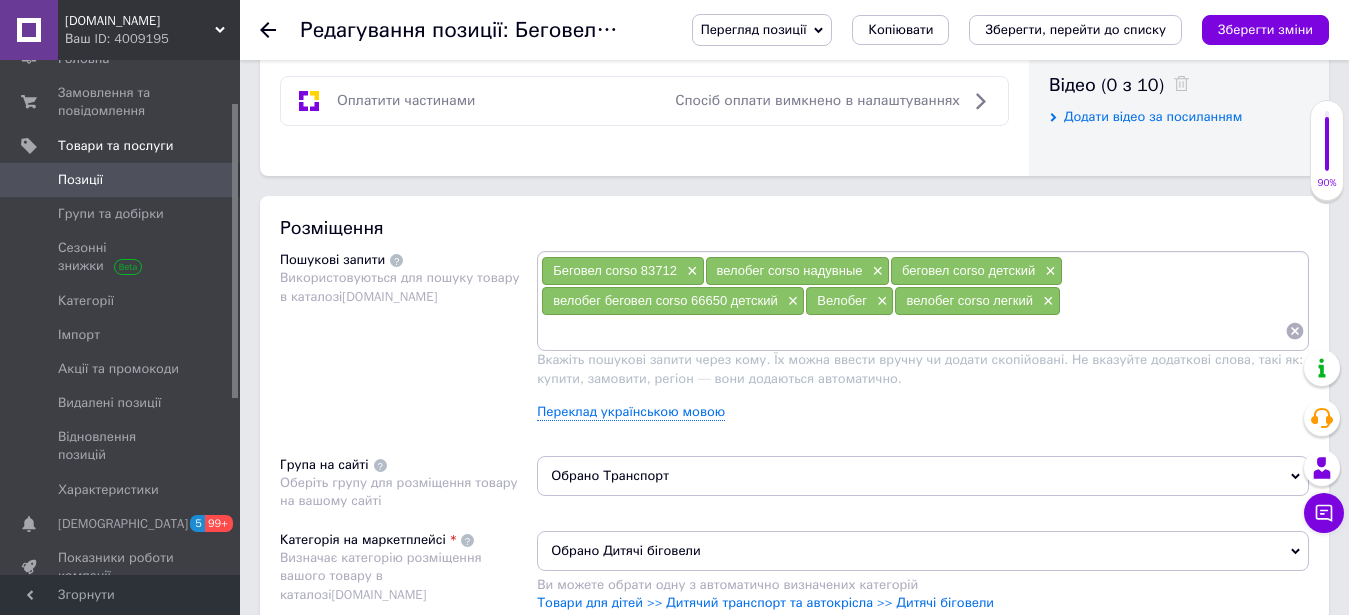 click at bounding box center [913, 331] 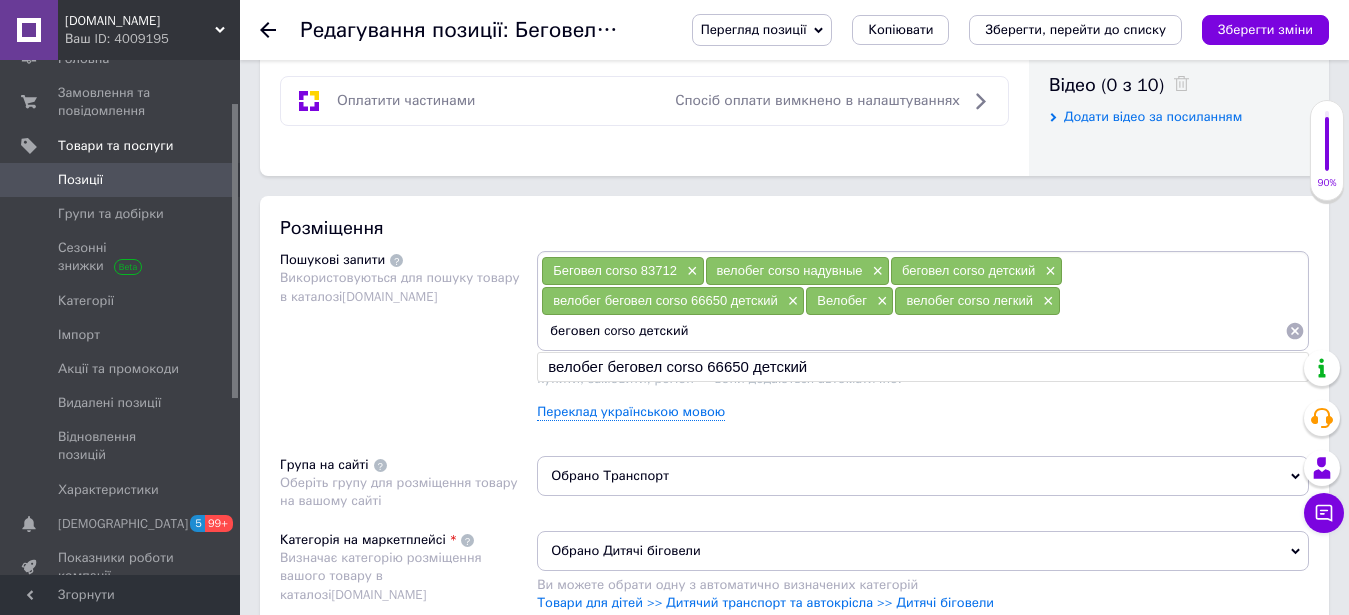 drag, startPoint x: 636, startPoint y: 336, endPoint x: 700, endPoint y: 329, distance: 64.381676 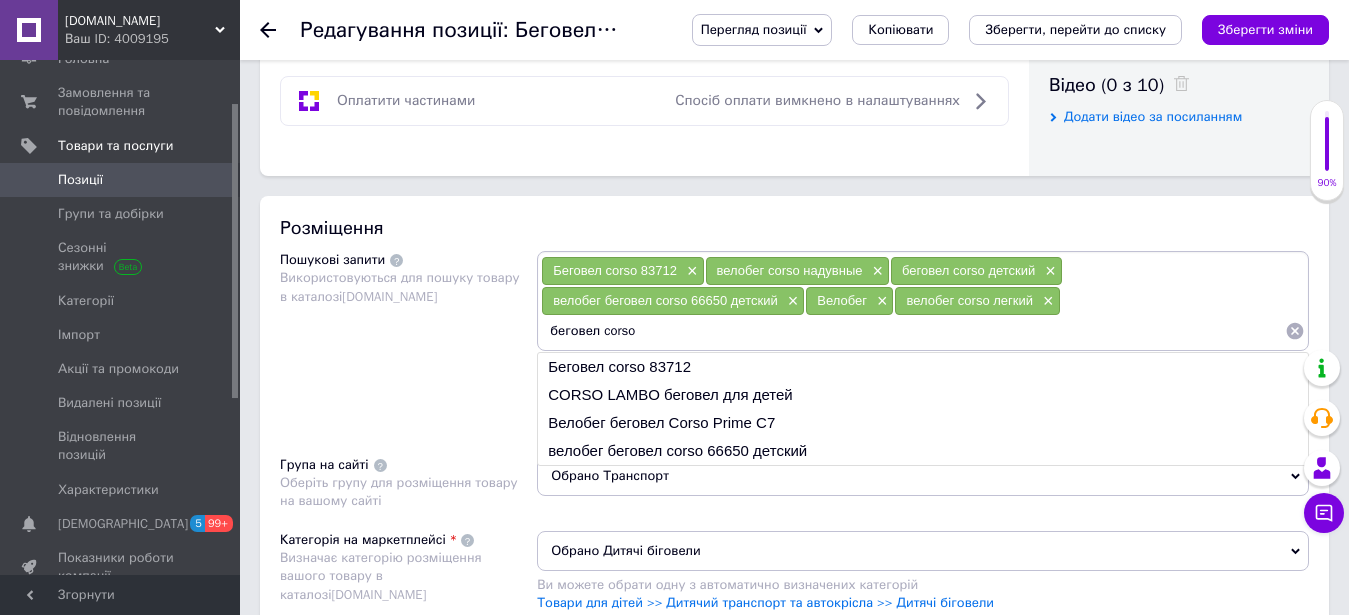 drag, startPoint x: 601, startPoint y: 331, endPoint x: 536, endPoint y: 331, distance: 65 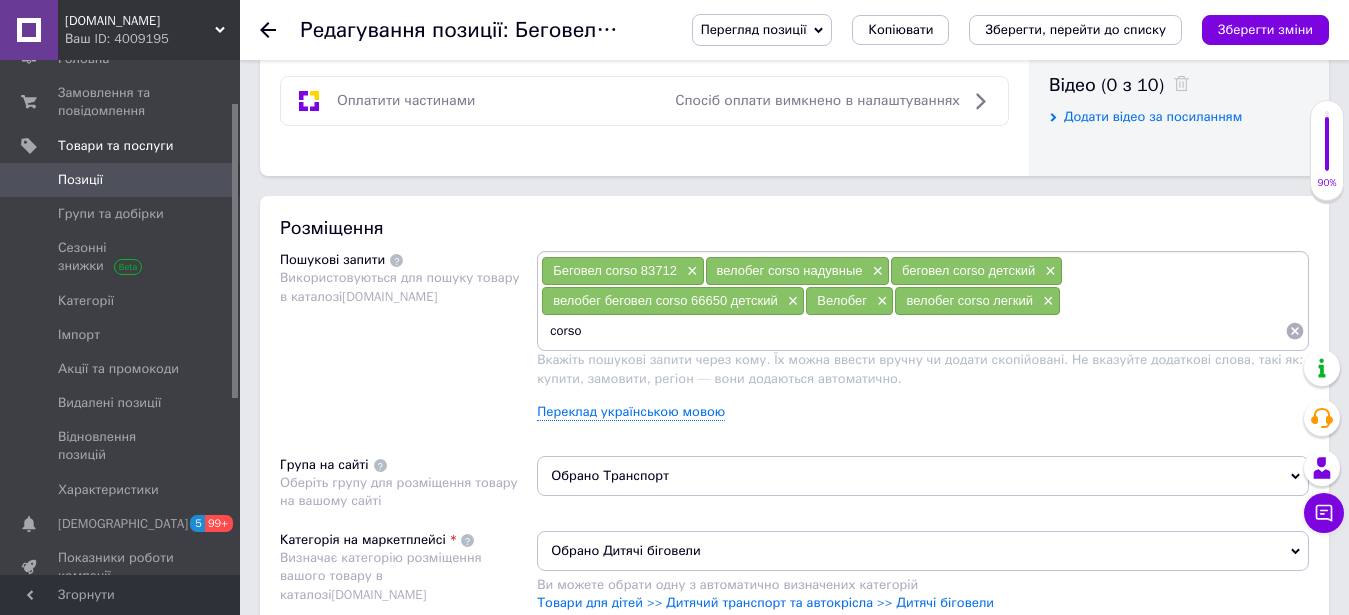 click on "corso" at bounding box center [913, 331] 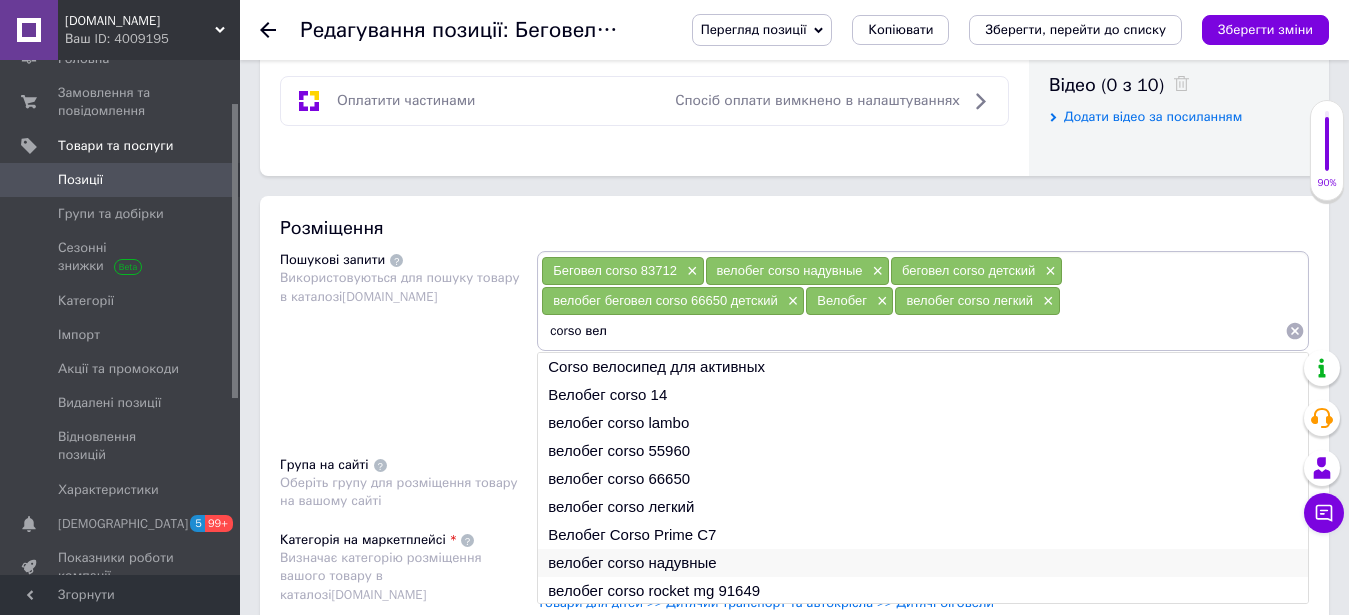 scroll, scrollTop: 30, scrollLeft: 0, axis: vertical 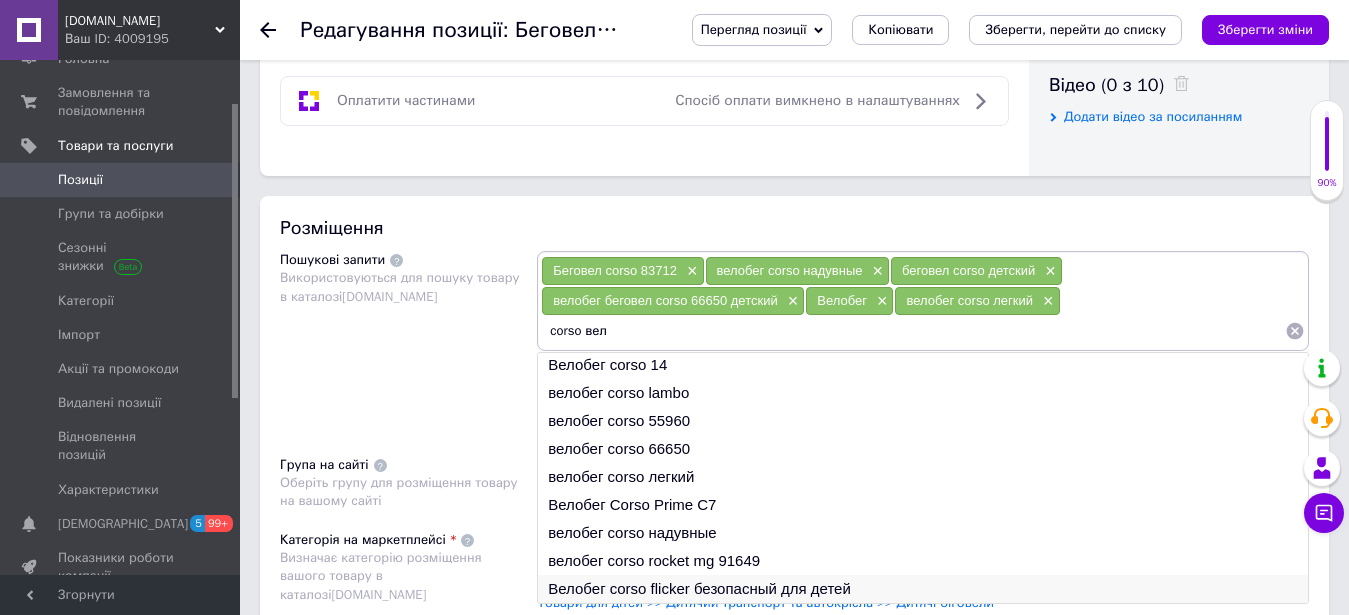 type on "corso вел" 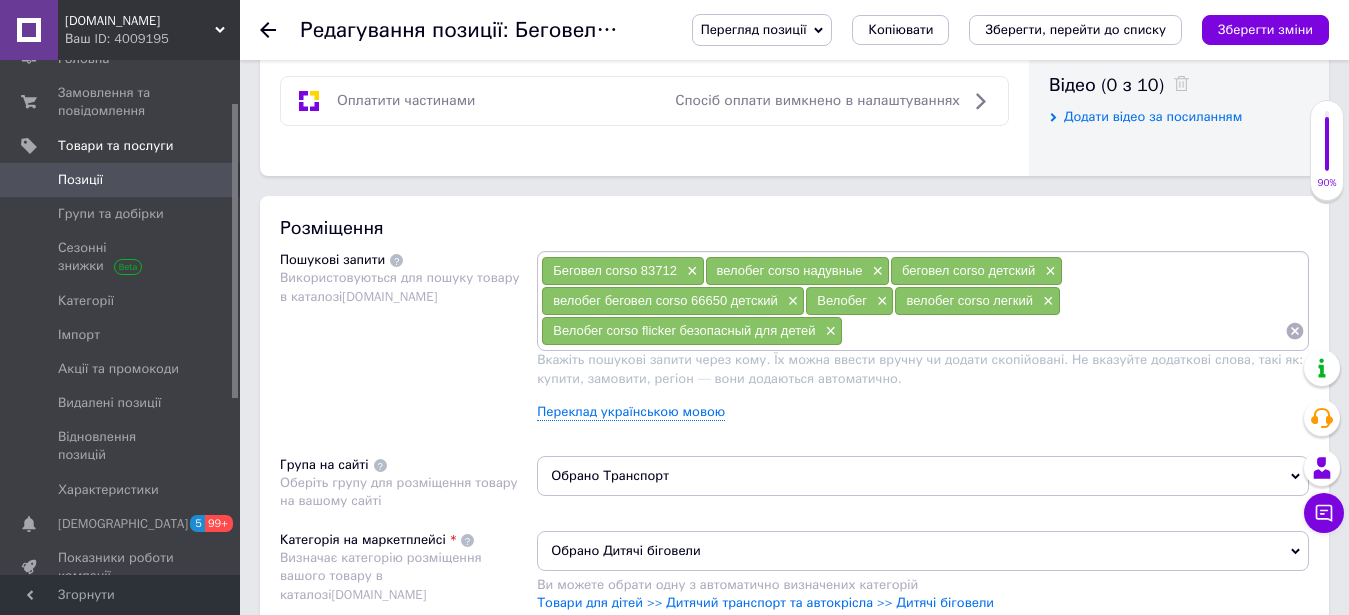 click at bounding box center (1064, 331) 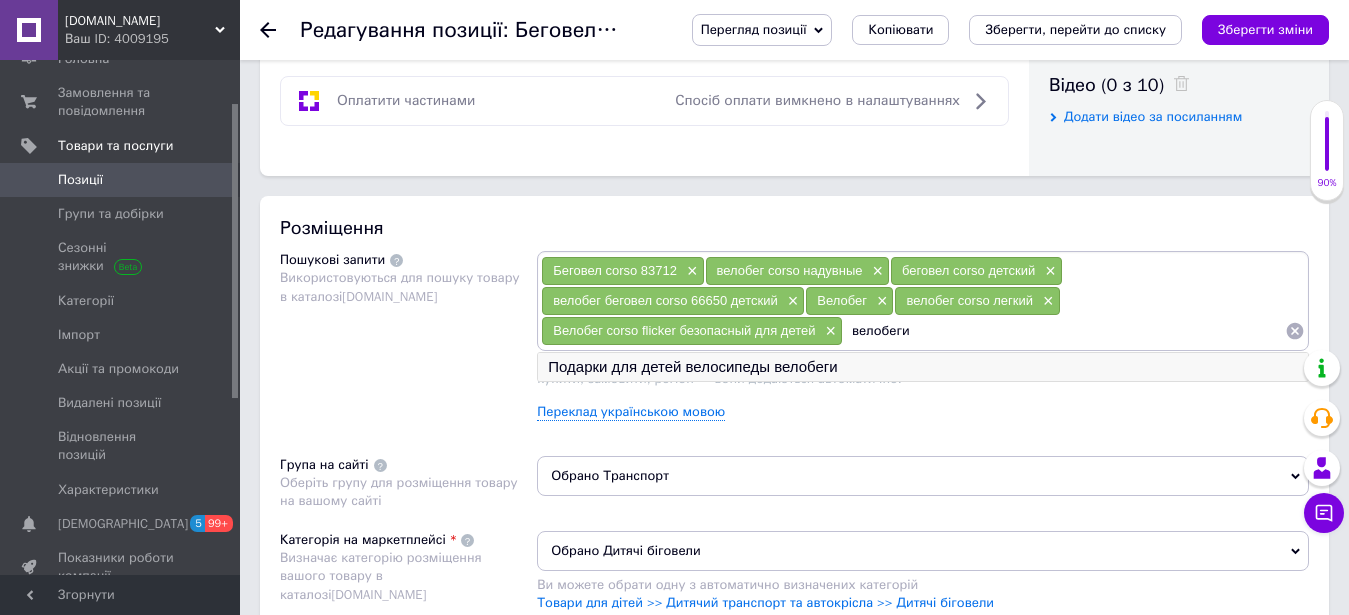 type on "велобеги" 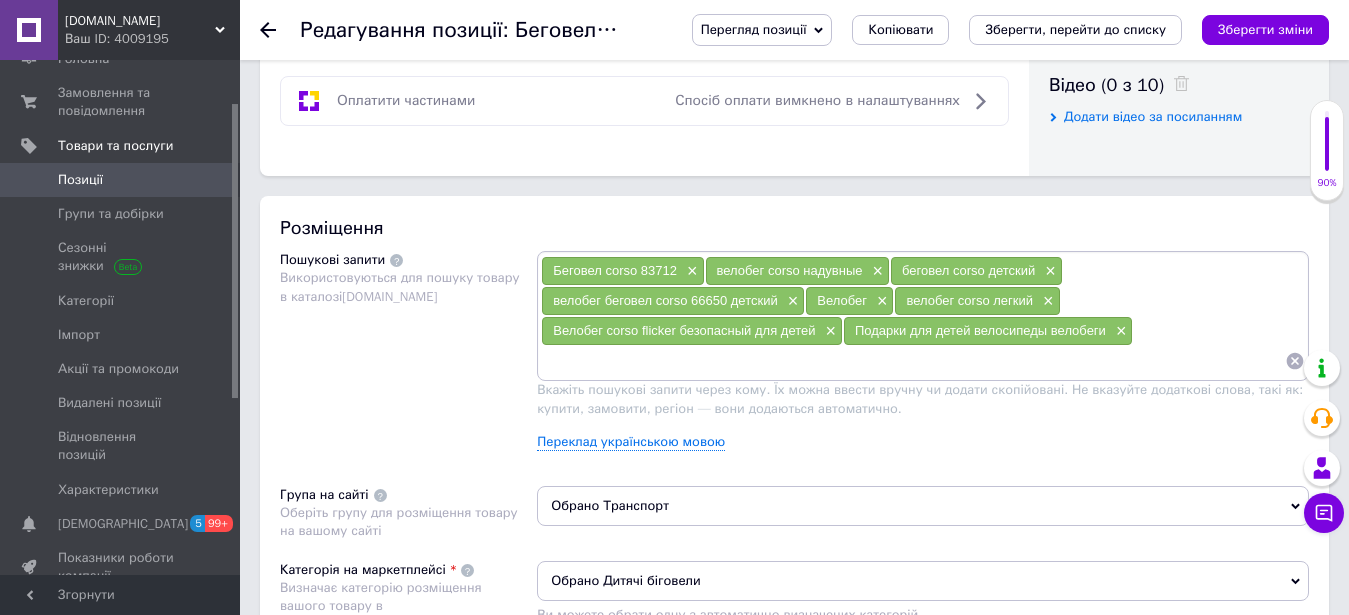 click at bounding box center [913, 361] 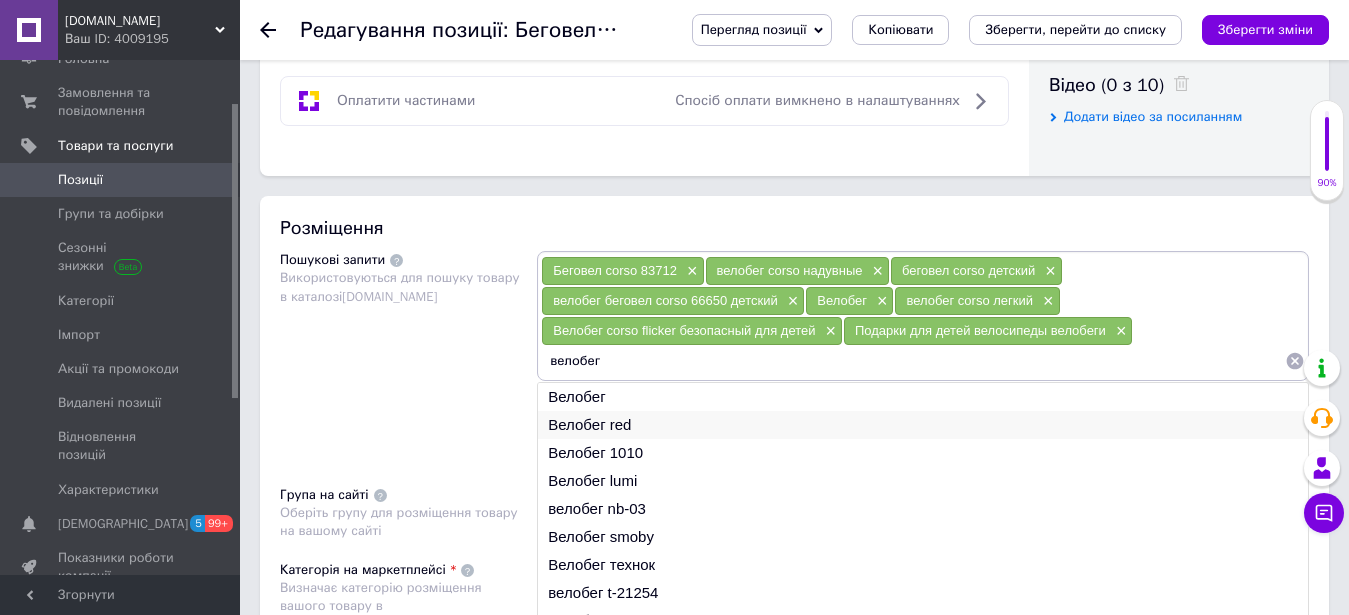 scroll, scrollTop: 30, scrollLeft: 0, axis: vertical 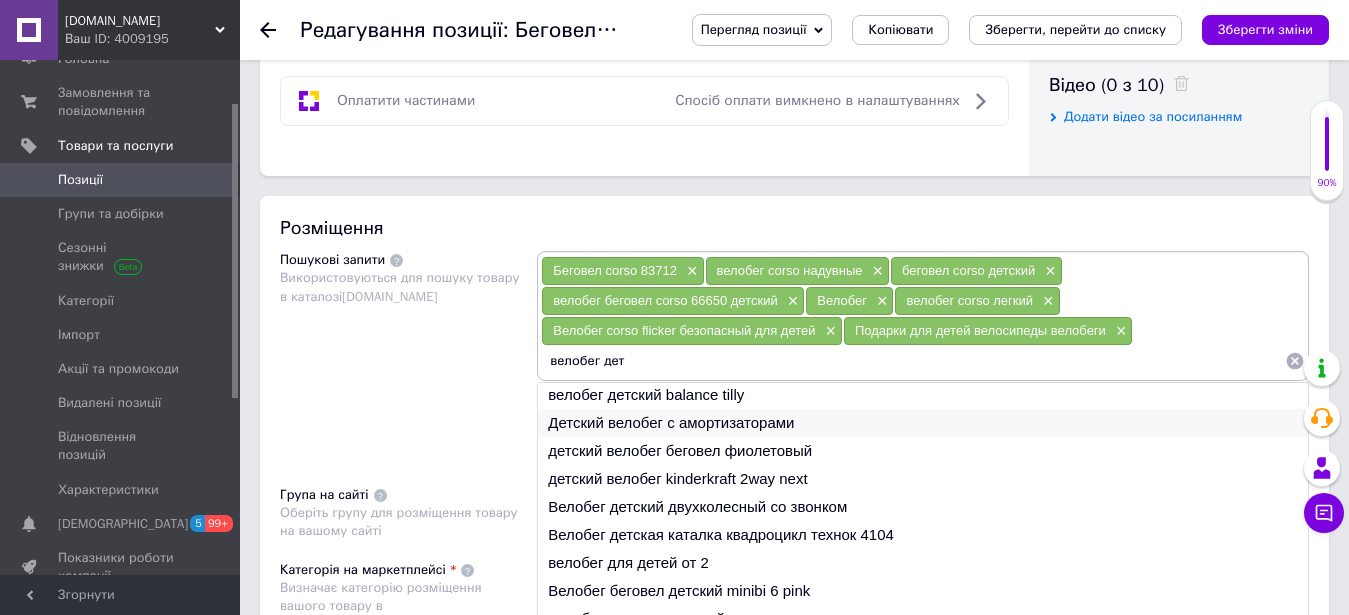 type on "велобег дет" 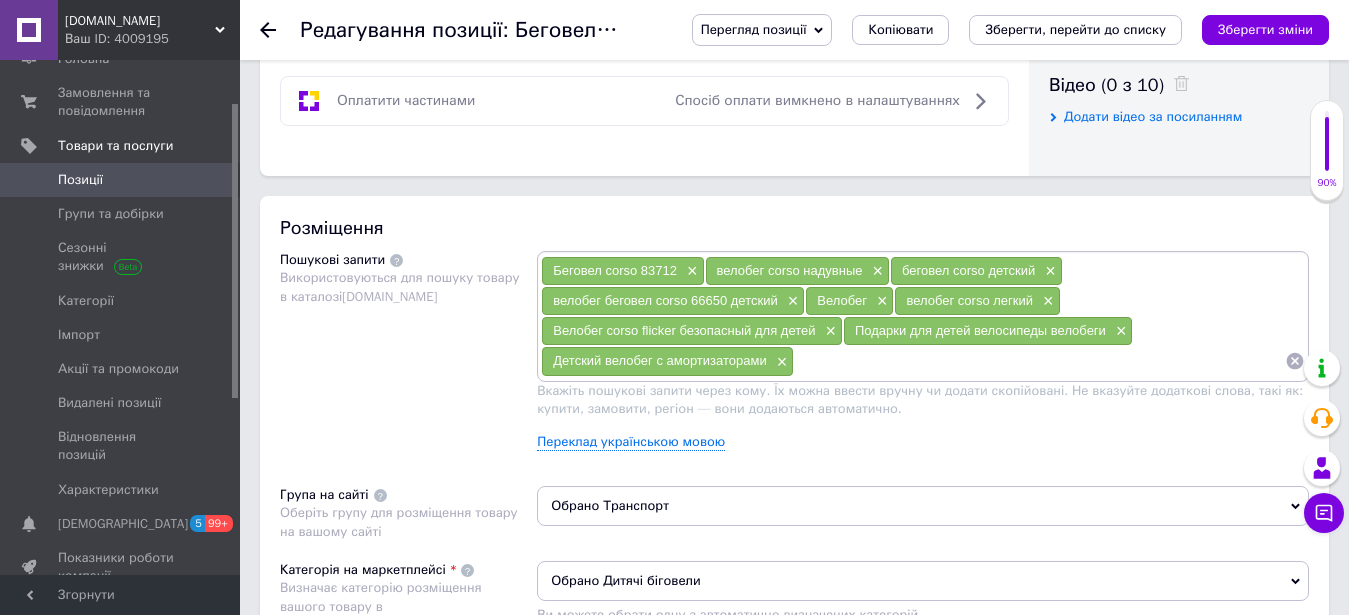 click at bounding box center (1039, 361) 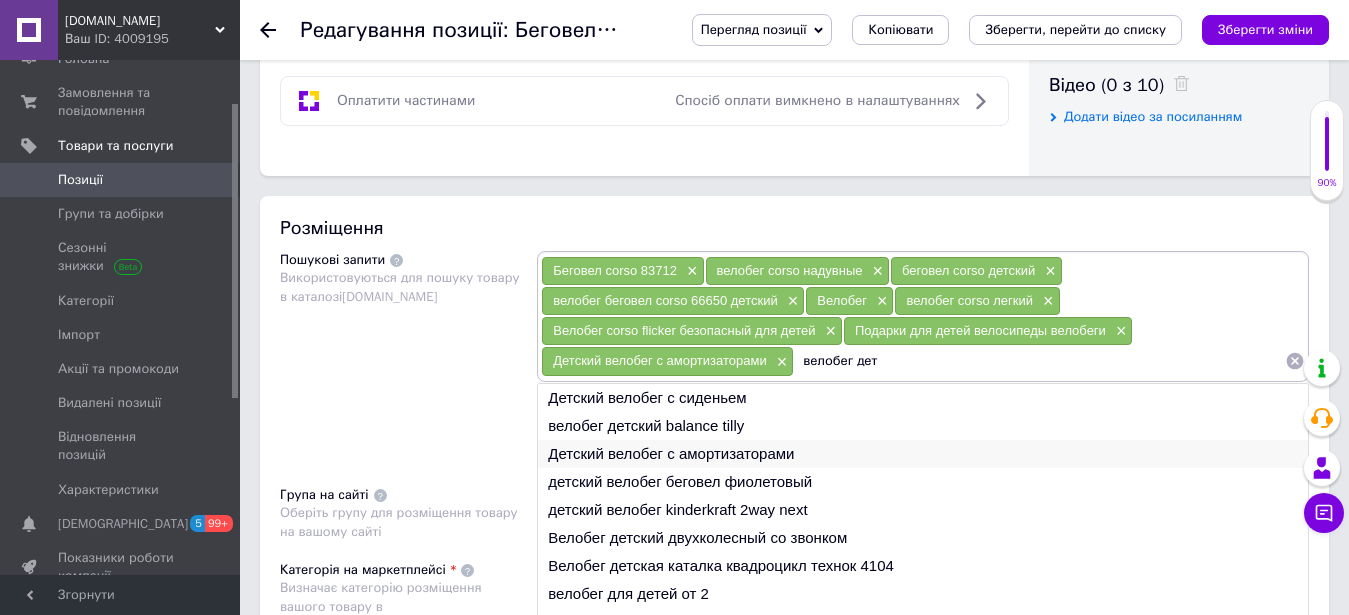 scroll, scrollTop: 1224, scrollLeft: 0, axis: vertical 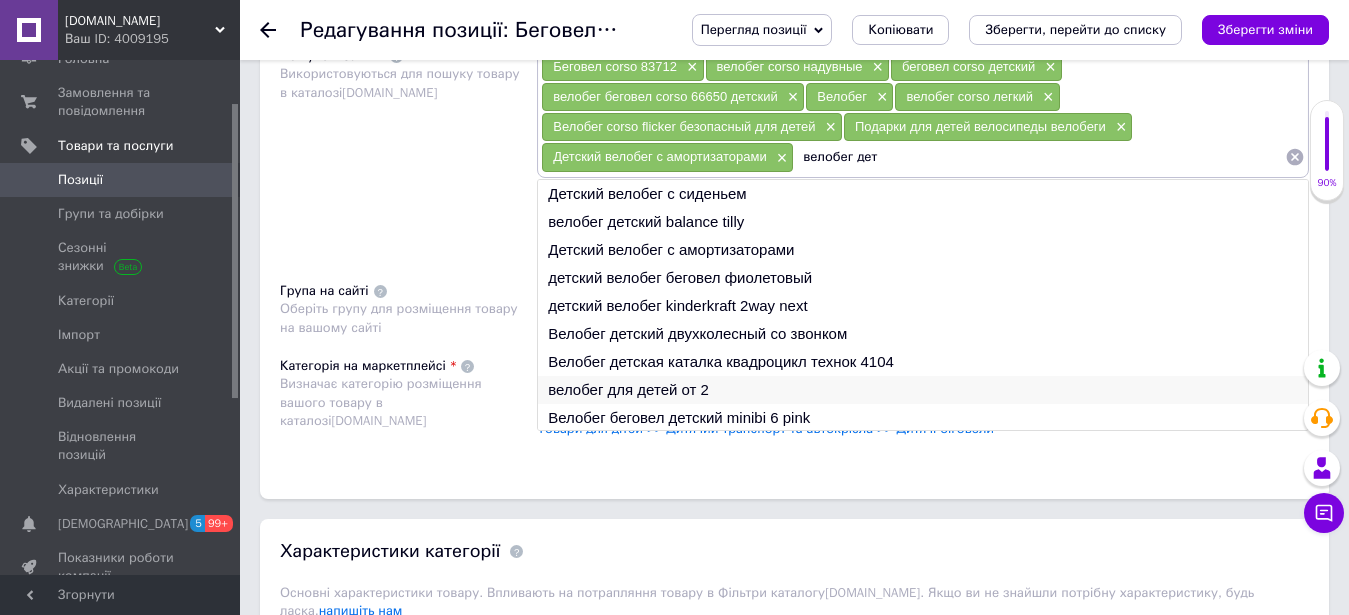 type on "велобег дет" 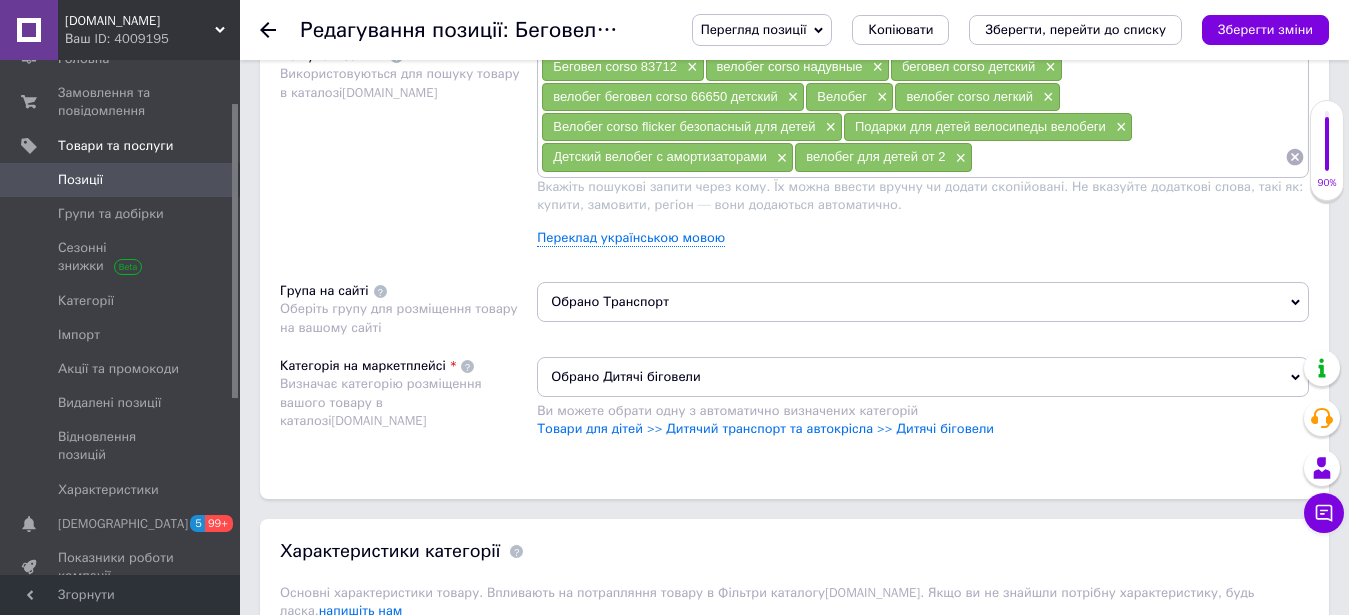 click at bounding box center (1129, 157) 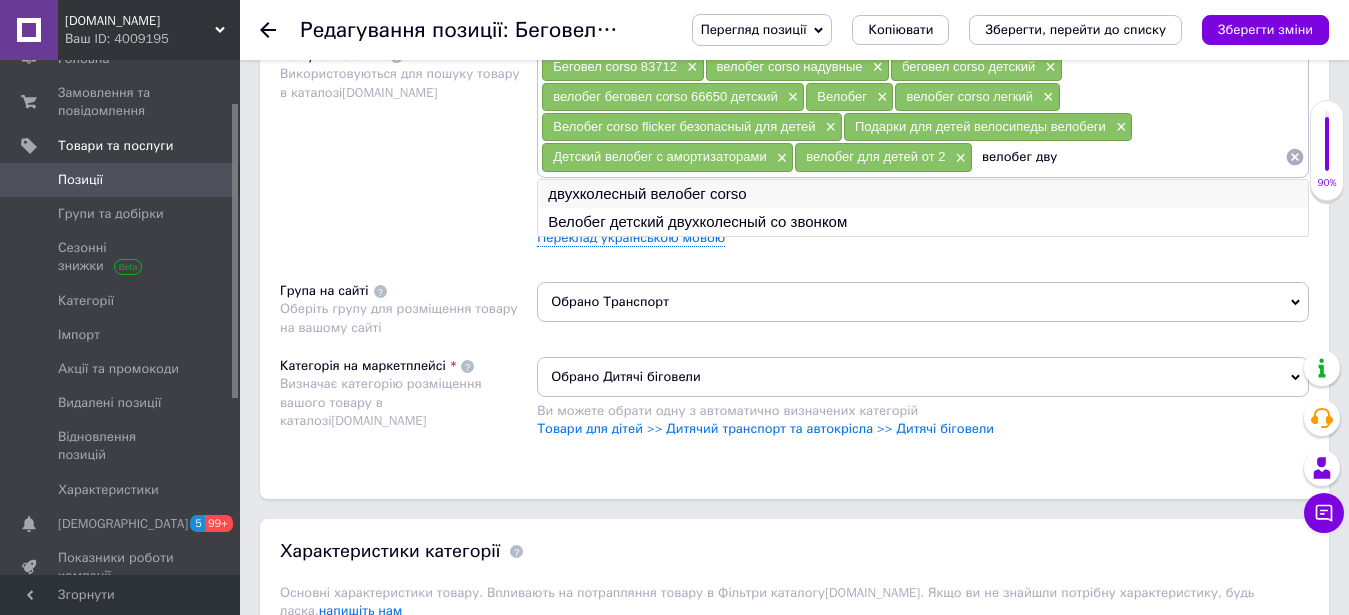 type on "велобег дву" 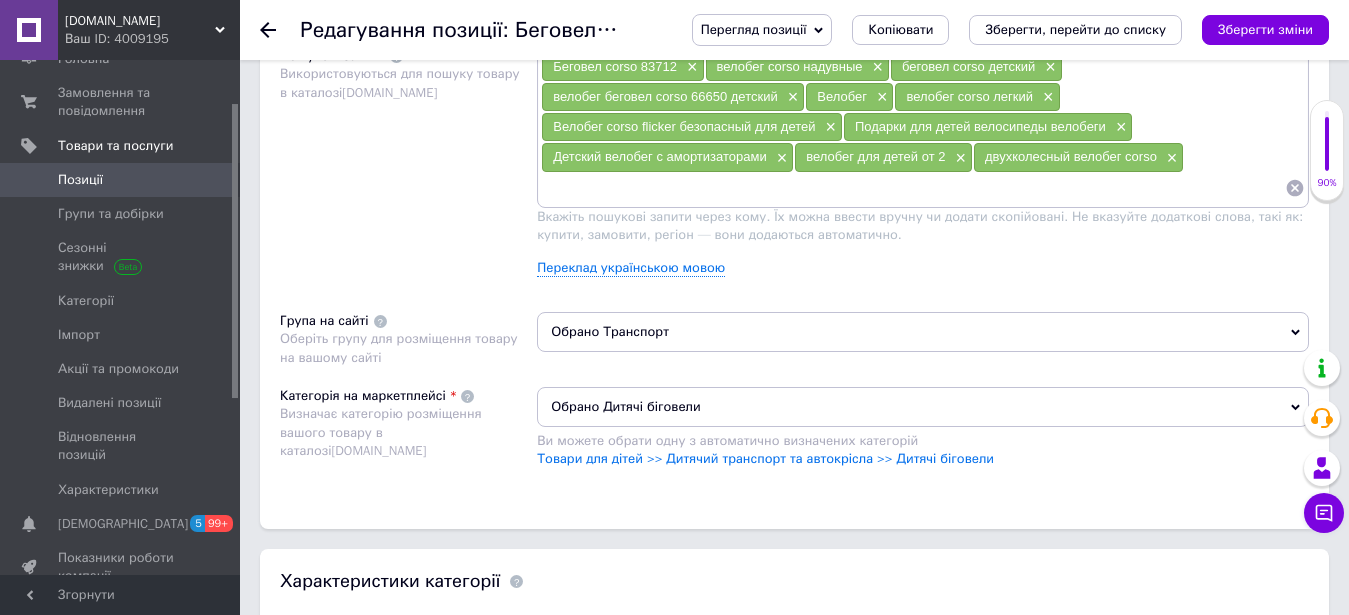 click at bounding box center [913, 188] 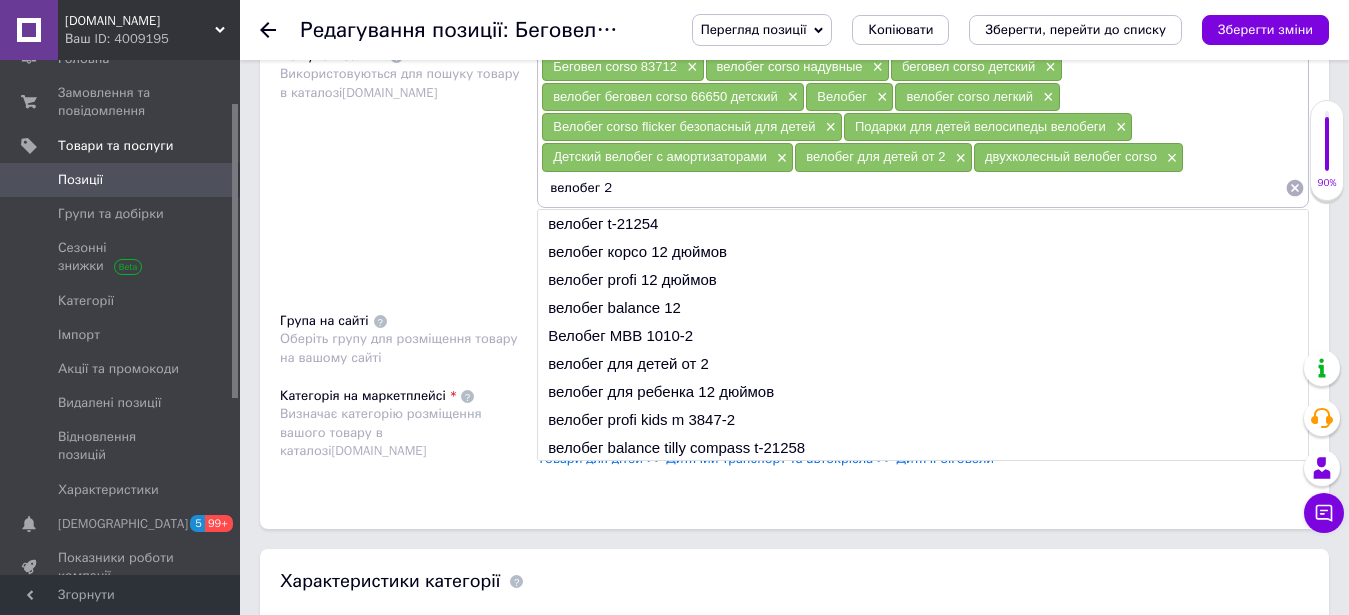 type on "велобег 2" 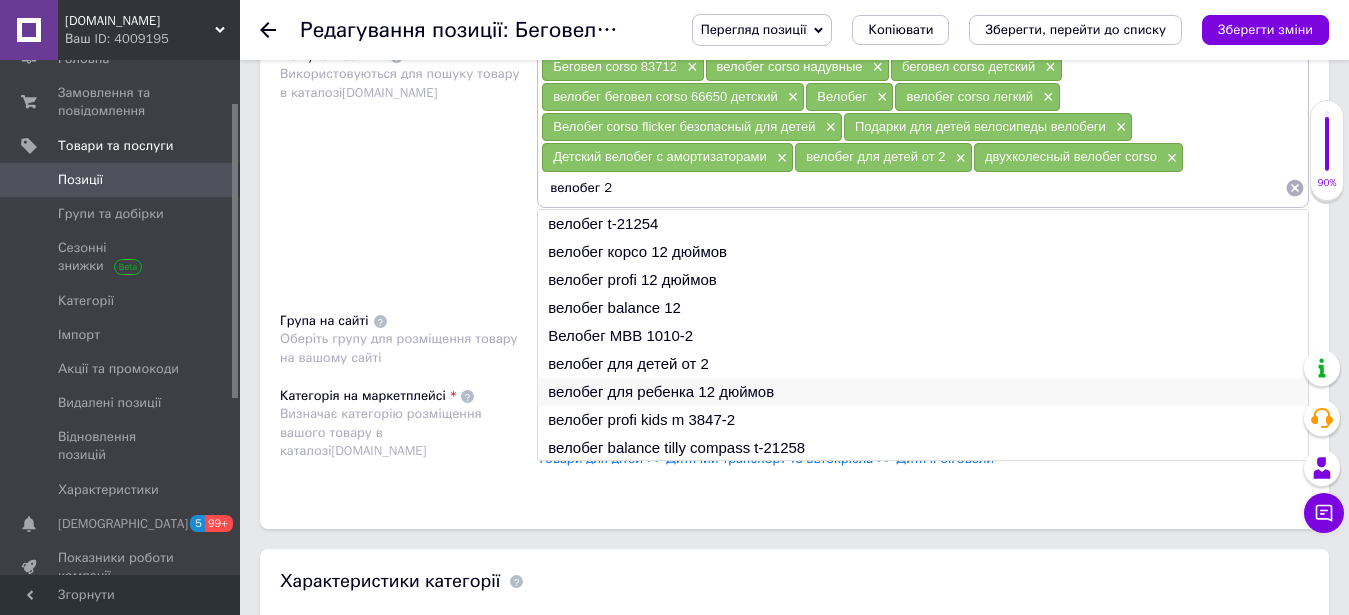 click on "велобег для ребенка 12 дюймов" at bounding box center (923, 392) 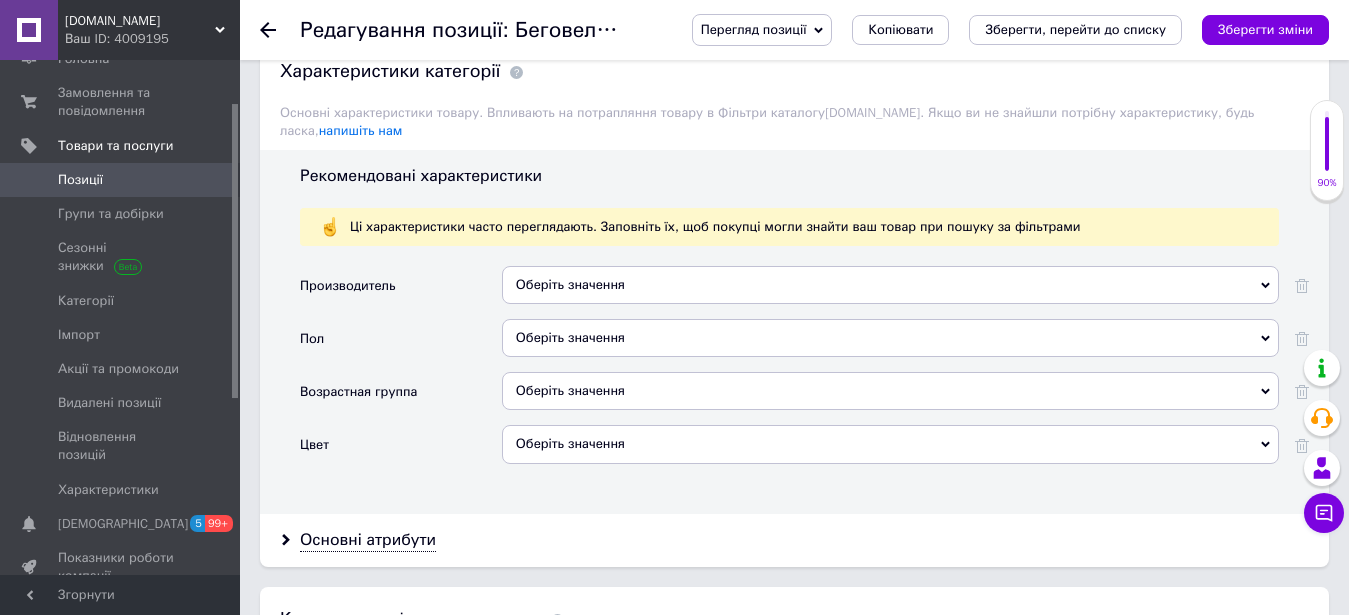 scroll, scrollTop: 1326, scrollLeft: 0, axis: vertical 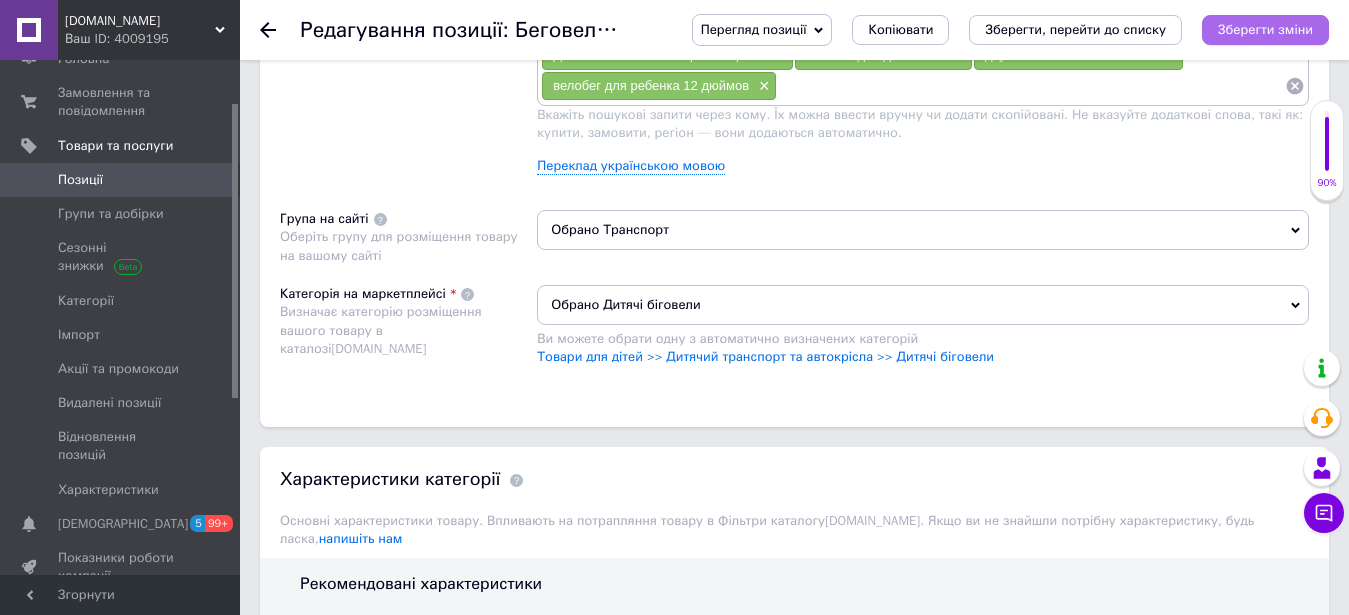 click on "Зберегти зміни" at bounding box center [1265, 29] 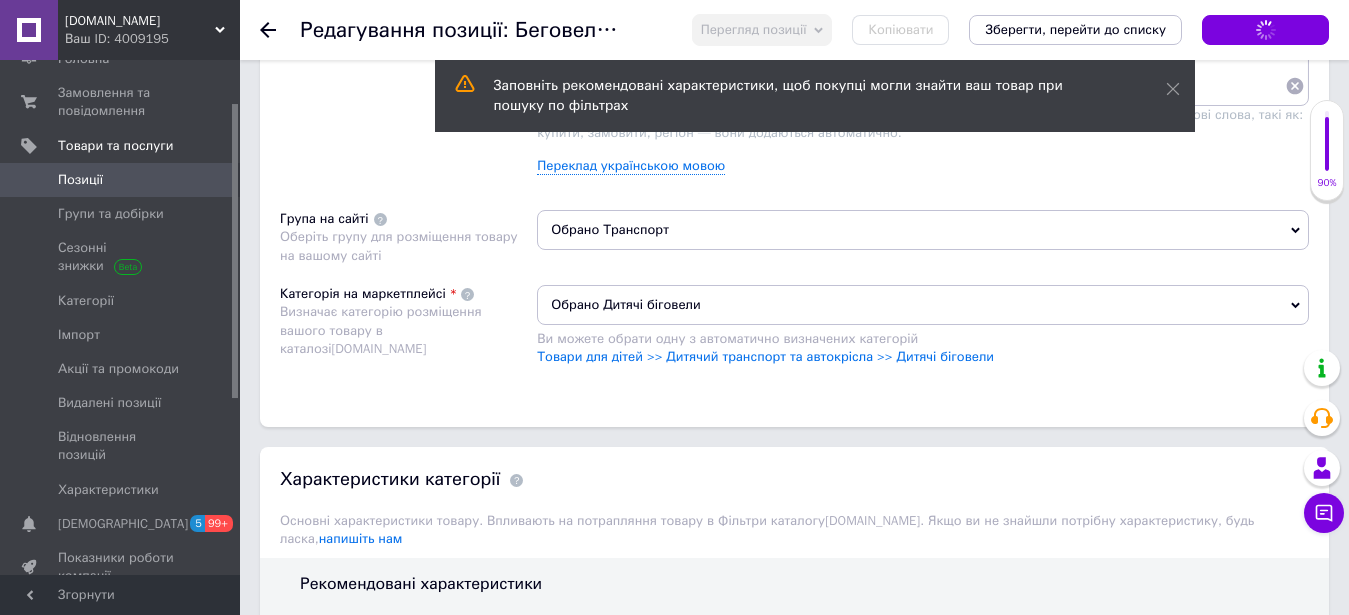 scroll, scrollTop: 816, scrollLeft: 0, axis: vertical 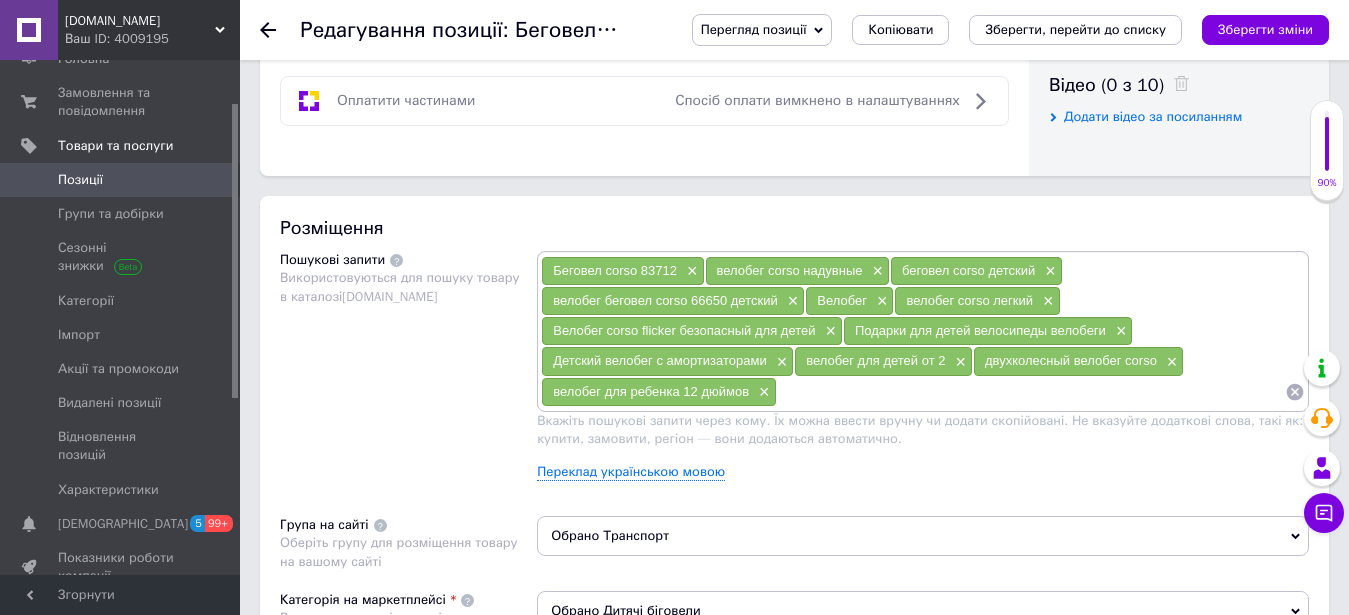 click at bounding box center (1031, 392) 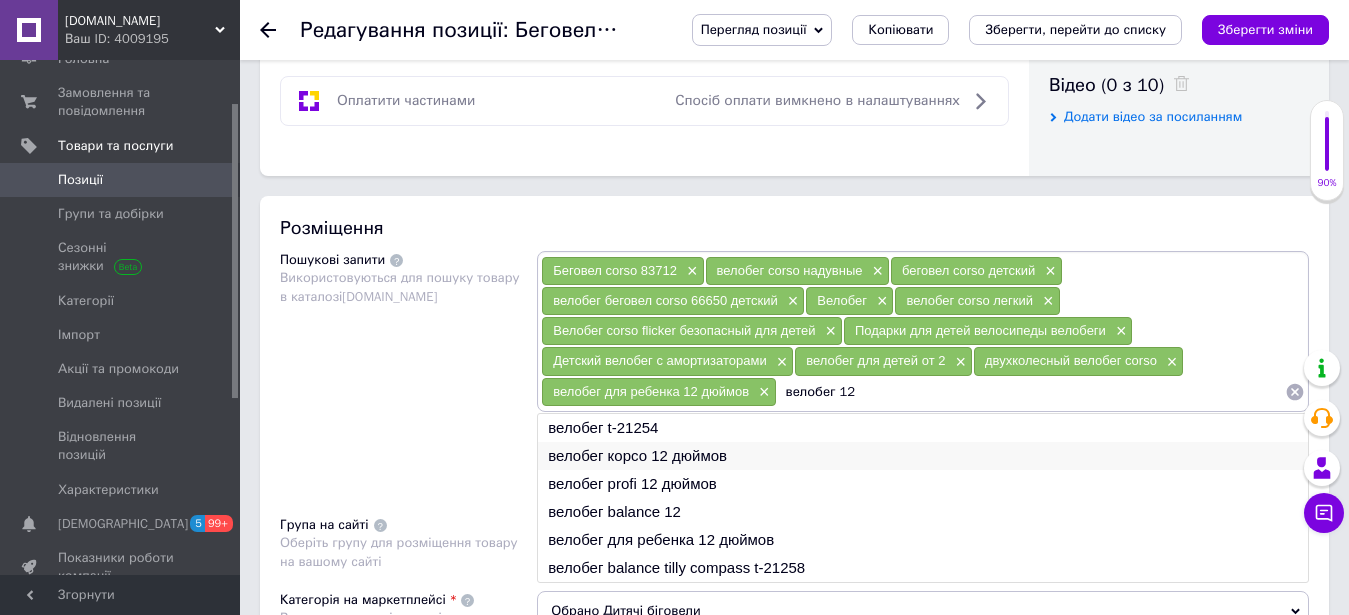 type on "велобег 12" 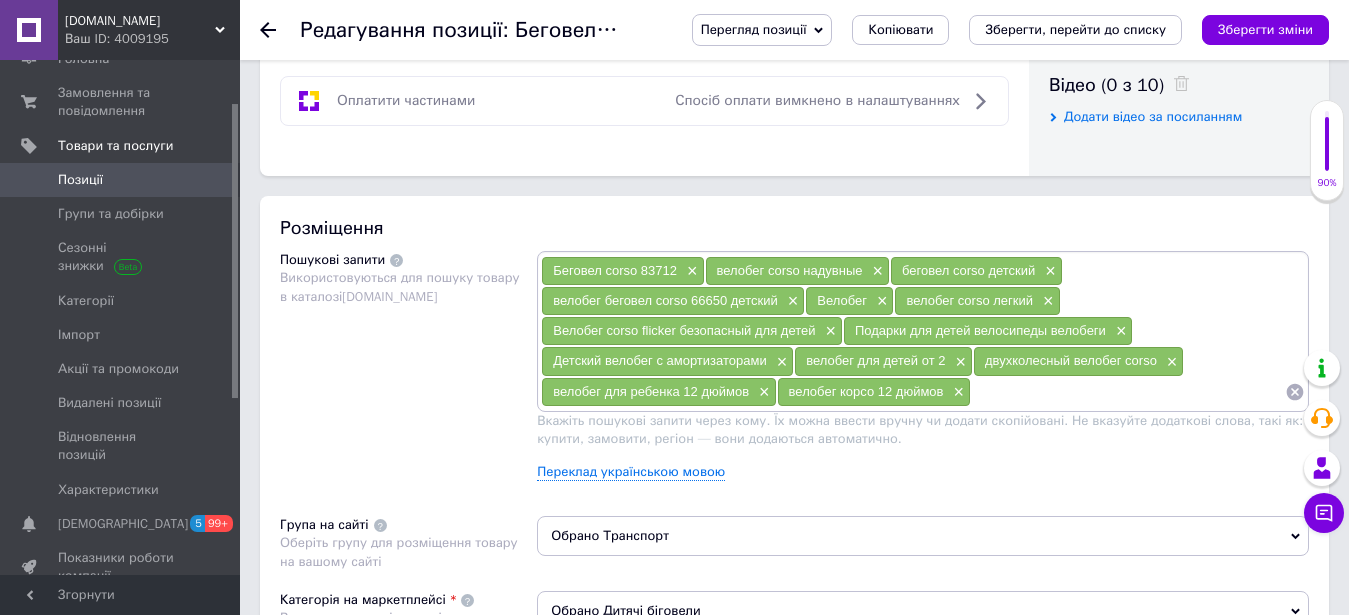 click at bounding box center [1128, 392] 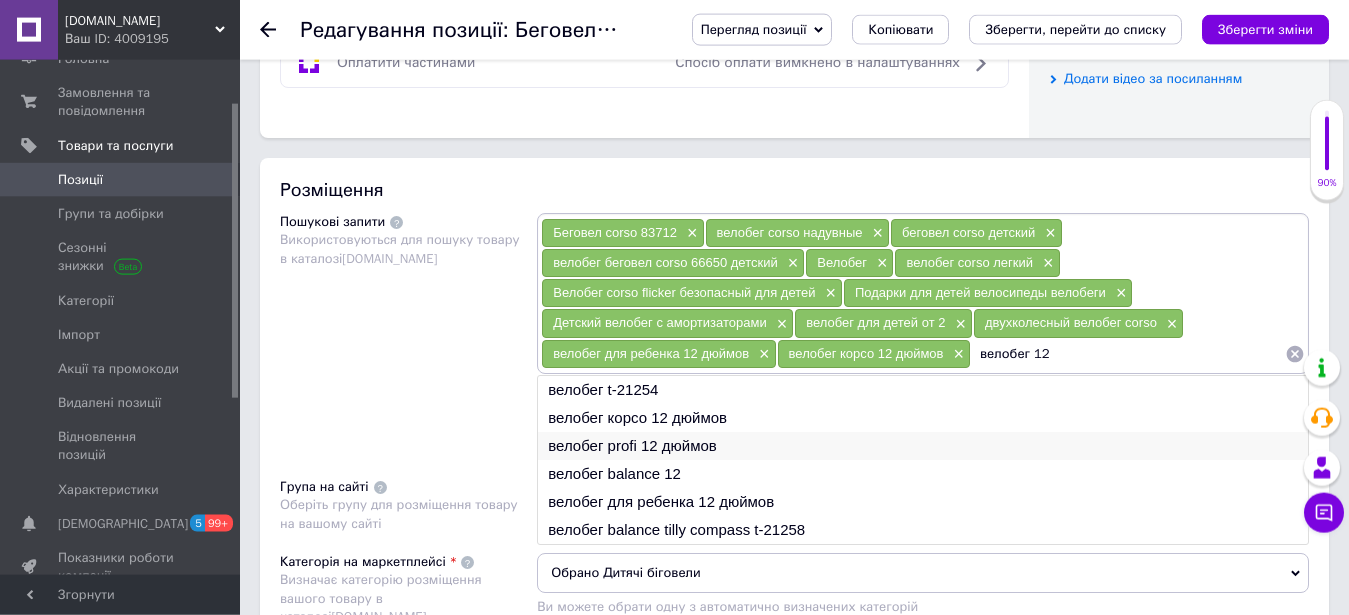 scroll, scrollTop: 1122, scrollLeft: 0, axis: vertical 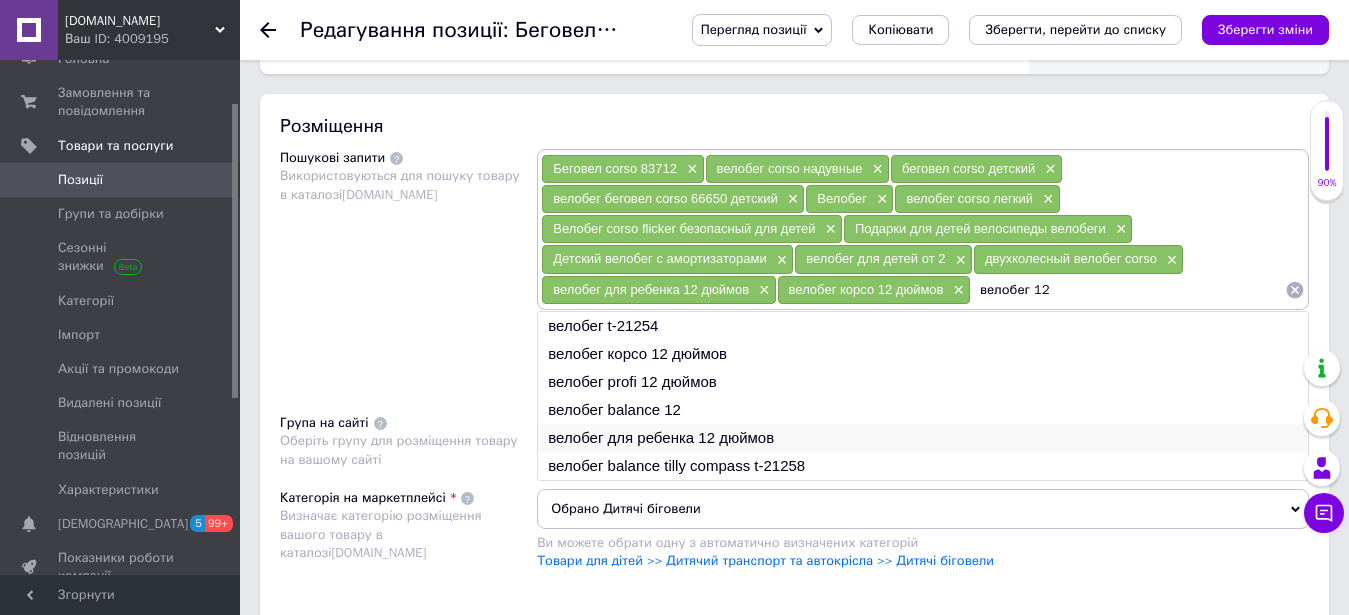 click on "велобег для ребенка 12 дюймов" at bounding box center (923, 438) 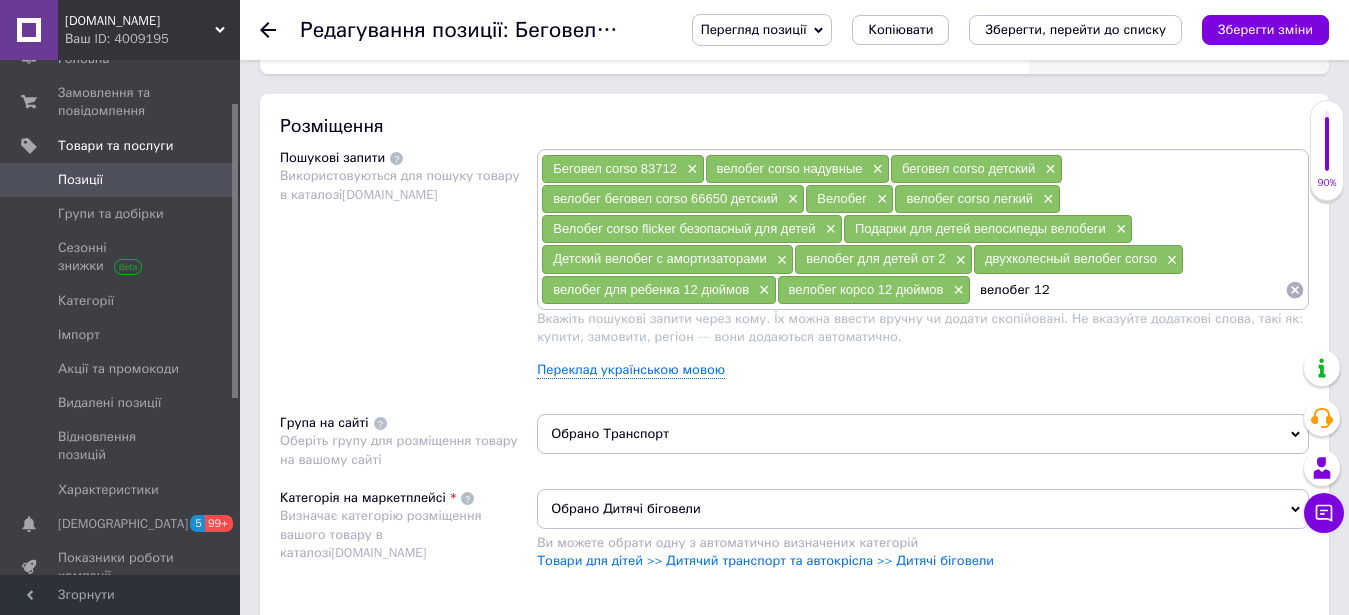 type on "велобег для ребенка 12 дюймов" 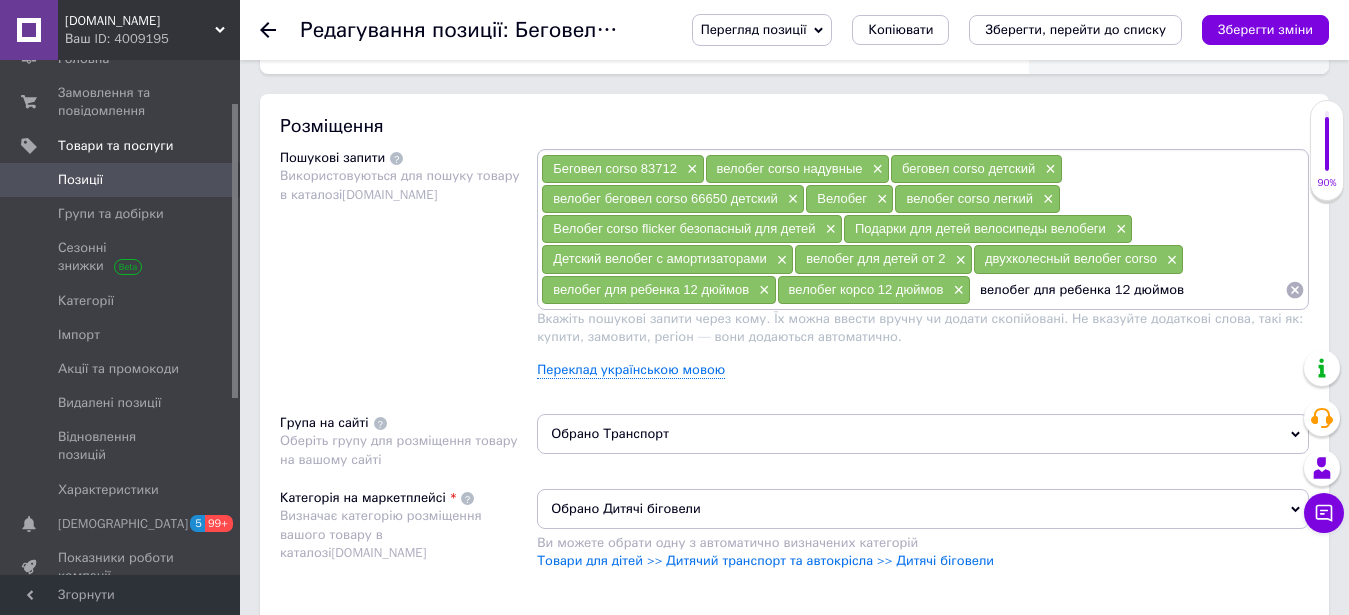 drag, startPoint x: 1191, startPoint y: 287, endPoint x: 979, endPoint y: 308, distance: 213.03755 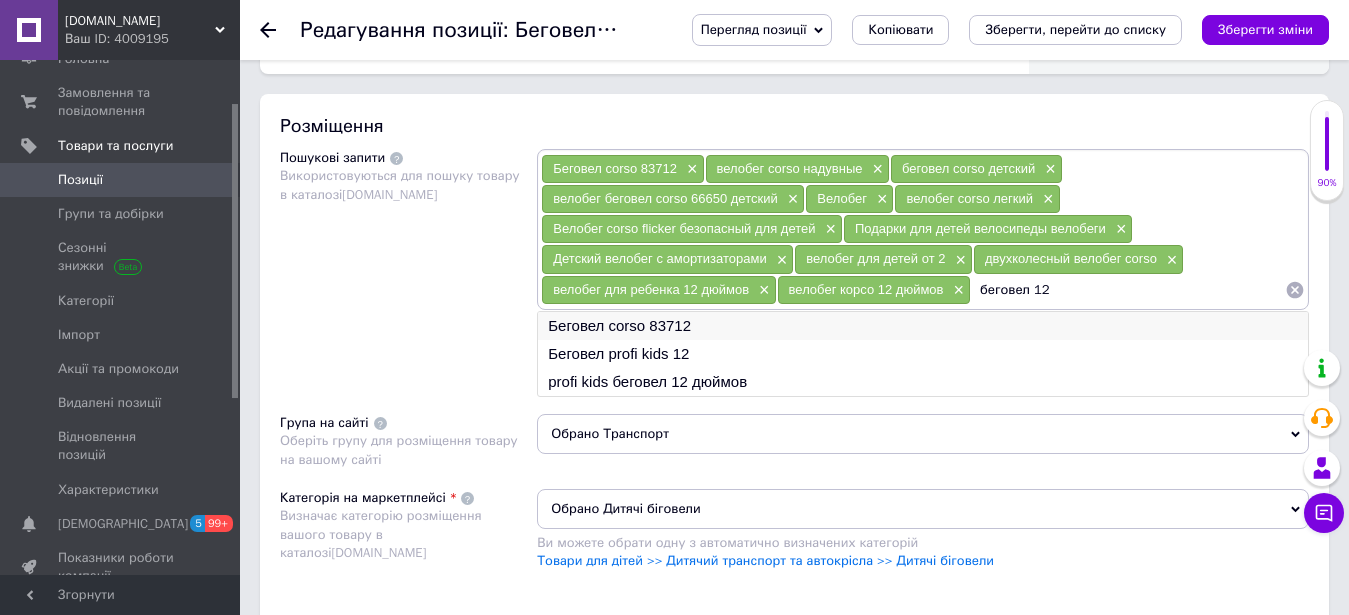 click on "Беговел corso 83712" at bounding box center (923, 326) 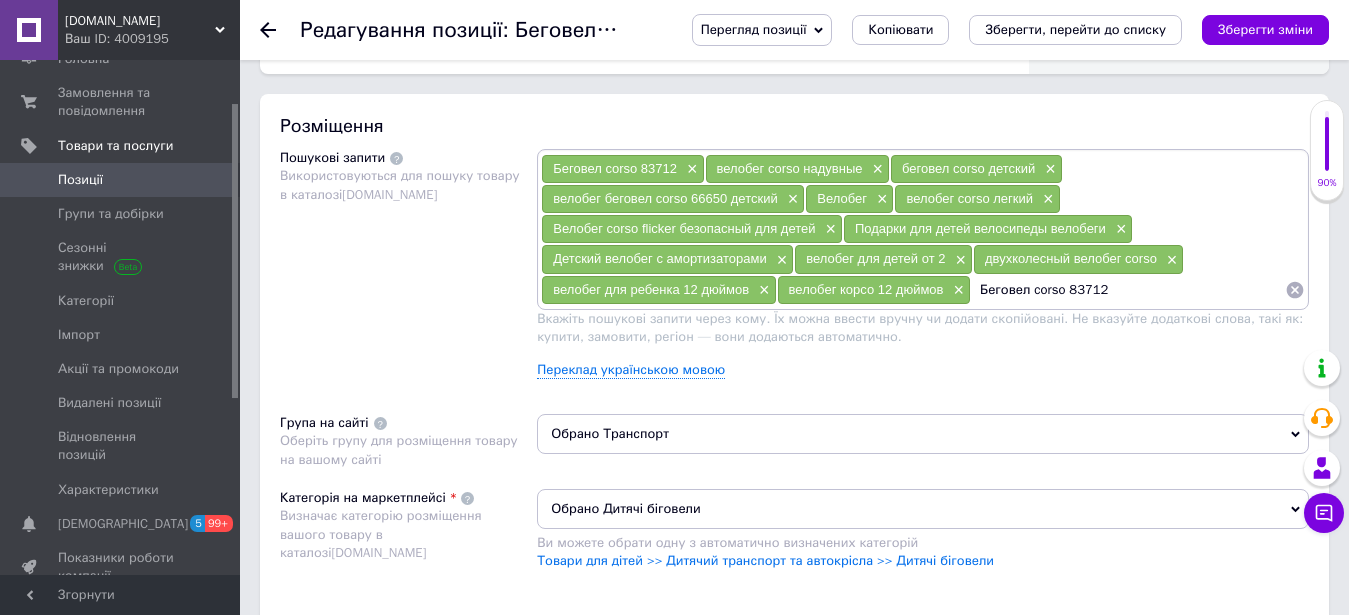drag, startPoint x: 1166, startPoint y: 288, endPoint x: 971, endPoint y: 302, distance: 195.50192 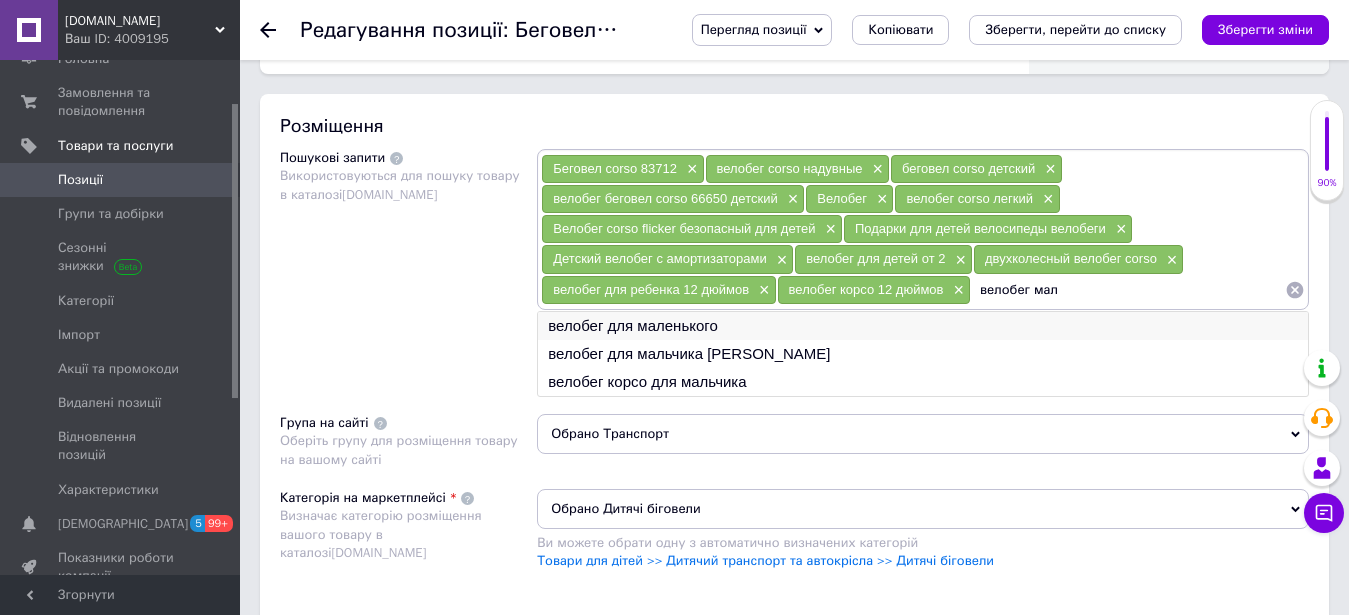 type on "велобег мал" 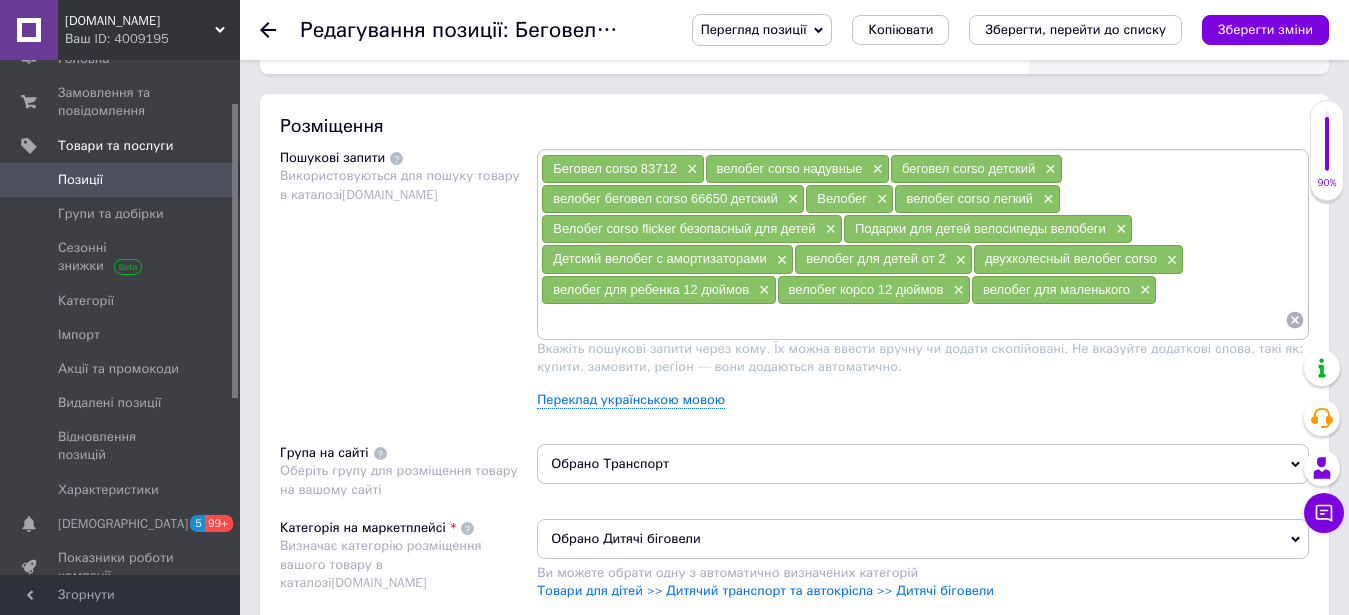 click at bounding box center (913, 320) 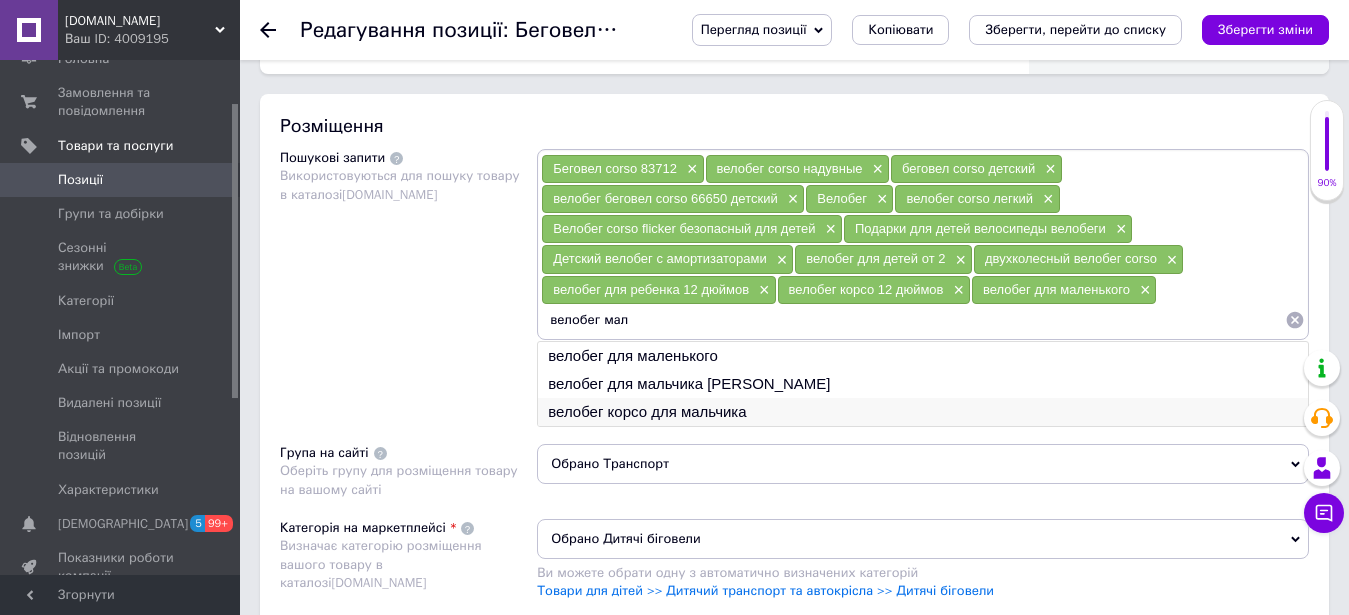 type on "велобег мал" 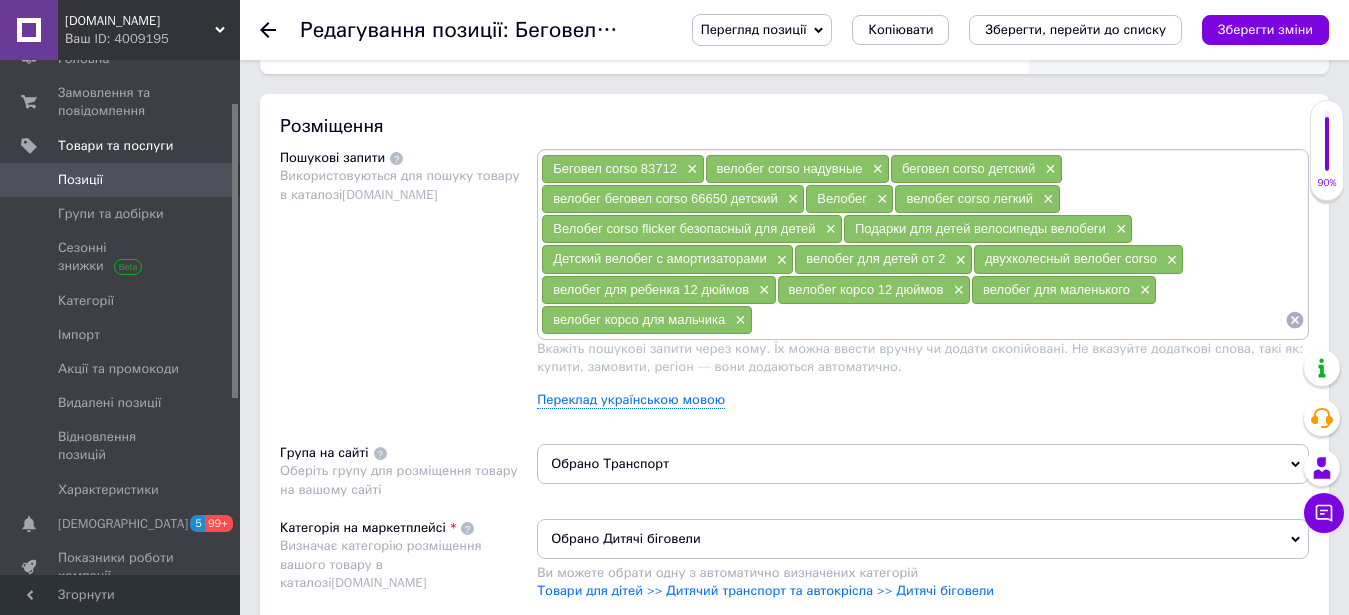 click at bounding box center (1019, 320) 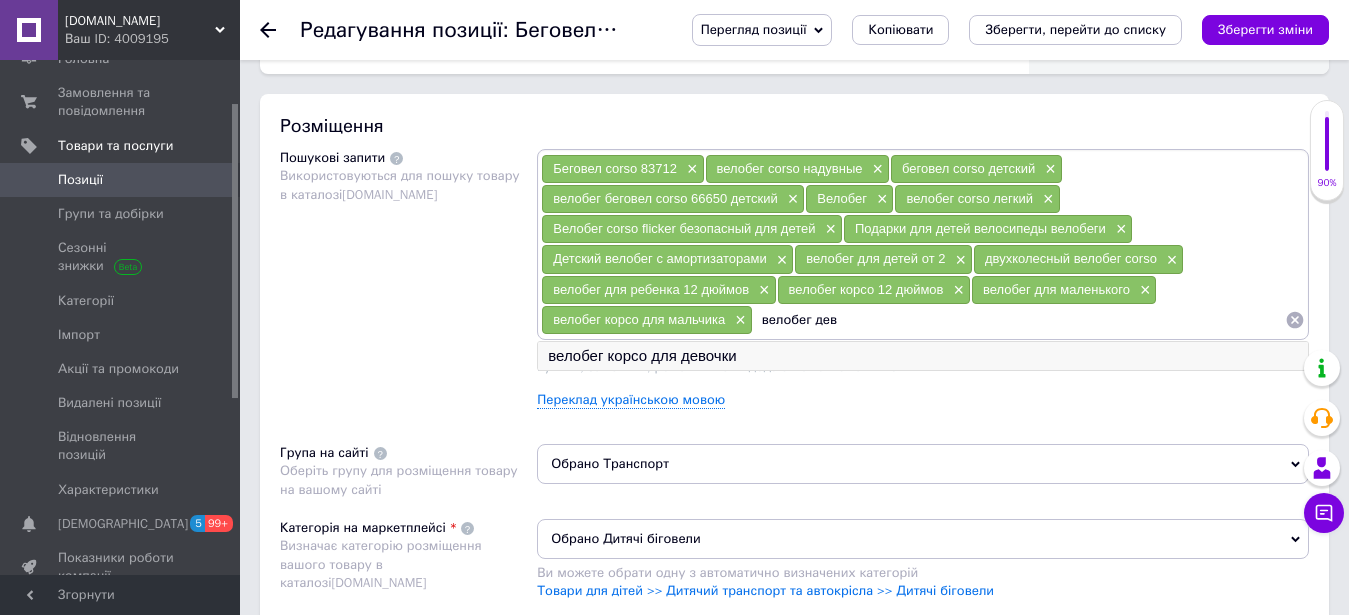 type on "велобег дев" 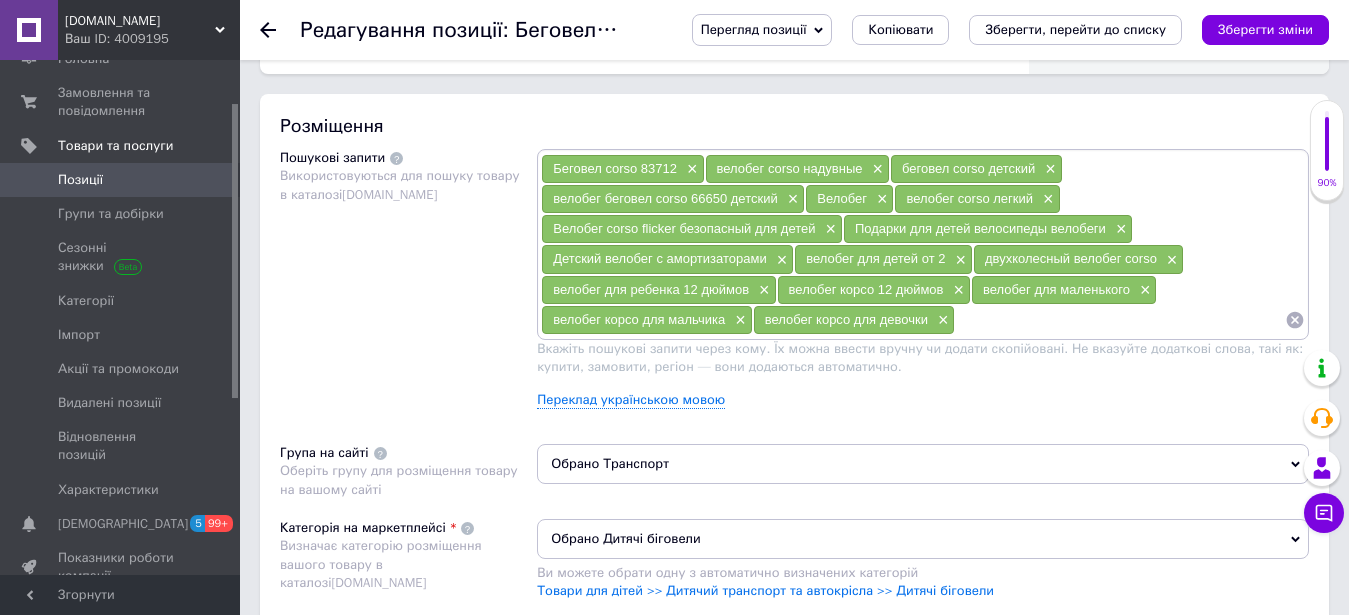 click at bounding box center (1120, 320) 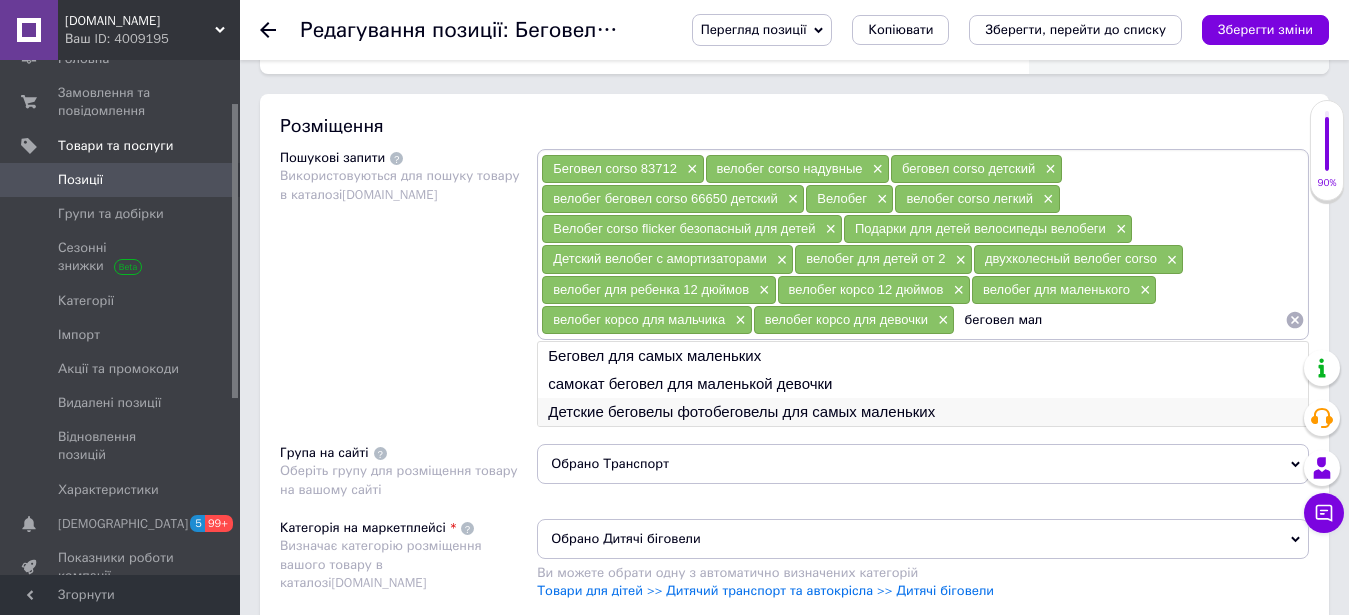 type on "беговел мал" 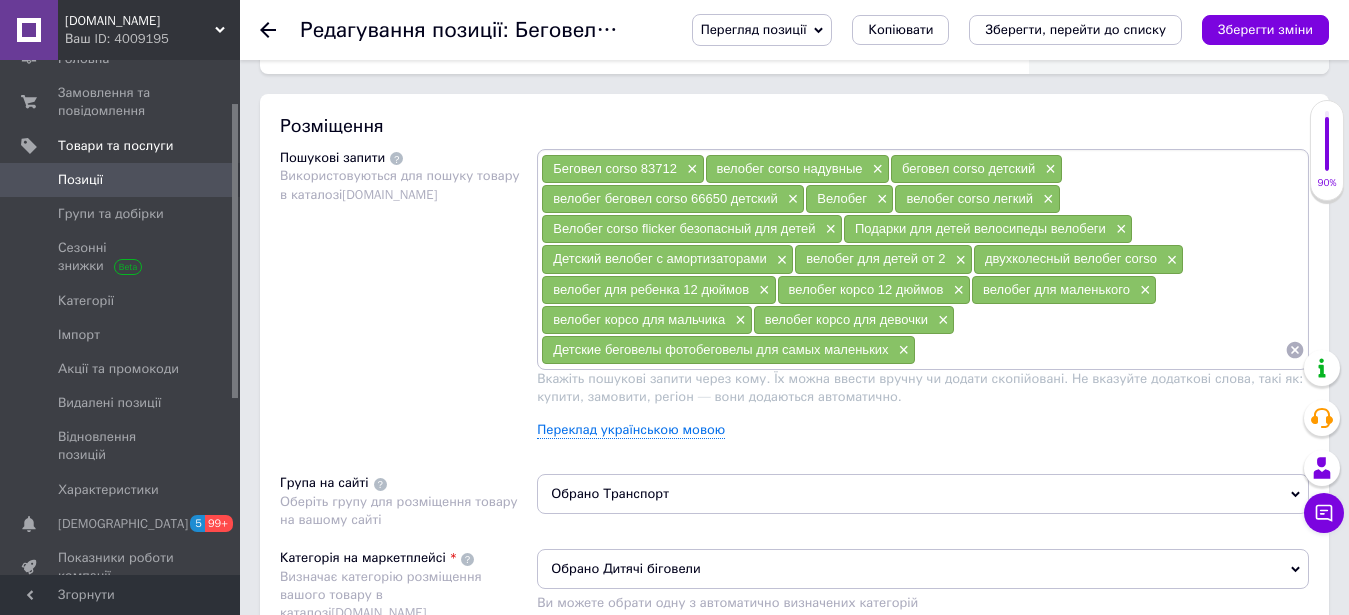 click at bounding box center [1100, 350] 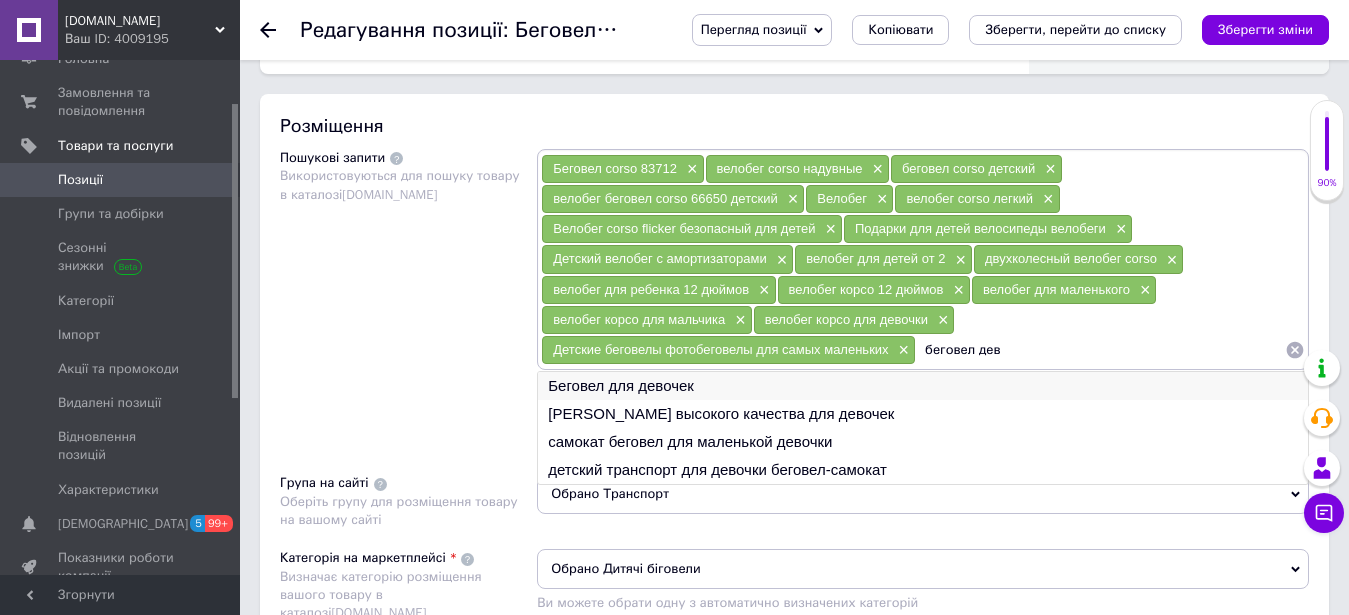type on "беговел дев" 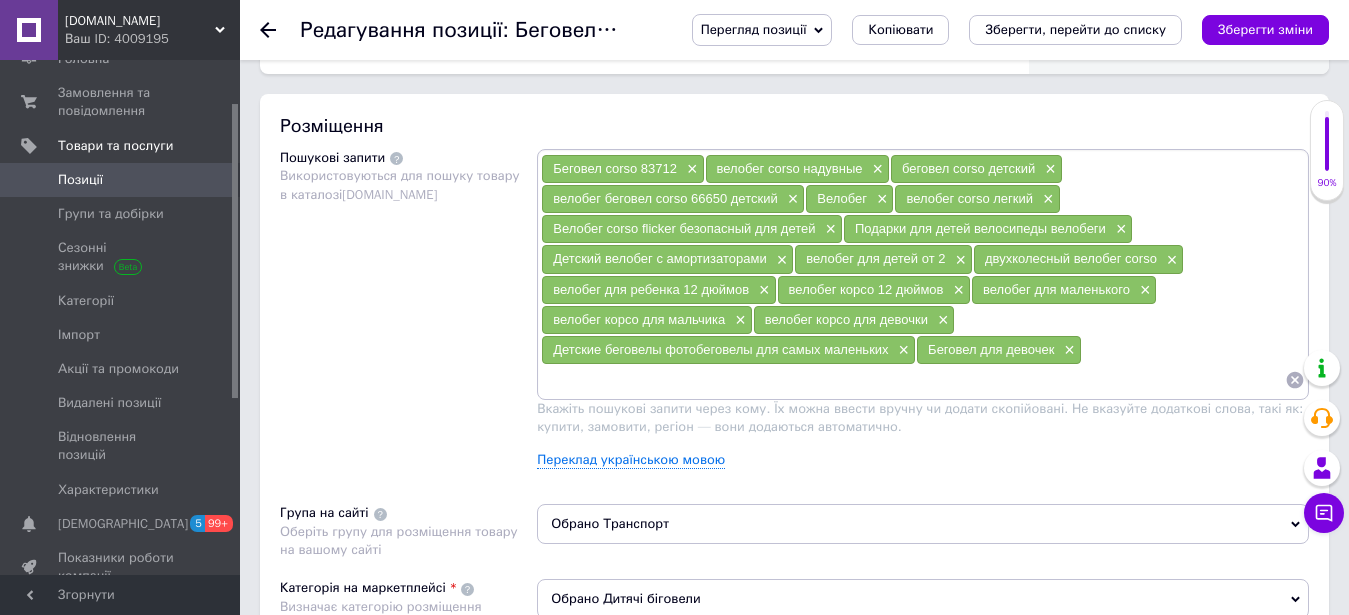 click at bounding box center (913, 380) 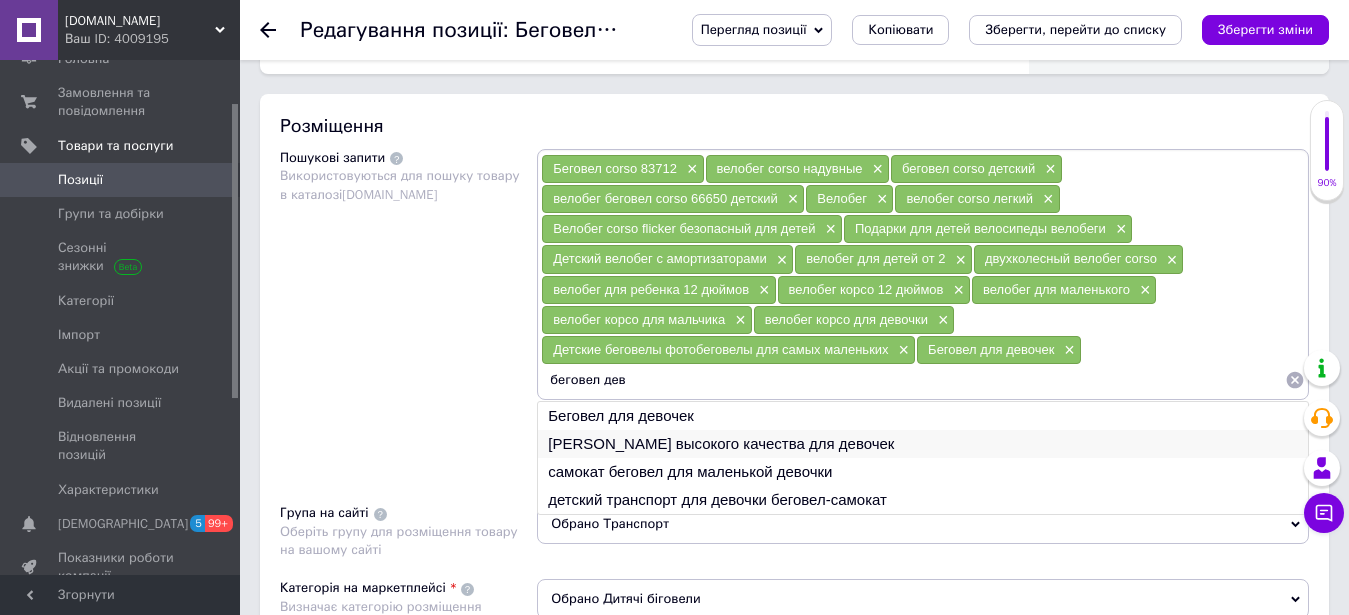 type on "беговел дев" 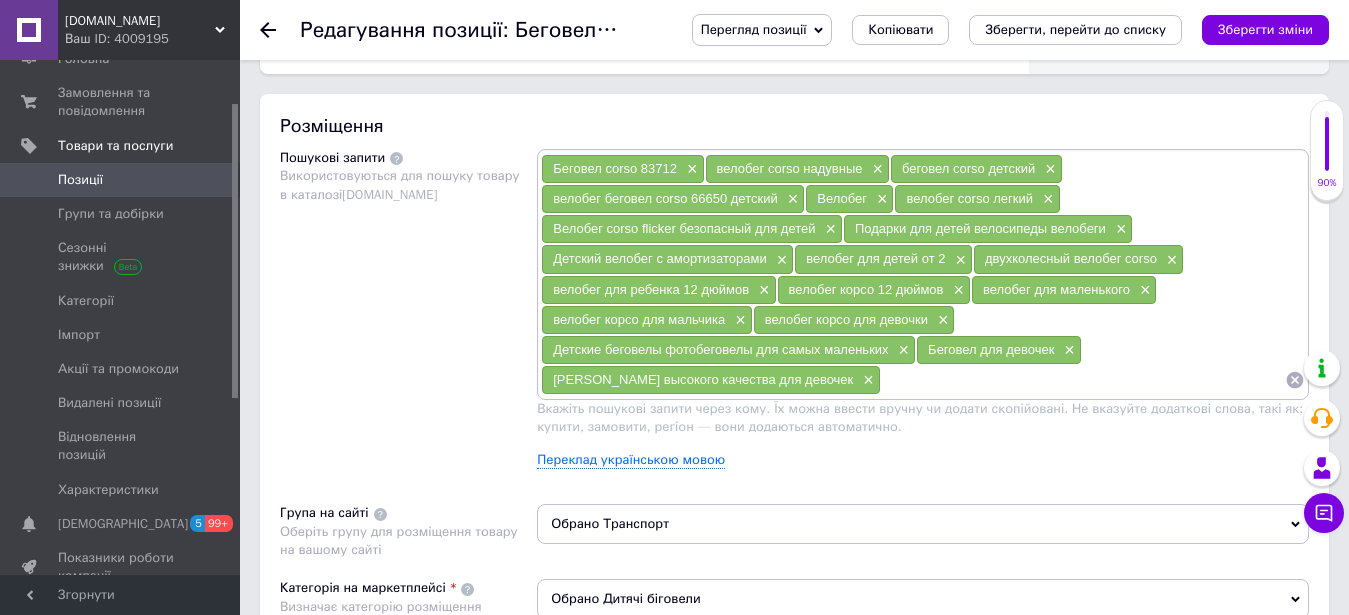 click at bounding box center (1083, 380) 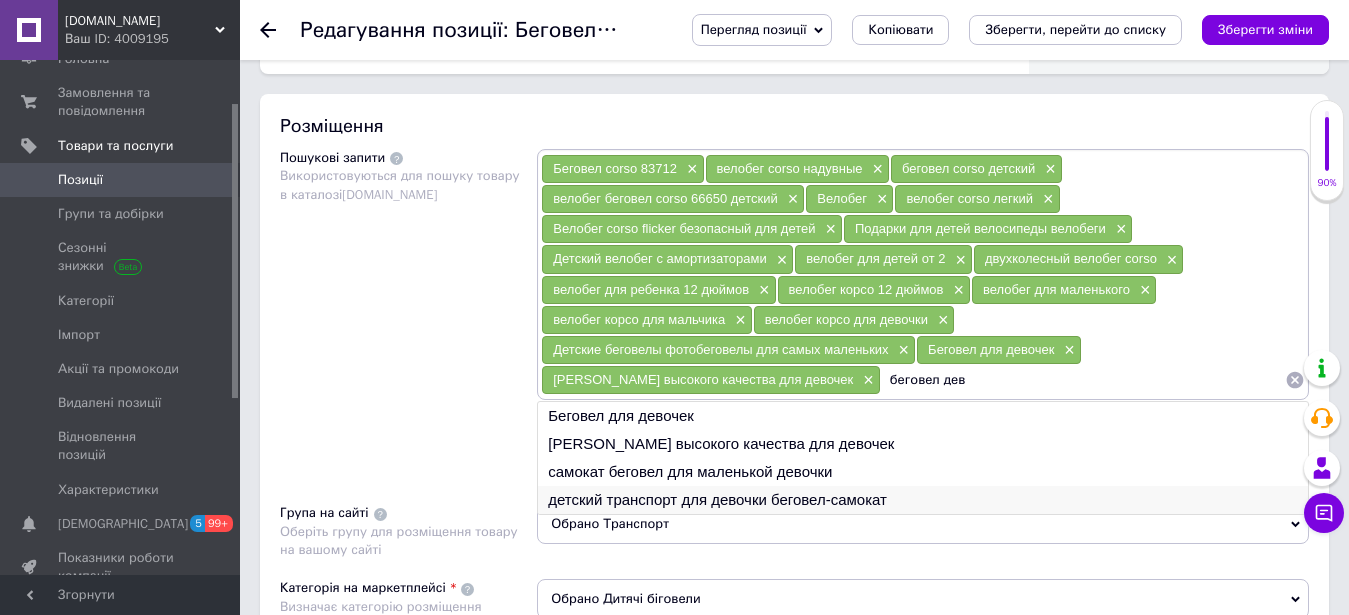 type on "беговел дев" 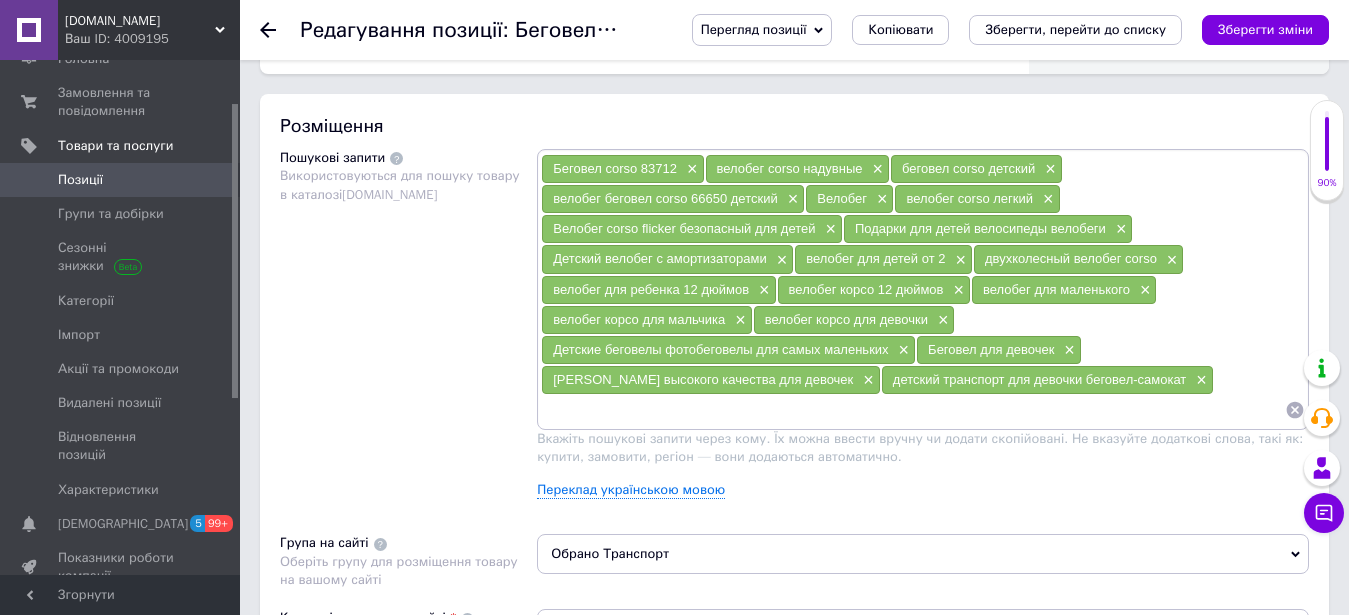 click at bounding box center (913, 410) 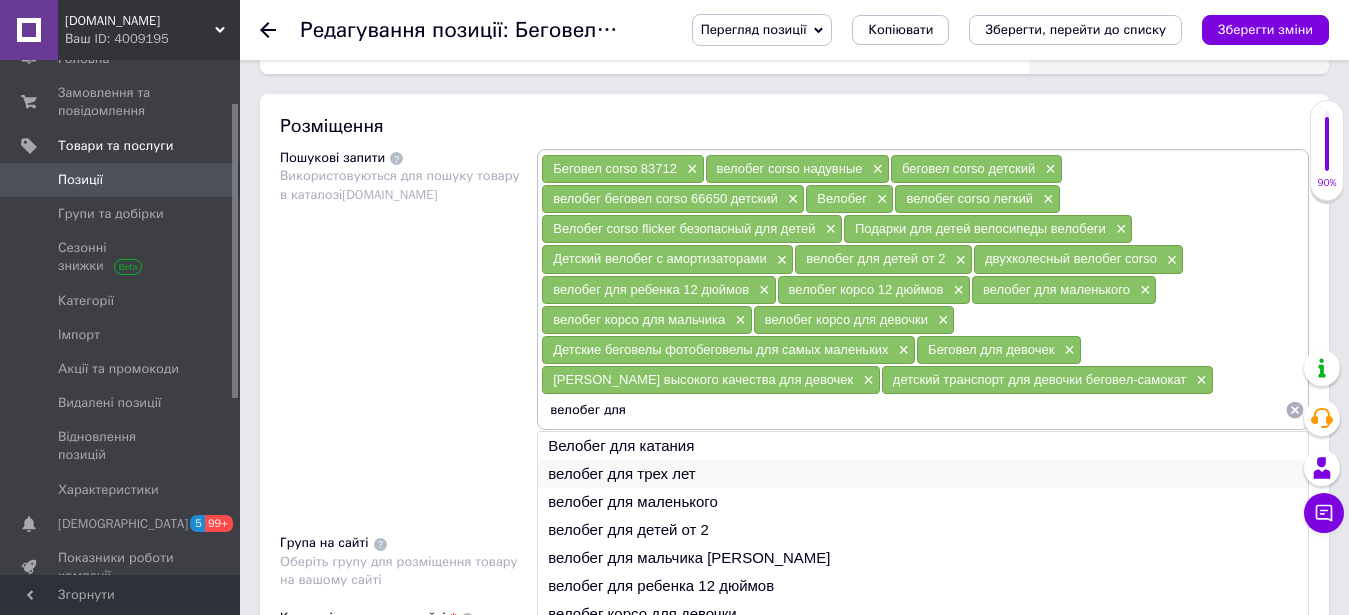 type on "велобег для" 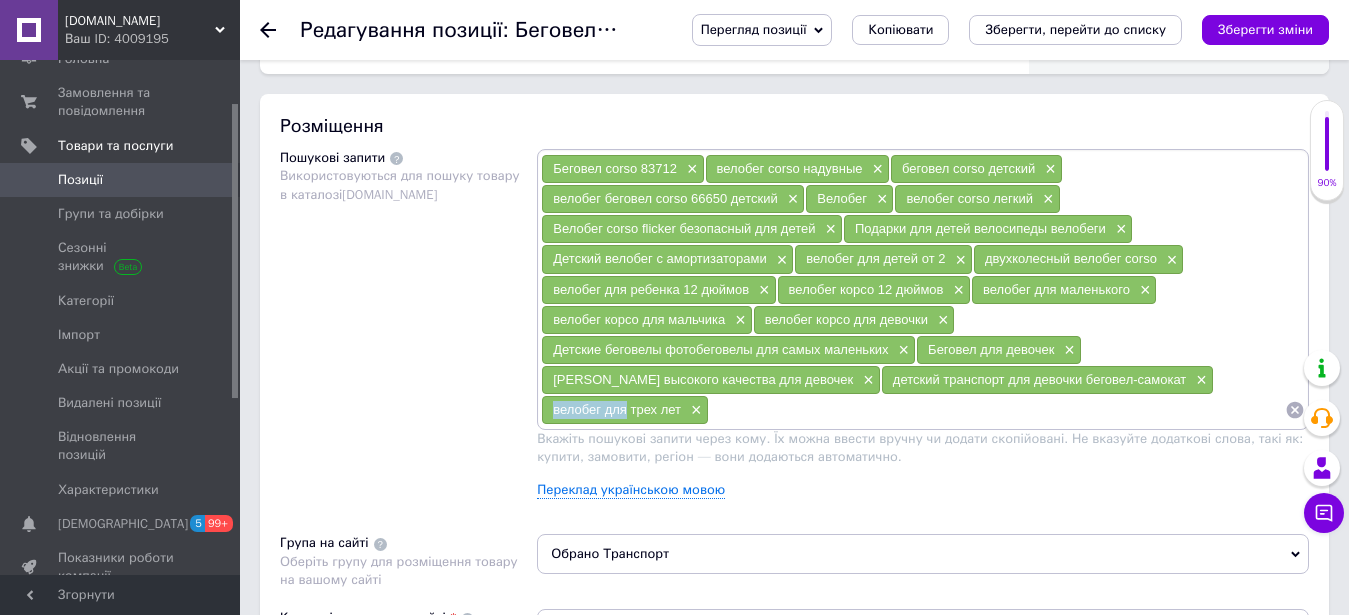 drag, startPoint x: 547, startPoint y: 412, endPoint x: 623, endPoint y: 408, distance: 76.105194 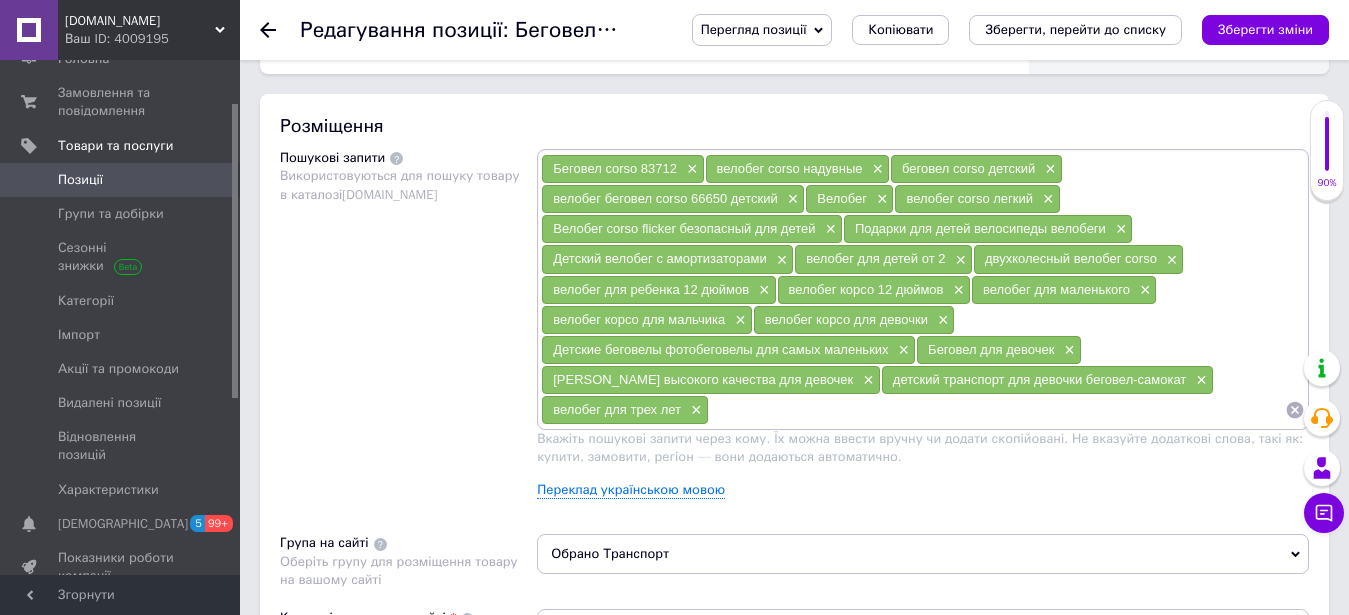 click at bounding box center (997, 410) 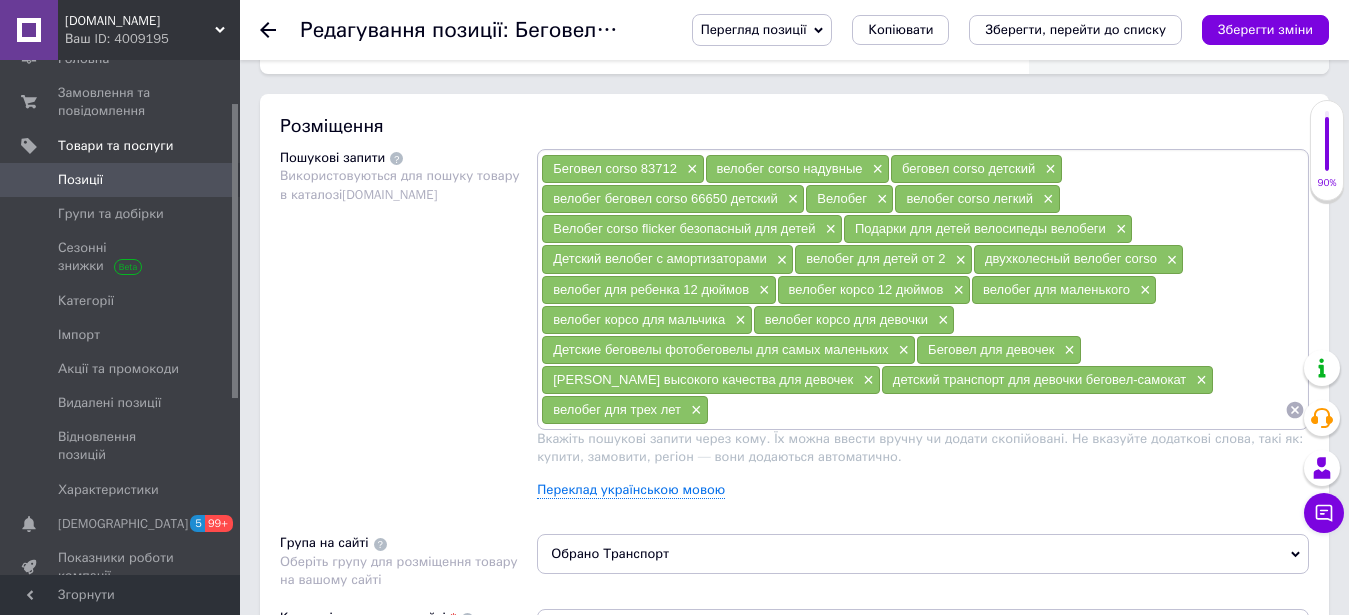 paste on "велобег для" 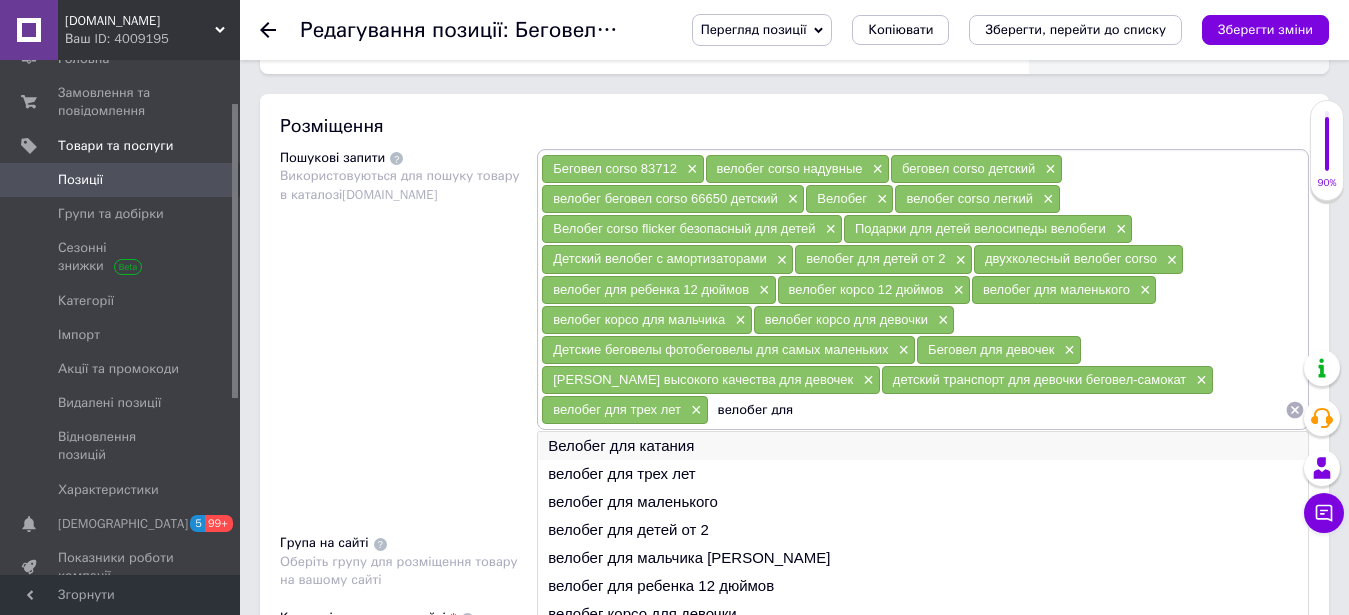 type on "велобег для" 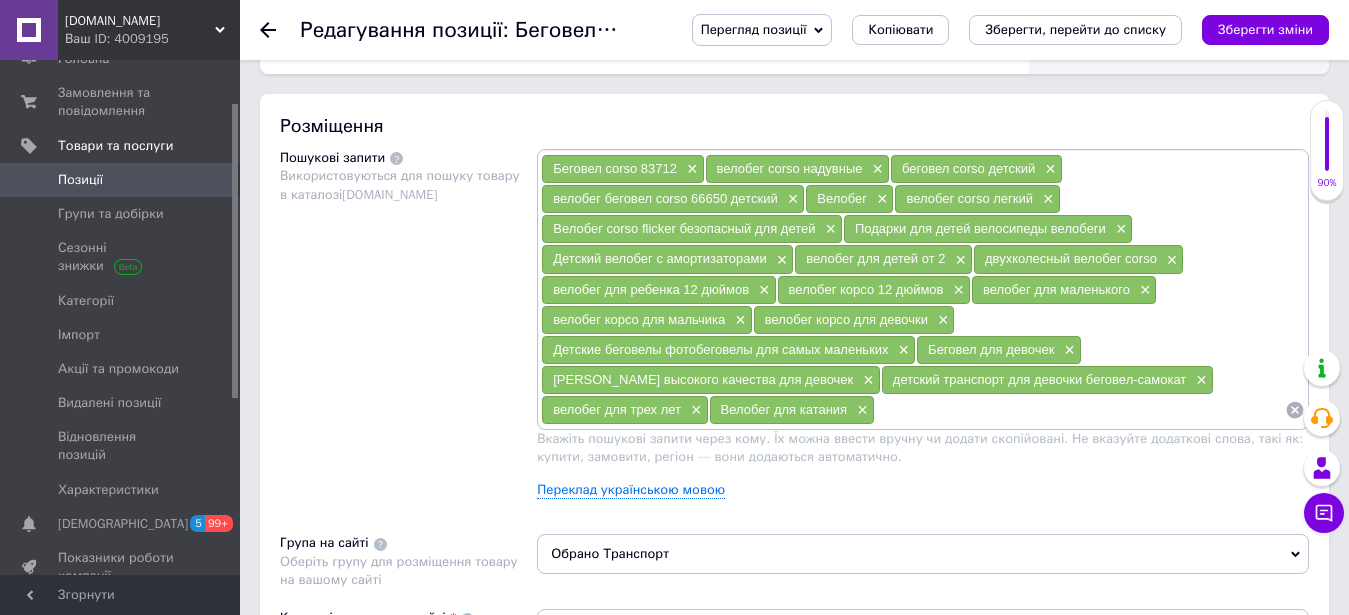 click at bounding box center (1080, 410) 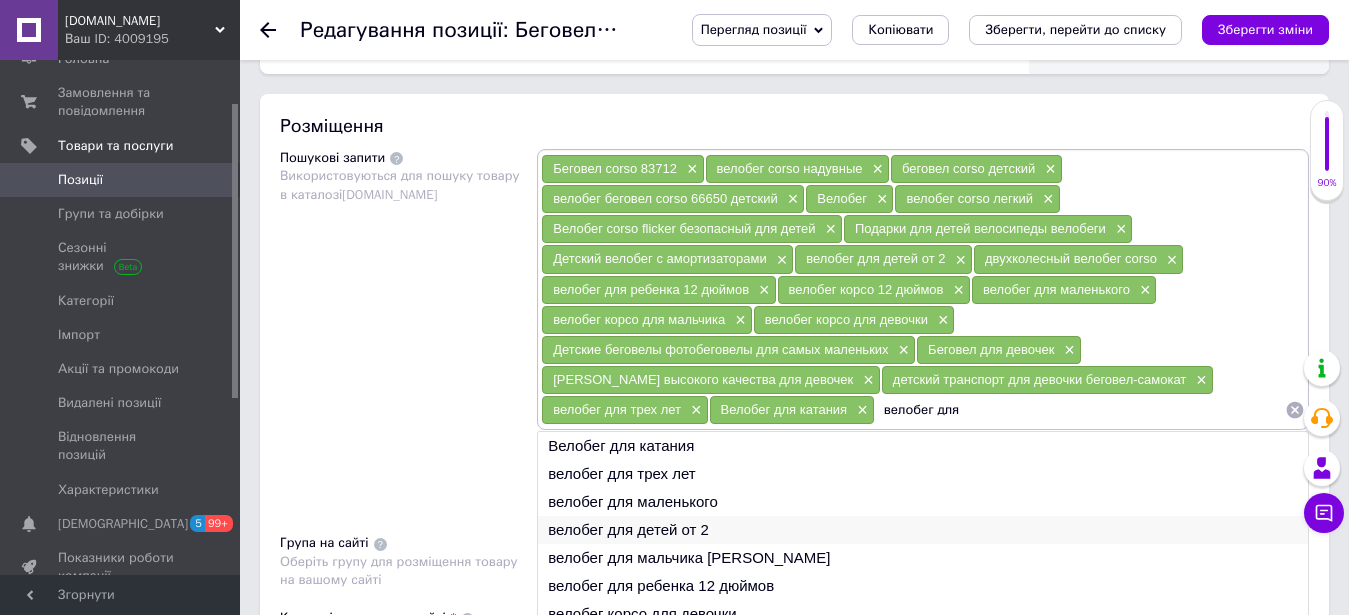 scroll, scrollTop: 1224, scrollLeft: 0, axis: vertical 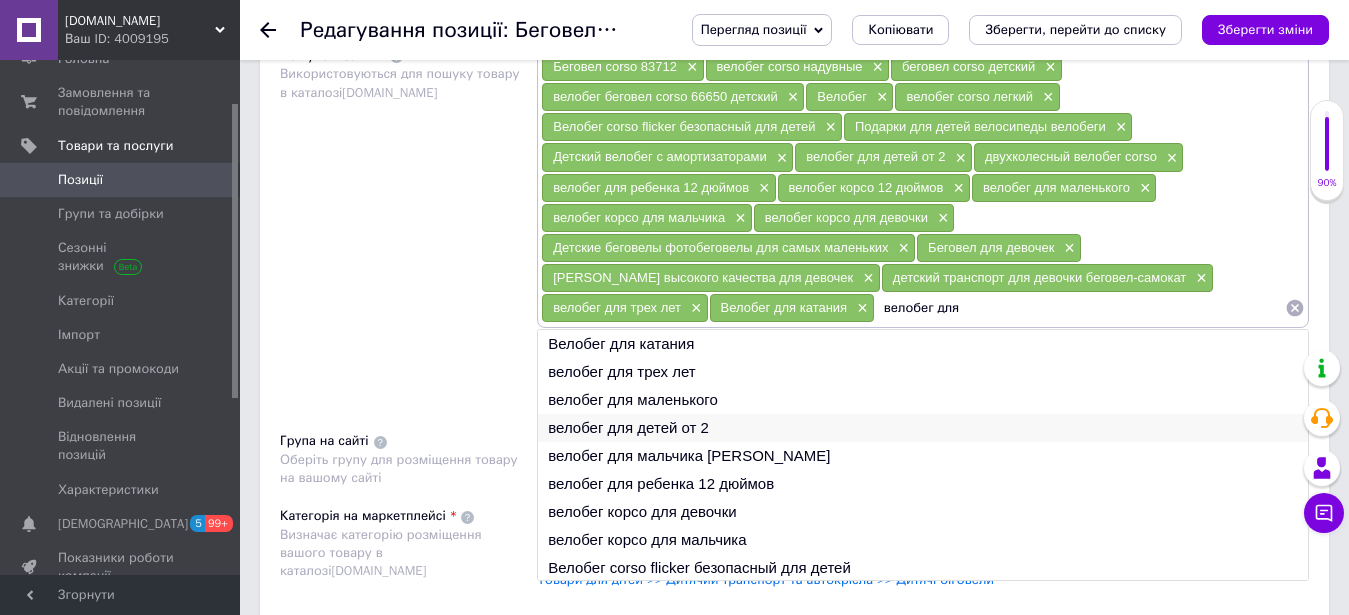 click on "велобег для детей от 2" at bounding box center [923, 428] 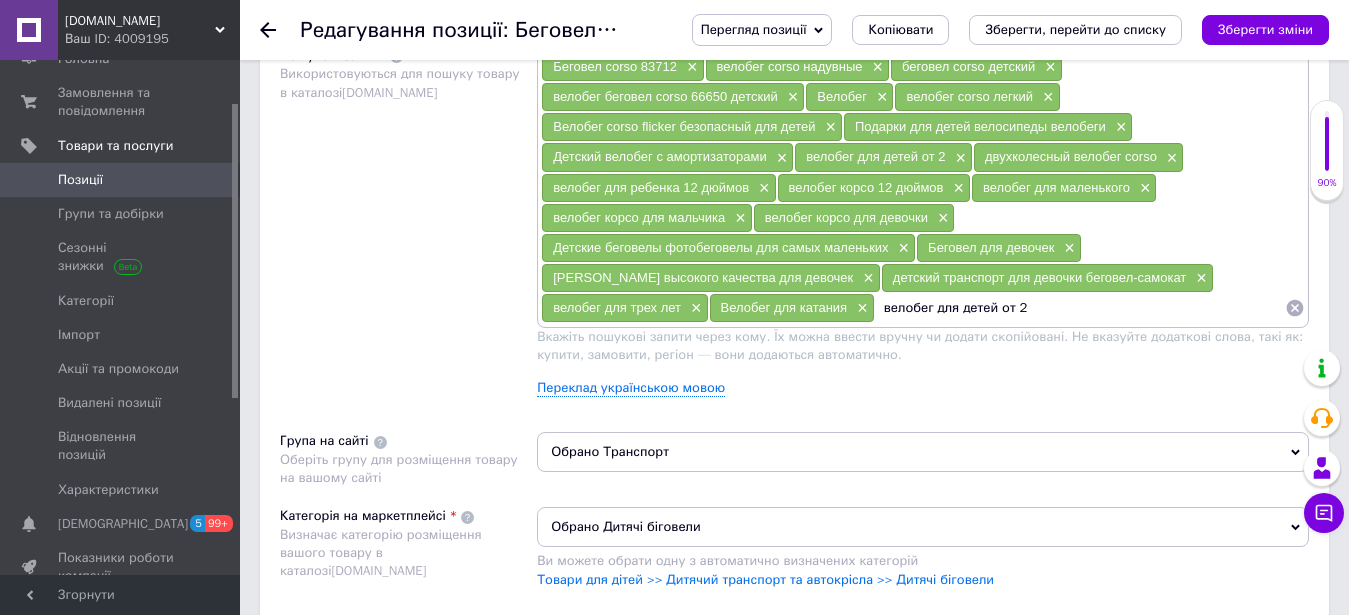drag, startPoint x: 1034, startPoint y: 311, endPoint x: 953, endPoint y: 312, distance: 81.00617 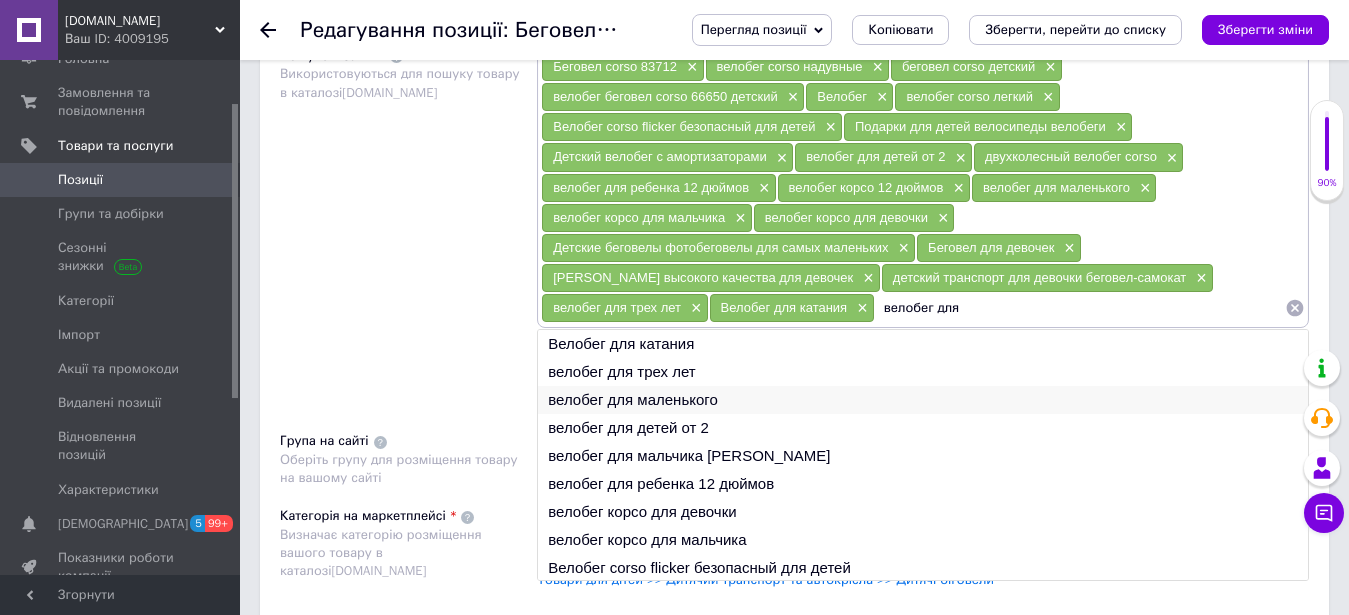 click on "велобег для маленького" at bounding box center [923, 400] 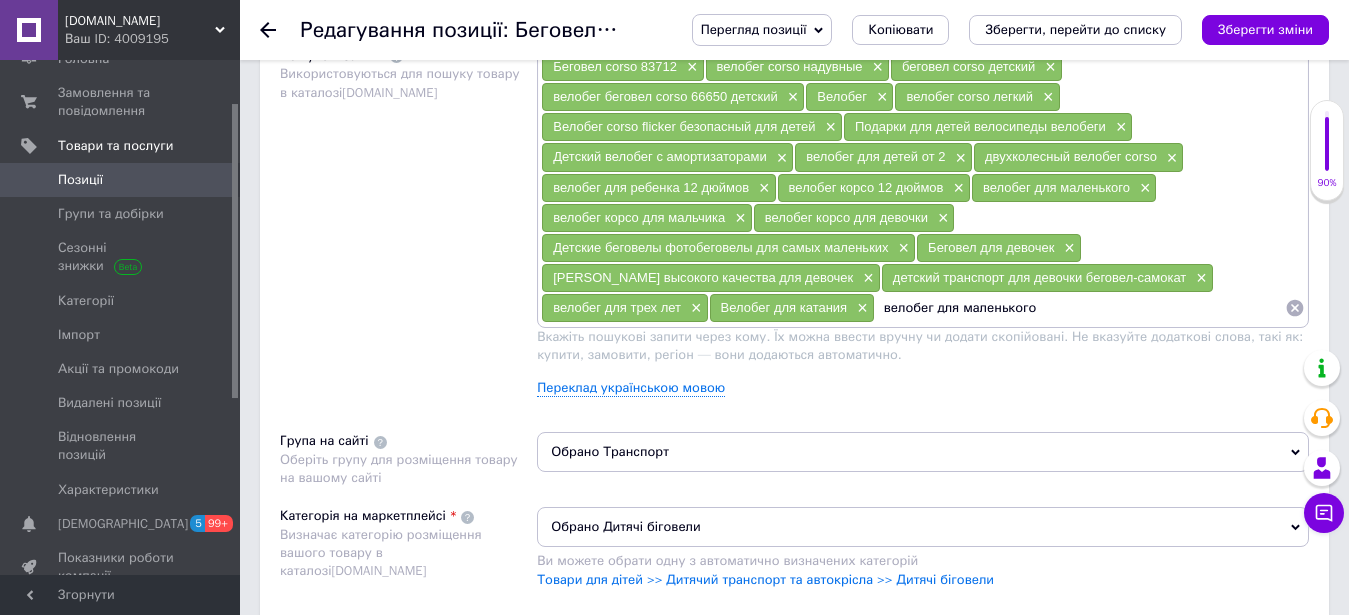 drag, startPoint x: 1077, startPoint y: 318, endPoint x: 958, endPoint y: 318, distance: 119 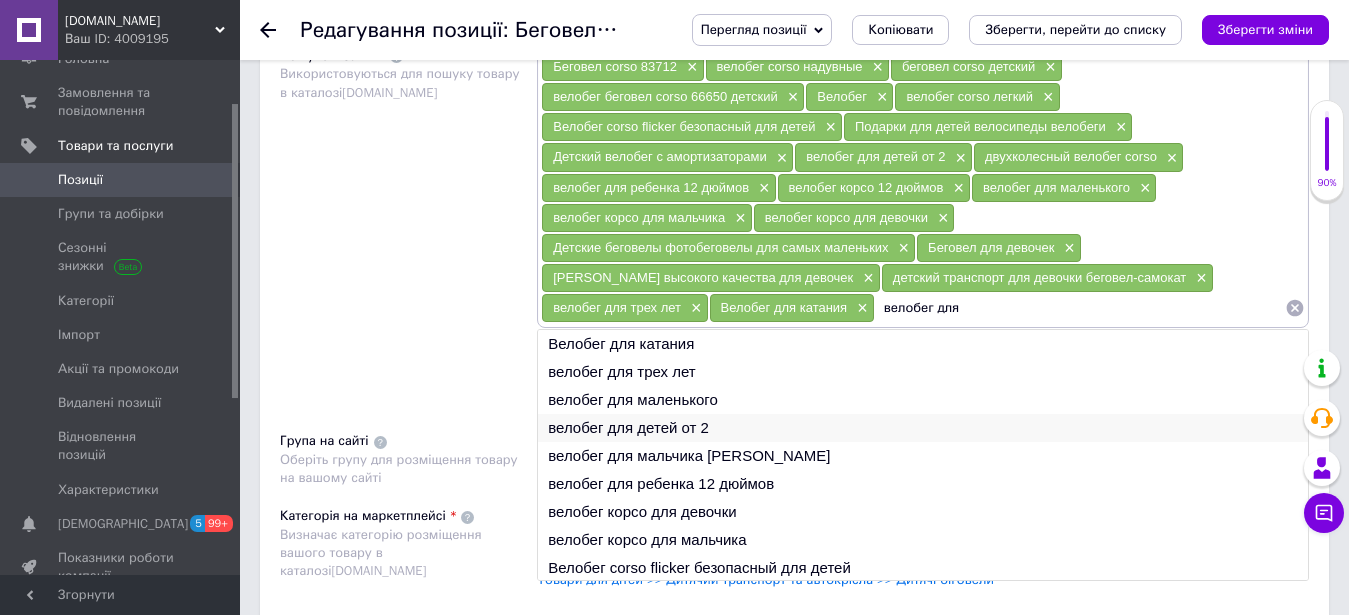 click on "велобег для детей от 2" at bounding box center (923, 428) 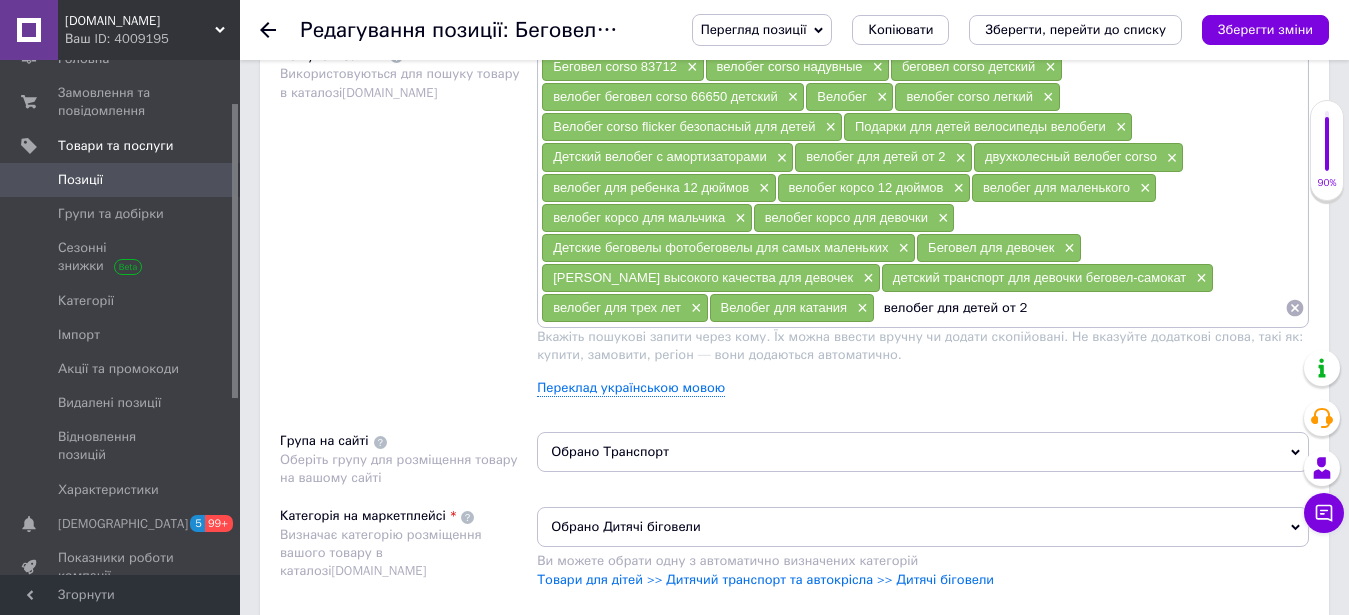 drag, startPoint x: 1078, startPoint y: 301, endPoint x: 959, endPoint y: 327, distance: 121.80723 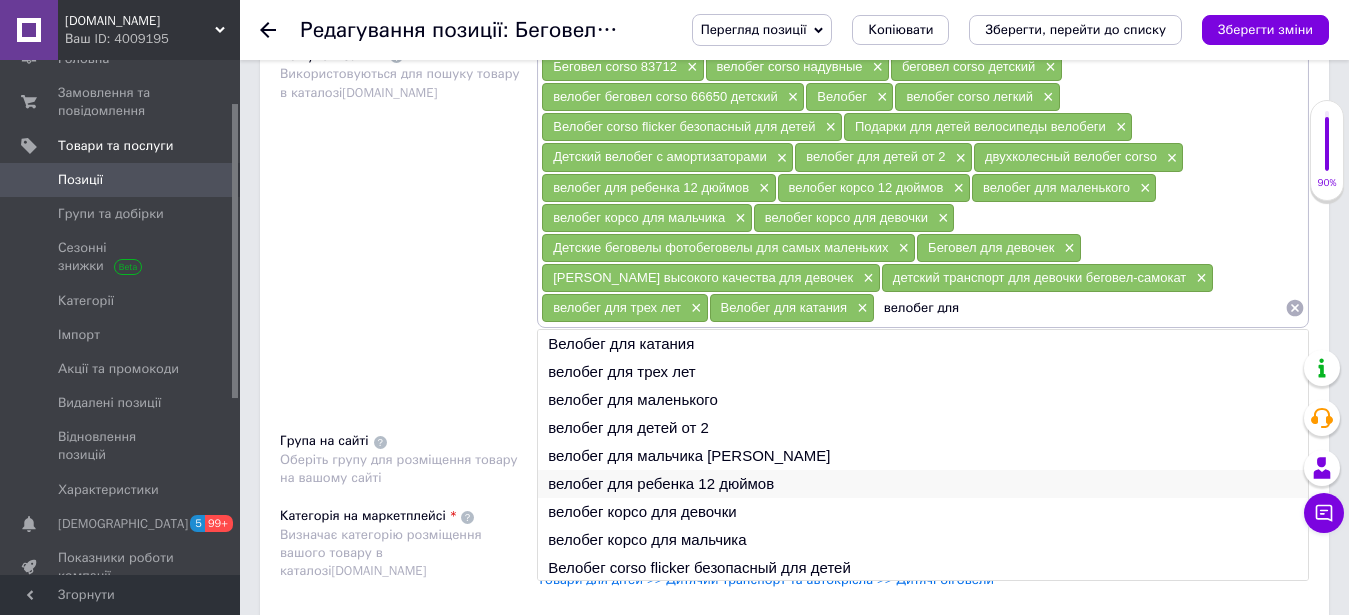 click on "велобег для ребенка 12 дюймов" at bounding box center (923, 484) 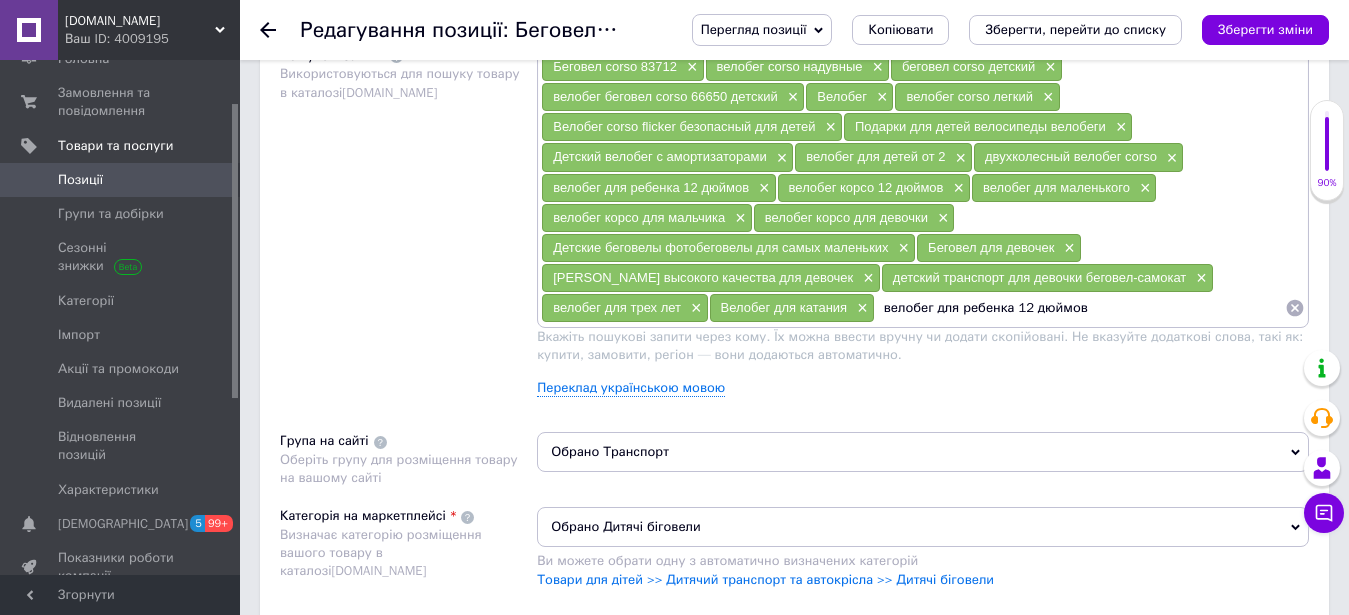 drag, startPoint x: 1122, startPoint y: 304, endPoint x: 960, endPoint y: 317, distance: 162.52077 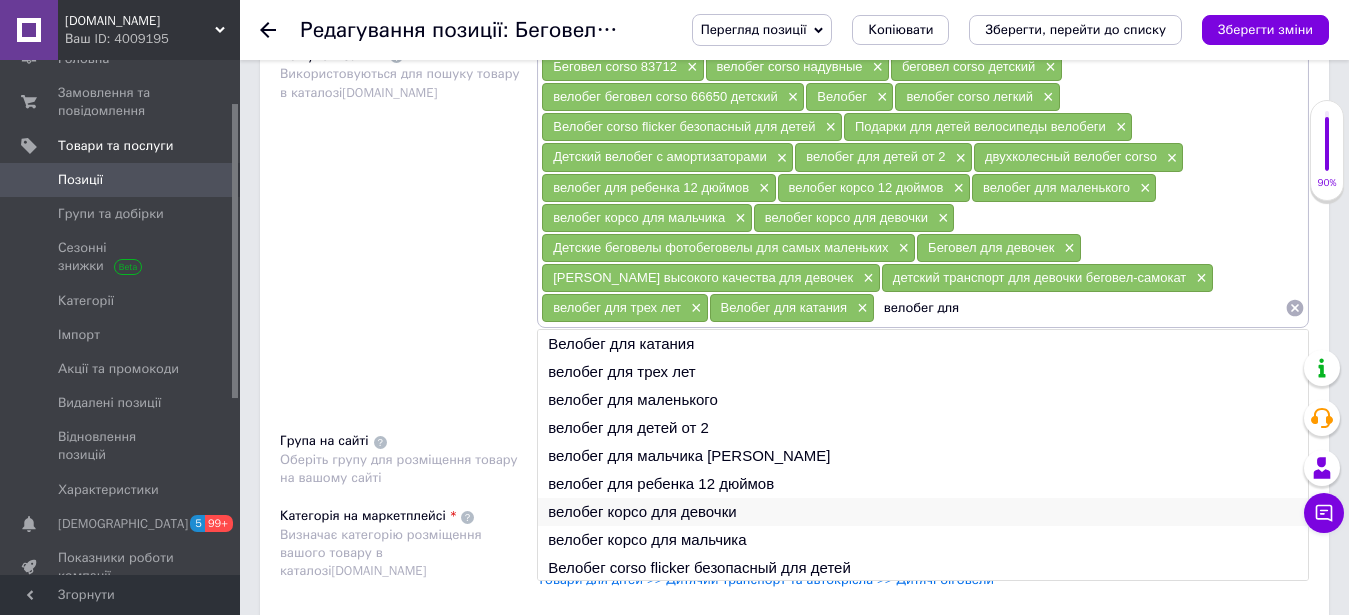 click on "велобег корсо для девочки" at bounding box center [923, 512] 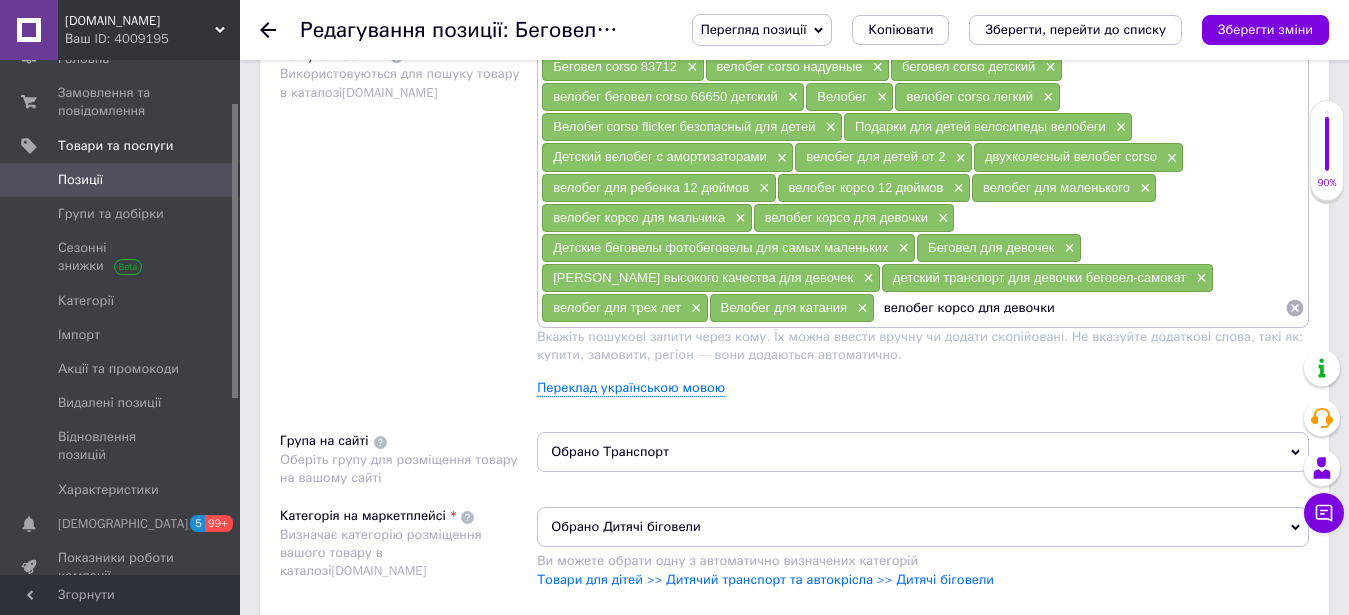 drag, startPoint x: 1088, startPoint y: 310, endPoint x: 869, endPoint y: 310, distance: 219 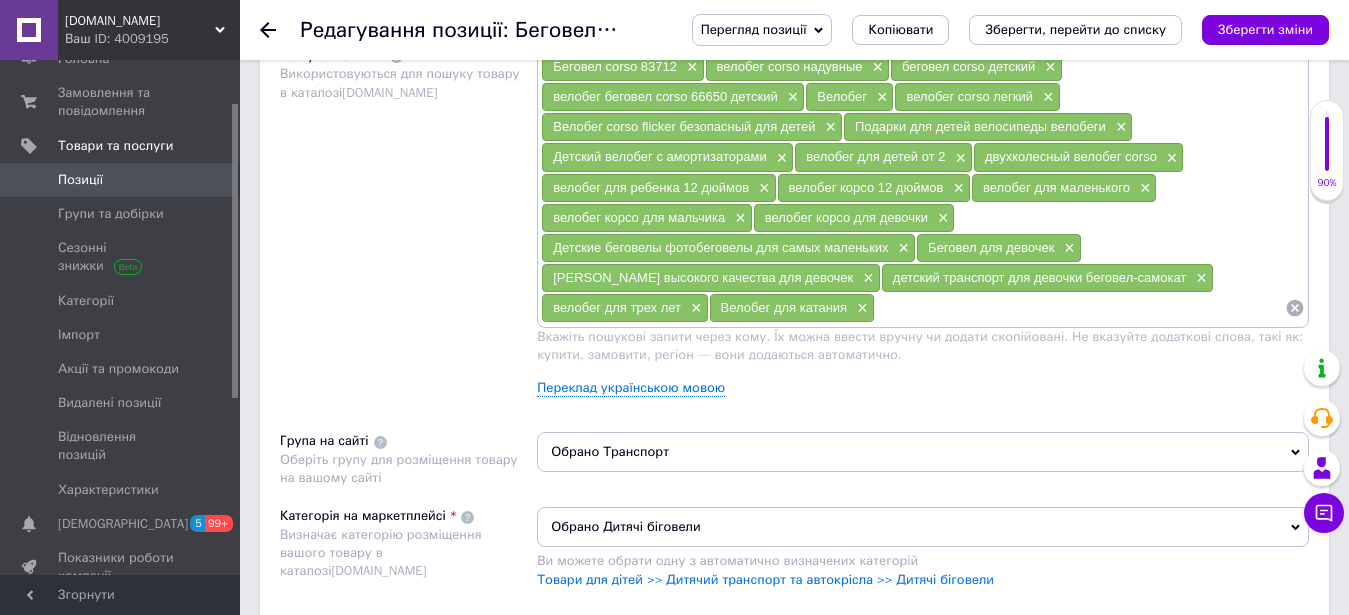 paste on "велобег для" 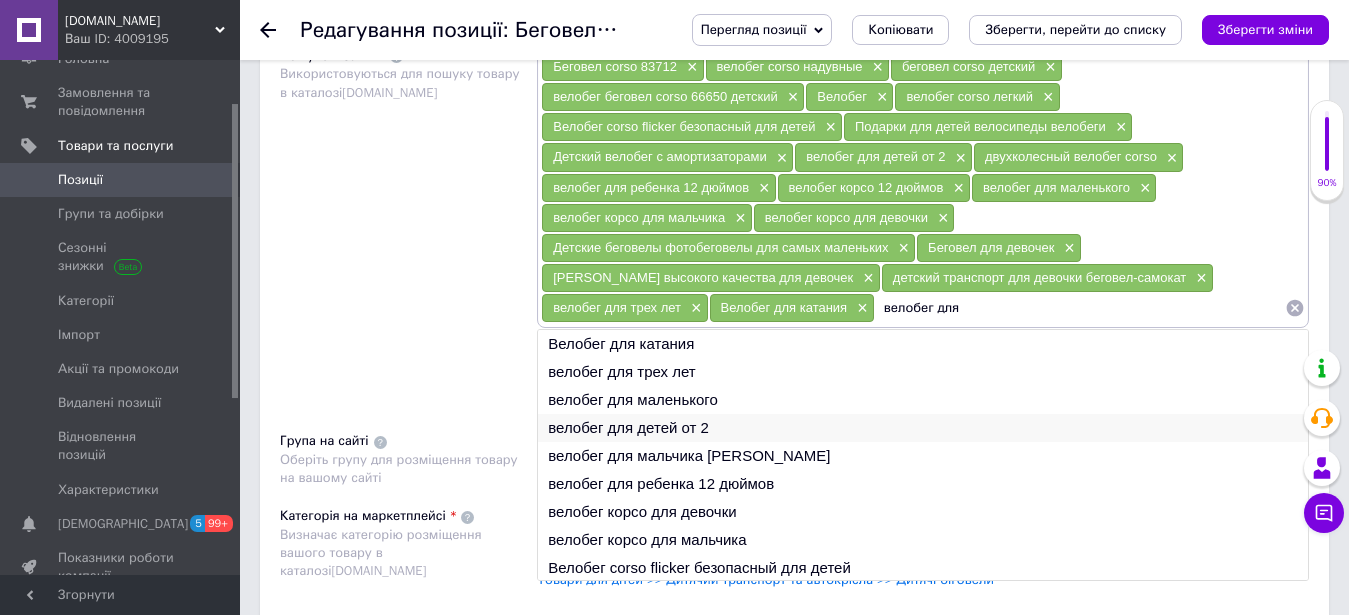 scroll, scrollTop: 2, scrollLeft: 0, axis: vertical 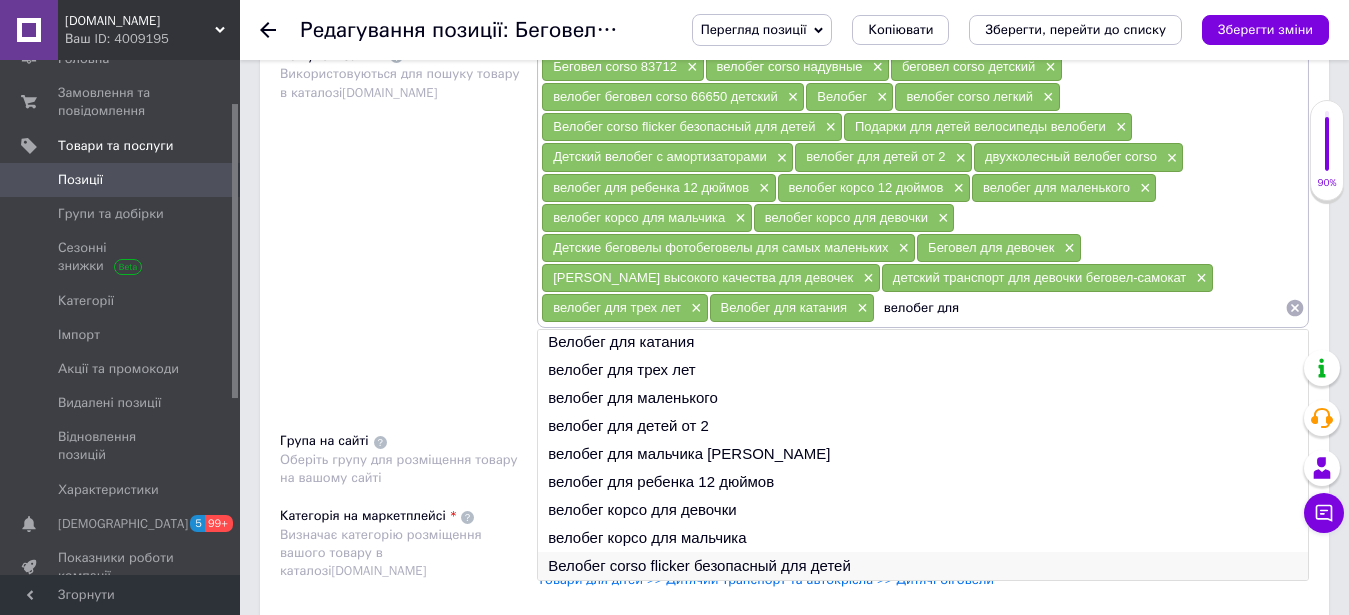 click on "Велобег corso flicker безопасный для детей" at bounding box center [923, 566] 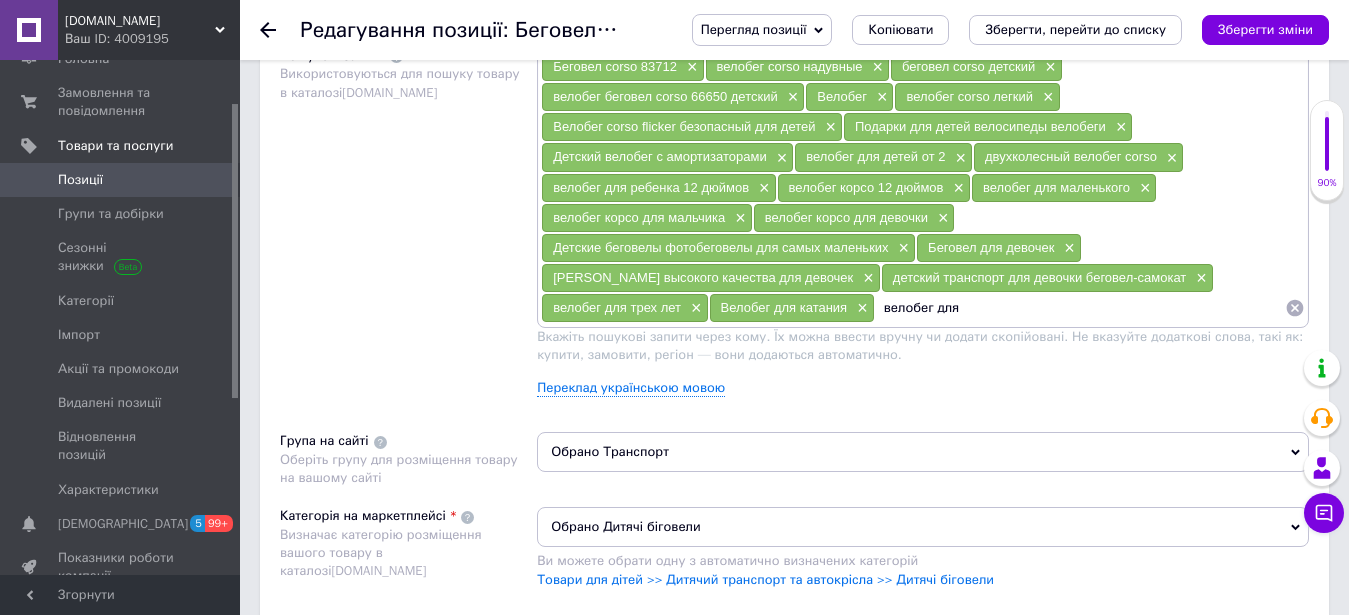 type on "Велобег corso flicker безопасный для детей" 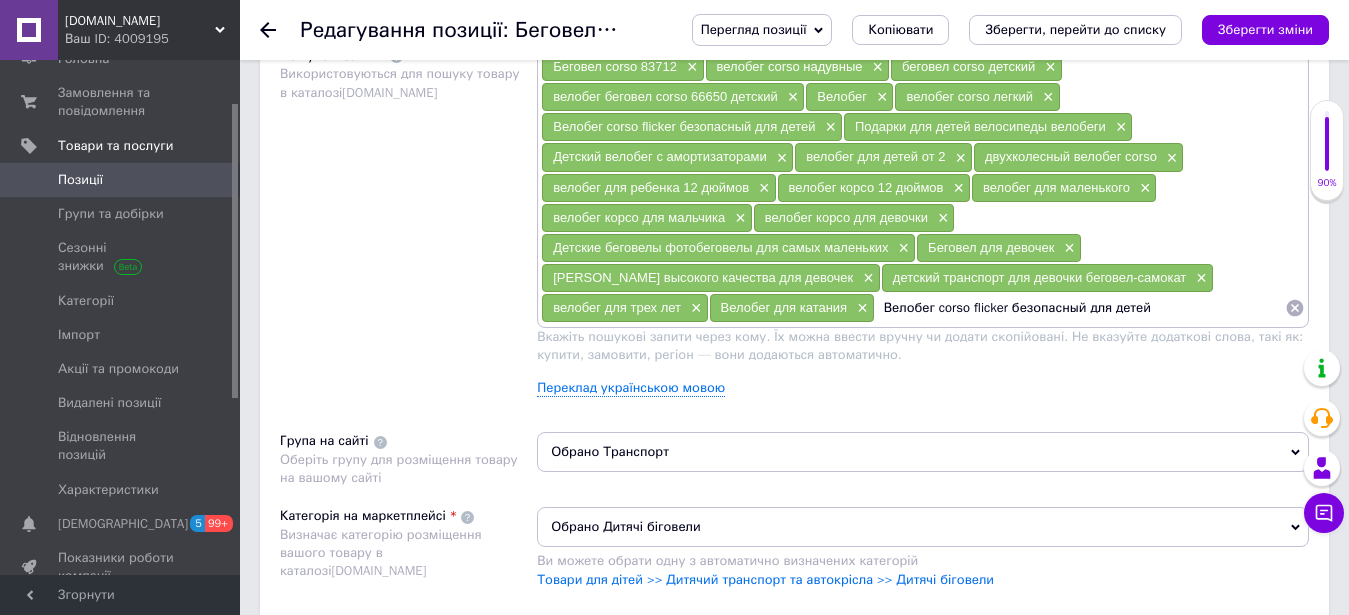 drag, startPoint x: 1155, startPoint y: 316, endPoint x: 870, endPoint y: 322, distance: 285.06314 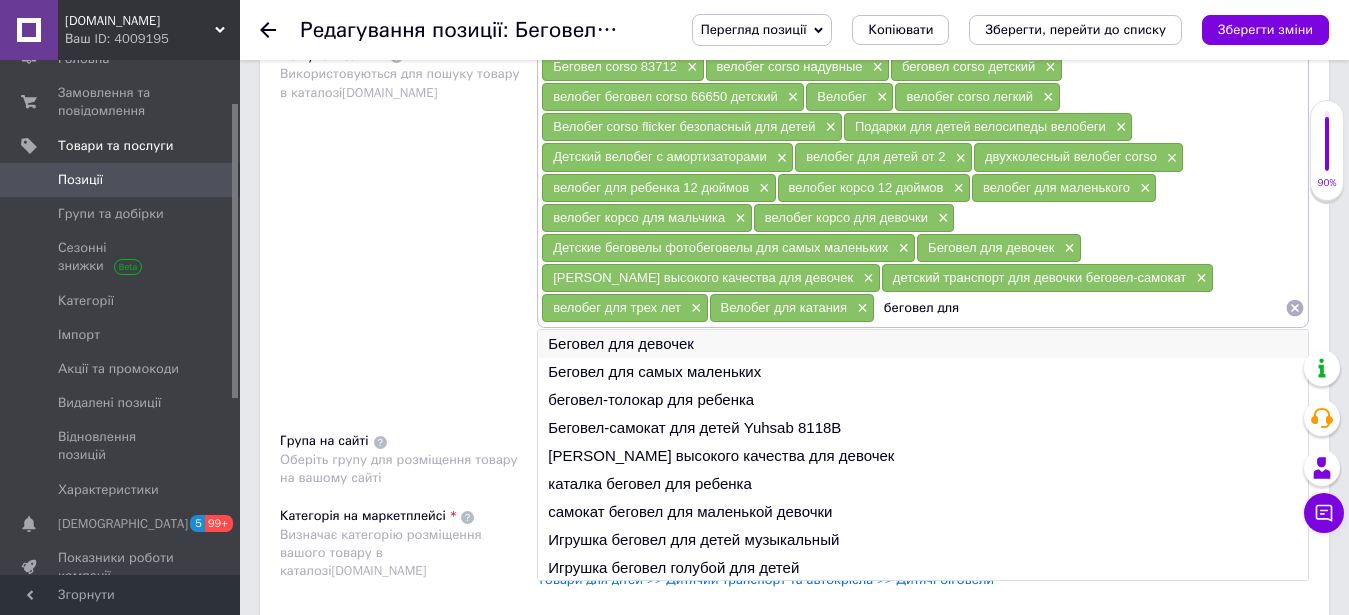 click on "Беговел для девочек" at bounding box center (923, 344) 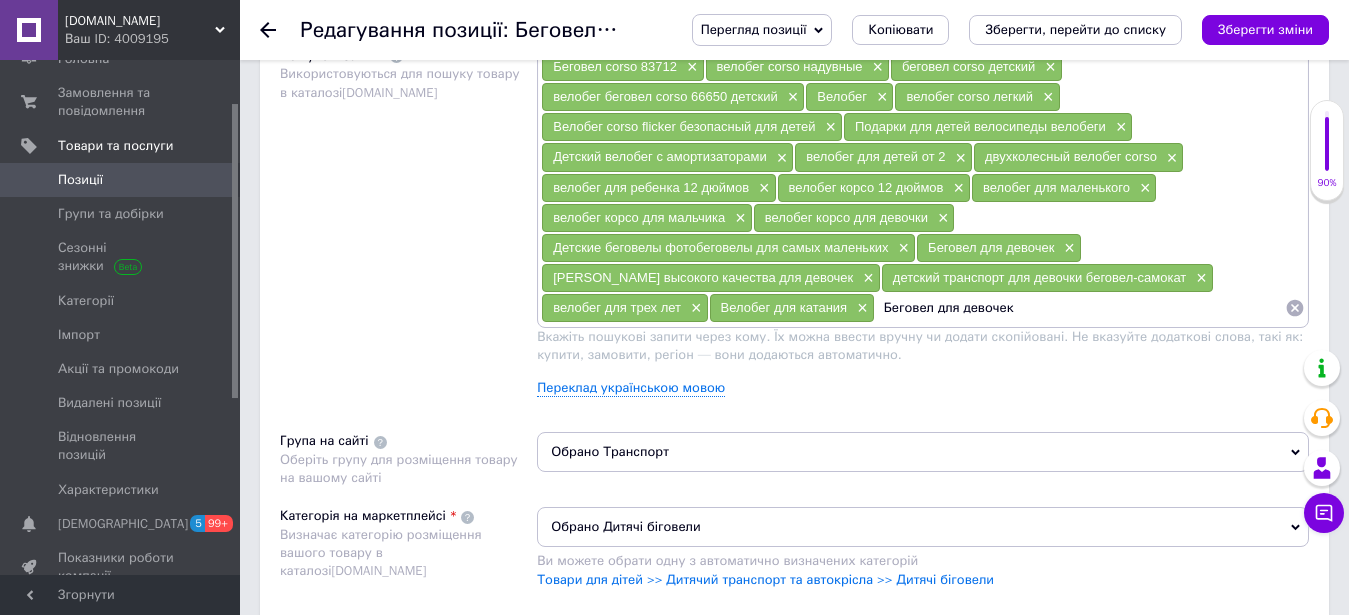 drag, startPoint x: 1013, startPoint y: 310, endPoint x: 958, endPoint y: 321, distance: 56.089214 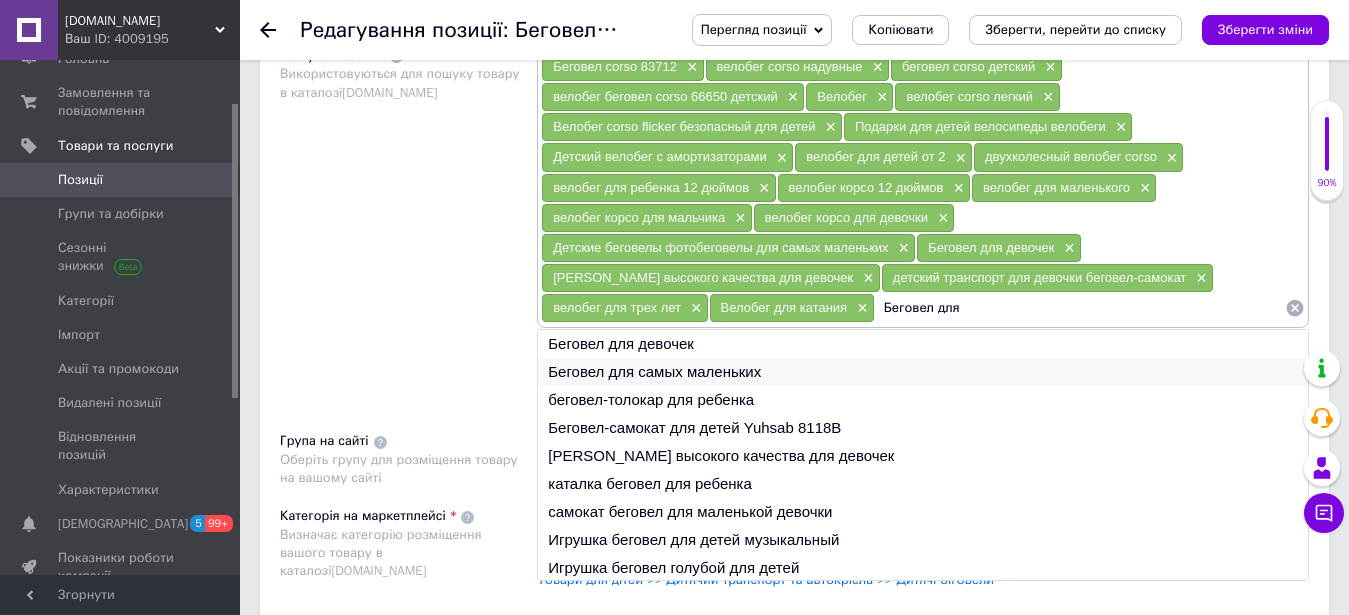 type on "Беговел для" 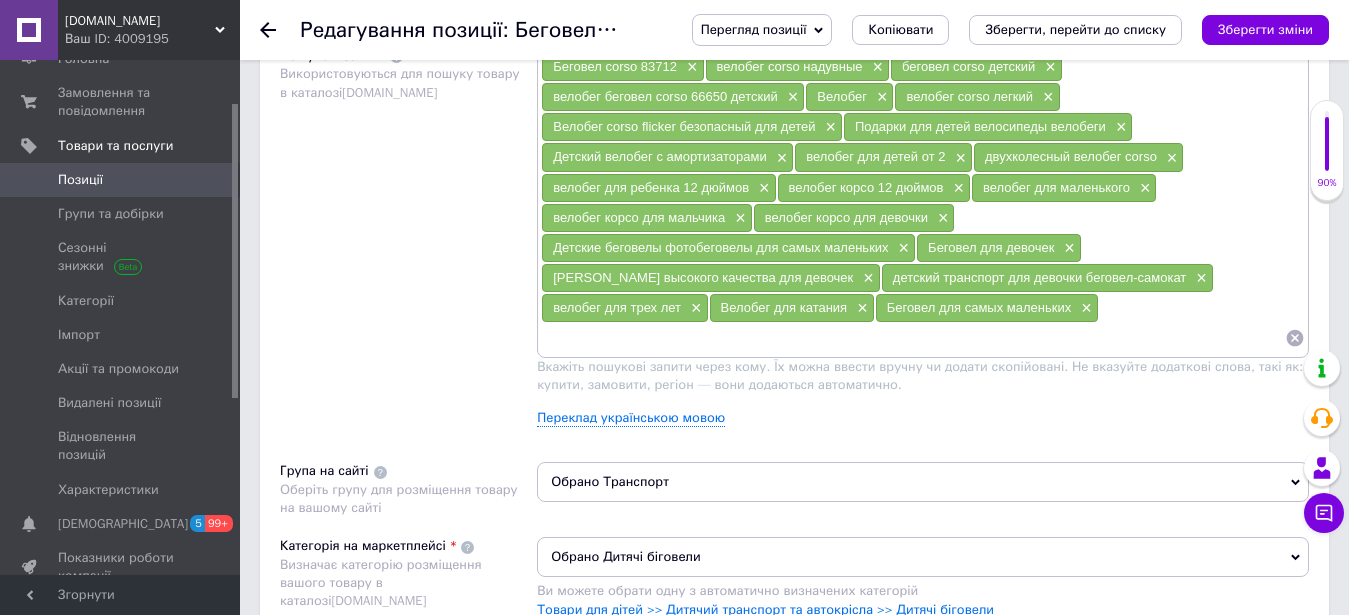 click at bounding box center (913, 338) 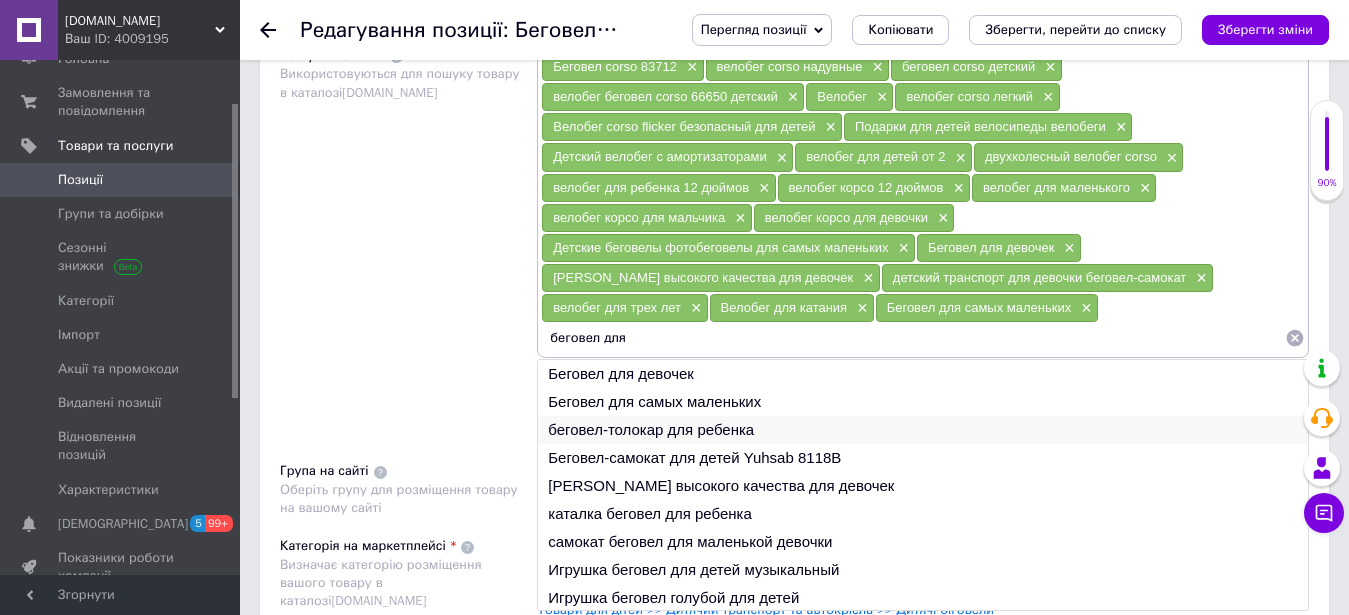 type on "беговел для" 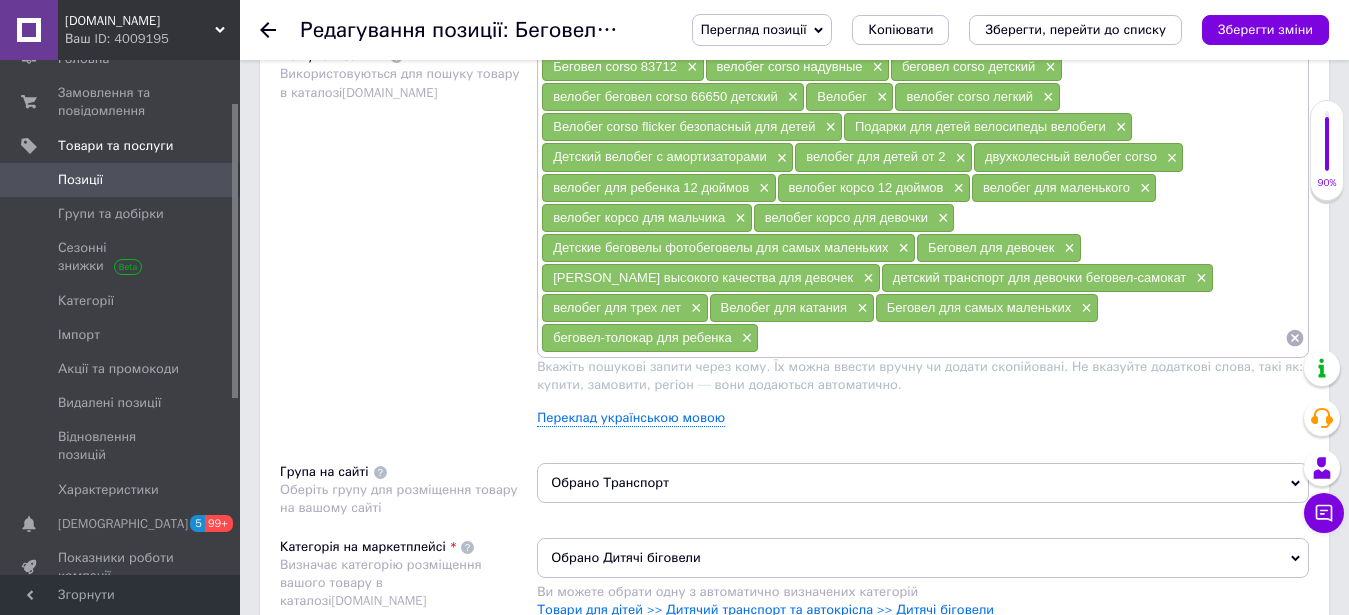 click at bounding box center [1022, 338] 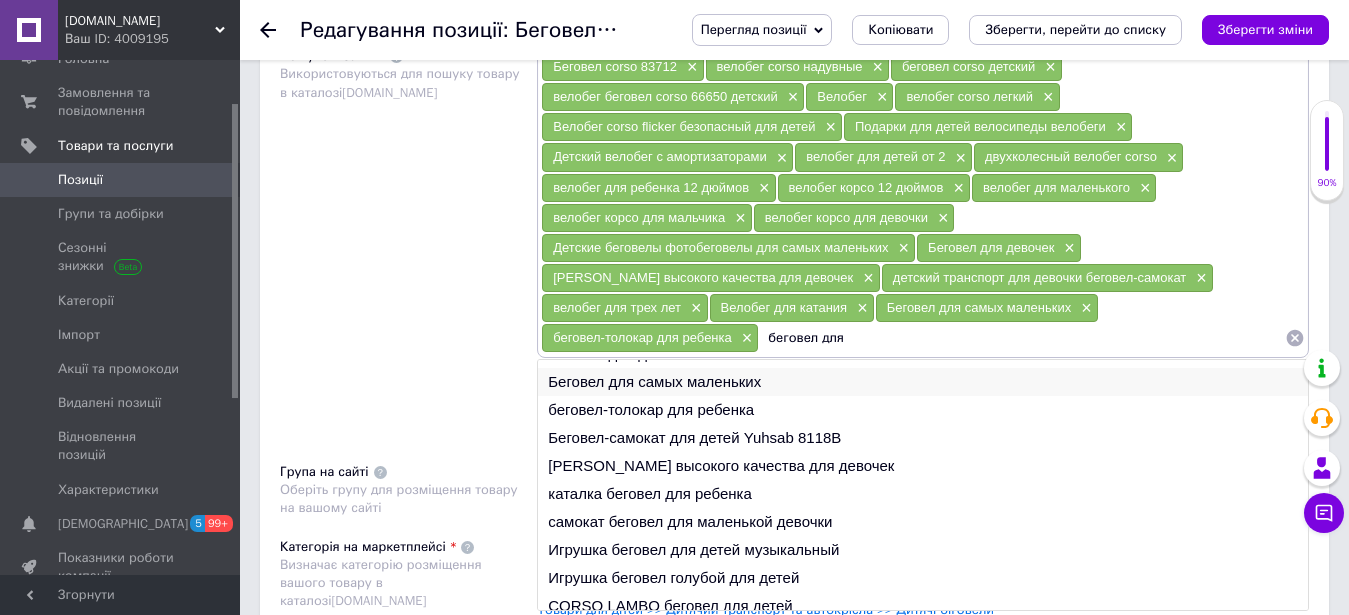scroll, scrollTop: 30, scrollLeft: 0, axis: vertical 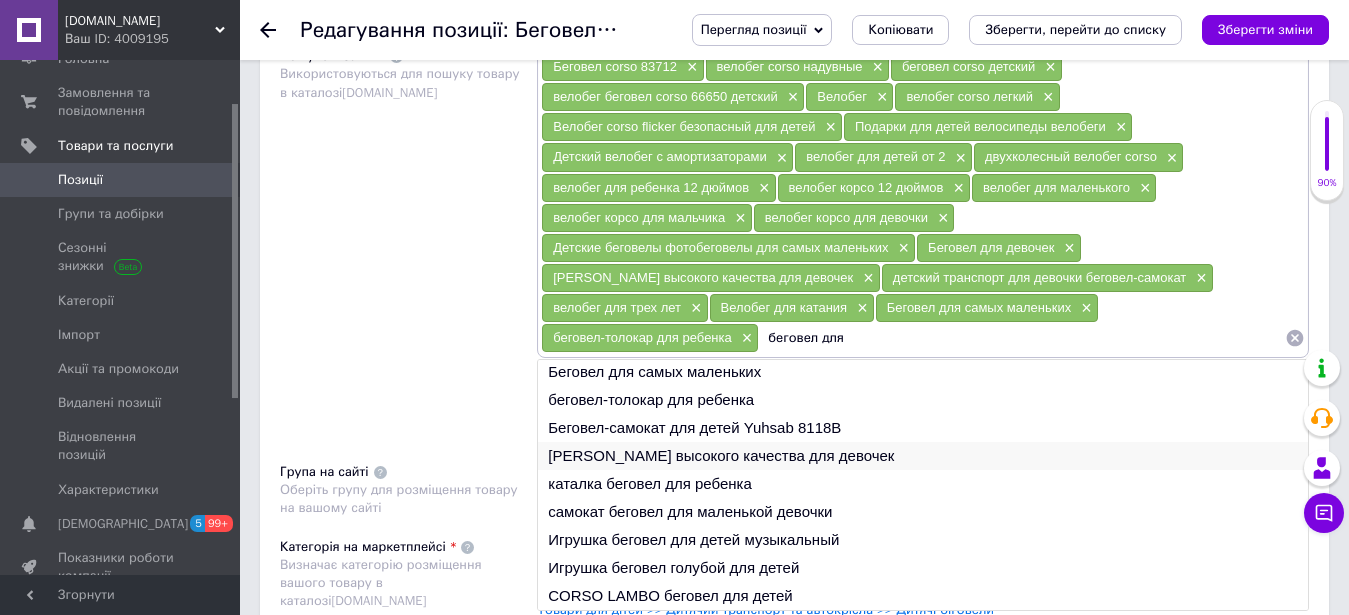 click on "[PERSON_NAME] высокого качества для девочек" at bounding box center (923, 456) 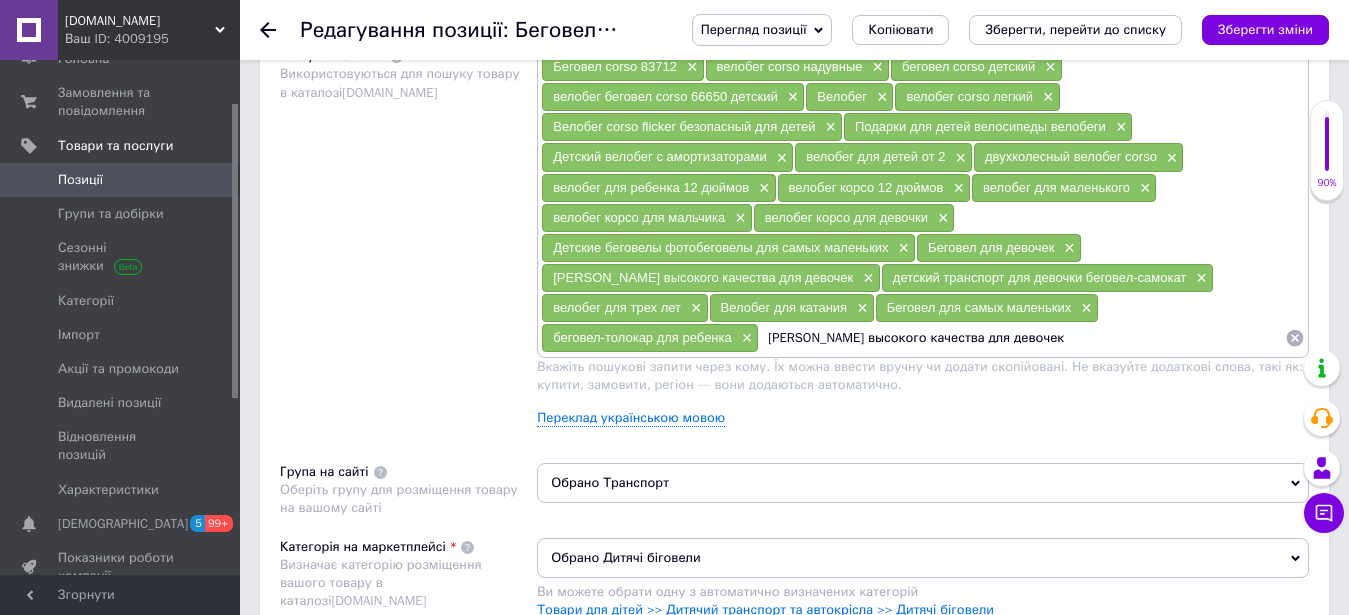 drag, startPoint x: 1021, startPoint y: 337, endPoint x: 820, endPoint y: 333, distance: 201.0398 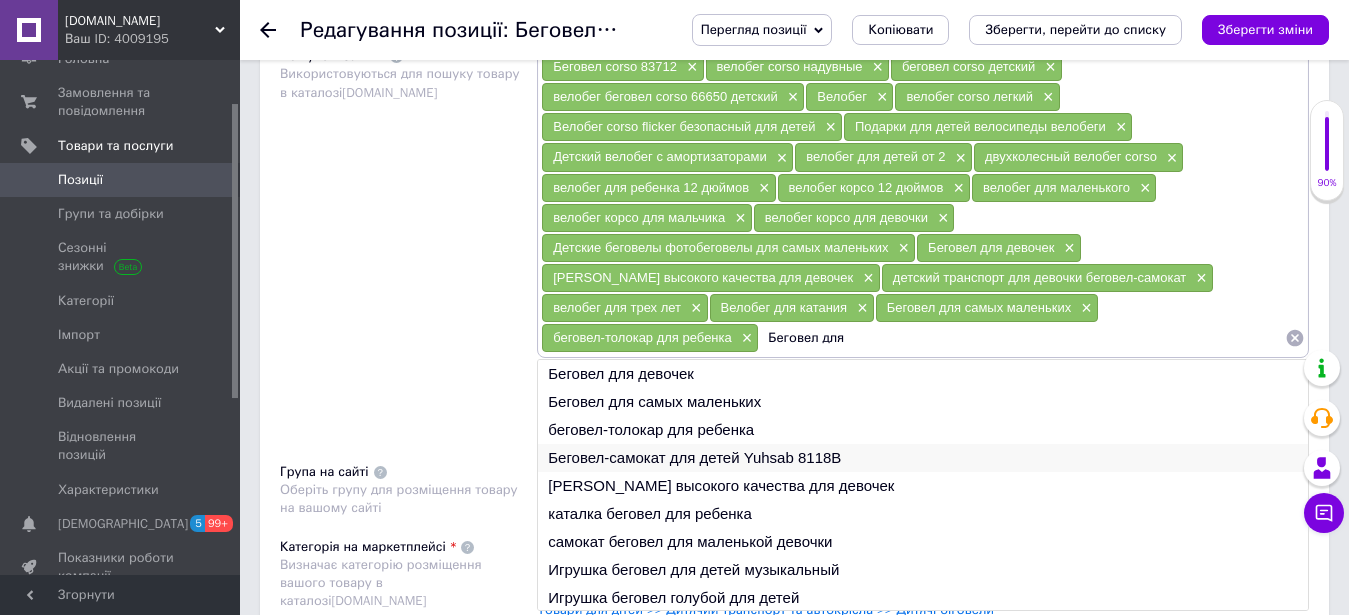 scroll, scrollTop: 30, scrollLeft: 0, axis: vertical 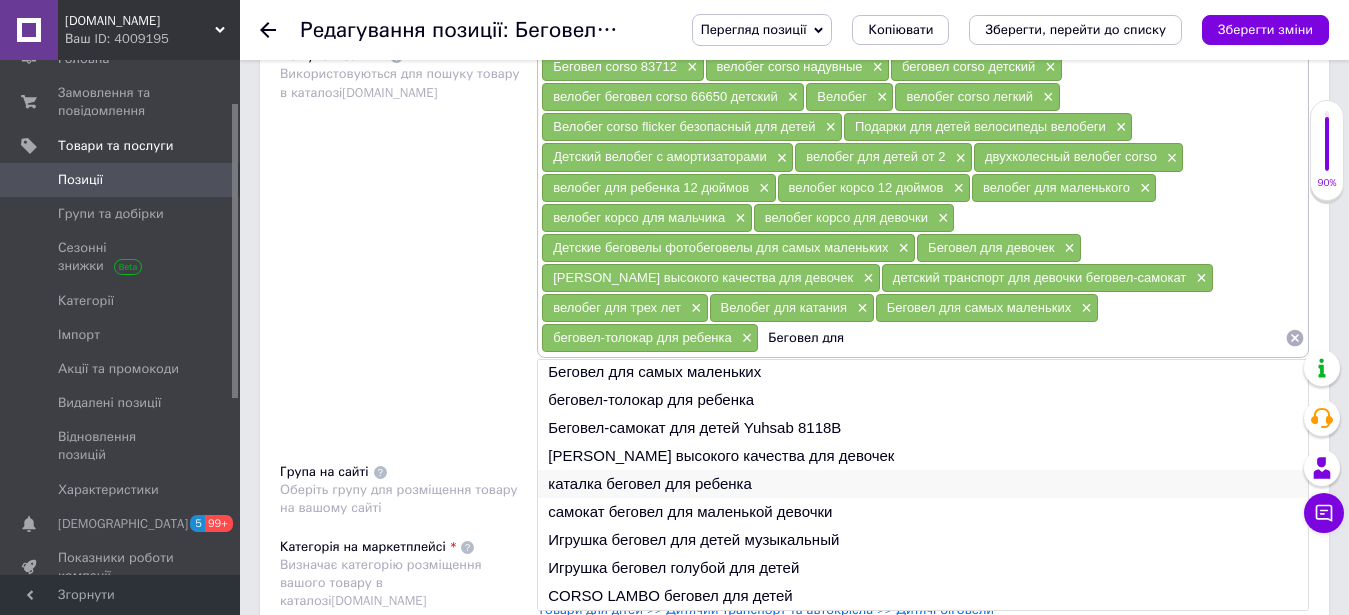type on "Беговел для" 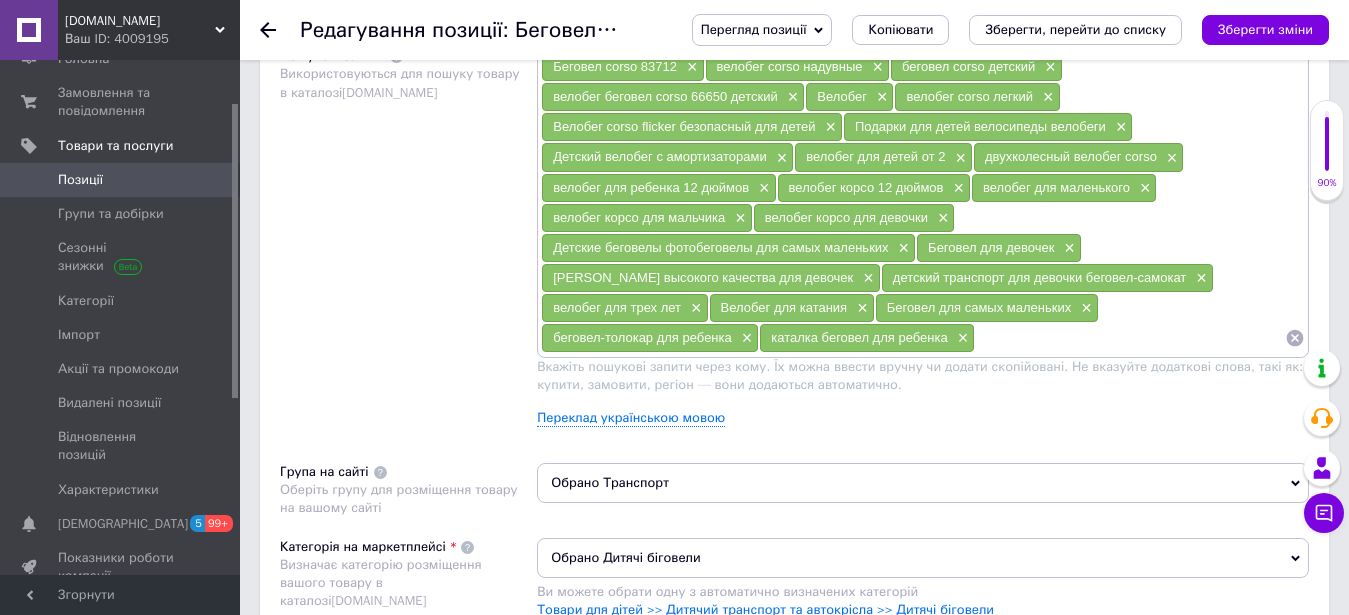 click at bounding box center (1130, 338) 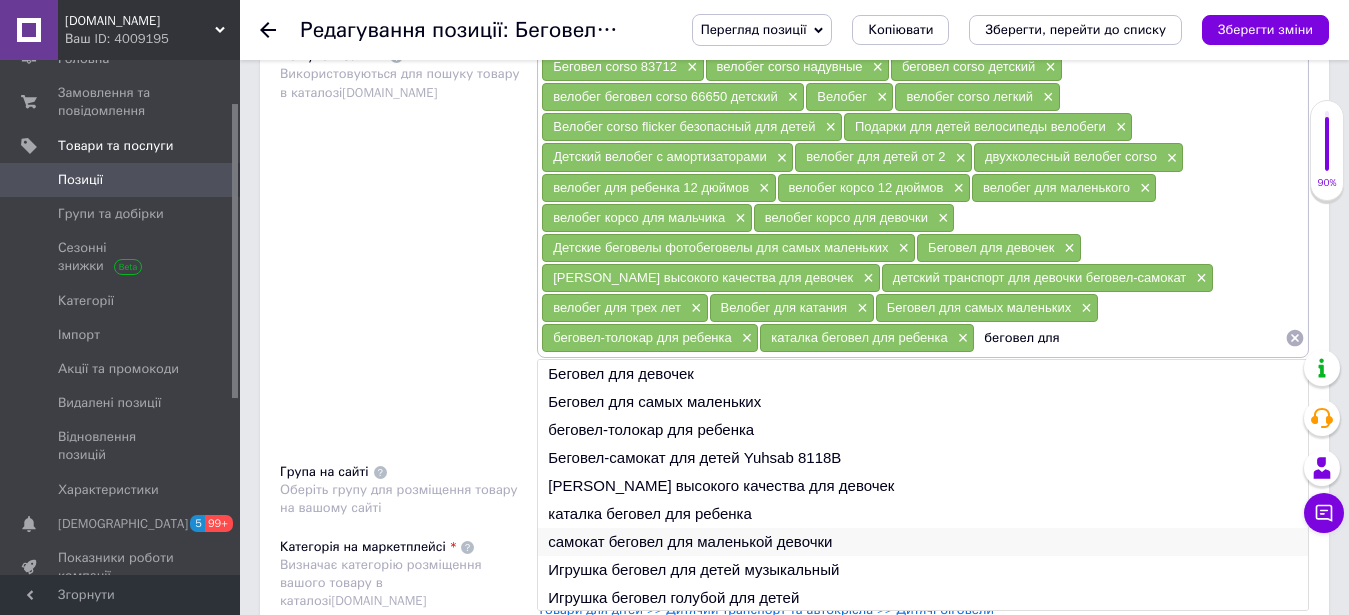 scroll, scrollTop: 30, scrollLeft: 0, axis: vertical 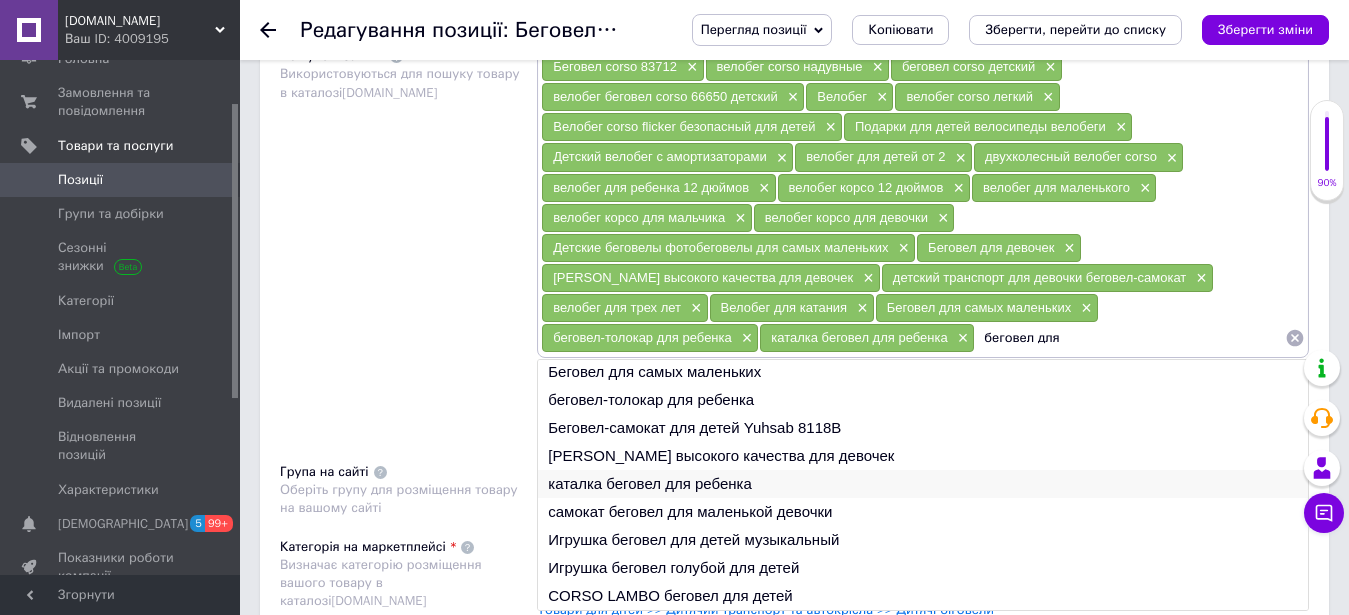 click on "каталка беговел для ребенка" at bounding box center [923, 484] 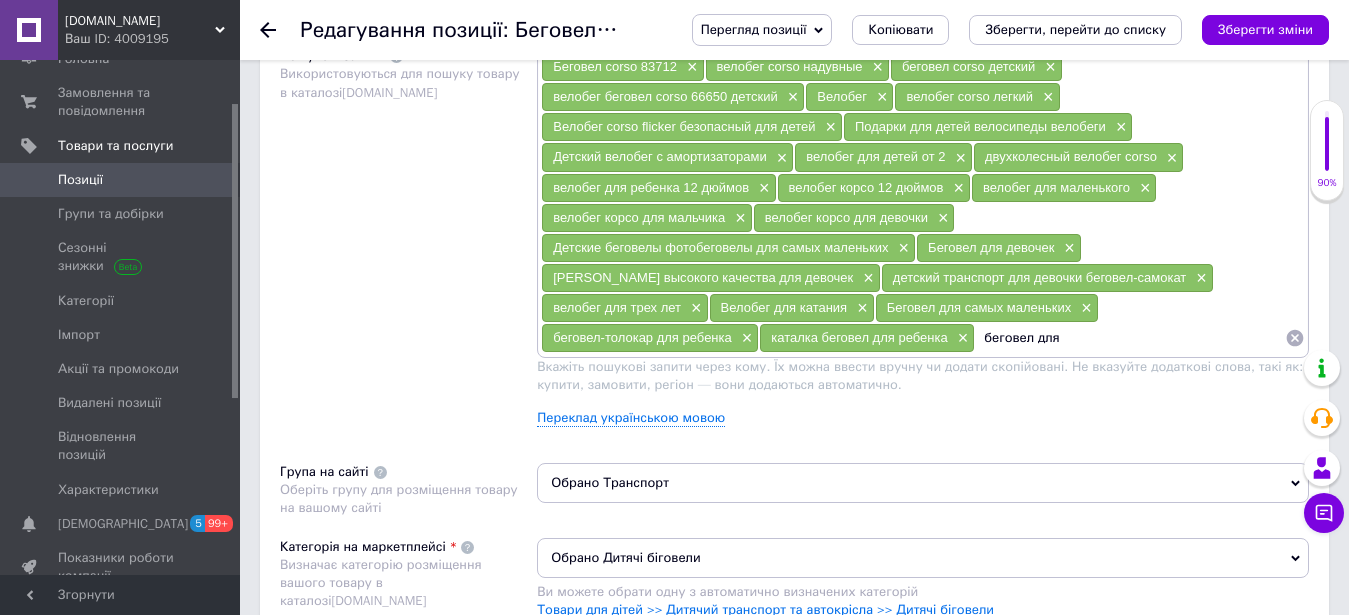 click on "Ви можете обрати одну з автоматично визначених категорій" at bounding box center [923, 592] 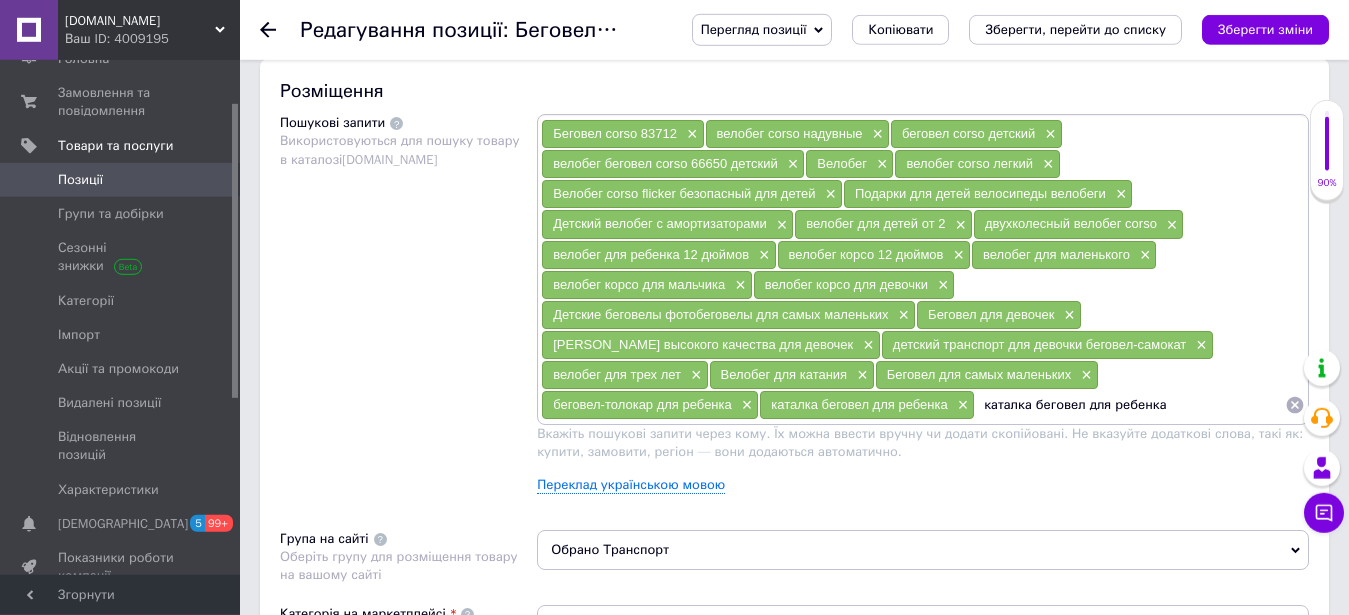 scroll, scrollTop: 1122, scrollLeft: 0, axis: vertical 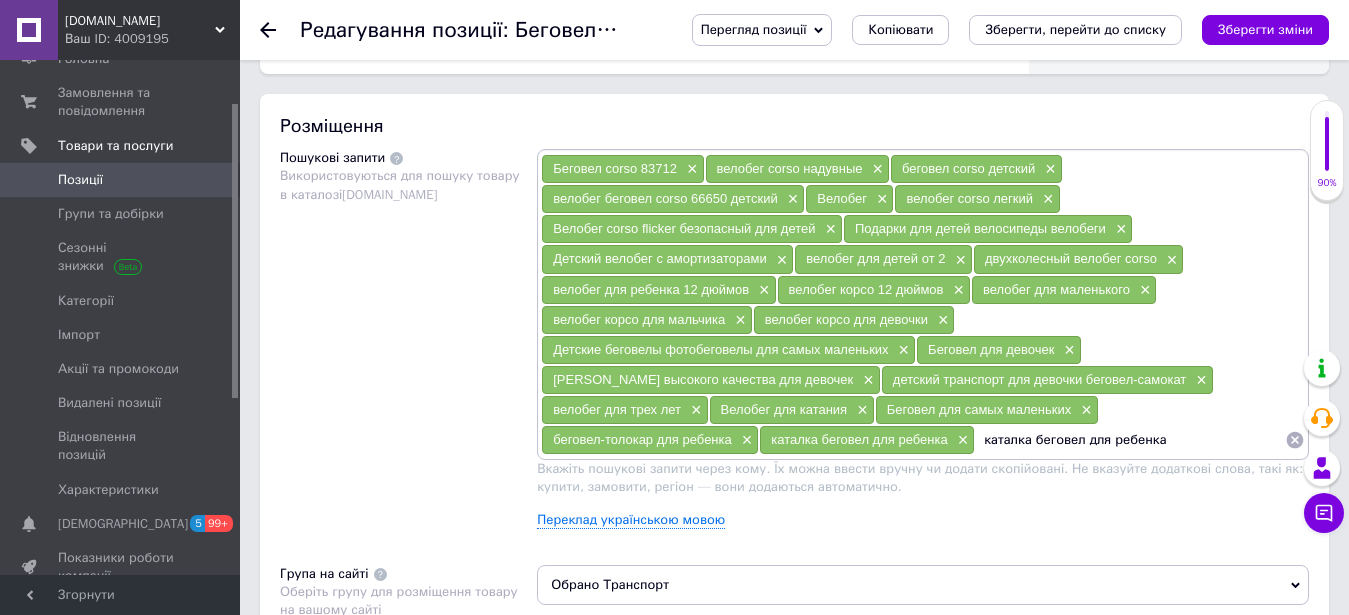 drag, startPoint x: 1174, startPoint y: 434, endPoint x: 977, endPoint y: 447, distance: 197.42847 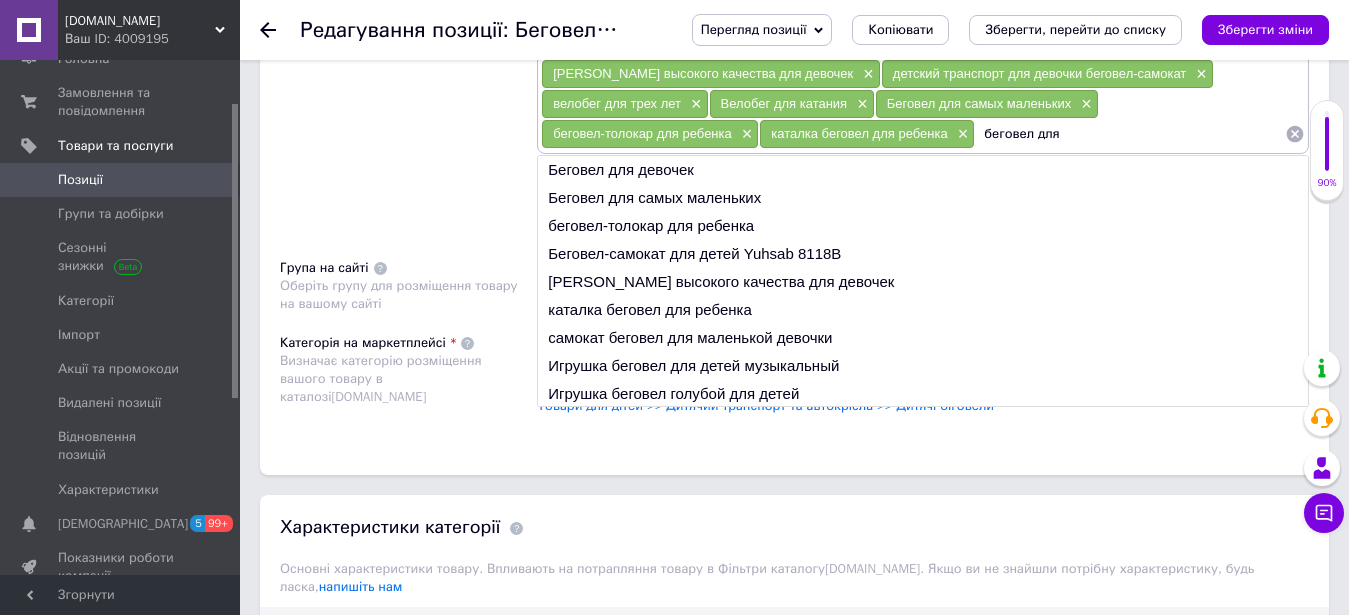 scroll, scrollTop: 1530, scrollLeft: 0, axis: vertical 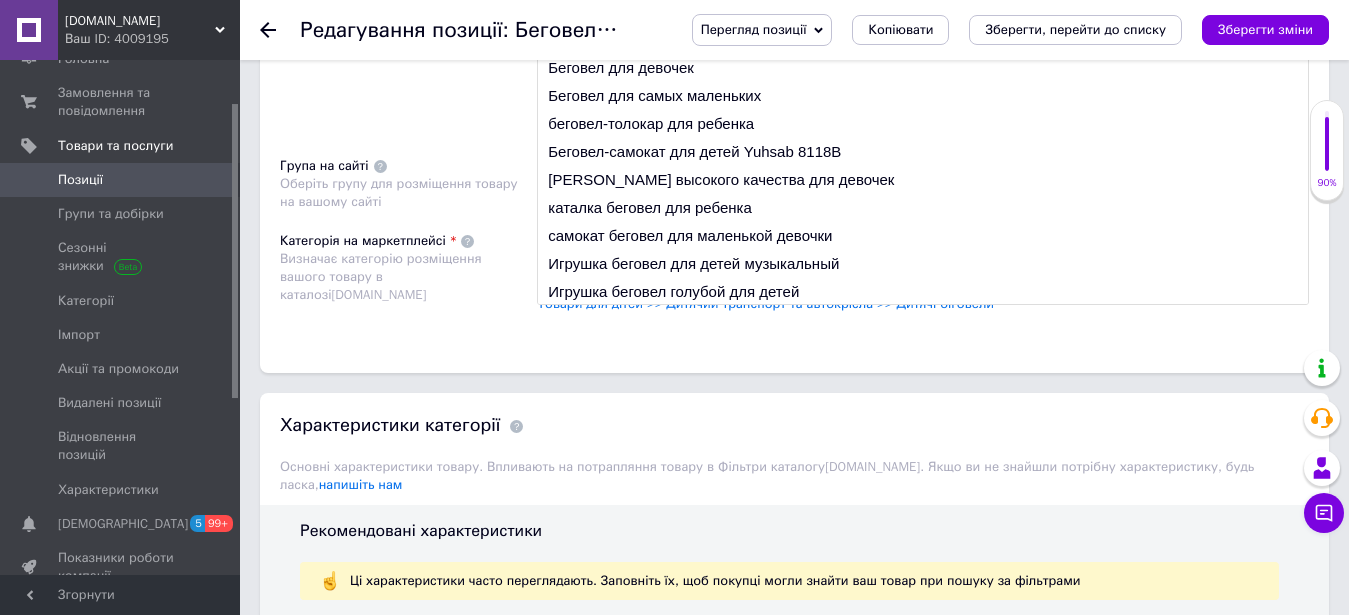 type on "беговел для" 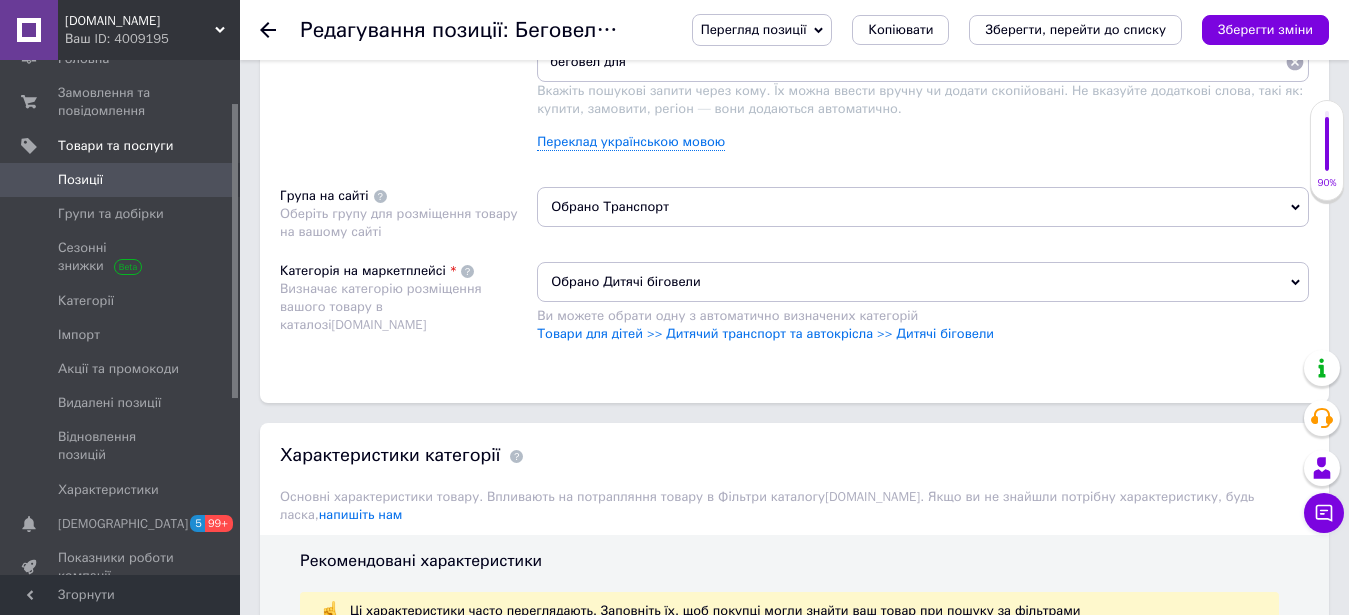 click on "Обрано Дитячі біговели" at bounding box center (923, 282) 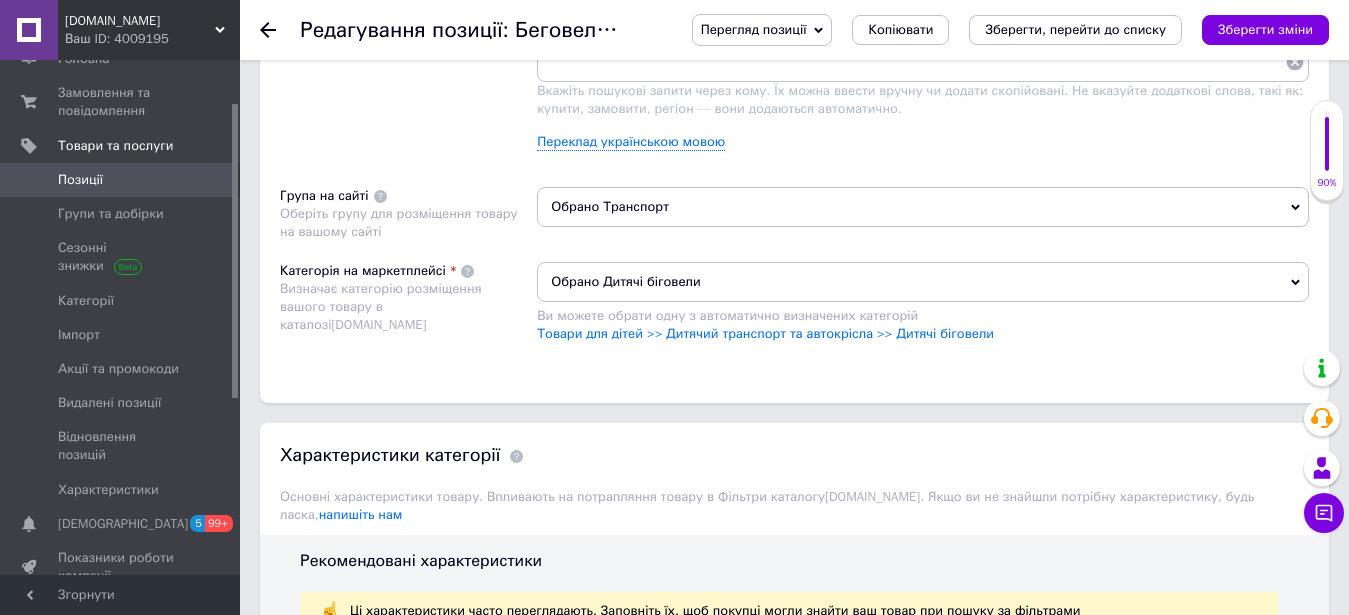 click on "велобег беговел corso 66650 детский ×" at bounding box center [673, -209] 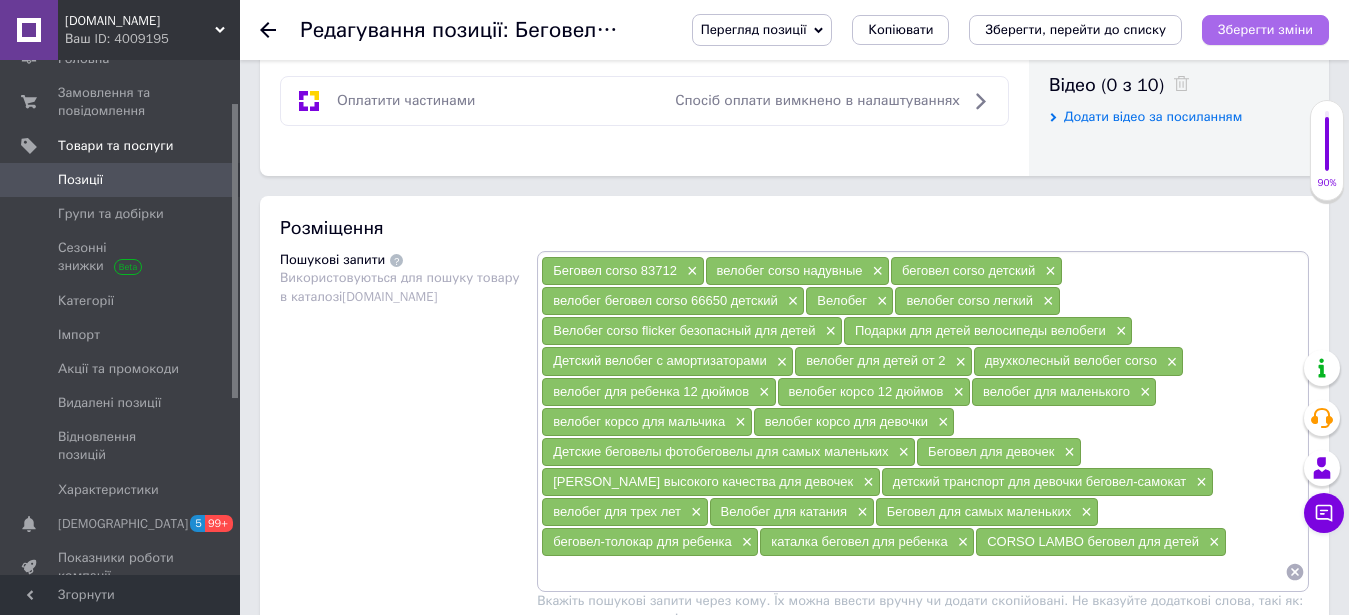 click on "Зберегти зміни" at bounding box center (1265, 29) 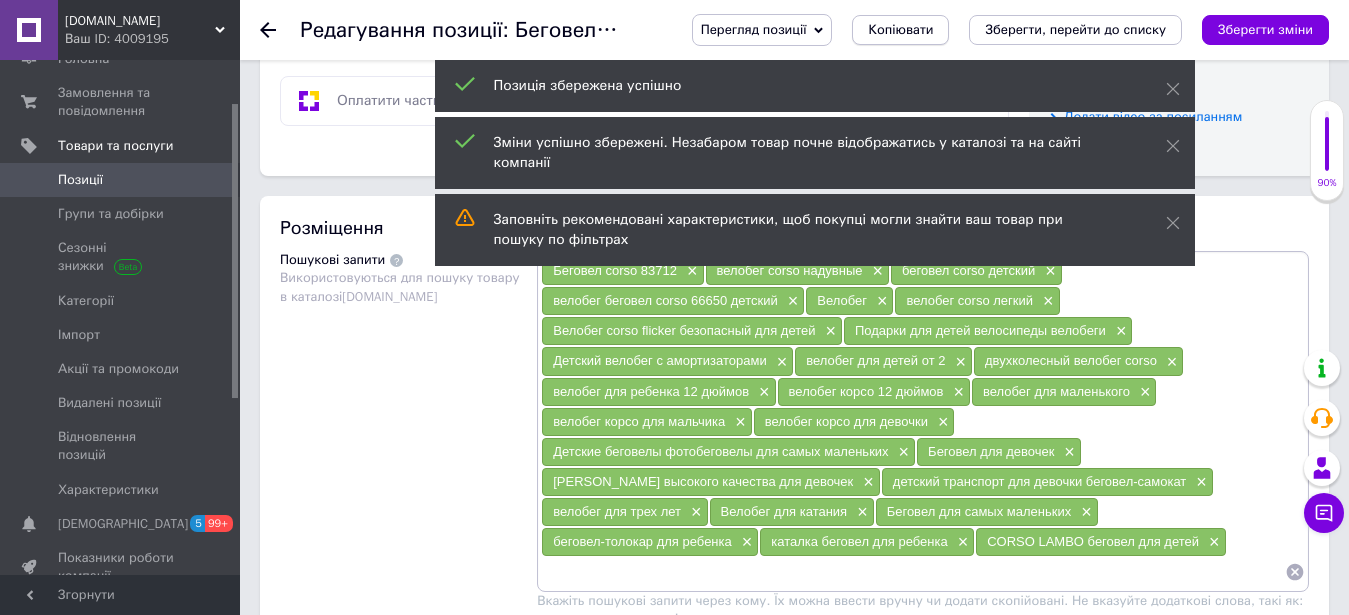 scroll, scrollTop: 1122, scrollLeft: 0, axis: vertical 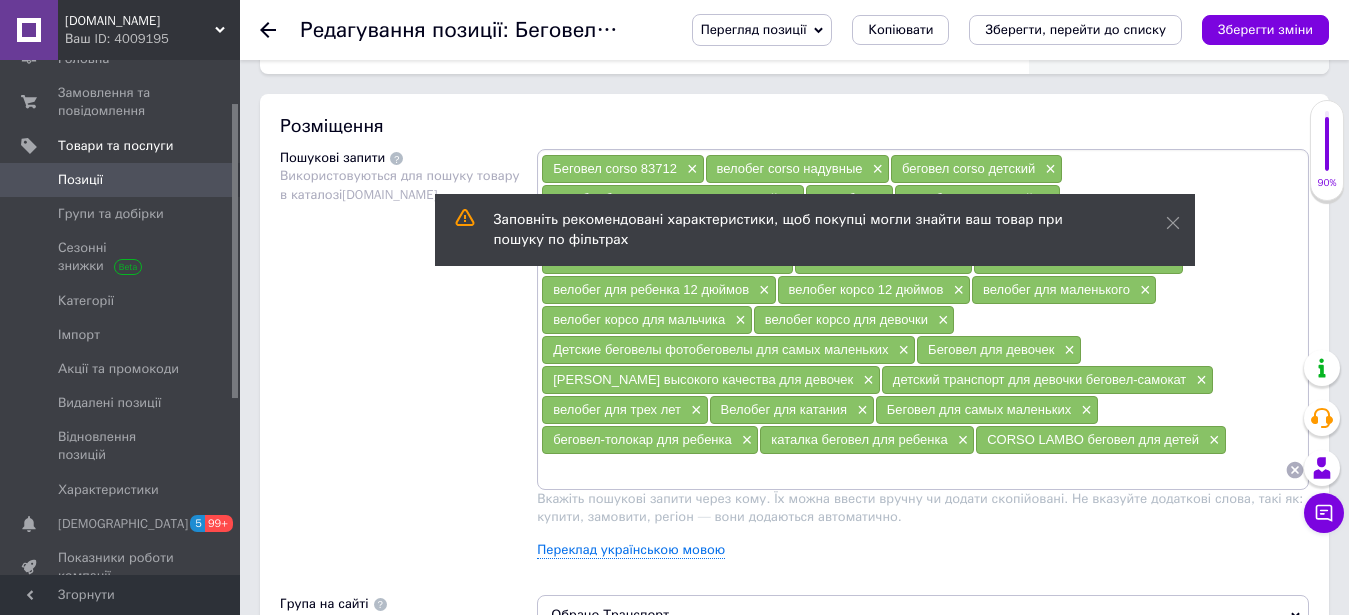 click at bounding box center [913, 470] 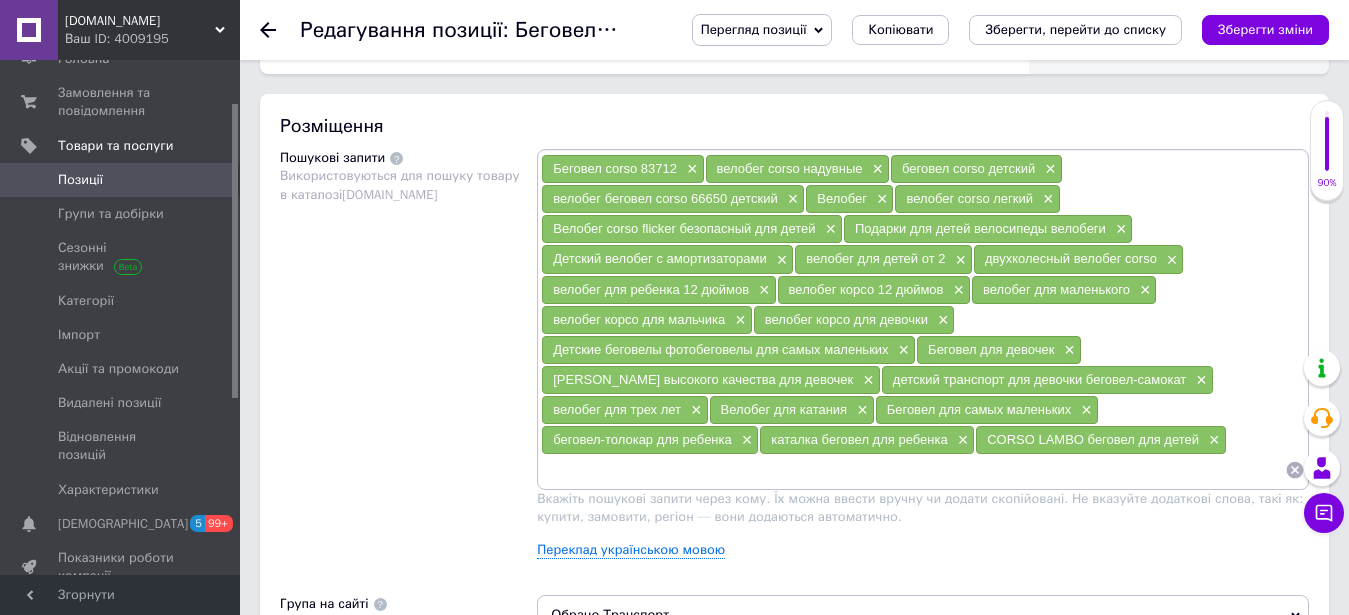 type on "беговел corso официальный сайт" 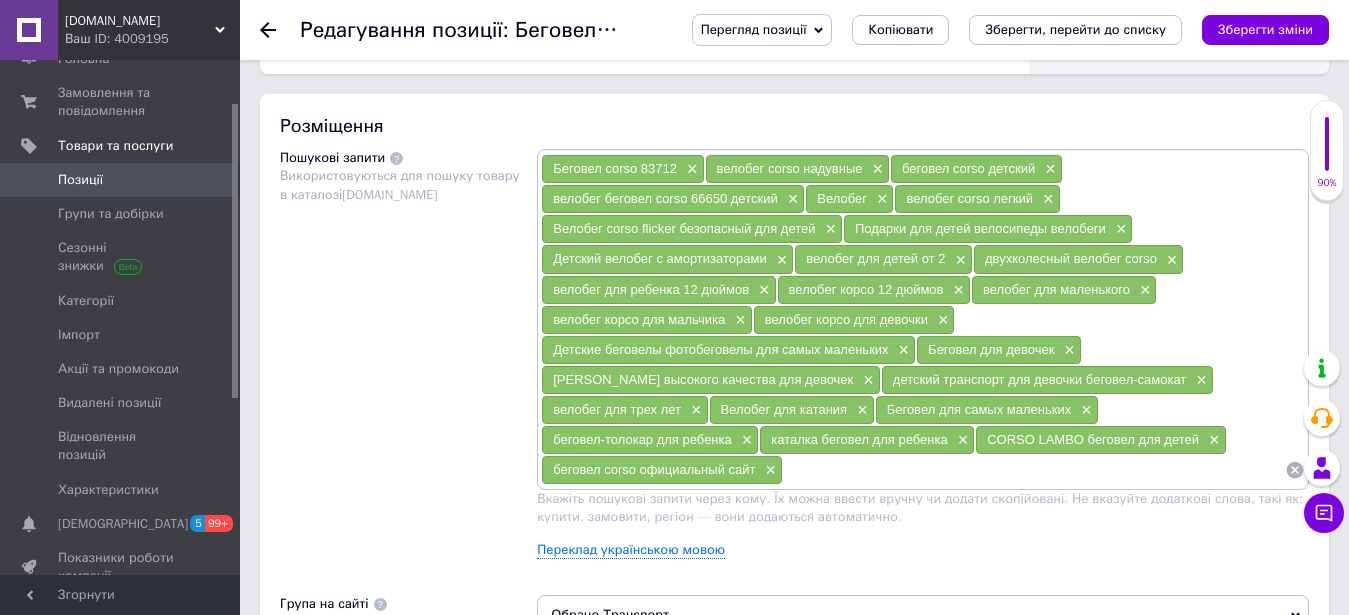 paste on "беговел corso интернет магазин" 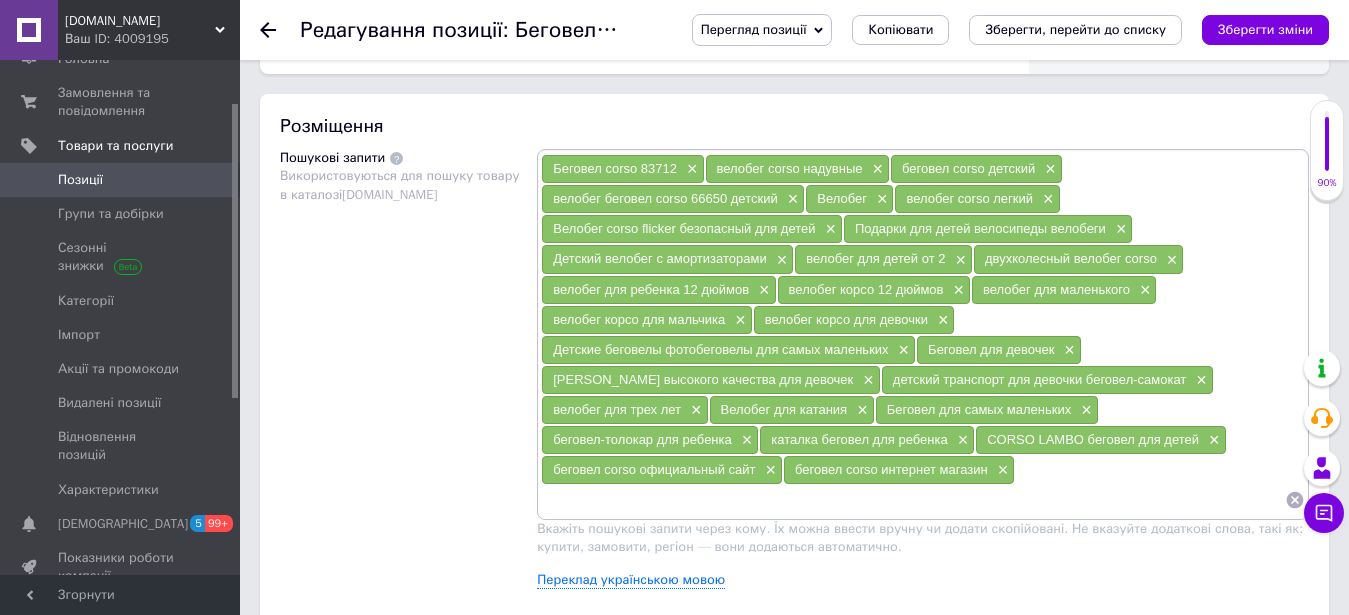 paste on "беговел corso оригинал" 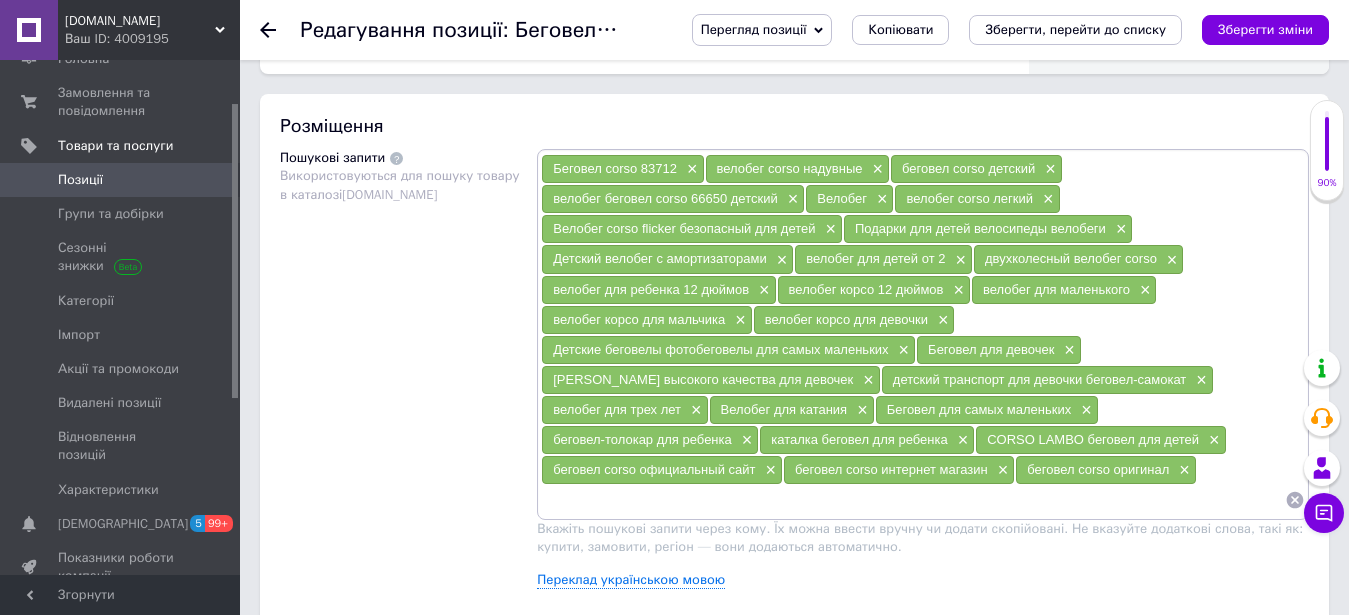 paste on "беговел corso от 2 лет" 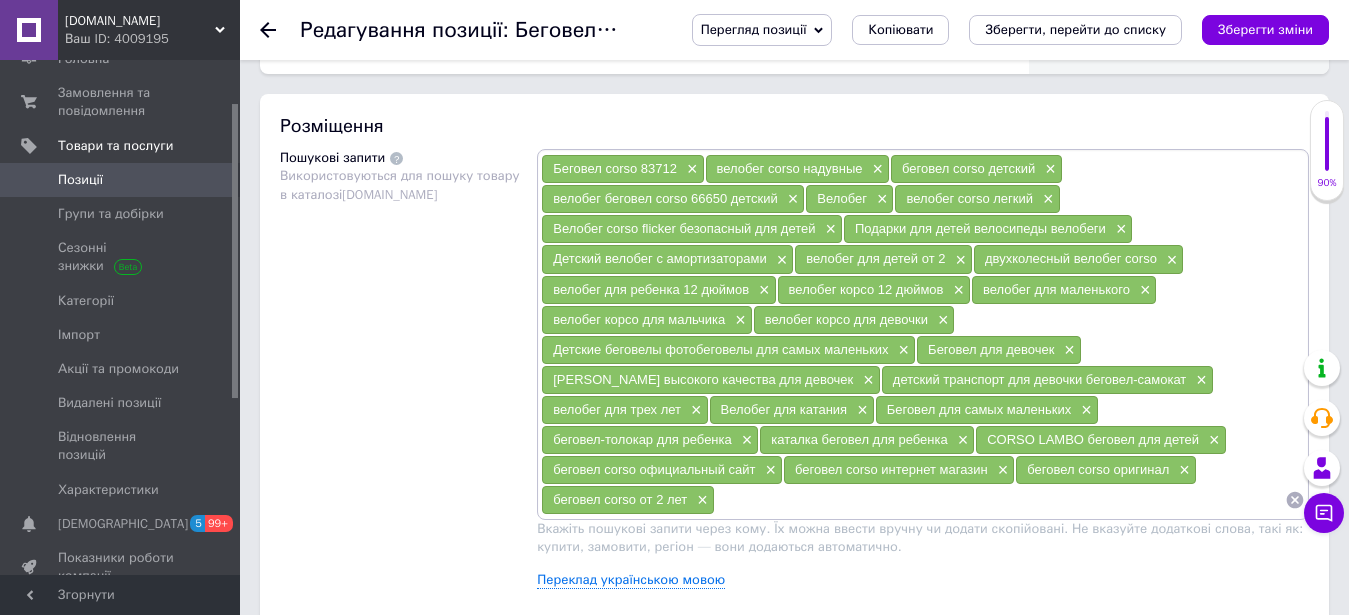 scroll, scrollTop: 1530, scrollLeft: 0, axis: vertical 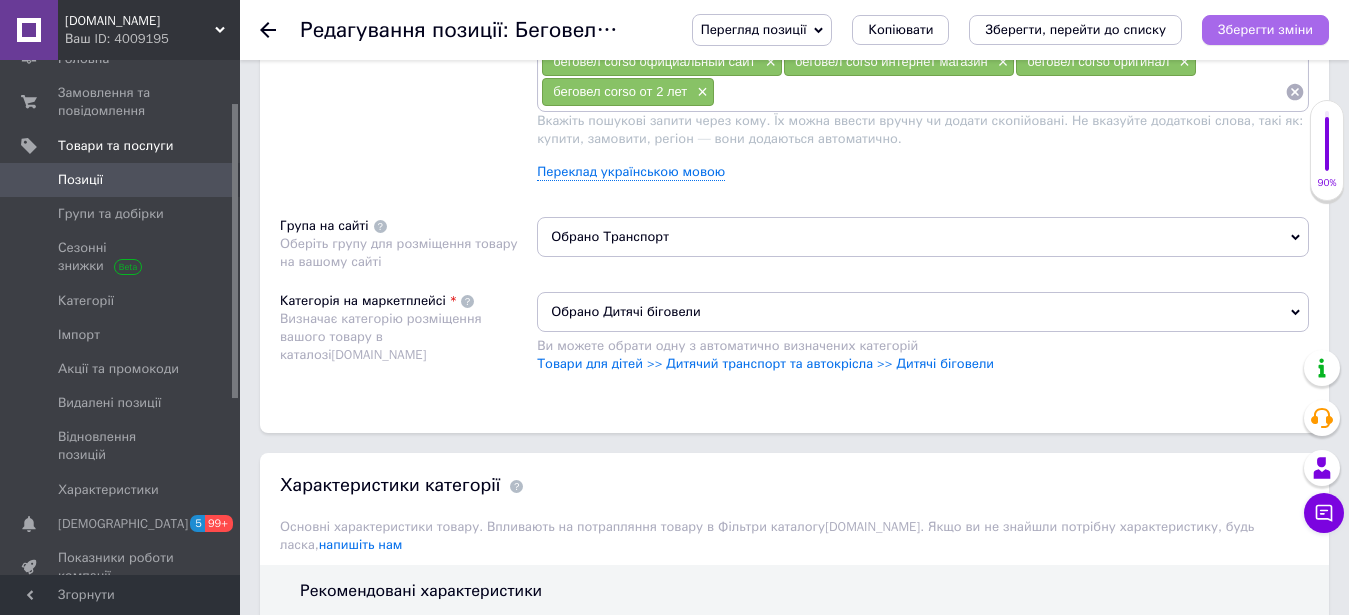 click on "Зберегти зміни" at bounding box center (1265, 29) 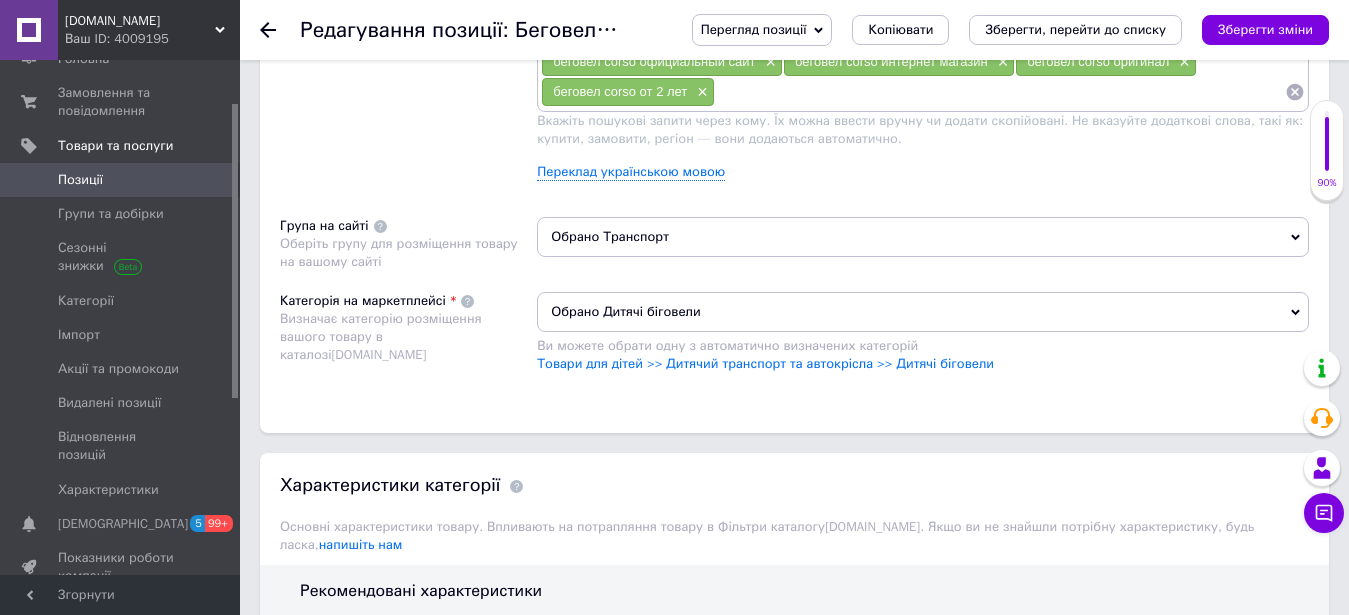 click at bounding box center (1000, 92) 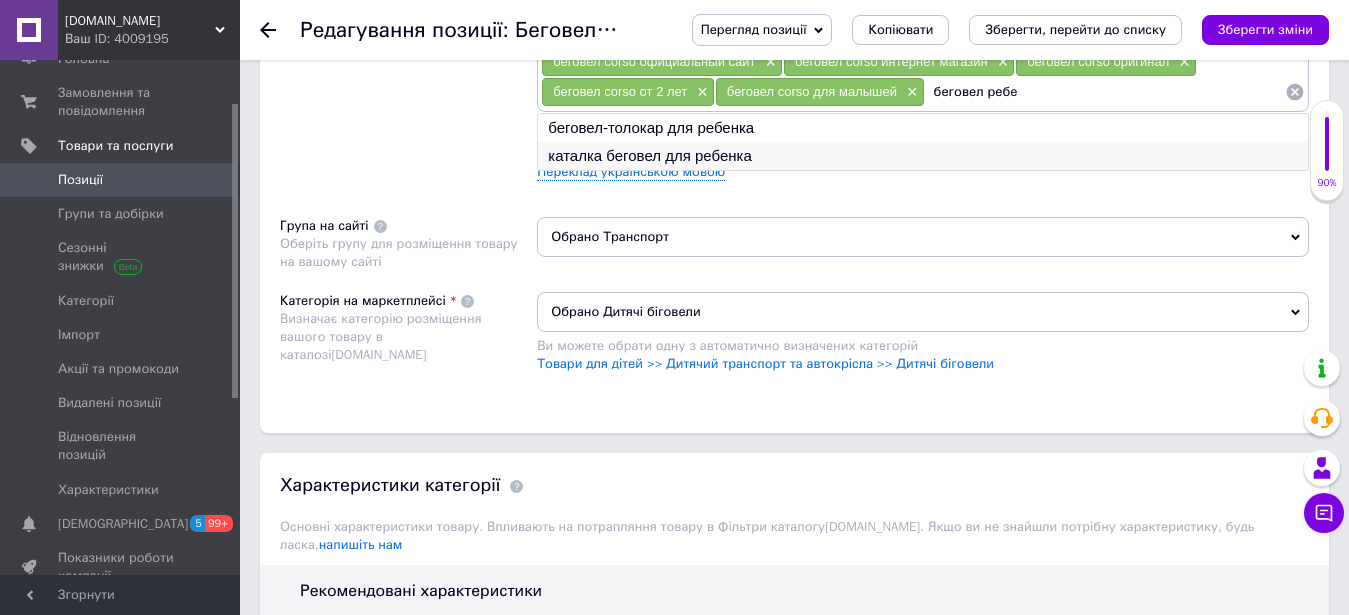 click on "каталка беговел для ребенка" at bounding box center [923, 156] 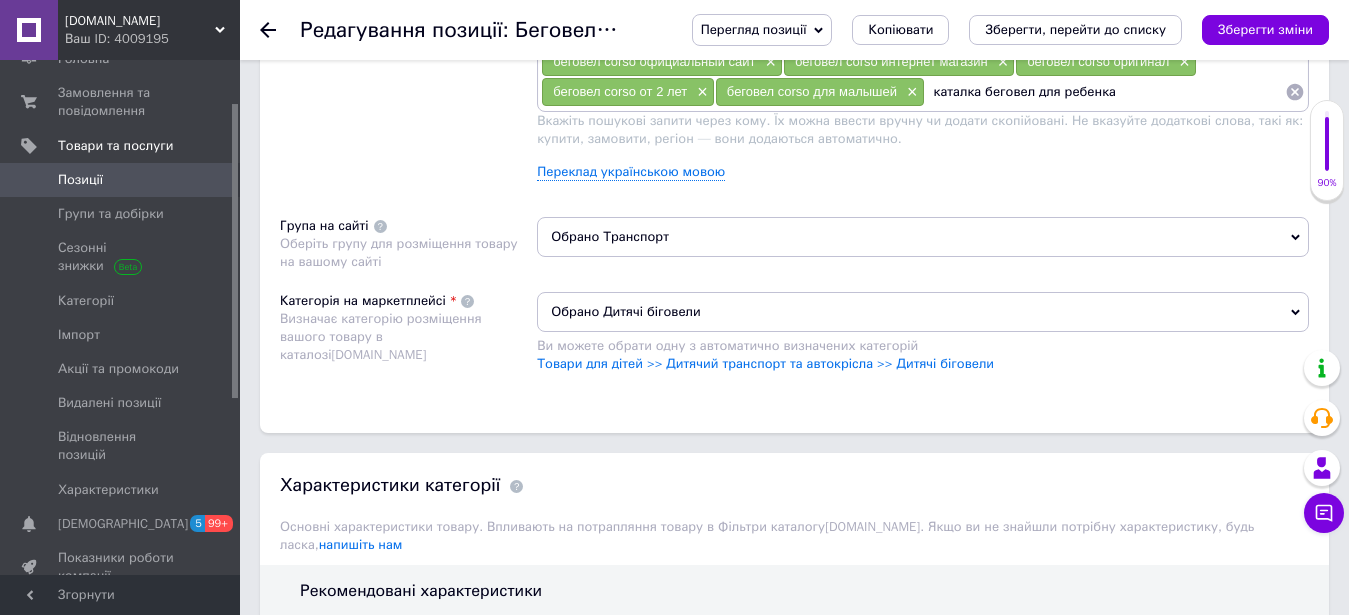 drag, startPoint x: 1127, startPoint y: 92, endPoint x: 923, endPoint y: 112, distance: 204.97804 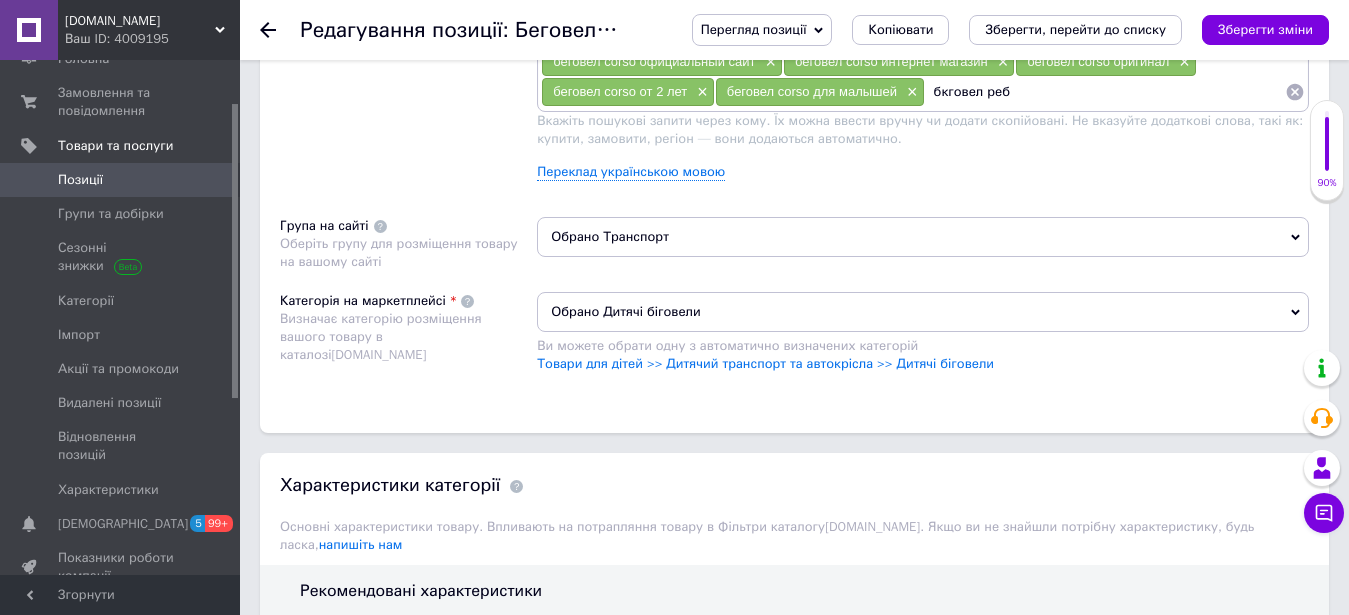 click on "бкговел реб" at bounding box center [1105, 92] 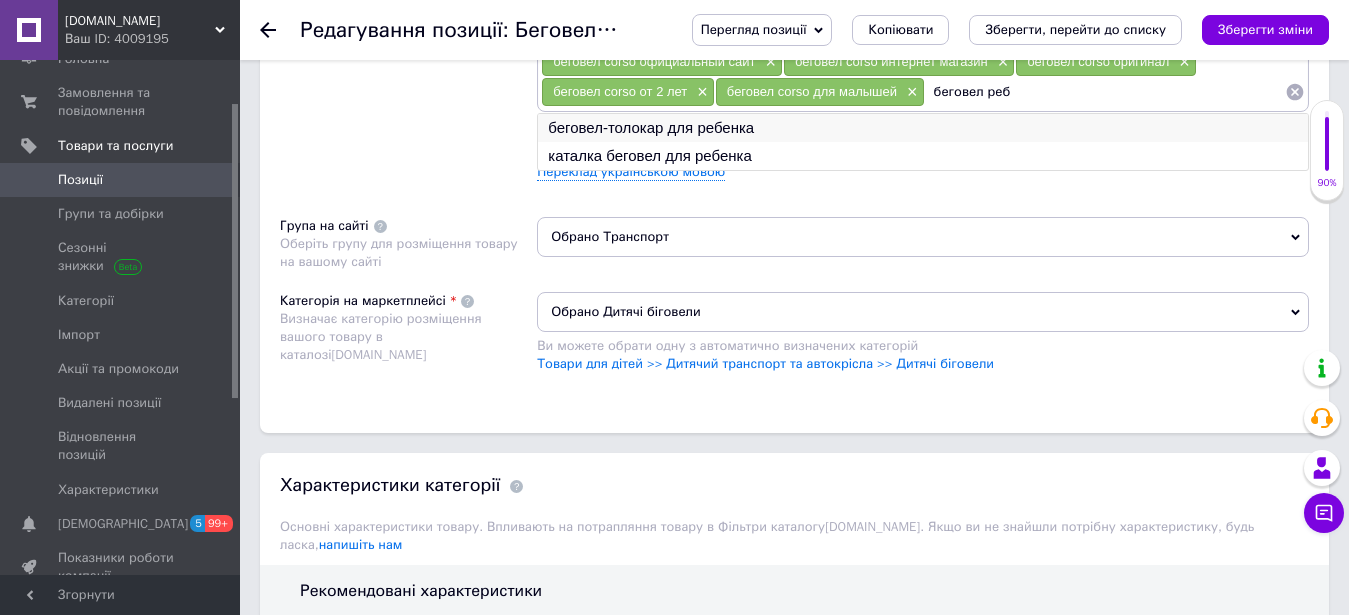 click on "беговел-толокар для ребенка" at bounding box center (923, 128) 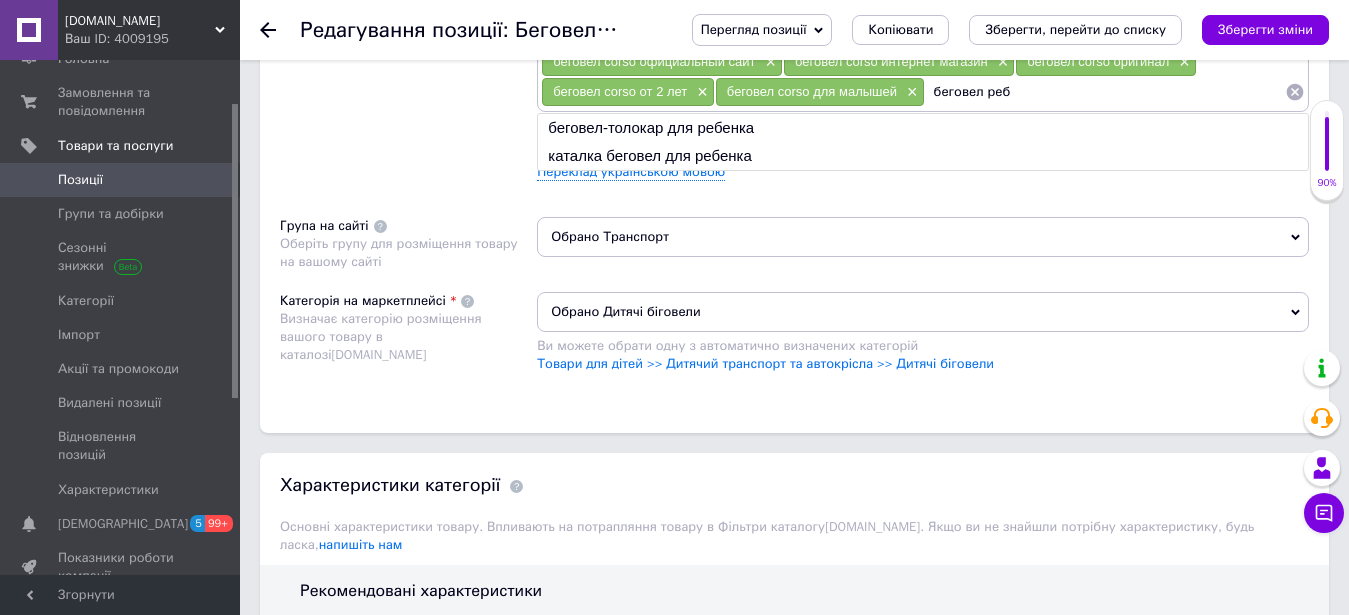 type on "беговел-толокар для ребенка" 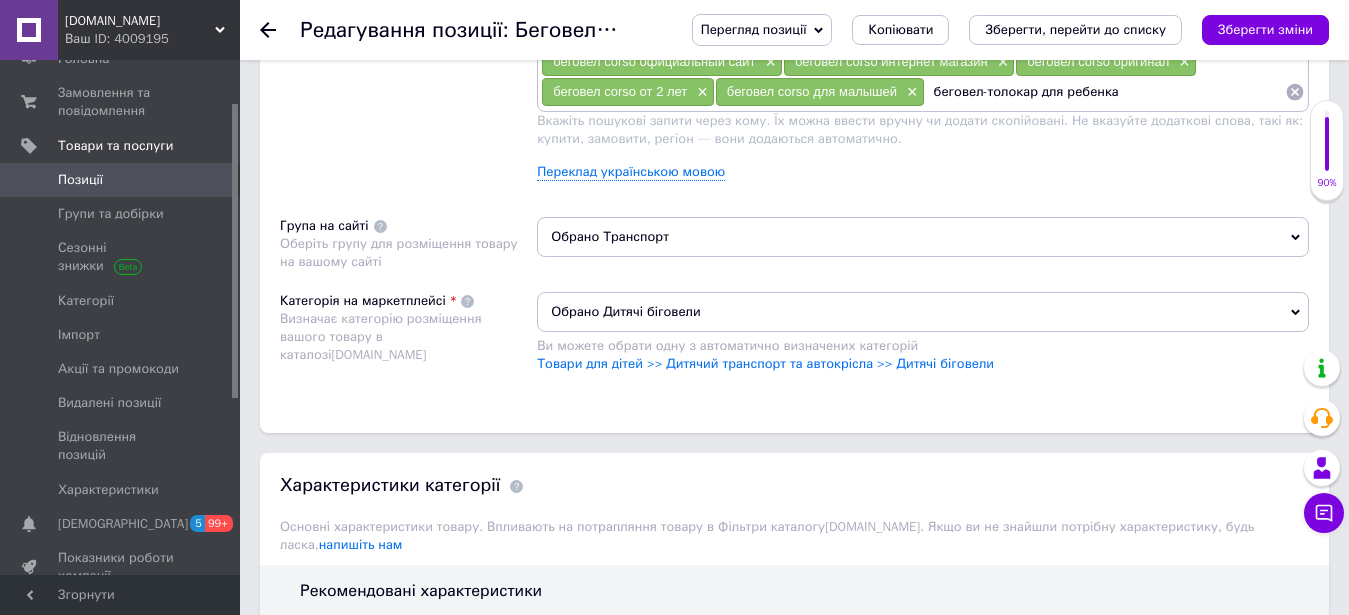 drag, startPoint x: 1129, startPoint y: 85, endPoint x: 931, endPoint y: 108, distance: 199.33138 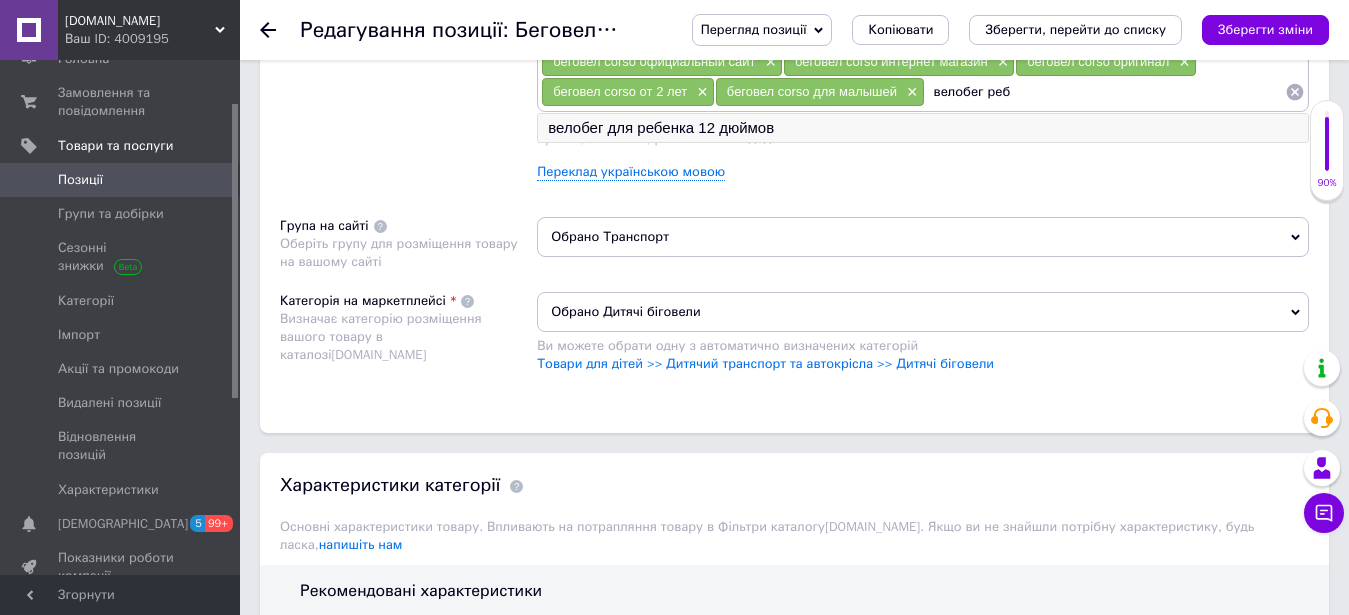 click on "велобег для ребенка 12 дюймов" at bounding box center [923, 128] 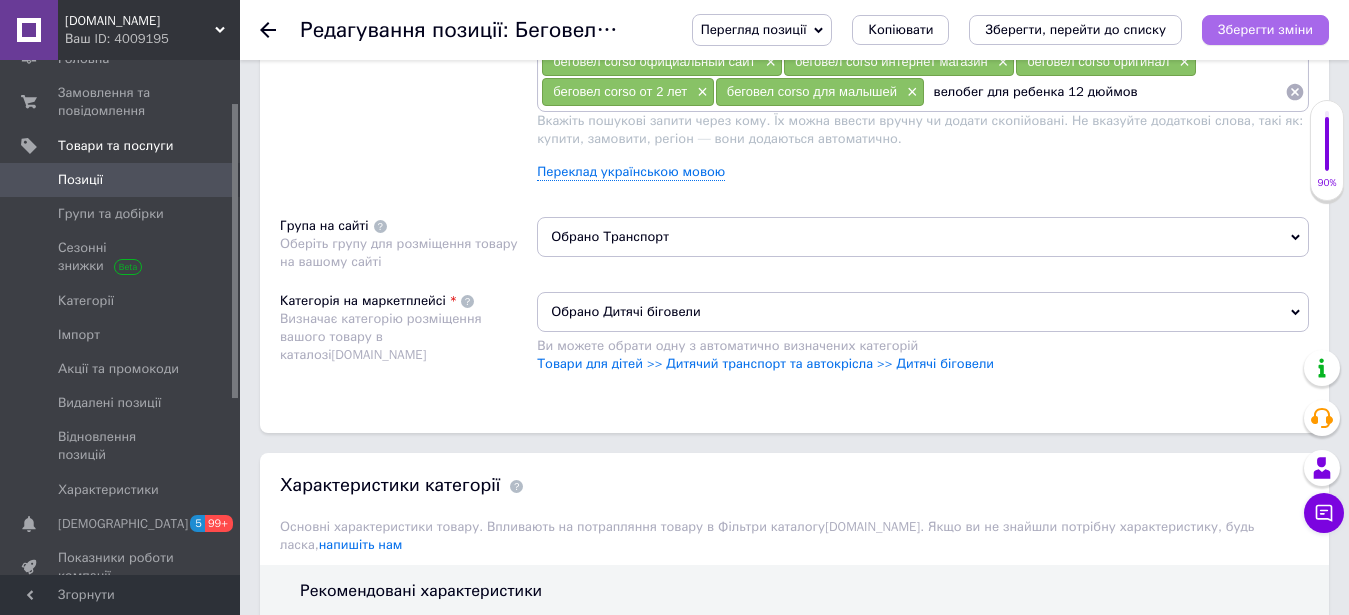 click on "Зберегти зміни" at bounding box center [1265, 29] 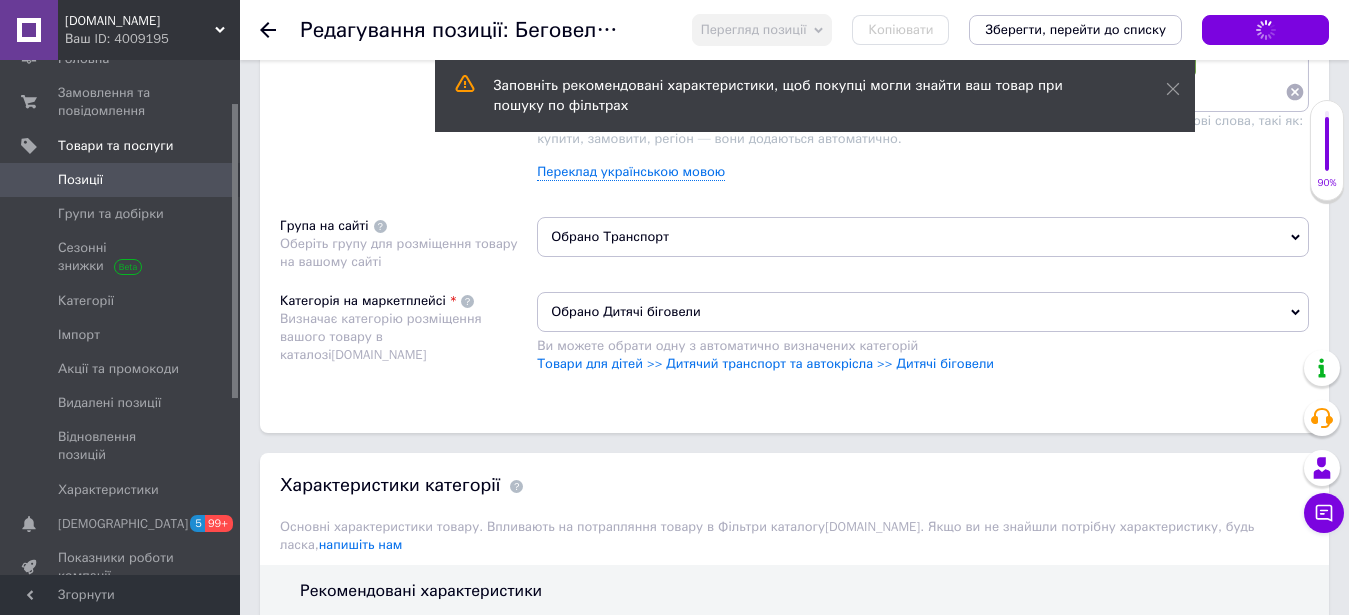 scroll, scrollTop: 1326, scrollLeft: 0, axis: vertical 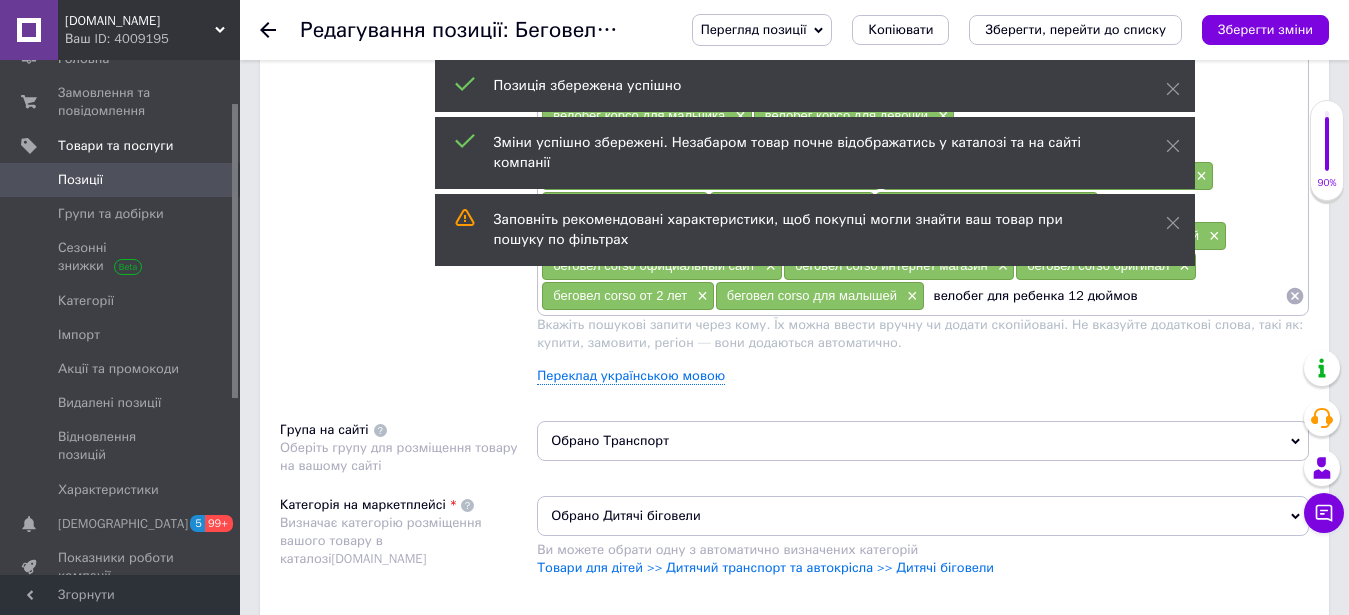 drag, startPoint x: 1155, startPoint y: 295, endPoint x: 931, endPoint y: 298, distance: 224.0201 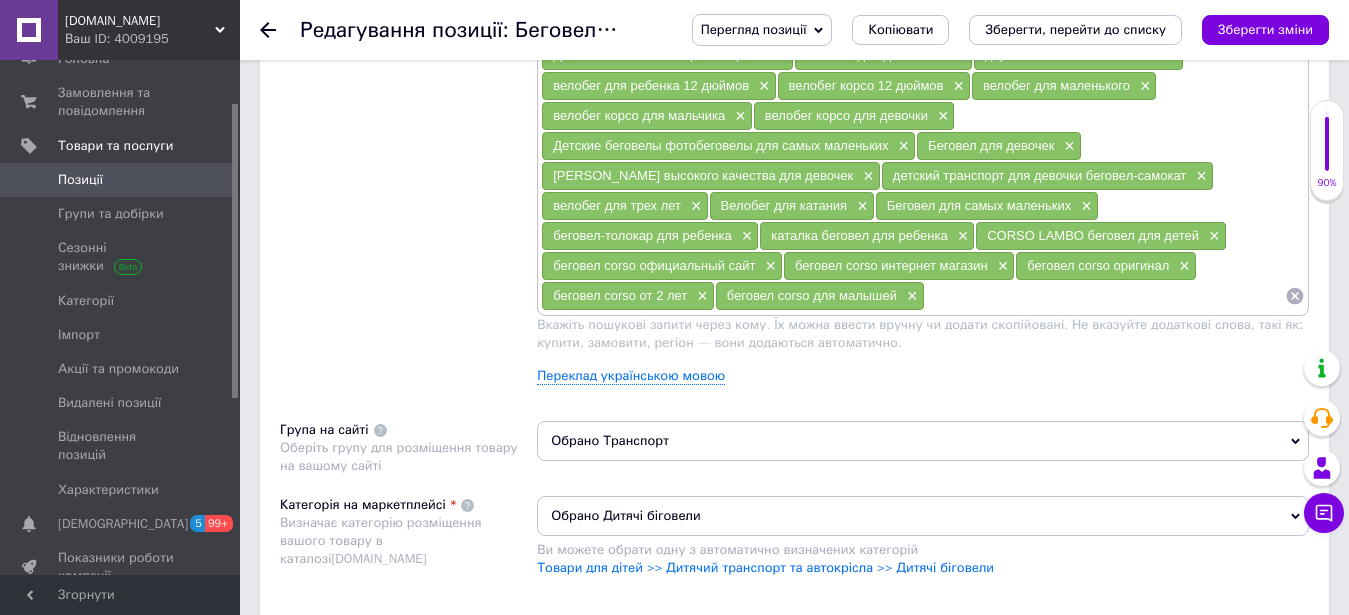 paste on "беговел corso до 5 лет" 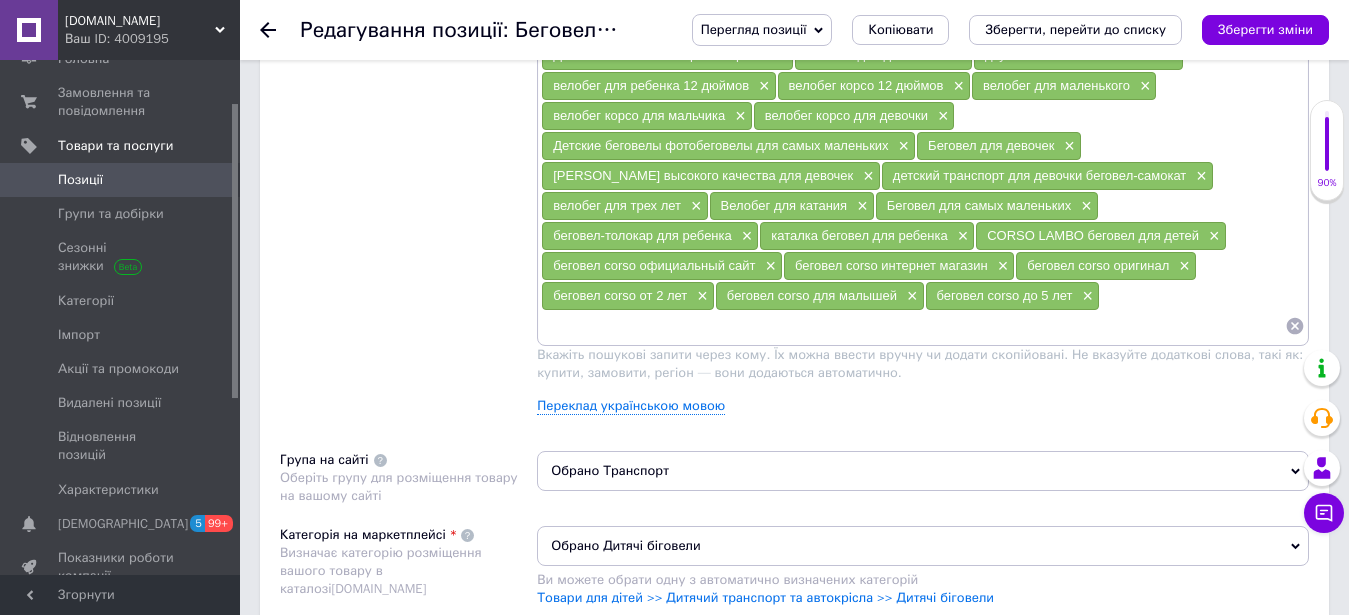 paste on "беговел corso для ребенка 2-4 года" 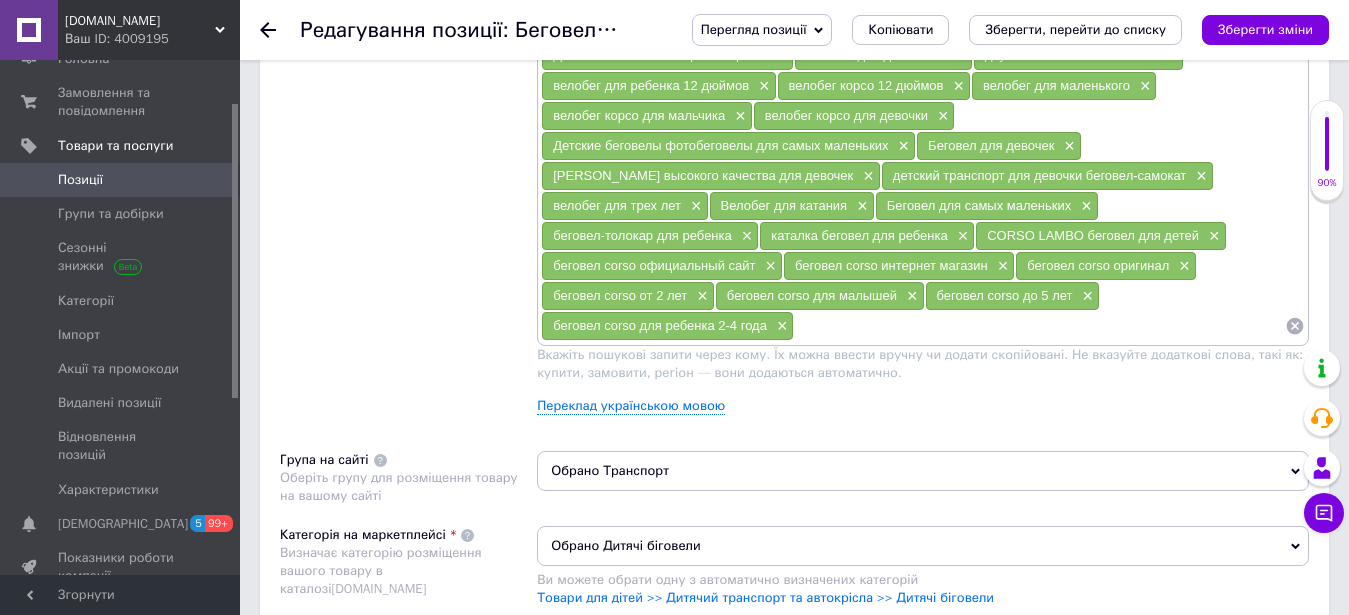 click on "Зберегти зміни" at bounding box center (1265, 29) 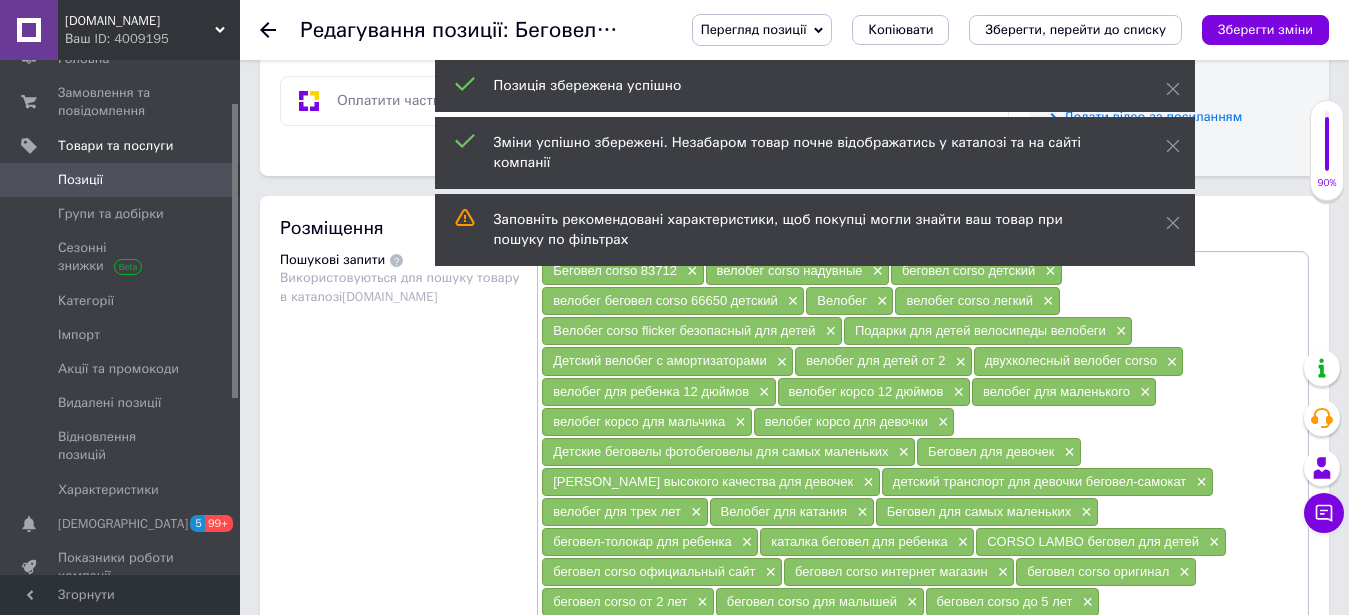scroll, scrollTop: 1224, scrollLeft: 0, axis: vertical 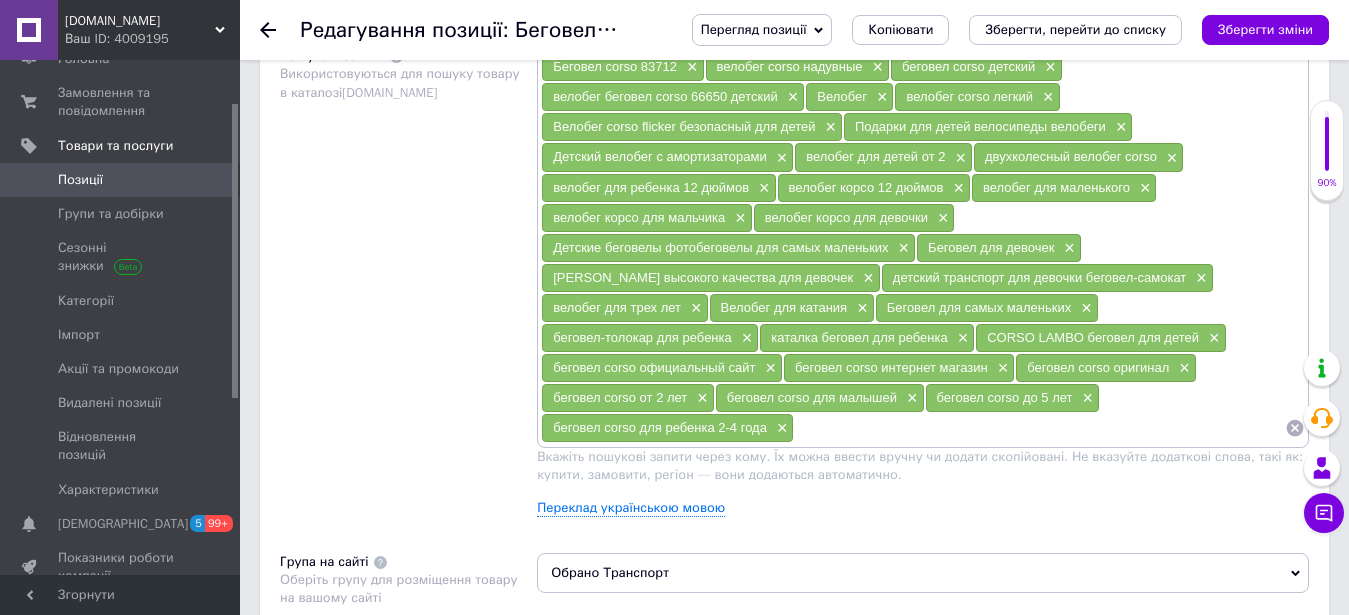 click at bounding box center (1039, 428) 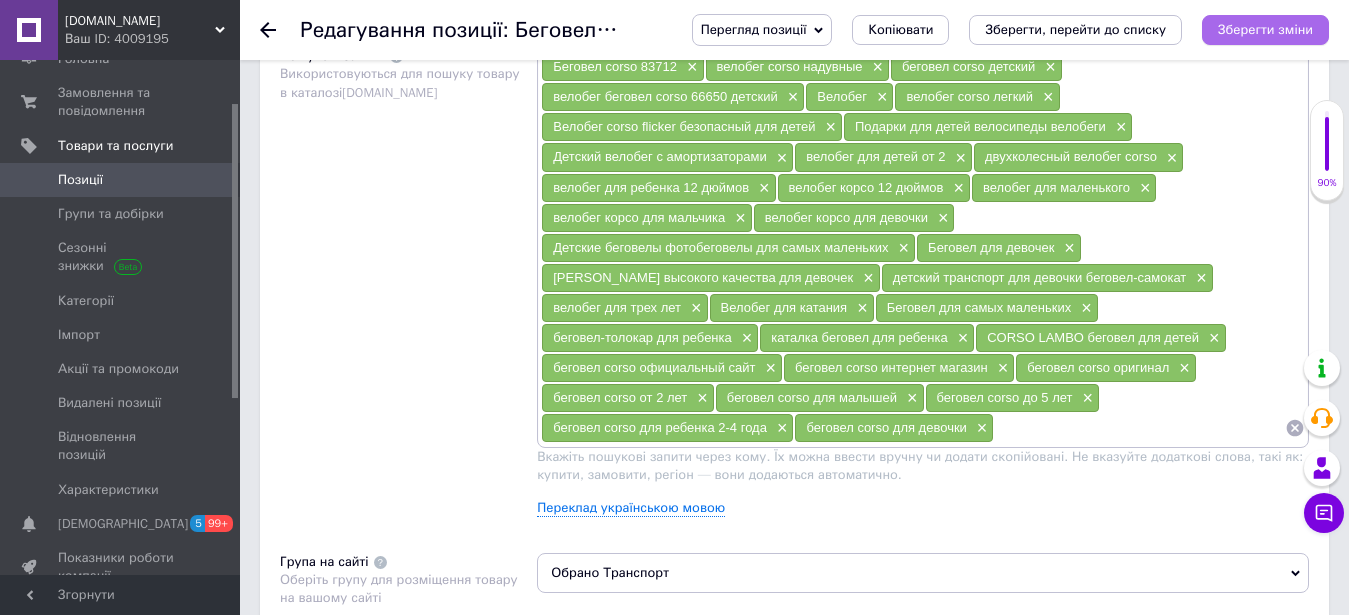 click on "Зберегти зміни" at bounding box center (1265, 29) 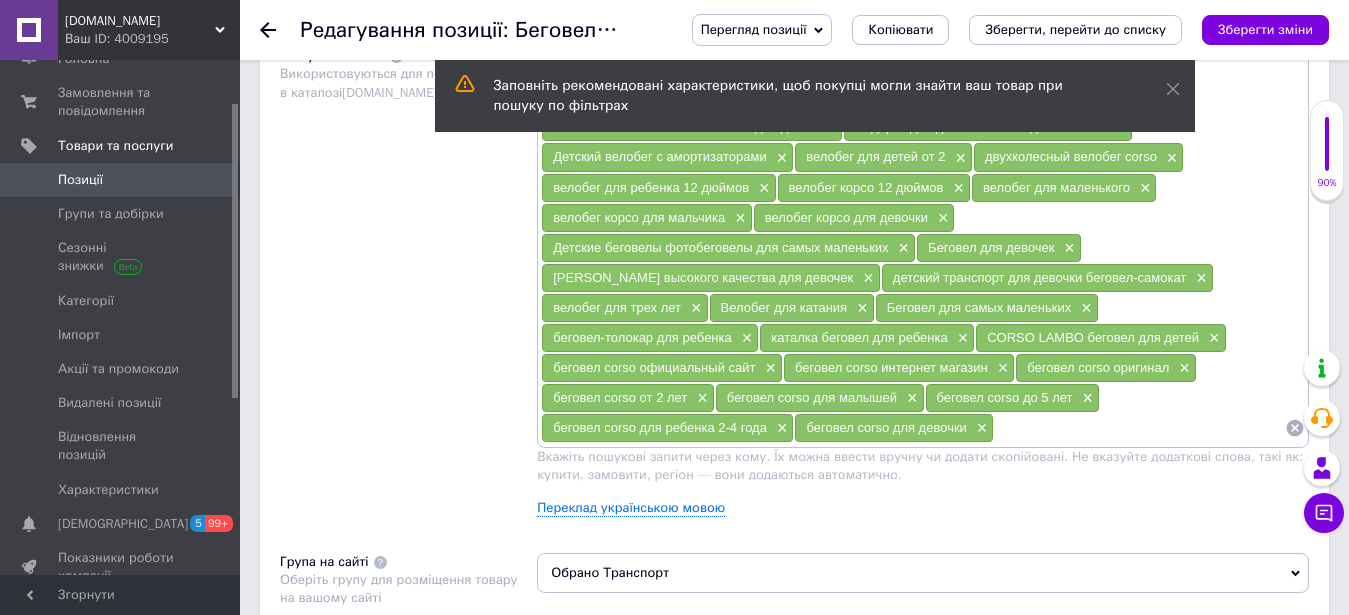 click at bounding box center [1139, 428] 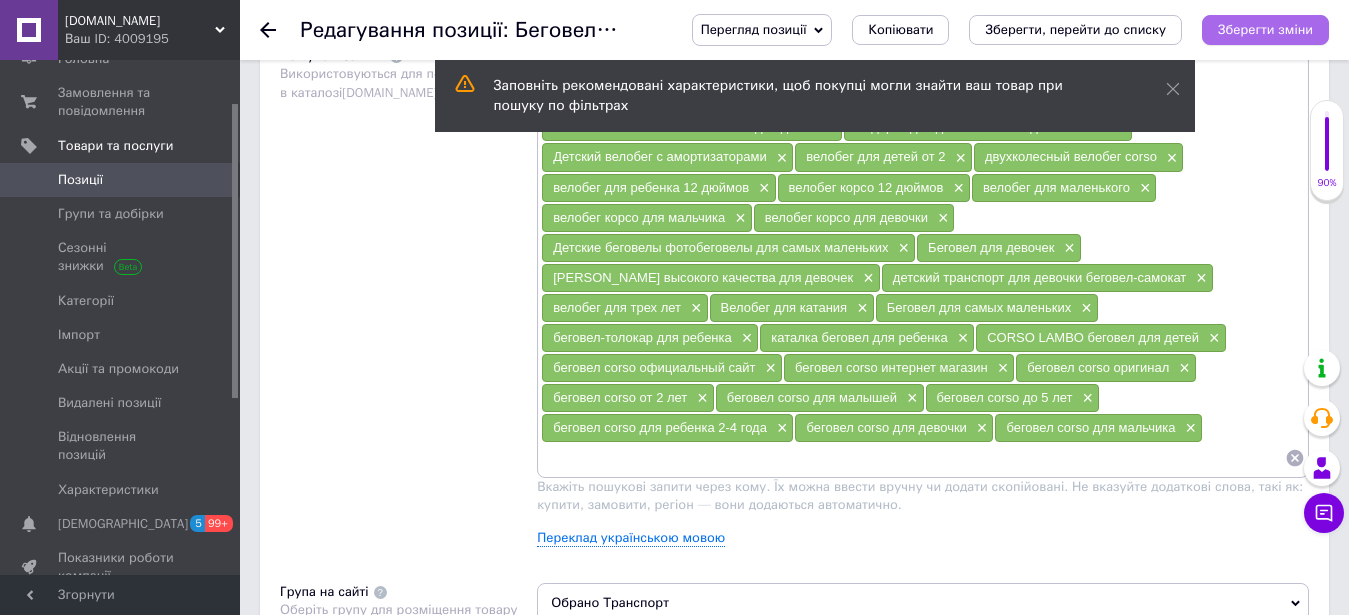 click on "Зберегти зміни" at bounding box center [1265, 29] 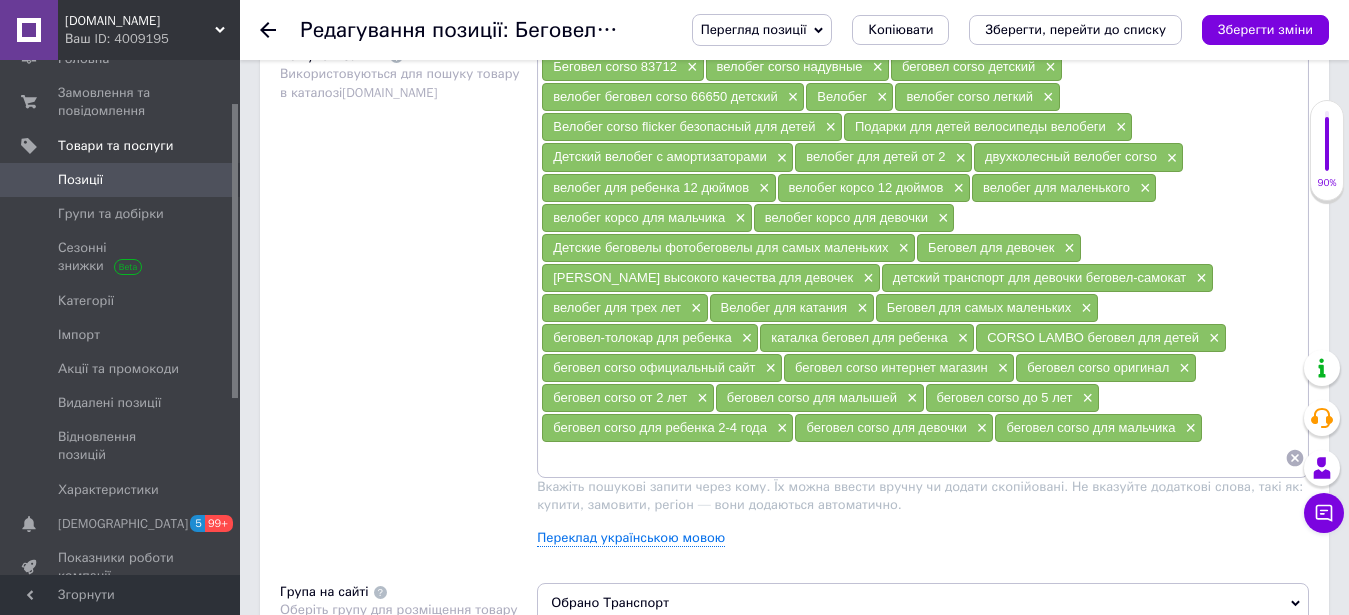 click at bounding box center (913, 458) 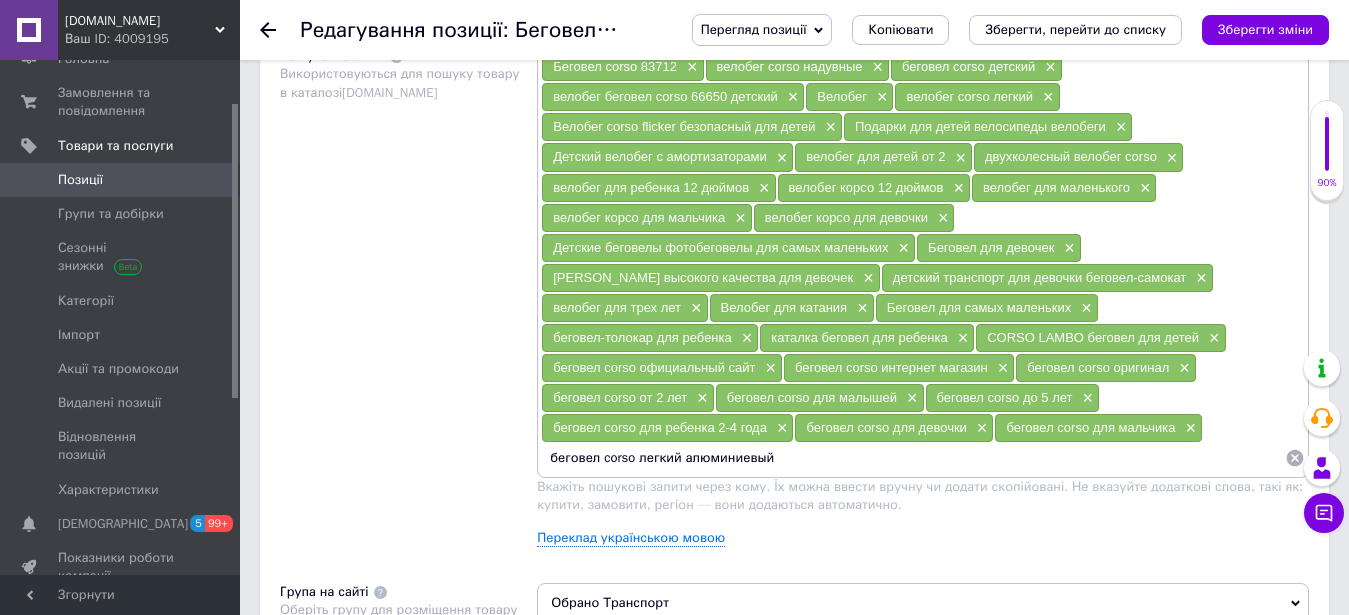 type 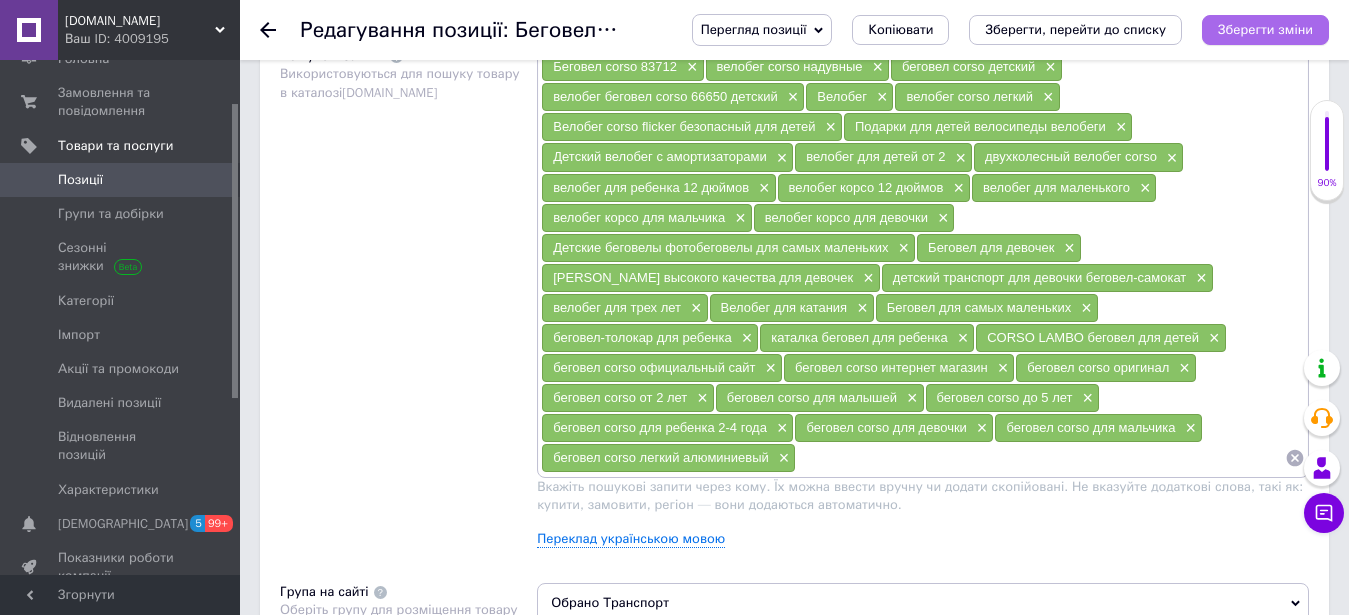 click on "Зберегти зміни" at bounding box center (1265, 29) 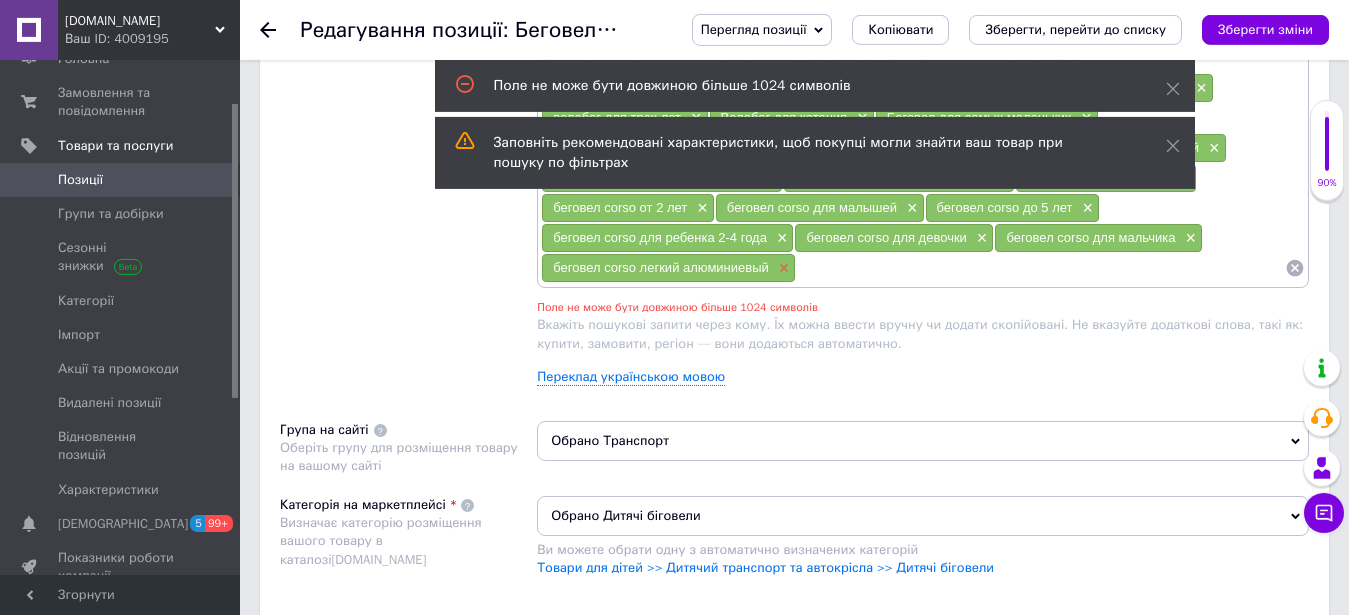 scroll, scrollTop: 1415, scrollLeft: 0, axis: vertical 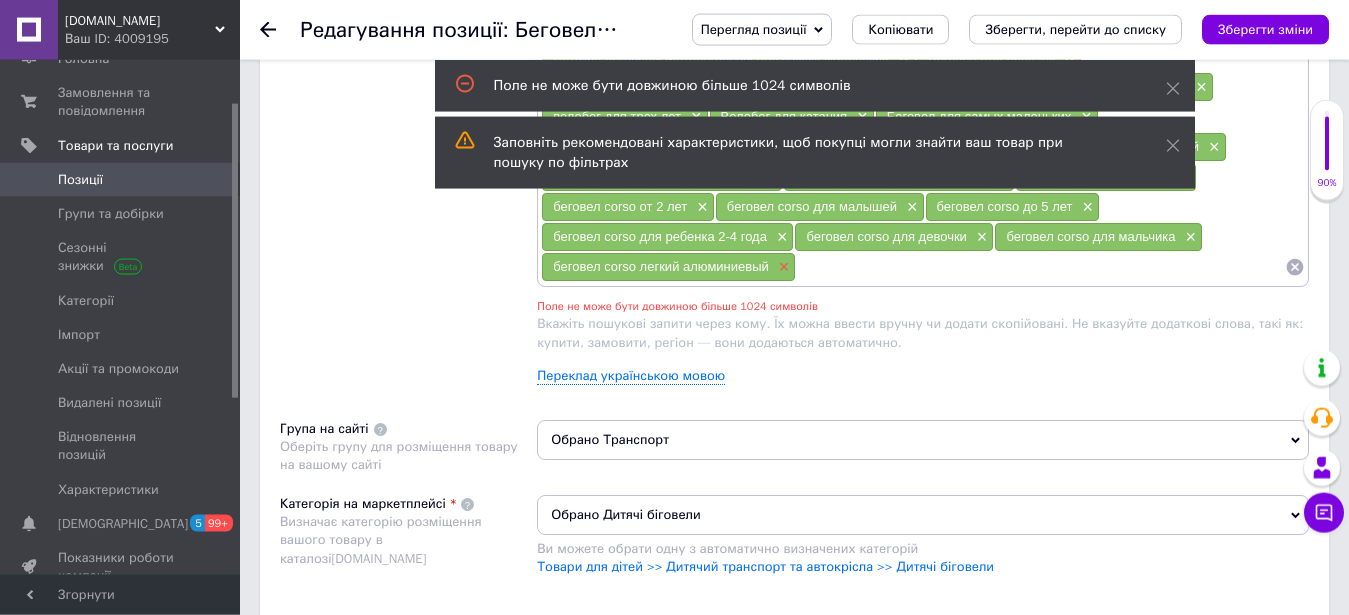 click on "×" at bounding box center (782, 267) 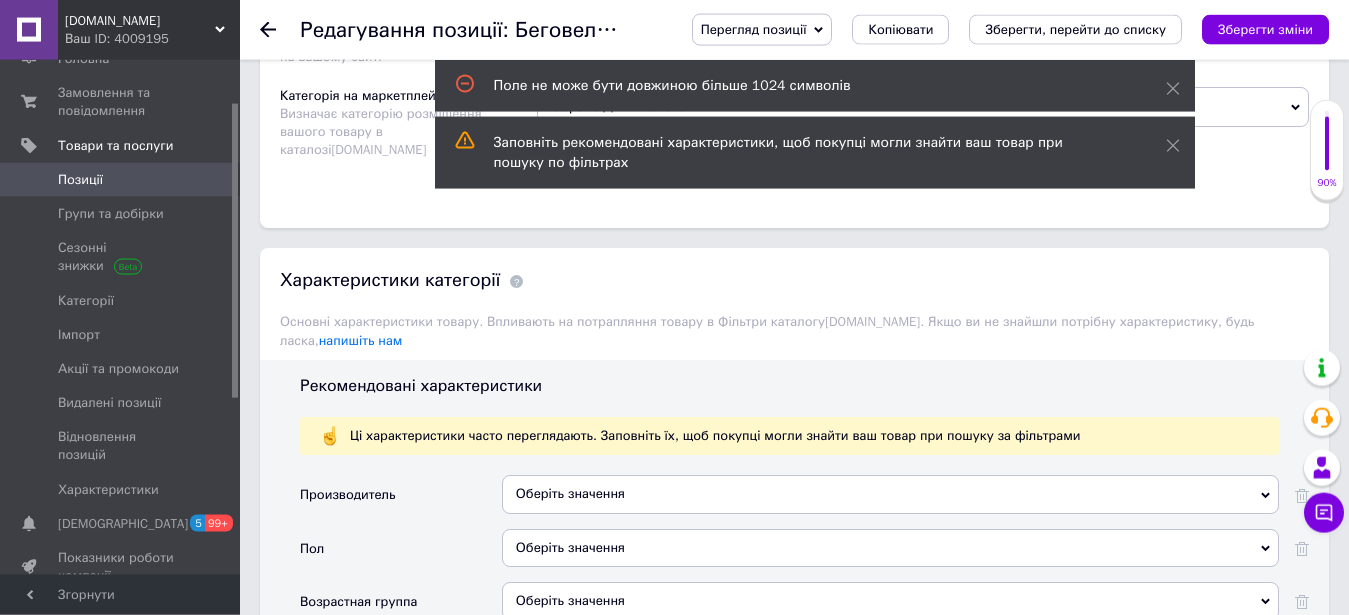 scroll, scrollTop: 2027, scrollLeft: 0, axis: vertical 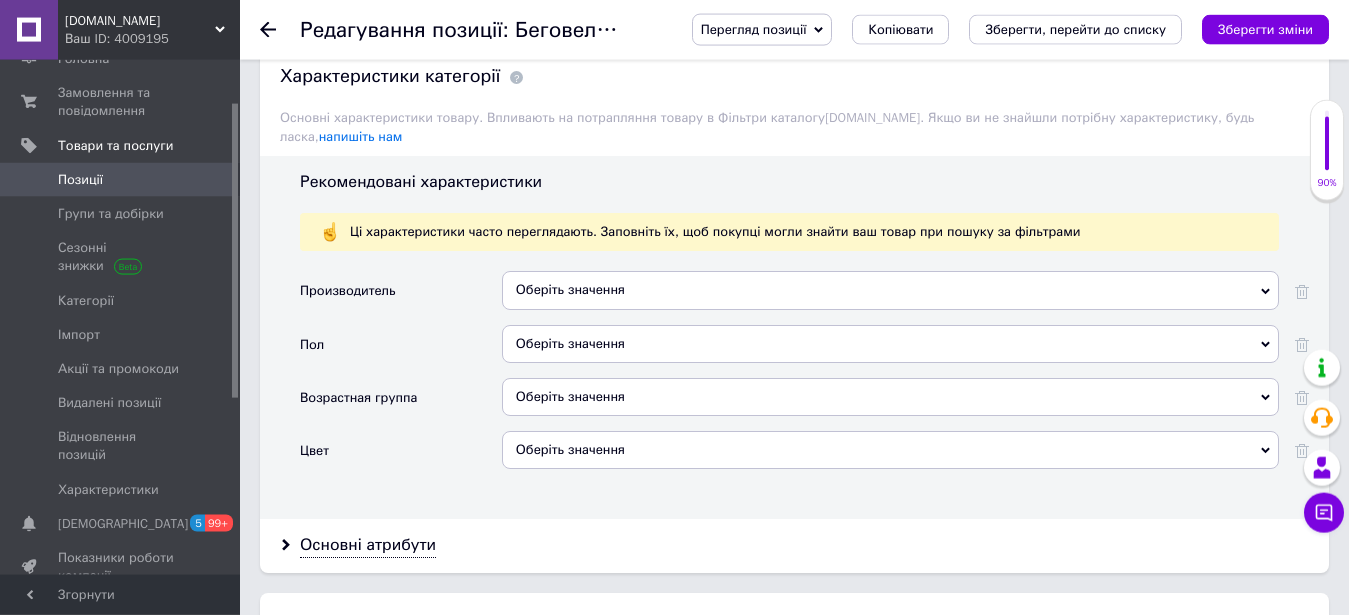 click on "Оберіть значення" at bounding box center (890, 290) 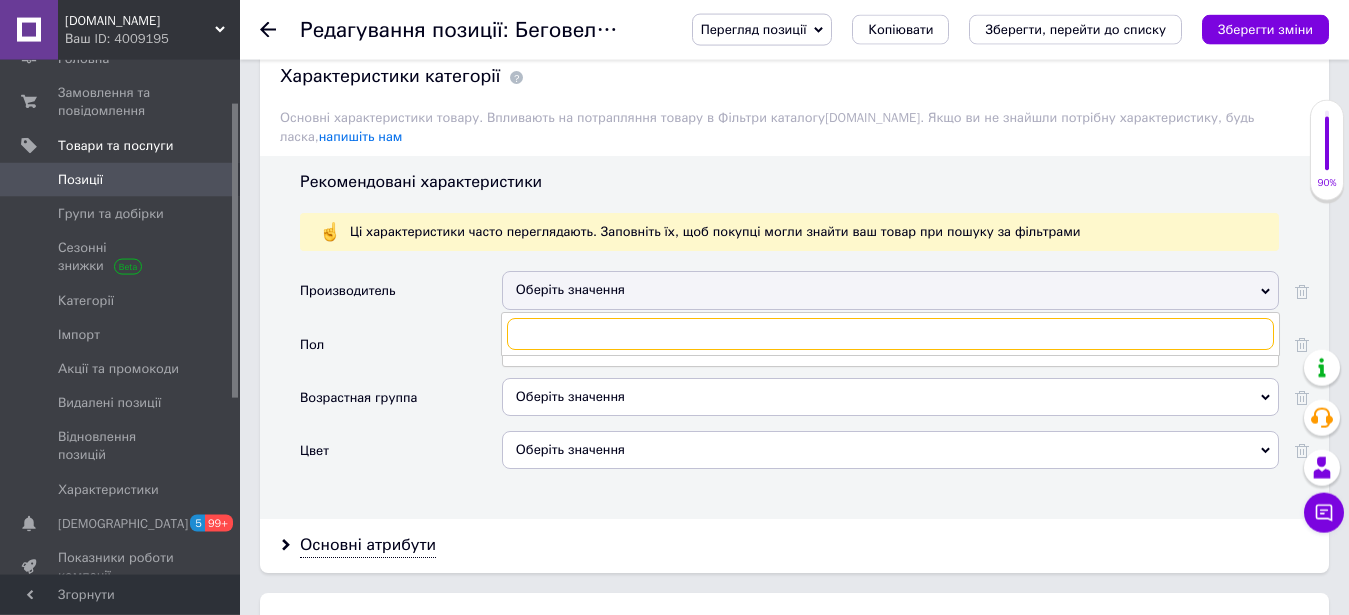 paste on "Corso" 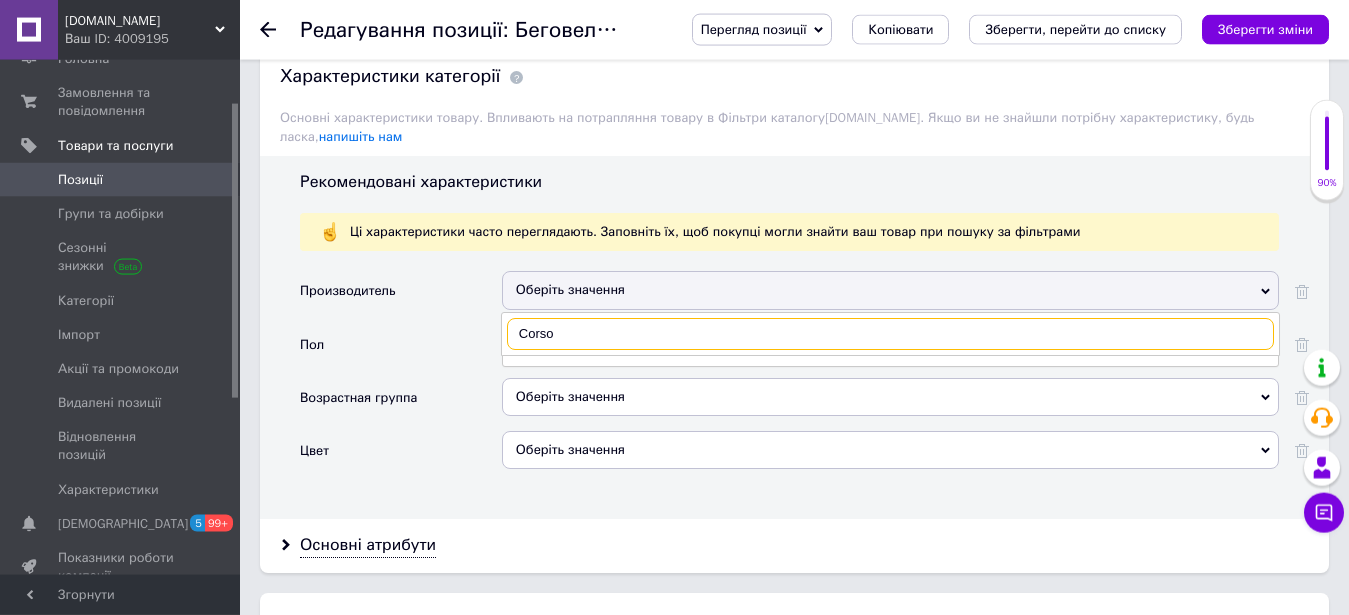 click on "Corso" at bounding box center (890, 334) 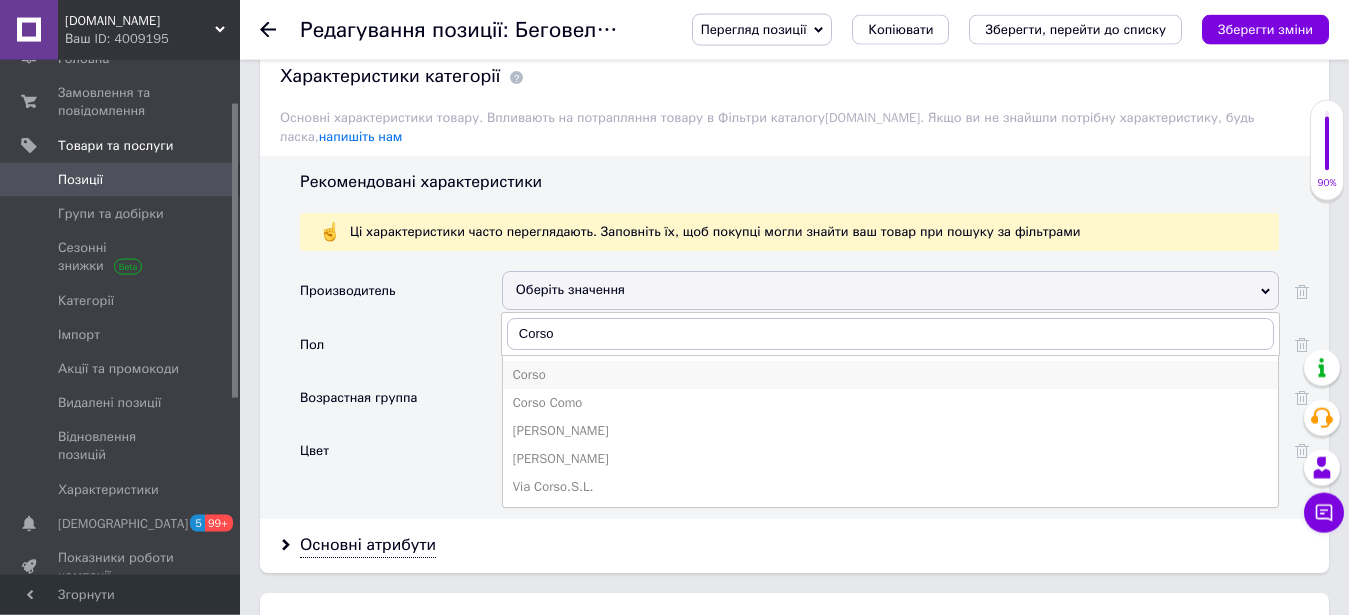 click on "Corso" at bounding box center (890, 375) 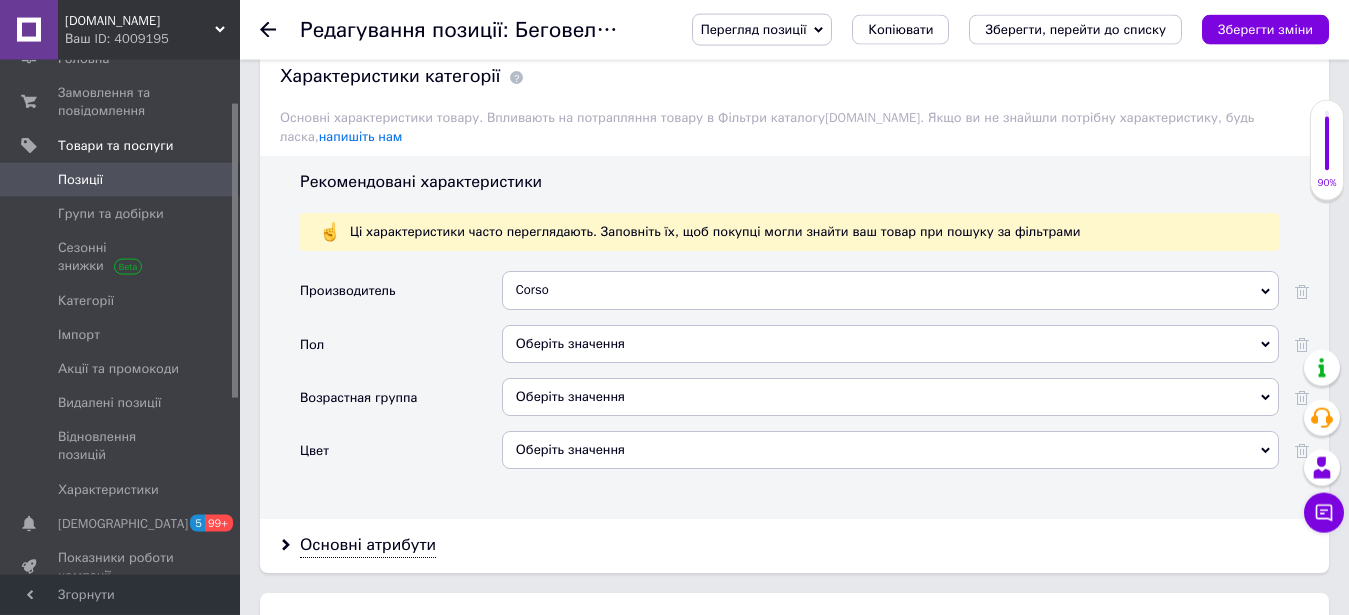 click on "Оберіть значення" at bounding box center (890, 344) 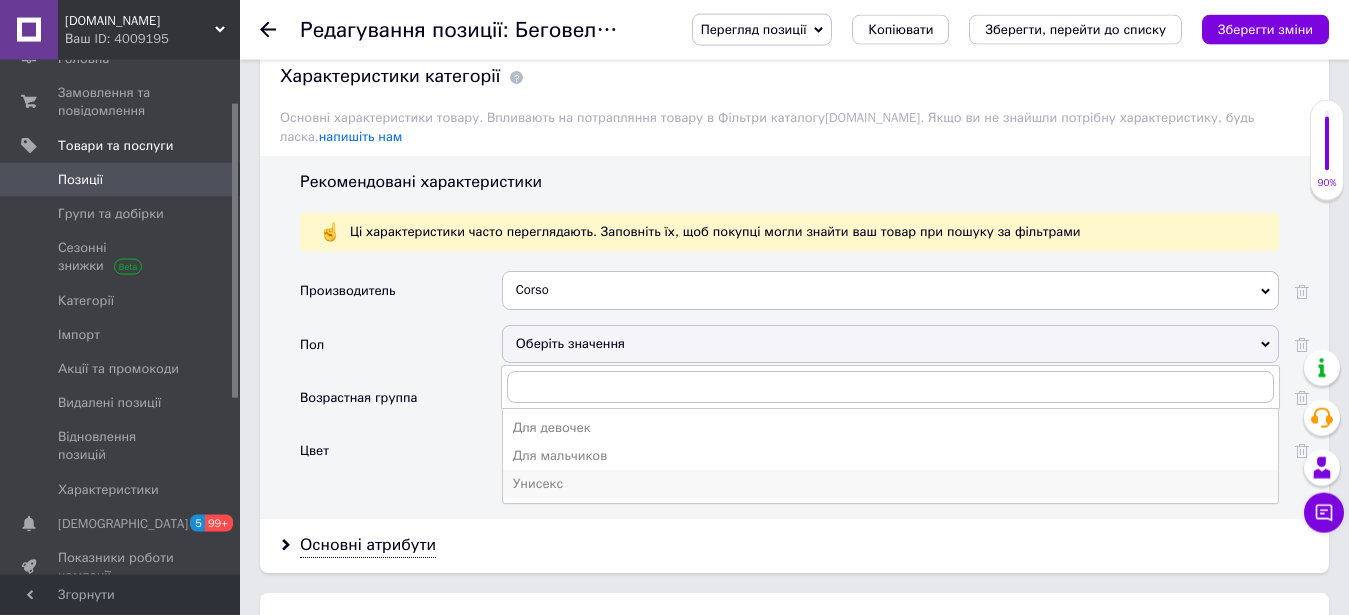 click on "Унисекс" at bounding box center (890, 484) 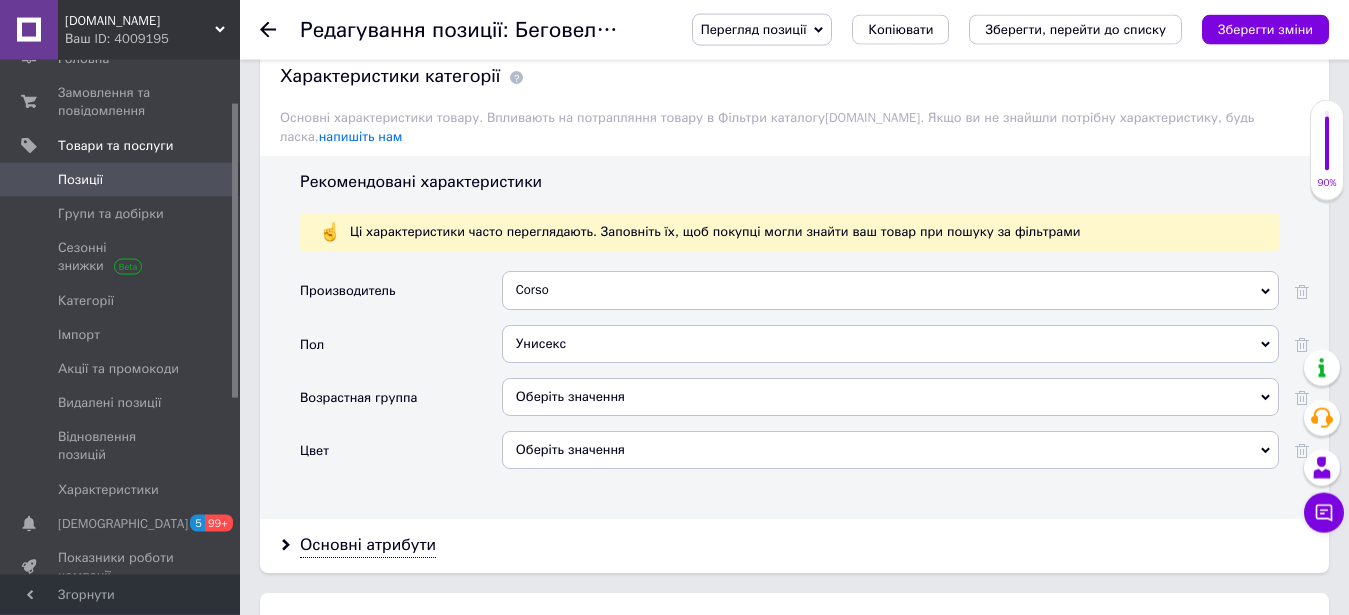 click on "Оберіть значення" at bounding box center [890, 397] 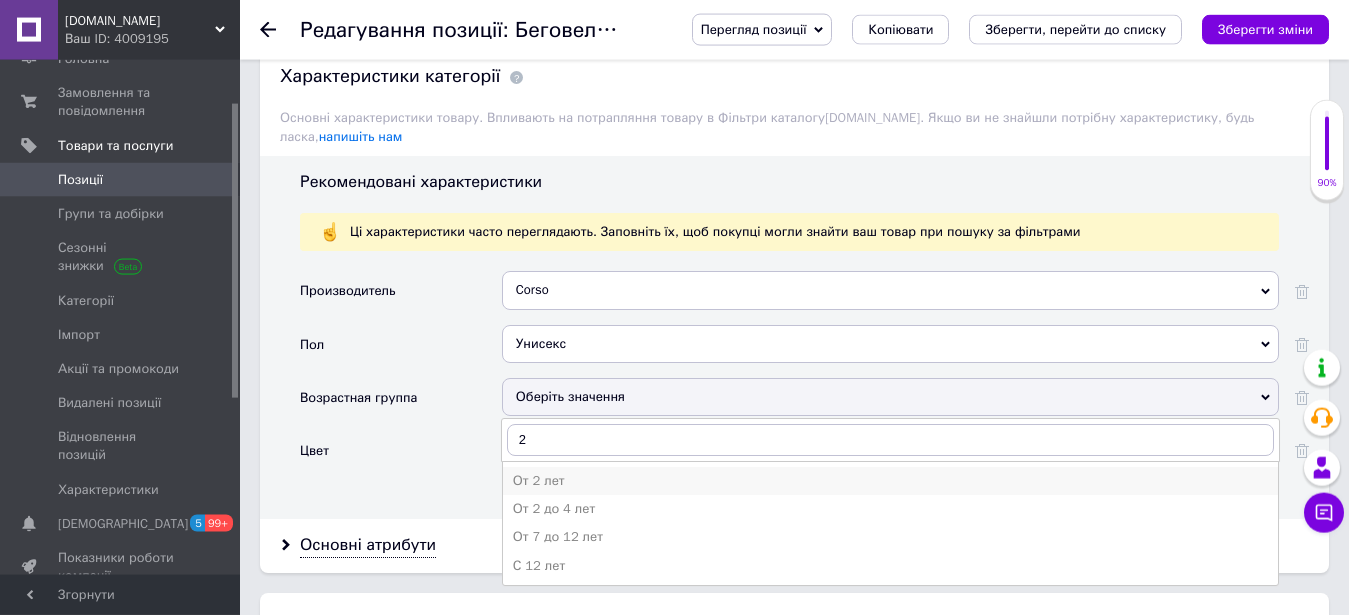 click on "От 2 лет" at bounding box center (890, 481) 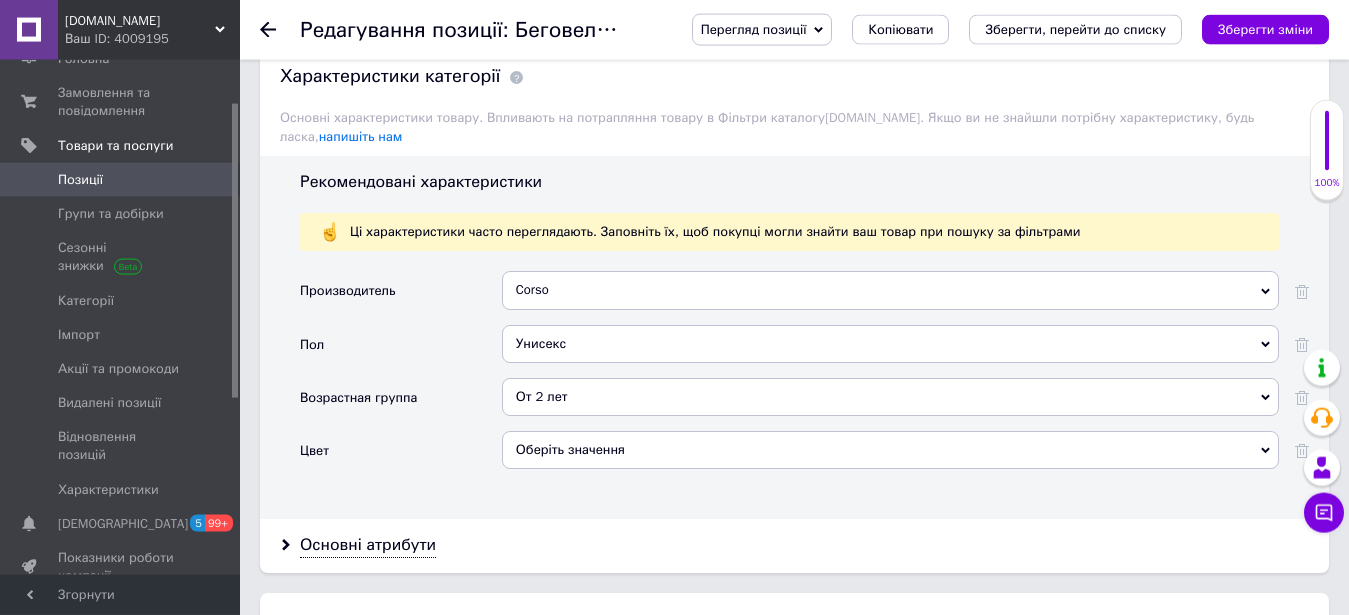 click on "Оберіть значення" at bounding box center (890, 450) 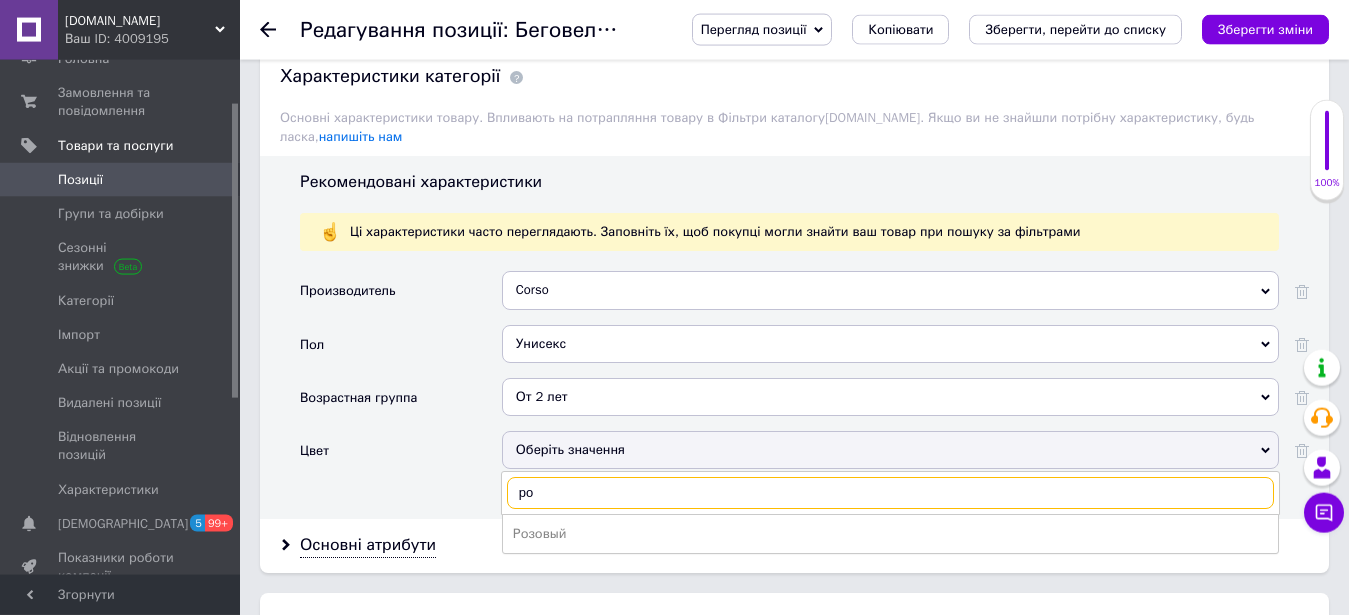 scroll, scrollTop: 2231, scrollLeft: 0, axis: vertical 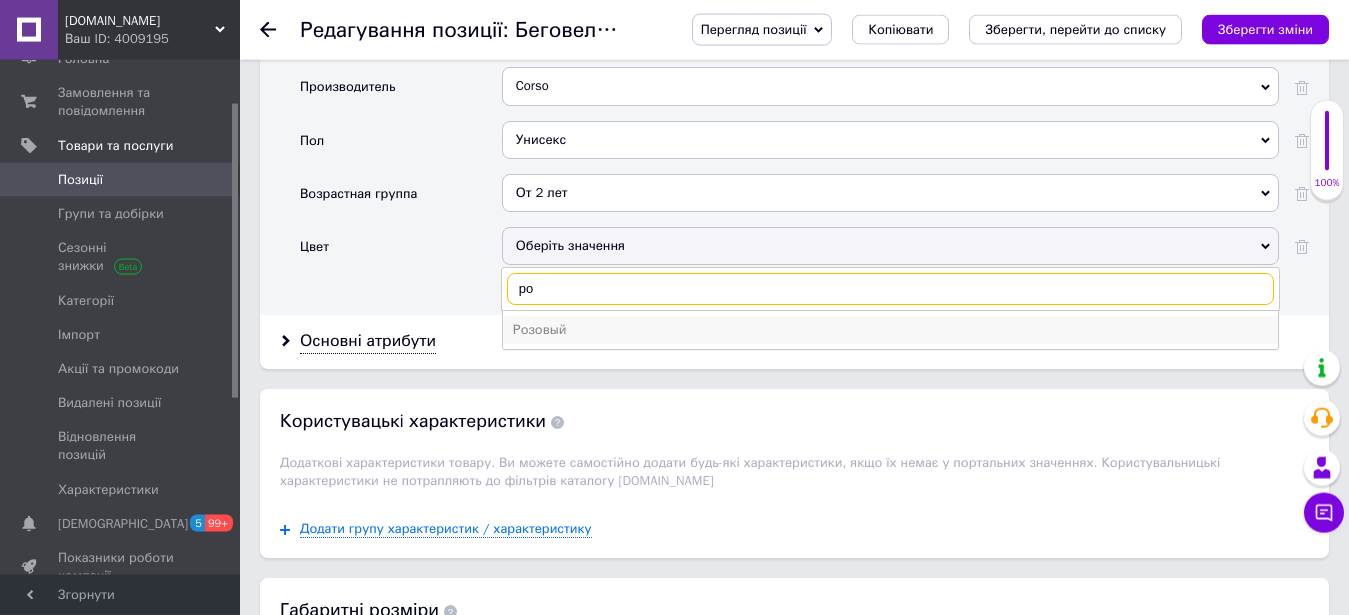 type on "ро" 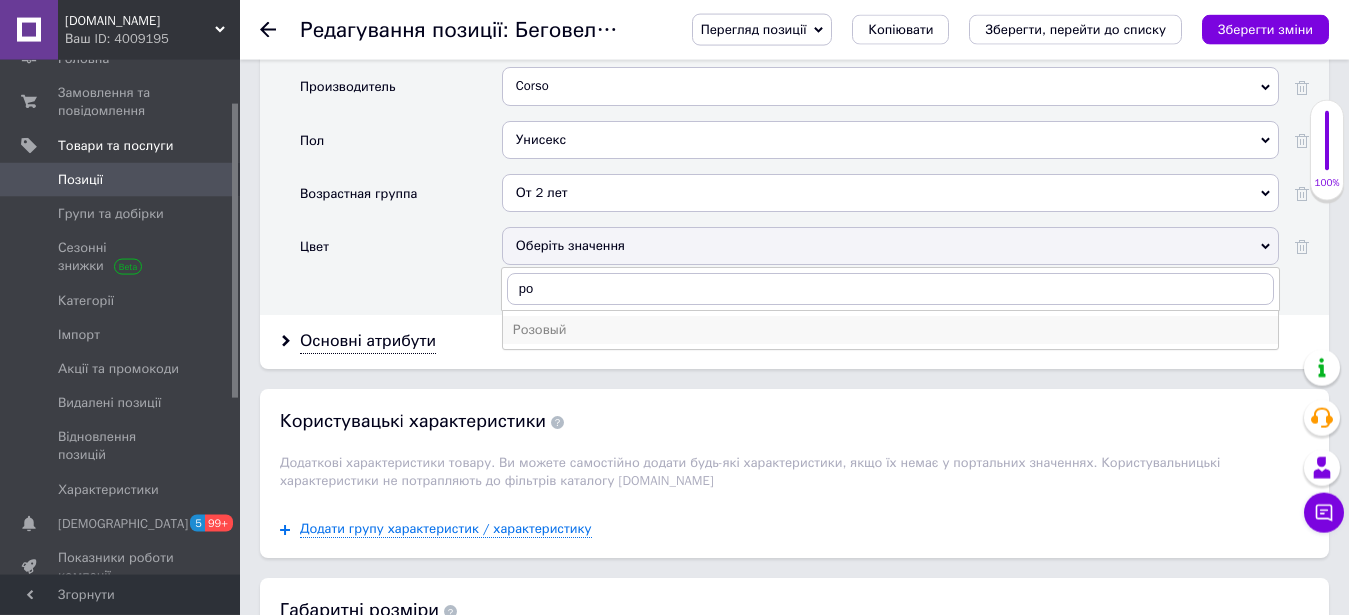 click on "Розовый" at bounding box center (890, 330) 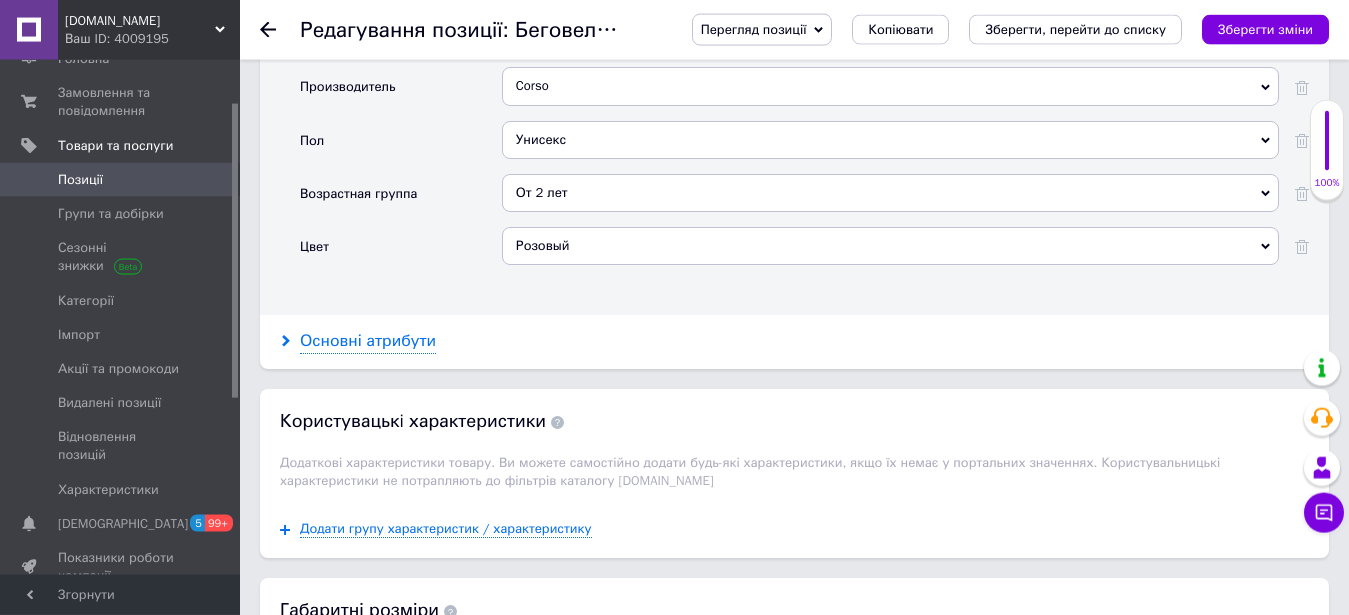 click on "Основні атрибути" at bounding box center [368, 341] 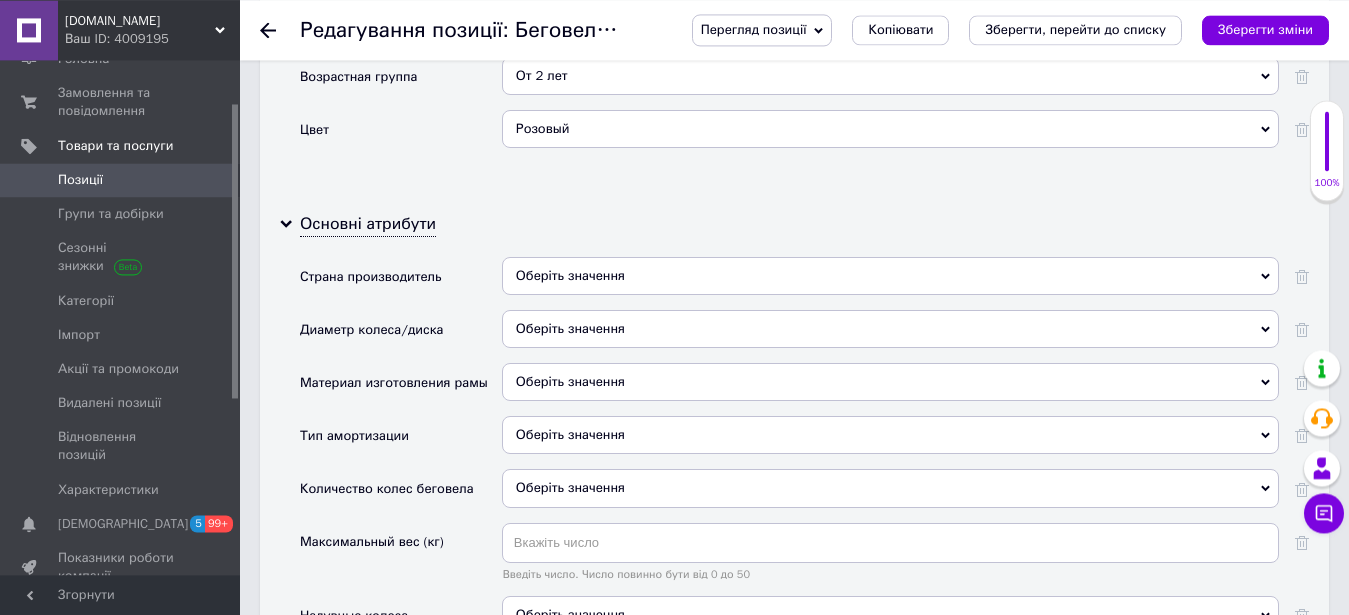 scroll, scrollTop: 2435, scrollLeft: 0, axis: vertical 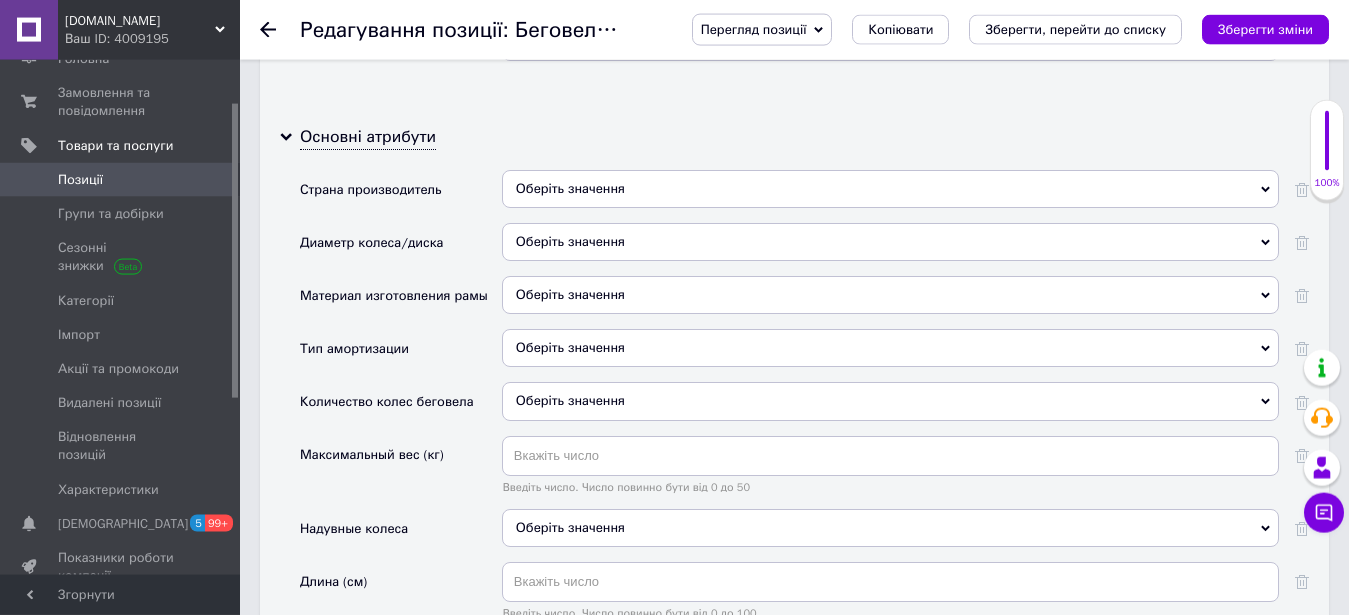 click on "Оберіть значення" at bounding box center [890, 189] 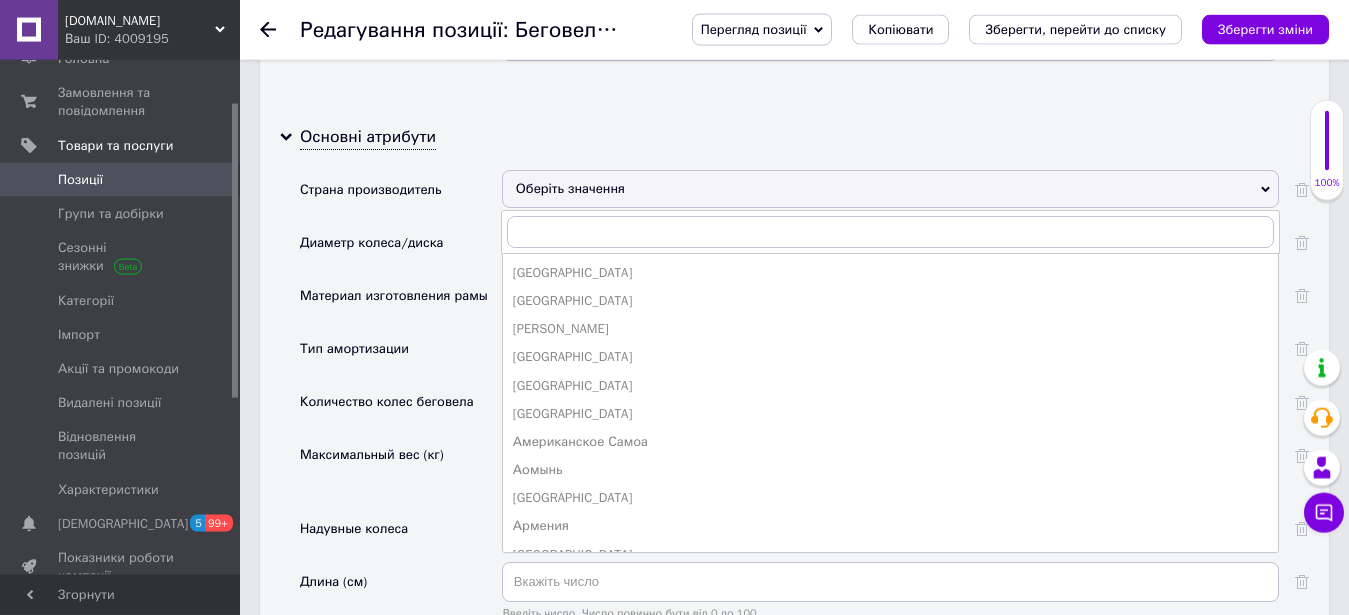 click on "Количество колес беговела" at bounding box center [387, 402] 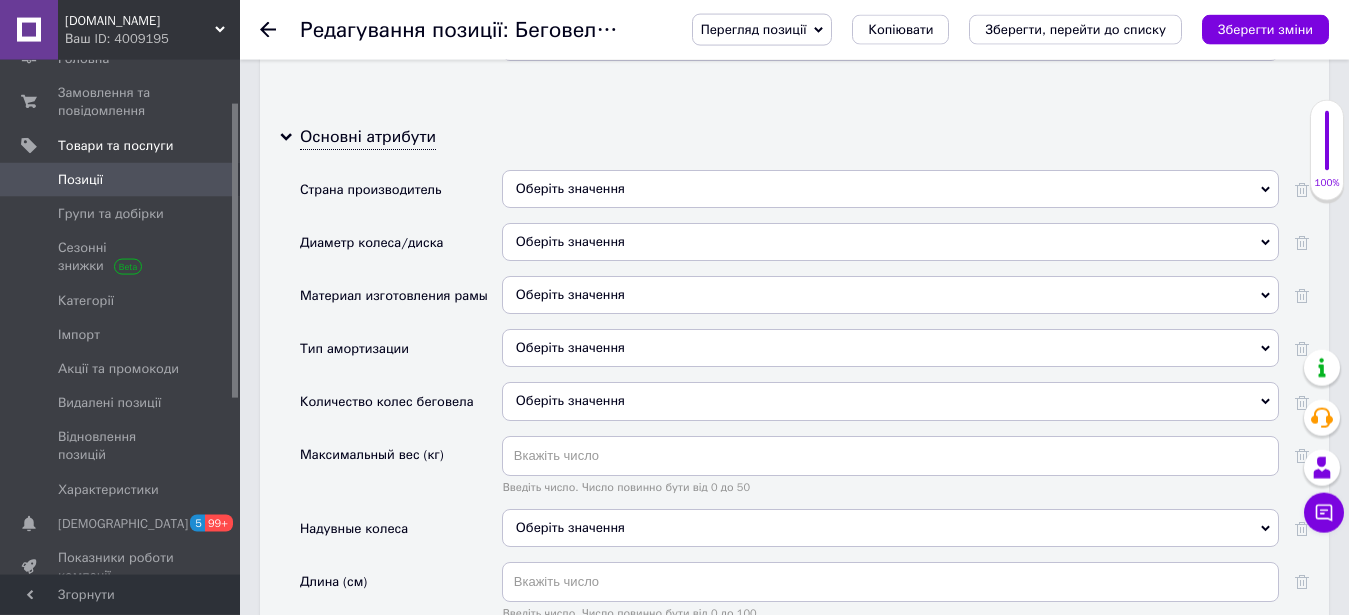 click on "Оберіть значення" at bounding box center [890, 242] 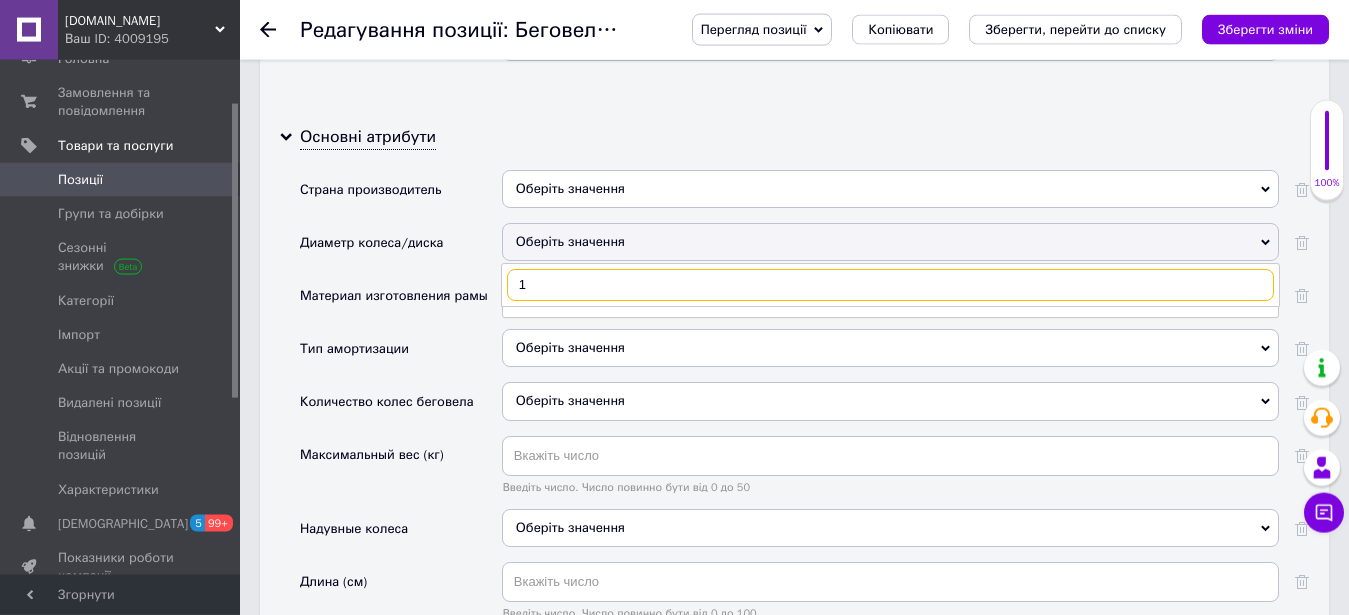 type on "12" 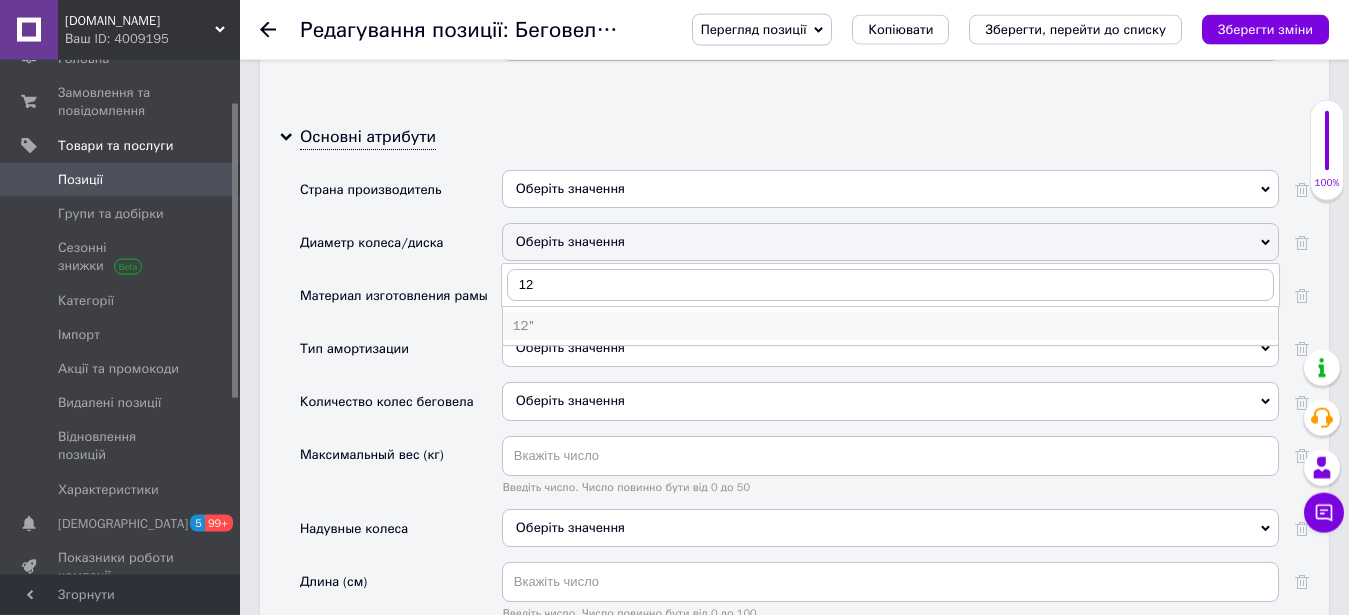 click on "12"" at bounding box center [890, 326] 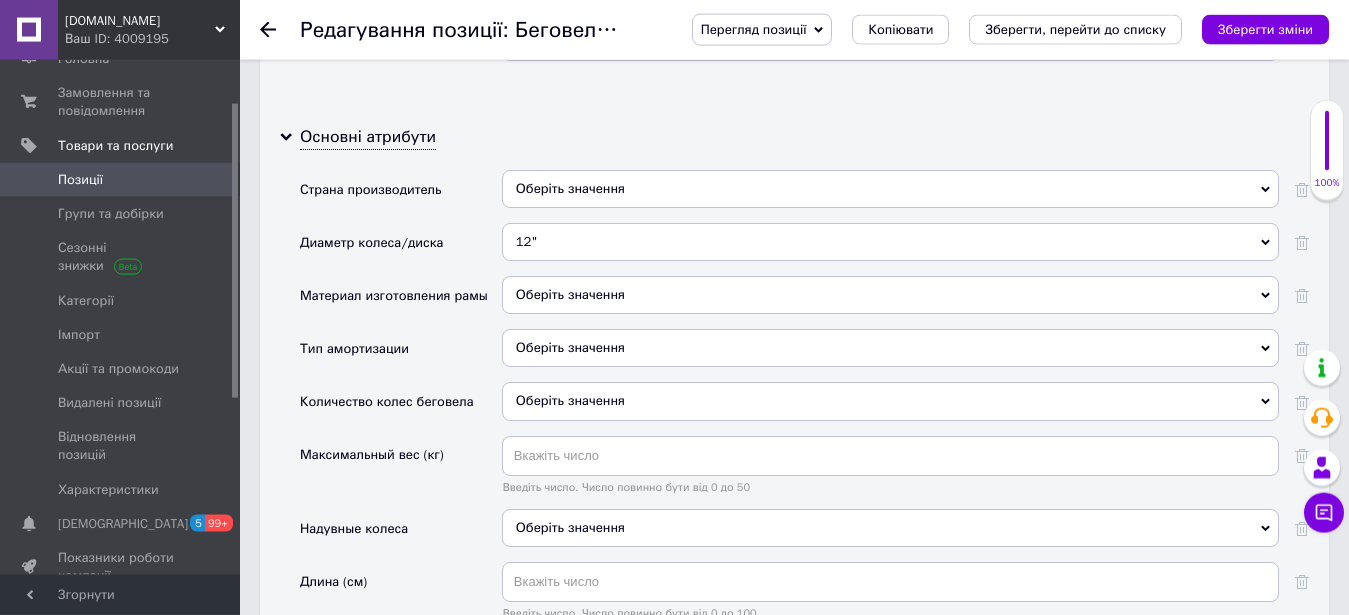 click on "Оберіть значення" at bounding box center (890, 295) 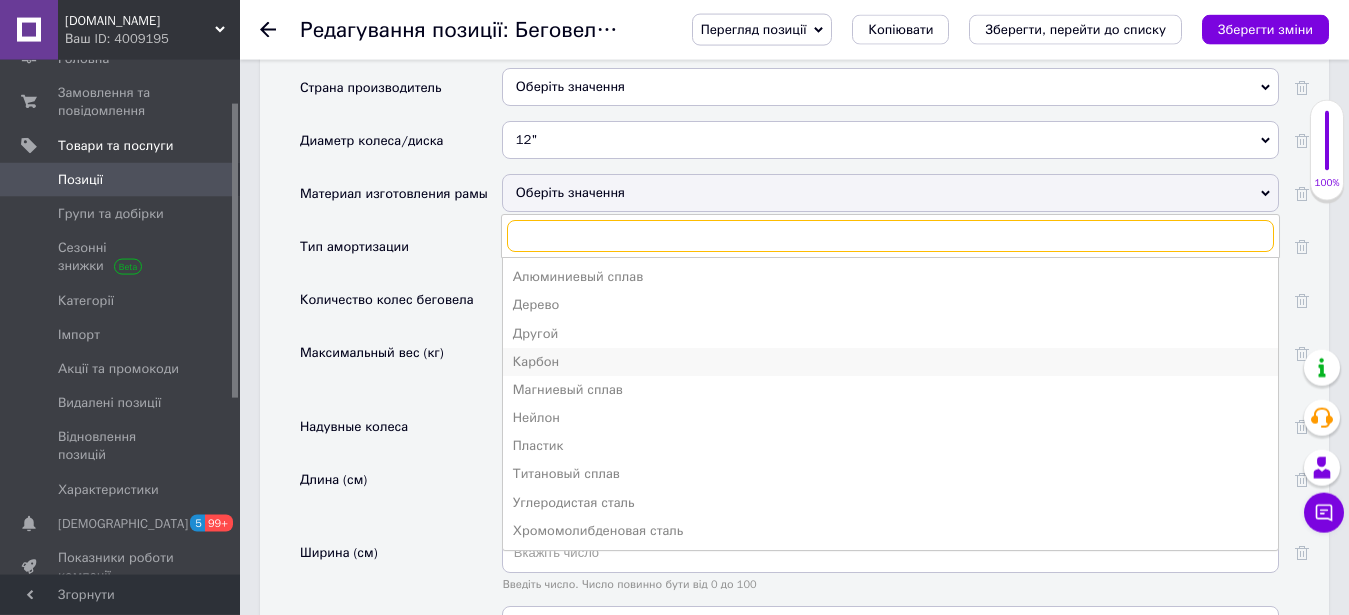 scroll, scrollTop: 2639, scrollLeft: 0, axis: vertical 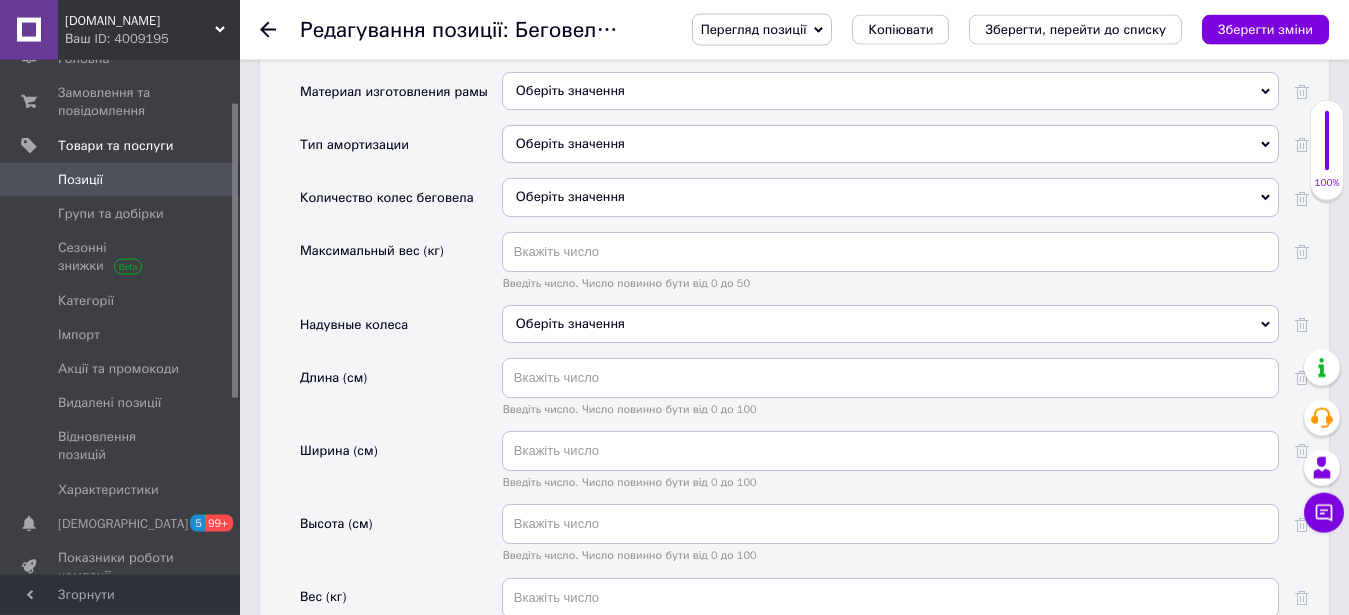 click on "Надувные колеса" at bounding box center [401, 331] 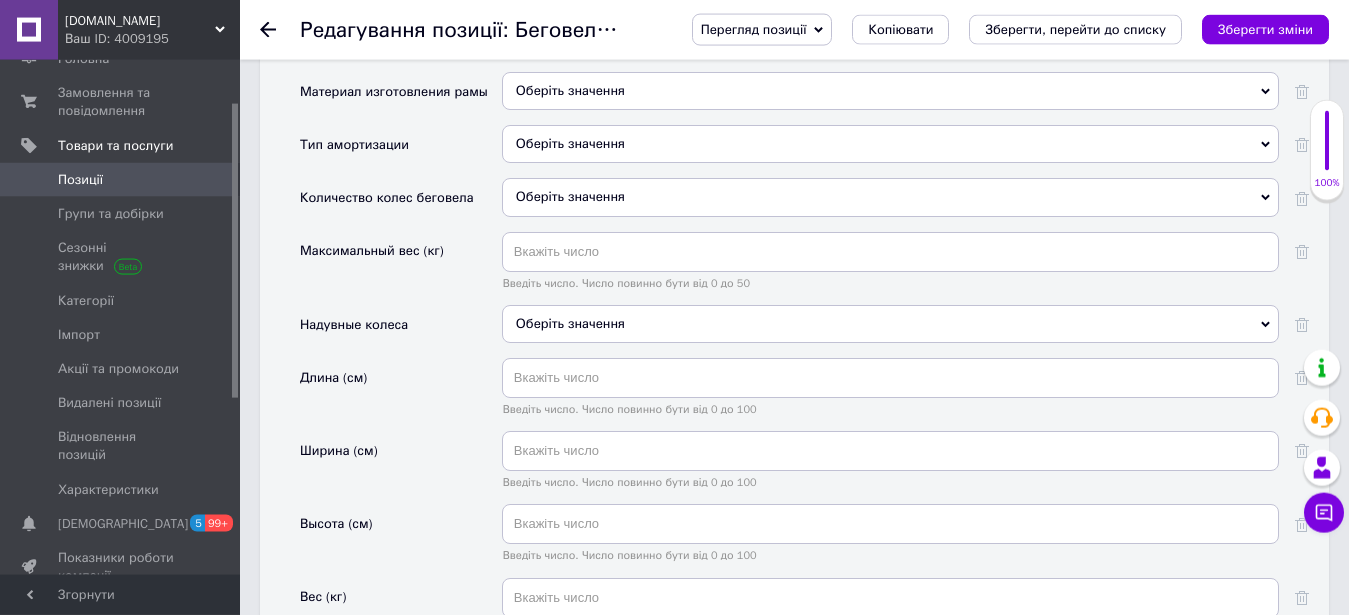 click on "Оберіть значення" at bounding box center [890, 197] 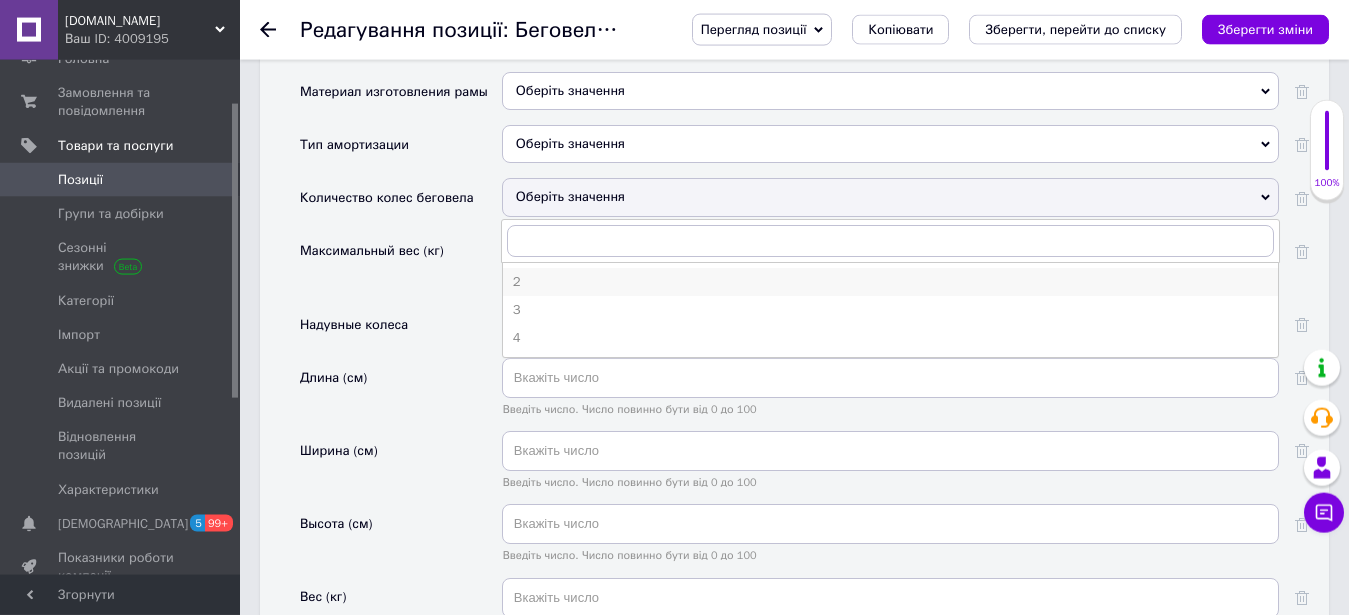 click on "2" at bounding box center [890, 282] 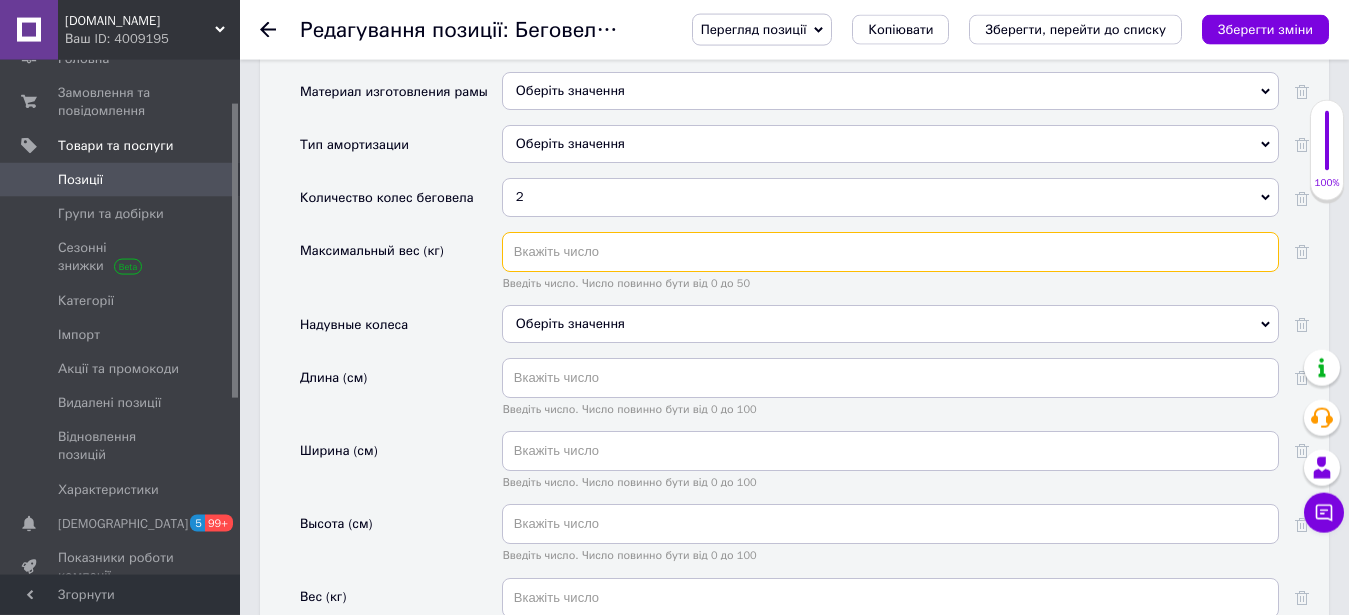 click at bounding box center (890, 252) 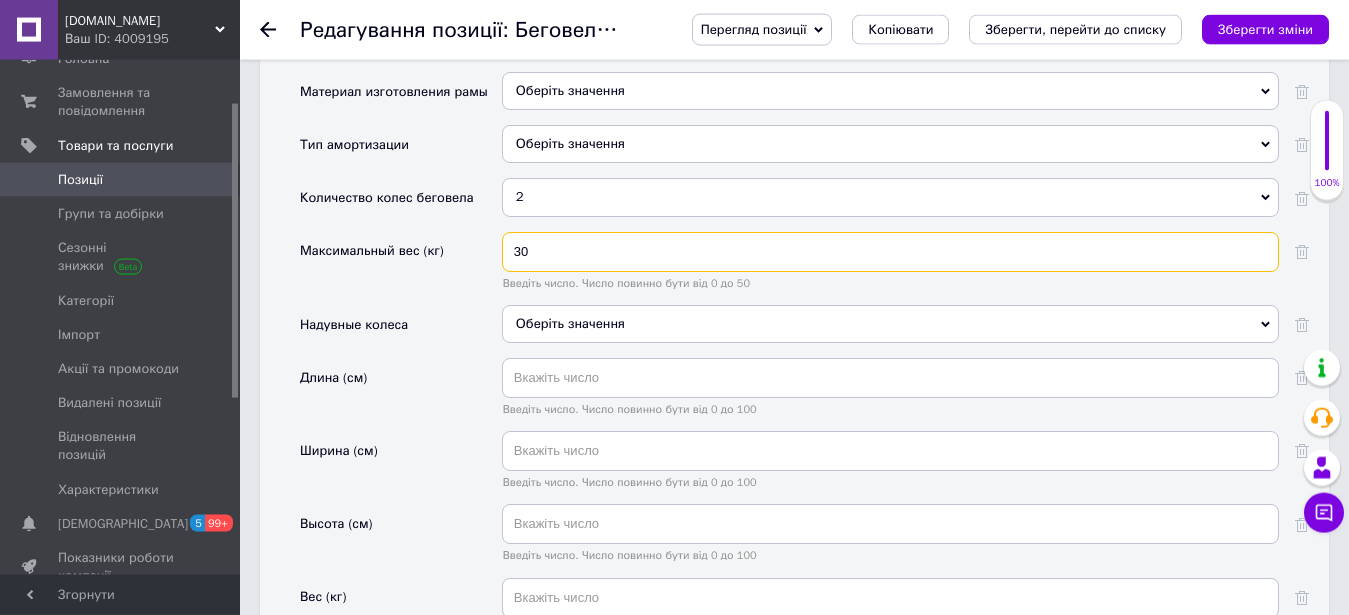 type on "30" 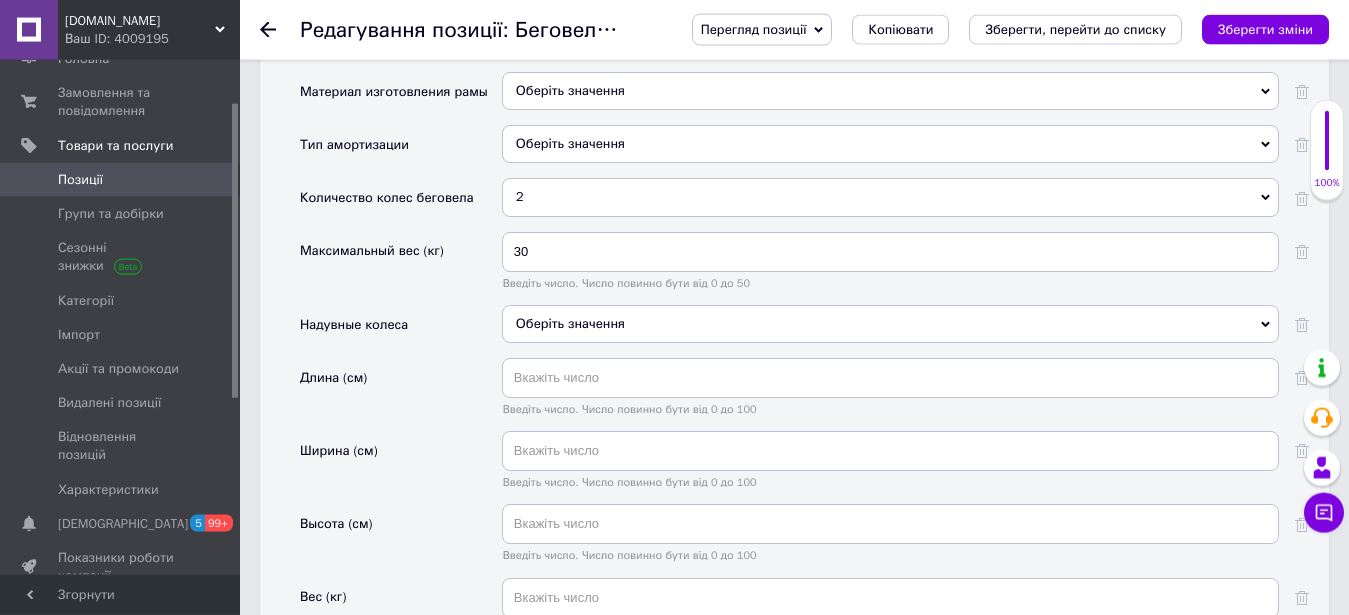 click on "Оберіть значення" at bounding box center (570, 323) 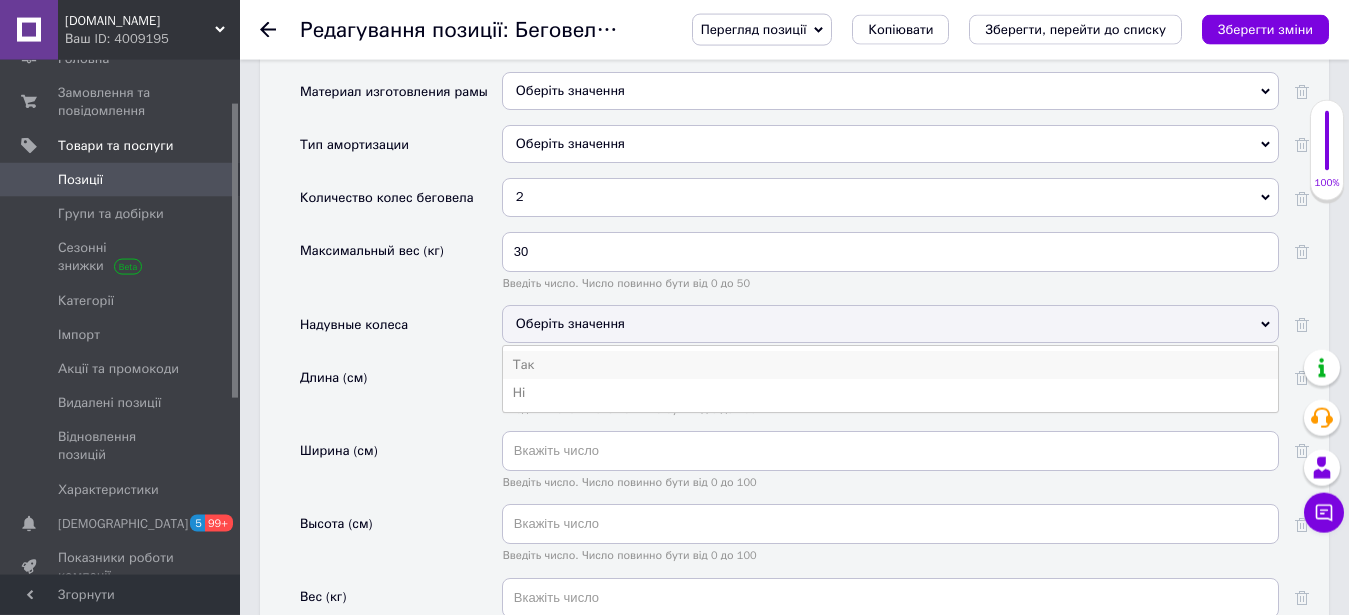 click on "Так" at bounding box center [890, 365] 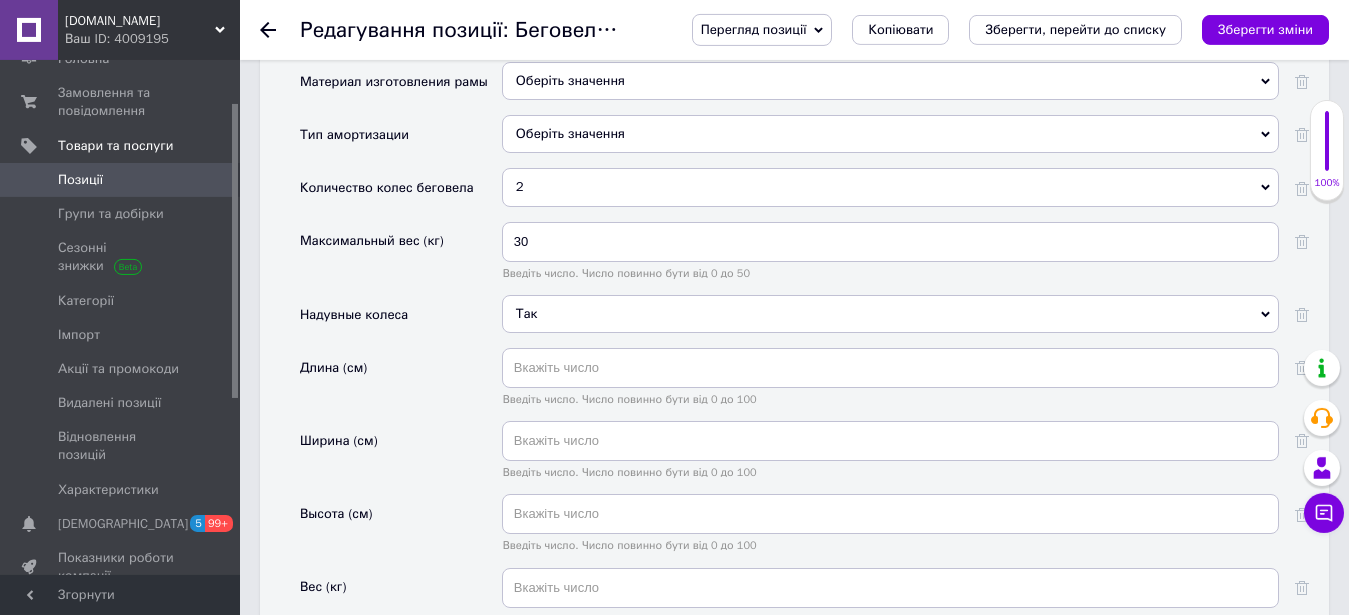 scroll, scrollTop: 2741, scrollLeft: 0, axis: vertical 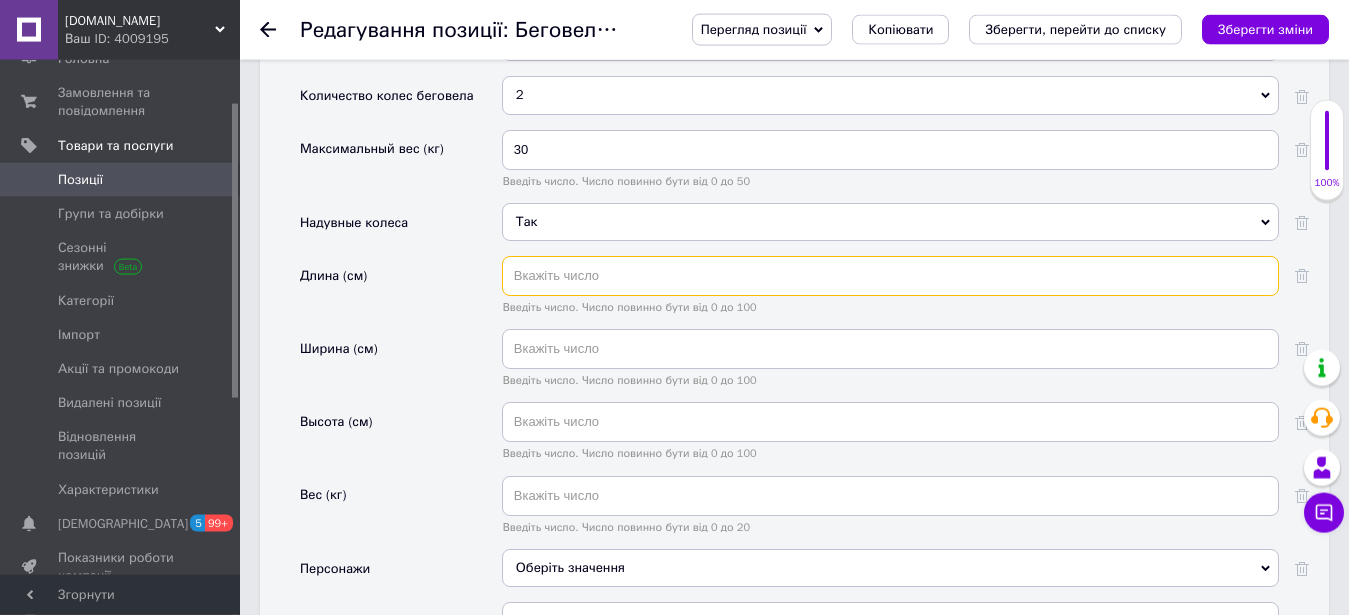 click at bounding box center (890, 276) 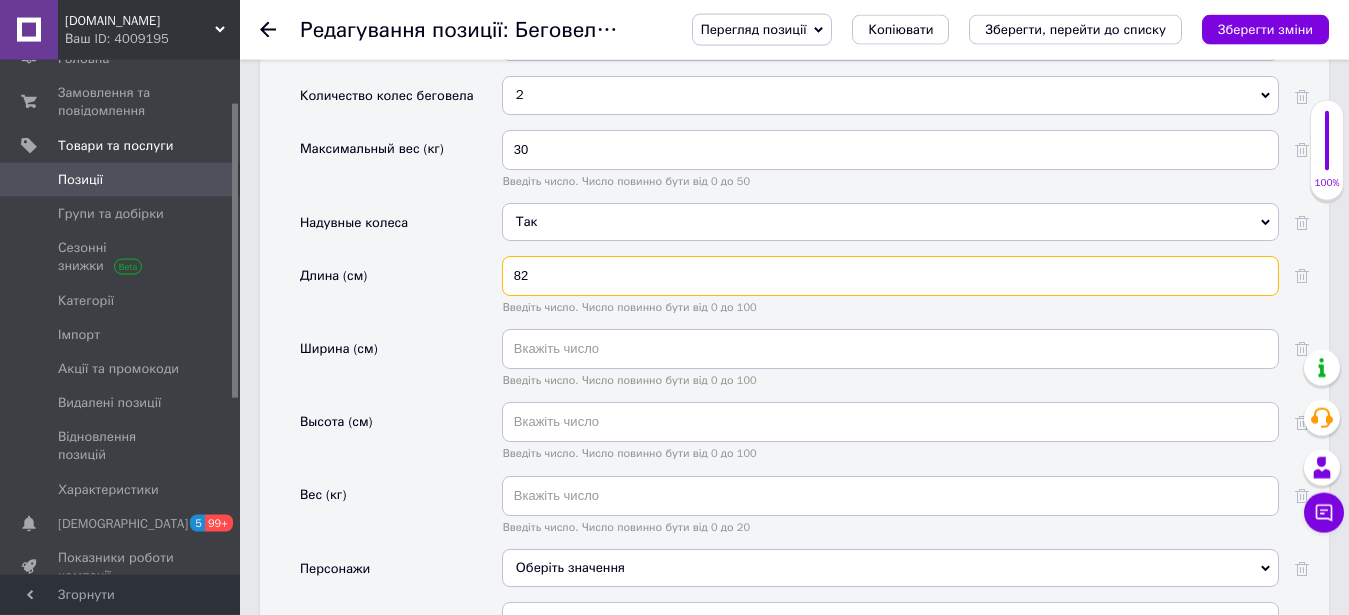 scroll, scrollTop: 2945, scrollLeft: 0, axis: vertical 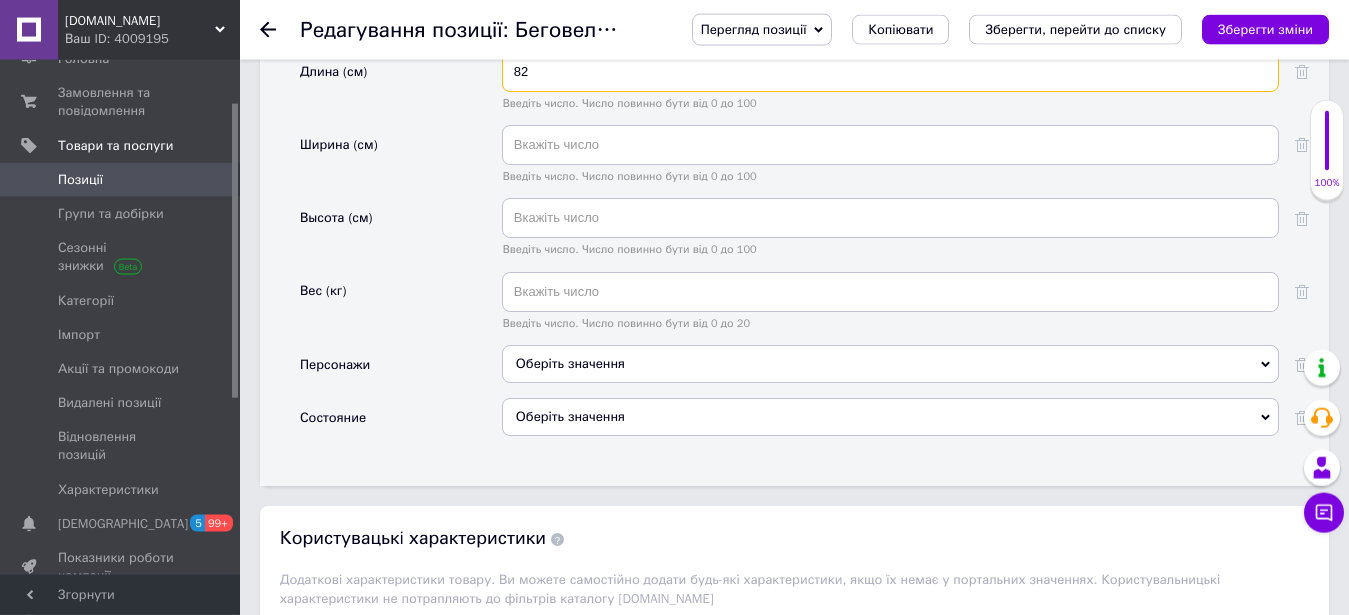 type on "82" 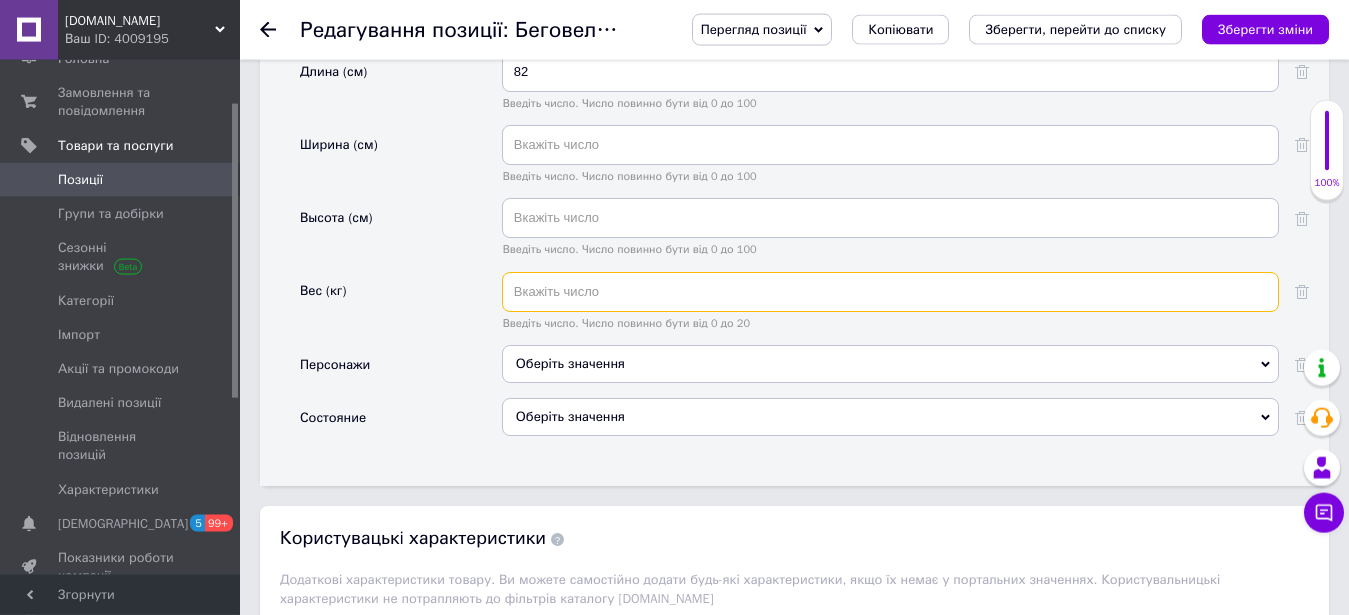 click at bounding box center [890, 292] 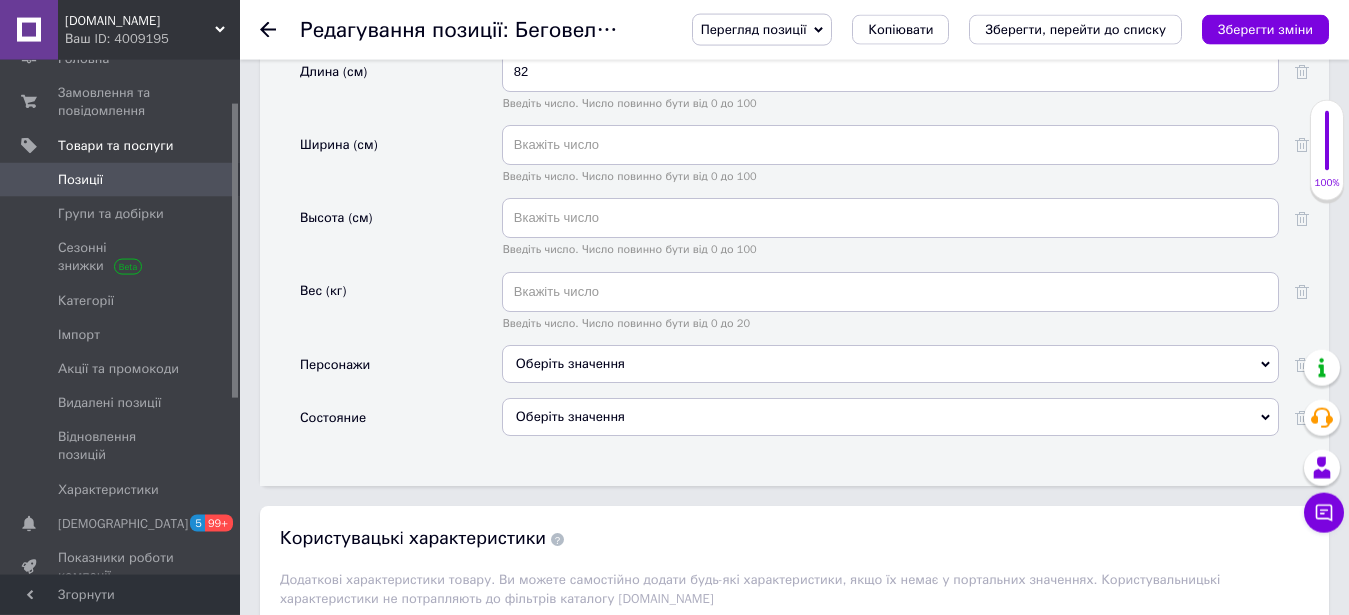 click on "Оберіть значення" at bounding box center [890, 417] 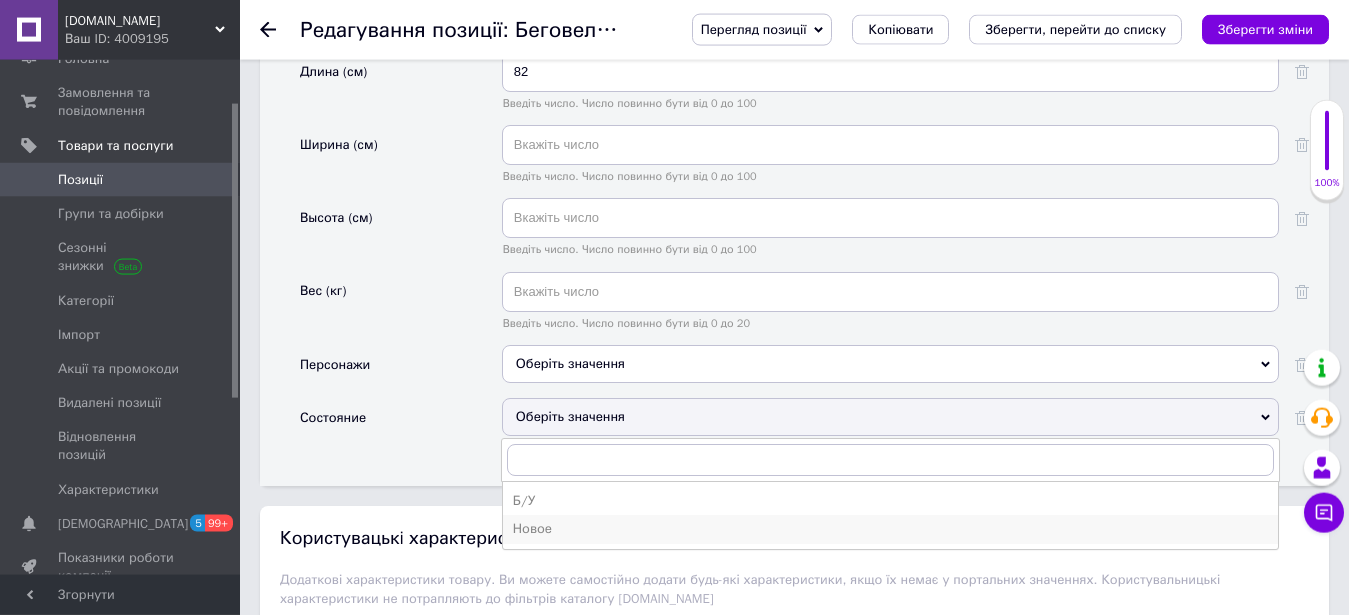 click on "Новое" at bounding box center [890, 529] 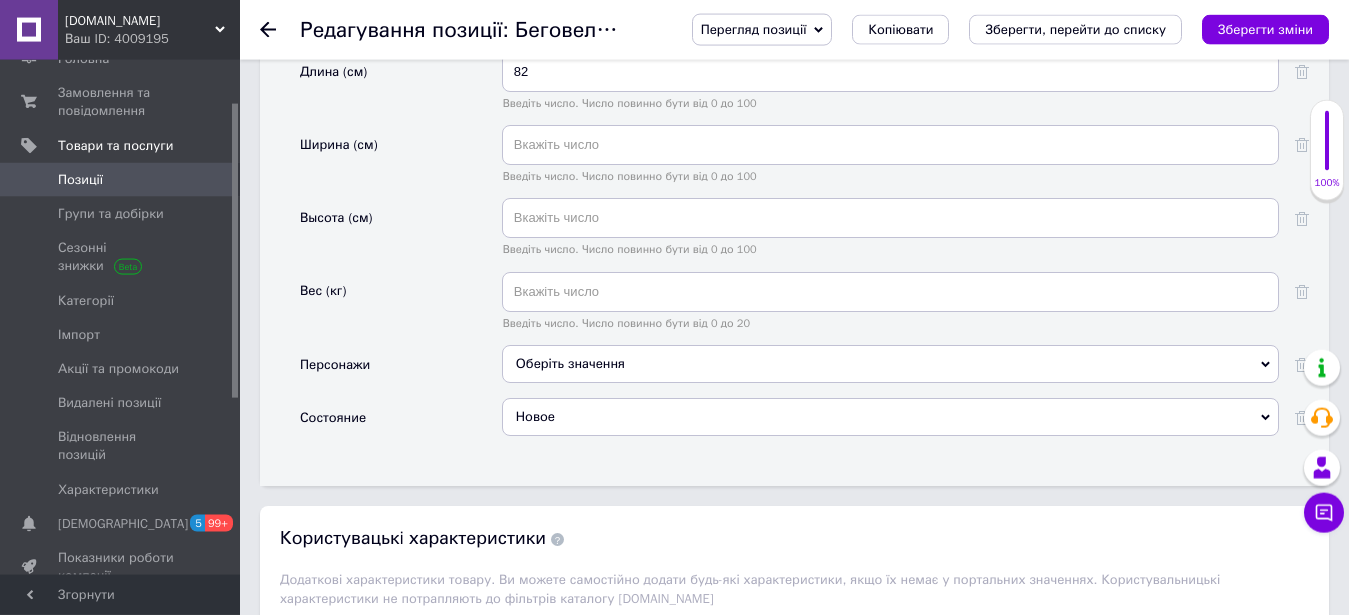 scroll, scrollTop: 3251, scrollLeft: 0, axis: vertical 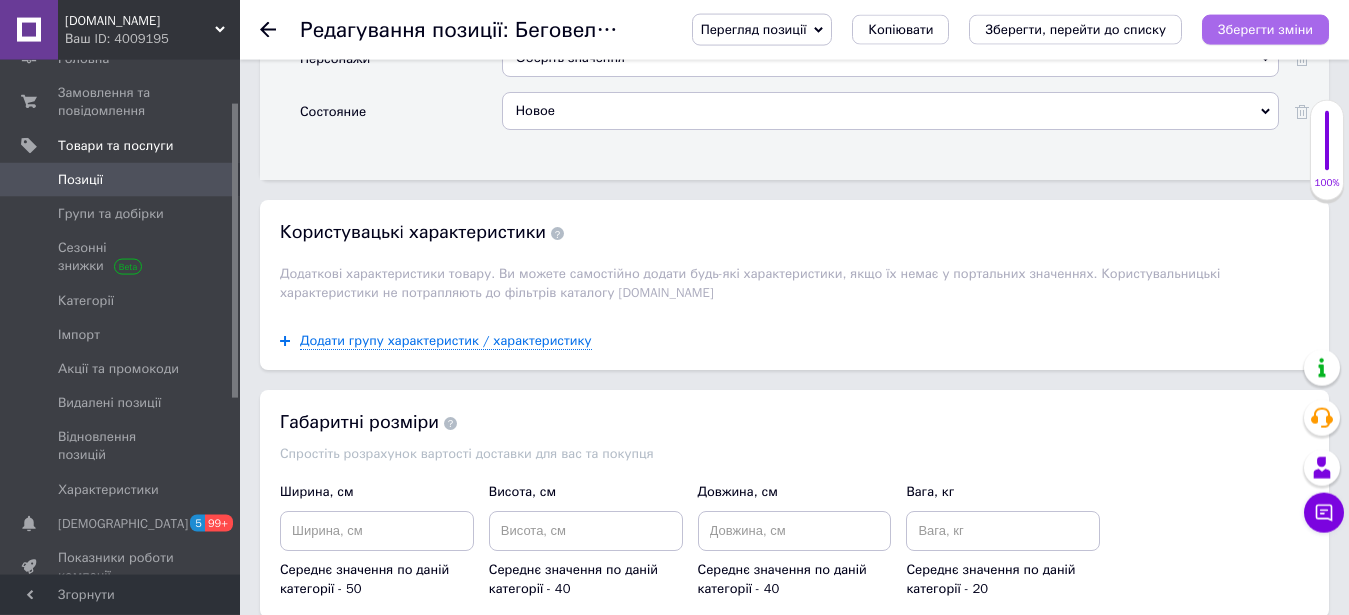click on "Зберегти зміни" at bounding box center [1265, 29] 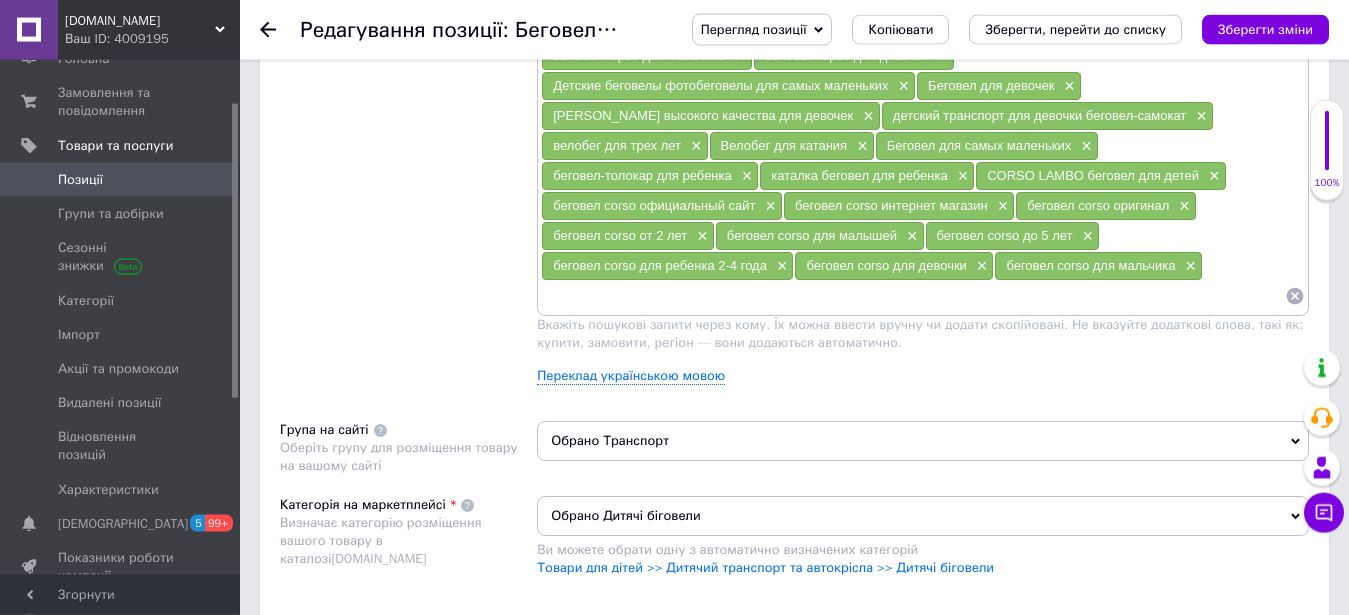 scroll, scrollTop: 978, scrollLeft: 0, axis: vertical 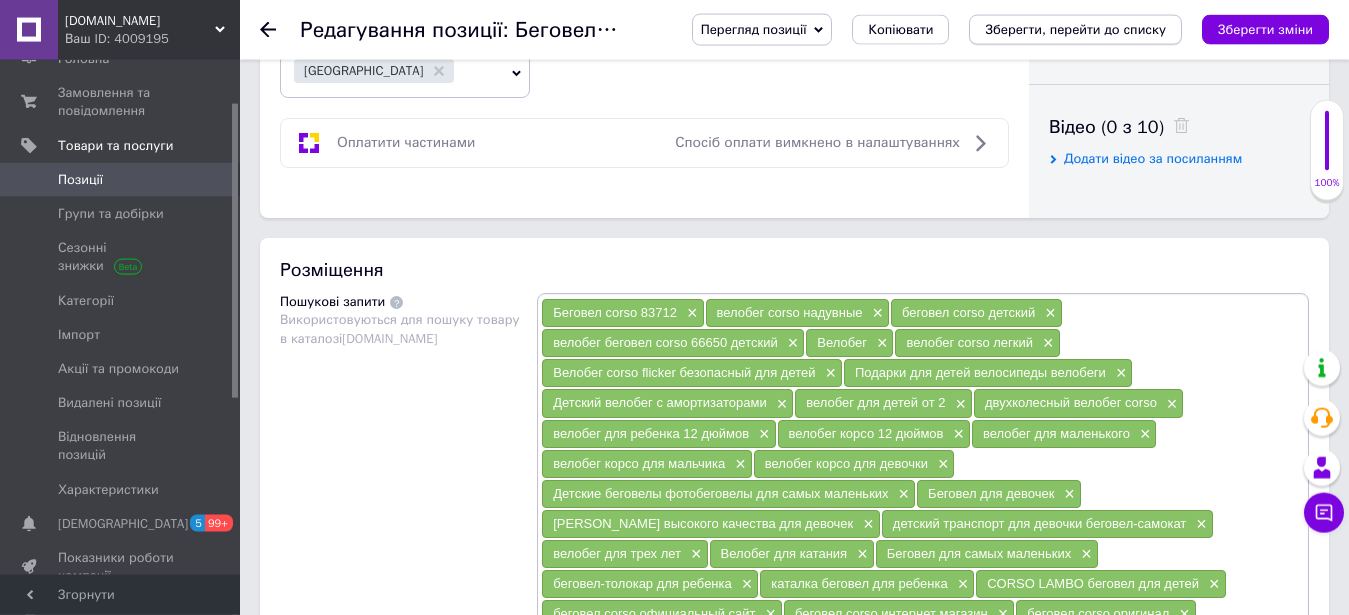 click on "Зберегти, перейти до списку" at bounding box center (1075, 30) 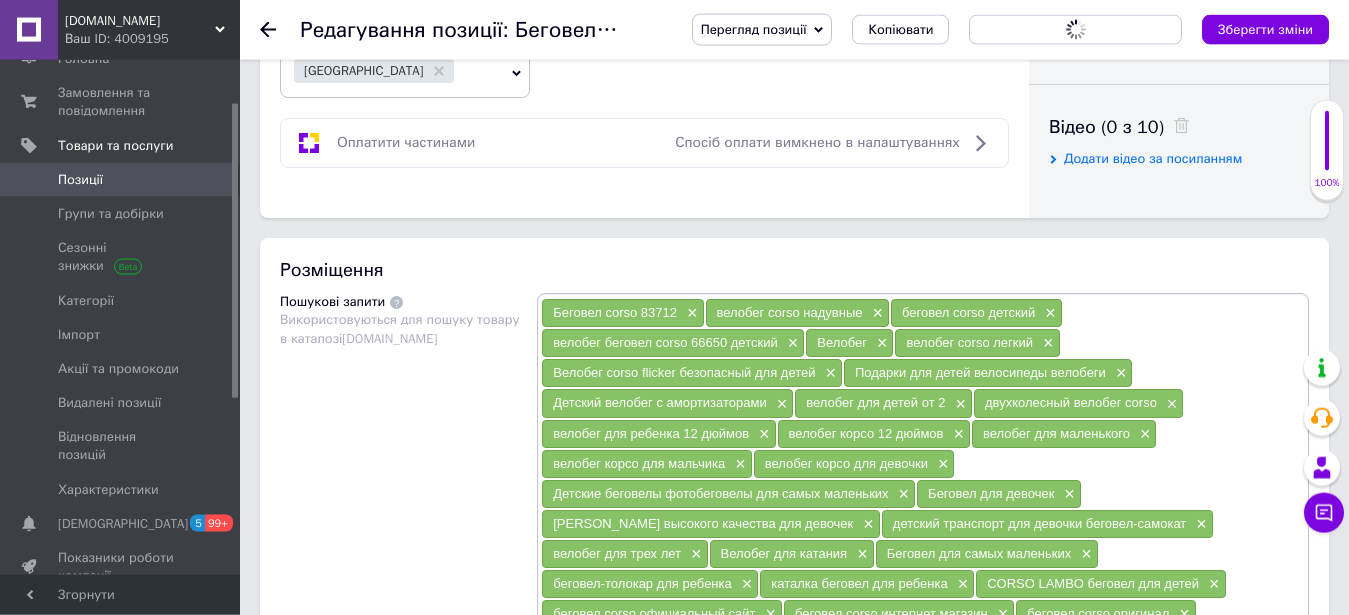 scroll, scrollTop: 908, scrollLeft: 0, axis: vertical 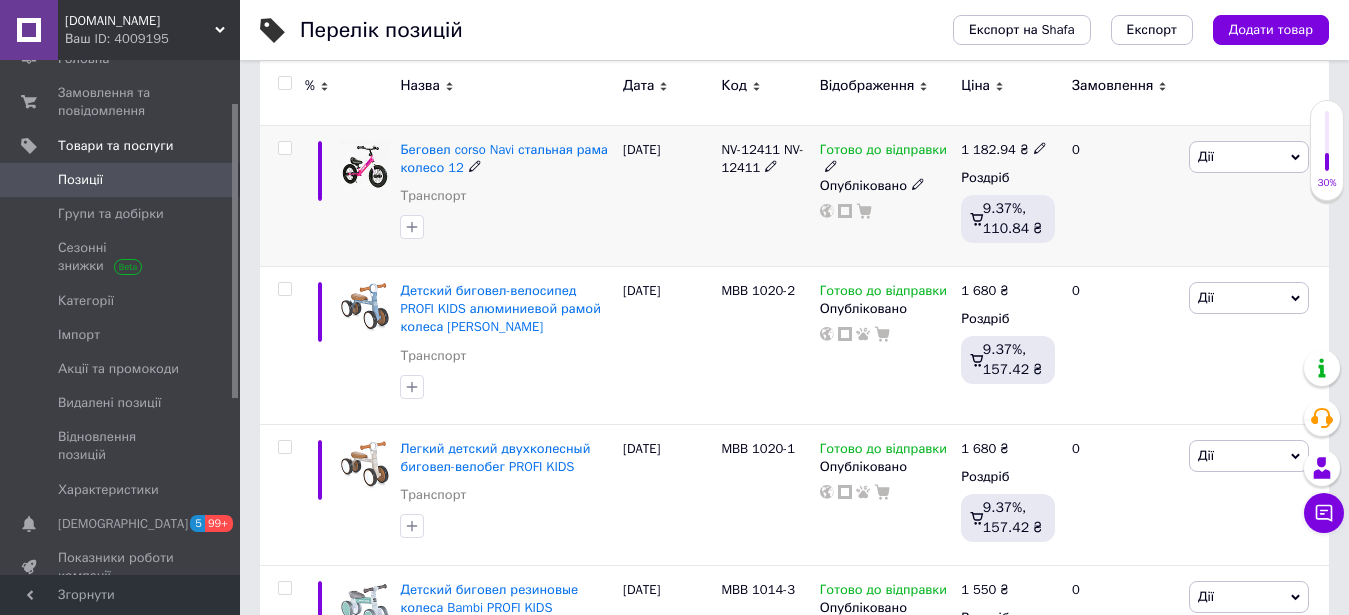 click at bounding box center (771, 165) 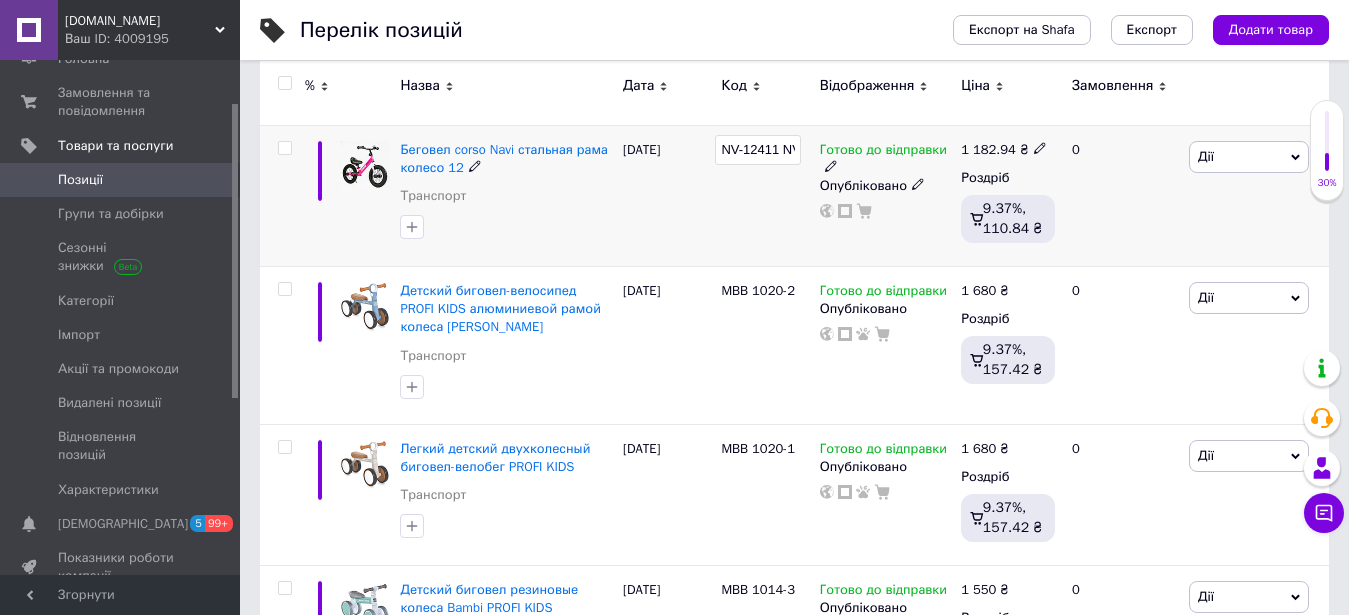 scroll, scrollTop: 0, scrollLeft: 44, axis: horizontal 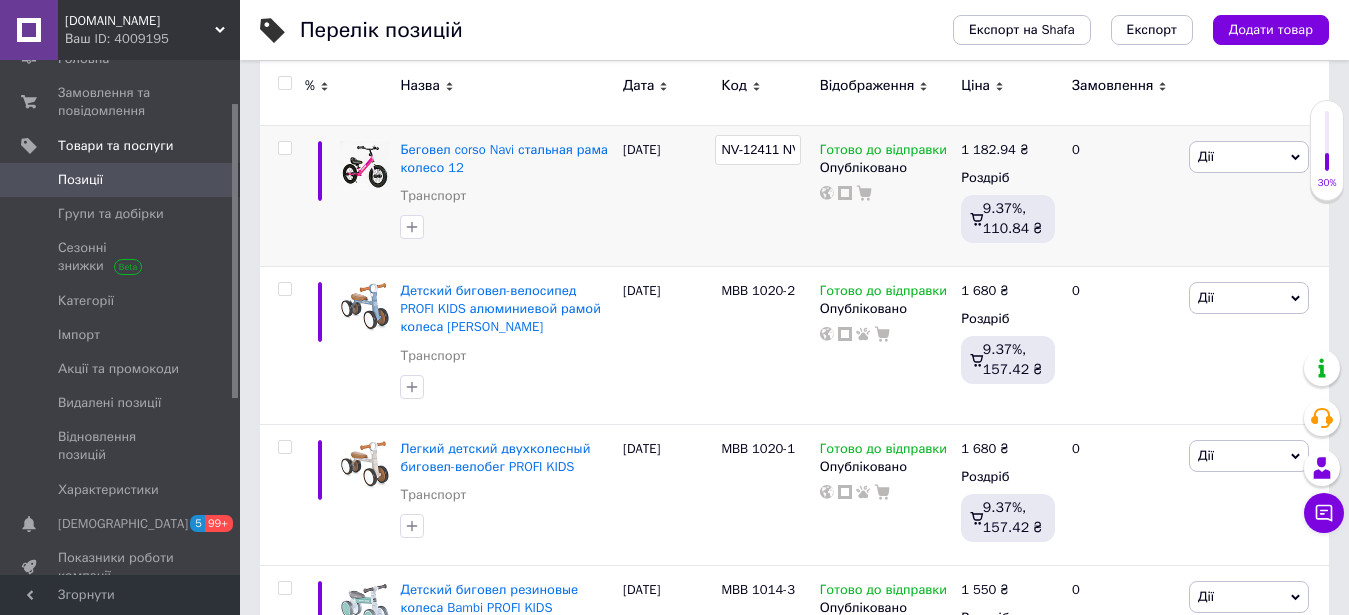 type on "2411" 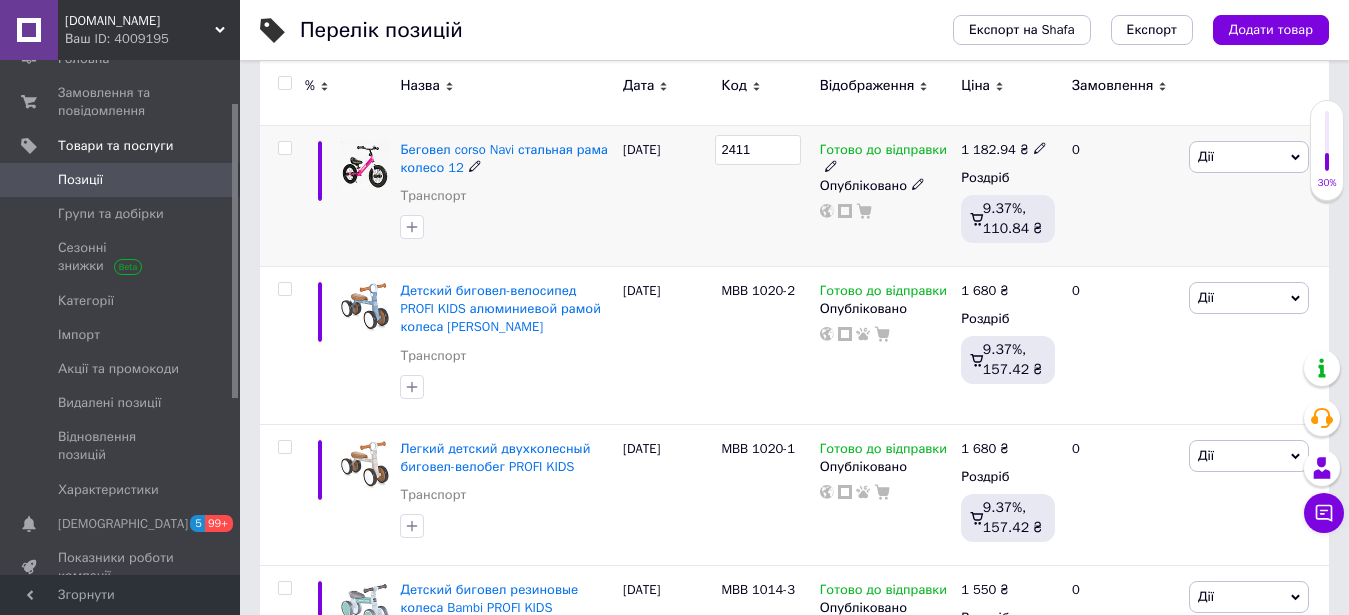 click on "2411" at bounding box center (757, 150) 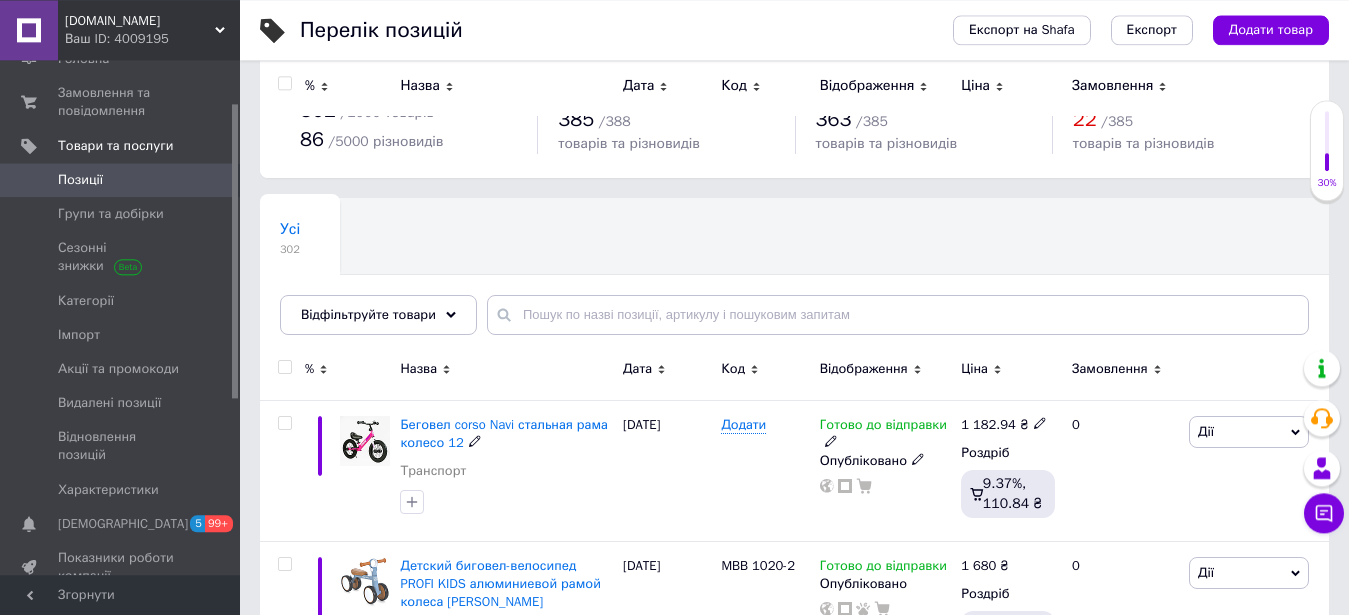 scroll, scrollTop: 0, scrollLeft: 0, axis: both 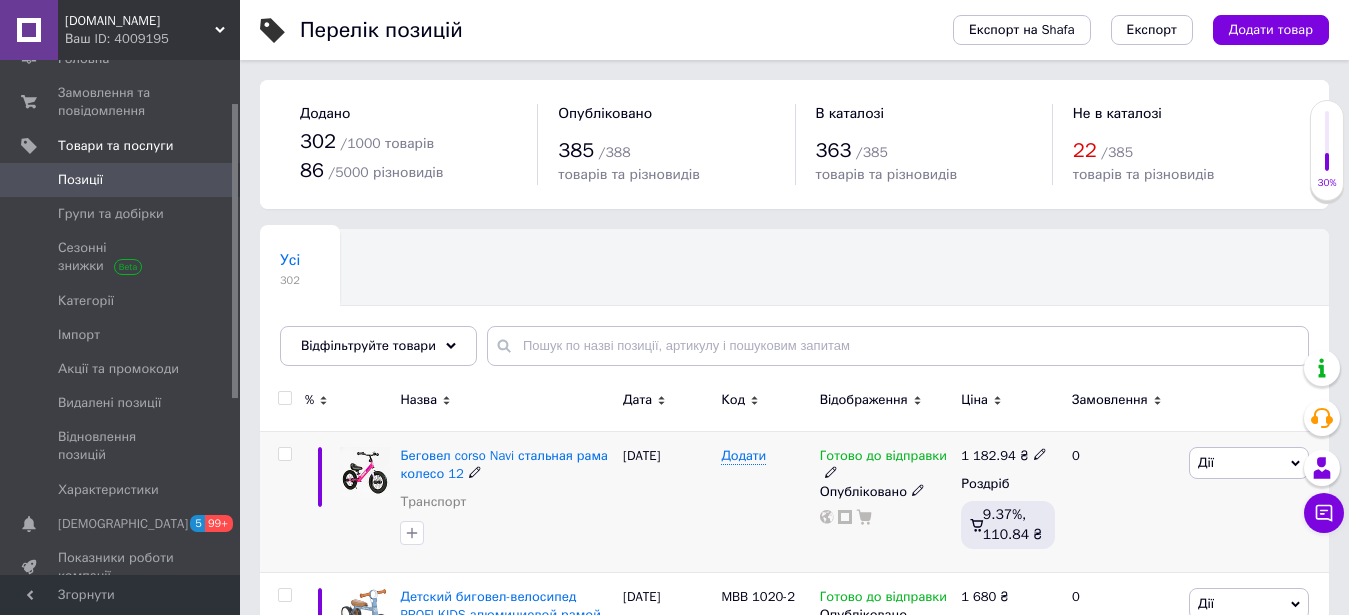 click on "Додати" at bounding box center [765, 501] 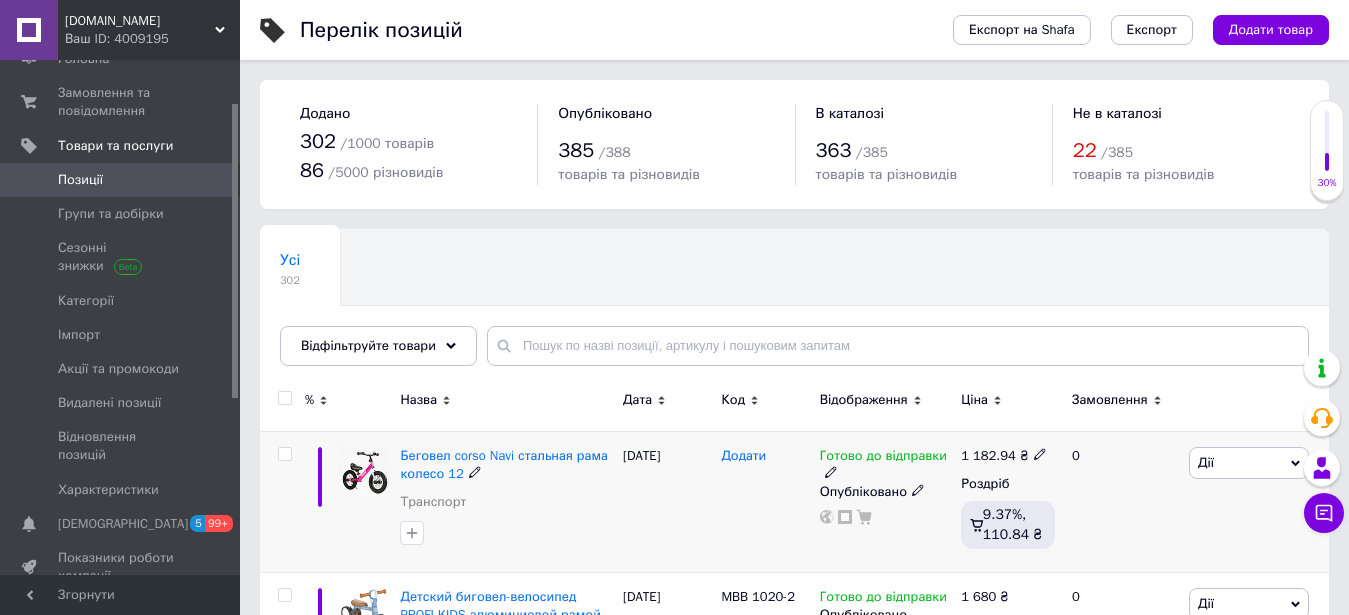 click on "Додати" at bounding box center (743, 456) 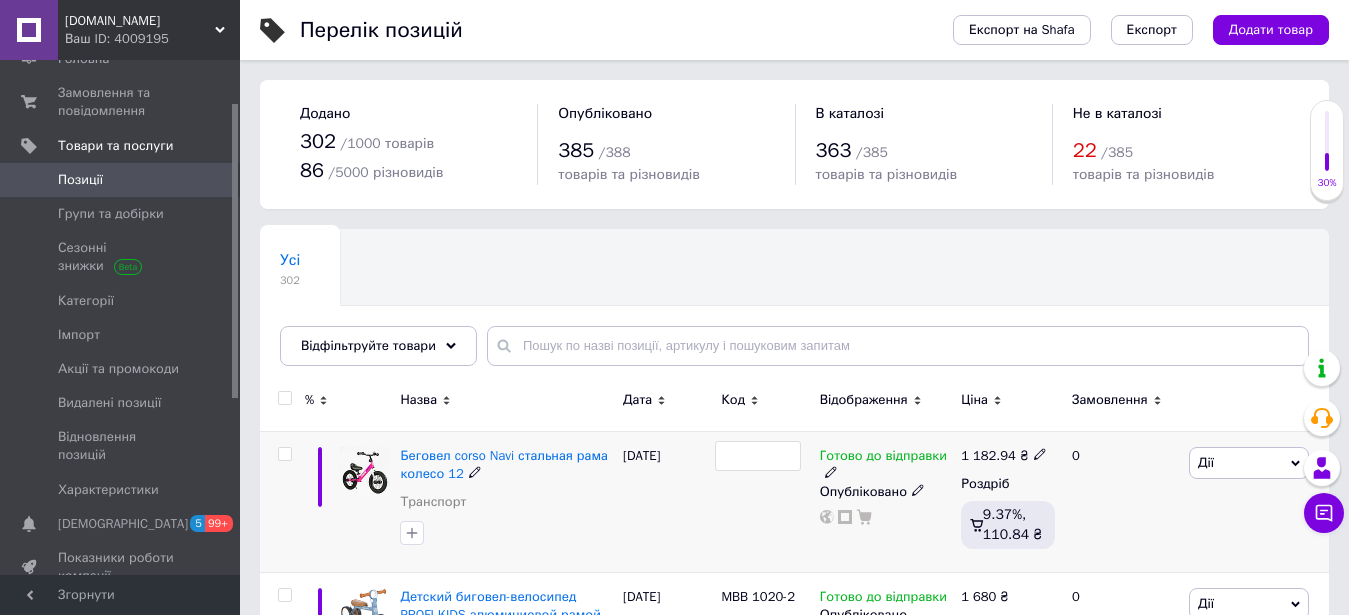 type on "NV-12411" 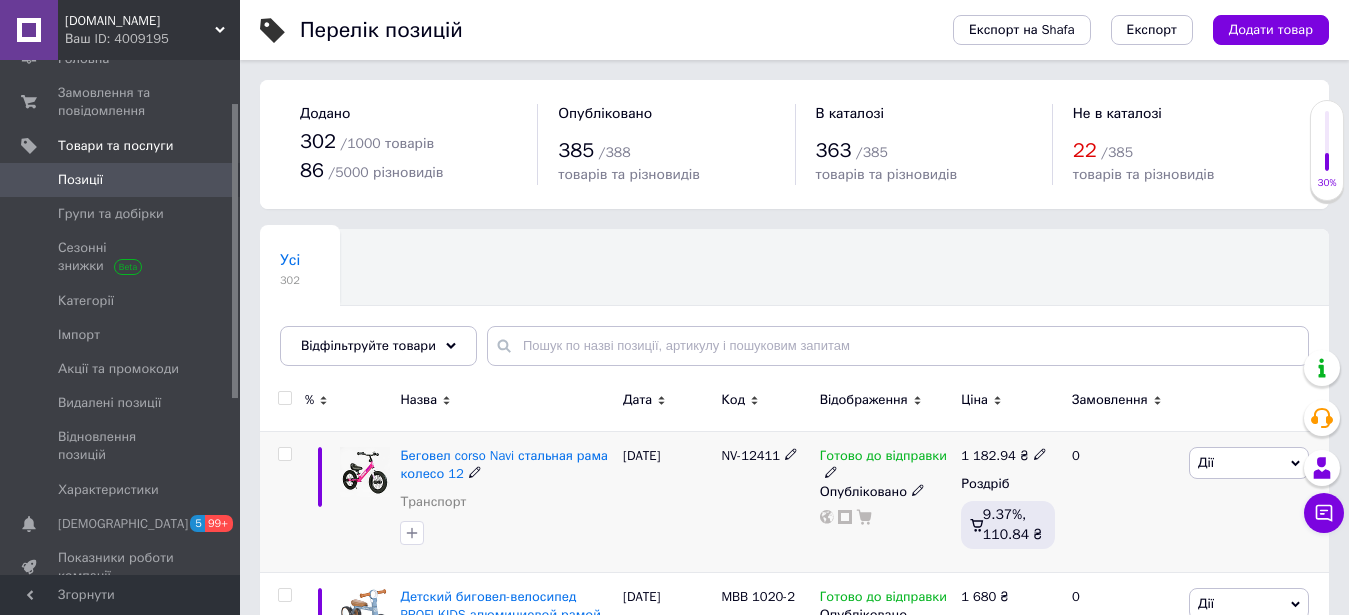 scroll, scrollTop: 204, scrollLeft: 0, axis: vertical 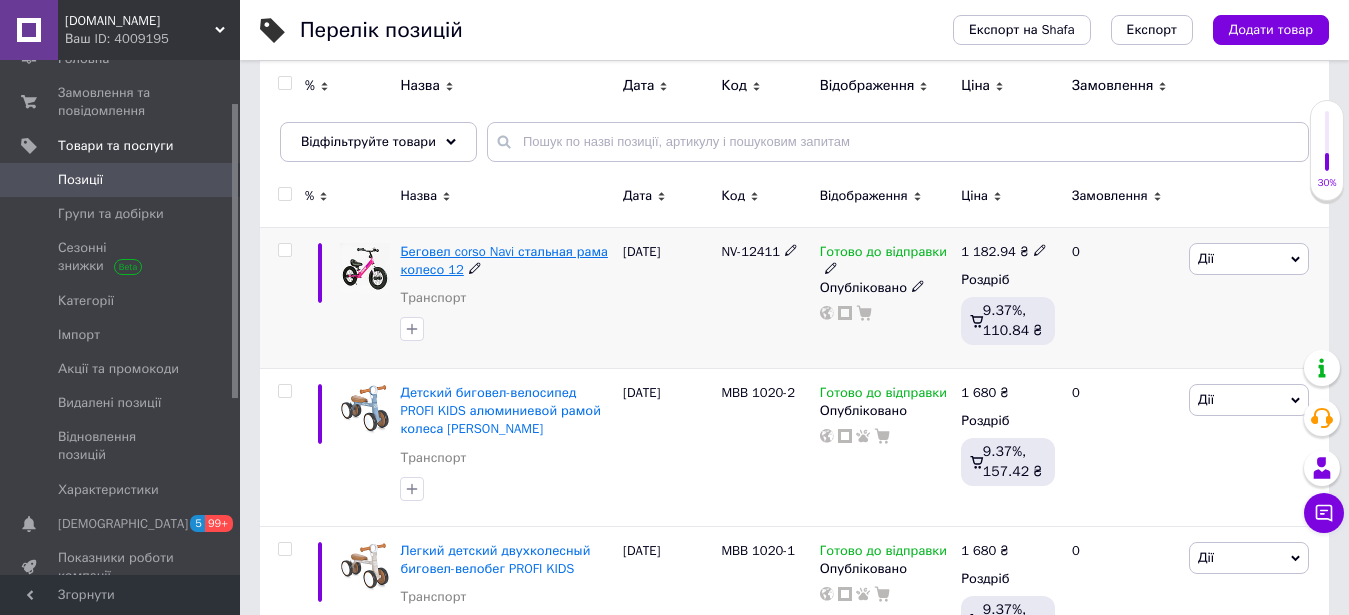 click on "Беговел corso Navi стальная рама колесо 12" at bounding box center (503, 260) 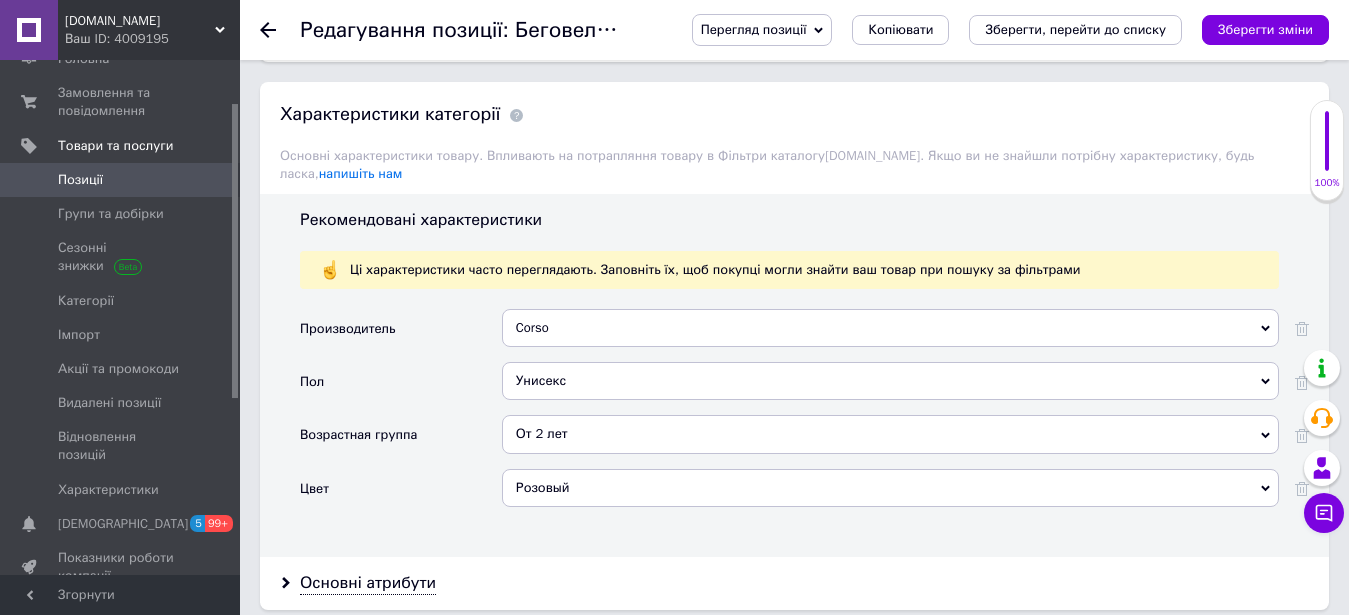 scroll, scrollTop: 2244, scrollLeft: 0, axis: vertical 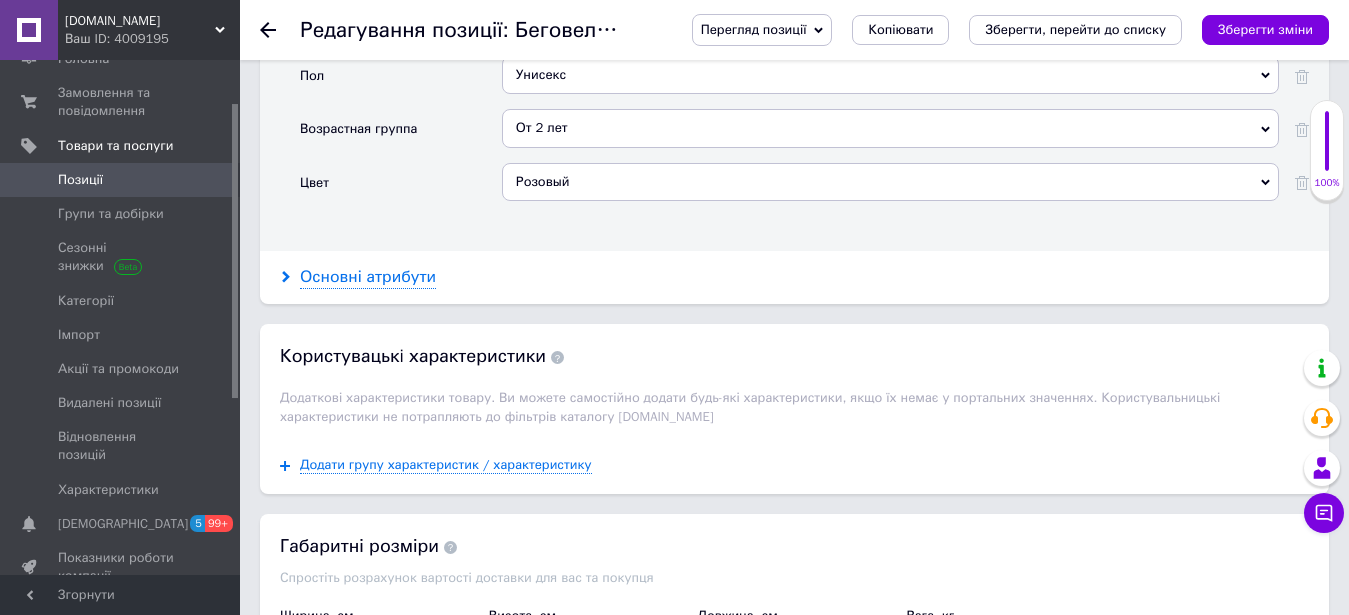 click on "Основні атрибути" at bounding box center (368, 277) 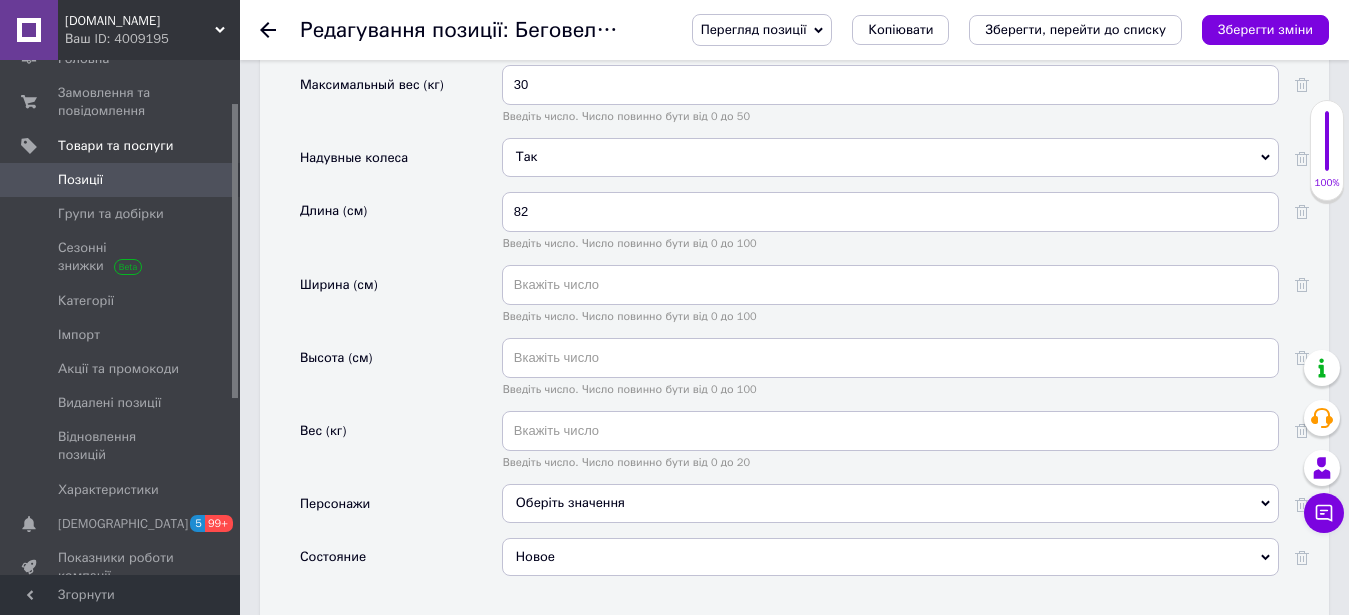 scroll, scrollTop: 2244, scrollLeft: 0, axis: vertical 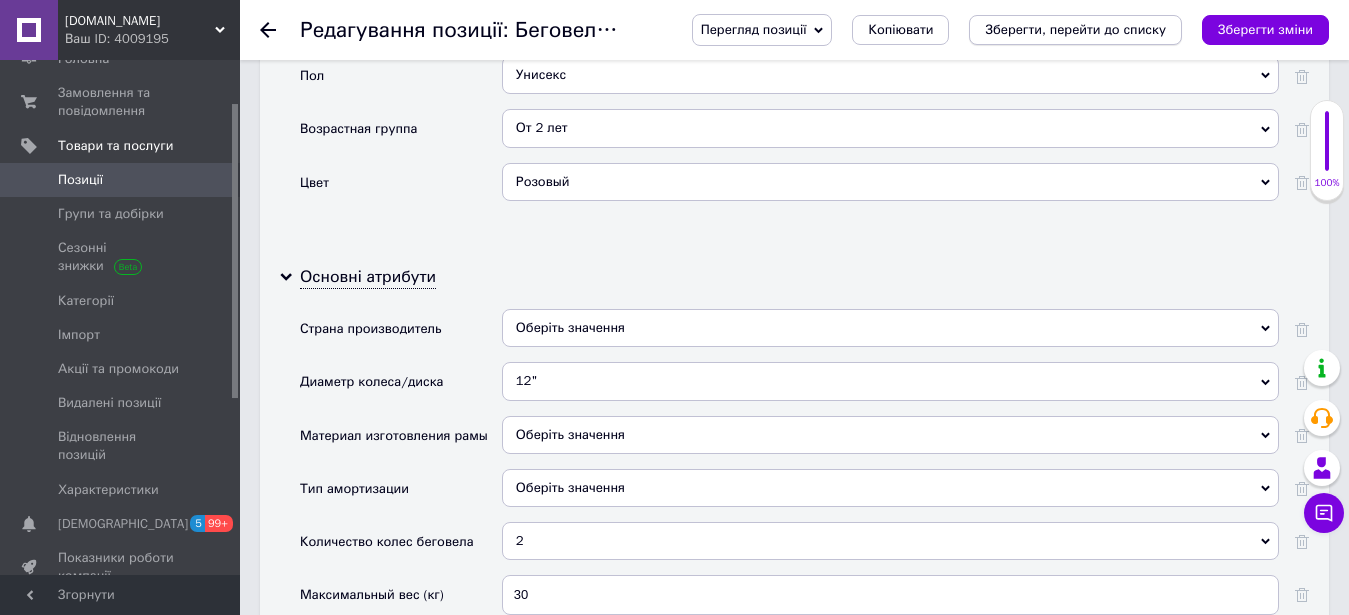 click on "Зберегти, перейти до списку" at bounding box center (1075, 29) 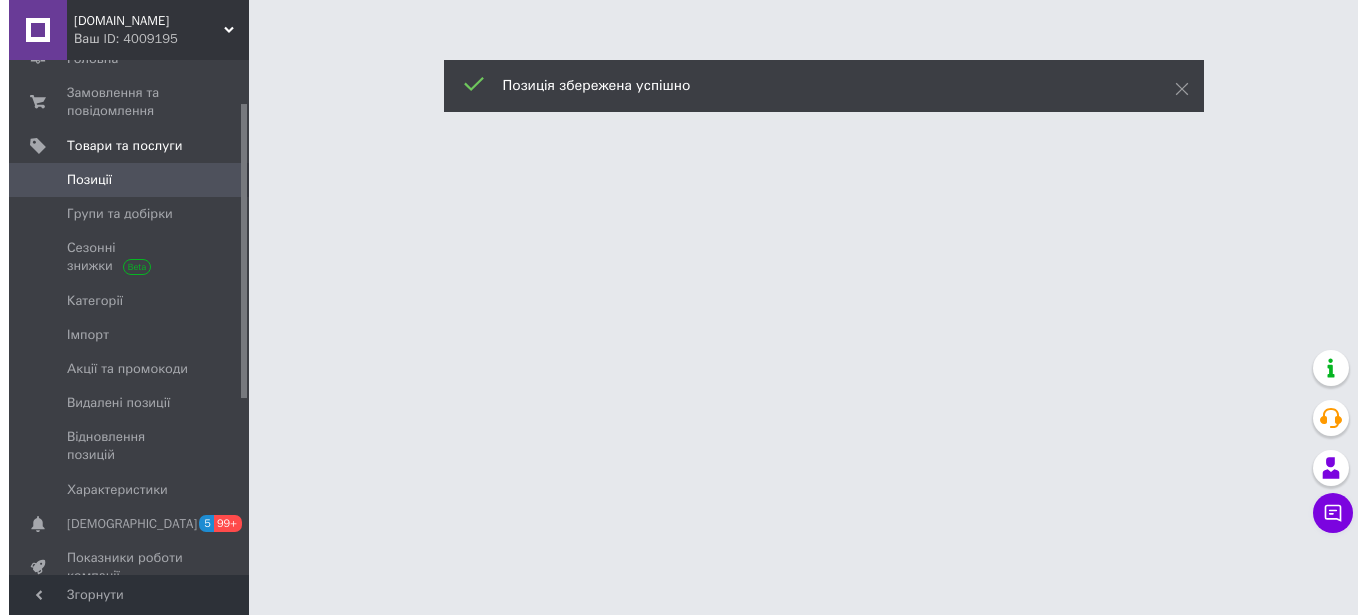 scroll, scrollTop: 0, scrollLeft: 0, axis: both 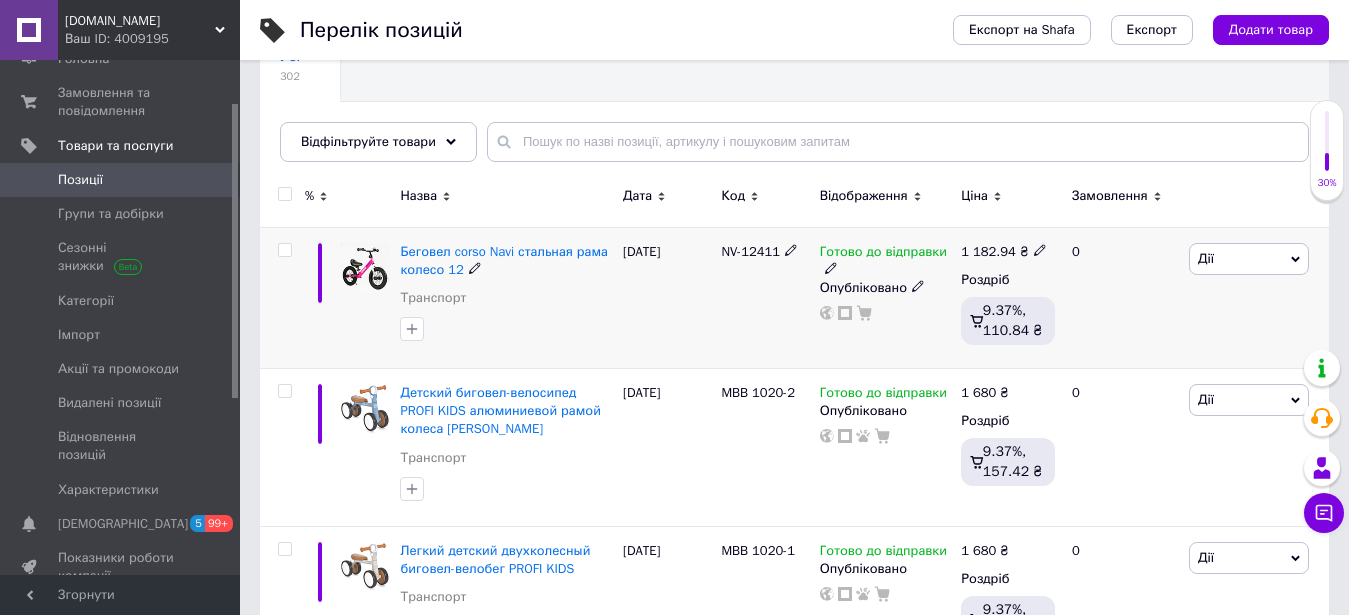 click at bounding box center [284, 250] 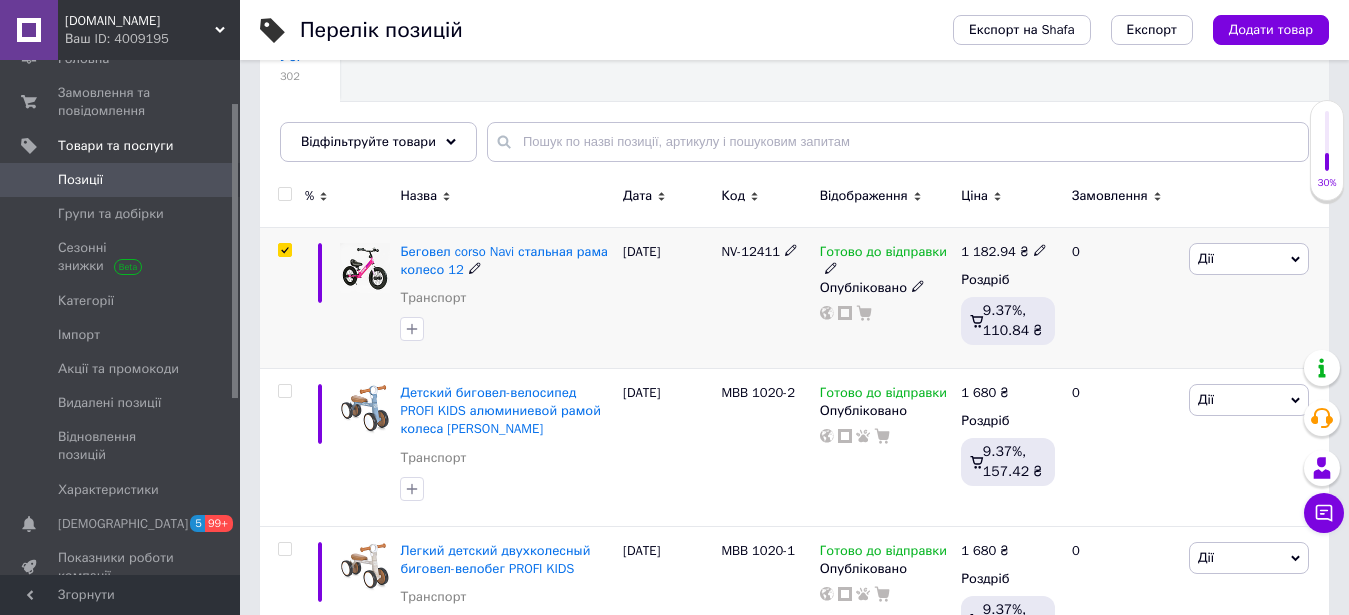 checkbox on "true" 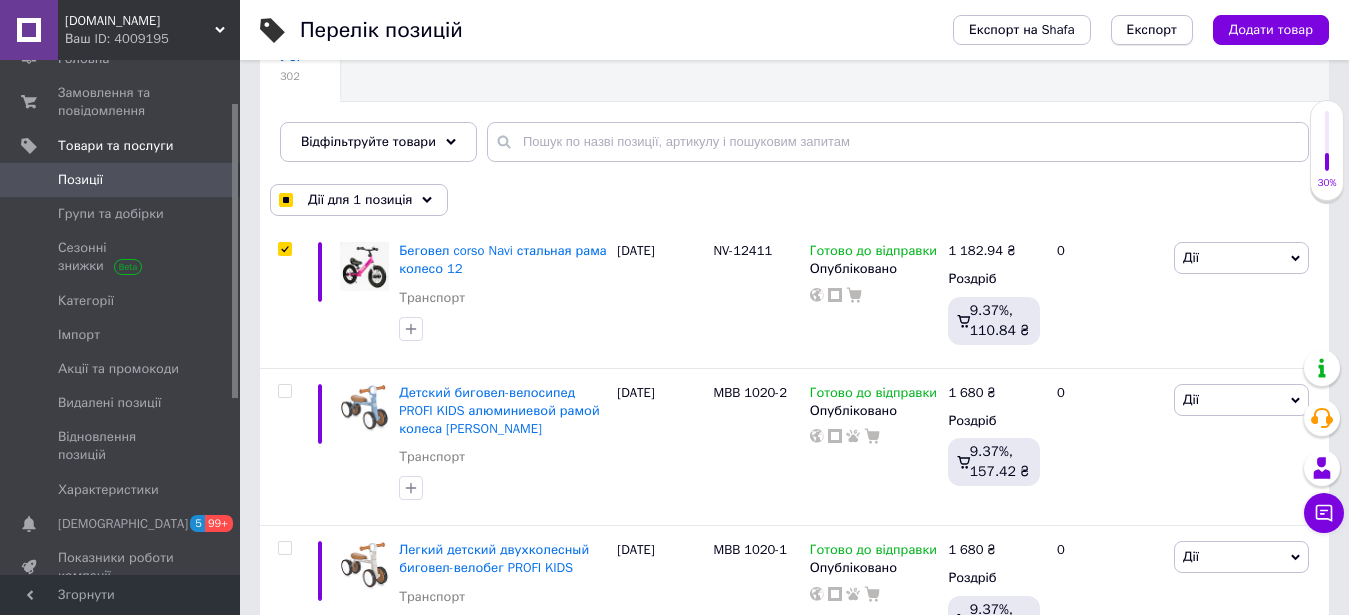 click on "Експорт" at bounding box center (1152, 30) 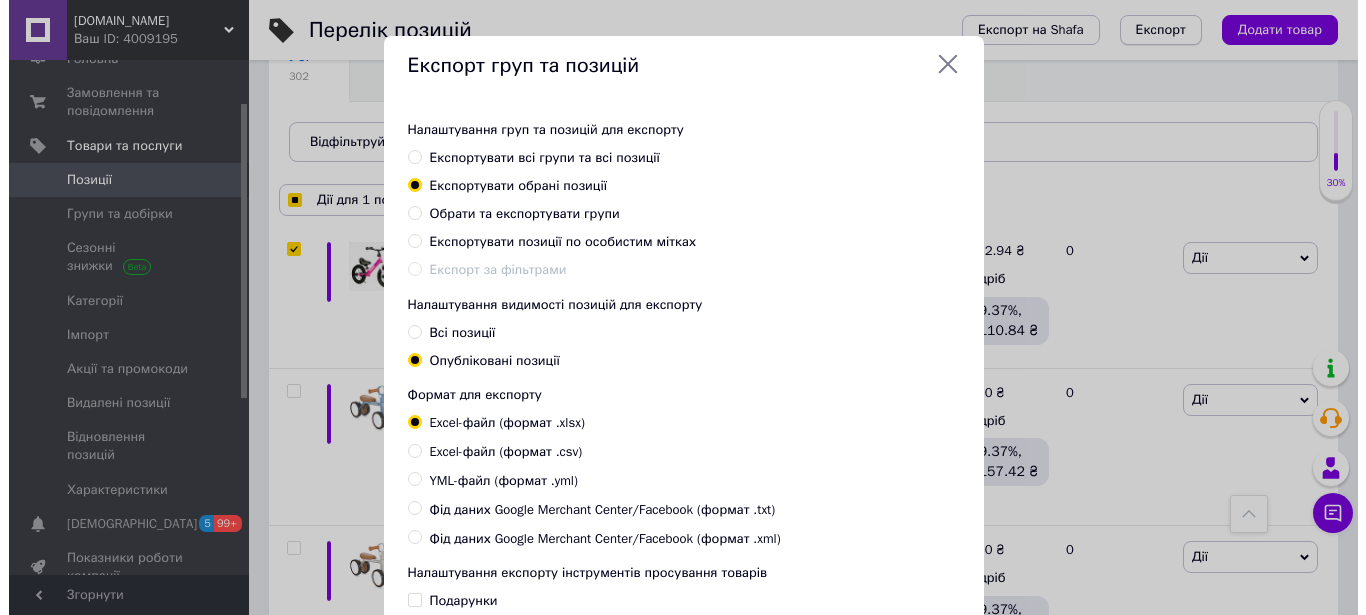 scroll, scrollTop: 510, scrollLeft: 0, axis: vertical 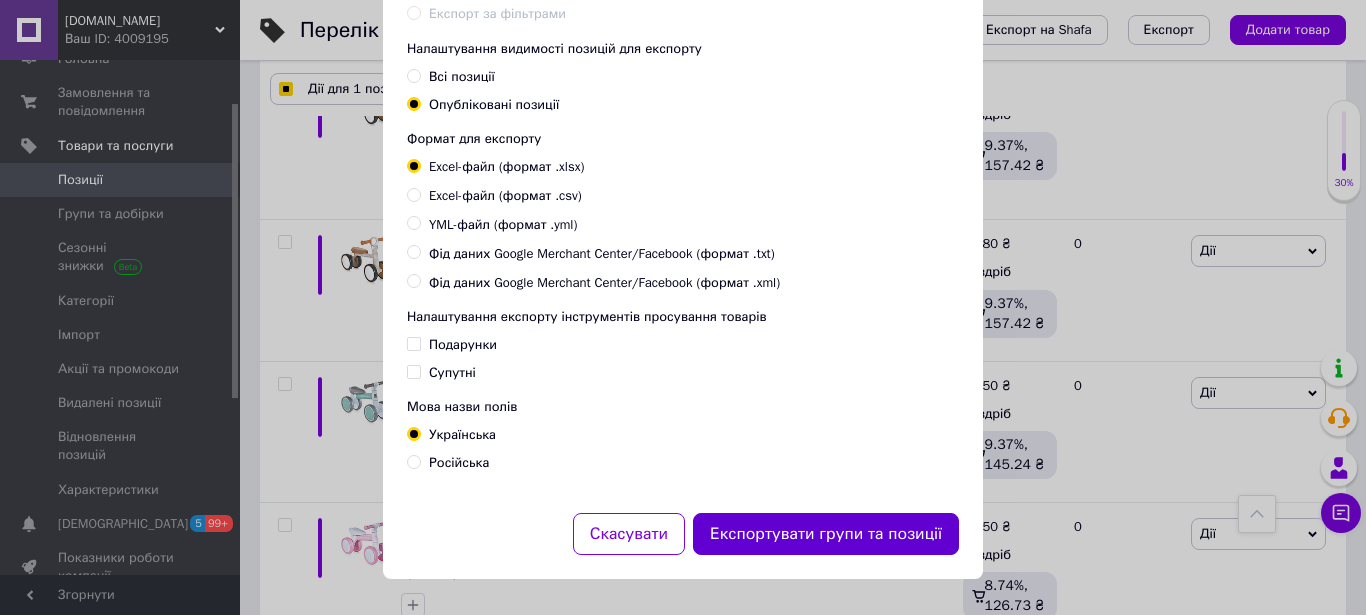 click on "Експортувати групи та позиції" at bounding box center (826, 534) 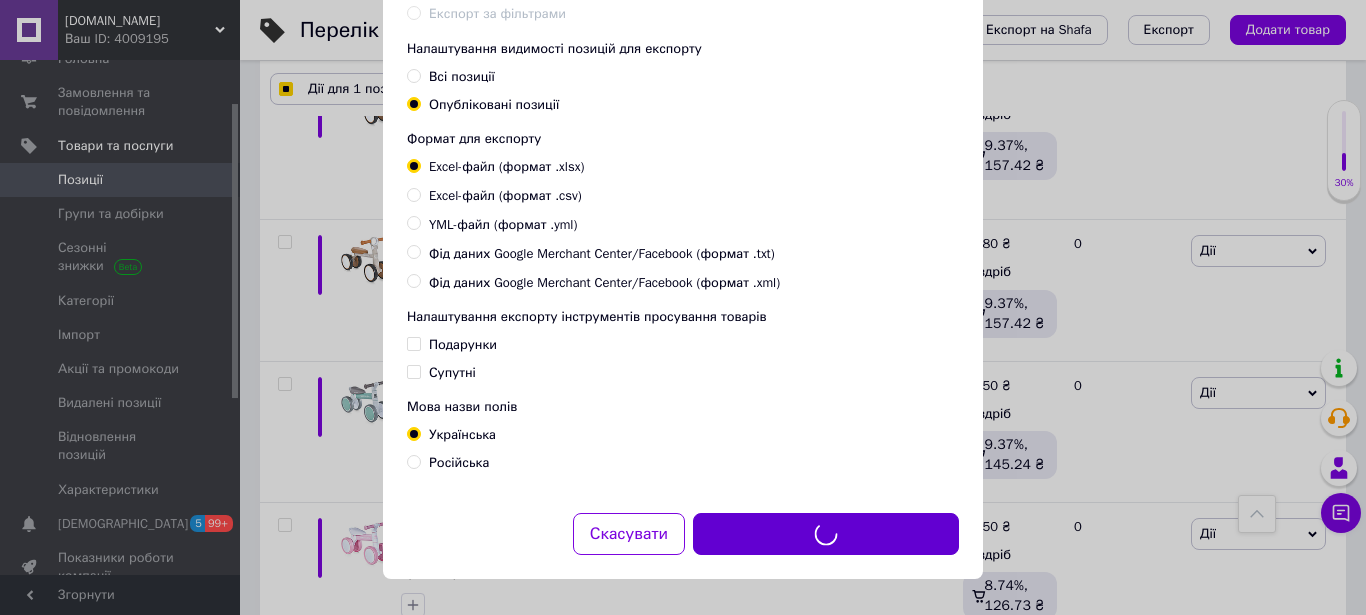 checkbox on "true" 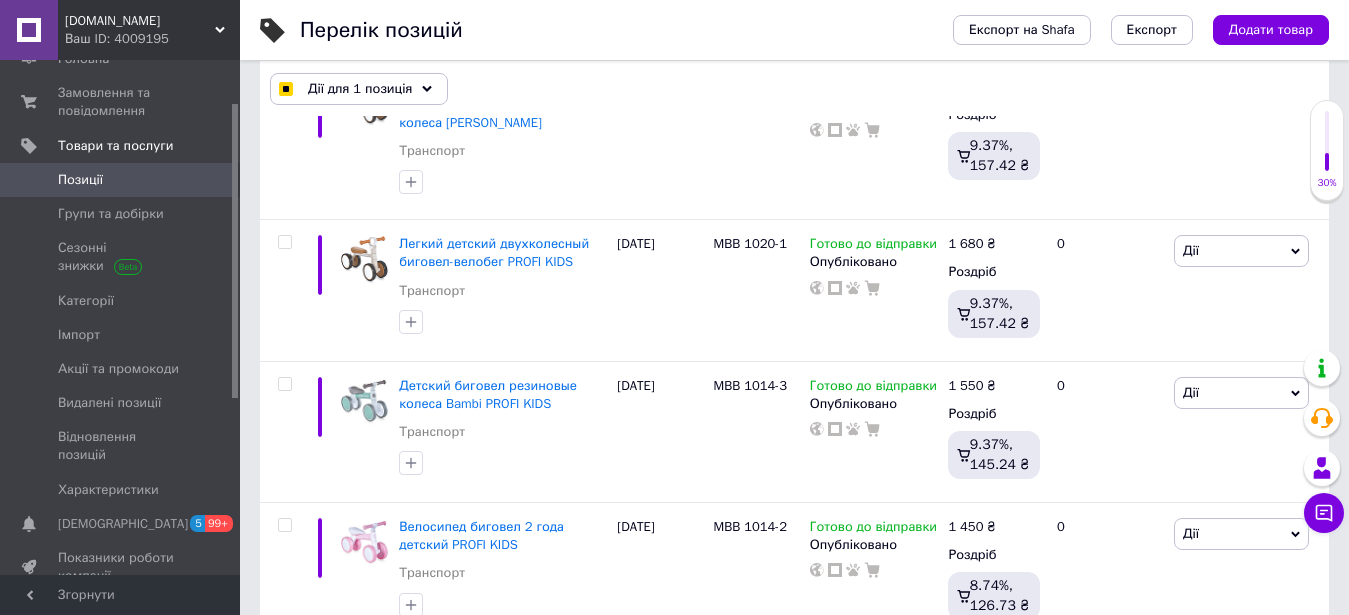 scroll, scrollTop: 102, scrollLeft: 0, axis: vertical 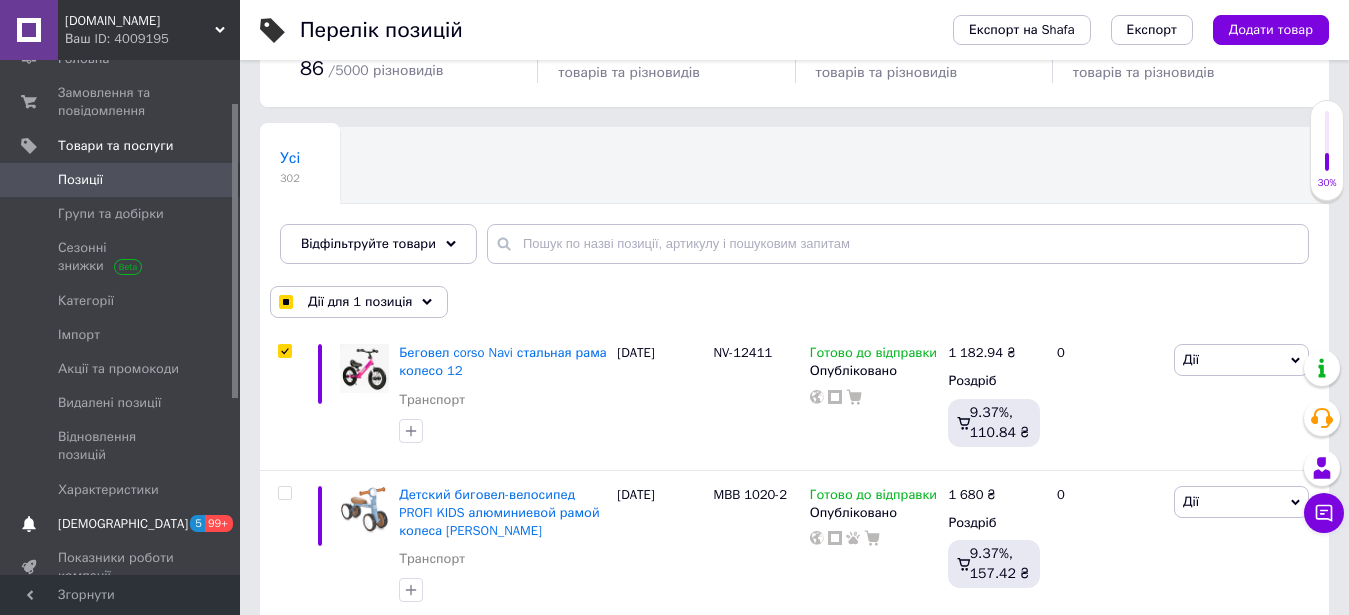 click on "[DEMOGRAPHIC_DATA]" at bounding box center (121, 524) 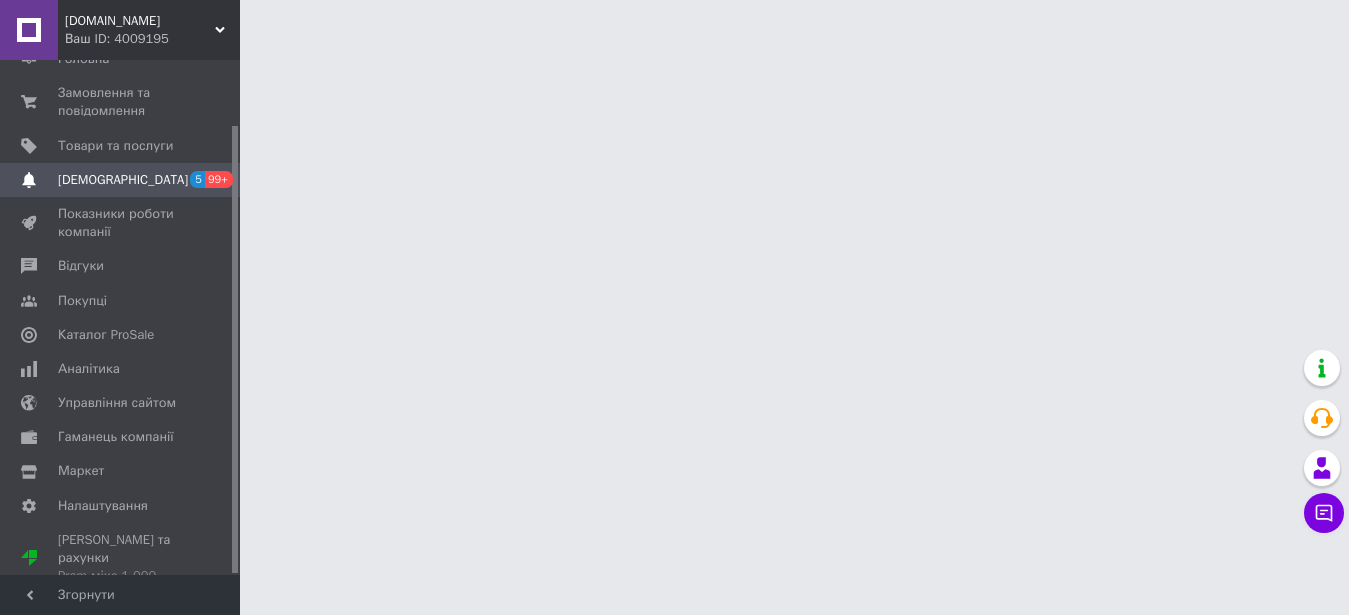 scroll, scrollTop: 0, scrollLeft: 0, axis: both 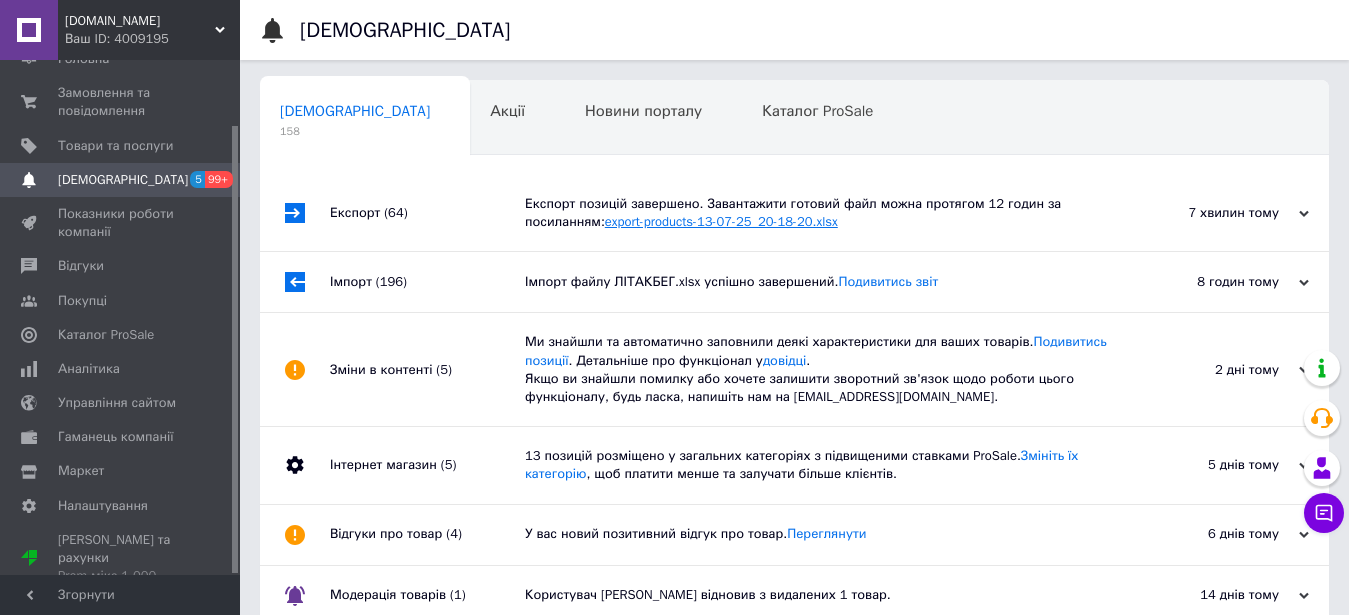 click on "export-products-13-07-25_20-18-20.xlsx" at bounding box center [721, 221] 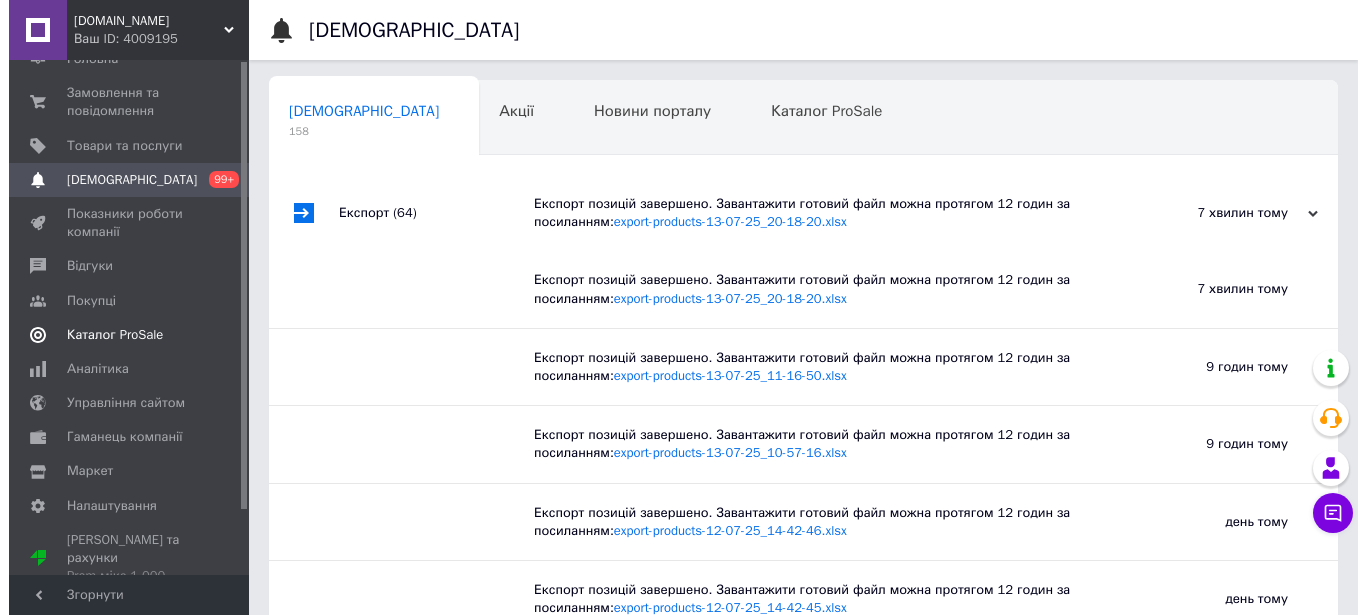 scroll, scrollTop: 0, scrollLeft: 0, axis: both 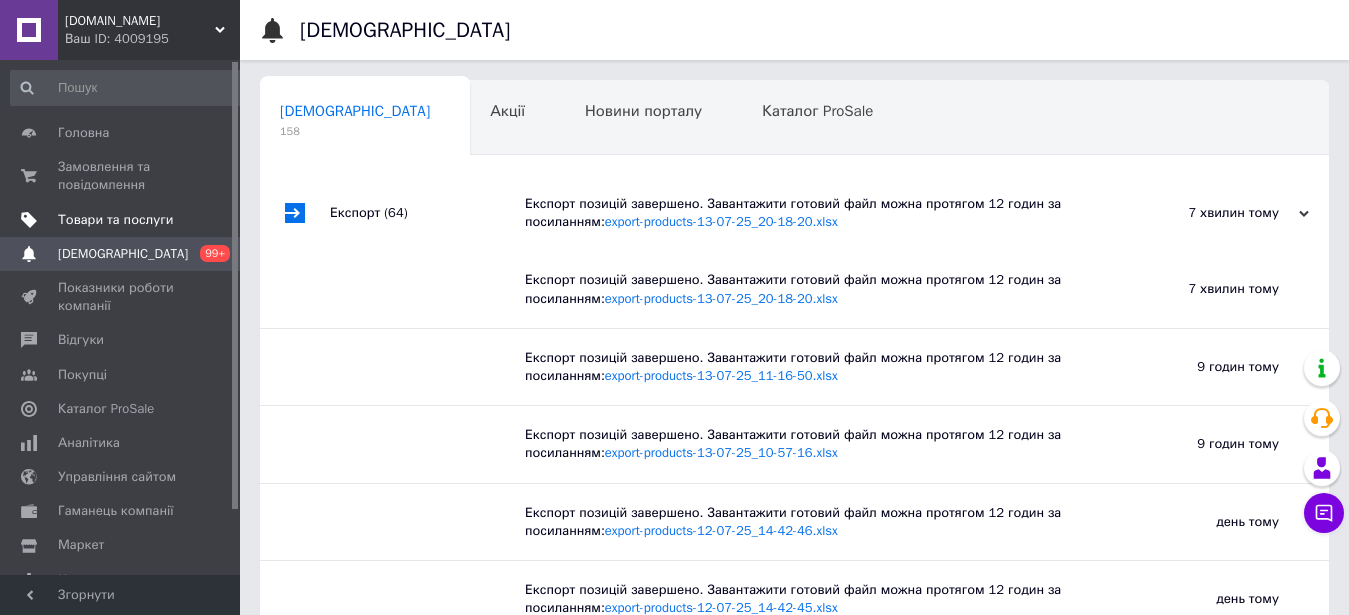 drag, startPoint x: 158, startPoint y: 223, endPoint x: 154, endPoint y: 210, distance: 13.601471 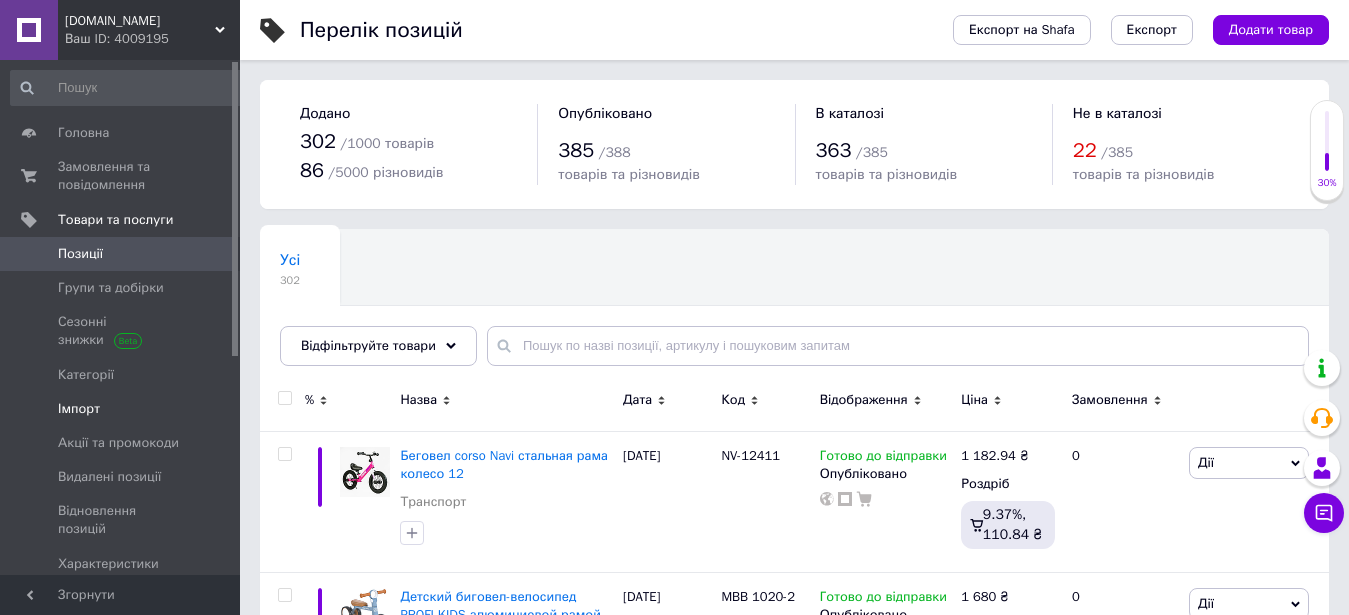 click on "Імпорт" at bounding box center [121, 409] 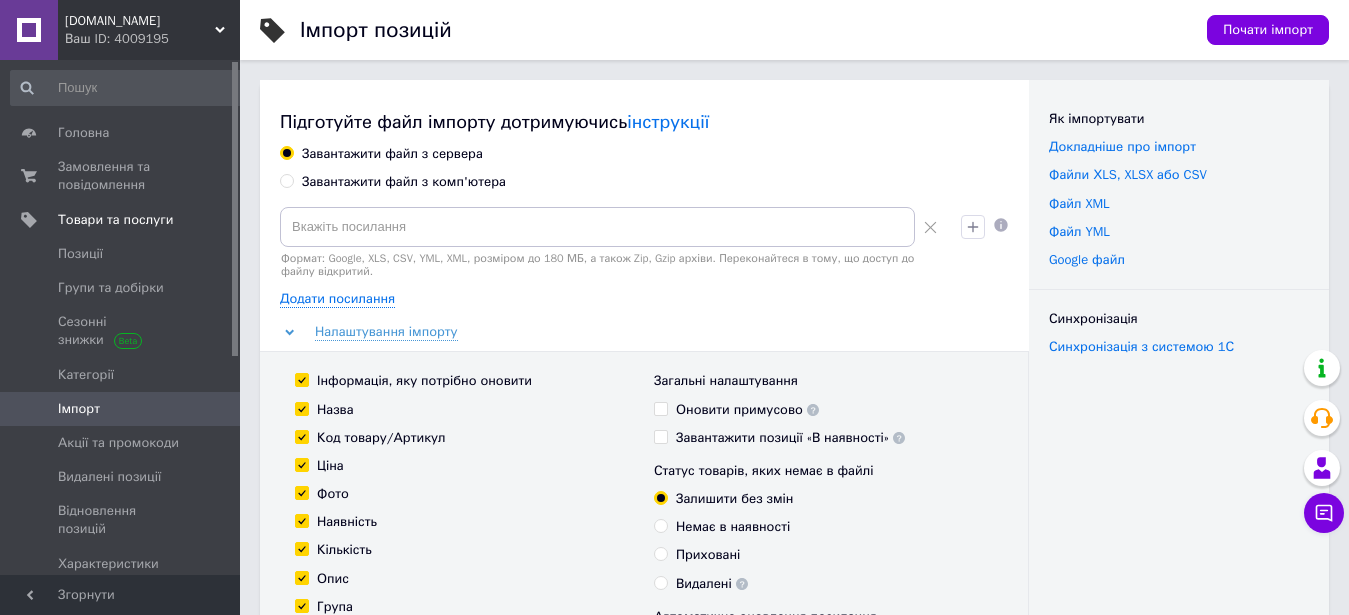 click on "Завантажити файл з комп'ютера" at bounding box center (404, 182) 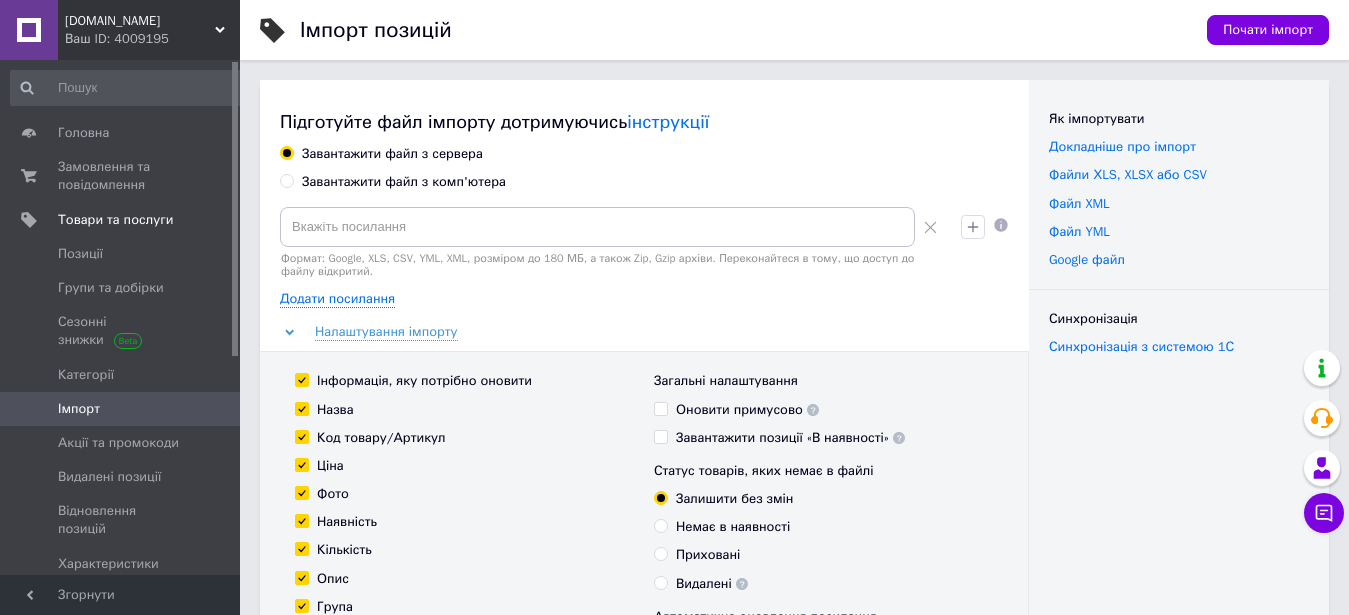 radio on "true" 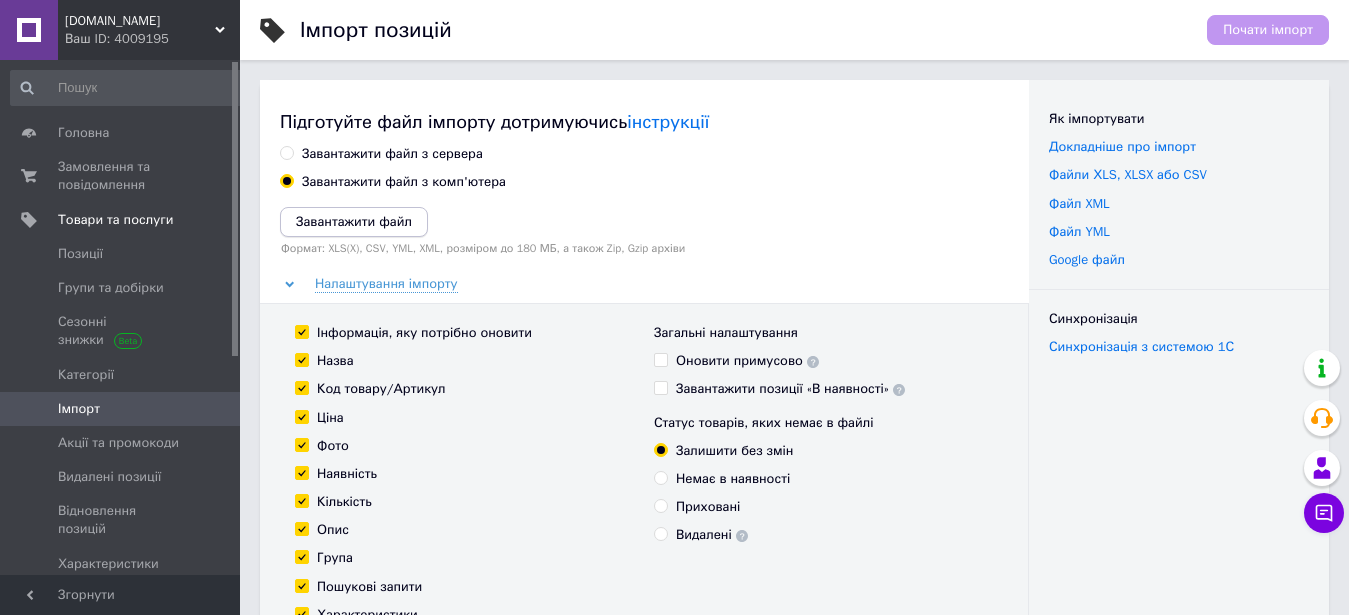 click on "Завантажити файл" at bounding box center (354, 221) 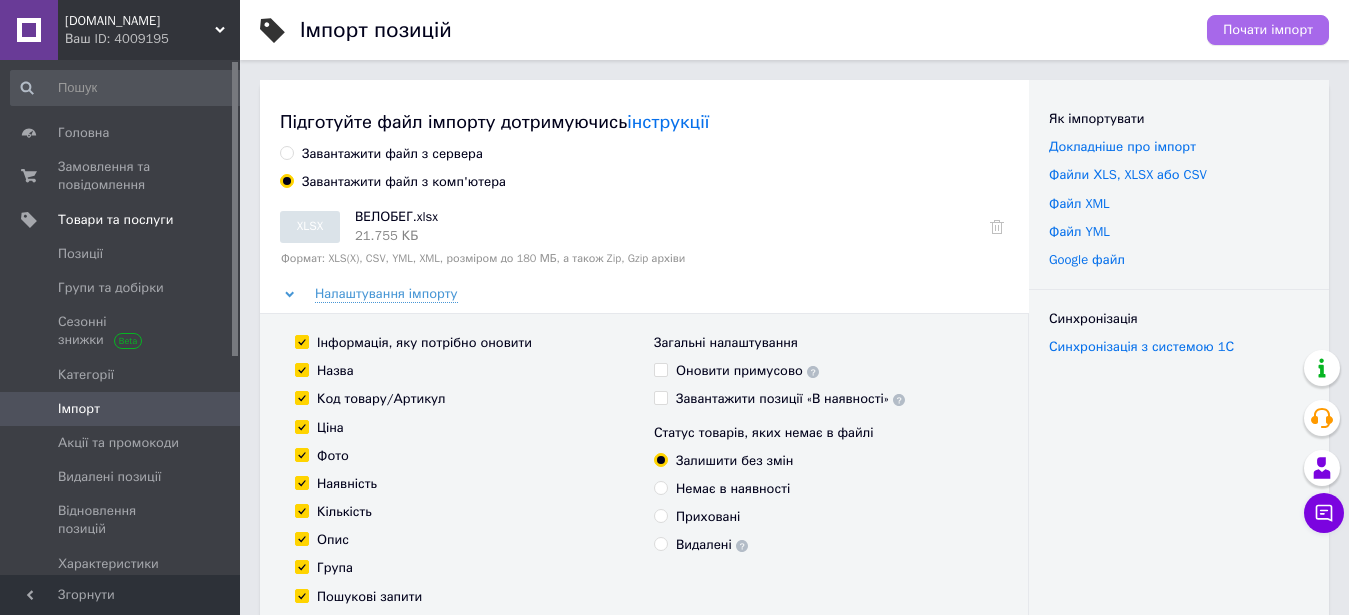 click on "Почати імпорт" at bounding box center [1268, 30] 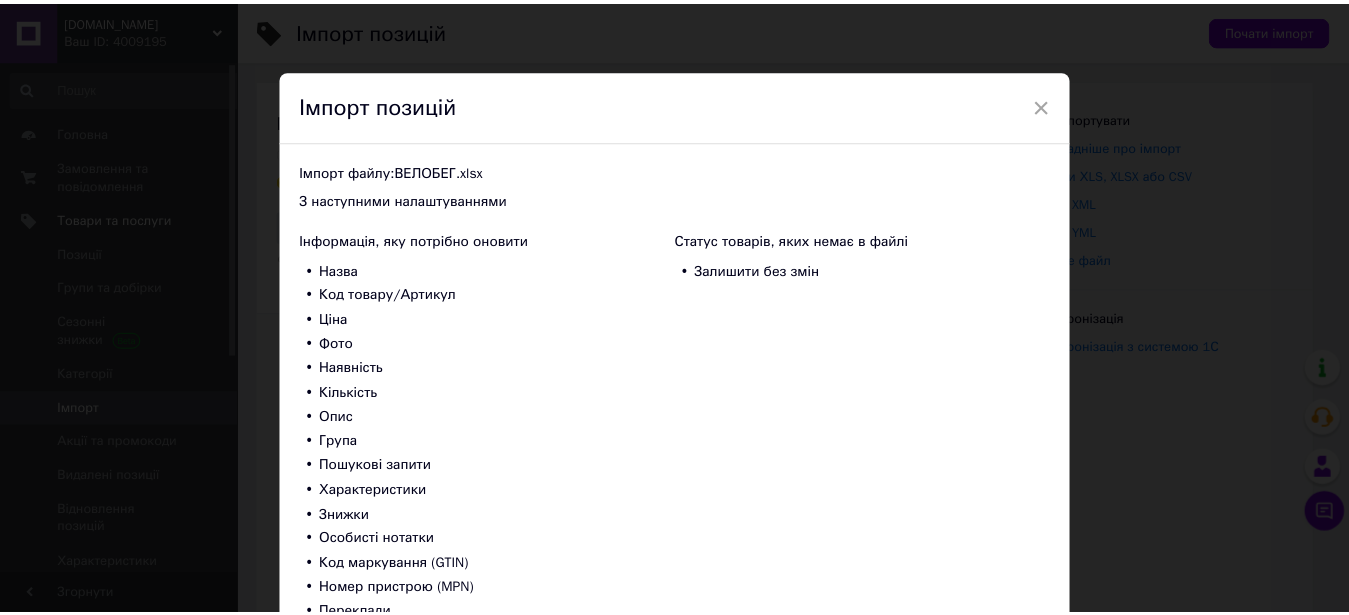 scroll, scrollTop: 160, scrollLeft: 0, axis: vertical 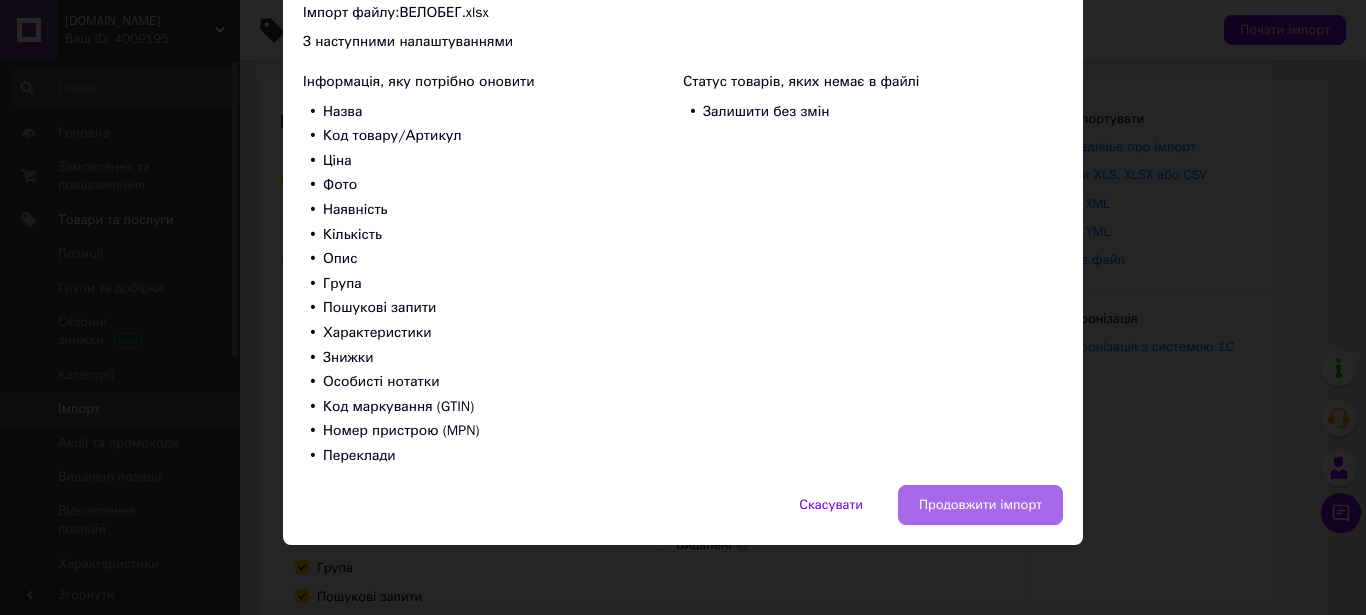 click on "Продовжити імпорт" at bounding box center [980, 505] 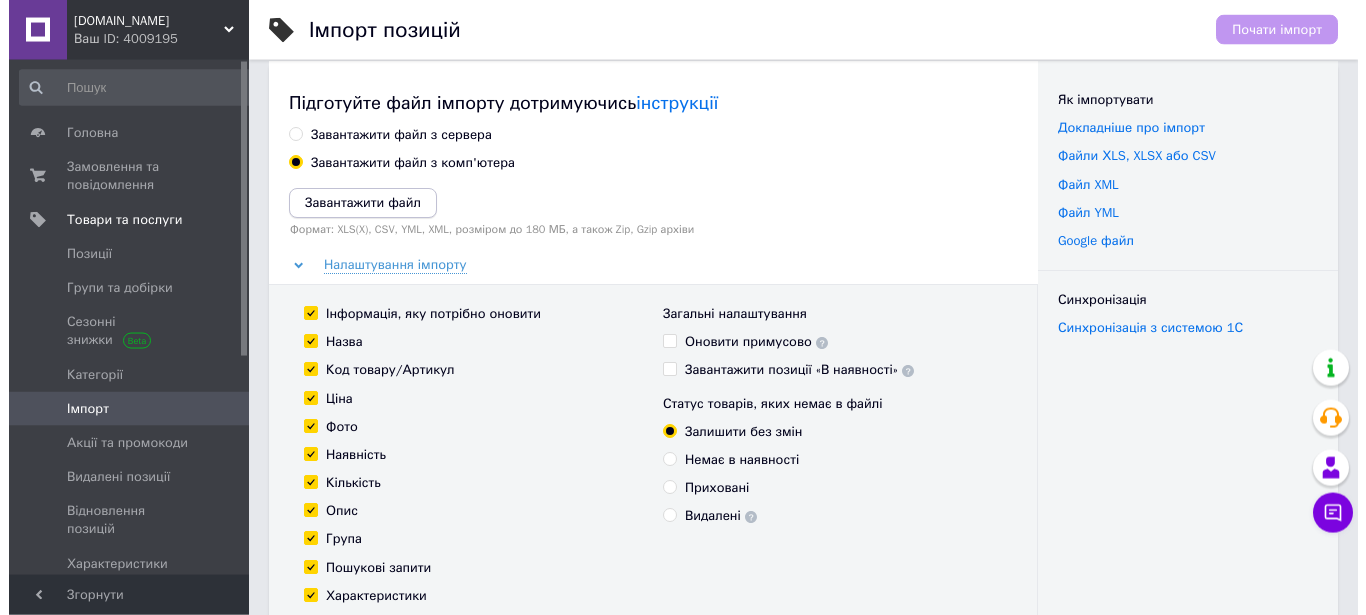 scroll, scrollTop: 0, scrollLeft: 0, axis: both 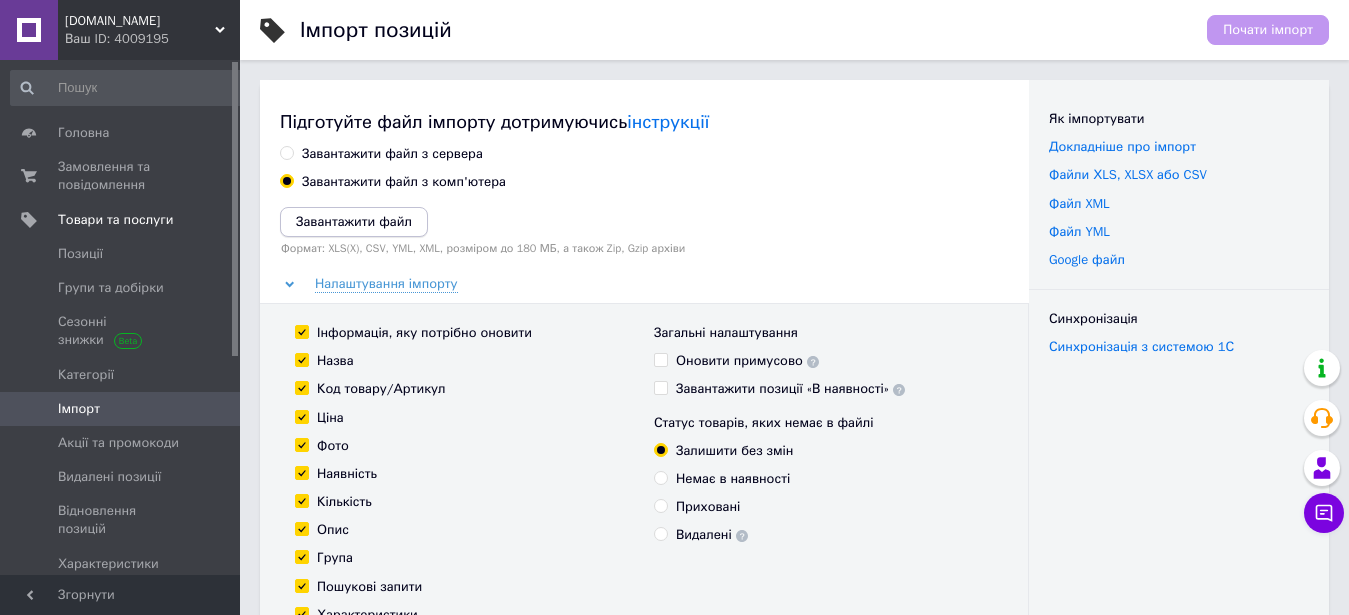 click on "Завантажити файл" at bounding box center (354, 221) 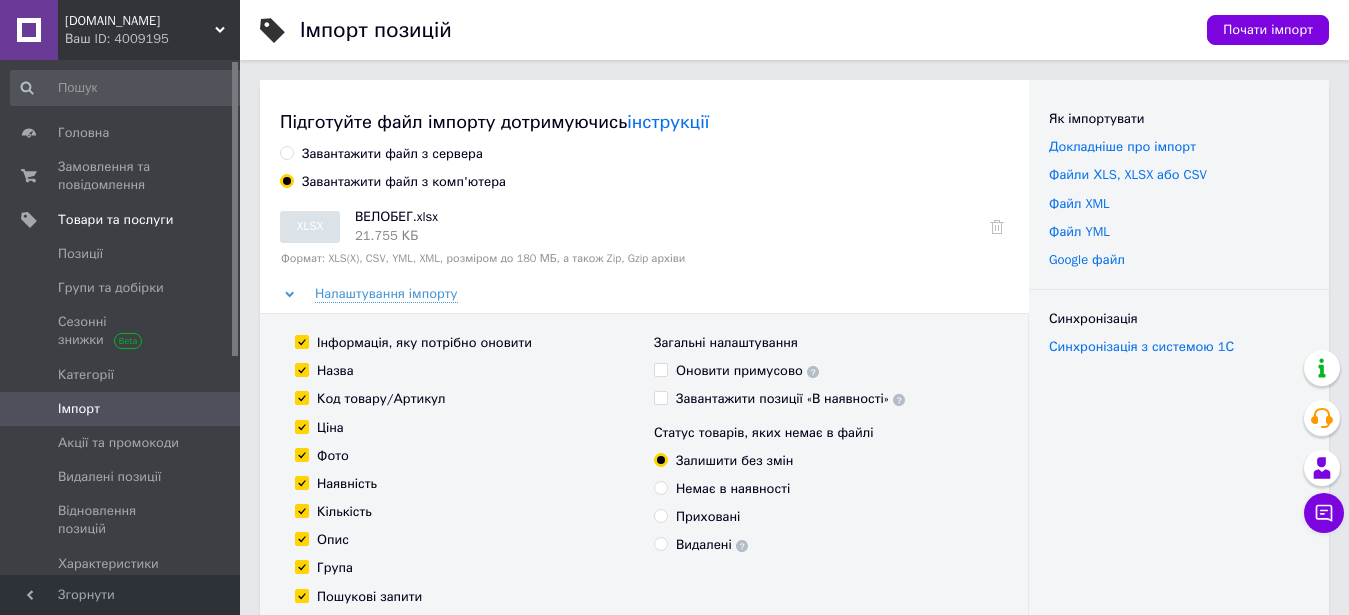 click on "Почати імпорт" at bounding box center [1268, 30] 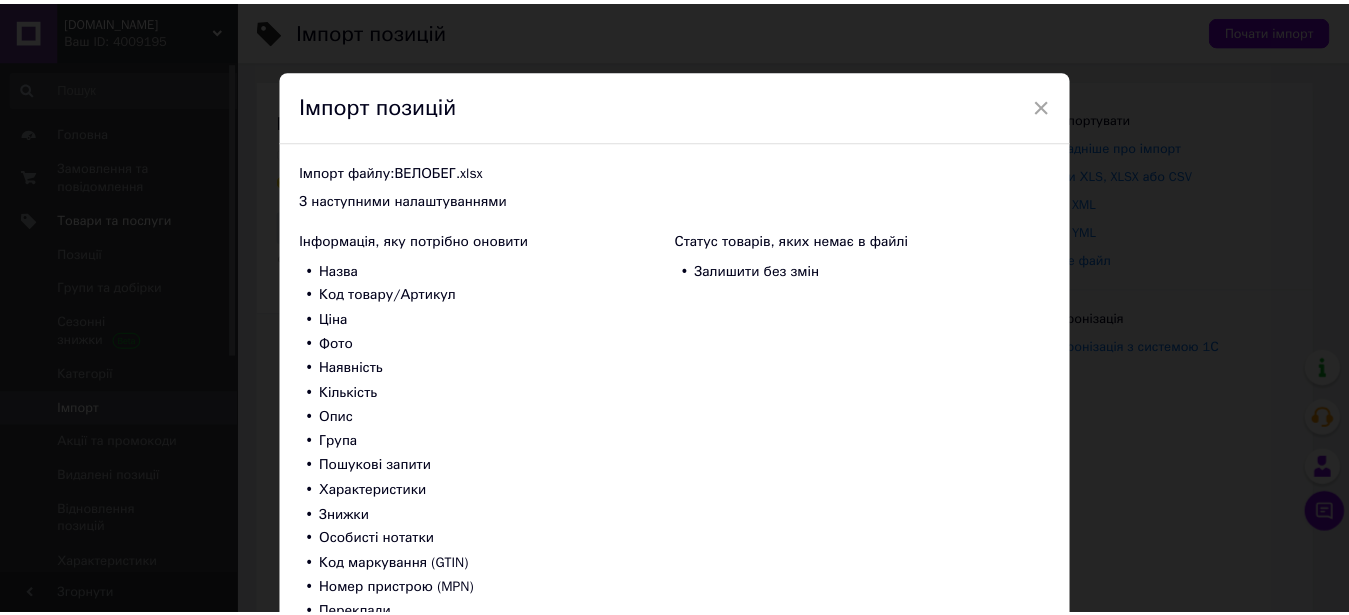 scroll, scrollTop: 160, scrollLeft: 0, axis: vertical 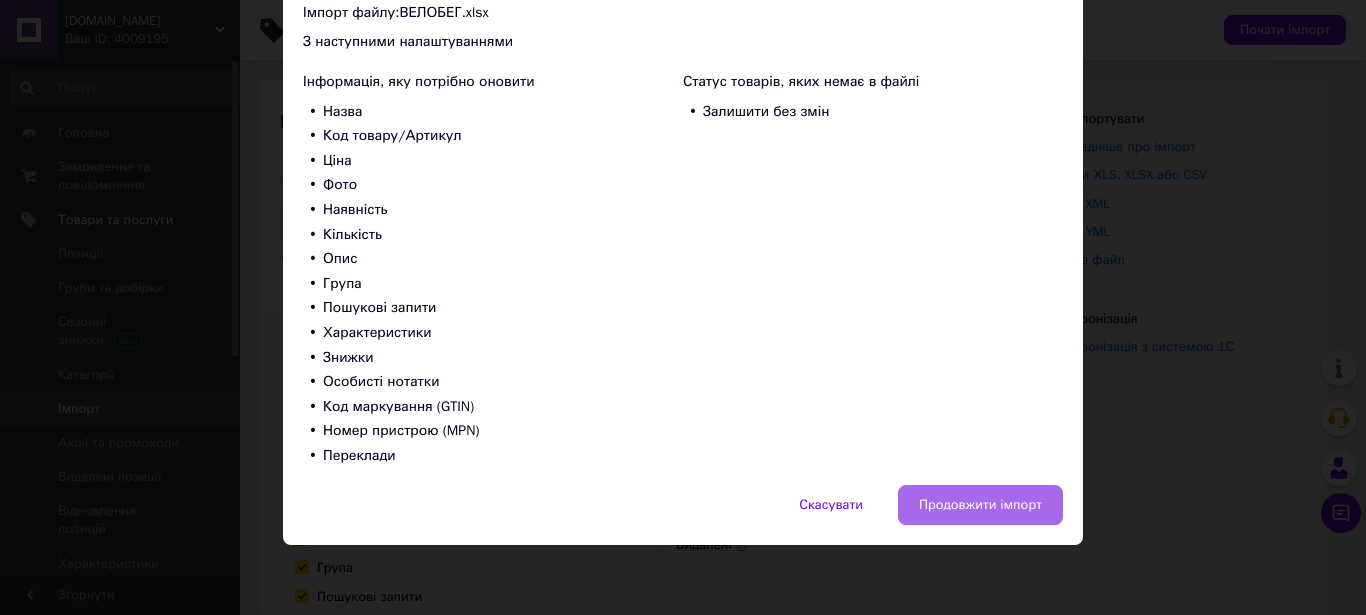 click on "Продовжити імпорт" at bounding box center [980, 505] 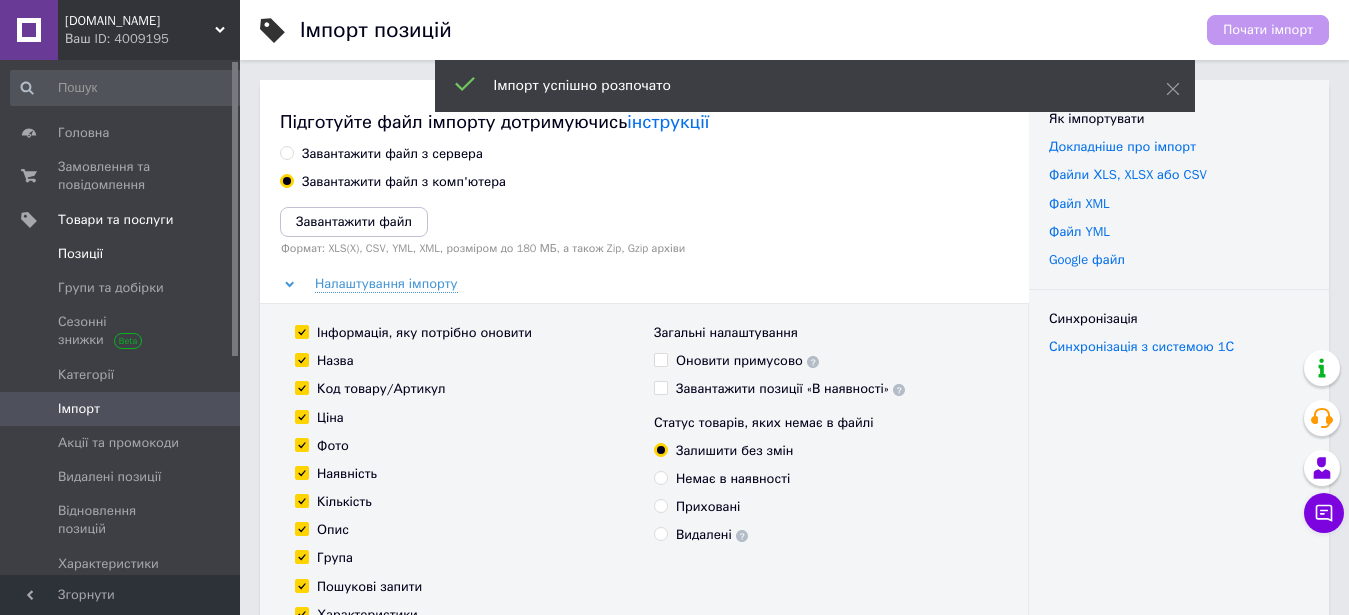 click on "Позиції" at bounding box center [121, 254] 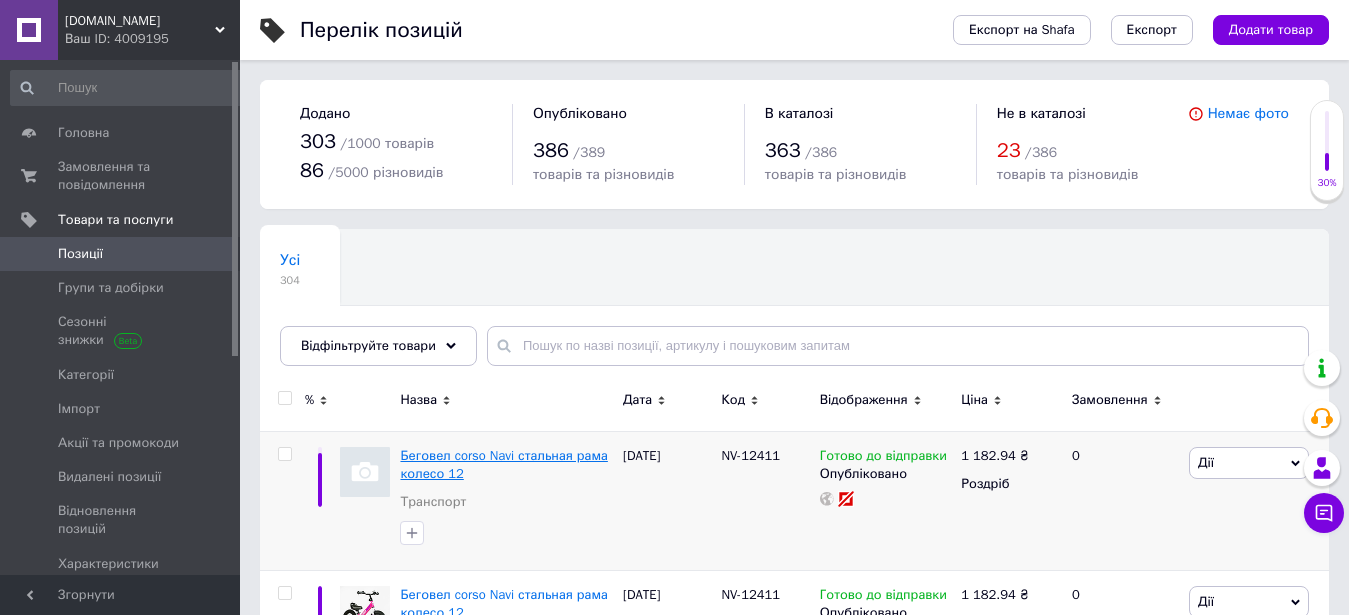 scroll, scrollTop: 204, scrollLeft: 0, axis: vertical 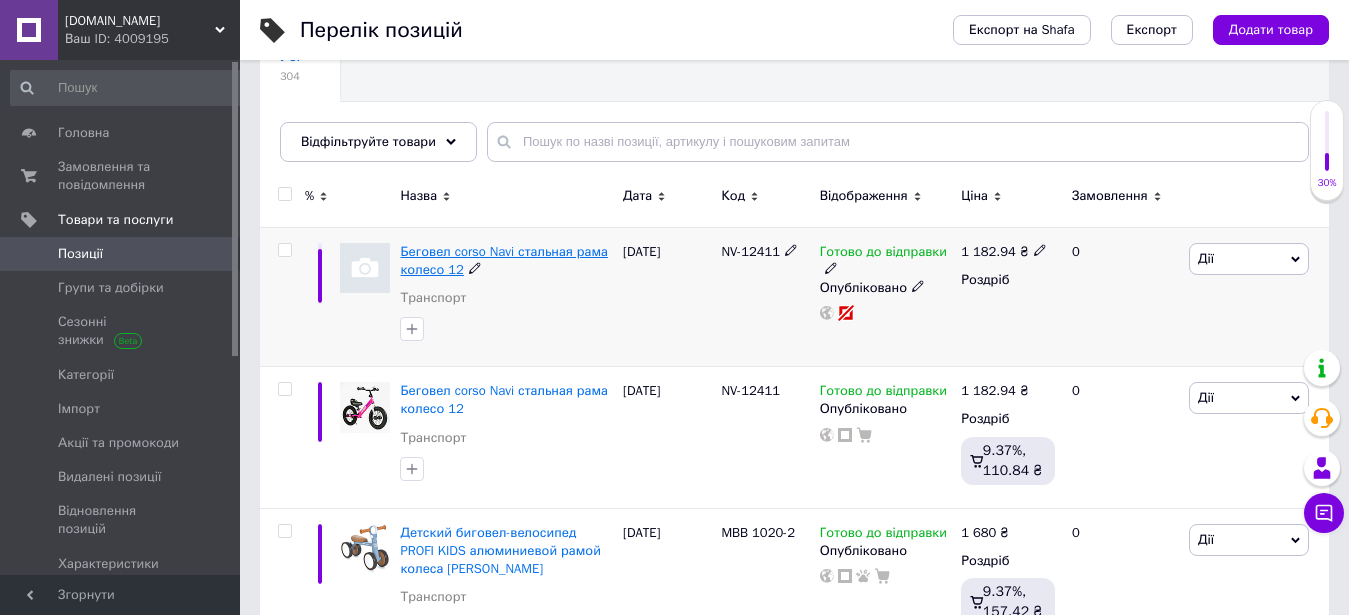 click on "Беговел corso Navi стальная рама колесо 12" at bounding box center (503, 260) 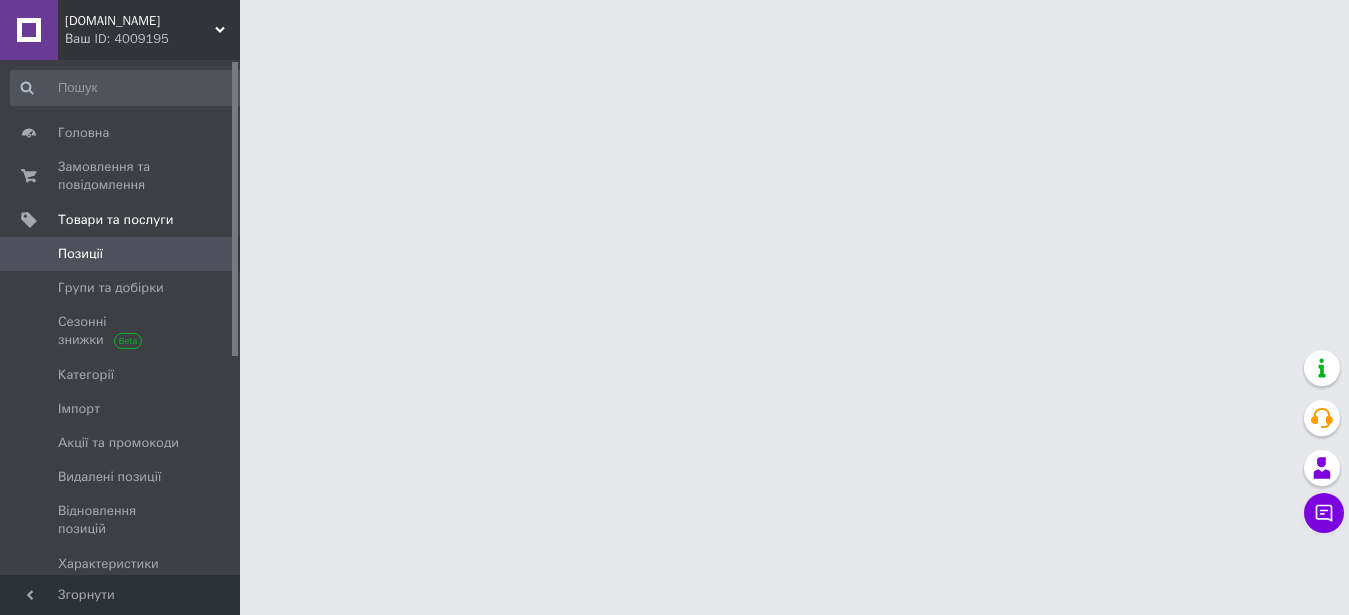 scroll, scrollTop: 0, scrollLeft: 0, axis: both 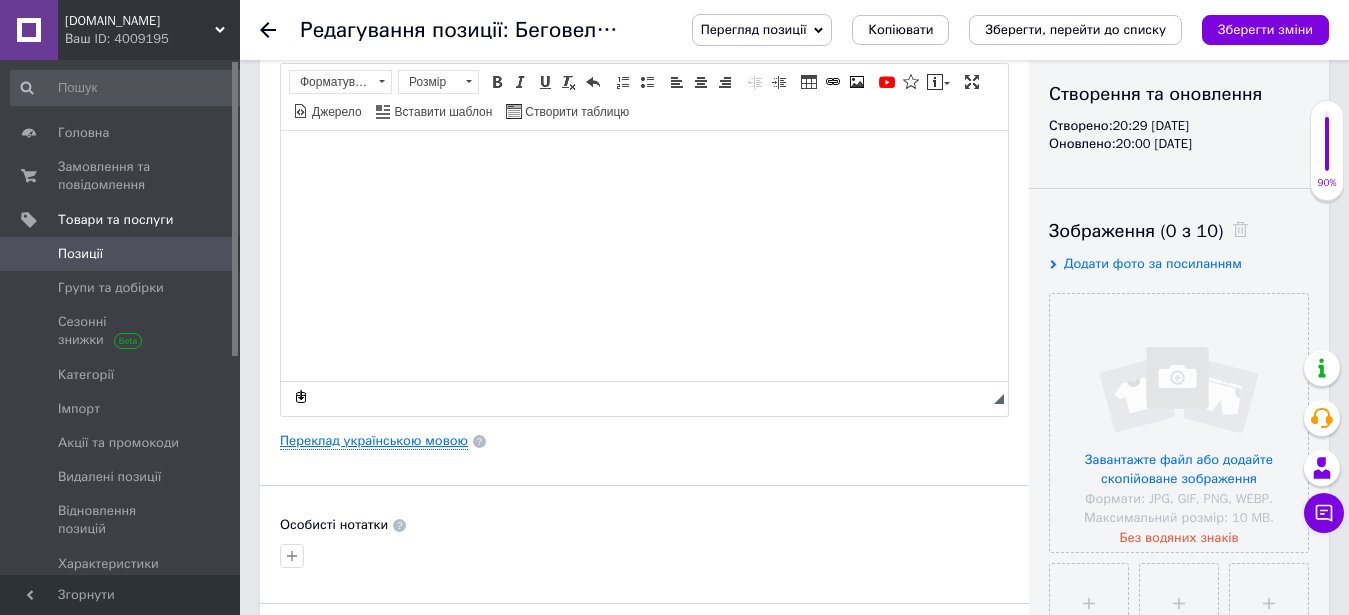 click on "Переклад українською мовою" at bounding box center [374, 441] 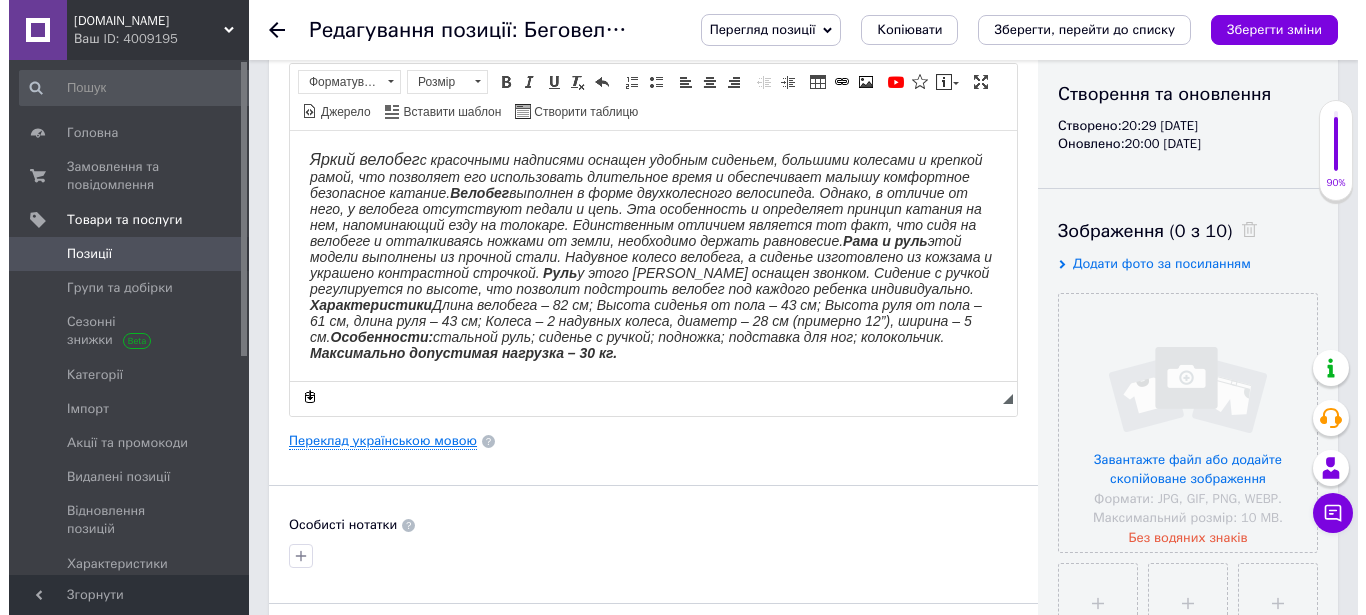 scroll, scrollTop: 0, scrollLeft: 0, axis: both 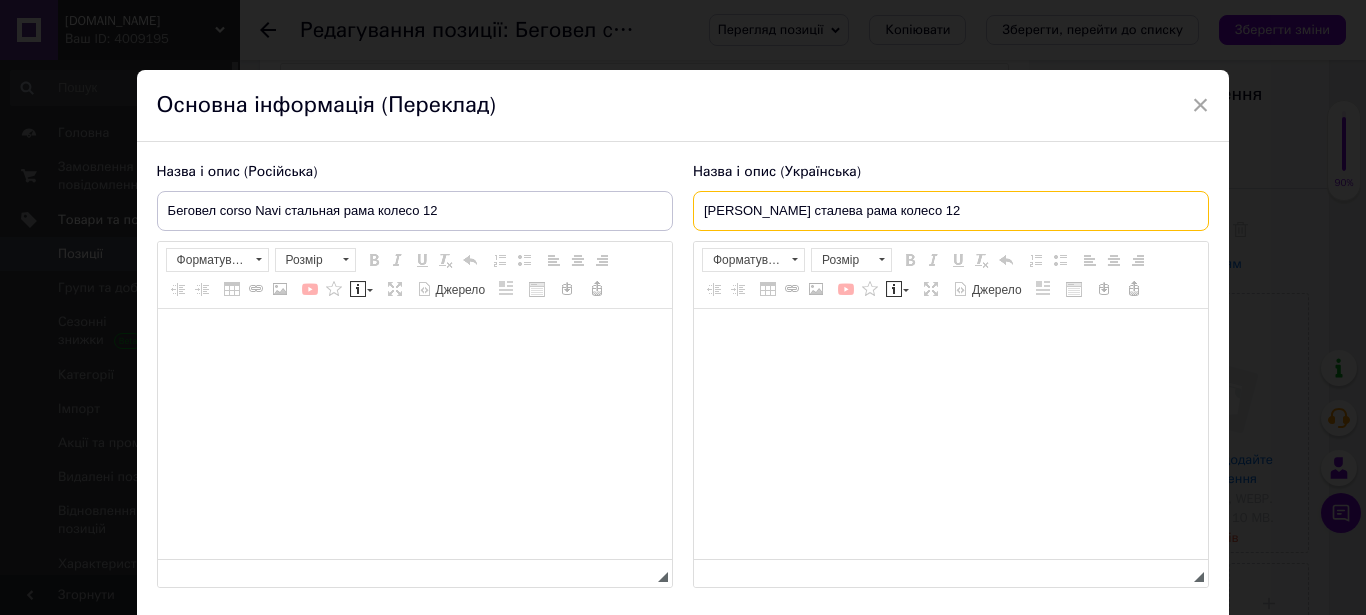 drag, startPoint x: 756, startPoint y: 212, endPoint x: 615, endPoint y: 210, distance: 141.01419 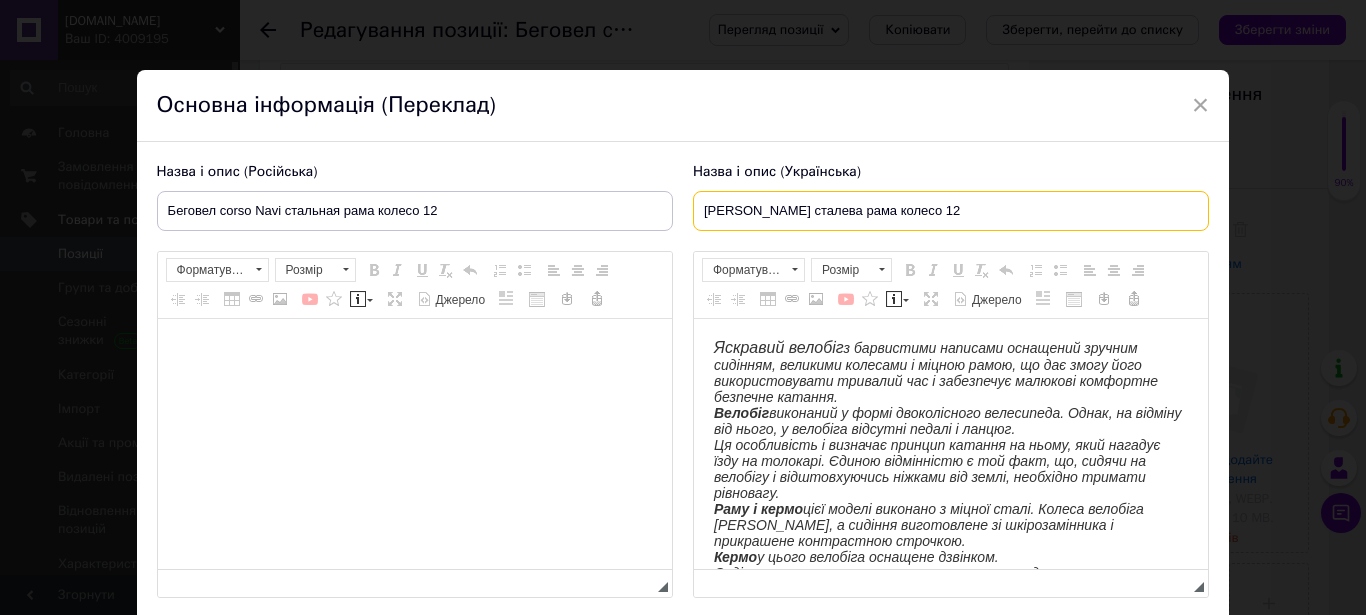 scroll, scrollTop: 0, scrollLeft: 0, axis: both 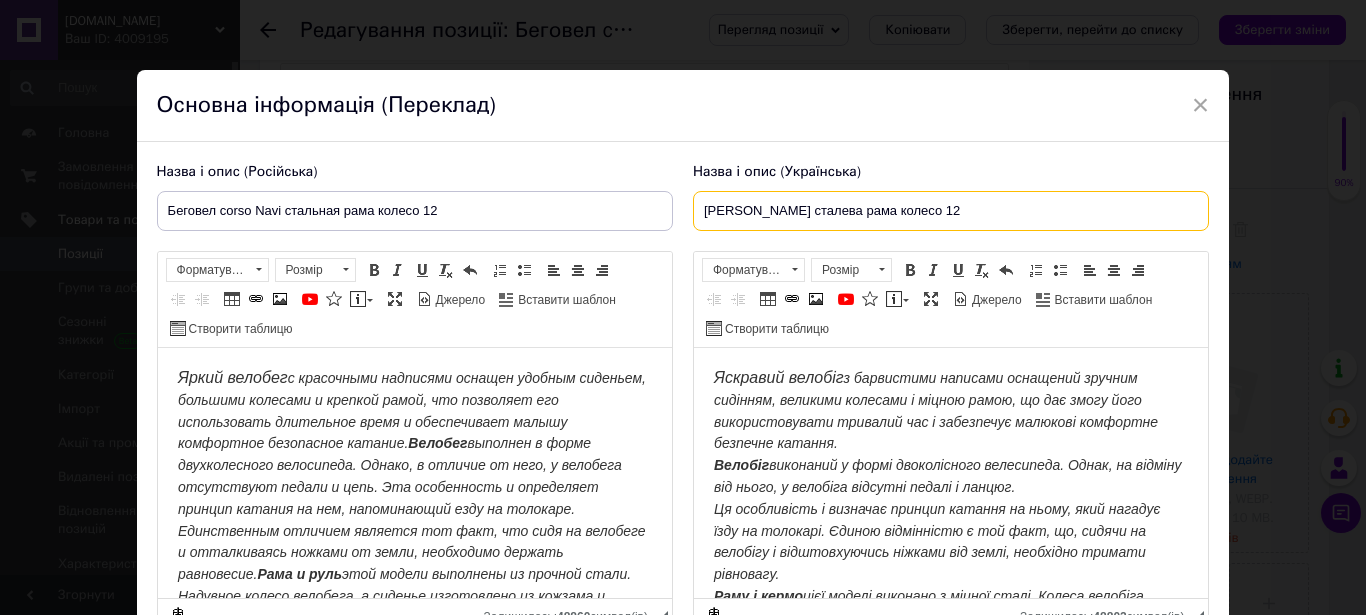 drag, startPoint x: 732, startPoint y: 206, endPoint x: 944, endPoint y: 204, distance: 212.00943 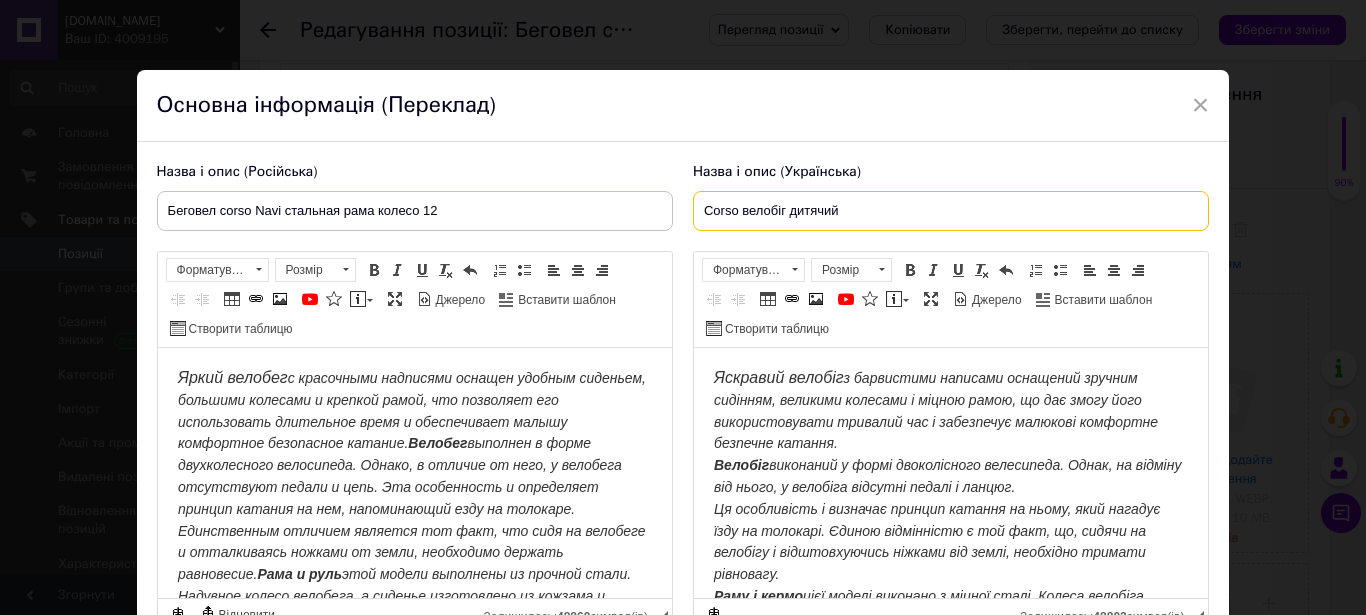 paste on "сталева рама, колесо 12" Детальніше: [URL][DOMAIN_NAME]" 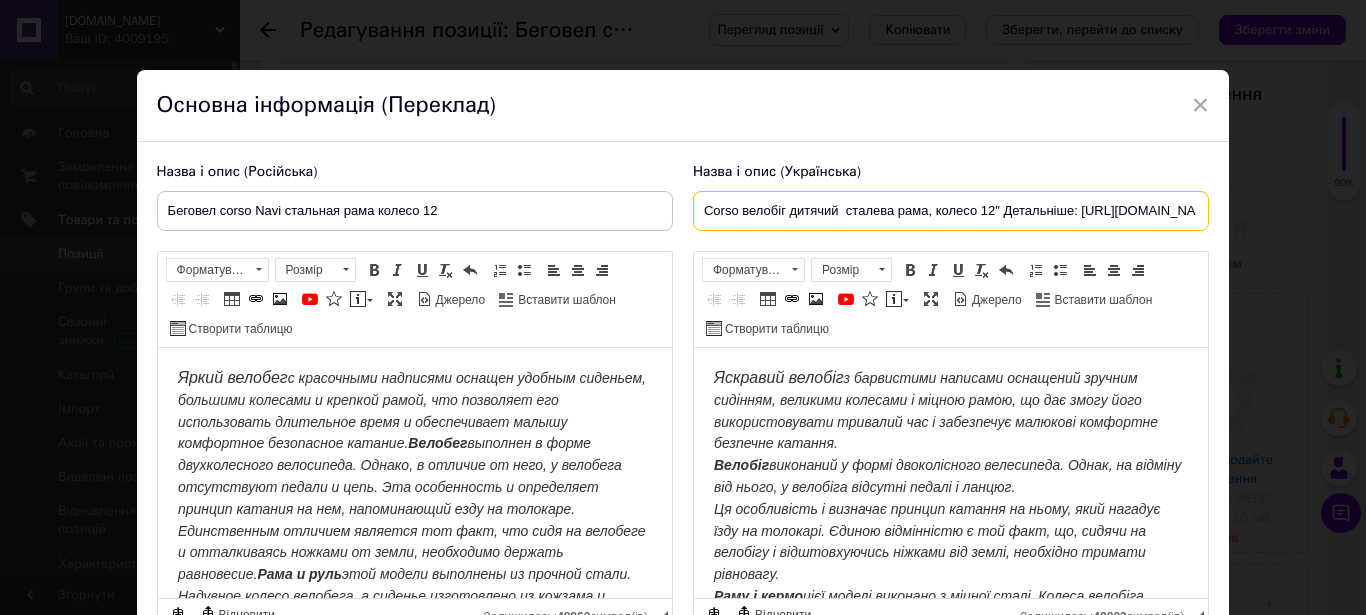 scroll, scrollTop: 0, scrollLeft: 224, axis: horizontal 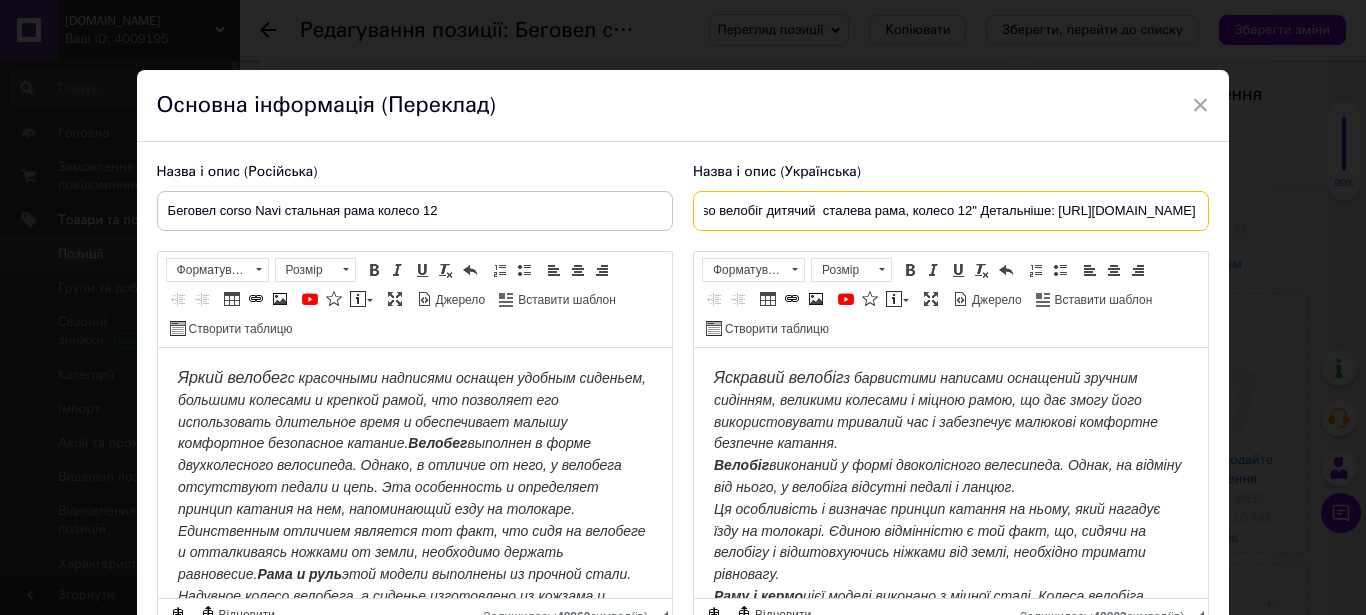 drag, startPoint x: 774, startPoint y: 214, endPoint x: 1365, endPoint y: 217, distance: 591.0076 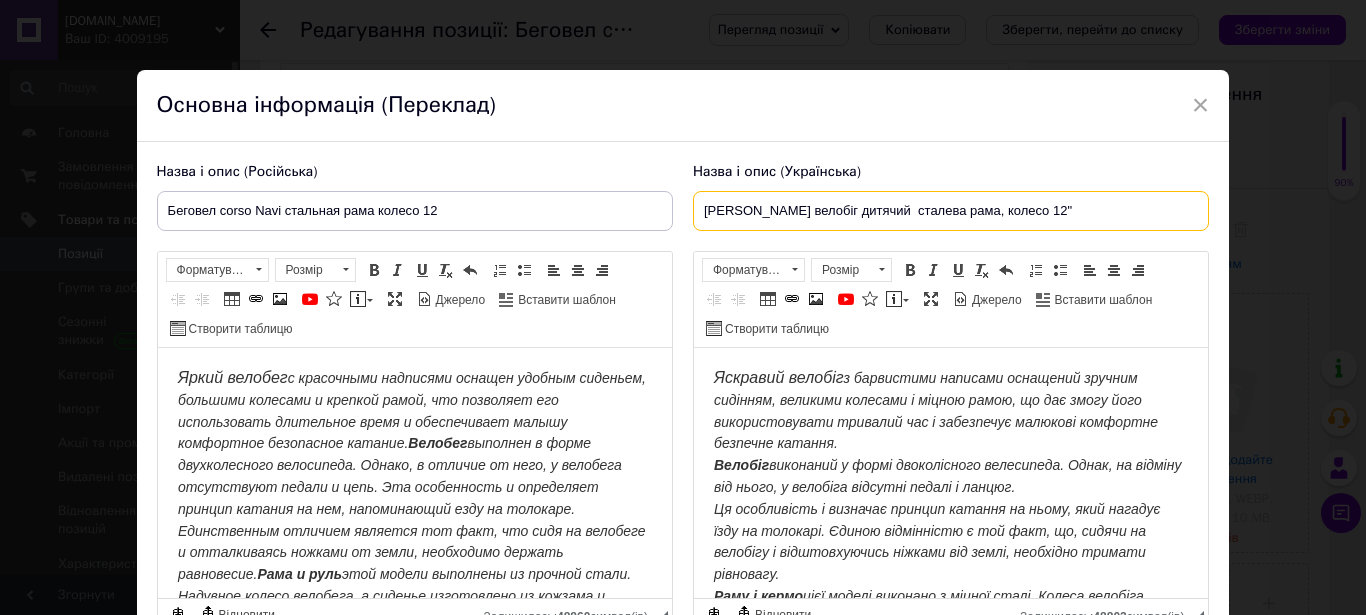 scroll, scrollTop: 0, scrollLeft: 0, axis: both 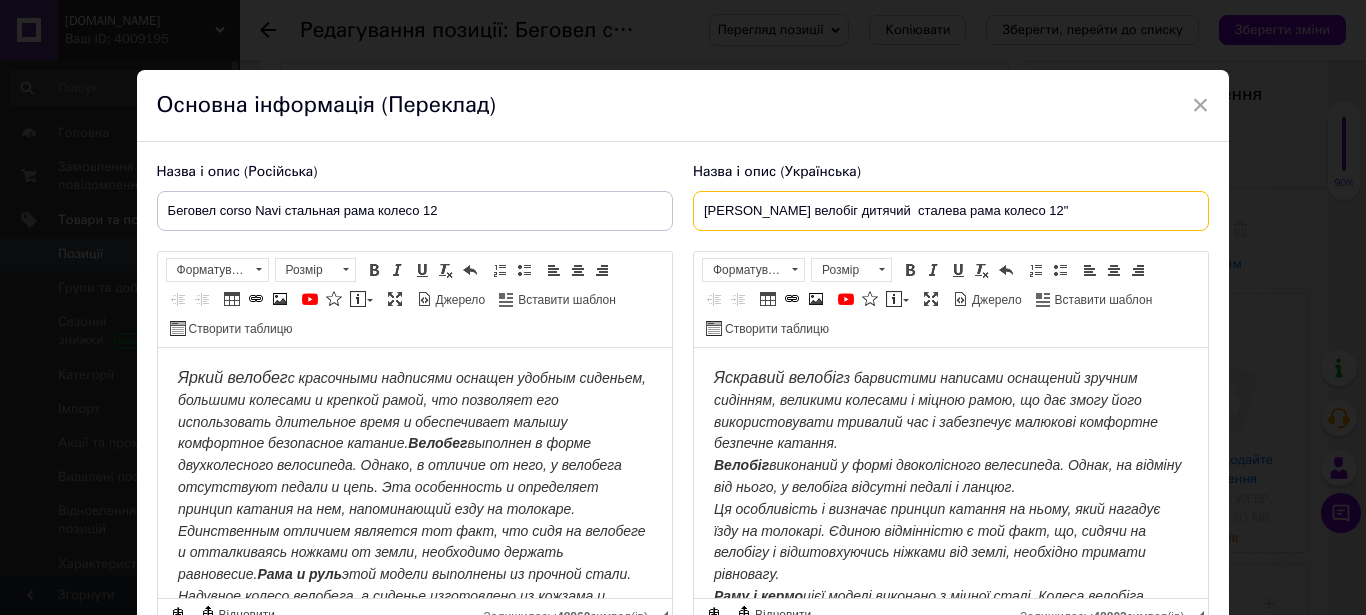 drag, startPoint x: 835, startPoint y: 214, endPoint x: 641, endPoint y: 200, distance: 194.5045 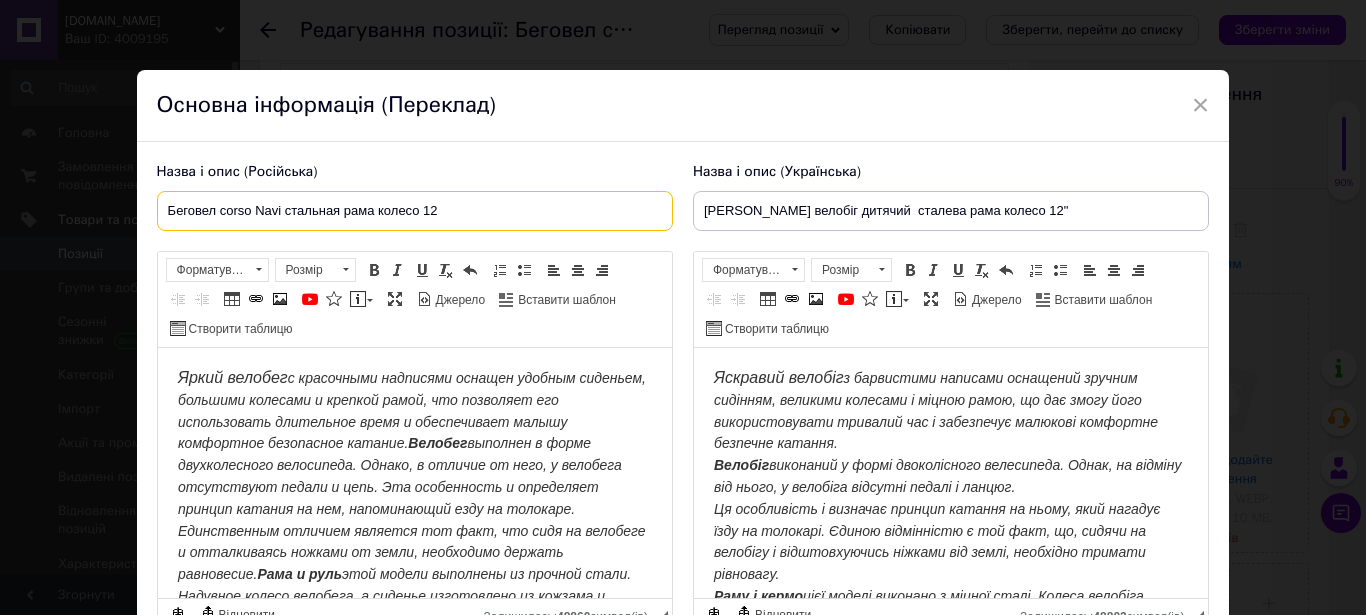 drag, startPoint x: 565, startPoint y: 215, endPoint x: 212, endPoint y: 213, distance: 353.00568 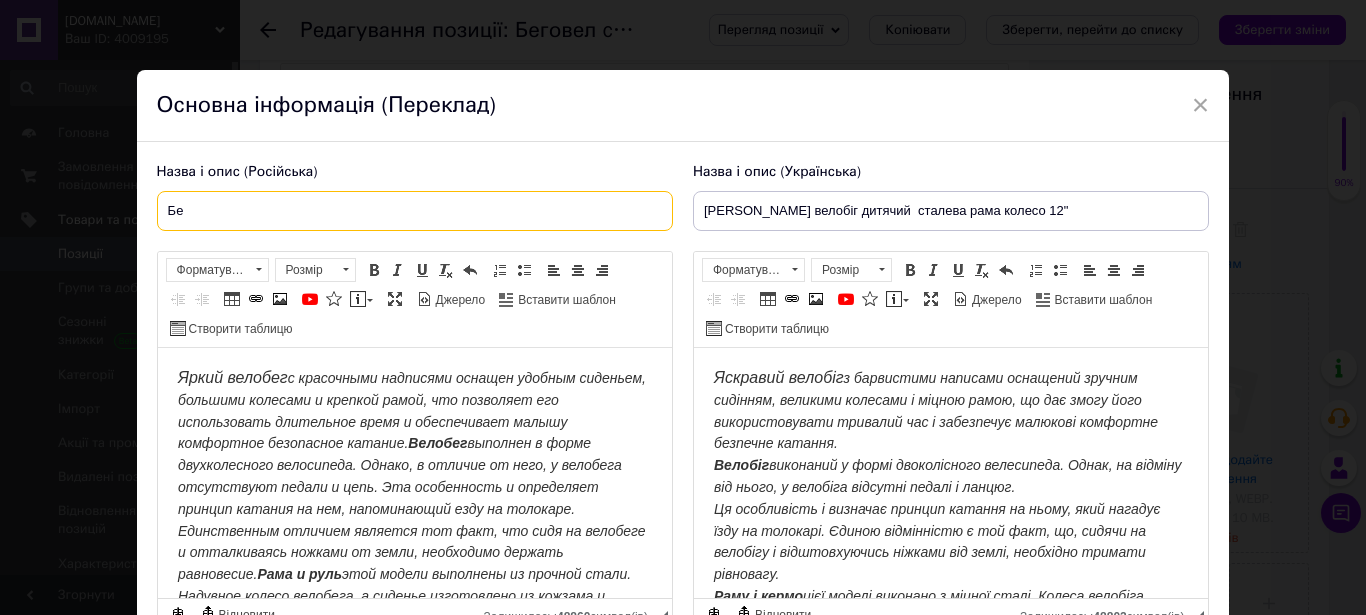 type on "Б" 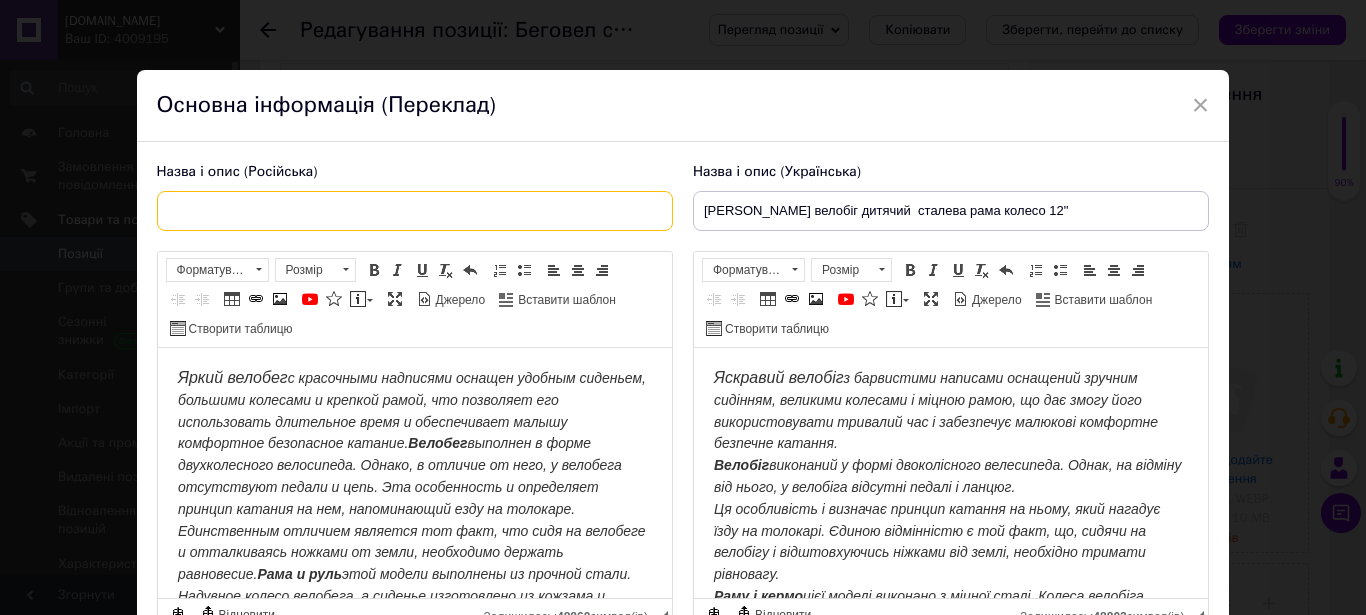 paste on "Сorso велобег детский стальная рама колесо 12"" 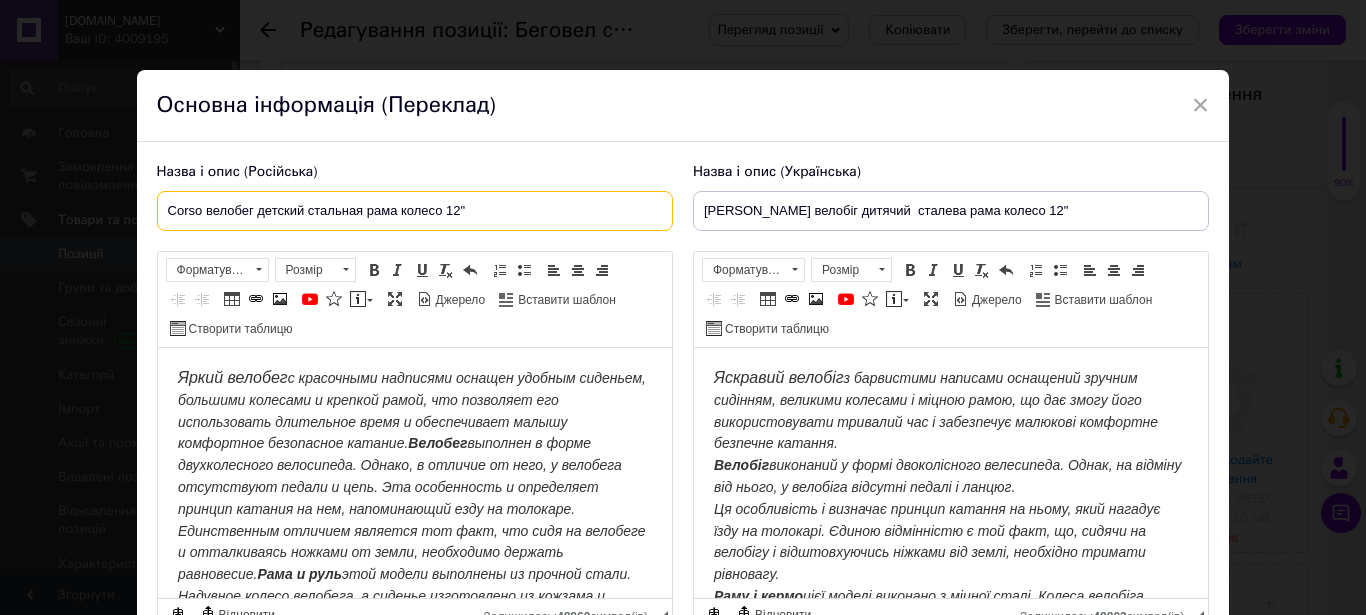 type on "Сorso велобег детский стальная рама колесо 12"" 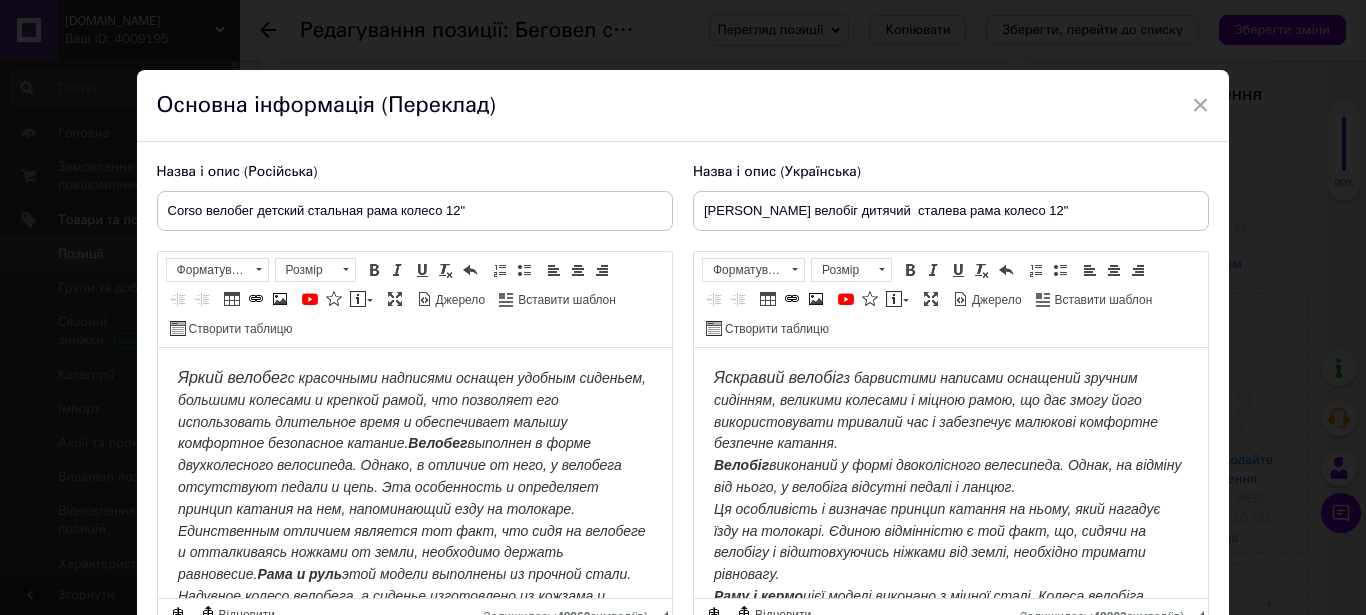 click on "с красочными надписями оснащен удобным сиденьем, большими колесами и крепкой рамой, что позволяет его использовать длительное время и обеспечивает малышу комфортное безопасное катание.  Велобег  выполнен в форме двухколесного велосипеда. Однако, в отличие от него, у велобега отсутствуют педали и цепь. Эта особенность и определяет принцип катания на нем, напоминающий езду на толокаре. Единственным отличием является тот факт, что сидя на велобеге и отталкиваясь ножками от земли, необходимо держать равновесие.  Рама и руль" at bounding box center (411, 498) 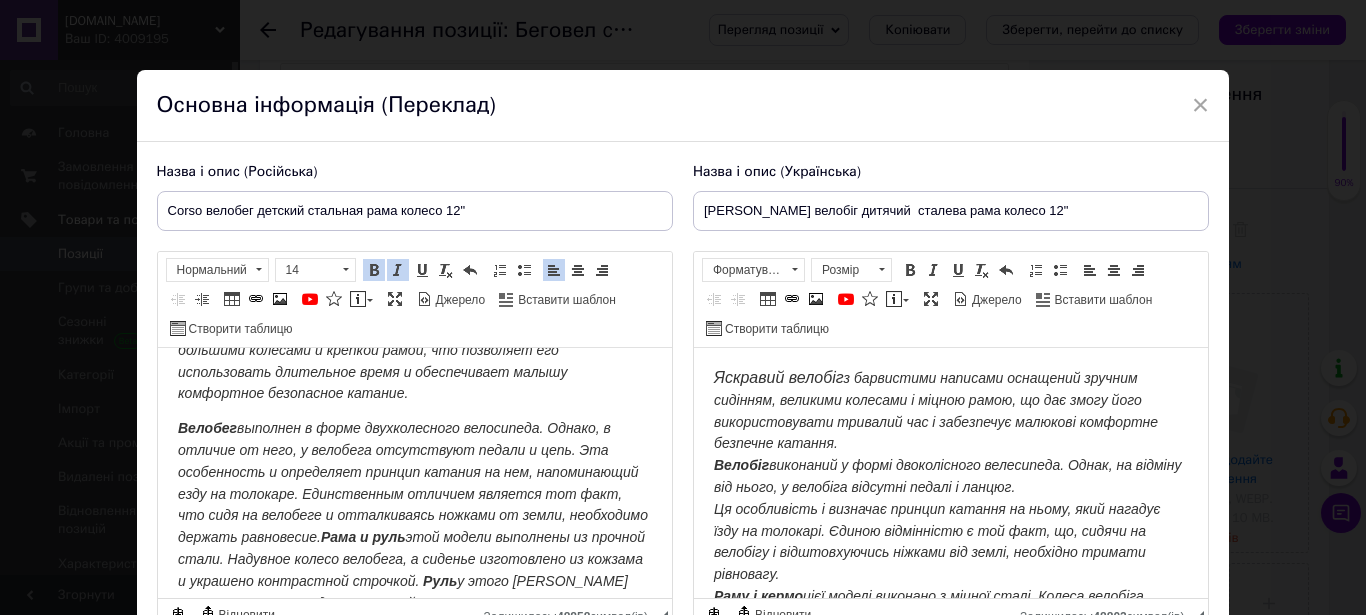 scroll, scrollTop: 102, scrollLeft: 0, axis: vertical 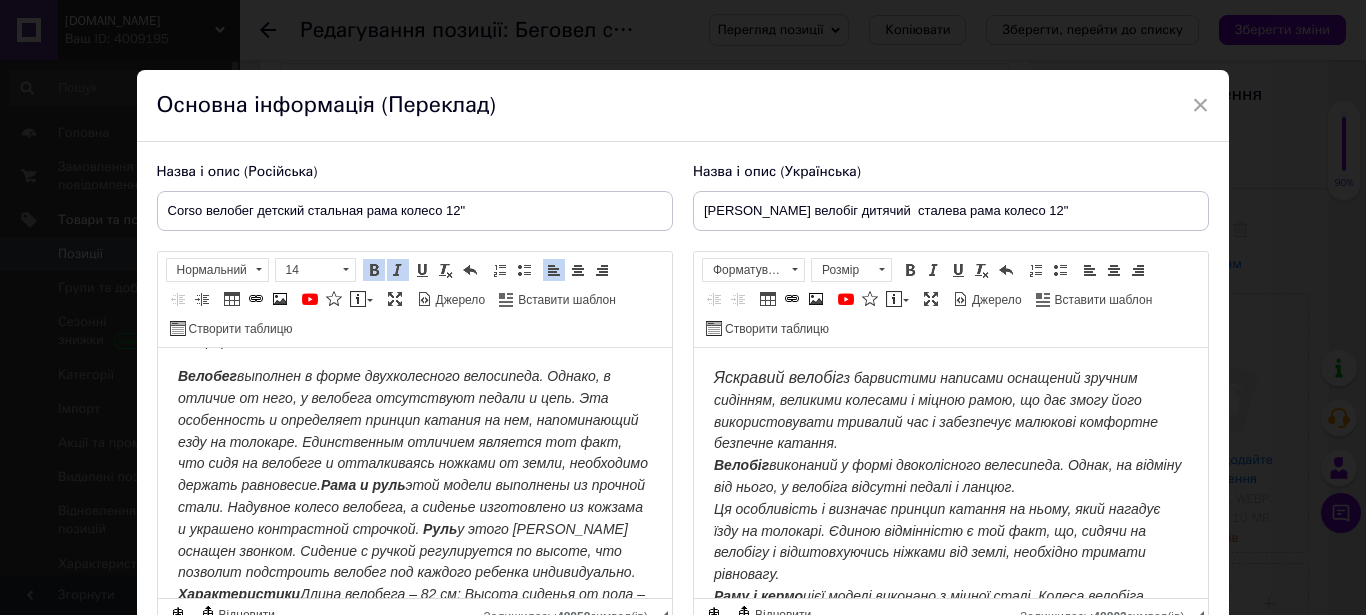 click on "Велобег  выполнен в форме двухколесного велосипеда. Однако, в отличие от него, у велобега отсутствуют педали и цепь. Эта особенность и определяет принцип катания на нем, напоминающий езду на толокаре. Единственным отличием является тот факт, что сидя на велобеге и отталкиваясь ножками от земли, необходимо держать равновесие.  Рама и руль  этой модели выполнены из прочной стали. Надувное колесо велобега, а сиденье изготовлено из кожзама и украшено контрастной строчкой.     Руль     Характеристики Особенности:    Максимально допустимая нагрузка – 30 кг." at bounding box center (414, 540) 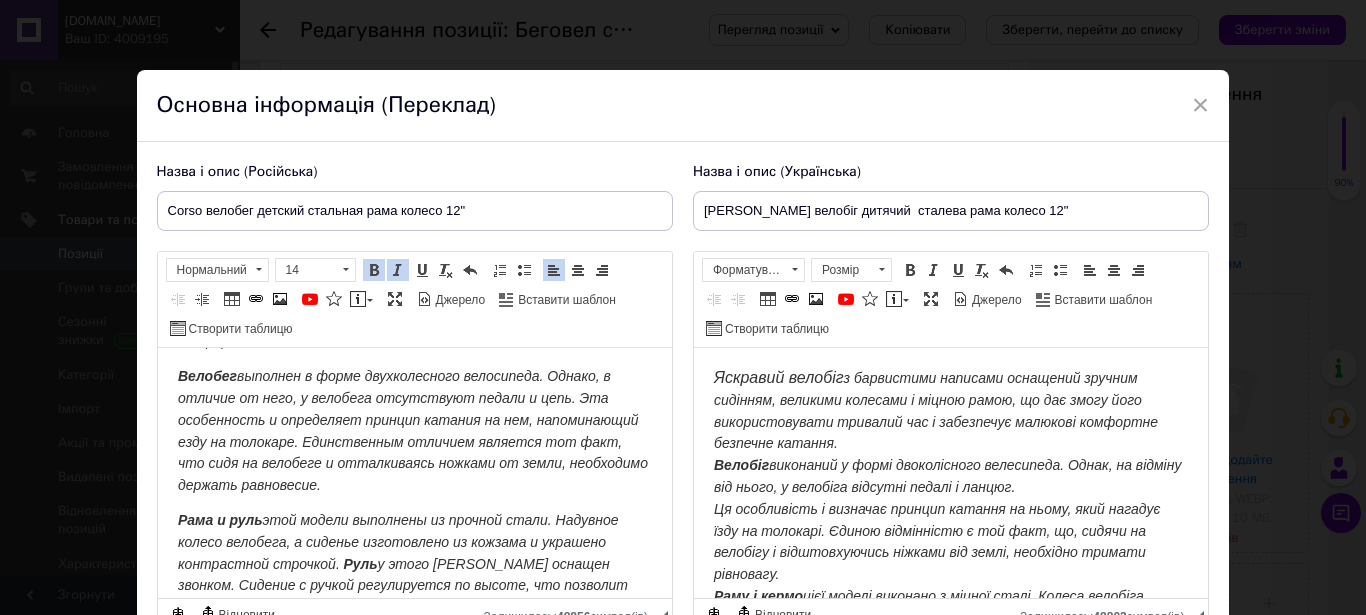 click on "Рама и руль  этой модели выполнены из прочной стали. Надувное колесо велобега, а сиденье изготовлено из кожзама и украшено контрастной строчкой.     Руль  у этого велобега оснащен звонком. Сидение с ручкой регулируется по высоте, что позволит подстроить велобег под каждого ребенка индивидуально.     Характеристики  Длина велобега – 82 см; Высота сиденья от пола – 43 см; Высота руля от пола – 61 см, длина руля – 43 см; Колеса – 2 надувных колеса, диаметр – 28 см (примерно 12”), ширина – 5 см.  Особенности:    Максимально допустимая нагрузка – 30 кг." at bounding box center (414, 630) 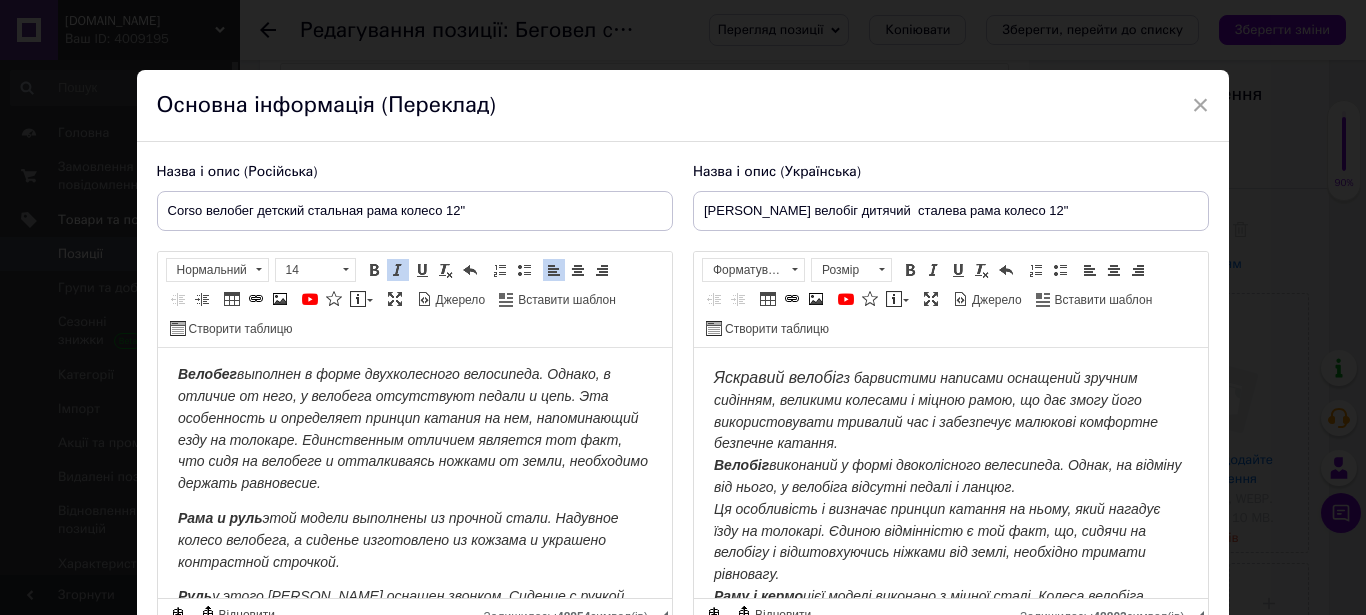 scroll, scrollTop: 277, scrollLeft: 0, axis: vertical 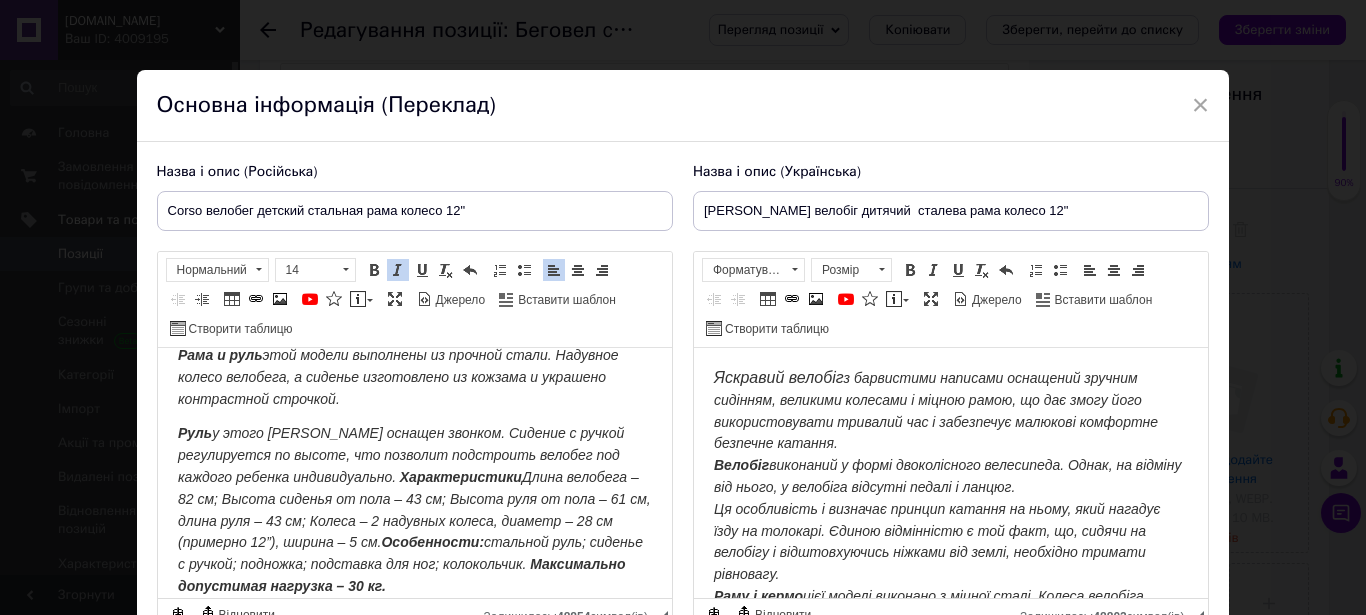 click on "[PERSON_NAME]  у этого [PERSON_NAME] оснащен звонком. Сидение с ручкой регулируется по высоте, что позволит подстроить велобег под каждого ребенка индивидуально.     Характеристики  Длина велобега – 82 см; Высота сиденья от пола – 43 см; Высота руля от пола – 61 см, длина руля – 43 см; Колеса – 2 надувных колеса, диаметр – 28 см (примерно 12”), ширина – 5 см.  Особенности:   стальной руль; сиденье с ручкой; подножка; подставка для ног; колокольчик.   Максимально допустимая нагрузка – 30 кг." at bounding box center [414, 510] 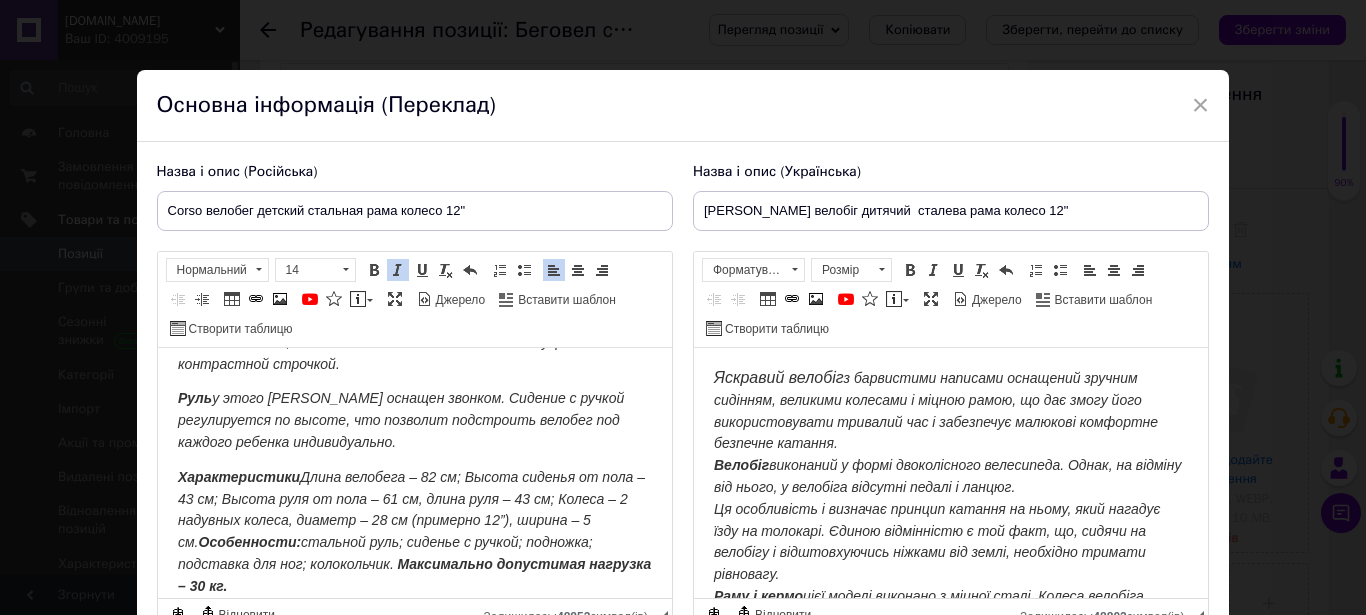 scroll, scrollTop: 312, scrollLeft: 0, axis: vertical 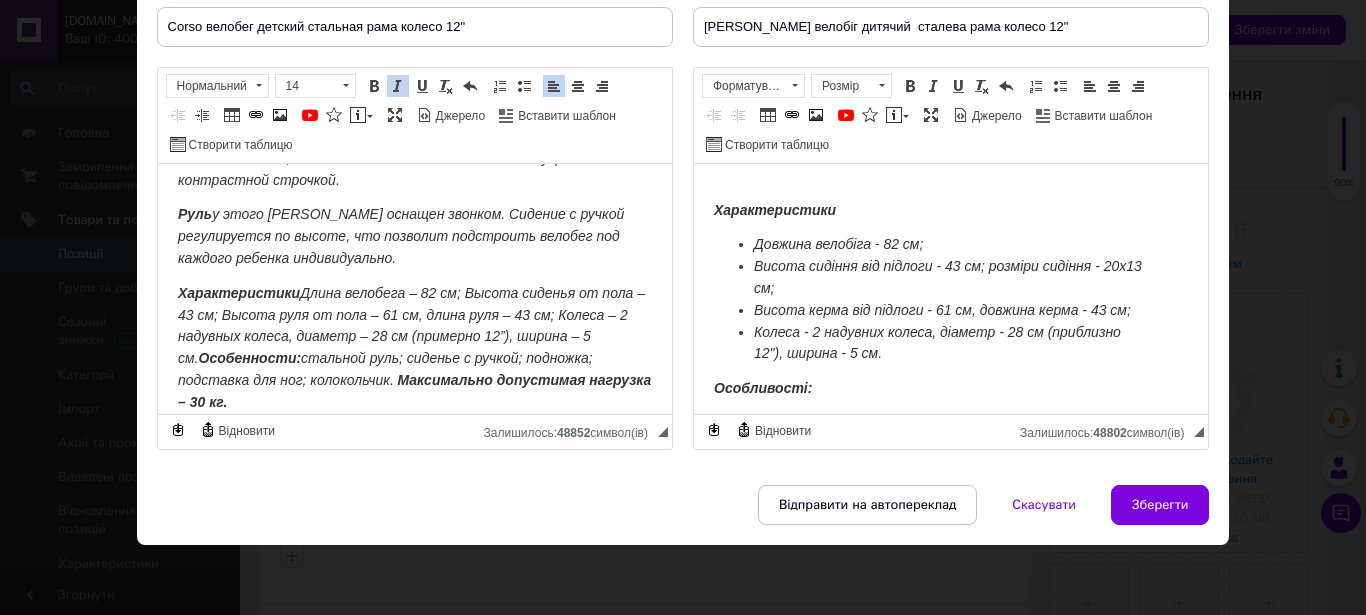 click on "Характеристики  Длина велобега – 82 см; Высота сиденья от пола – 43 см; Высота руля от пола – 61 см, длина руля – 43 см; Колеса – 2 надувных колеса, диаметр – 28 см (примерно 12”), ширина – 5 см.  Особенности:   стальной руль; сиденье с ручкой; подножка; подставка для ног; колокольчик." at bounding box center [410, 336] 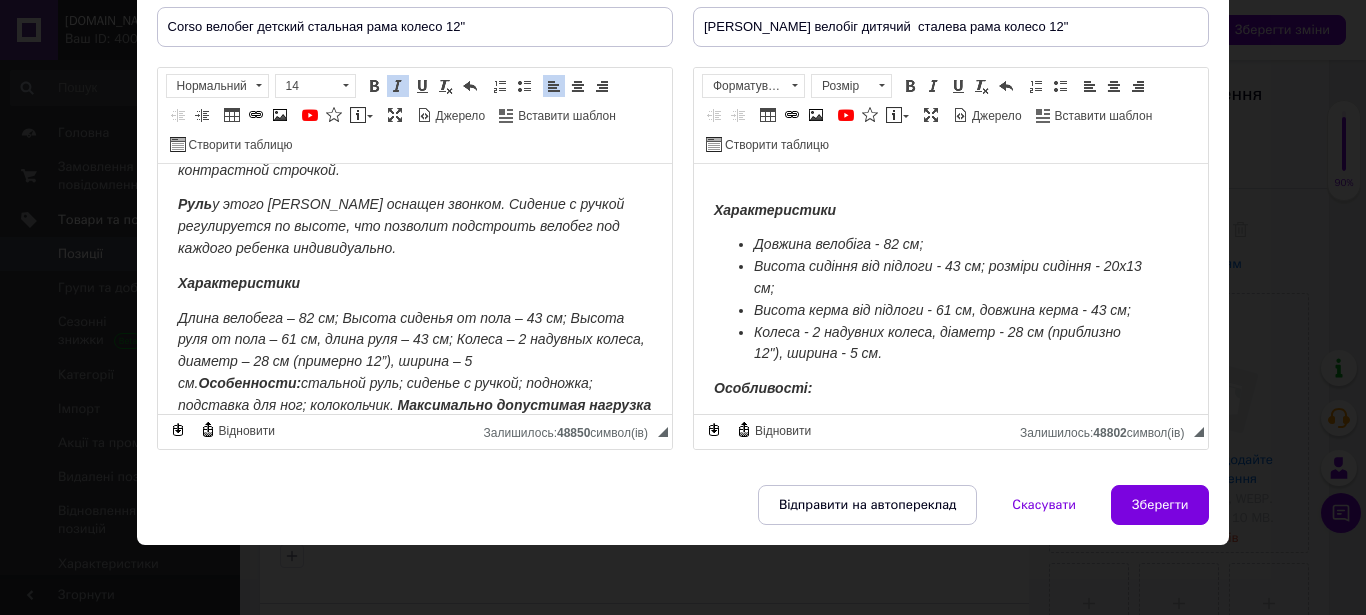 click on "Длина велобега – 82 см; Высота сиденья от пола – 43 см; Высота руля от пола – 61 см, длина руля – 43 см; Колеса – 2 надувных колеса, диаметр – 28 см (примерно 12”), ширина – 5 см.  Особенности:   стальной руль; сиденье с ручкой; подножка; подставка для ног; колокольчик." at bounding box center [410, 361] 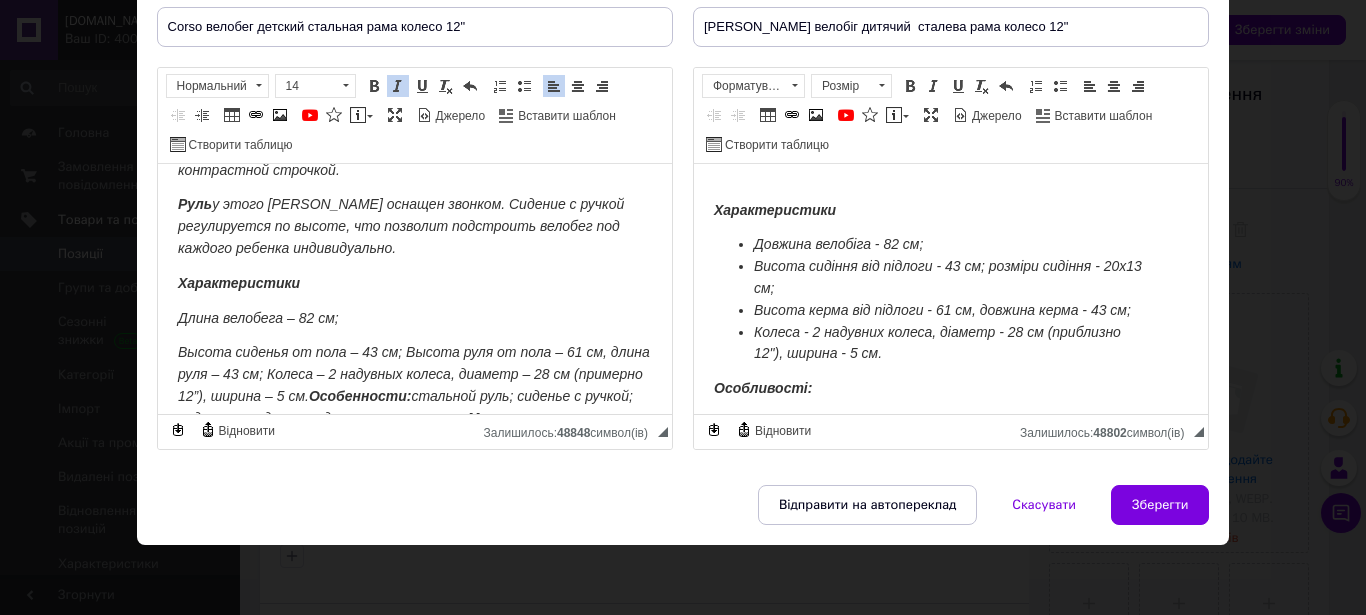 click on "Высота сиденья от пола – 43 см; Высота руля от пола – 61 см, длина руля – 43 см; Колеса – 2 надувных колеса, диаметр – 28 см (примерно 12”), ширина – 5 см.  Особенности:   стальной руль; сиденье с ручкой; подножка; подставка для ног; колокольчик." at bounding box center [413, 384] 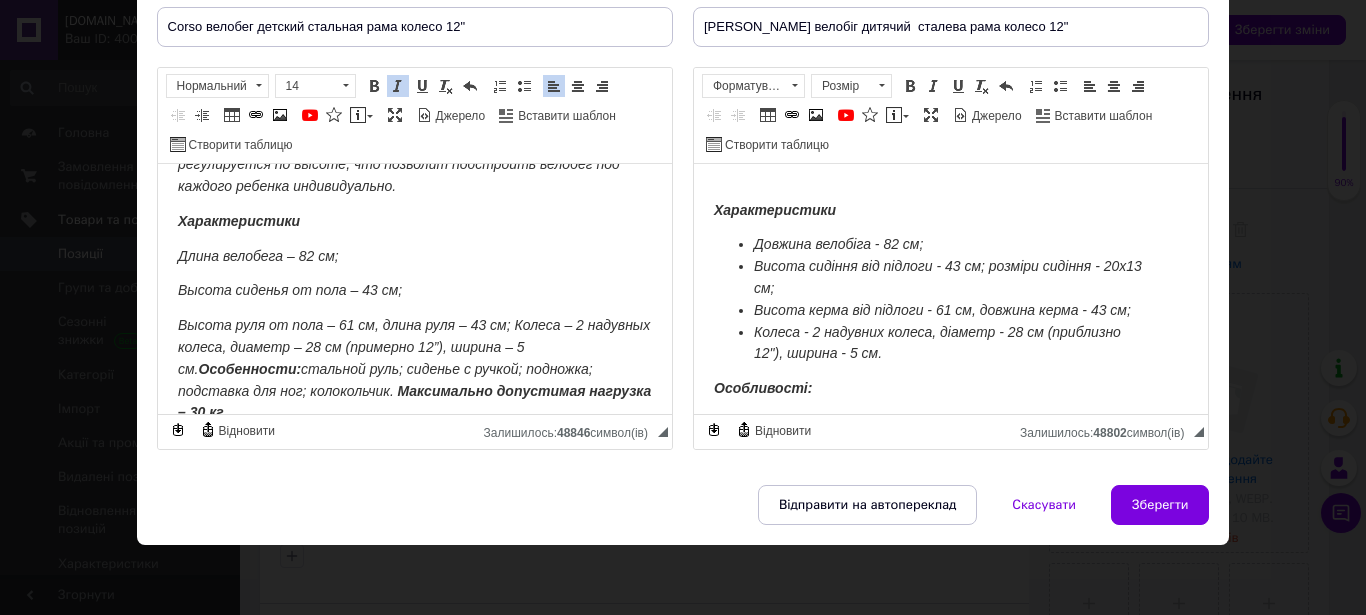 scroll, scrollTop: 393, scrollLeft: 0, axis: vertical 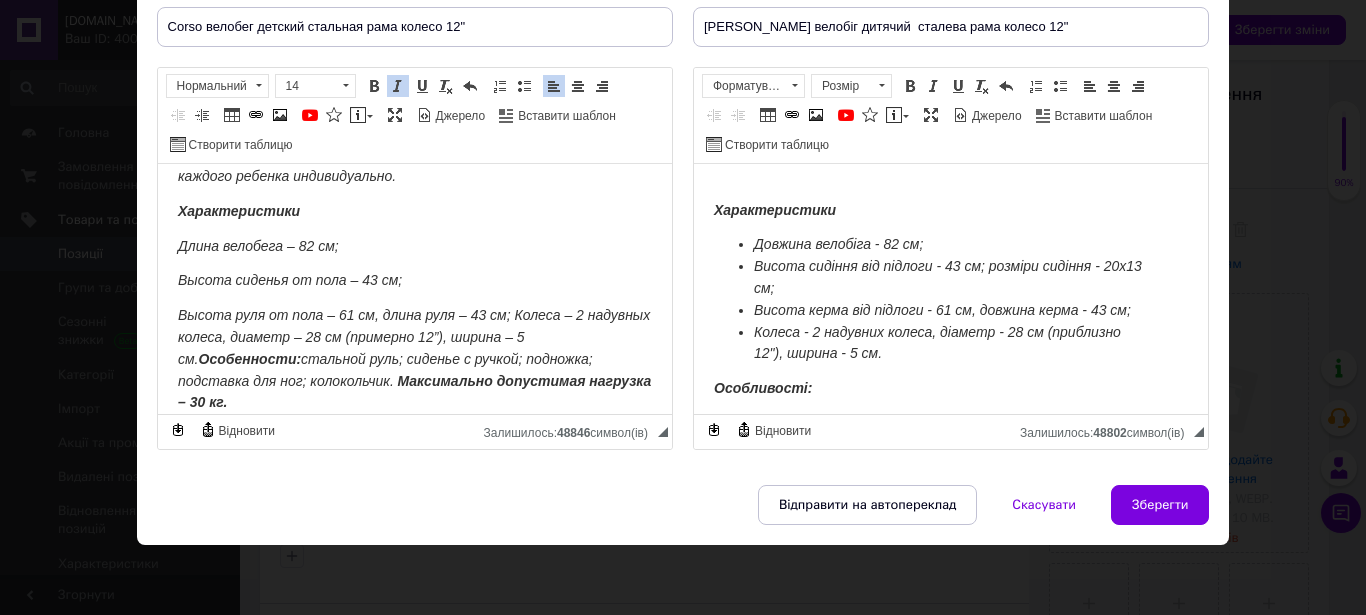 click on "Высота руля от пола – 61 см, длина руля – 43 см; Колеса – 2 надувных колеса, диаметр – 28 см (примерно 12”), ширина – 5 см.  Особенности:   стальной руль; сиденье с ручкой; подножка; подставка для ног; колокольчик." at bounding box center (413, 347) 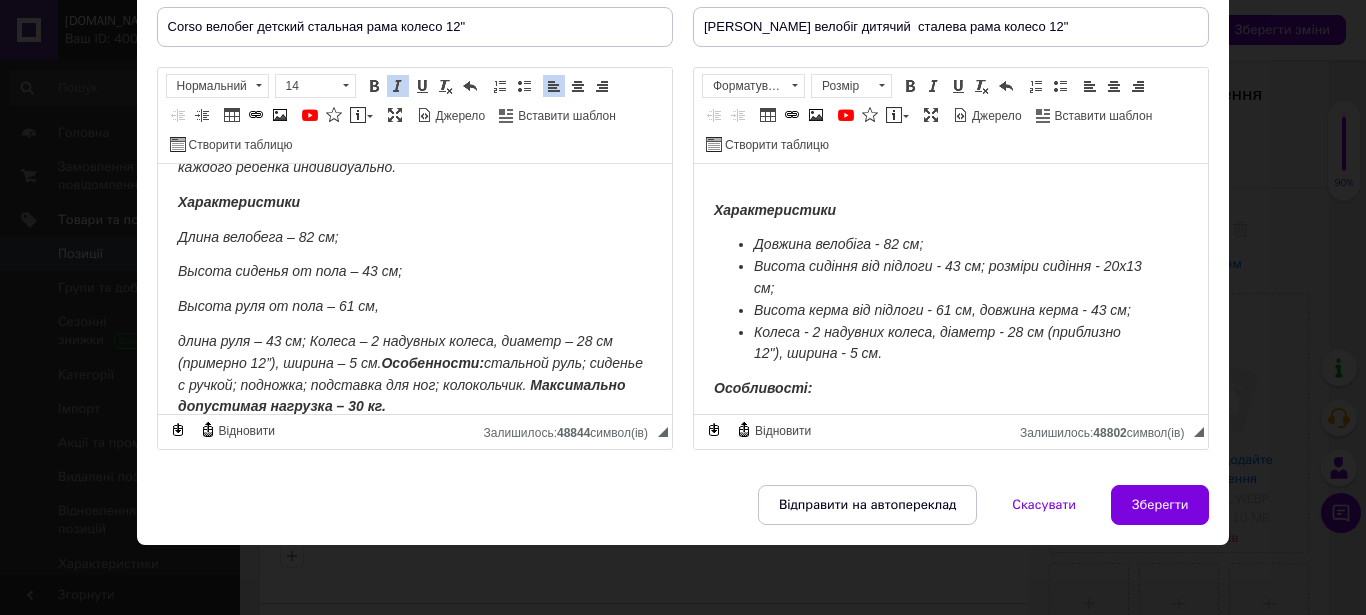 click on "длина руля – 43 см; Колеса – 2 надувных колеса, диаметр – 28 см (примерно 12”), ширина – 5 см.  Особенности:   стальной руль; сиденье с ручкой; подножка; подставка для ног; колокольчик." at bounding box center (409, 363) 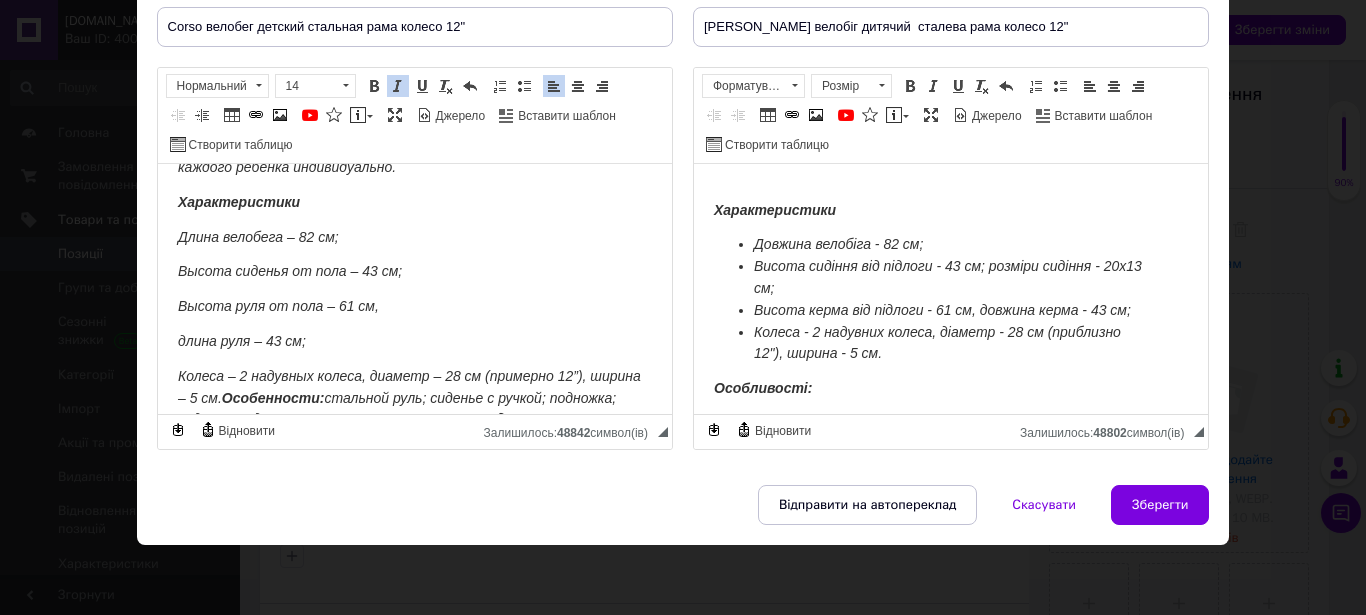 click on "Колеса – 2 надувных колеса, диаметр – 28 см (примерно 12”), ширина – 5 см.  Особенности:   стальной руль; сиденье с ручкой; подножка; подставка для ног; колокольчик." at bounding box center (408, 398) 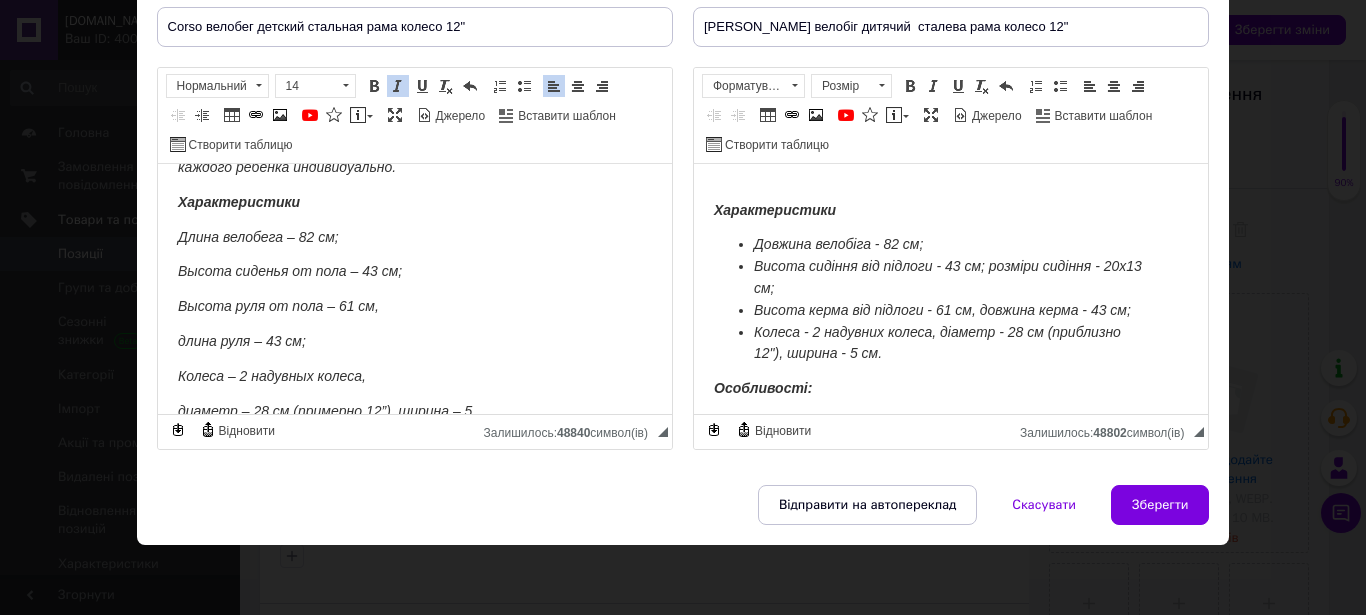 scroll, scrollTop: 453, scrollLeft: 0, axis: vertical 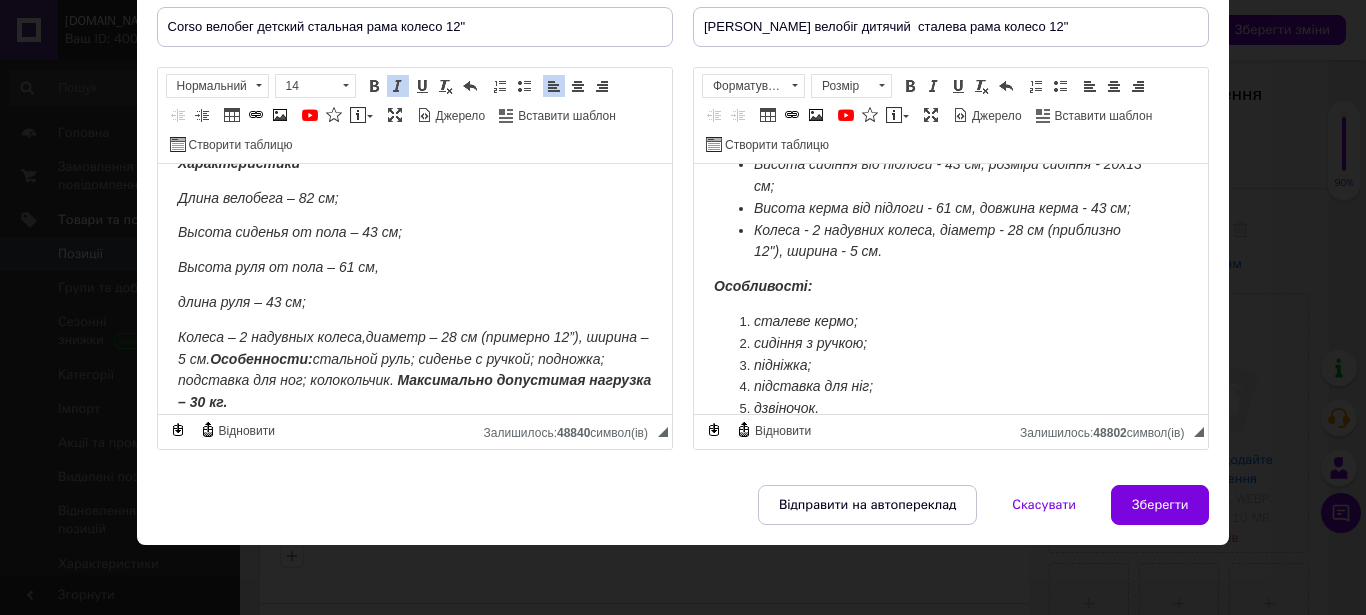 type 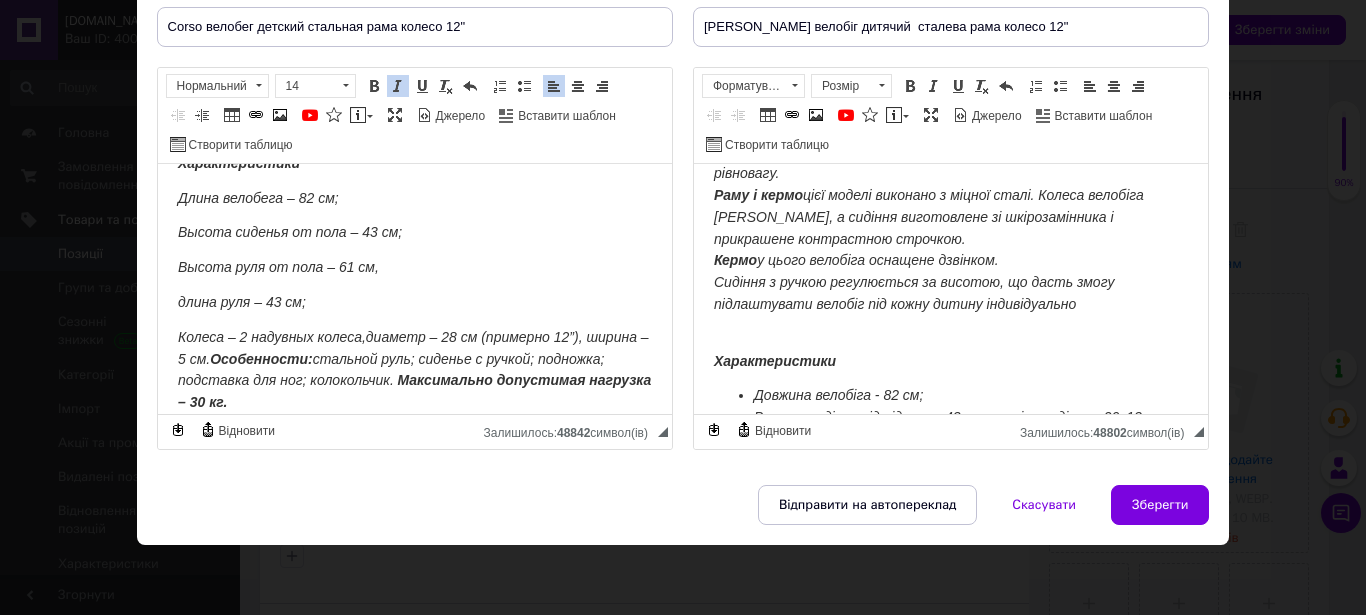 scroll, scrollTop: 368, scrollLeft: 0, axis: vertical 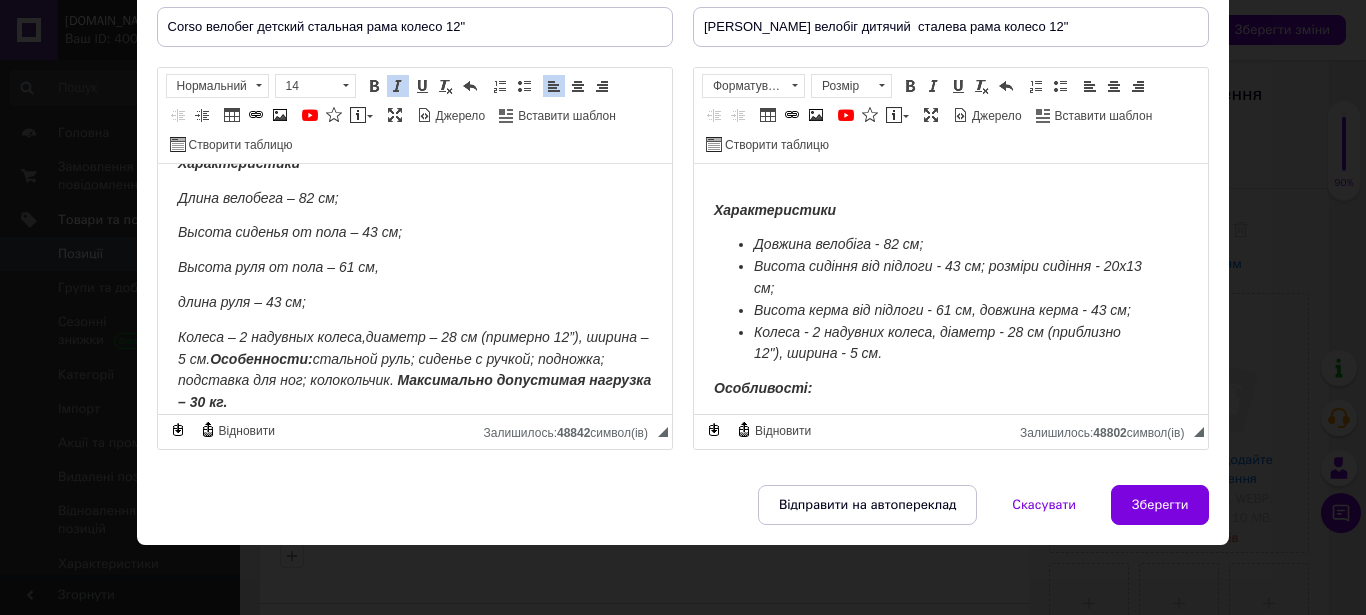 click on "Особенности:" at bounding box center [260, 359] 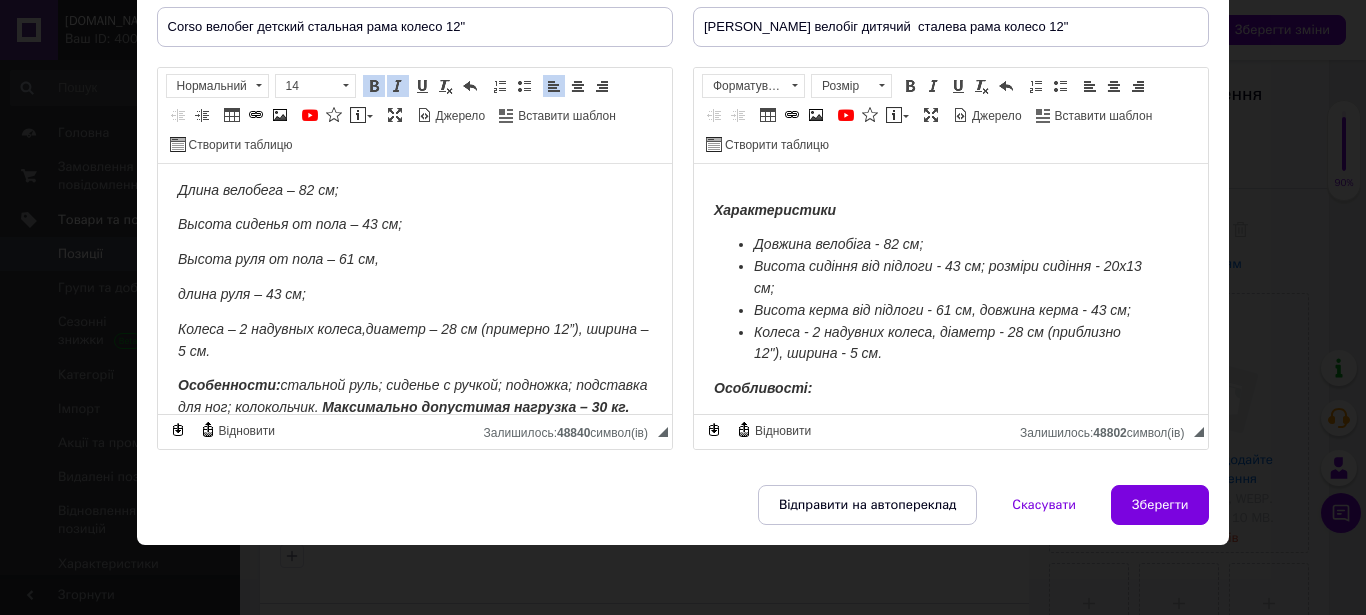 scroll, scrollTop: 475, scrollLeft: 0, axis: vertical 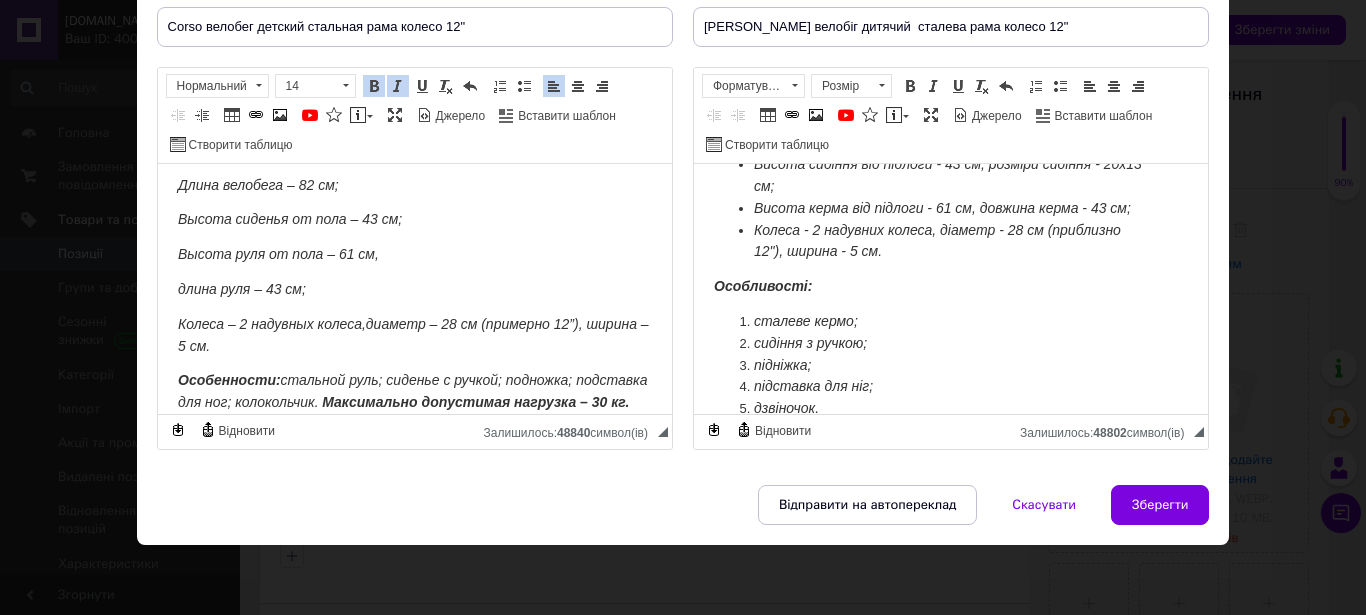 click on "Особенности:   стальной руль; сиденье с ручкой; подножка; подставка для ног; колокольчик." at bounding box center [411, 391] 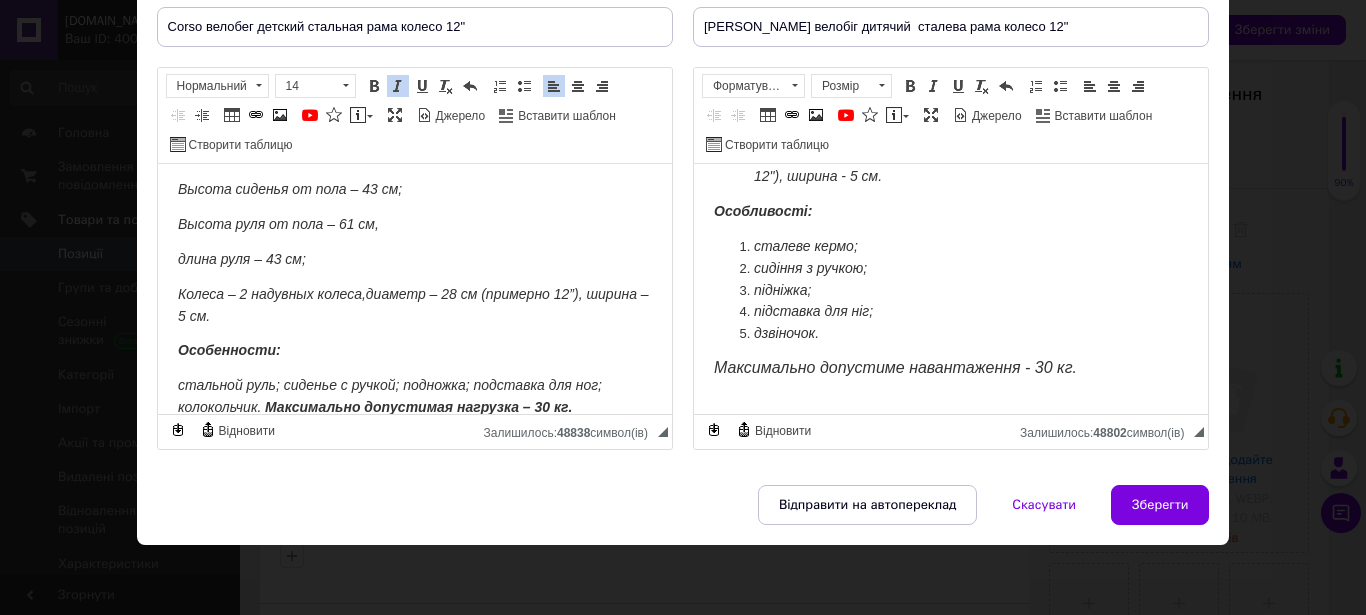 scroll, scrollTop: 572, scrollLeft: 0, axis: vertical 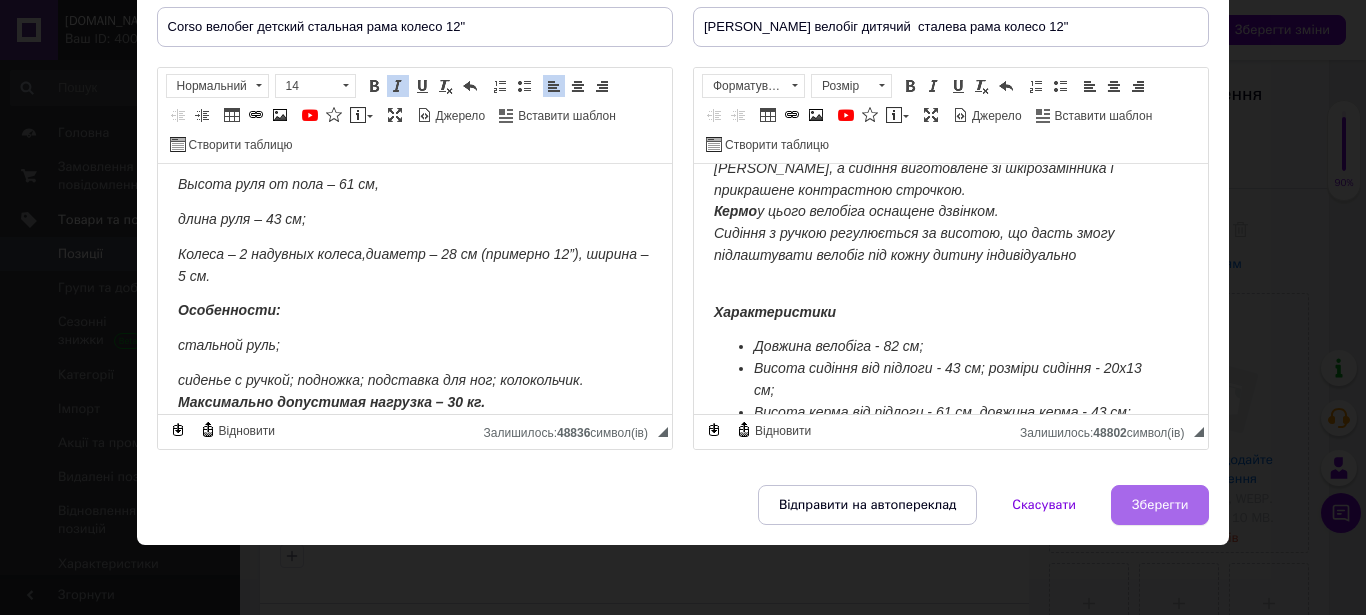click on "Зберегти" at bounding box center (1160, 505) 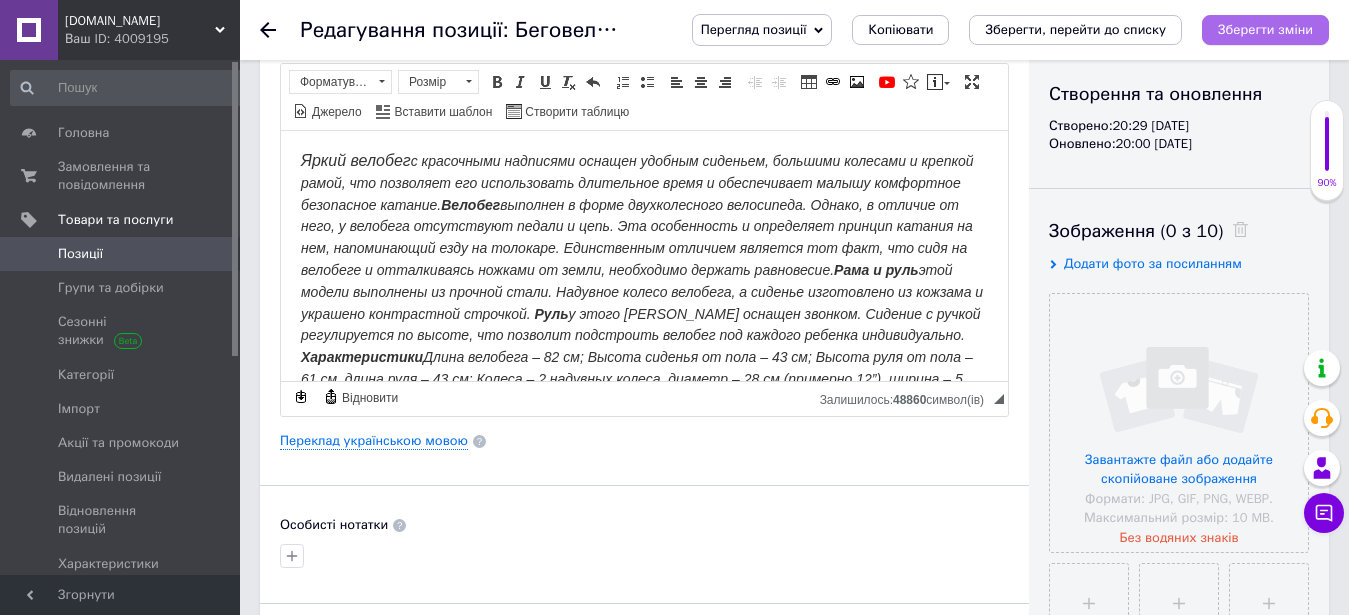 type on "Сorso велобег детский стальная рама колесо 12"" 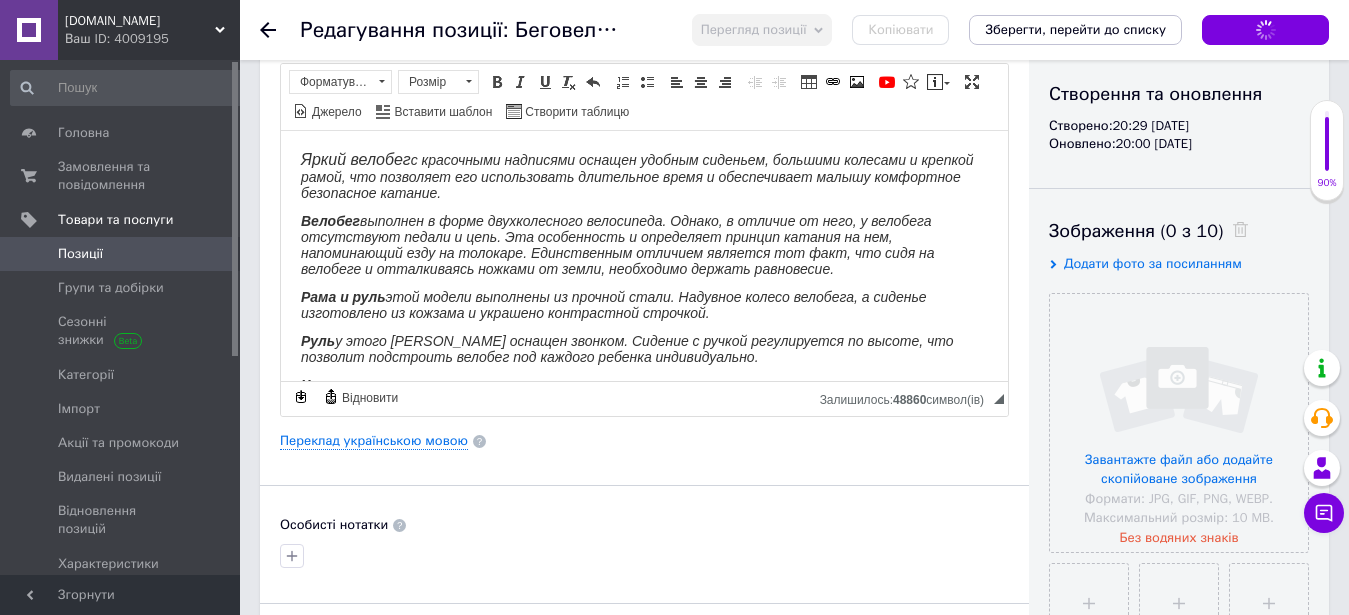 scroll, scrollTop: 0, scrollLeft: 0, axis: both 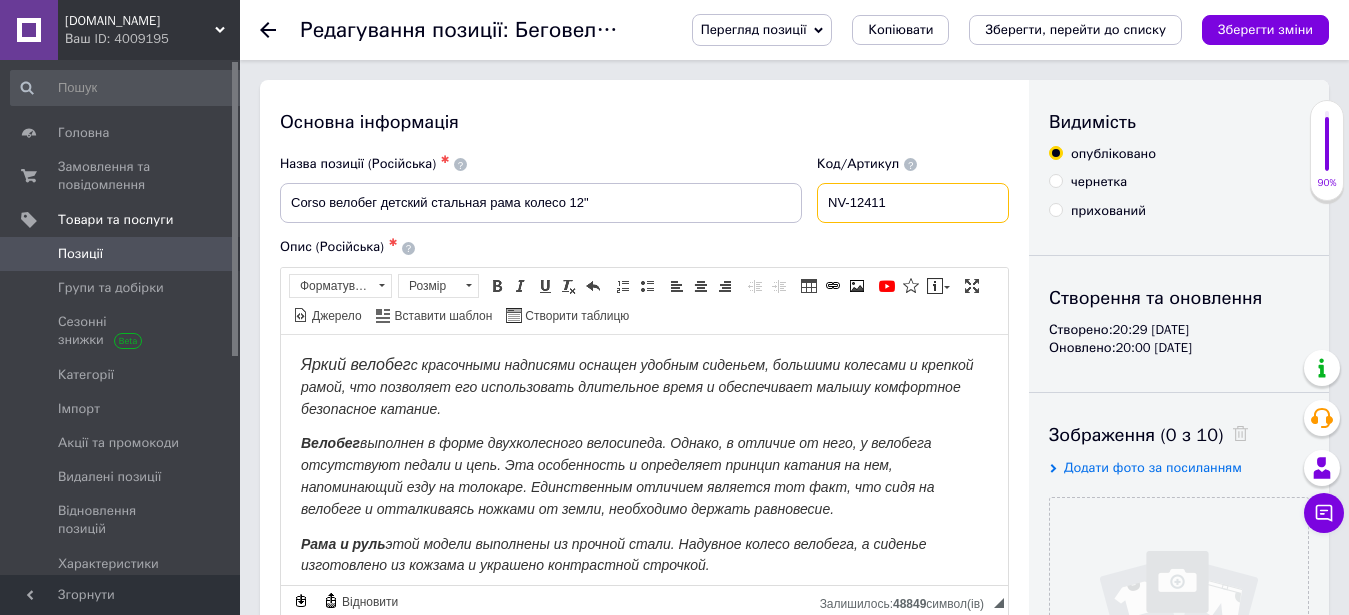drag, startPoint x: 924, startPoint y: 201, endPoint x: 785, endPoint y: 206, distance: 139.0899 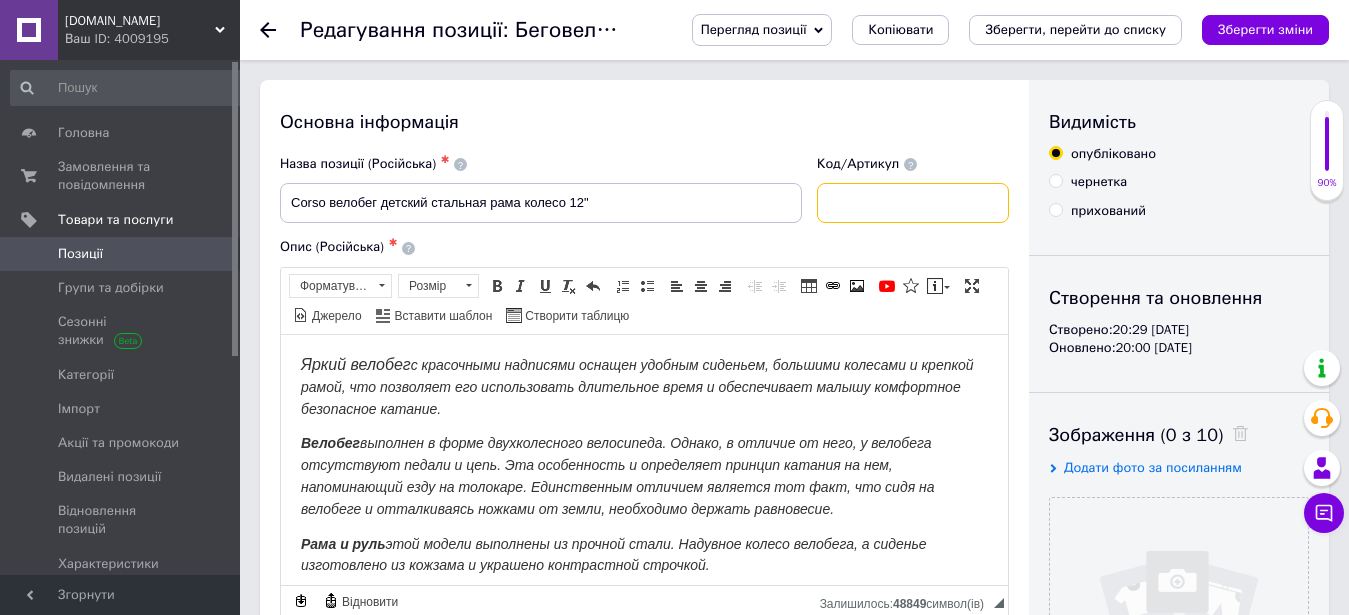 paste on "NV-12645" 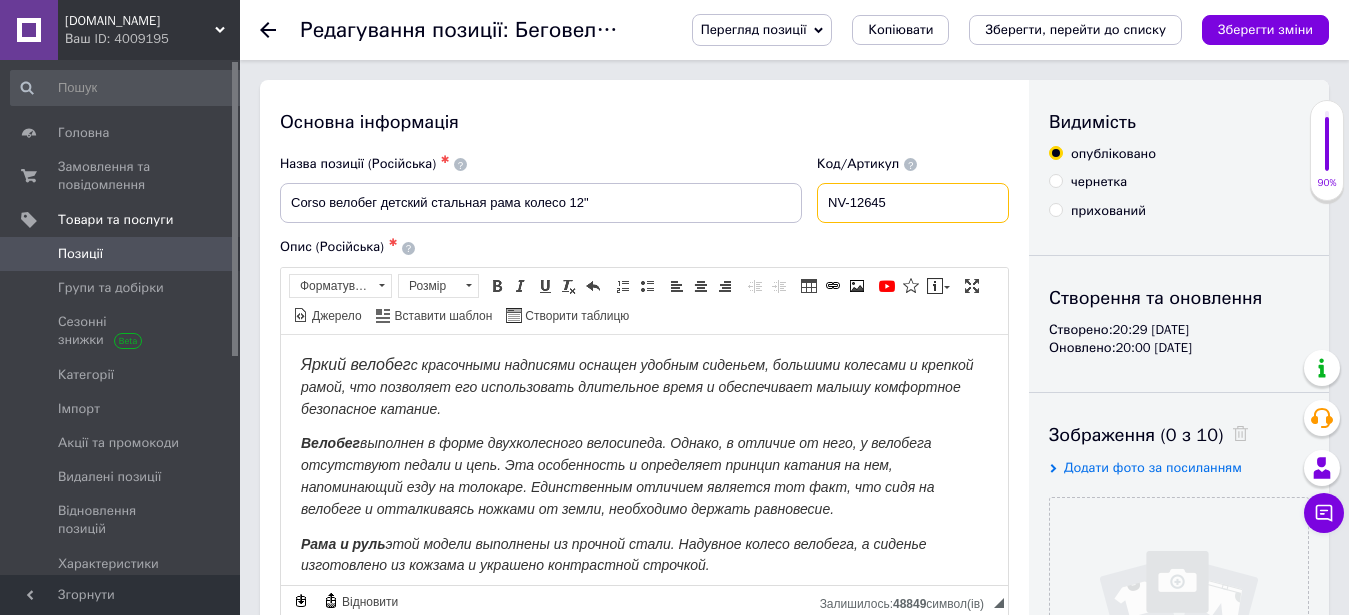 type on "NV-12645" 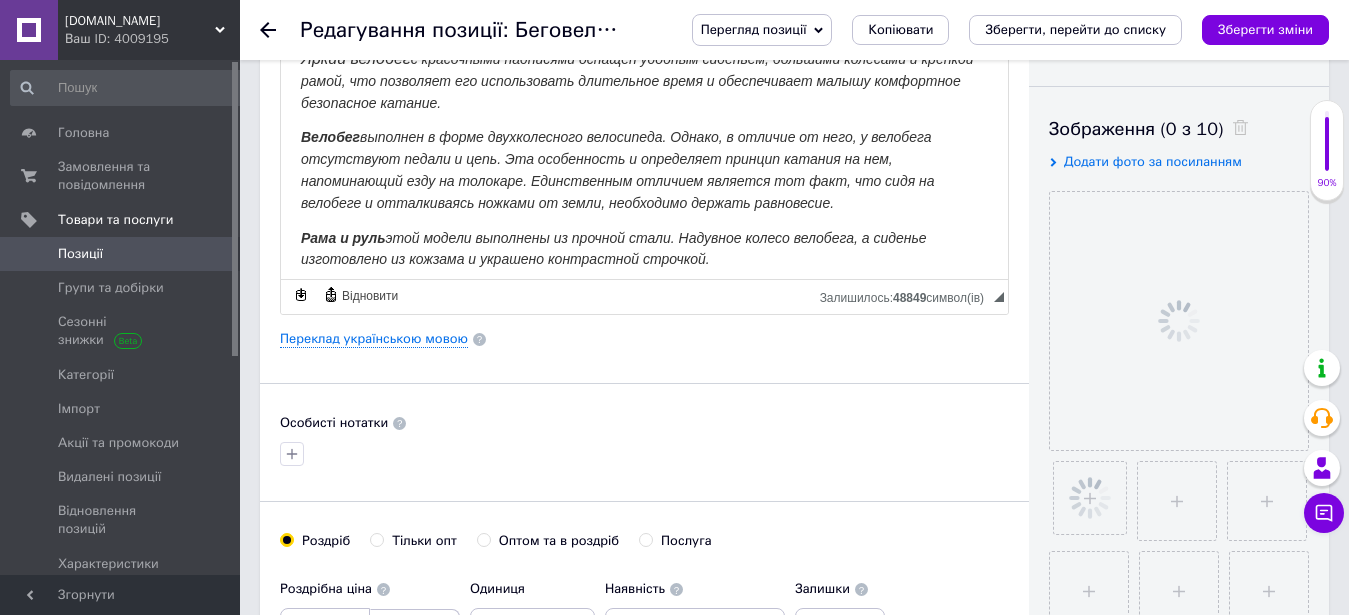 scroll, scrollTop: 195, scrollLeft: 0, axis: vertical 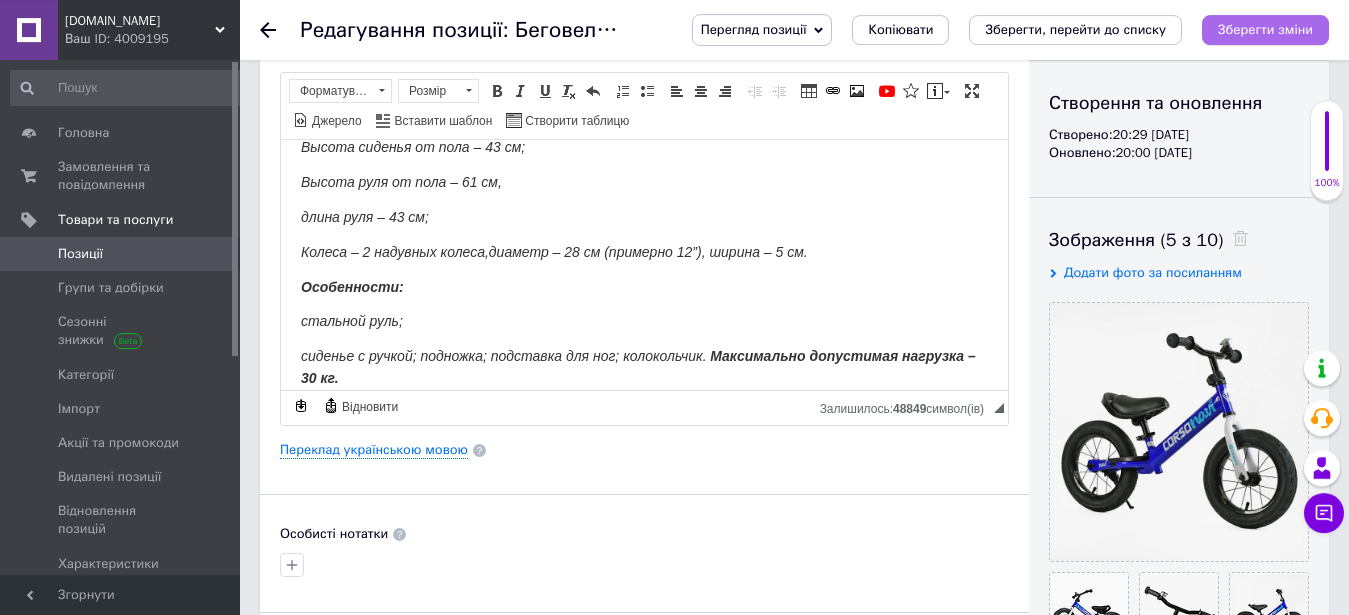 click on "Зберегти зміни" at bounding box center [1265, 29] 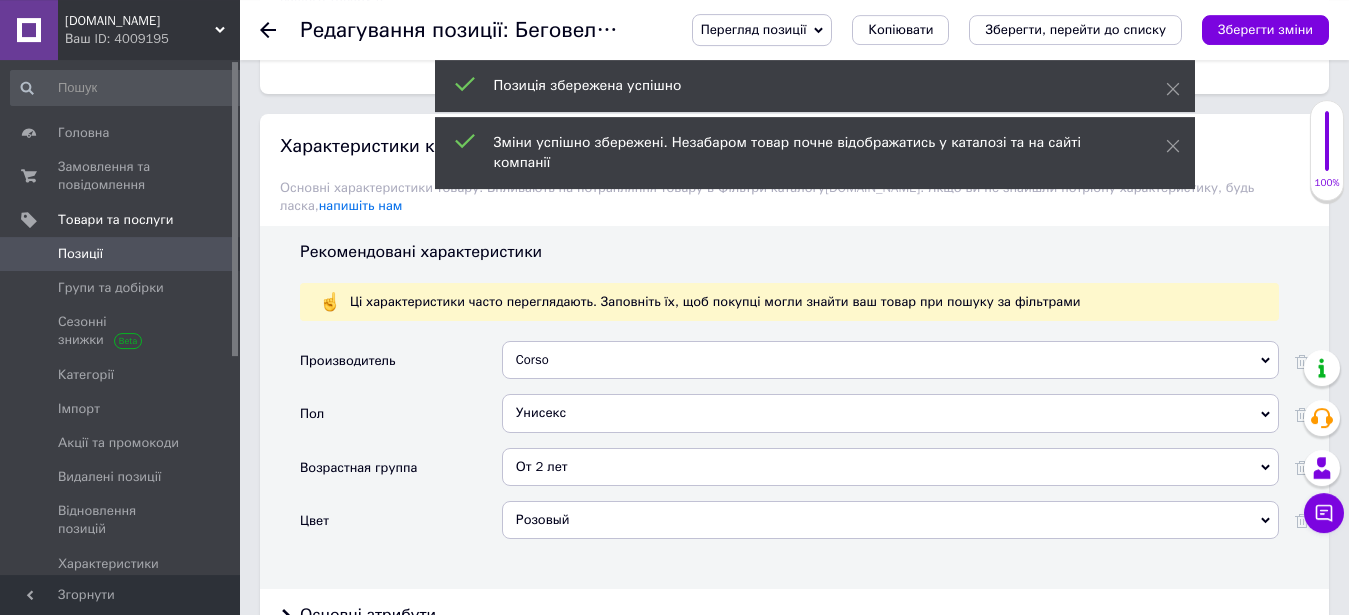 scroll, scrollTop: 2133, scrollLeft: 0, axis: vertical 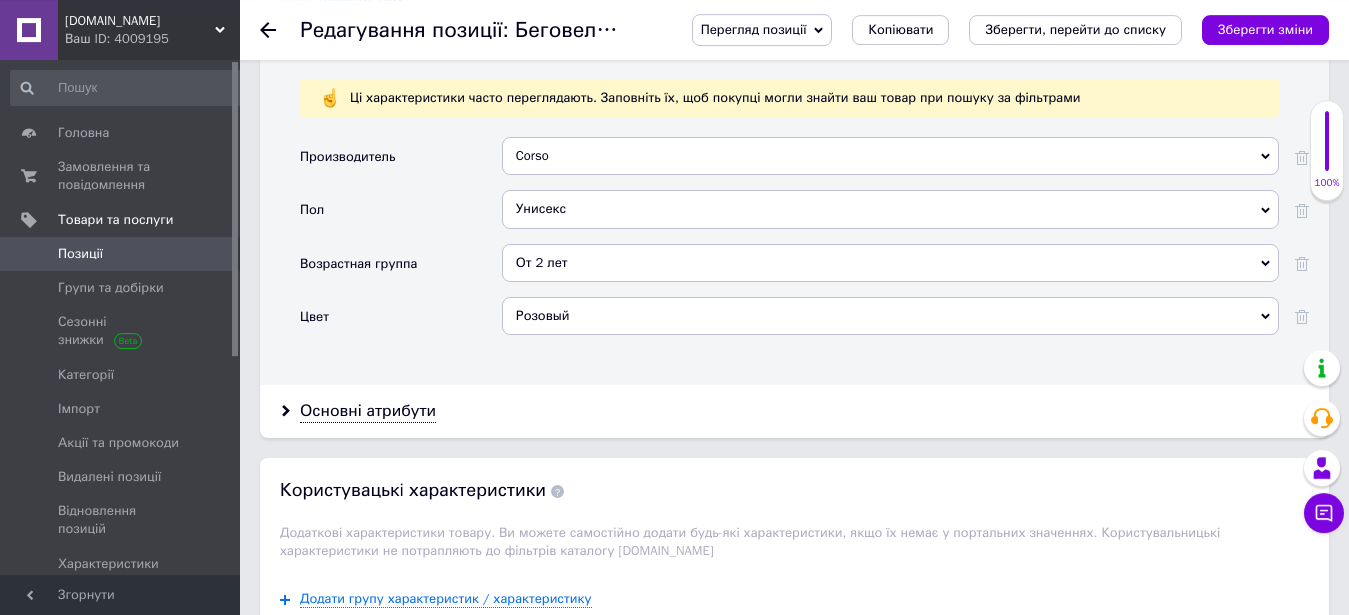 click on "От 2 лет От 2 лет" at bounding box center [890, 270] 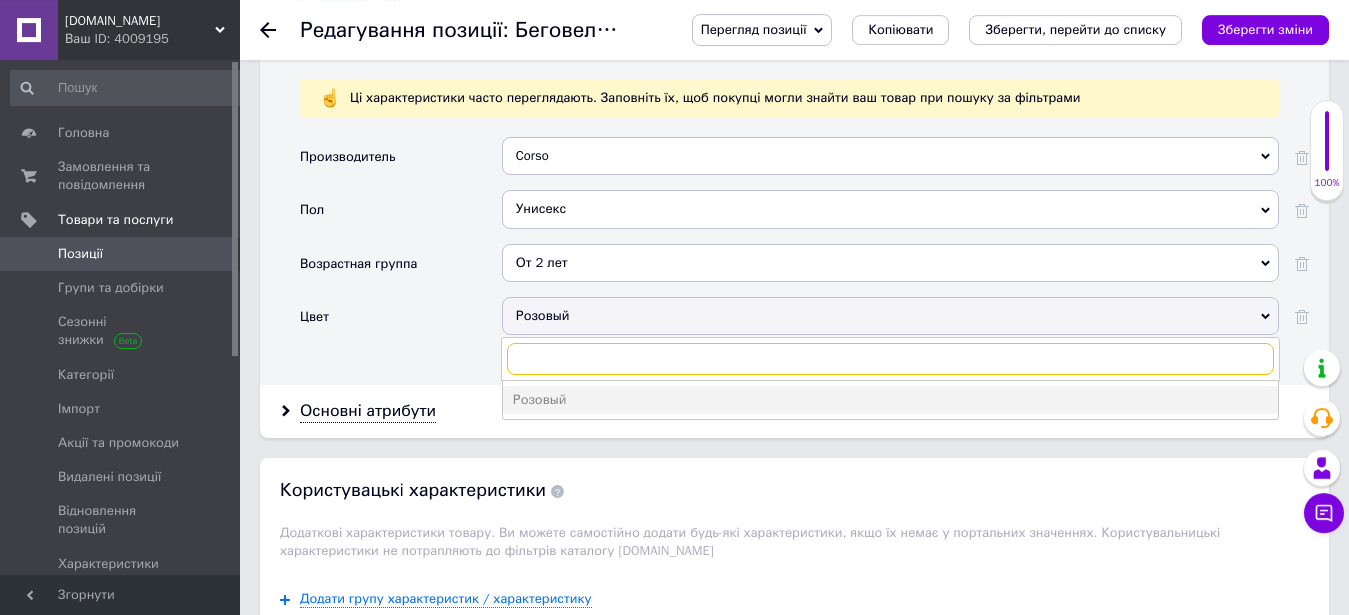 type on "з" 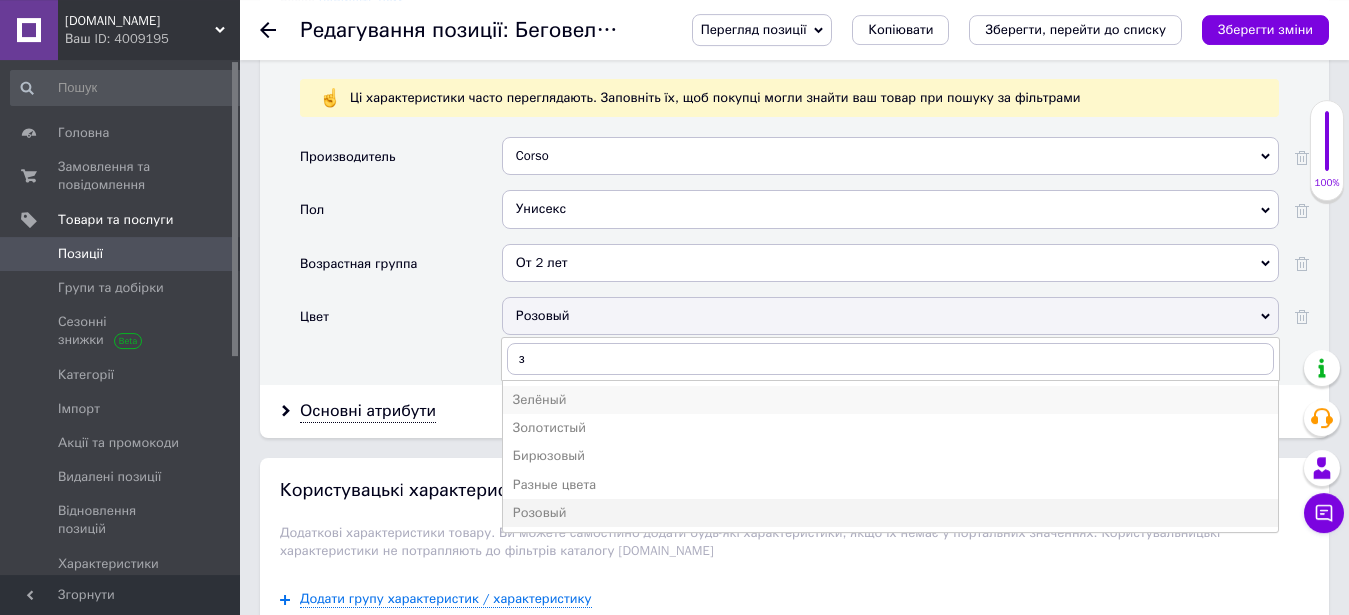 click on "Зелёный" at bounding box center [890, 400] 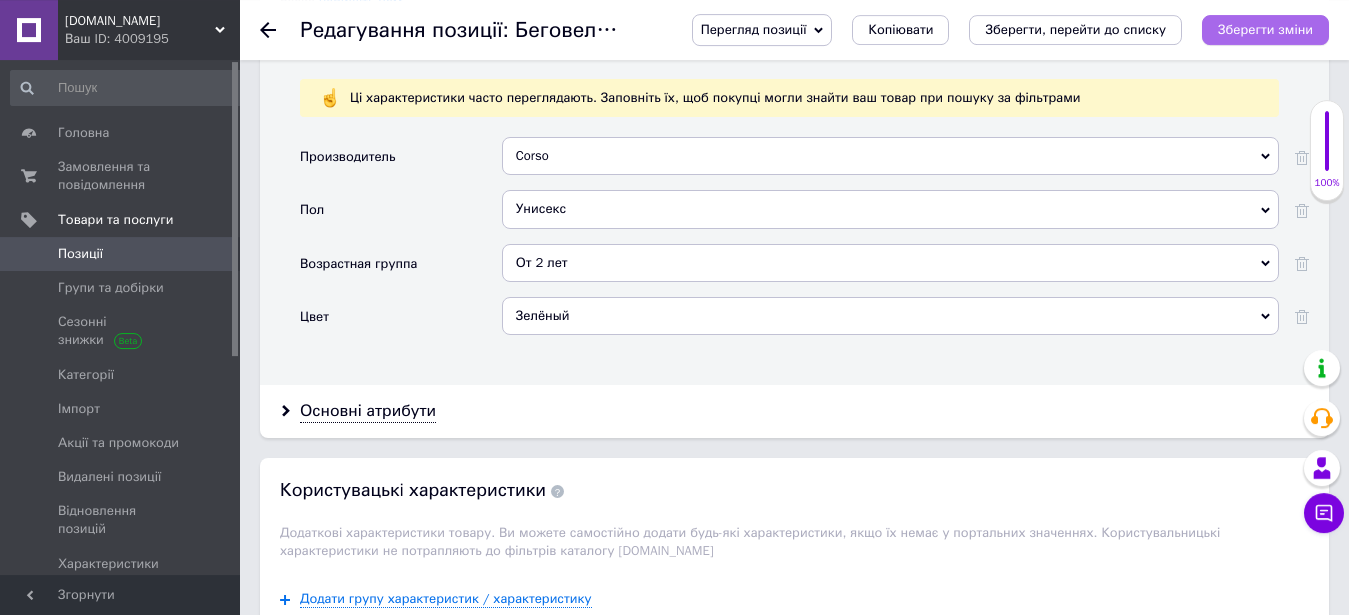 click on "Зберегти зміни" at bounding box center (1265, 29) 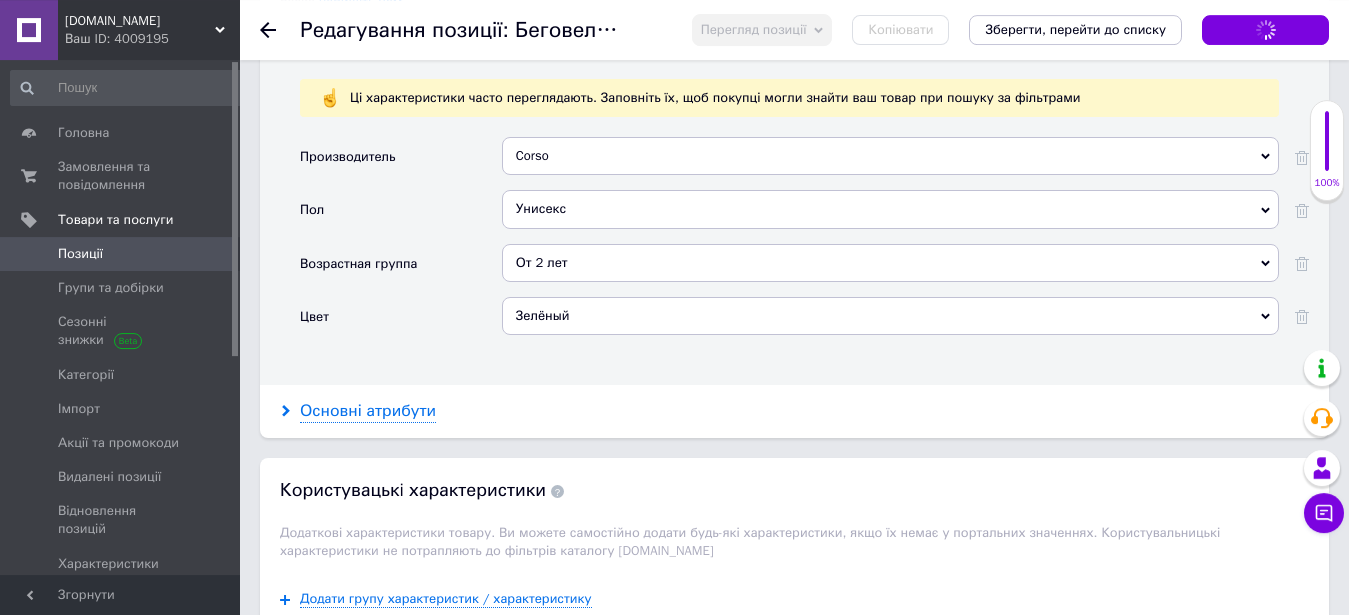 click on "Основні атрибути" at bounding box center (368, 411) 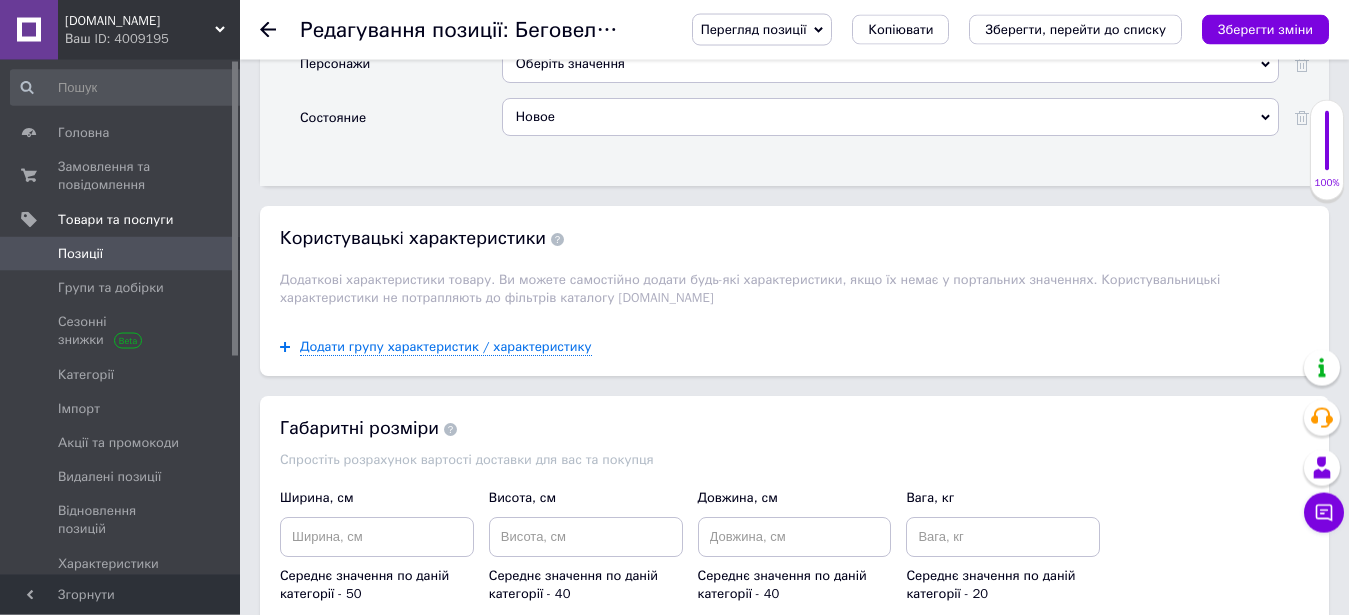 scroll, scrollTop: 3255, scrollLeft: 0, axis: vertical 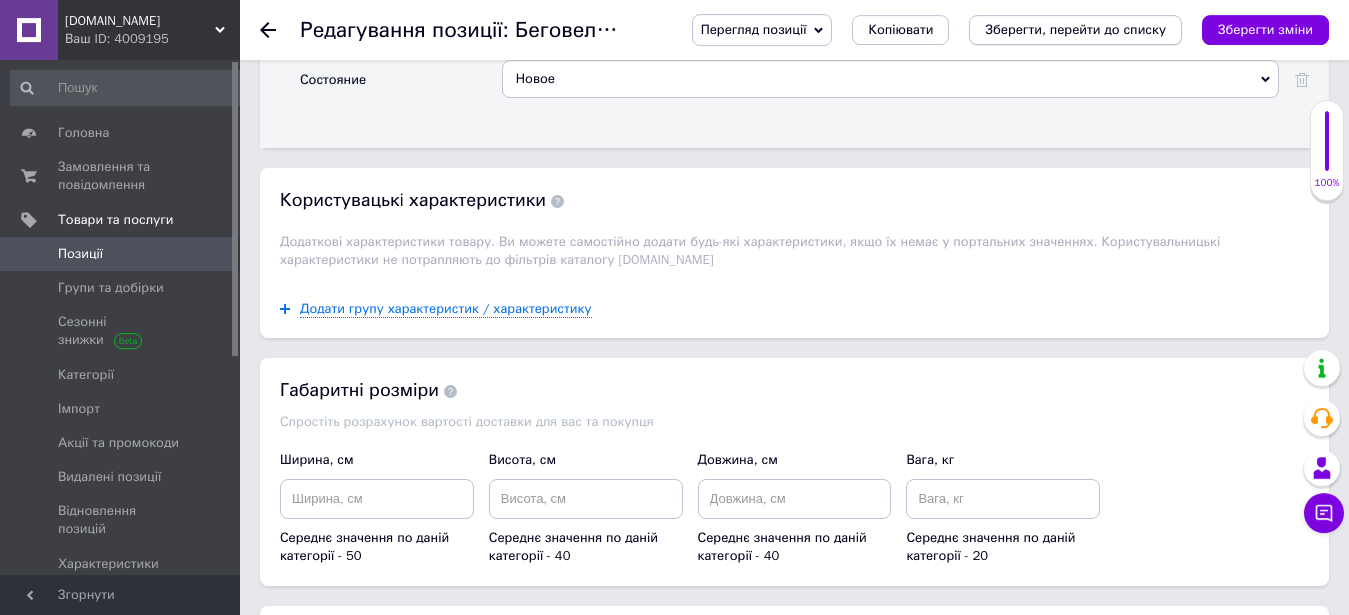 click on "Зберегти, перейти до списку" at bounding box center [1075, 30] 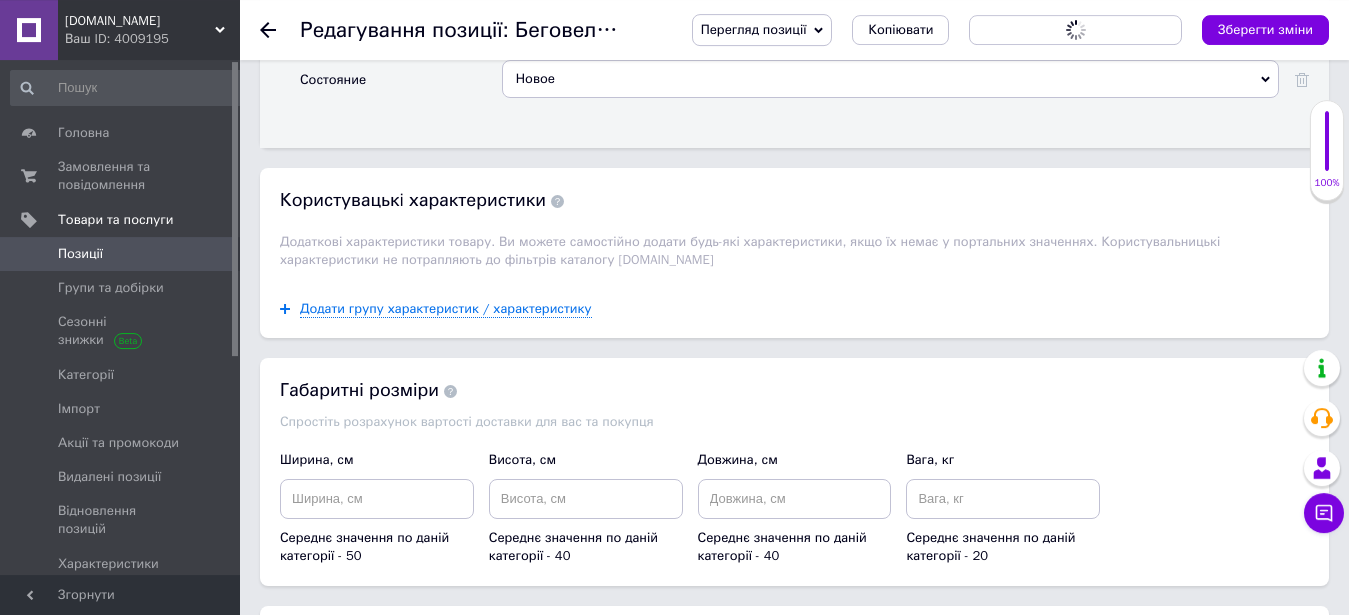 scroll, scrollTop: 0, scrollLeft: 0, axis: both 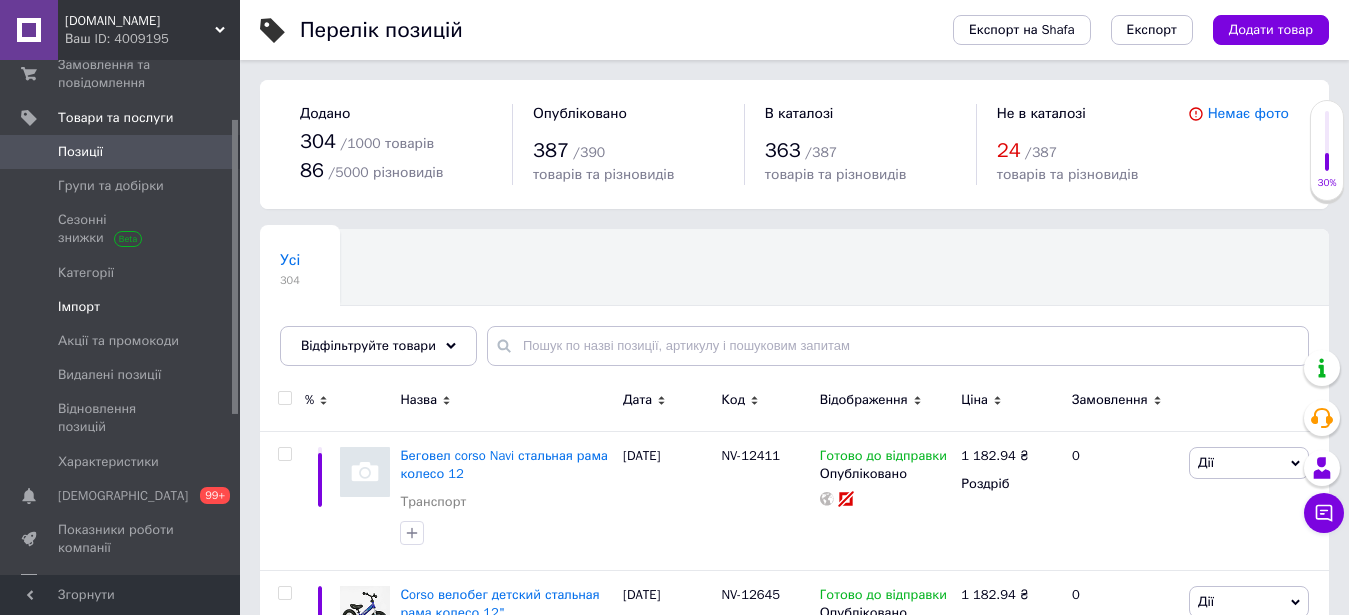 click on "Імпорт" at bounding box center (121, 307) 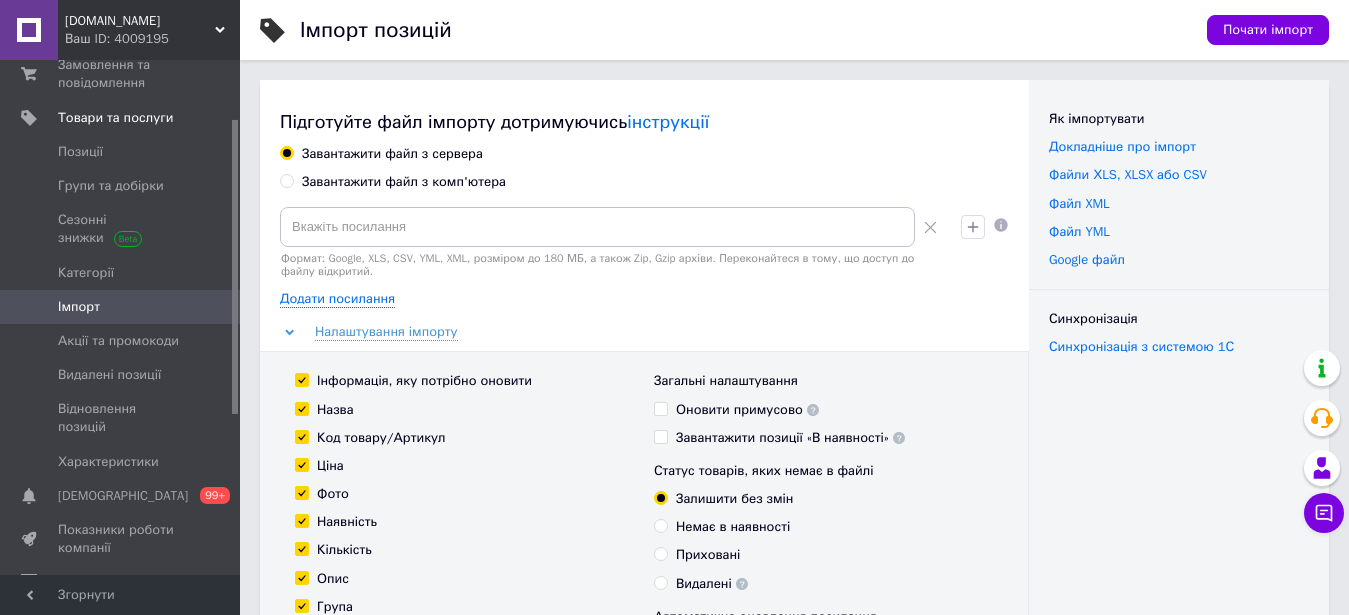 click on "Завантажити файл з комп'ютера" at bounding box center (404, 182) 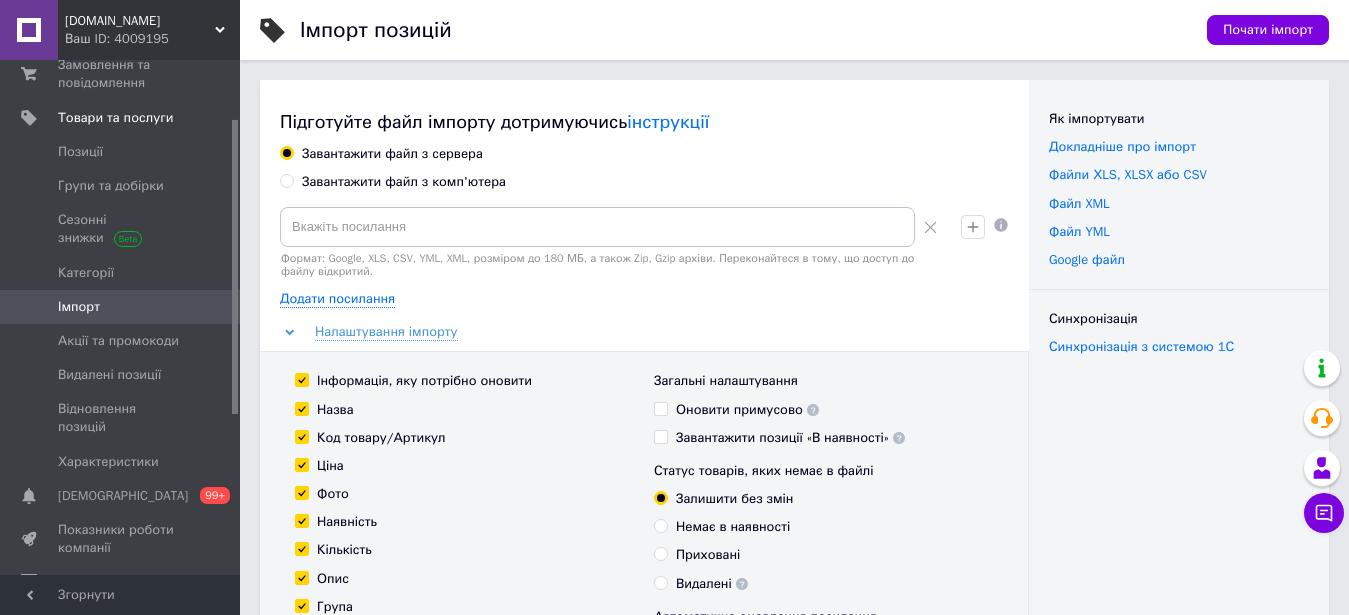 radio on "true" 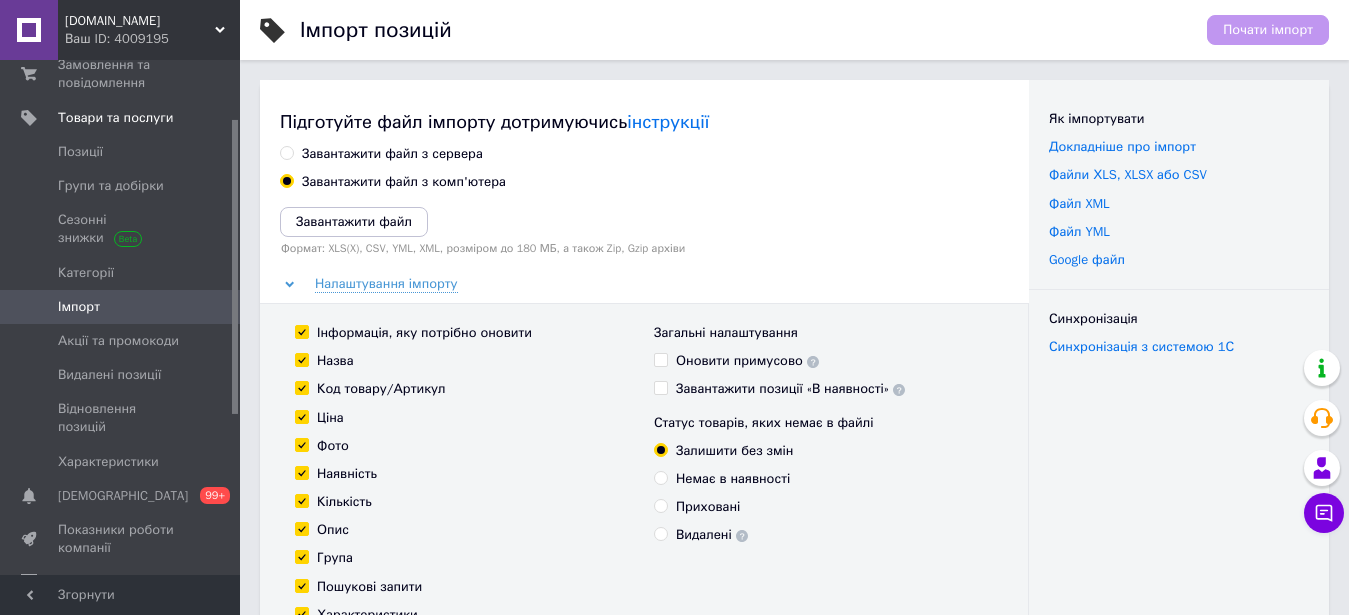 click on "Завантажити файл з сервера Завантажити файл з комп'ютера Завантажити файл Формат: XLS(X), CSV, YML, XML,
розміром до 180 МБ,
а також Zip, Gzip архіви Налаштування імпорту Інформація, яку потрібно оновити Назва Код товару/Артикул Ціна Фото Наявність Кількість Опис Група Пошукові запити Характеристики Знижки Особисті нотатки Код маркування (GTIN) Номер пристрою (MPN) Переклади Загальні налаштування Оновити примусово   Завантажити позиції «В наявності»   Статус товарів, яких немає в файлі Залишити без змін Немає в наявності Приховані Видалені" at bounding box center [644, 465] 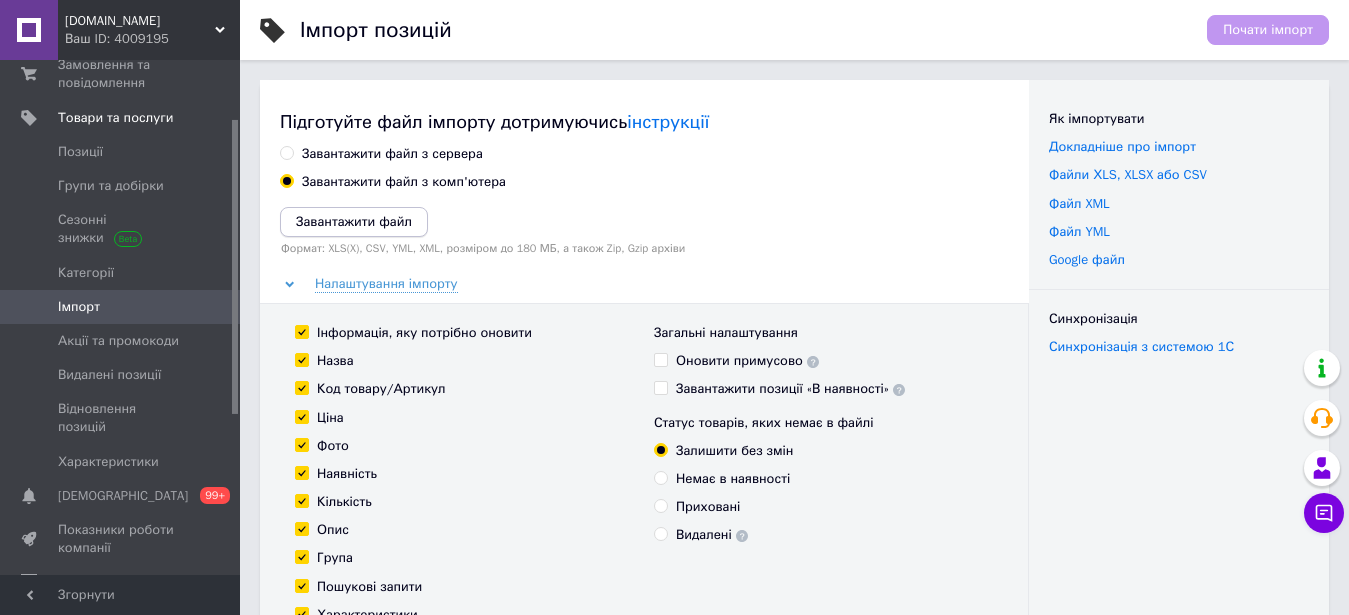 click on "Завантажити файл" at bounding box center (354, 221) 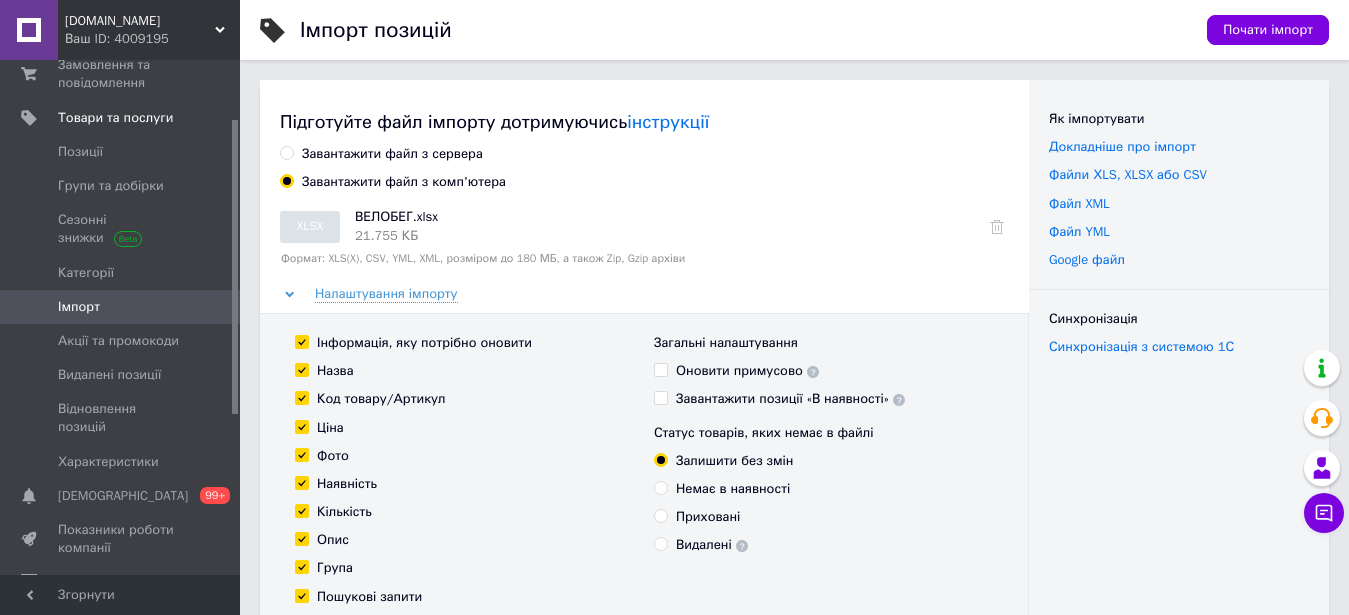 click on "Почати імпорт" at bounding box center [1268, 30] 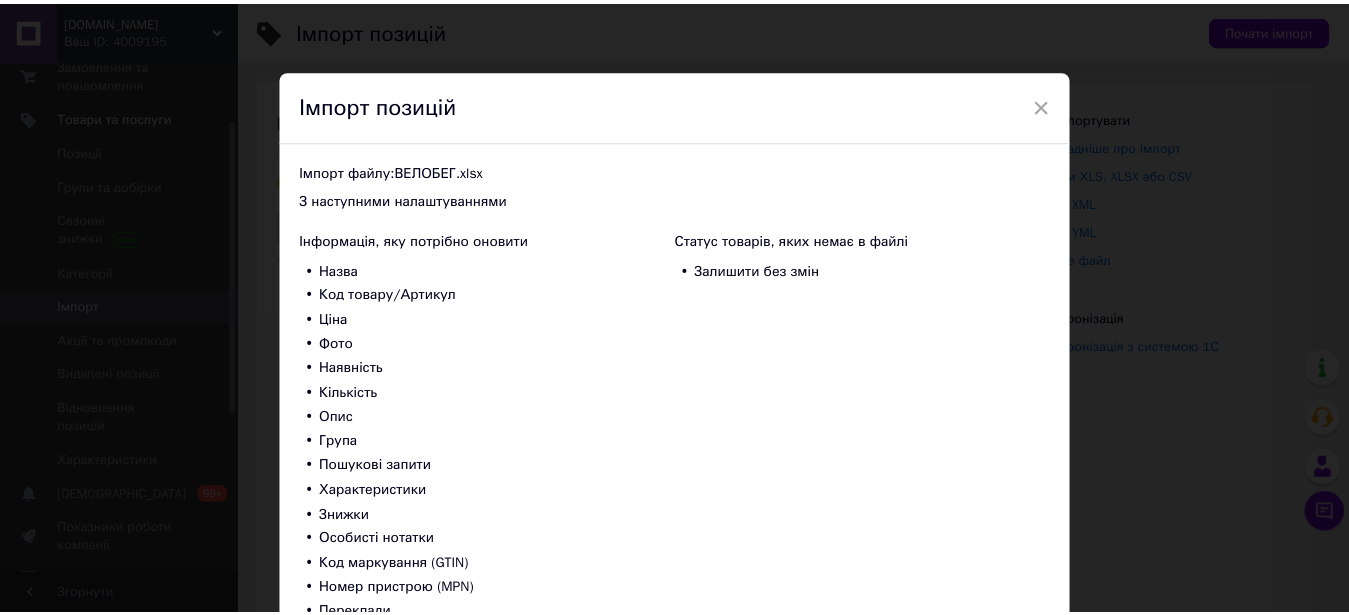 scroll, scrollTop: 160, scrollLeft: 0, axis: vertical 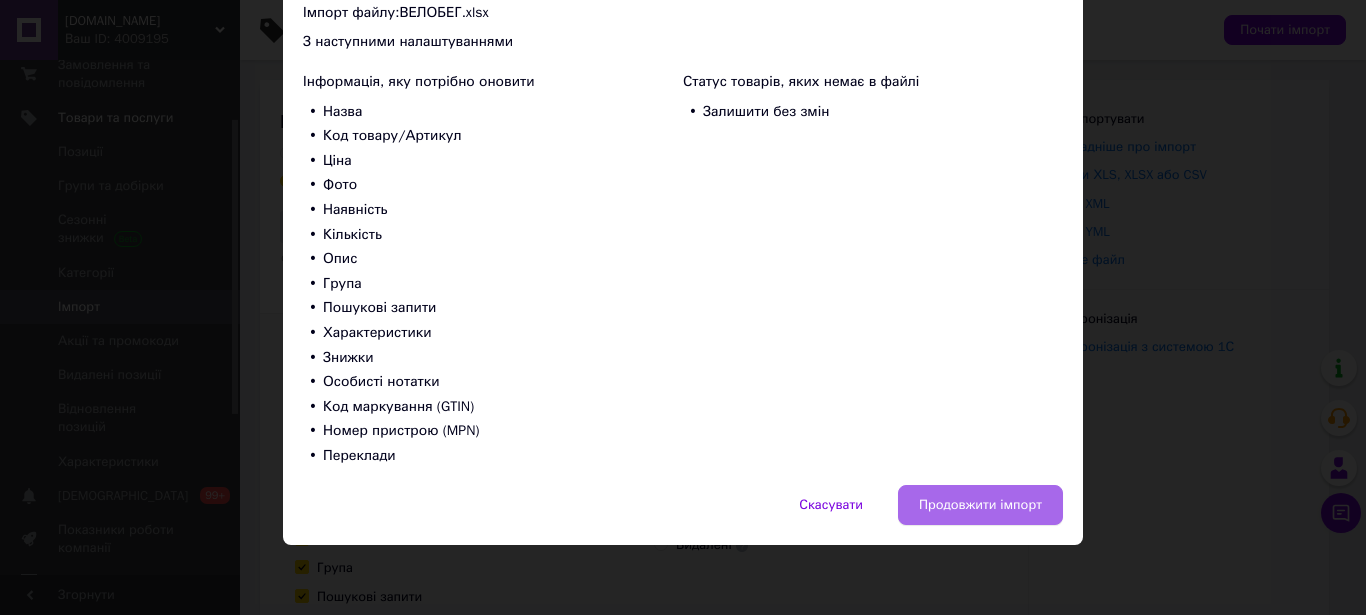 click on "Продовжити імпорт" at bounding box center [980, 505] 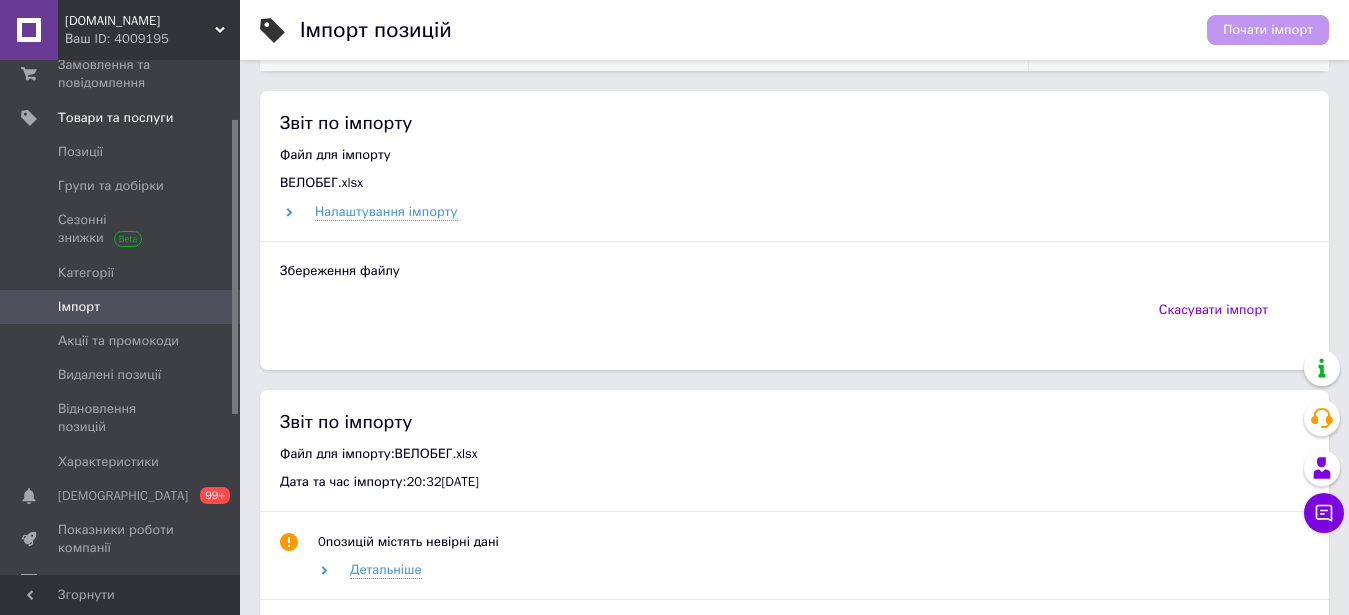 scroll, scrollTop: 918, scrollLeft: 0, axis: vertical 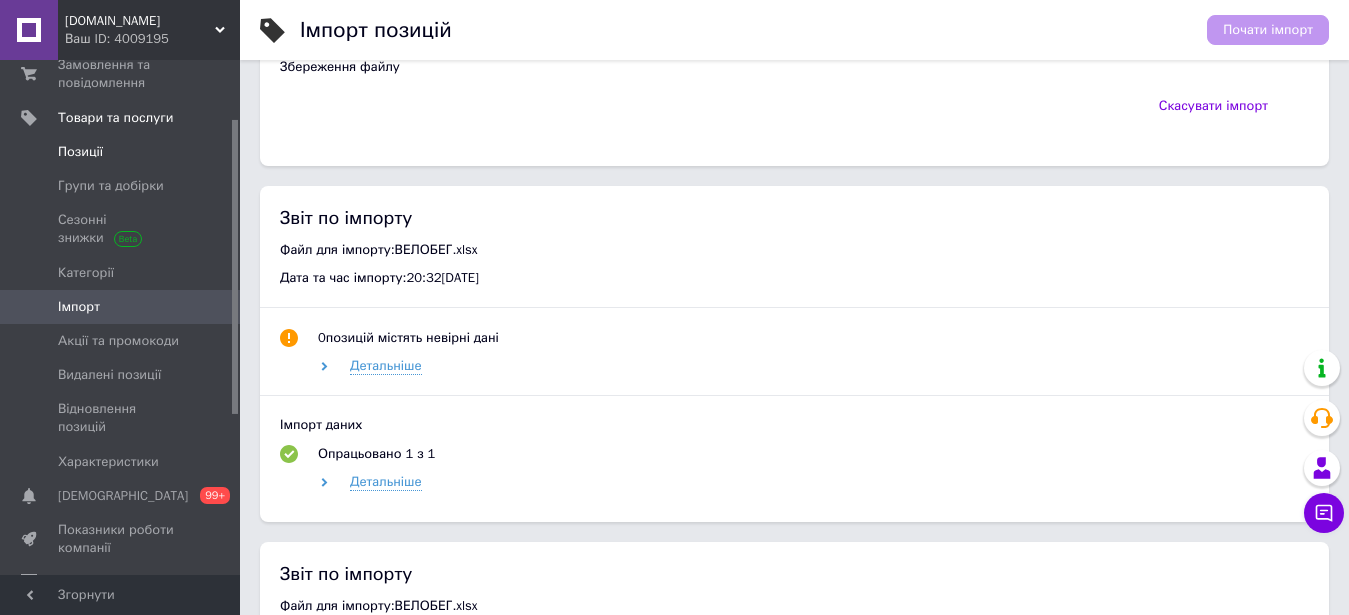 click on "Позиції" at bounding box center [128, 152] 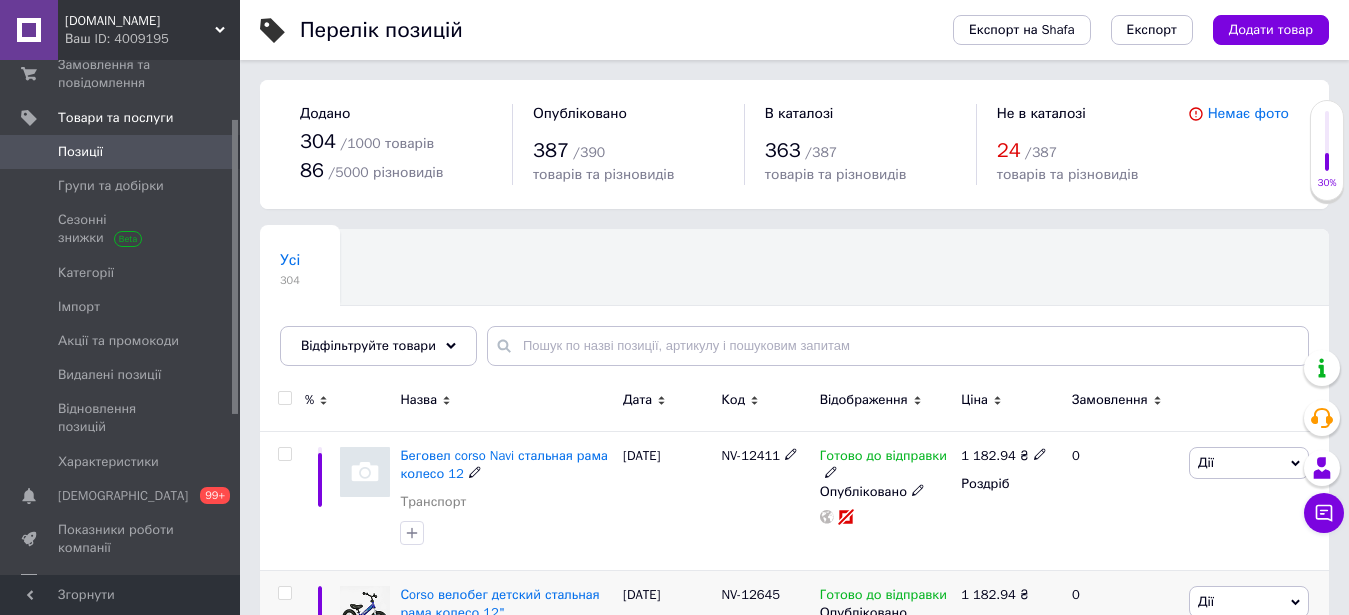scroll, scrollTop: 306, scrollLeft: 0, axis: vertical 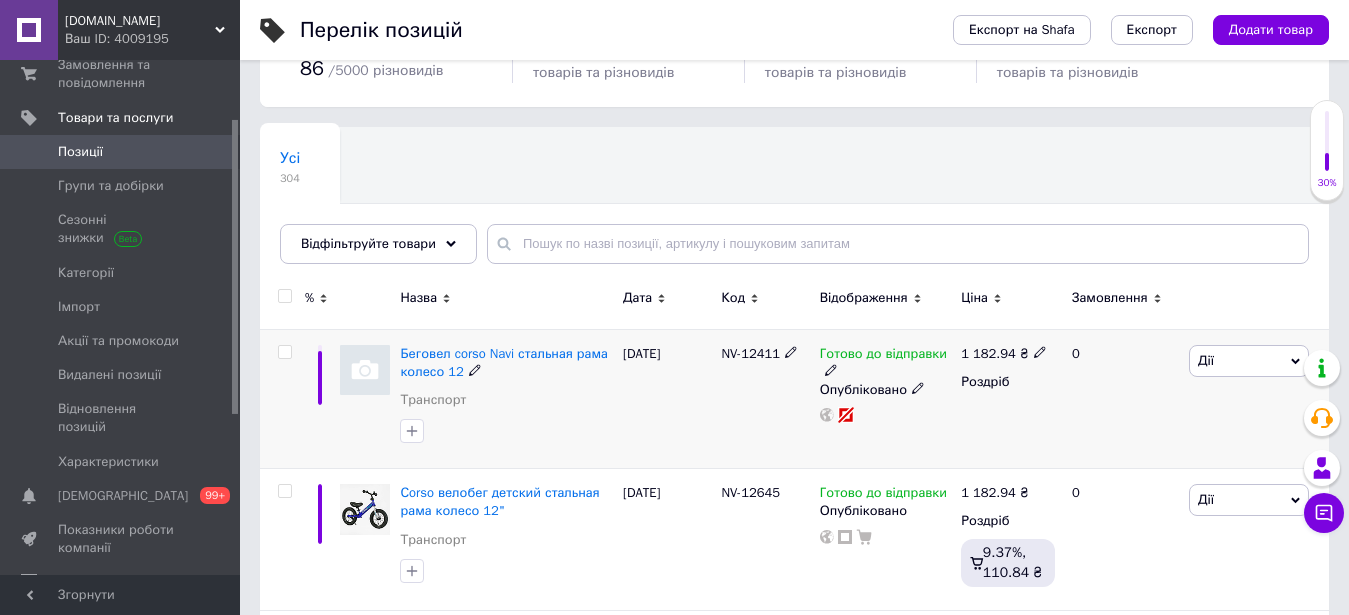 click 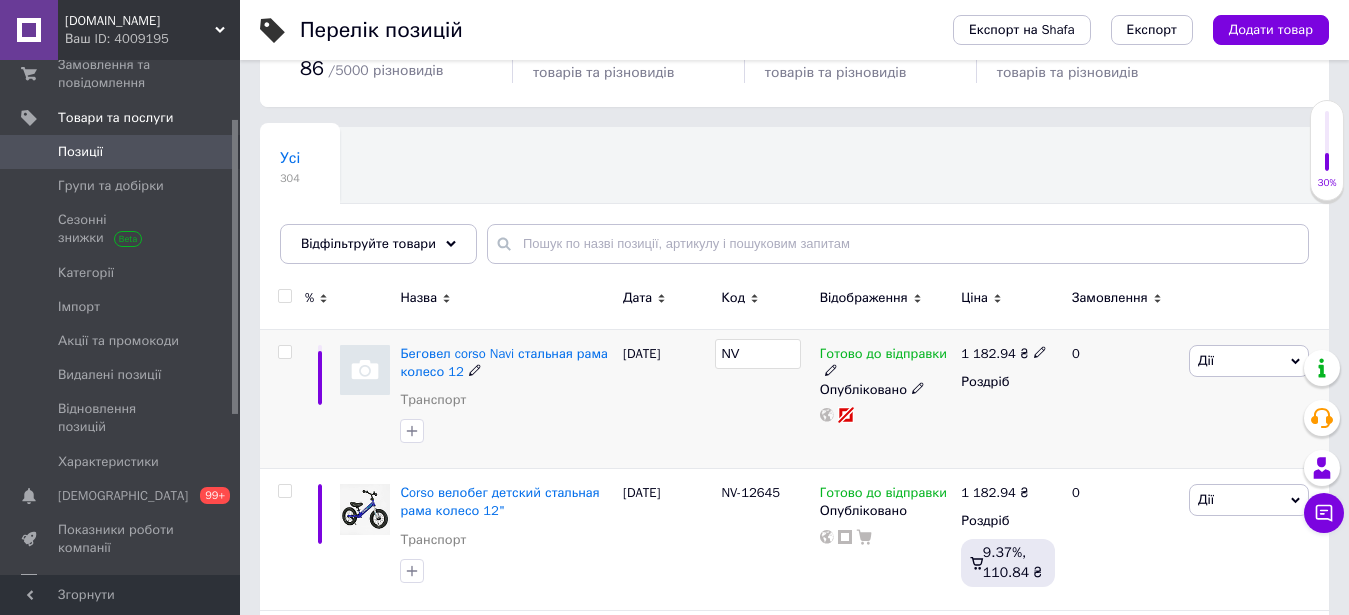 type on "N" 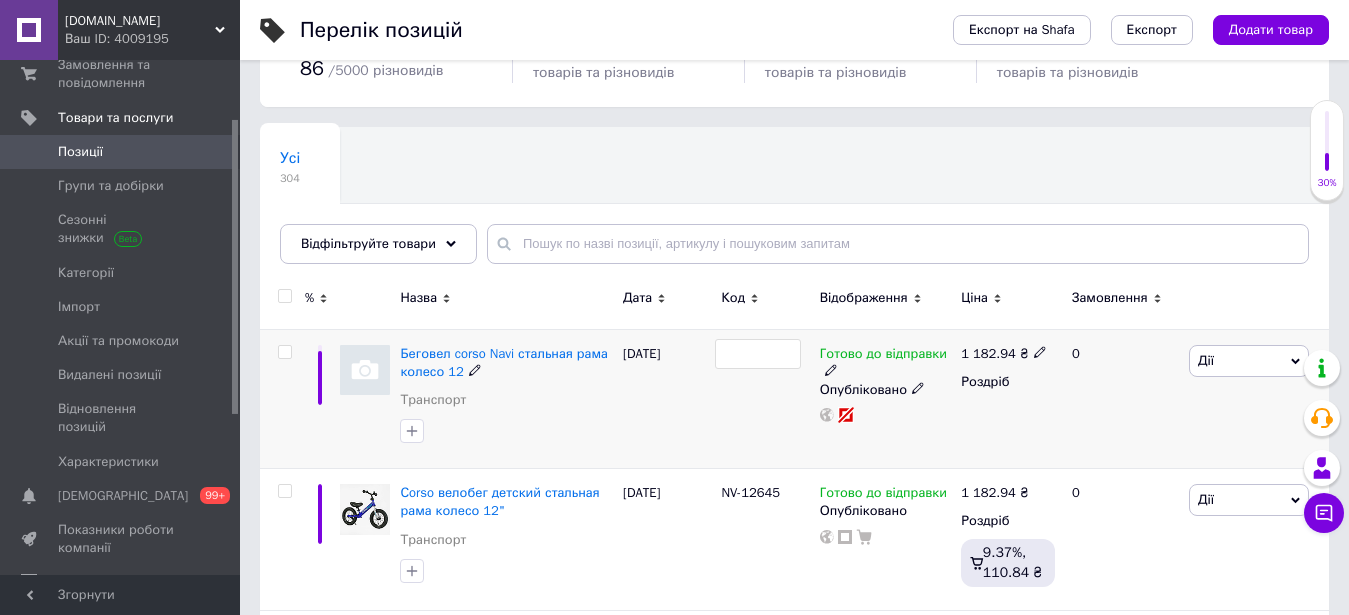 type on "NV-12306" 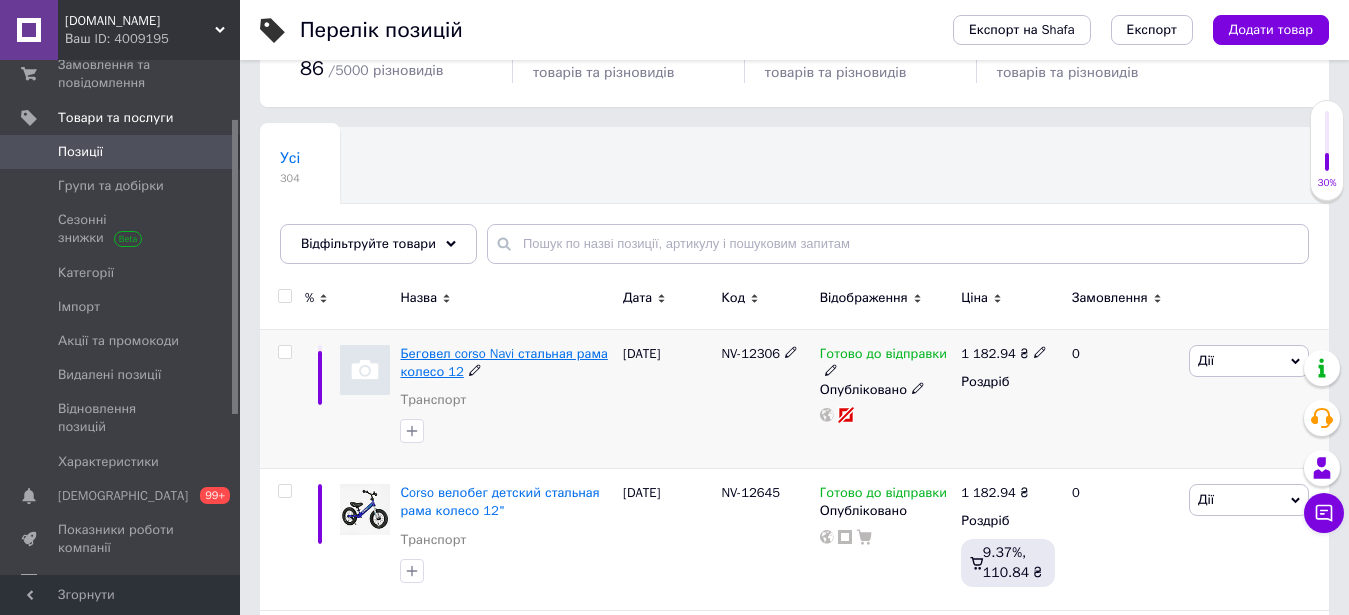 click on "Беговел corso Navi стальная рама колесо 12" at bounding box center [503, 362] 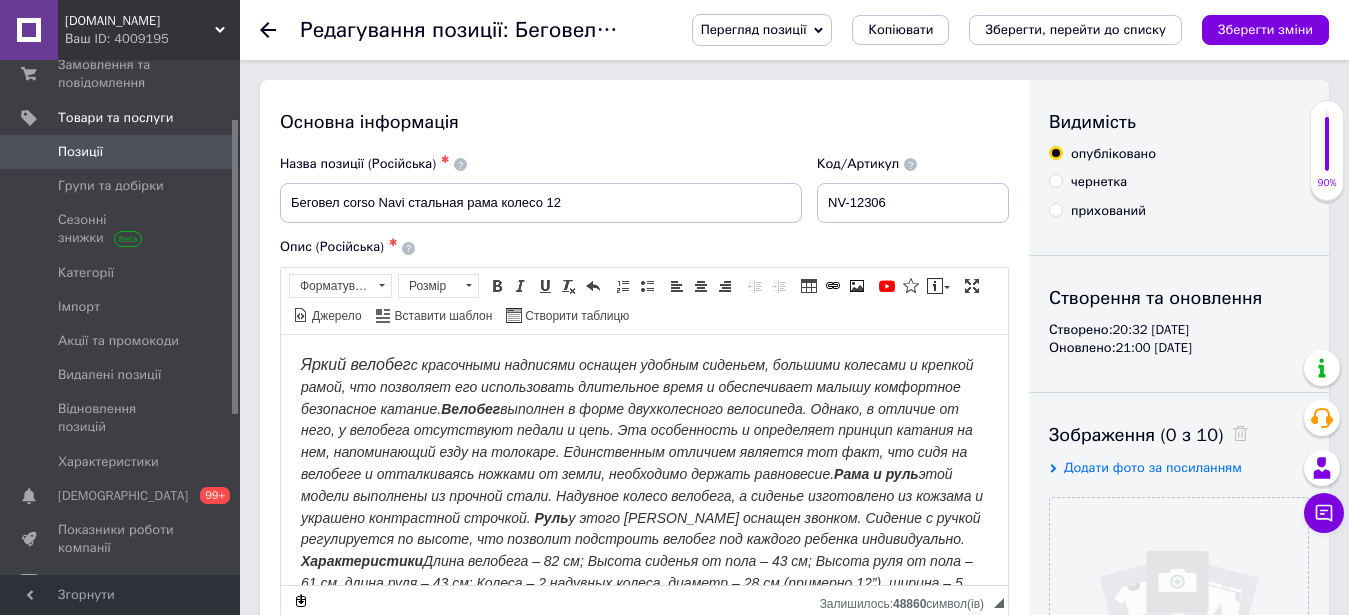 scroll, scrollTop: 204, scrollLeft: 0, axis: vertical 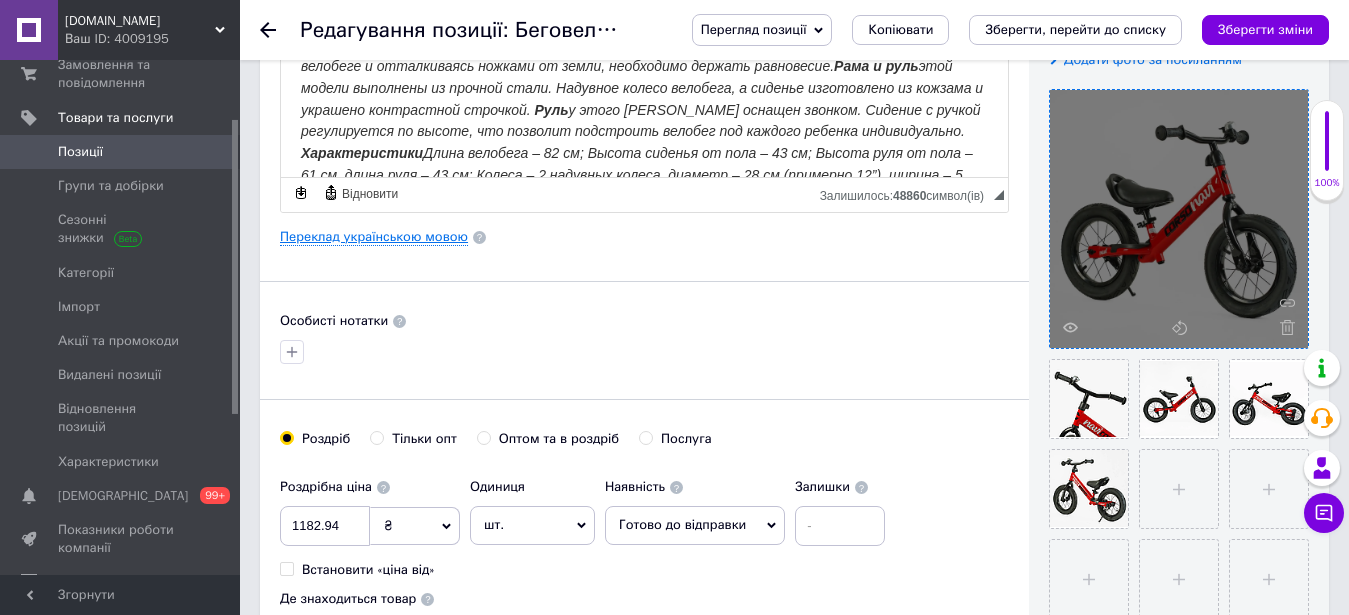click on "Переклад українською мовою" at bounding box center [374, 237] 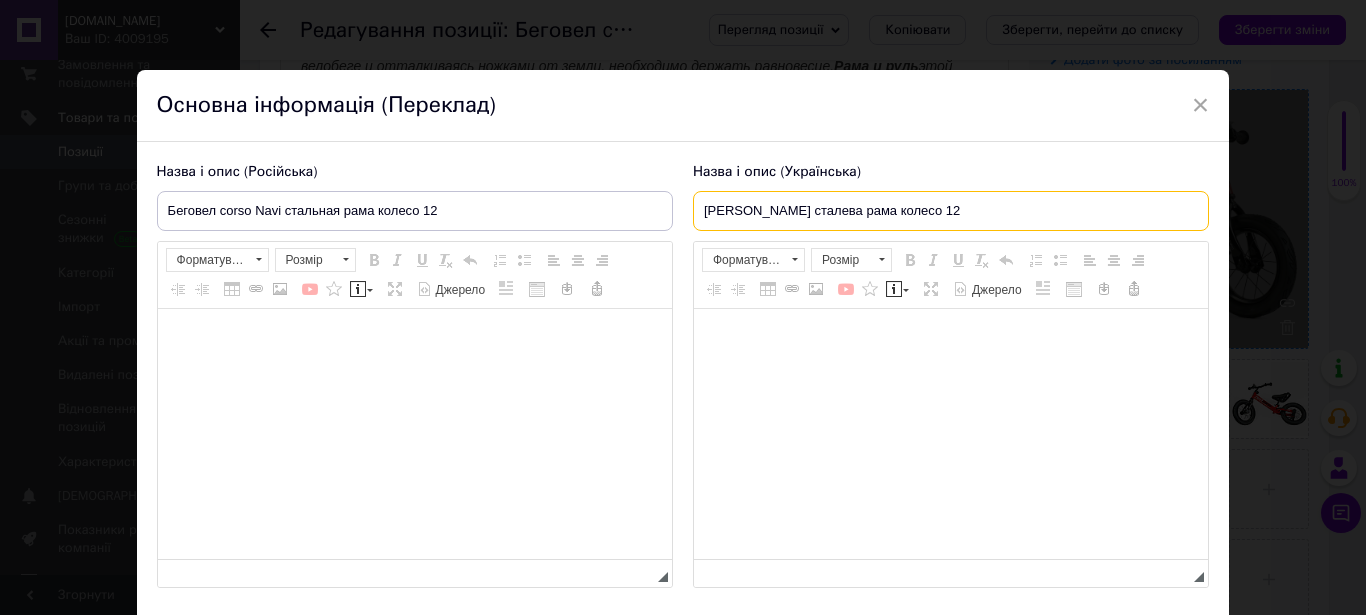 drag, startPoint x: 687, startPoint y: 201, endPoint x: 743, endPoint y: 202, distance: 56.008926 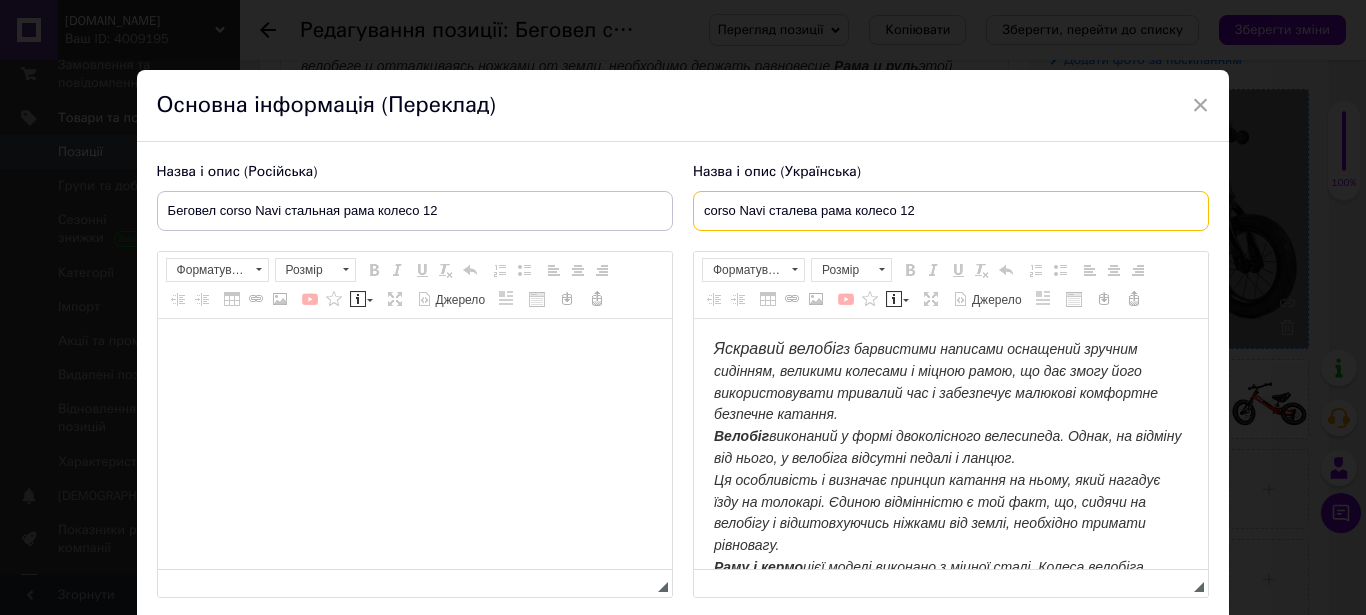 scroll, scrollTop: 0, scrollLeft: 0, axis: both 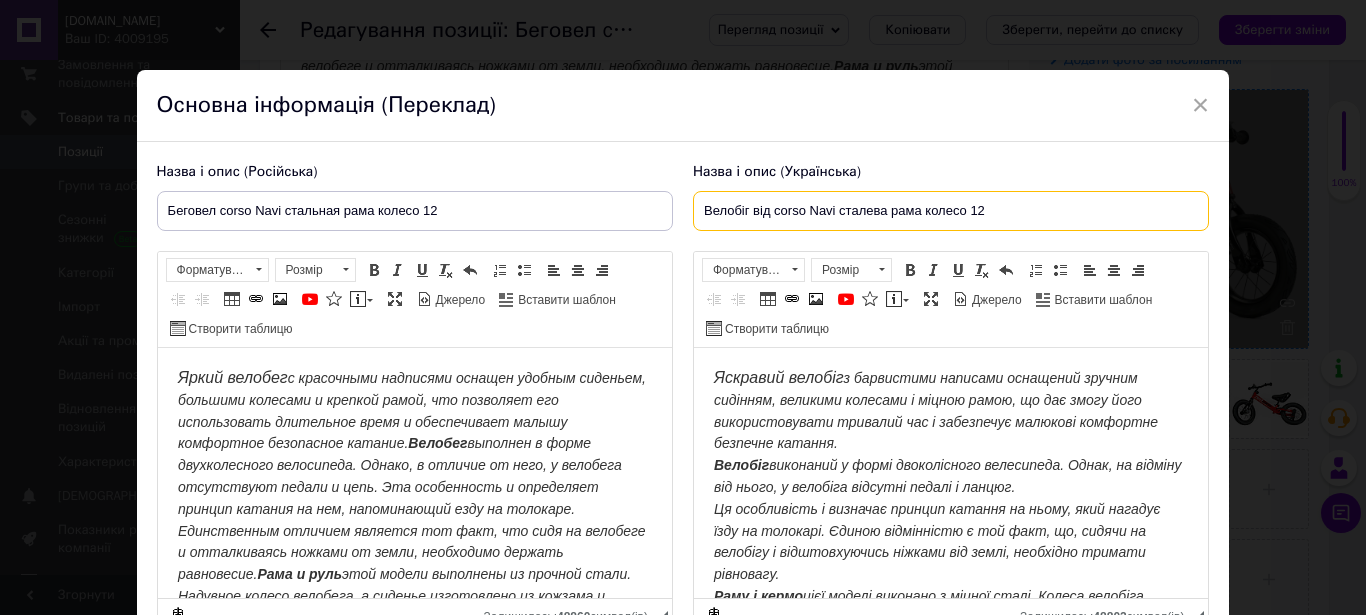 click on "Велобіг від corso Navi сталева рама колесо 12" at bounding box center (951, 211) 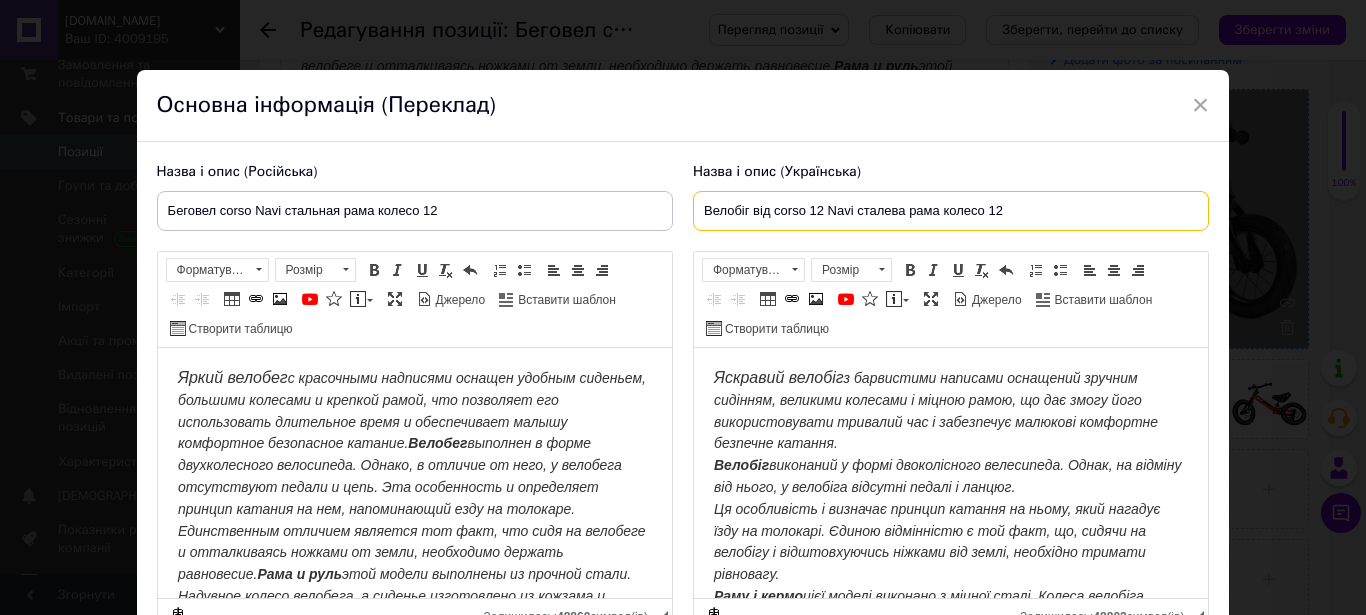drag, startPoint x: 819, startPoint y: 216, endPoint x: 845, endPoint y: 212, distance: 26.305893 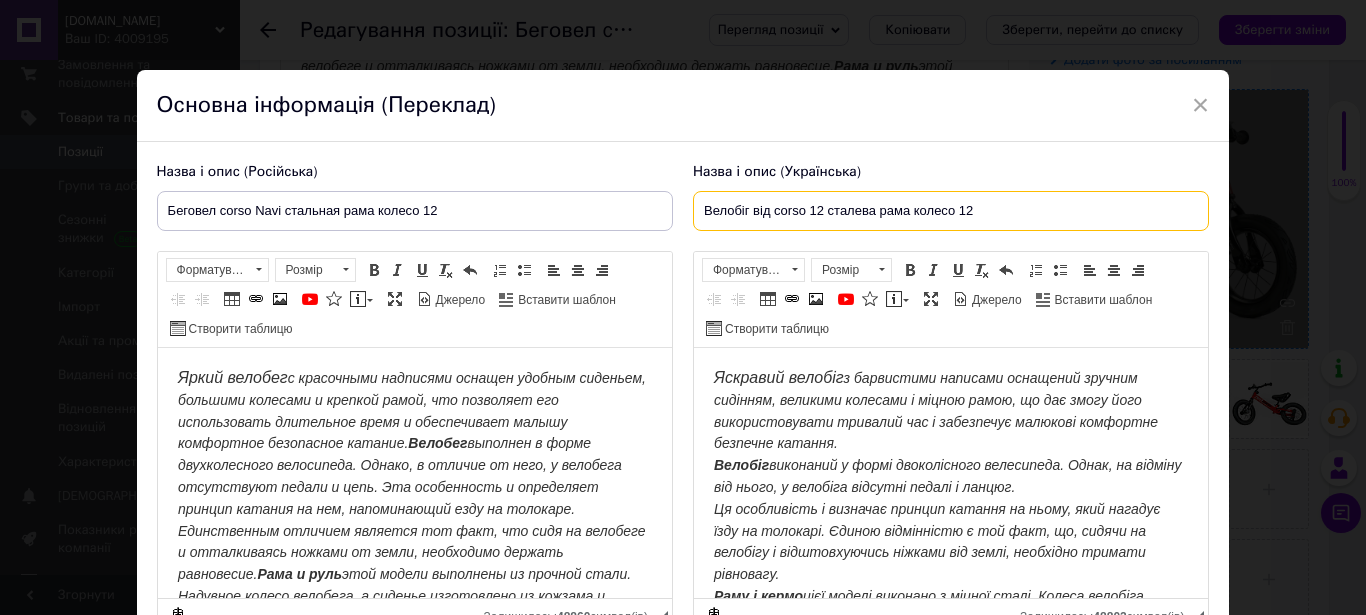 drag, startPoint x: 980, startPoint y: 211, endPoint x: 957, endPoint y: 214, distance: 23.194826 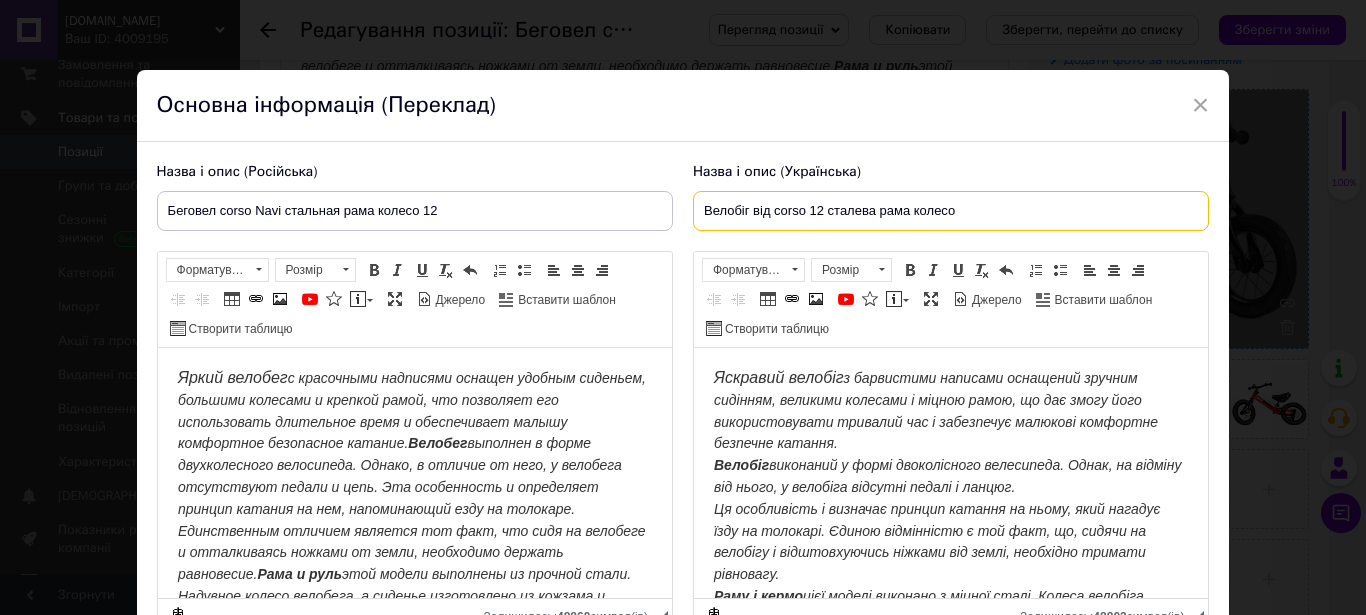 drag, startPoint x: 564, startPoint y: 211, endPoint x: 875, endPoint y: 212, distance: 311.00162 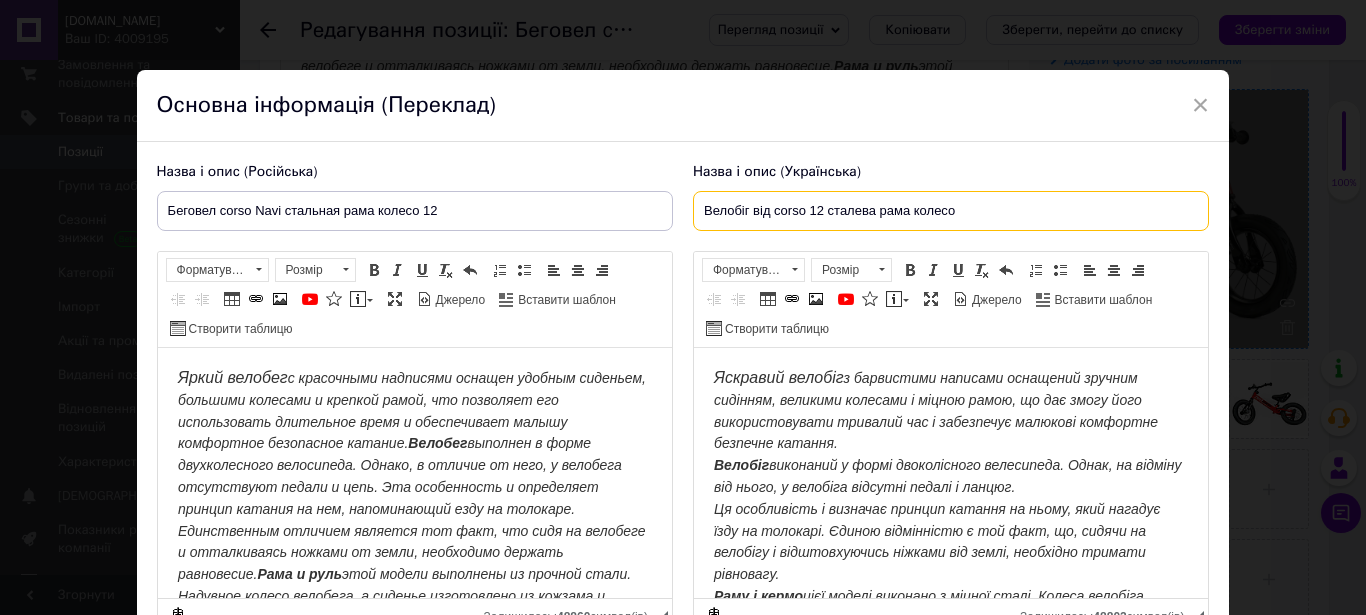 type on "Велобіг від corso 12 сталева рама колесо" 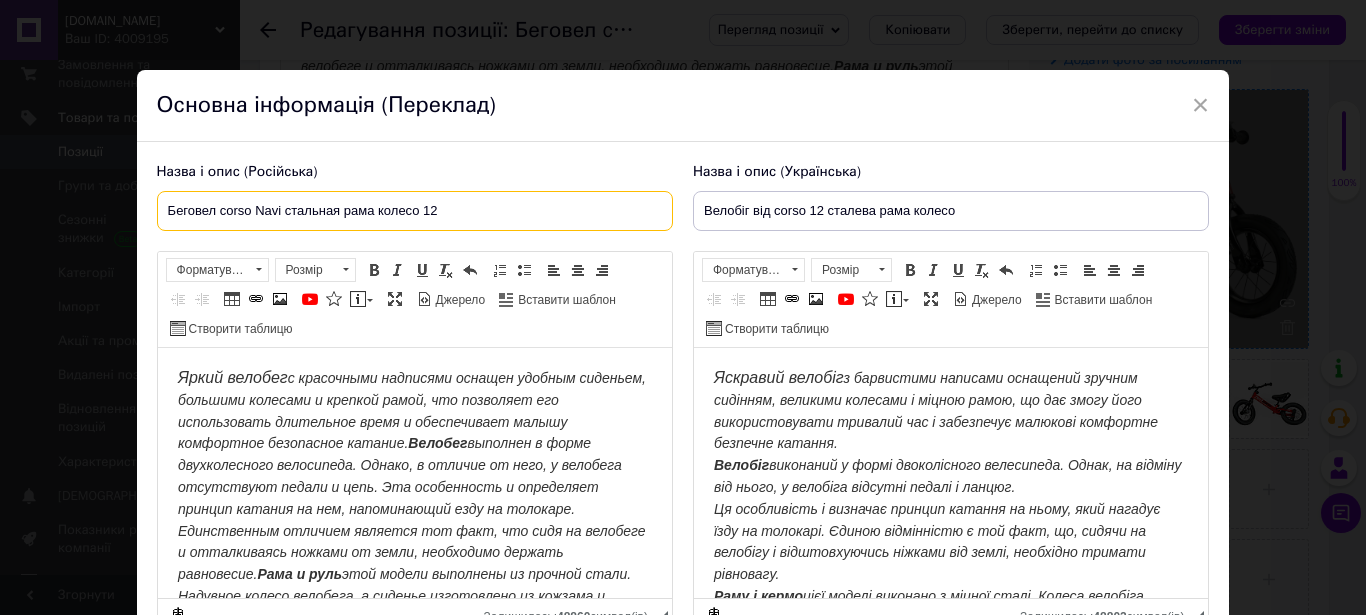 click on "Беговел corso Navi стальная рама колесо 12" at bounding box center [415, 211] 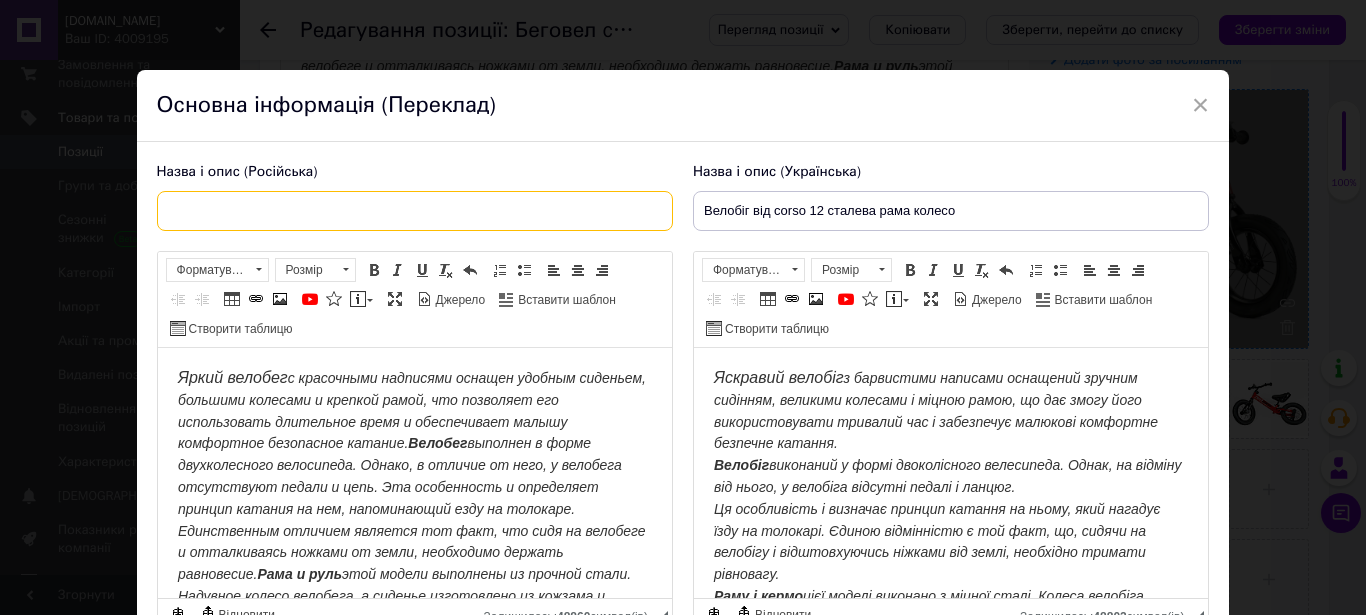 paste on "Велобег от corso 12 стальная рама колесо" 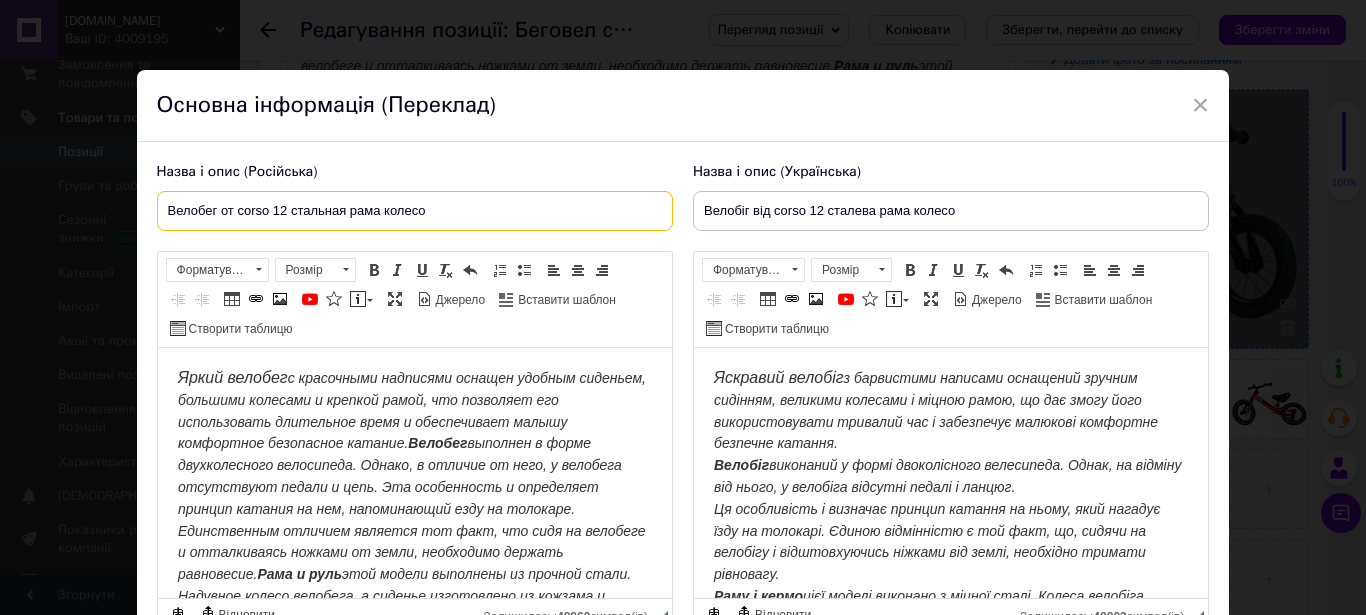type on "Велобег от corso 12 стальная рама колесо" 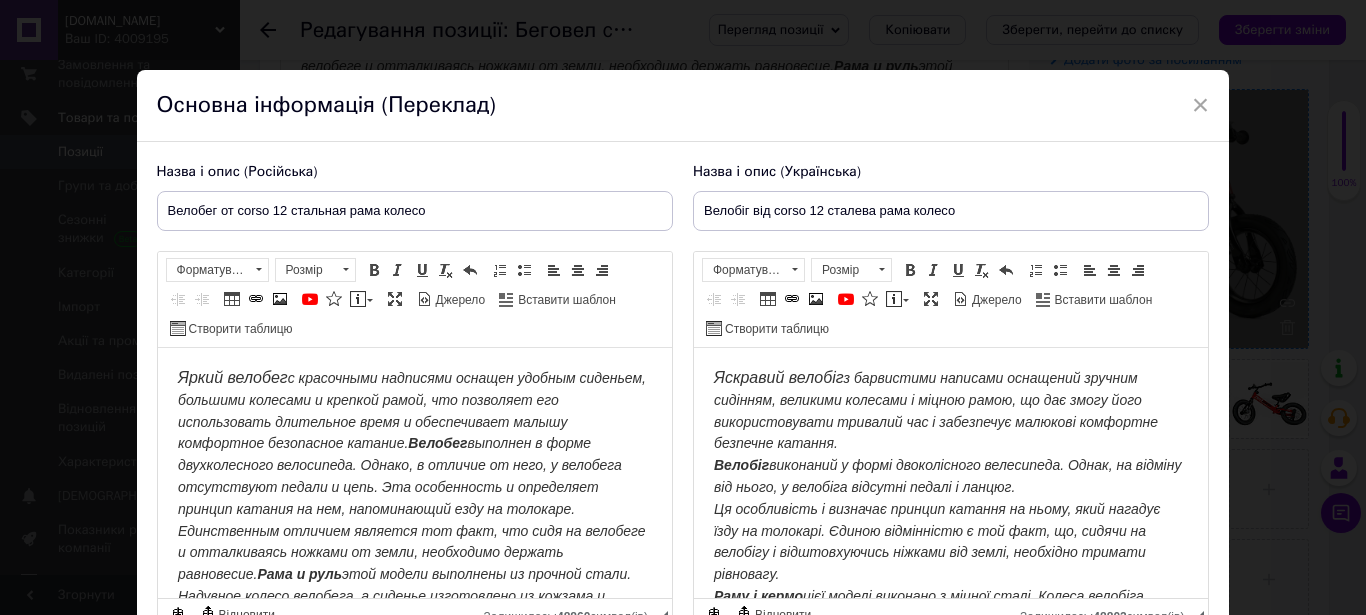click on "с красочными надписями оснащен удобным сиденьем, большими колесами и крепкой рамой, что позволяет его использовать длительное время и обеспечивает малышу комфортное безопасное катание.  Велобег  выполнен в форме двухколесного велосипеда. Однако, в отличие от него, у велобега отсутствуют педали и цепь. Эта особенность и определяет принцип катания на нем, напоминающий езду на толокаре. Единственным отличием является тот факт, что сидя на велобеге и отталкиваясь ножками от земли, необходимо держать равновесие.  Рама и руль" at bounding box center (411, 498) 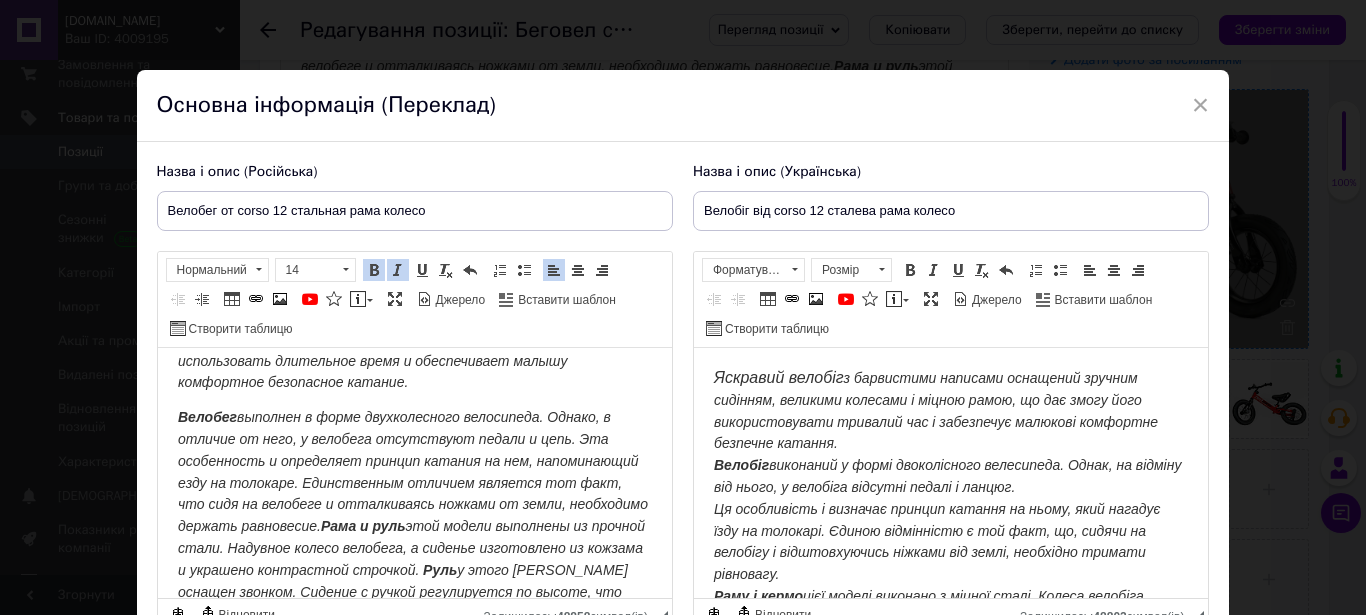 scroll, scrollTop: 102, scrollLeft: 0, axis: vertical 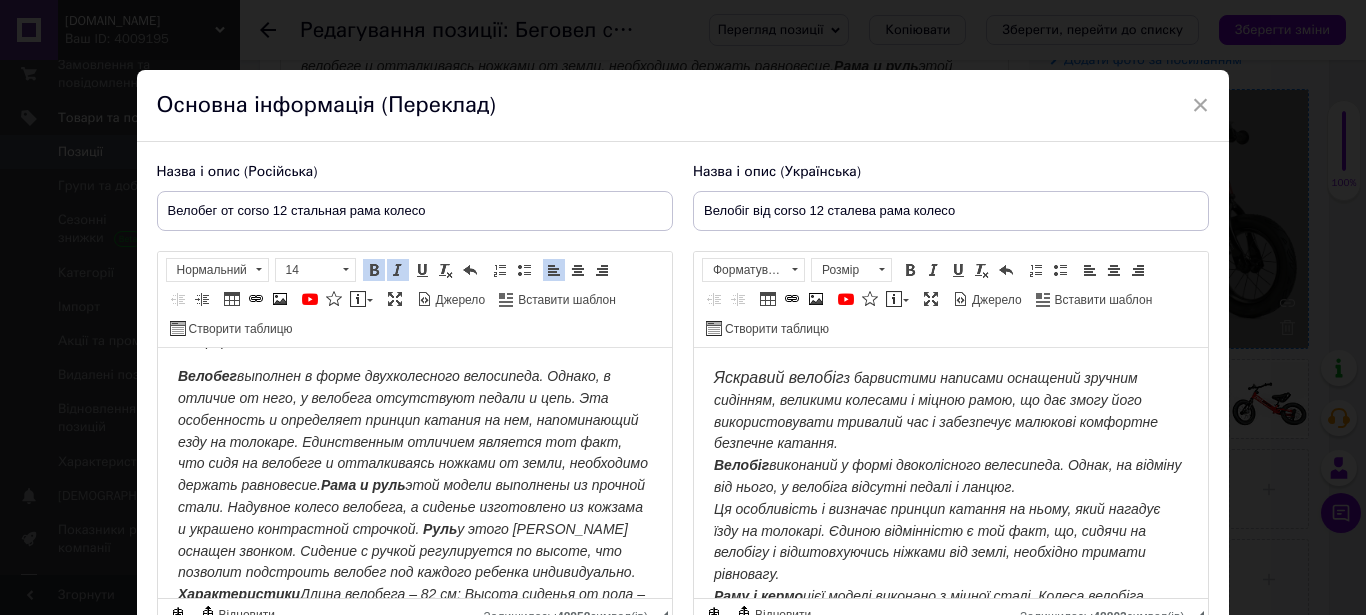 click on "Велобег  выполнен в форме двухколесного велосипеда. Однако, в отличие от него, у велобега отсутствуют педали и цепь. Эта особенность и определяет принцип катания на нем, напоминающий езду на толокаре. Единственным отличием является тот факт, что сидя на велобеге и отталкиваясь ножками от земли, необходимо держать равновесие.  Рама и руль  этой модели выполнены из прочной стали. Надувное колесо велобега, а сиденье изготовлено из кожзама и украшено контрастной строчкой." at bounding box center [412, 452] 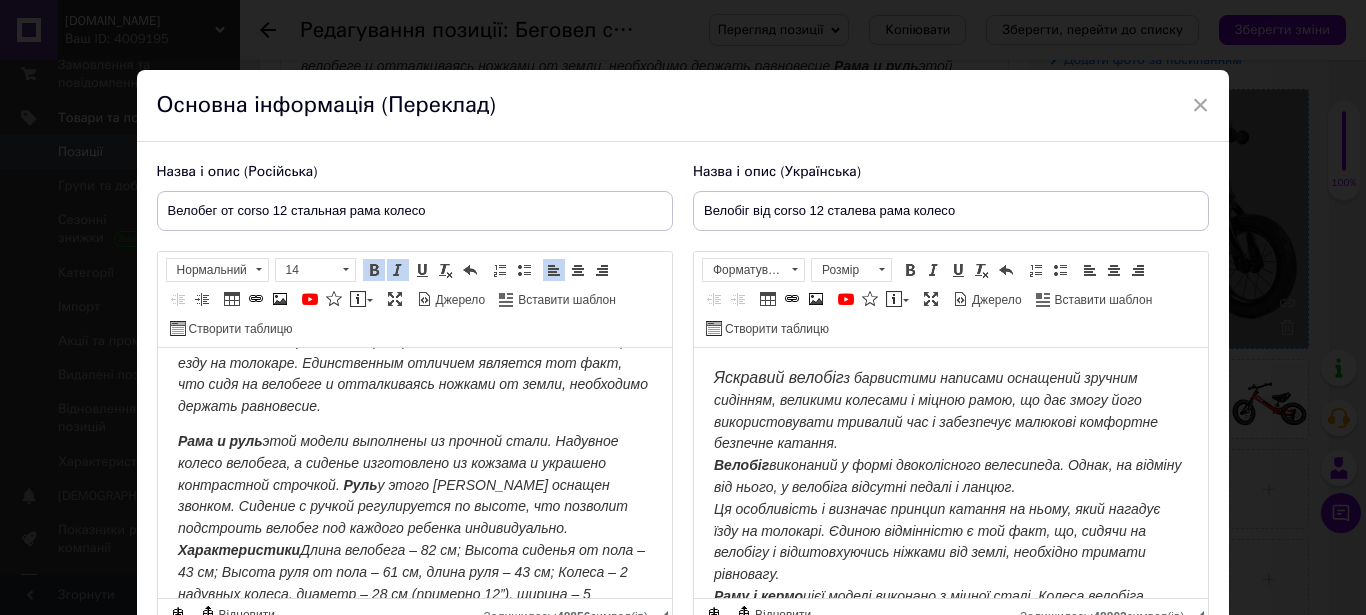 scroll, scrollTop: 204, scrollLeft: 0, axis: vertical 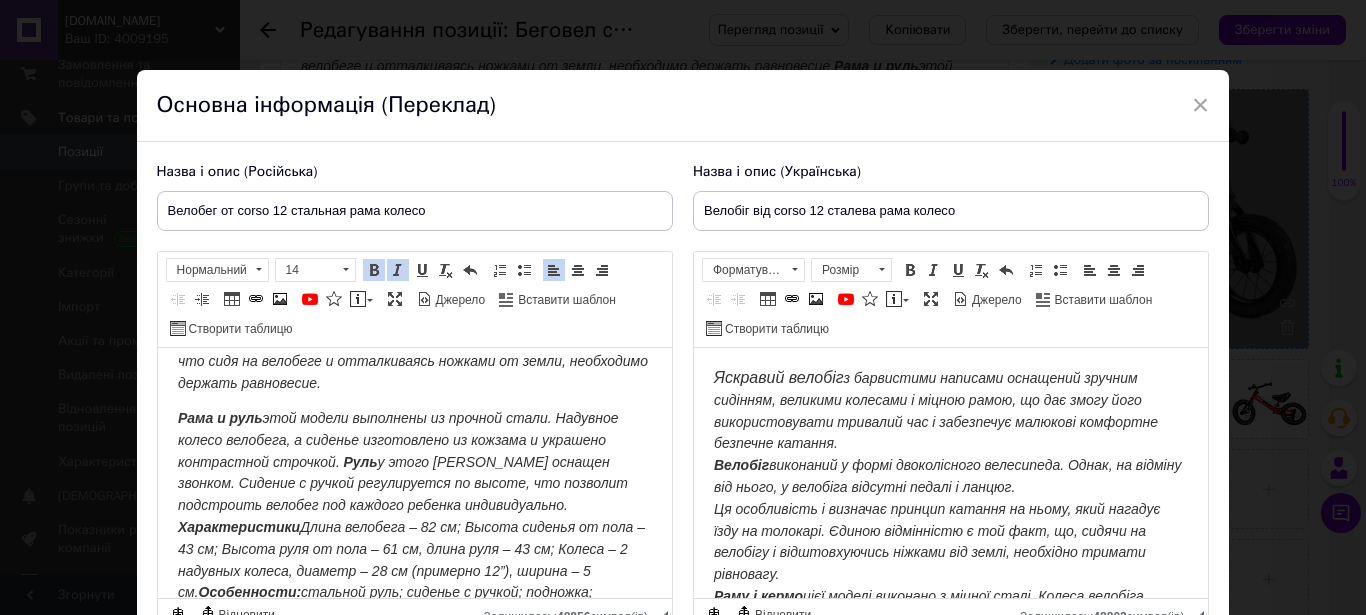 click on "Руль" at bounding box center [359, 462] 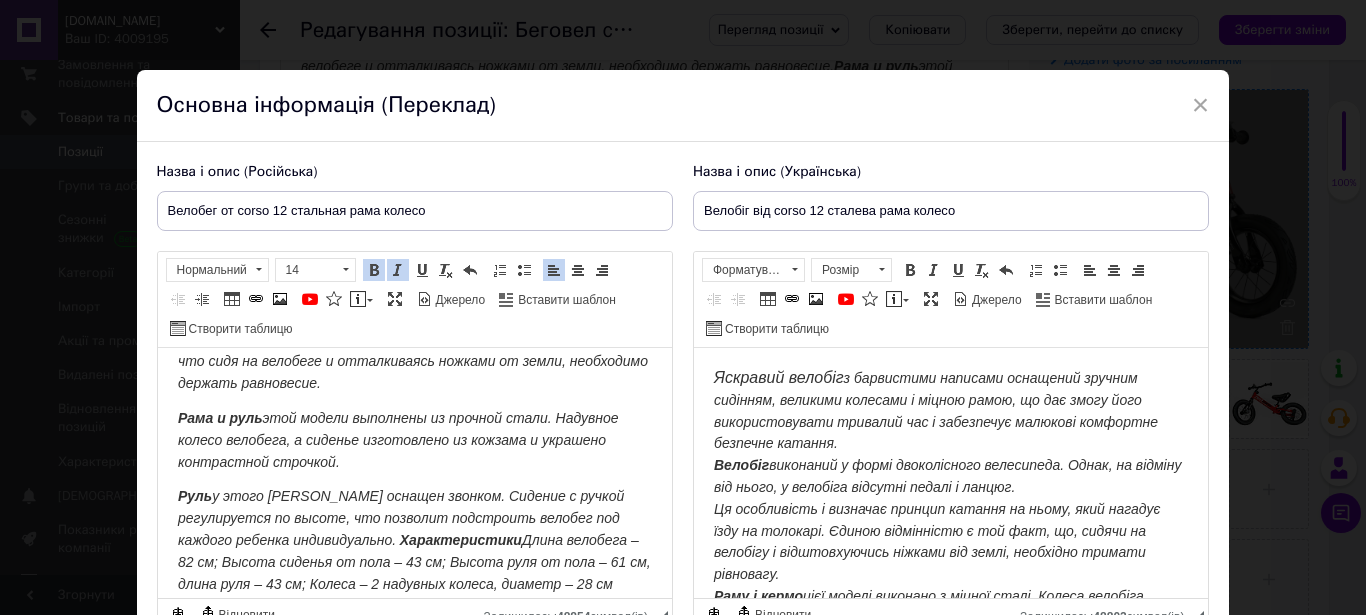 click on "[PERSON_NAME]  у этого [PERSON_NAME] оснащен звонком. Сидение с ручкой регулируется по высоте, что позволит подстроить велобег под каждого ребенка индивидуально.     Характеристики  Длина велобега – 82 см; Высота сиденья от пола – 43 см; Высота руля от пола – 61 см, длина руля – 43 см; Колеса – 2 надувных колеса, диаметр – 28 см (примерно 12”), ширина – 5 см.  Особенности:   стальной руль; сиденье с ручкой; подножка; подставка для ног; колокольчик.   Максимально допустимая нагрузка – 30 кг." at bounding box center [414, 573] 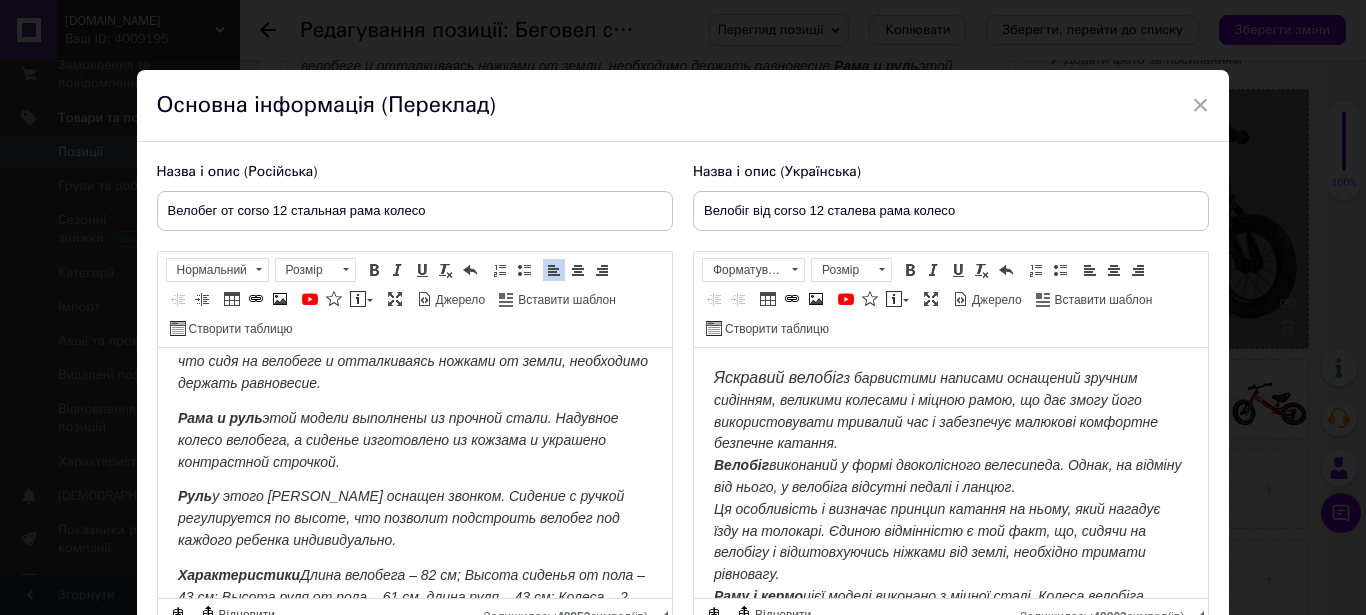 scroll, scrollTop: 312, scrollLeft: 0, axis: vertical 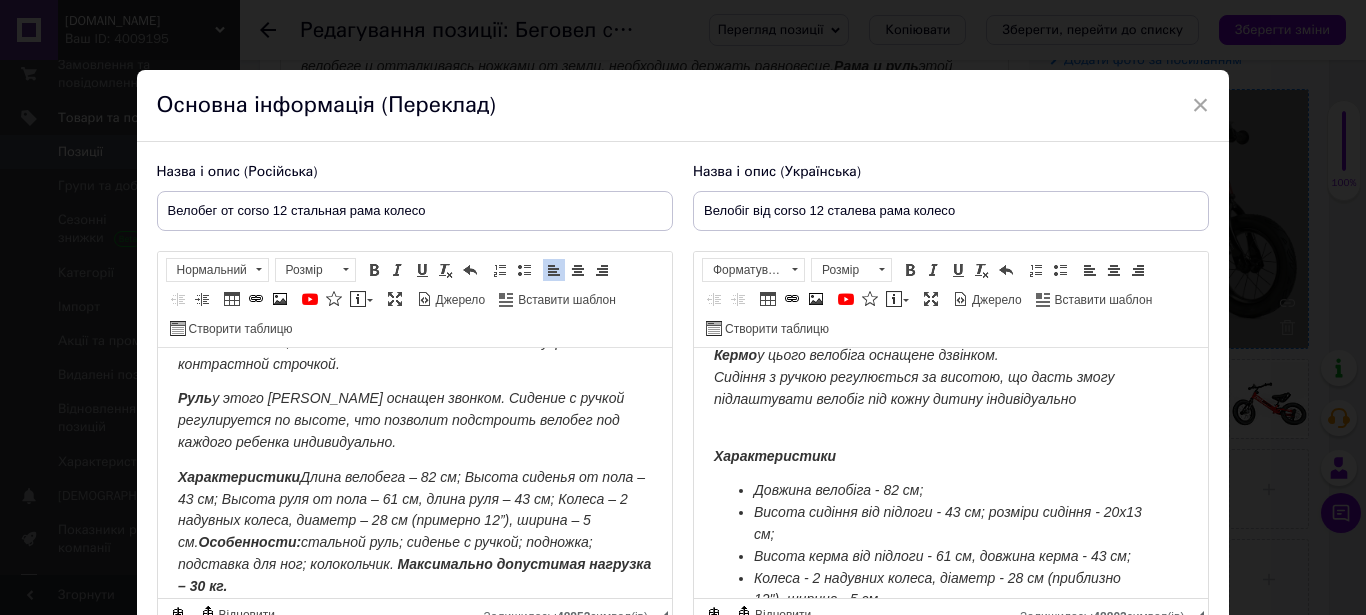 click on "Характеристики  Длина велобега – 82 см; Высота сиденья от пола – 43 см; Высота руля от пола – 61 см, длина руля – 43 см; Колеса – 2 надувных колеса, диаметр – 28 см (примерно 12”), ширина – 5 см.  Особенности:   стальной руль; сиденье с ручкой; подножка; подставка для ног; колокольчик.   Максимально допустимая нагрузка – 30 кг." at bounding box center (414, 532) 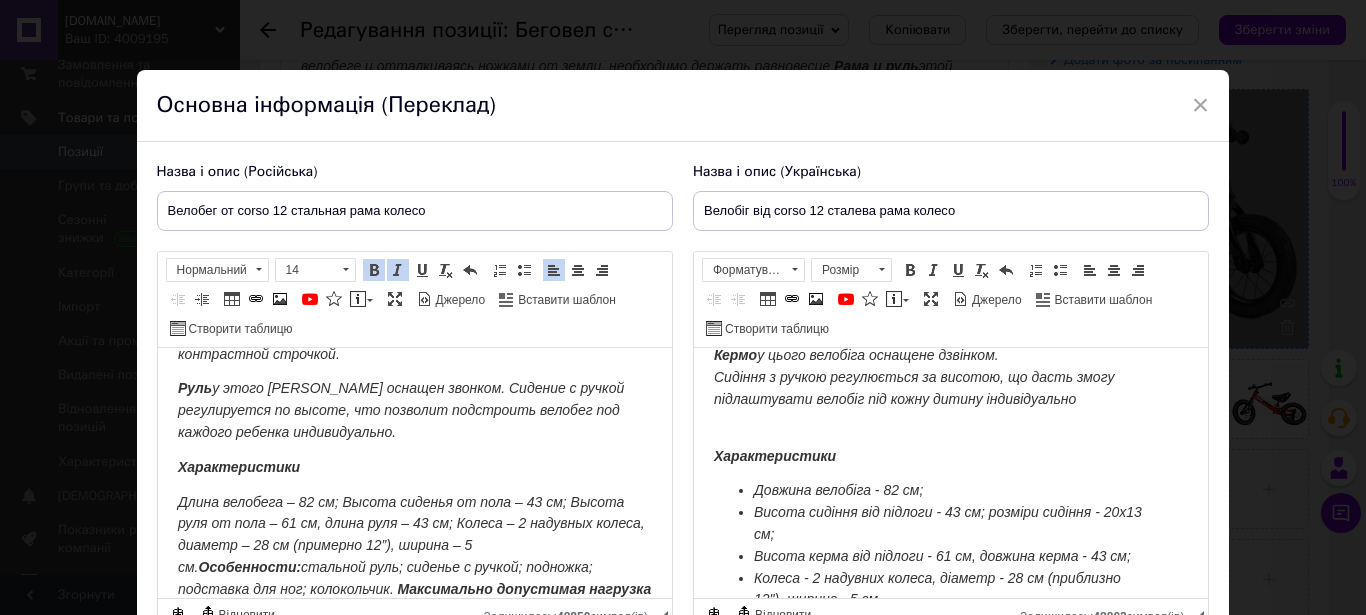 click on "Длина велобега – 82 см; Высота сиденья от пола – 43 см; Высота руля от пола – 61 см, длина руля – 43 см; Колеса – 2 надувных колеса, диаметр – 28 см (примерно 12”), ширина – 5 см.  Особенности:   стальной руль; сиденье с ручкой; подножка; подставка для ног; колокольчик." at bounding box center [410, 545] 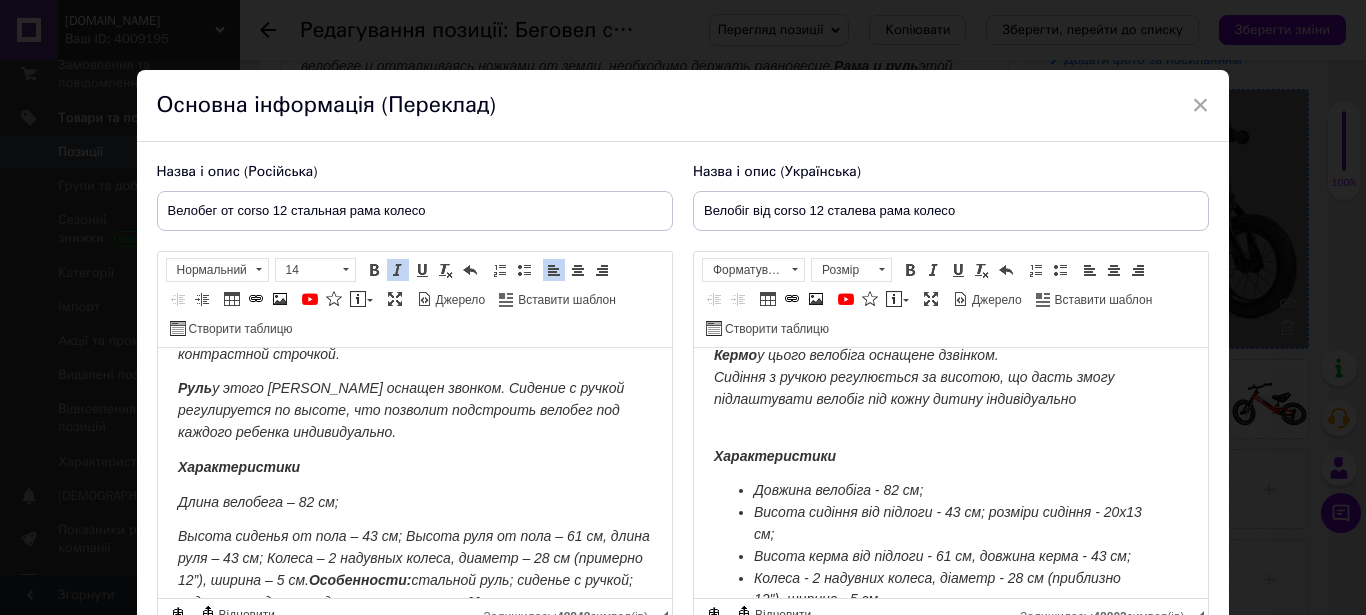 click on "Яркий велобег  с красочными надписями оснащен удобным сиденьем, большими колесами и крепкой рамой, что позволяет его использовать длительное время и обеспечивает малышу комфортное безопасное катание.   Велобег  выполнен в форме двухколесного велосипеда. Однако, в отличие от него, у велобега отсутствуют педали и цепь. Эта особенность и определяет принцип катания на нем, напоминающий езду на толокаре. Единственным отличием является тот факт, что сидя на велобеге и отталкиваясь ножками от земли, необходимо держать равновесие.   Рама и руль     Руль" at bounding box center [414, 345] 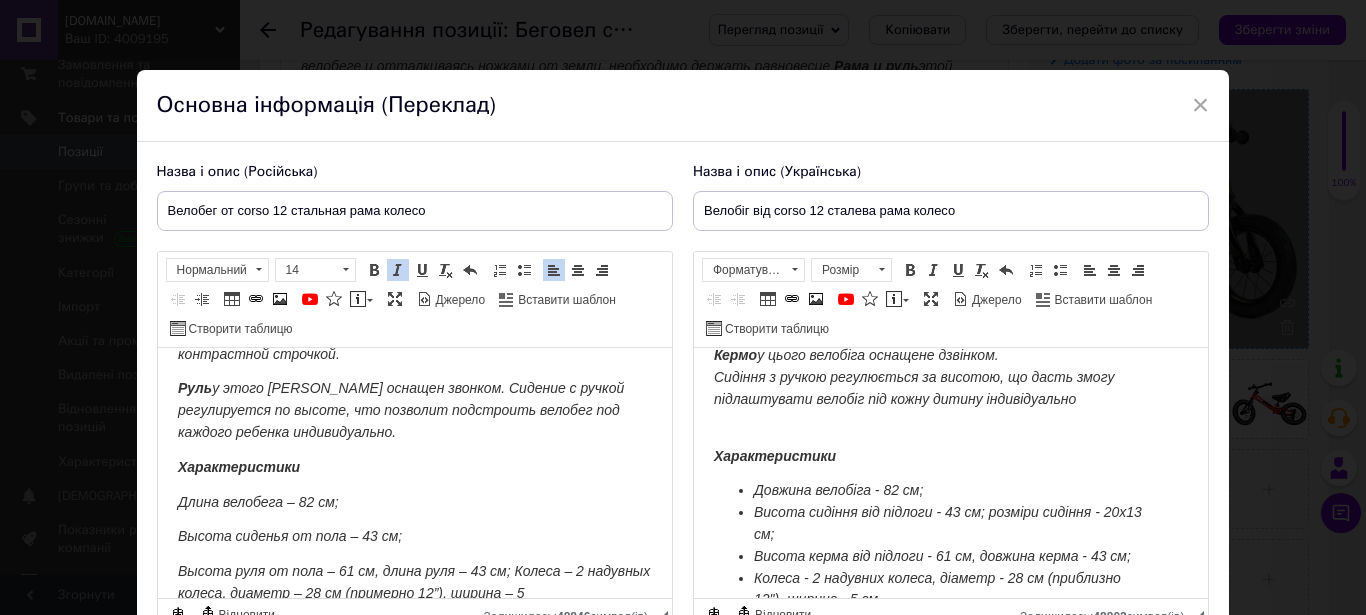 scroll, scrollTop: 393, scrollLeft: 0, axis: vertical 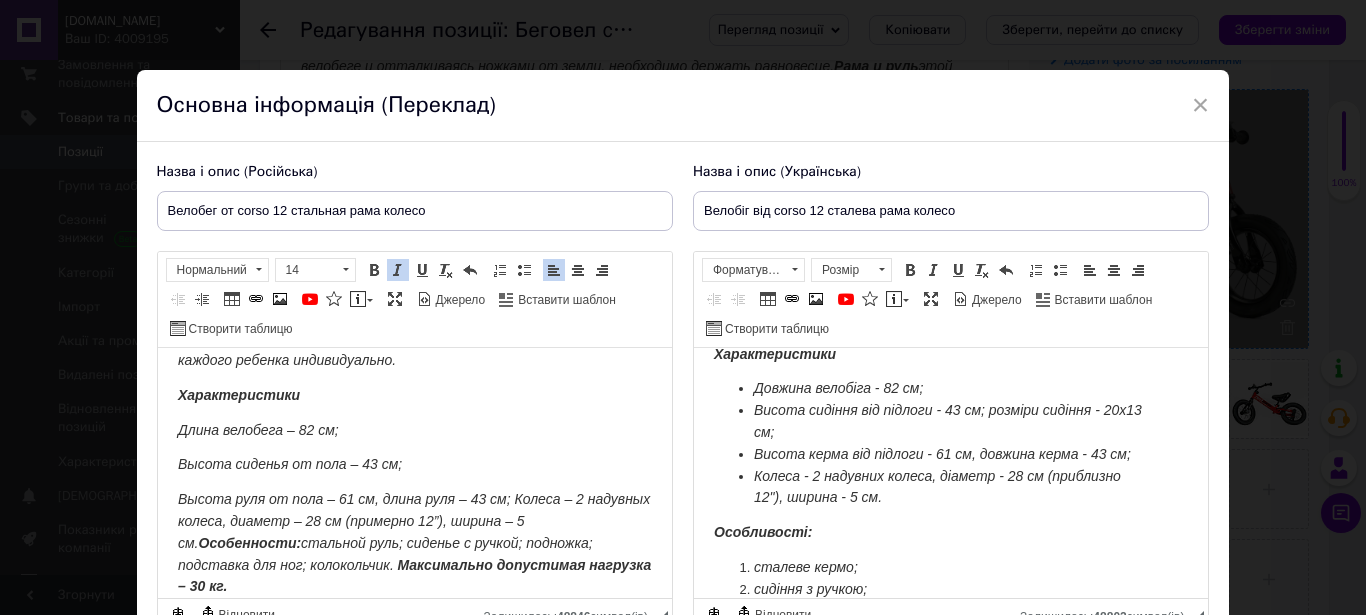 click on "Яркий велобег  с красочными надписями оснащен удобным сиденьем, большими колесами и крепкой рамой, что позволяет его использовать длительное время и обеспечивает малышу комфортное безопасное катание.   Велобег  выполнен в форме двухколесного велосипеда. Однако, в отличие от него, у велобега отсутствуют педали и цепь. Эта особенность и определяет принцип катания на нем, напоминающий езду на толокаре. Единственным отличием является тот факт, что сидя на велобеге и отталкиваясь ножками от земли, необходимо держать равновесие.   Рама и руль     Руль" at bounding box center [414, 291] 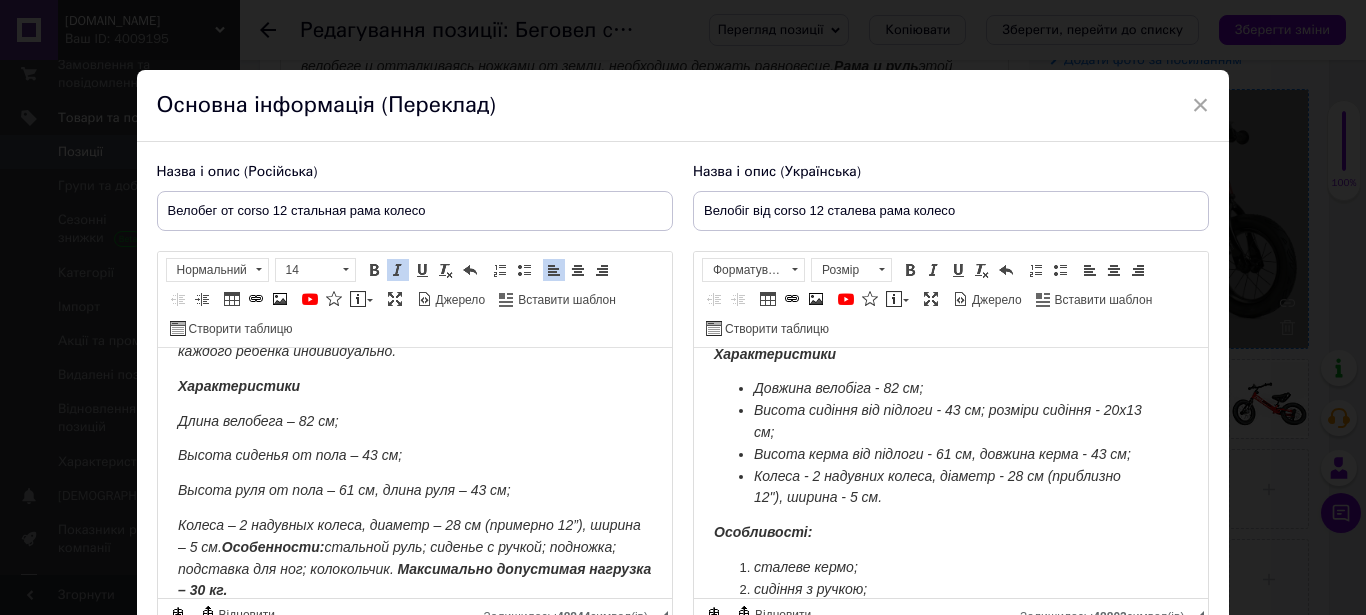 click on "Колеса – 2 надувных колеса, диаметр – 28 см (примерно 12”), ширина – 5 см.  Особенности:   стальной руль; сиденье с ручкой; подножка; подставка для ног; колокольчик.   Максимально допустимая нагрузка – 30 кг." at bounding box center (414, 558) 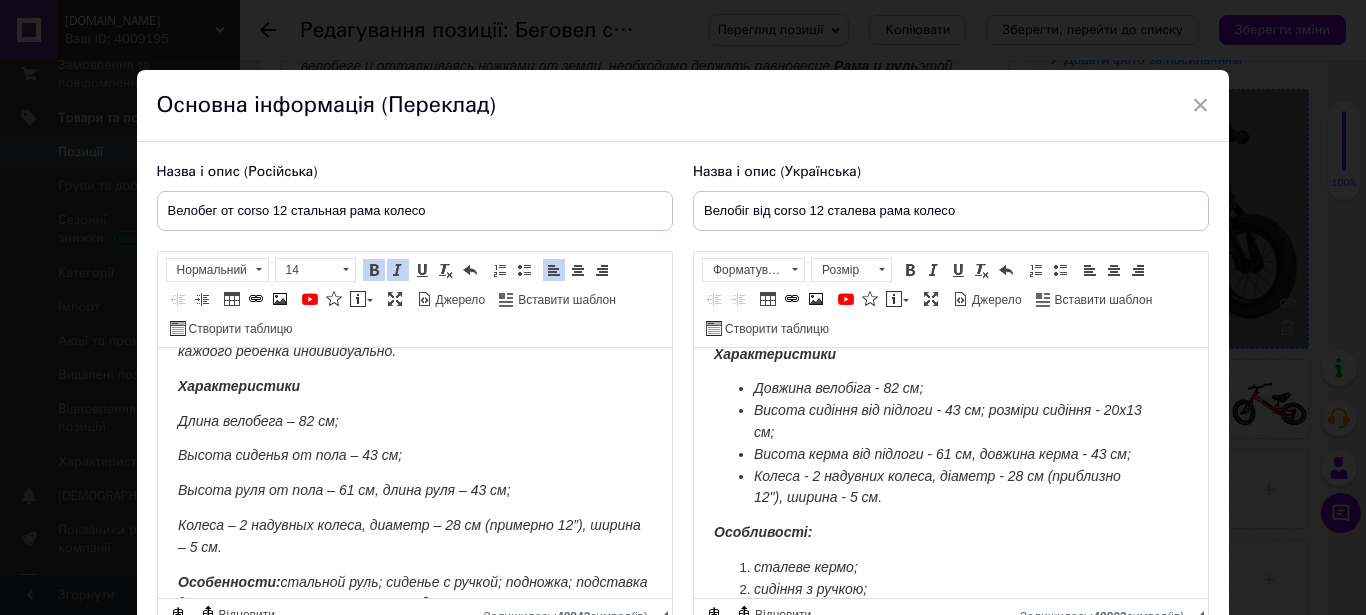 scroll, scrollTop: 572, scrollLeft: 0, axis: vertical 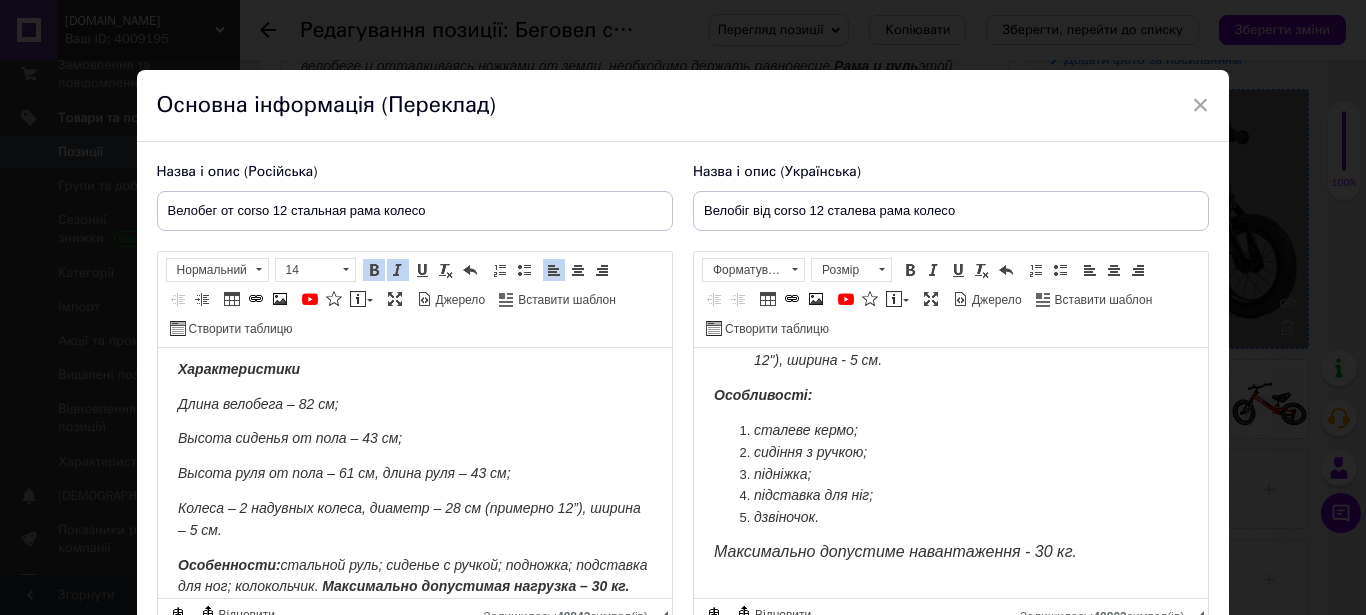 click on "Особенности:" at bounding box center (228, 565) 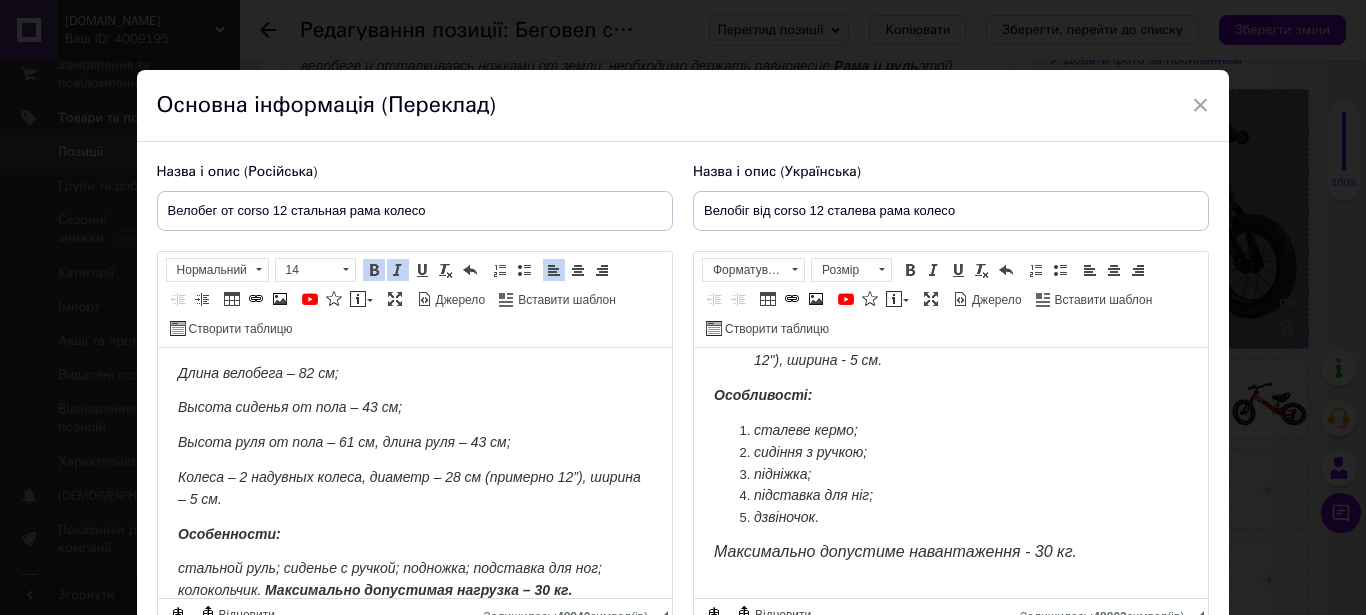 scroll, scrollTop: 453, scrollLeft: 0, axis: vertical 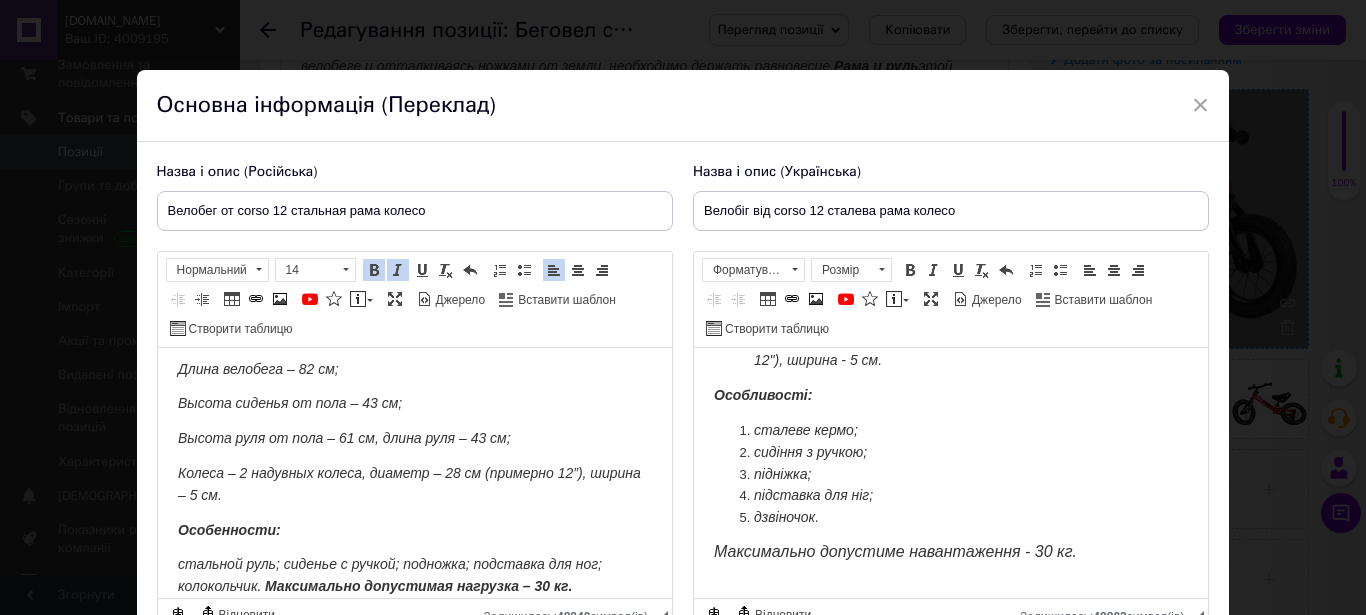click on "стальной руль; сиденье с ручкой; подножка; подставка для ног; колокольчик." at bounding box center [389, 575] 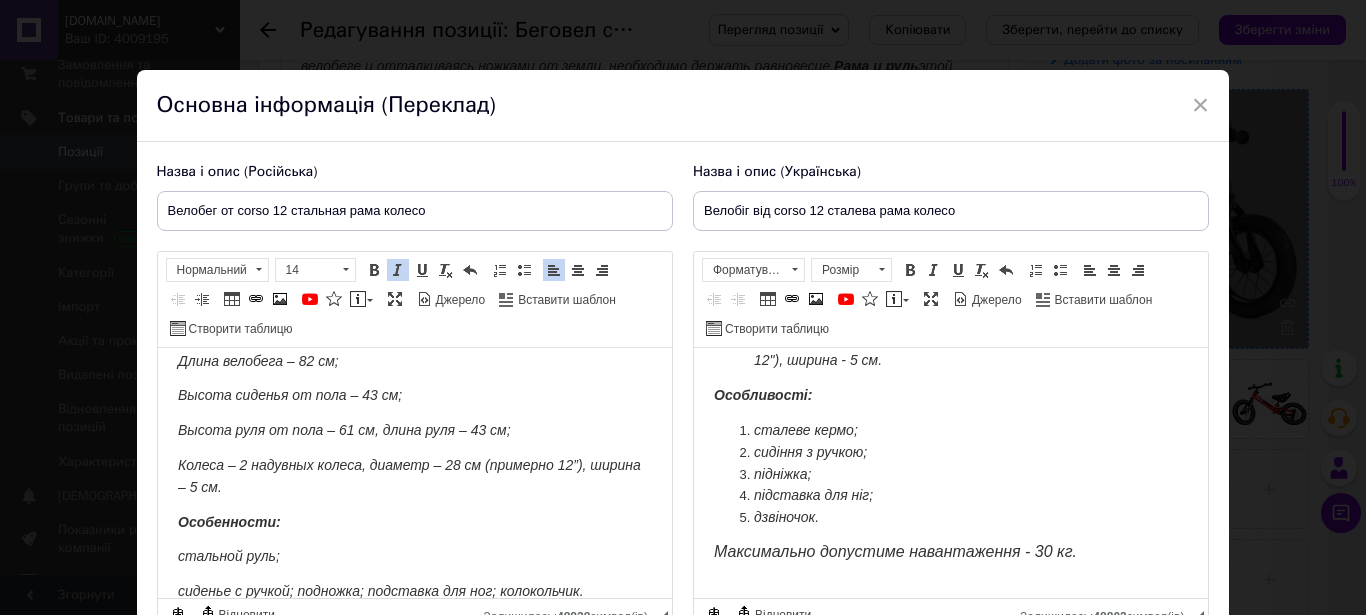 click on "Яркий велобег  с красочными надписями оснащен удобным сиденьем, большими колесами и крепкой рамой, что позволяет его использовать длительное время и обеспечивает малышу комфортное безопасное катание.   Велобег  выполнен в форме двухколесного велосипеда. Однако, в отличие от него, у велобега отсутствуют педали и цепь. Эта особенность и определяет принцип катания на нем, напоминающий езду на толокаре. Единственным отличием является тот факт, что сидя на велобеге и отталкиваясь ножками от земли, необходимо держать равновесие.   Рама и руль     Руль" at bounding box center (414, 270) 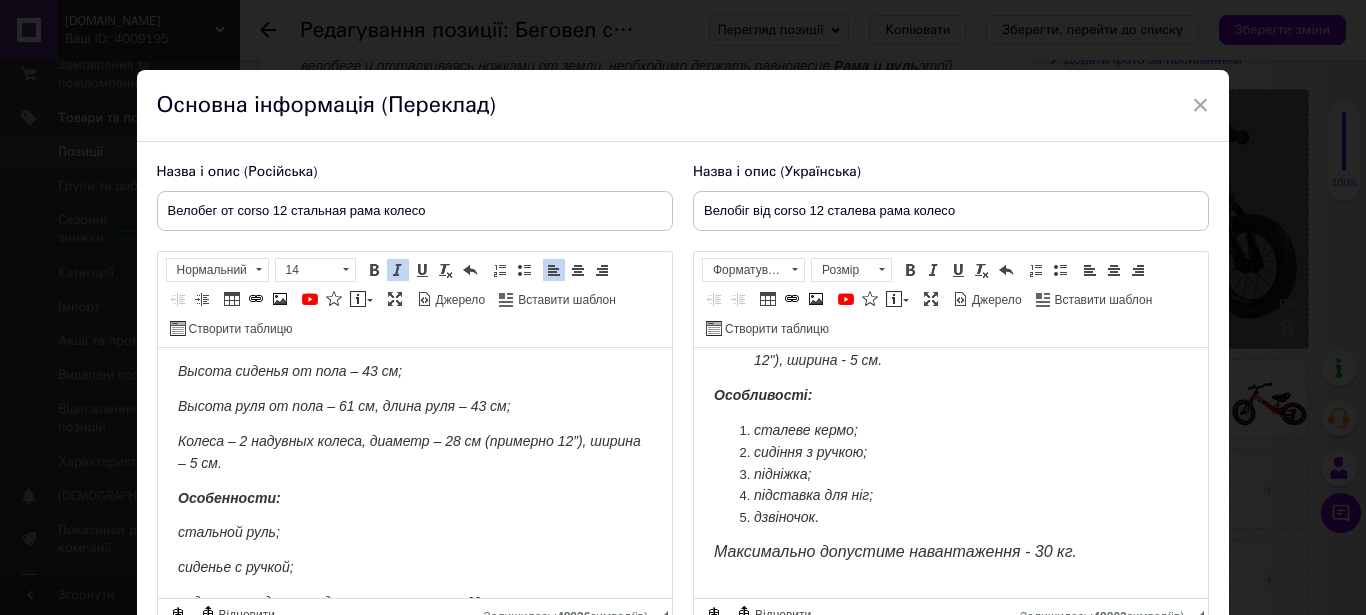 scroll, scrollTop: 184, scrollLeft: 0, axis: vertical 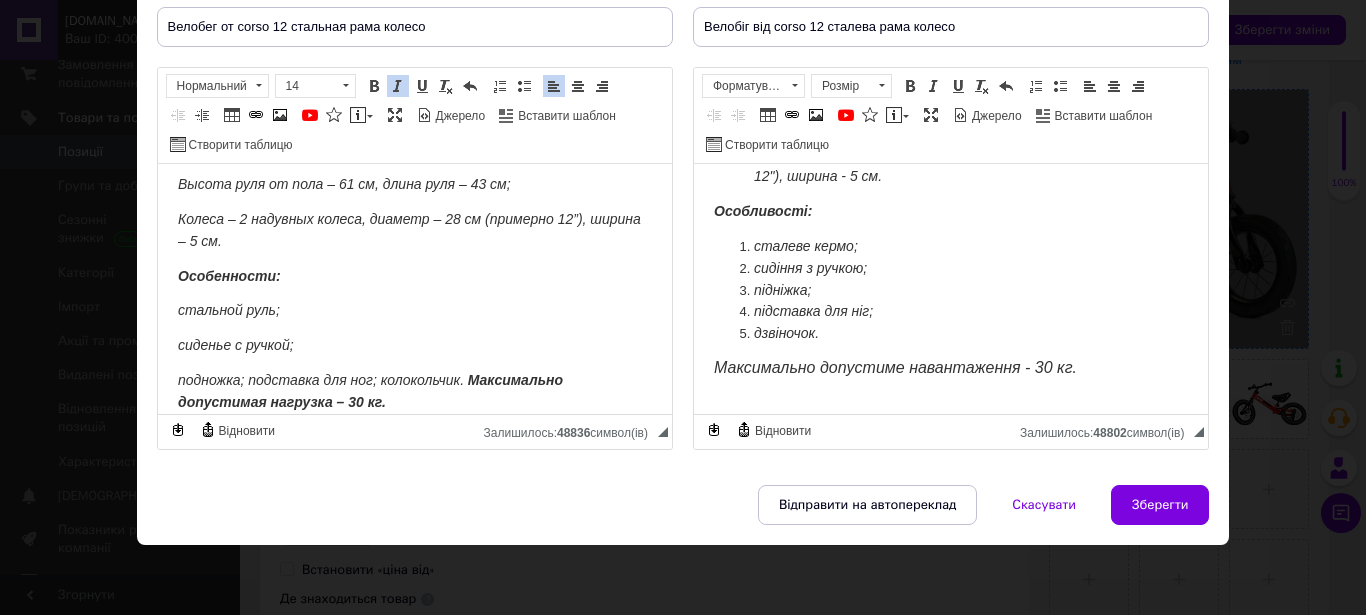 click on "подножка; подставка для ног; колокольчик." at bounding box center [320, 380] 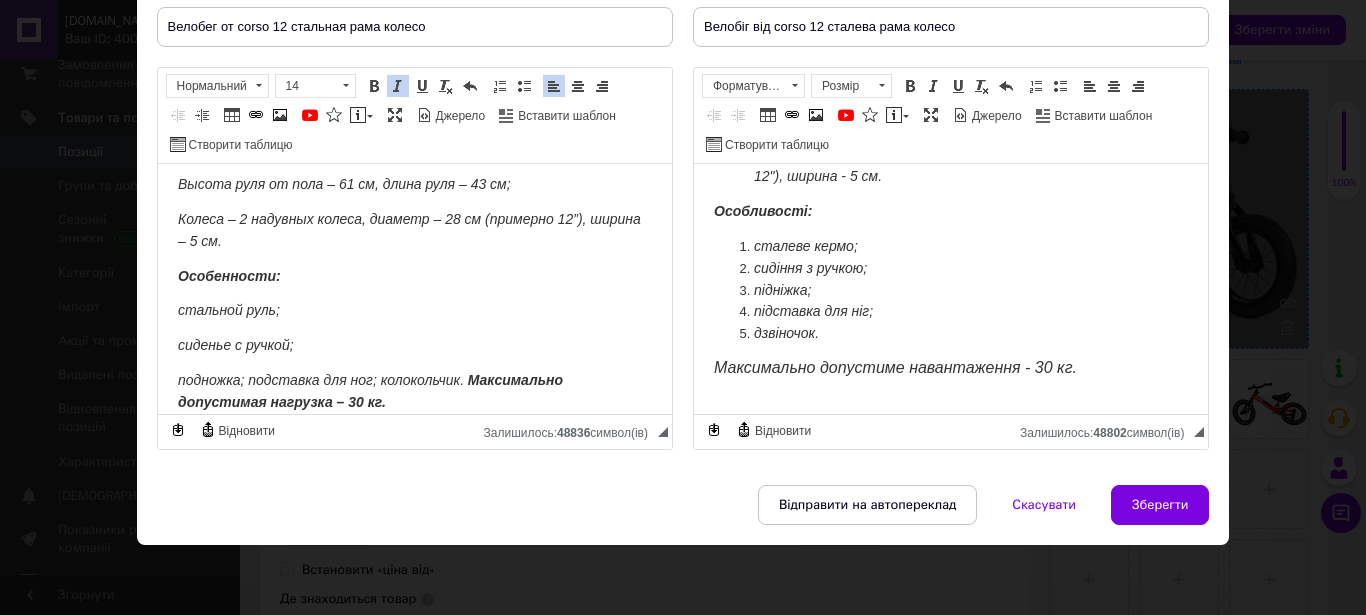 click on "подножка; подставка для ног; колокольчик." at bounding box center (320, 380) 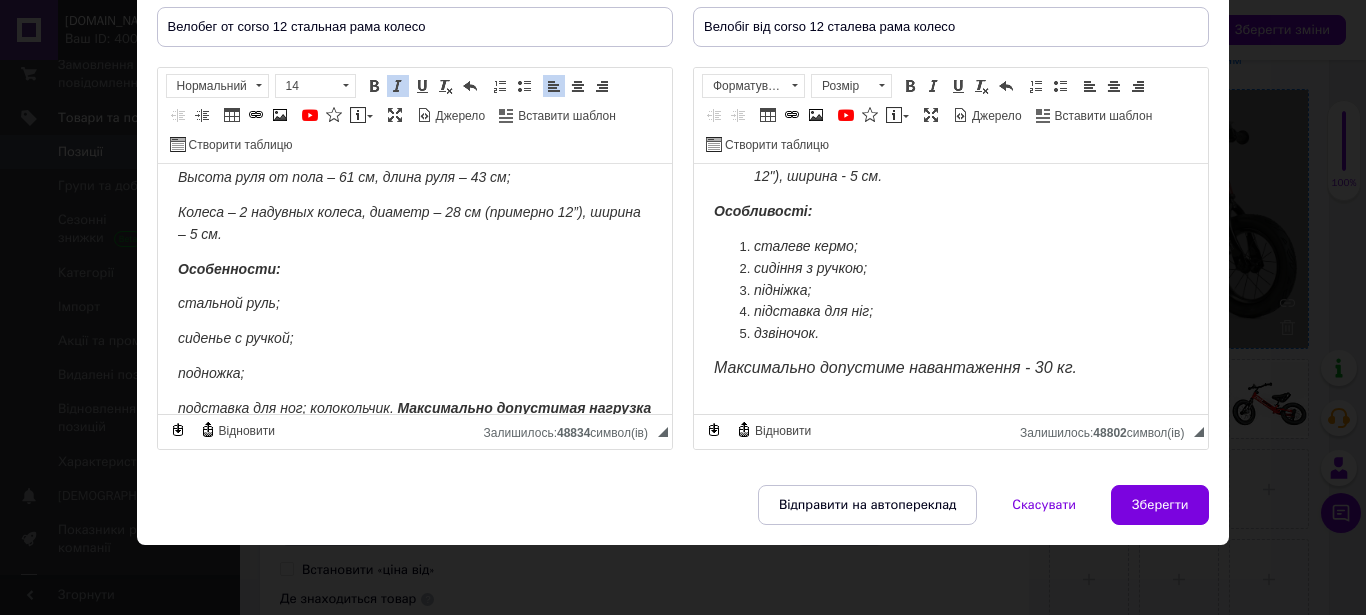 click on "подставка для ног; колокольчик.   Максимально допустимая нагрузка – 30 кг." at bounding box center (414, 420) 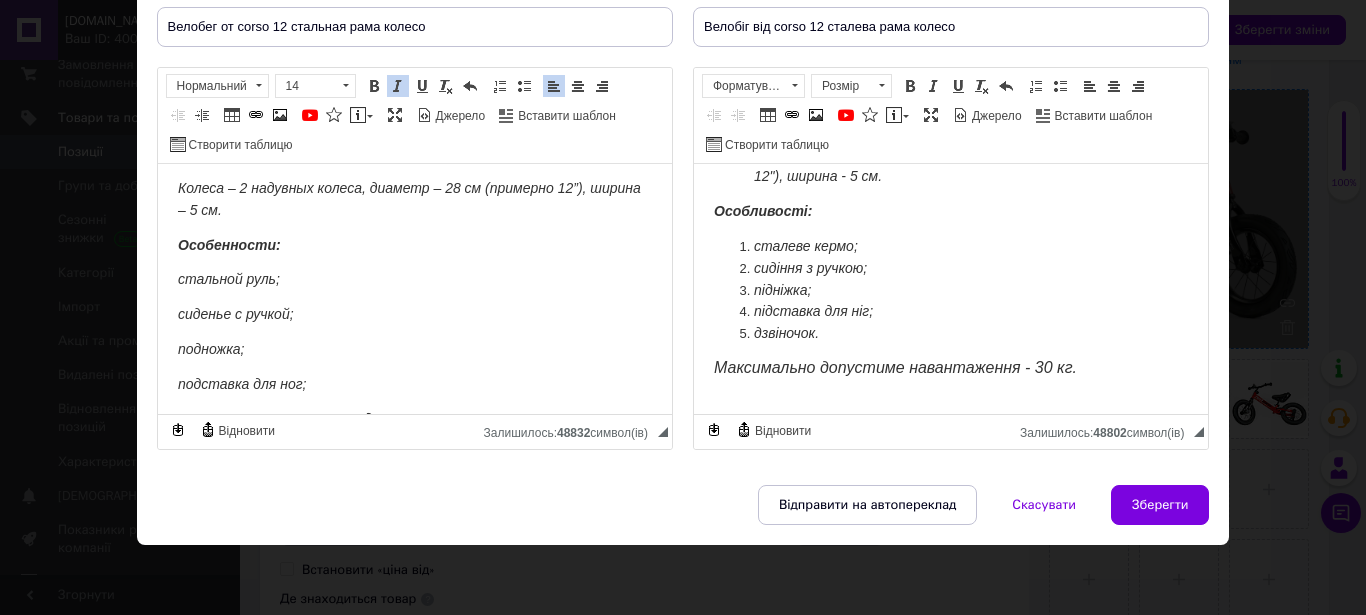 scroll, scrollTop: 569, scrollLeft: 0, axis: vertical 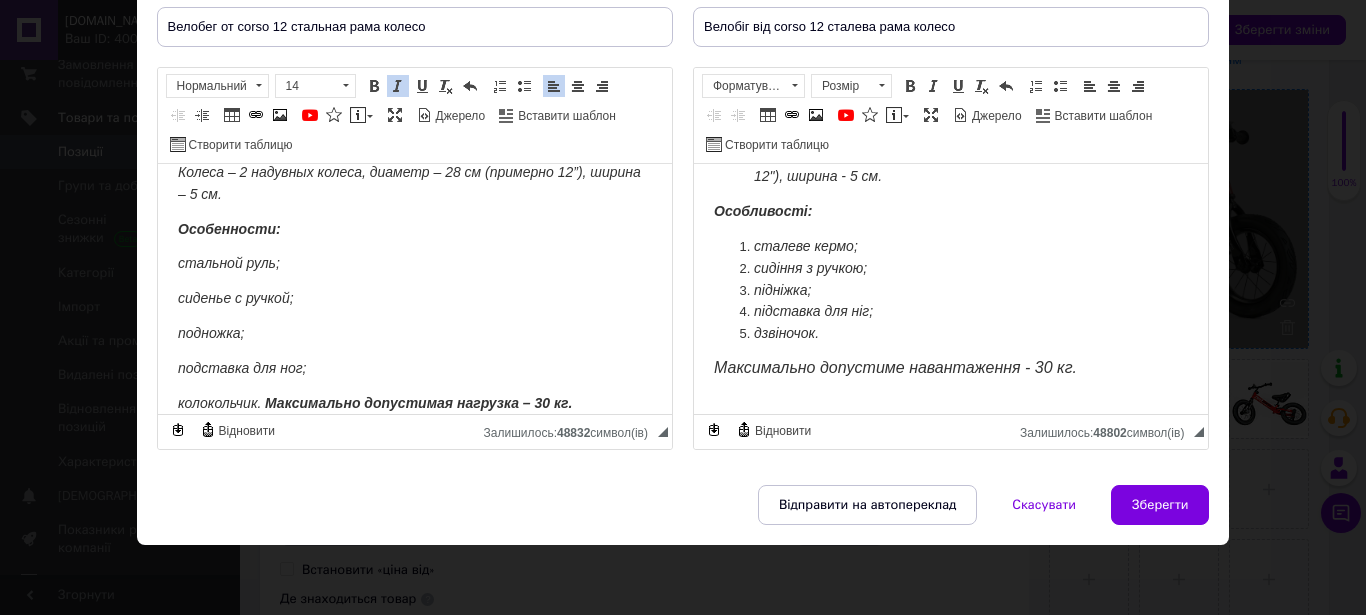 click on "Максимально допустимая нагрузка – 30 кг." at bounding box center [417, 403] 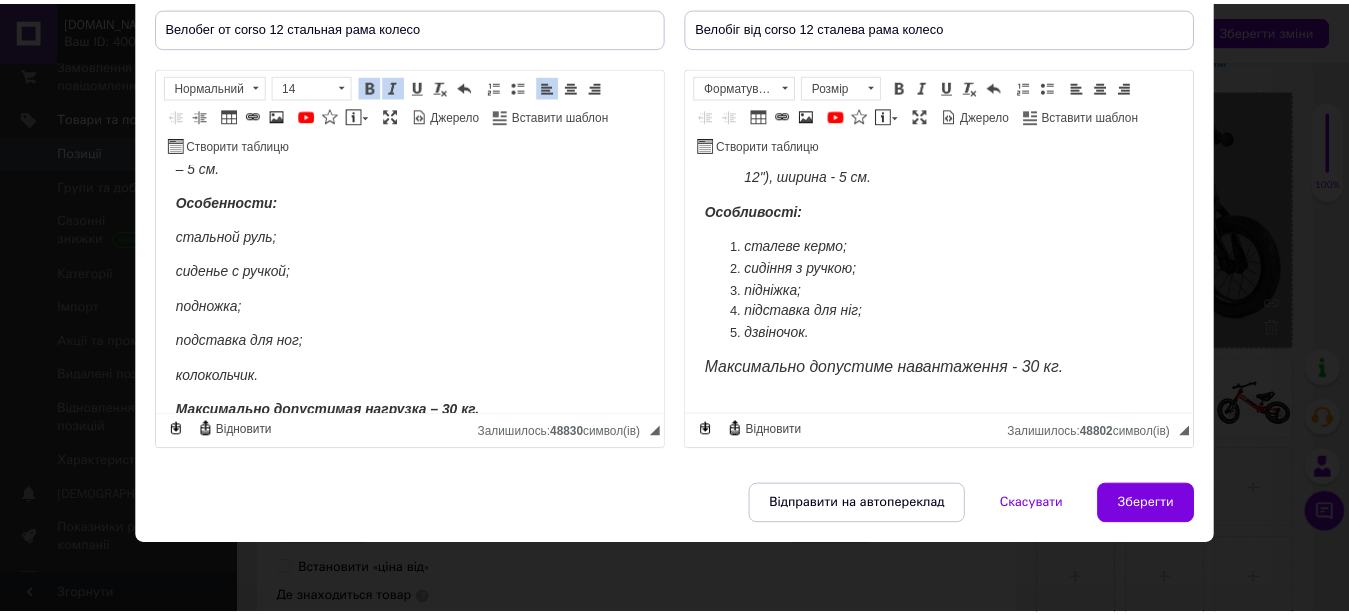 scroll, scrollTop: 604, scrollLeft: 0, axis: vertical 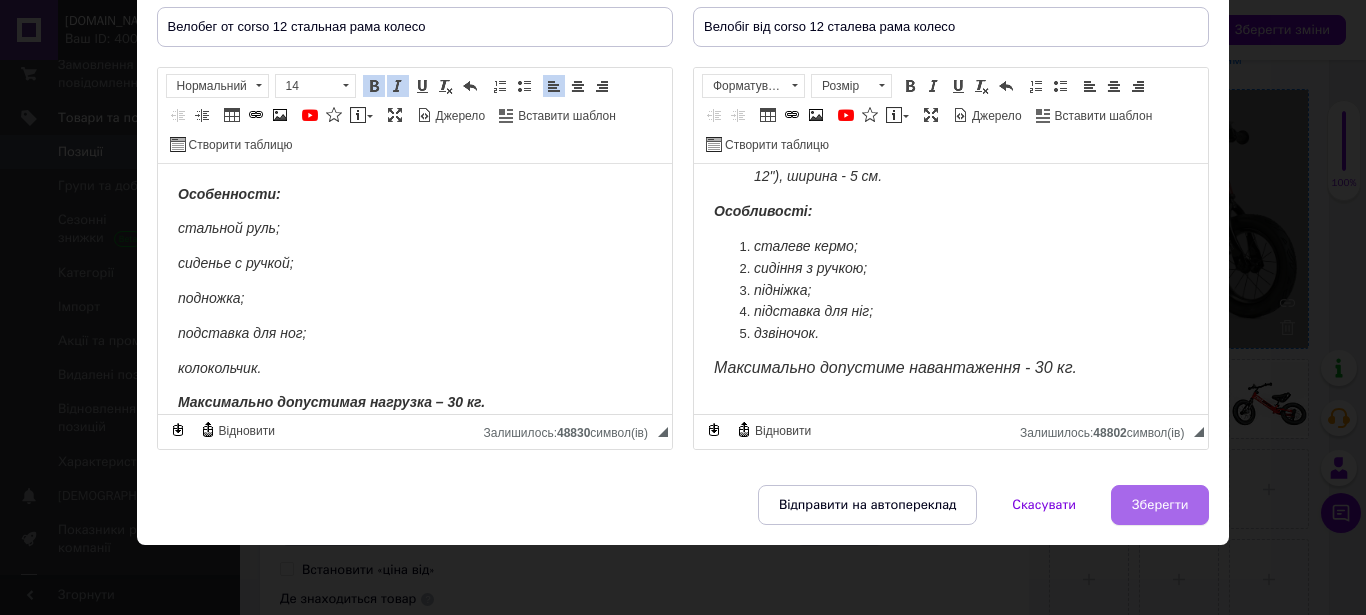 click on "Зберегти" at bounding box center (1160, 505) 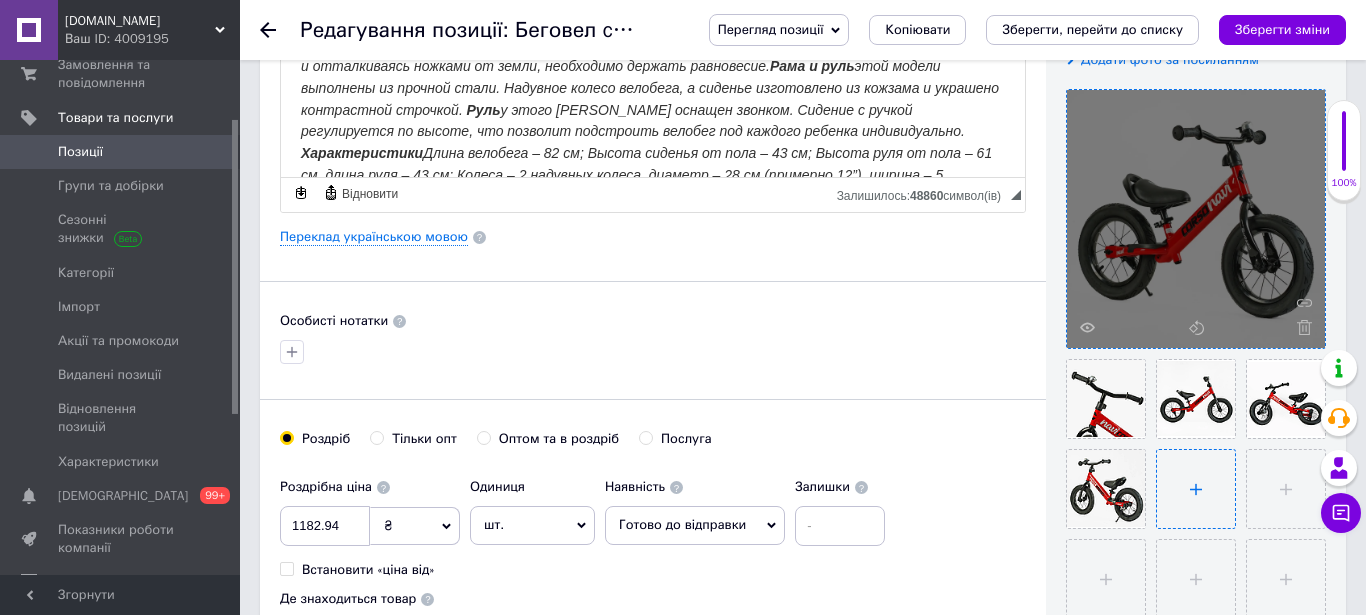 type on "Велобег от corso 12 стальная рама колесо" 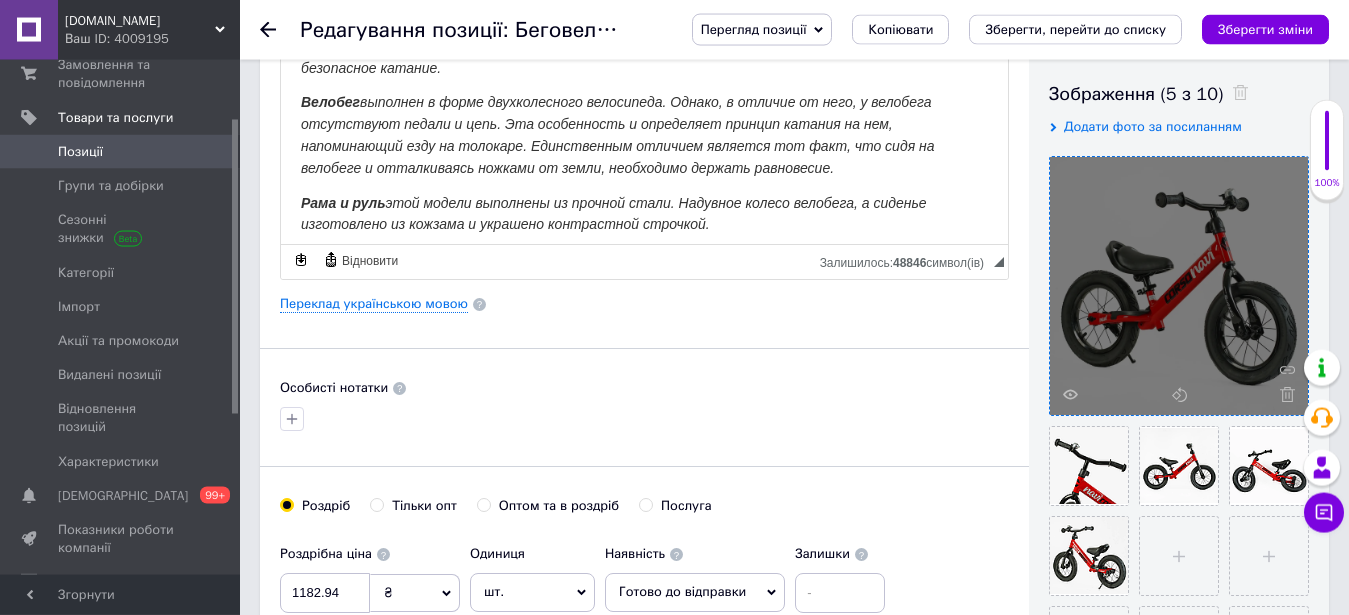 scroll, scrollTop: 0, scrollLeft: 0, axis: both 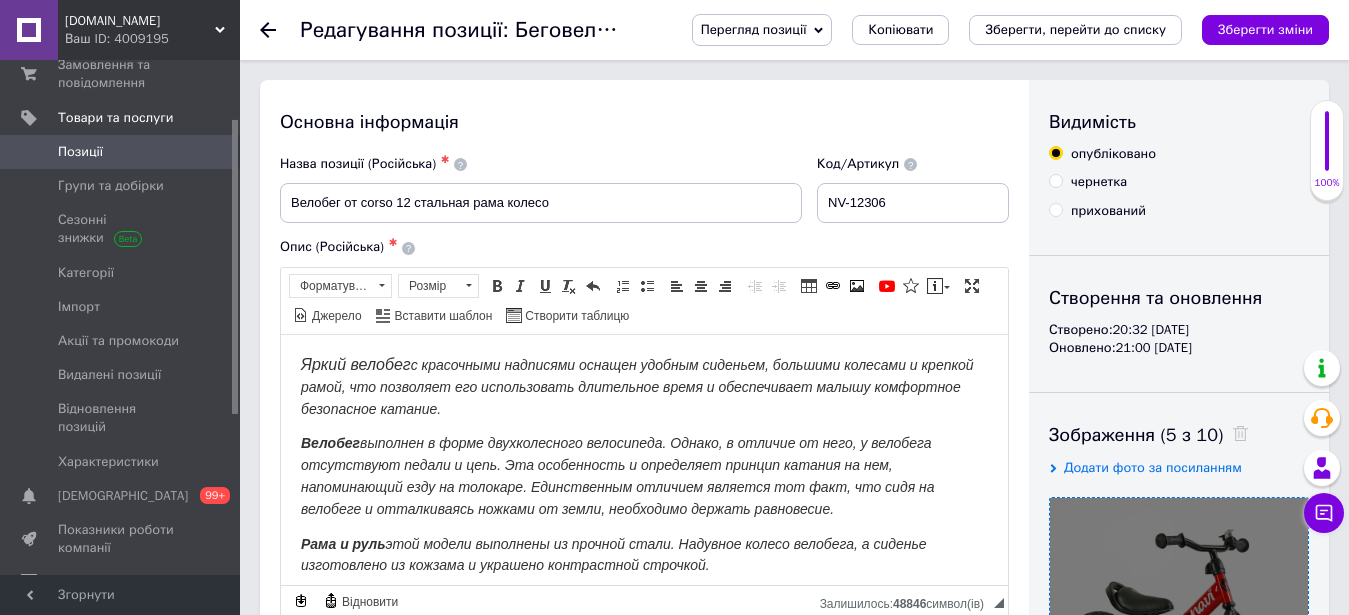 click on "Зберегти зміни" at bounding box center (1265, 29) 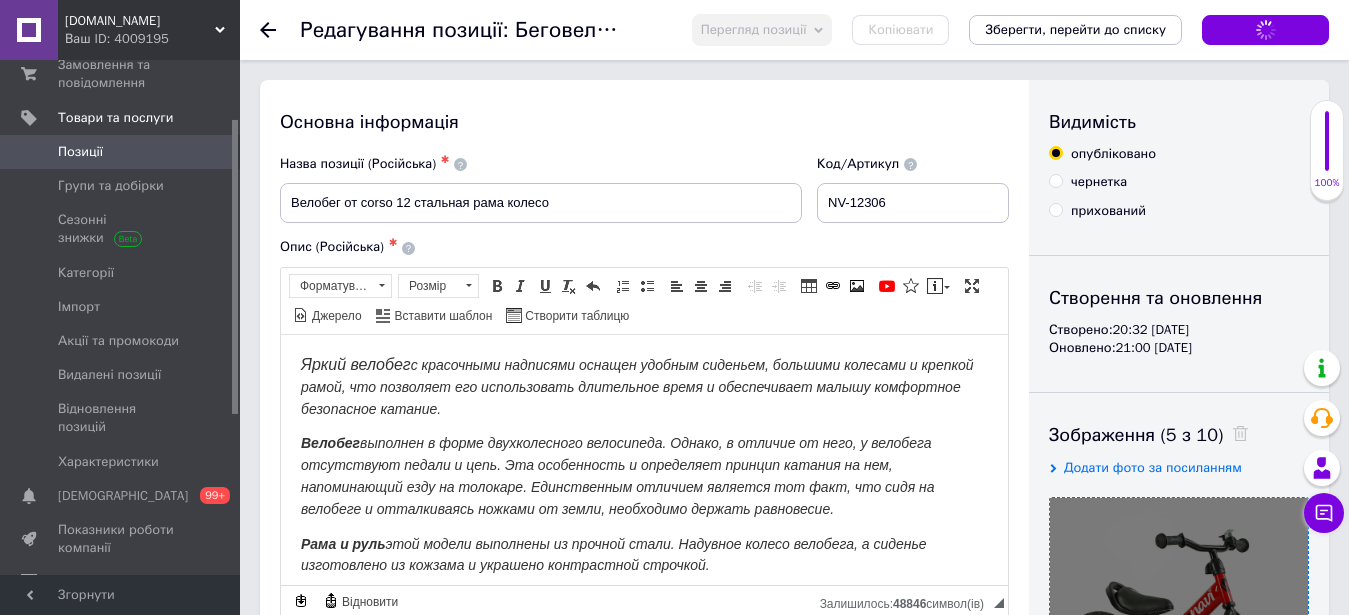 scroll, scrollTop: 1326, scrollLeft: 0, axis: vertical 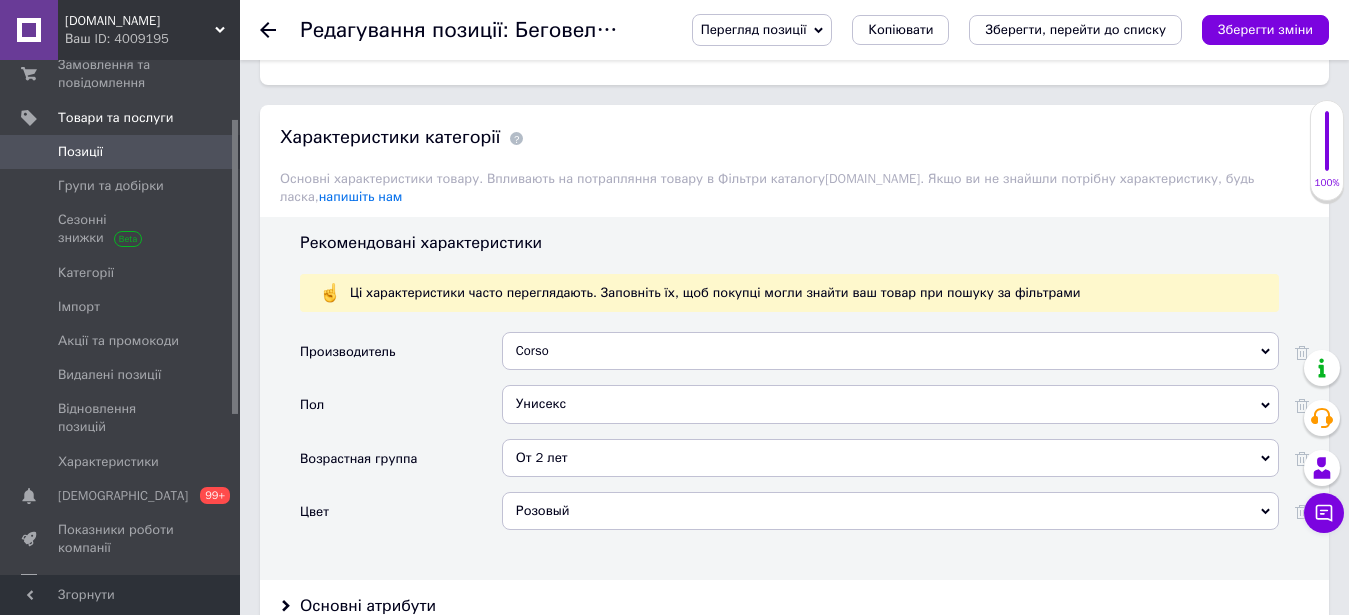 click on "Розовый" at bounding box center [890, 511] 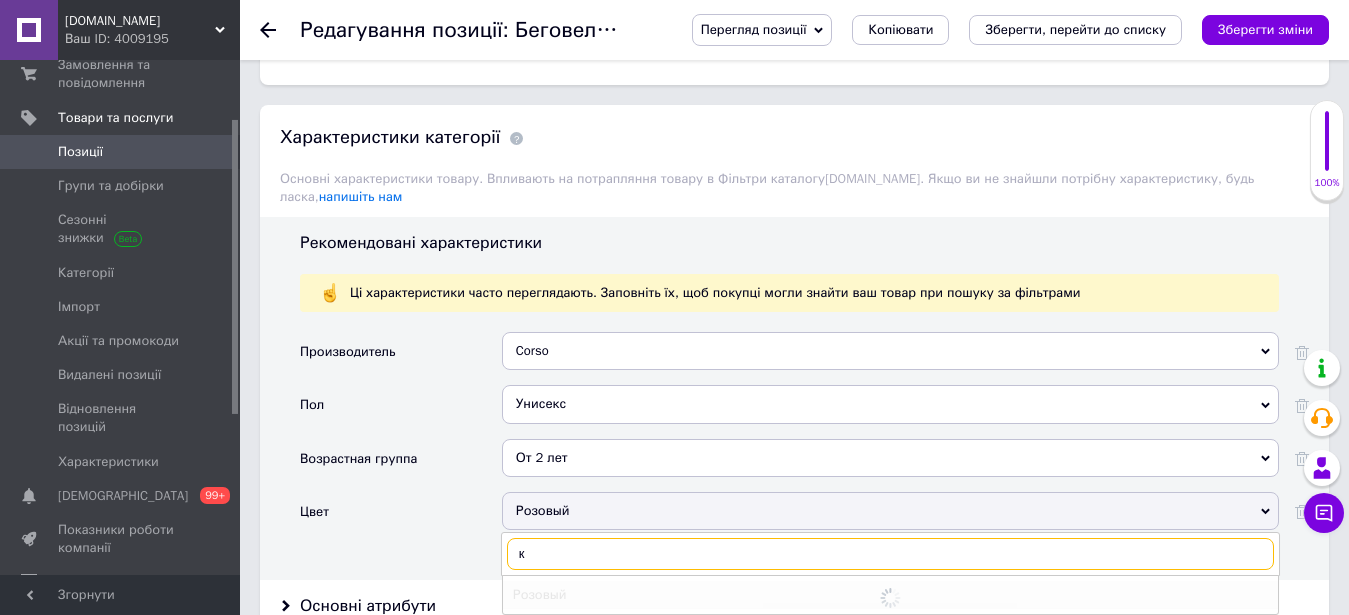 type on "кр" 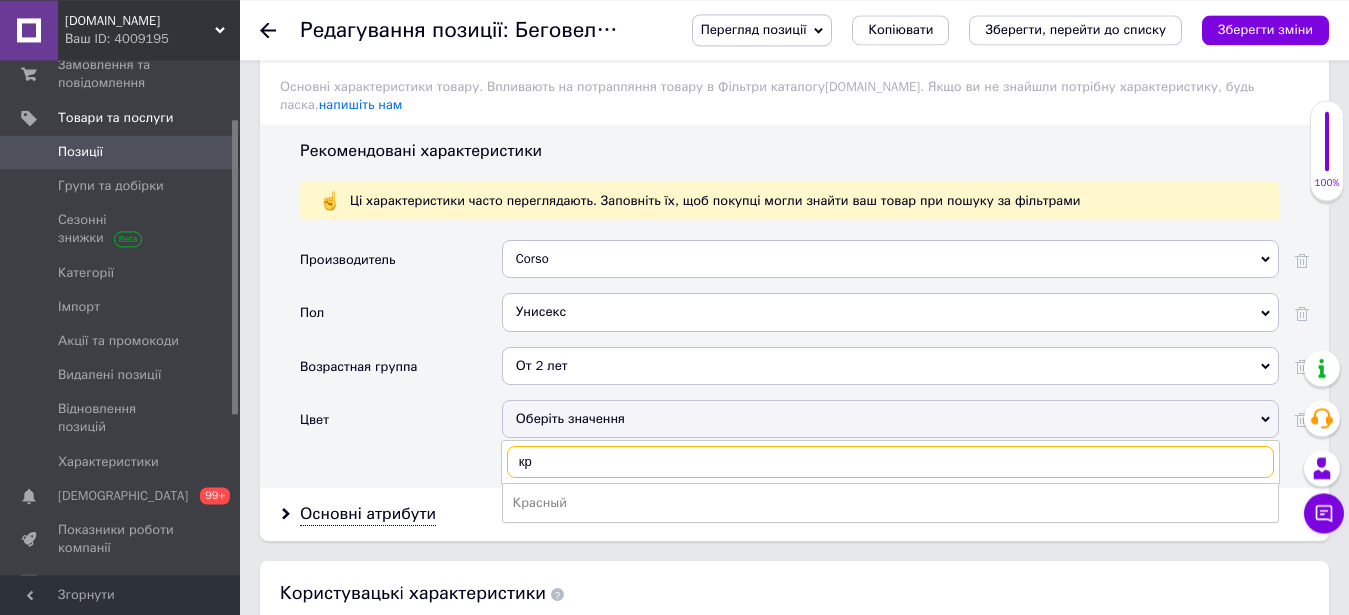 scroll, scrollTop: 2142, scrollLeft: 0, axis: vertical 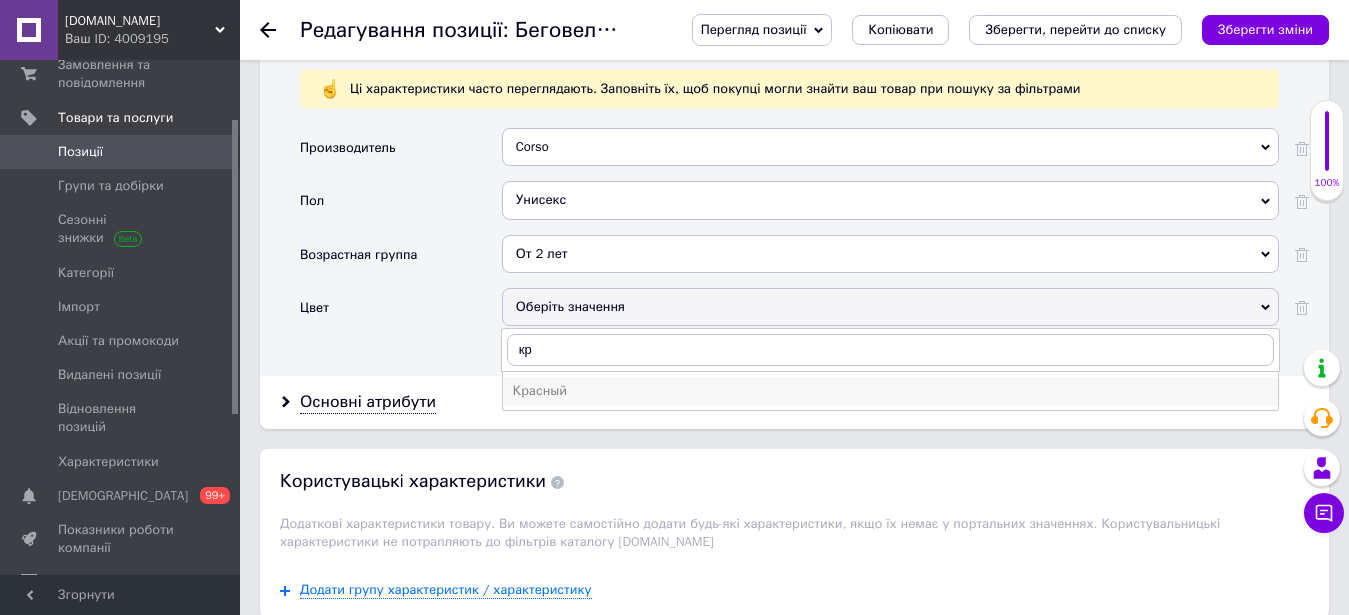 click on "Красный" at bounding box center (890, 391) 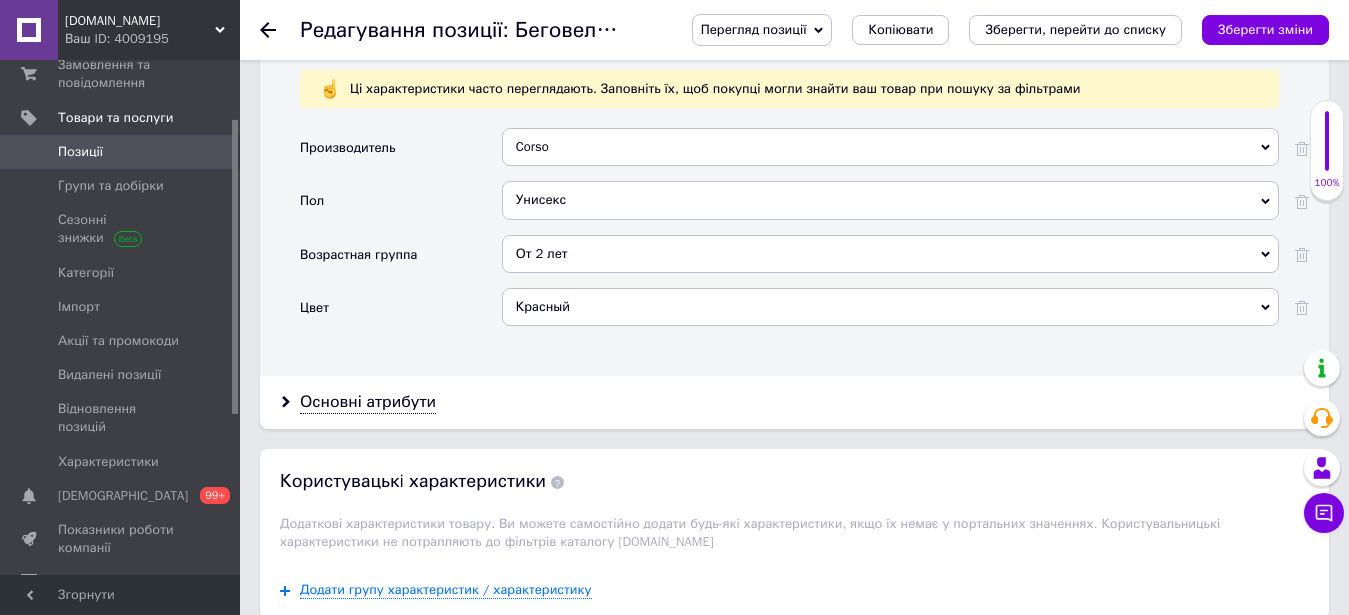click on "Зберегти зміни" at bounding box center (1265, 30) 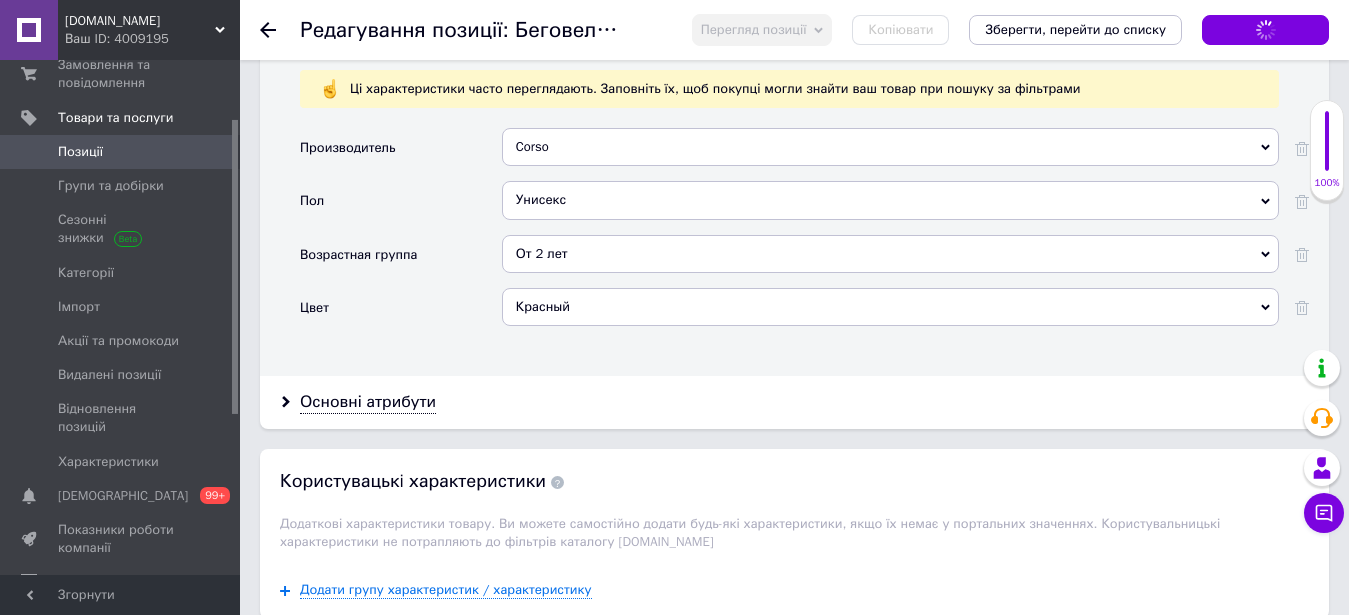 scroll, scrollTop: 2448, scrollLeft: 0, axis: vertical 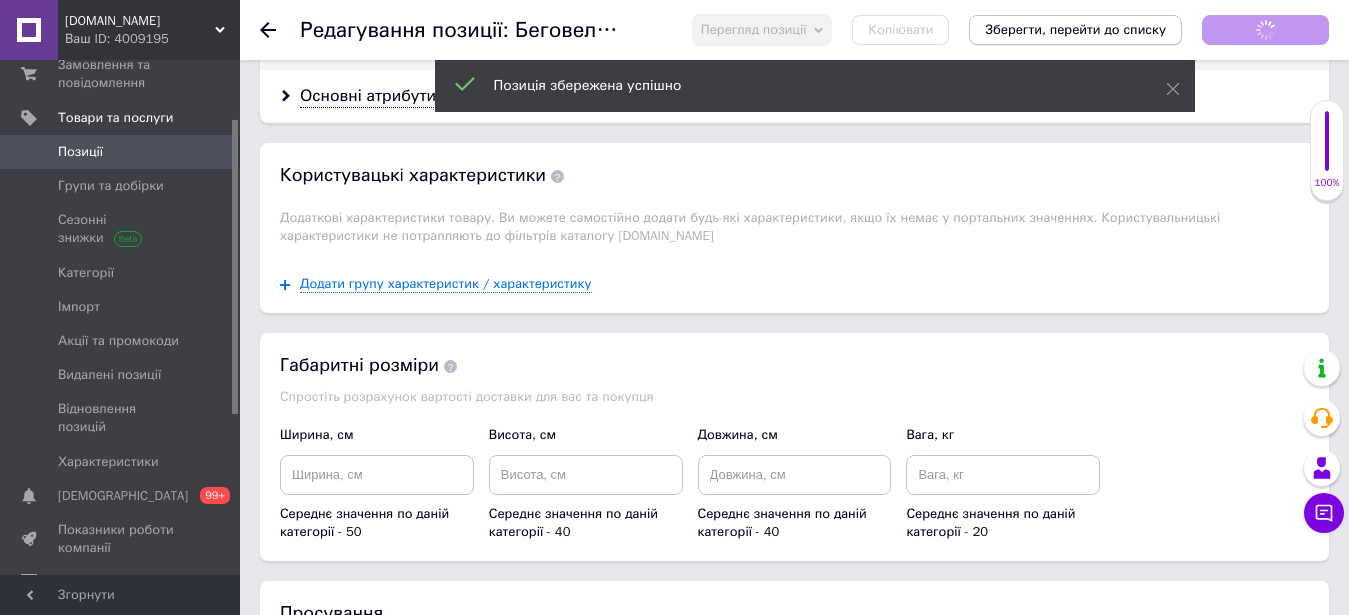 click on "Зберегти, перейти до списку" at bounding box center [1075, 29] 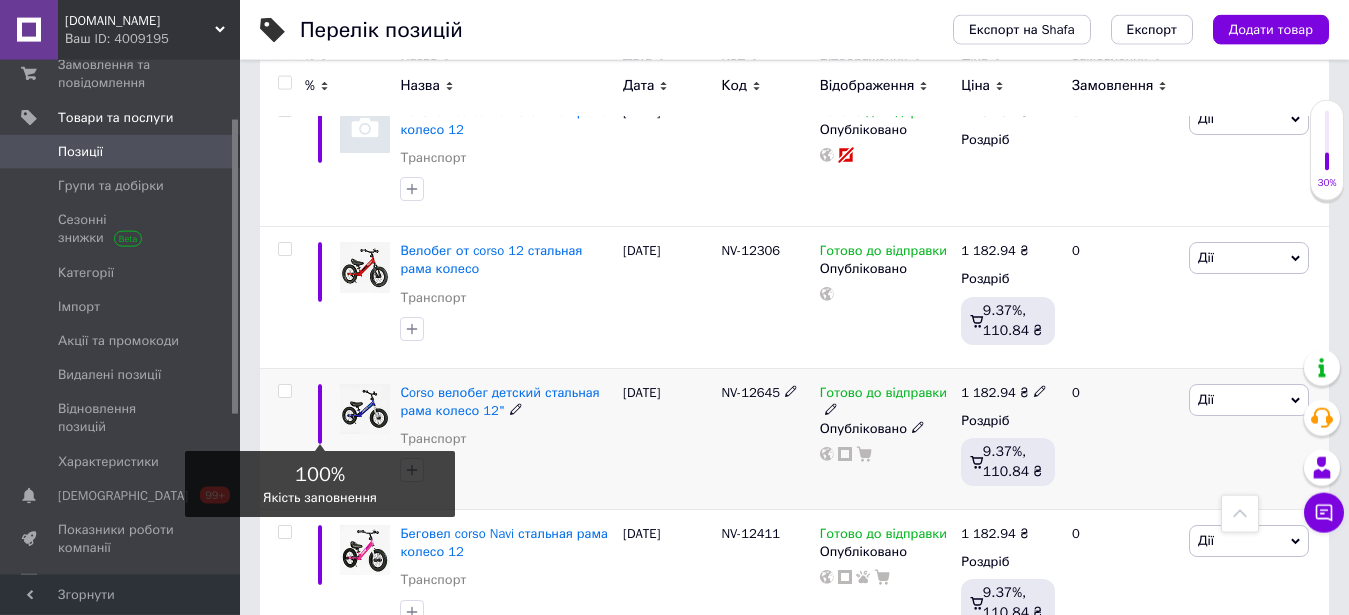 scroll, scrollTop: 408, scrollLeft: 0, axis: vertical 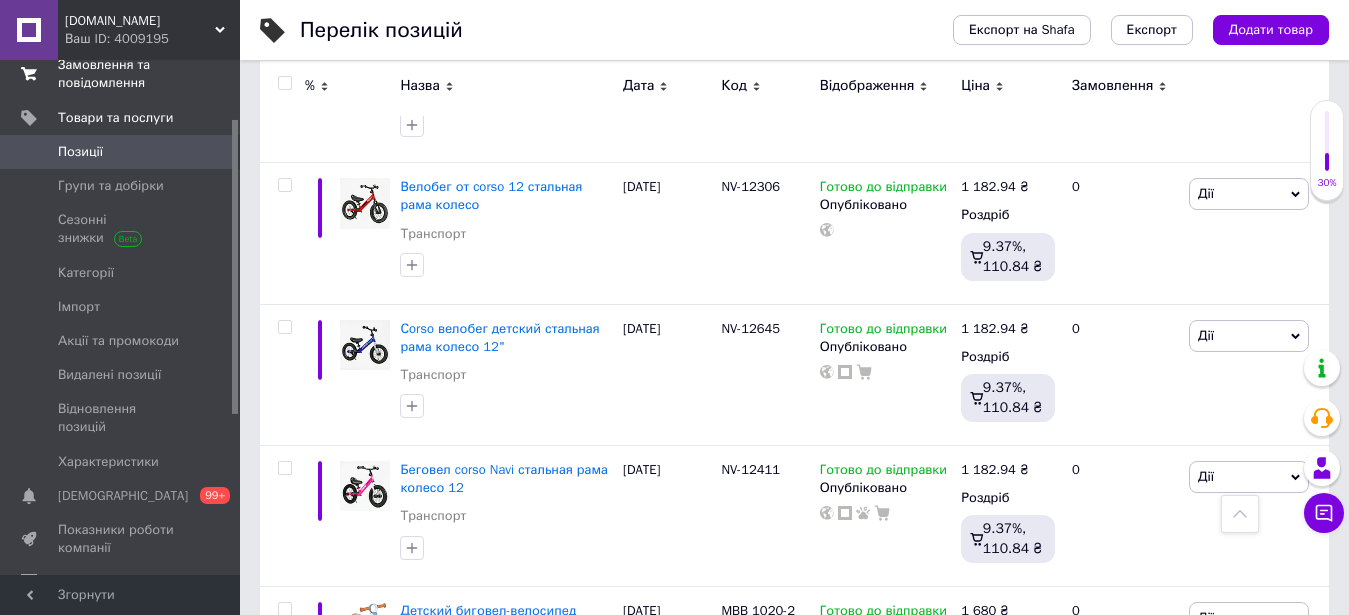 click on "Замовлення та повідомлення" at bounding box center [121, 74] 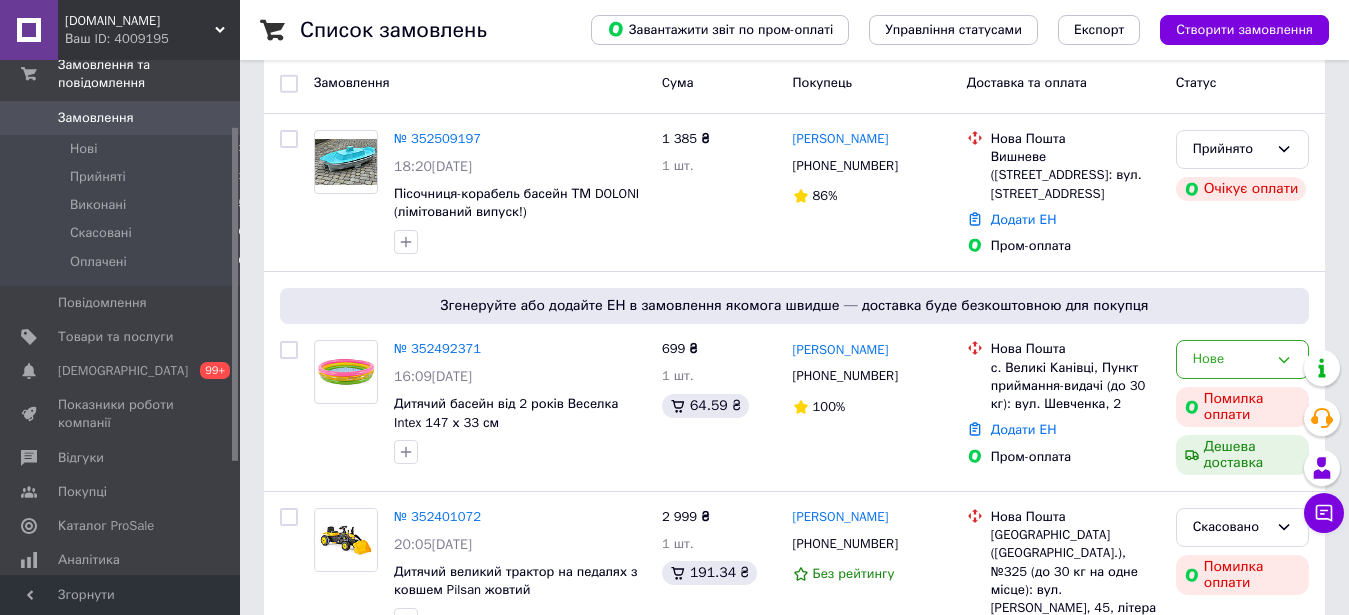scroll, scrollTop: 0, scrollLeft: 0, axis: both 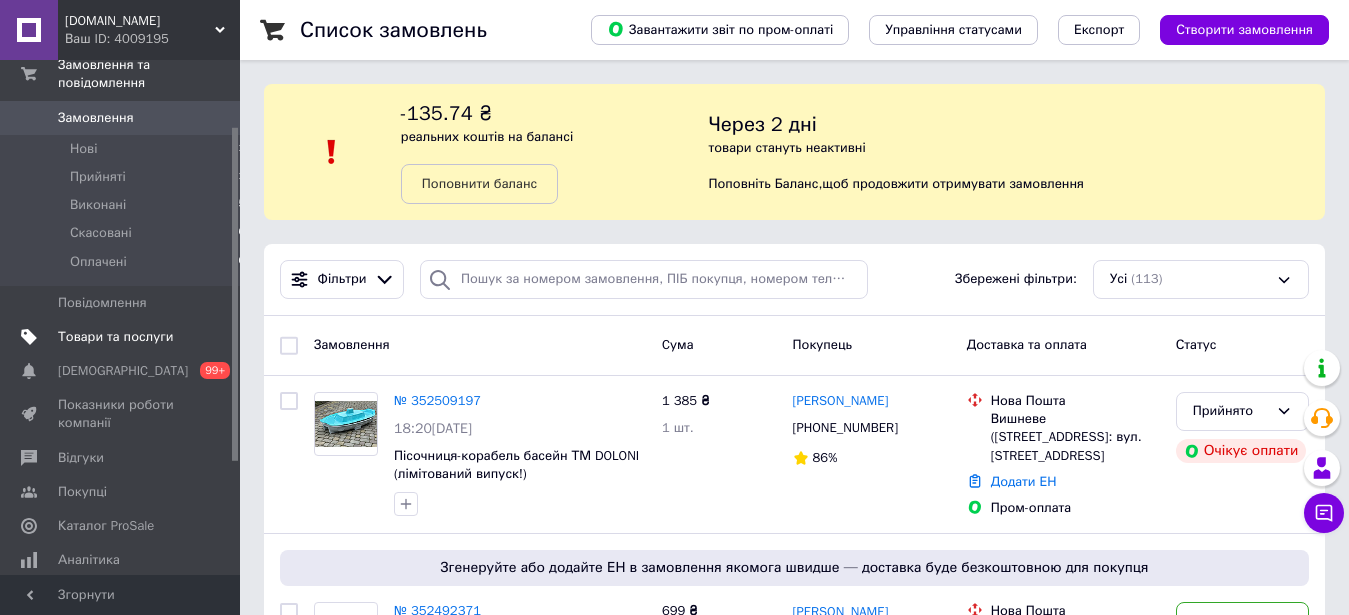 click on "Товари та послуги" at bounding box center [115, 337] 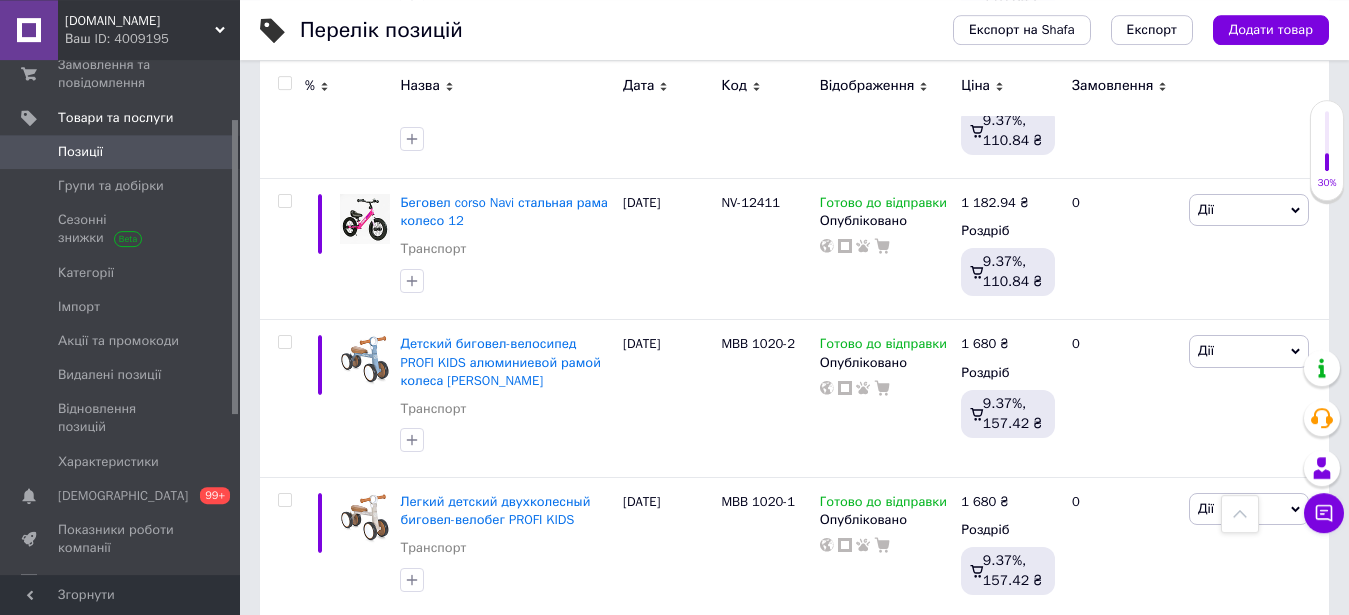 scroll, scrollTop: 306, scrollLeft: 0, axis: vertical 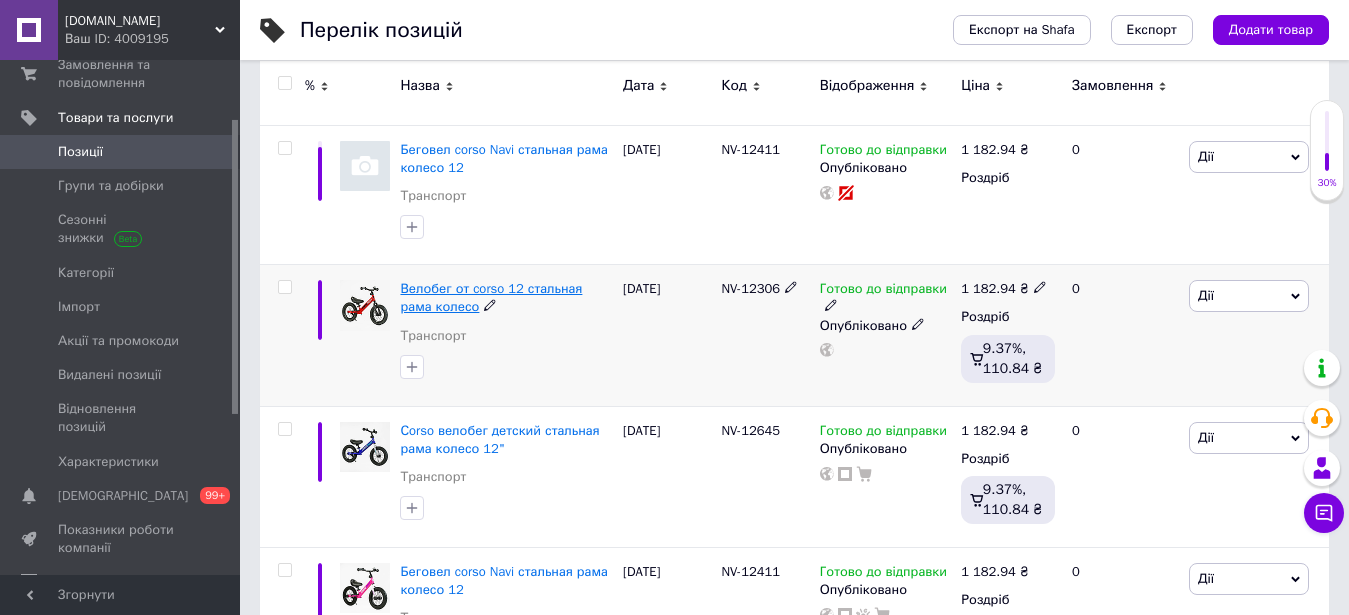 click on "Велобег от corso 12 стальная рама колесо" at bounding box center [491, 297] 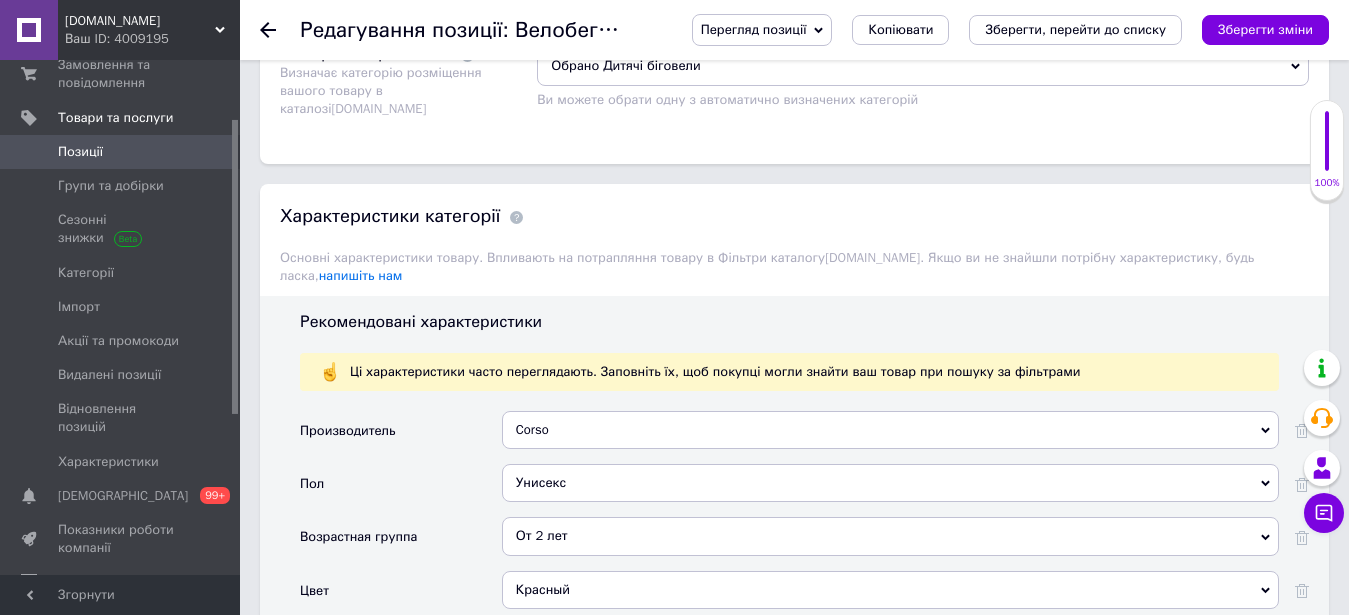 scroll, scrollTop: 2244, scrollLeft: 0, axis: vertical 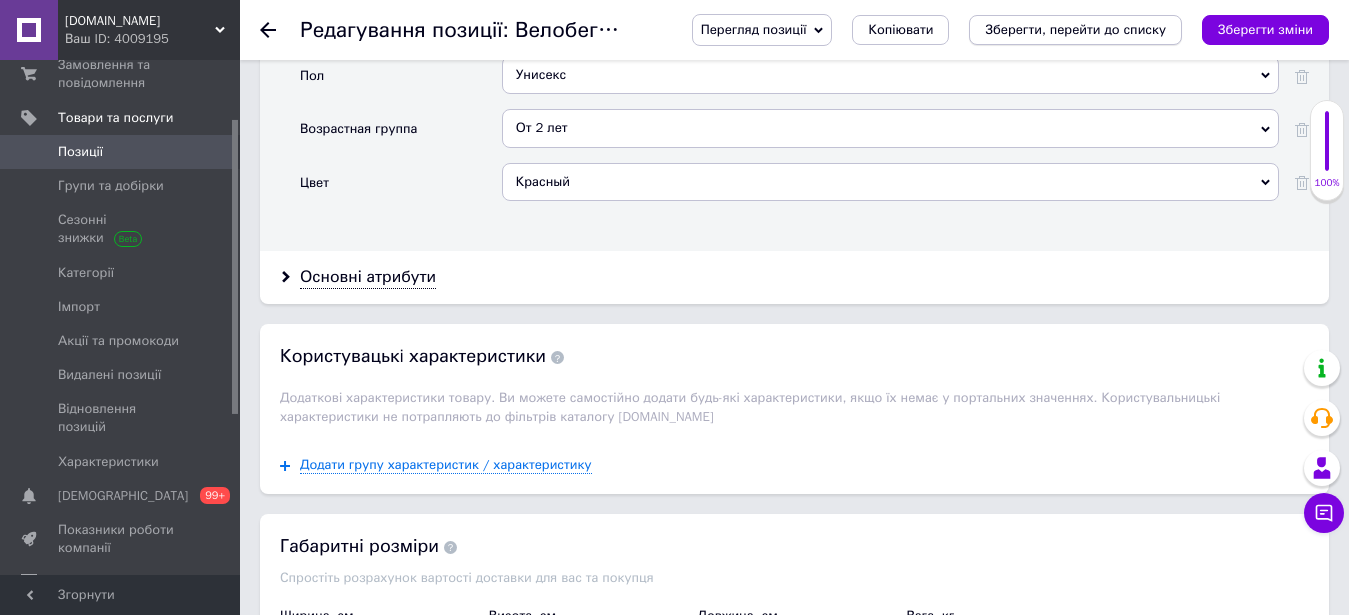 click on "Зберегти, перейти до списку" at bounding box center (1075, 30) 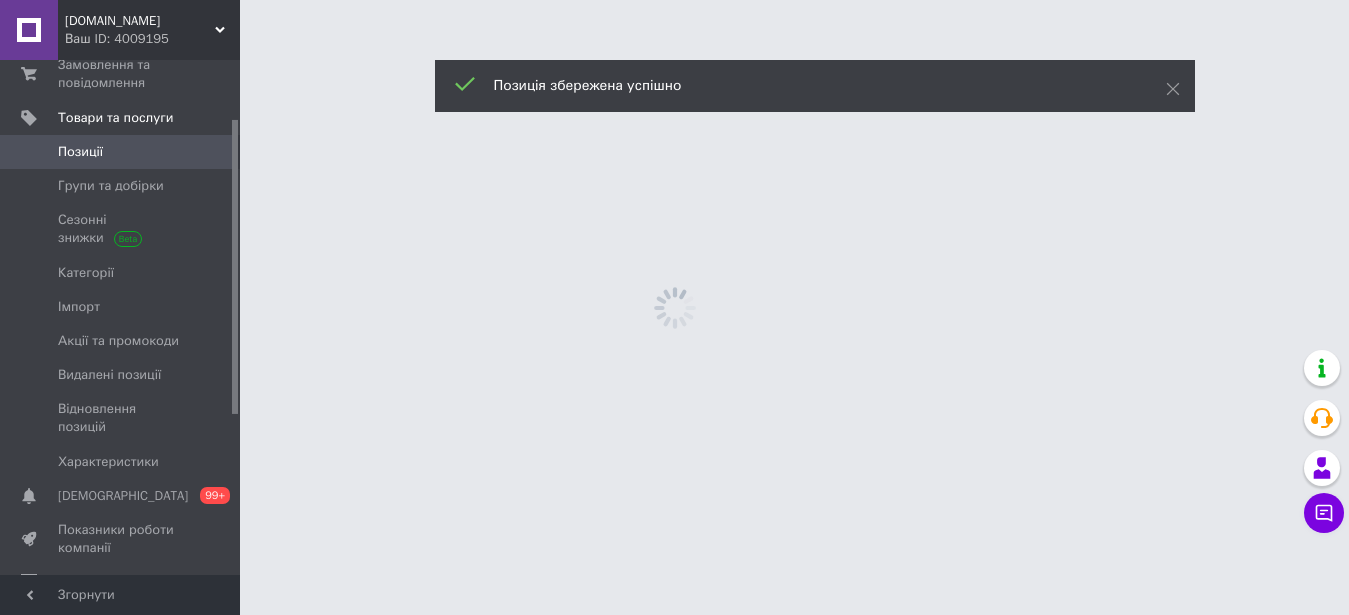 scroll, scrollTop: 0, scrollLeft: 0, axis: both 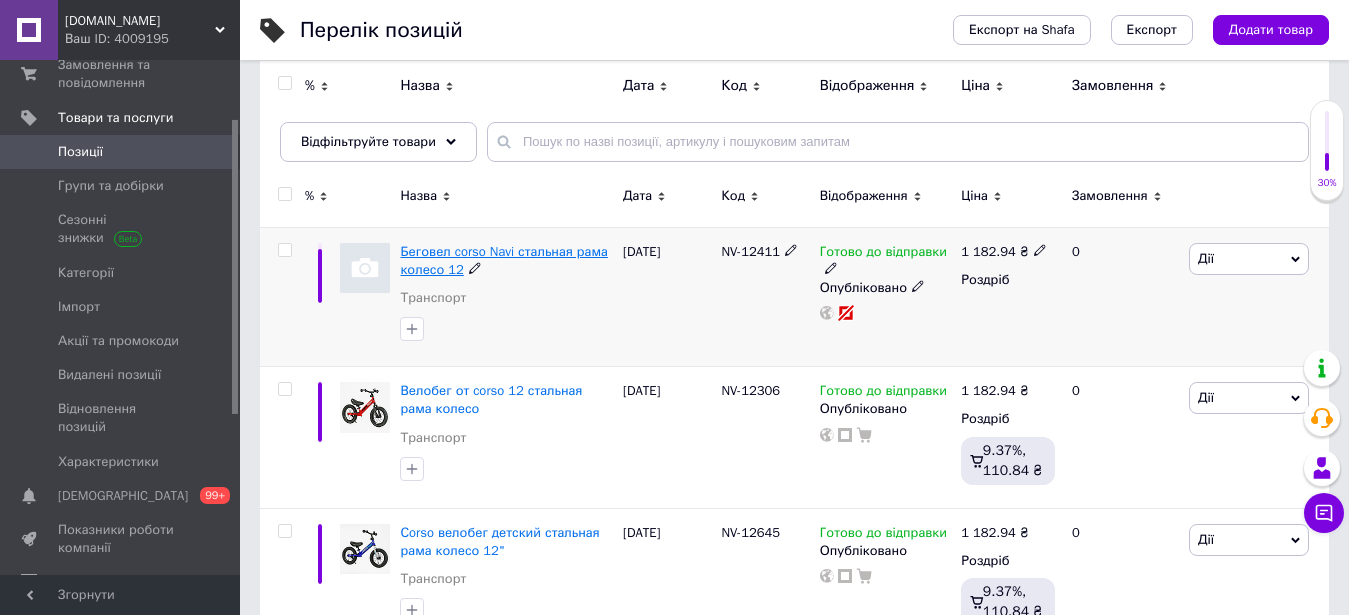 click on "Беговел corso Navi стальная рама колесо 12" at bounding box center (503, 260) 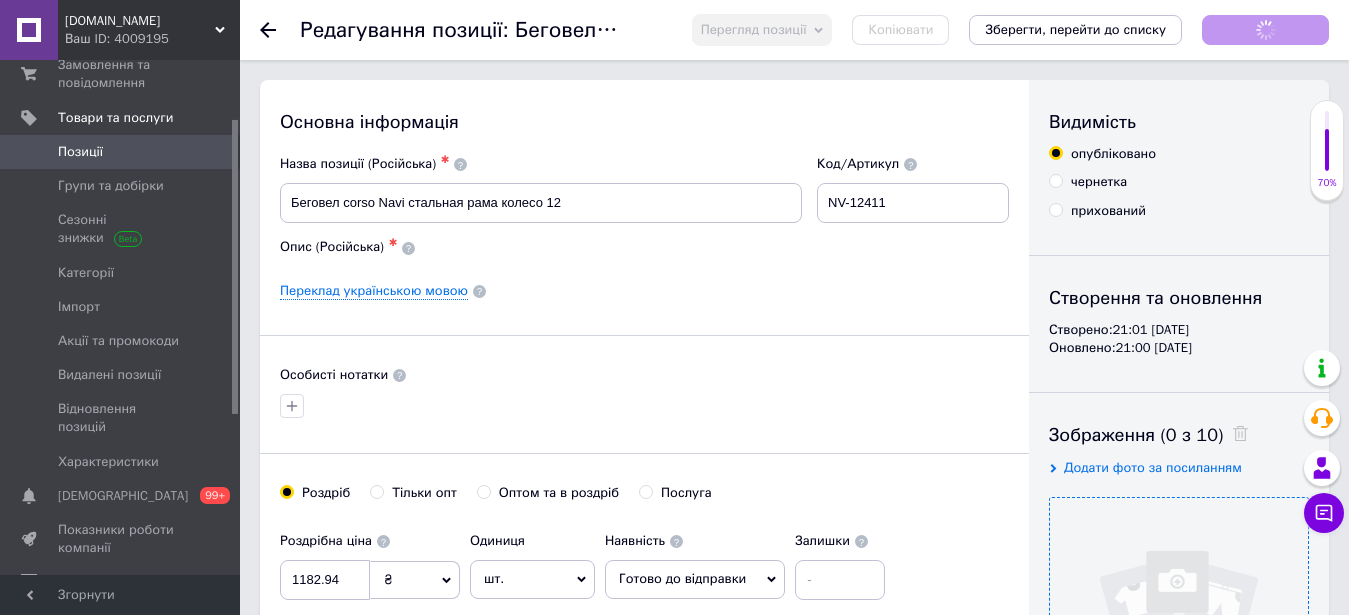 scroll, scrollTop: 204, scrollLeft: 0, axis: vertical 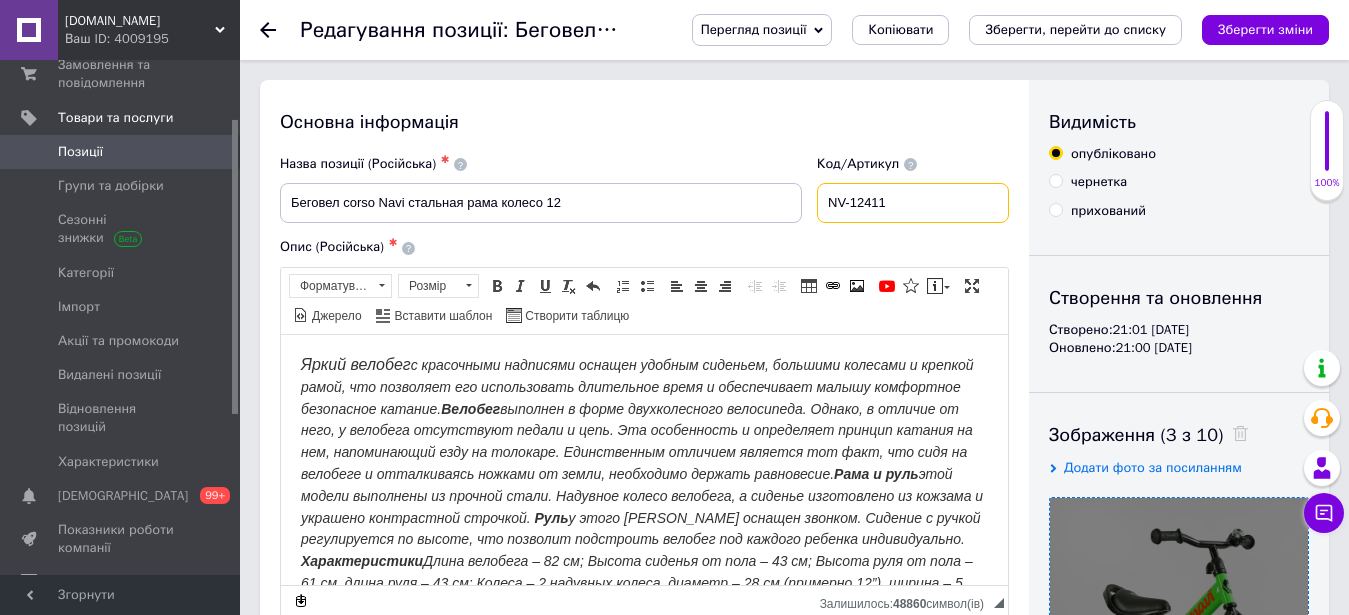 drag, startPoint x: 907, startPoint y: 197, endPoint x: 789, endPoint y: 211, distance: 118.82761 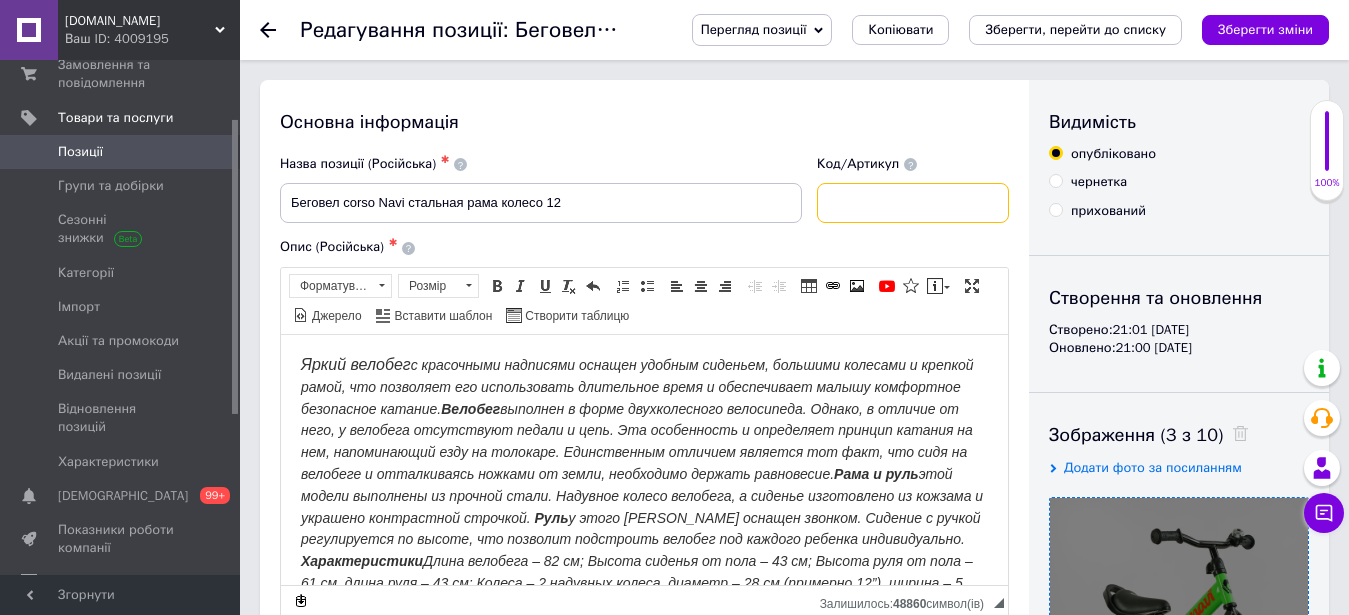 paste on "NV-12813" 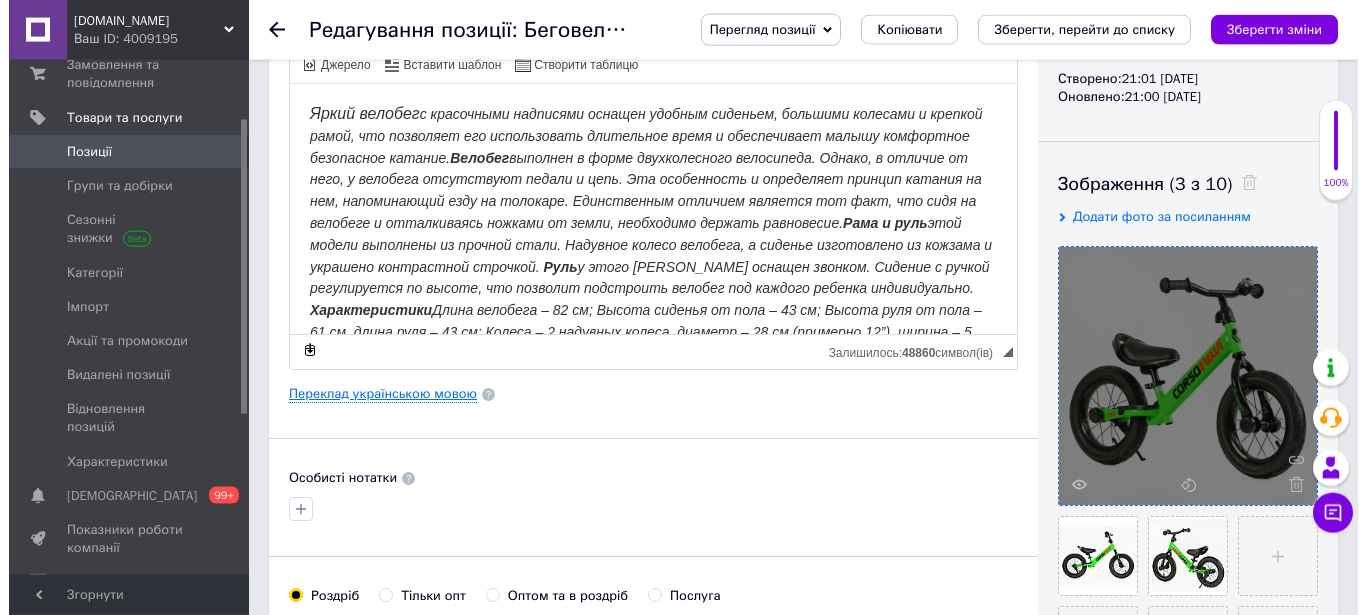 scroll, scrollTop: 306, scrollLeft: 0, axis: vertical 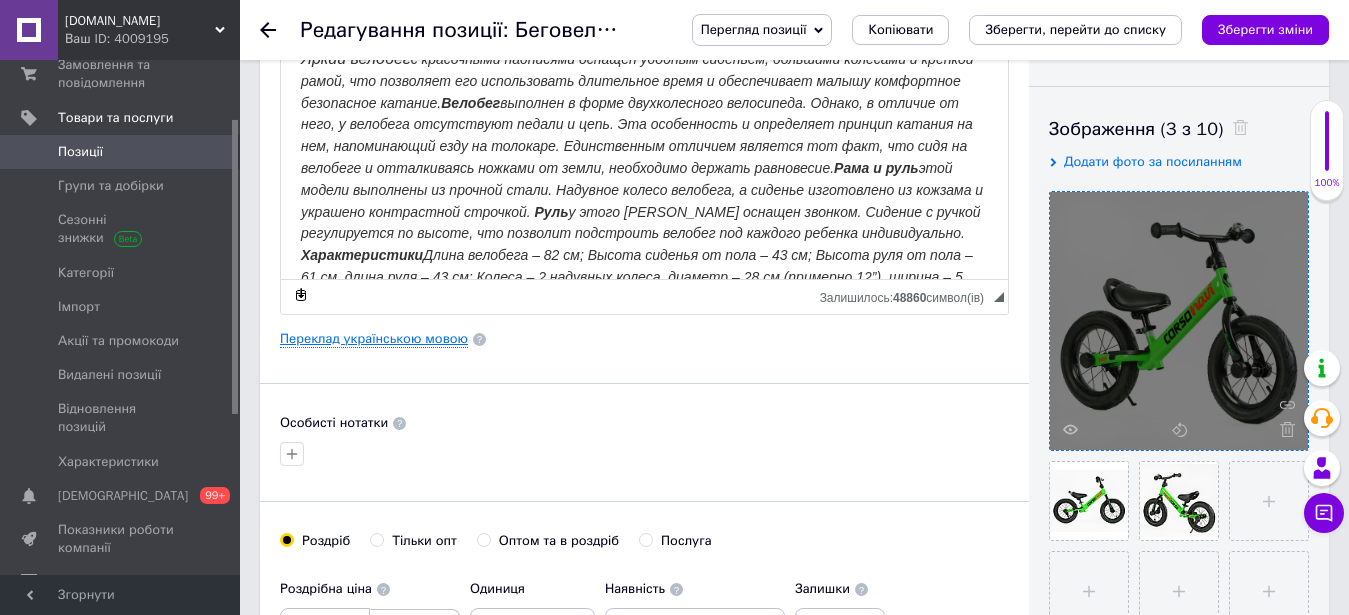 type on "NV-12813" 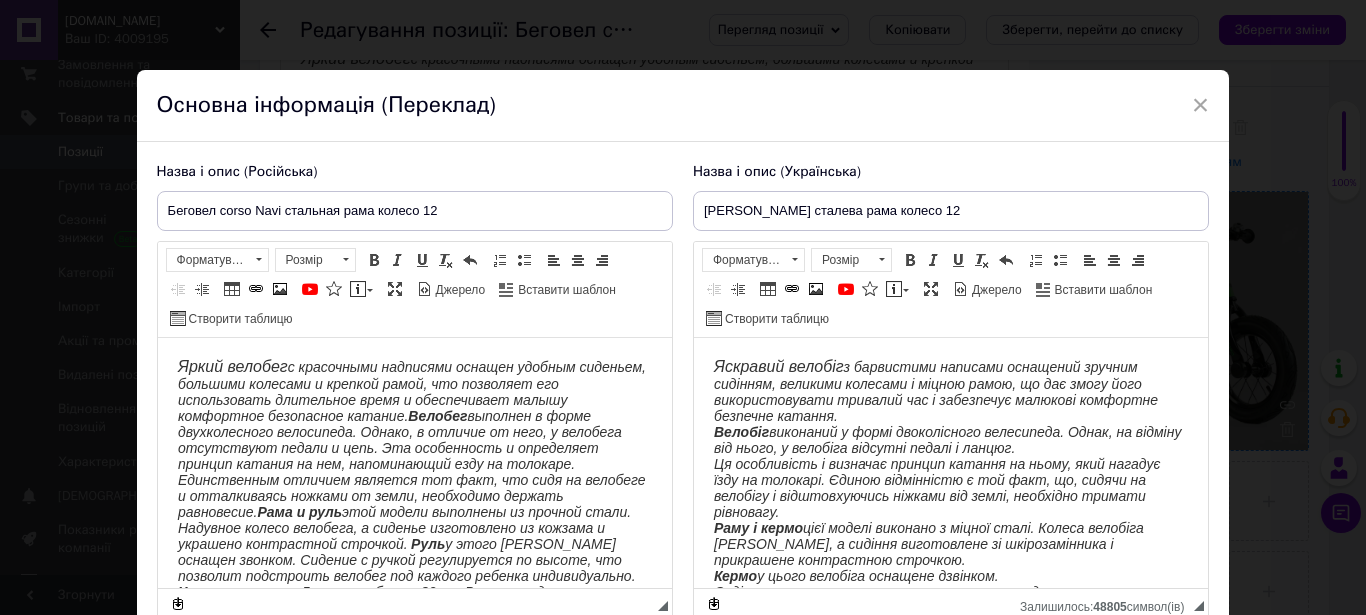 scroll, scrollTop: 0, scrollLeft: 0, axis: both 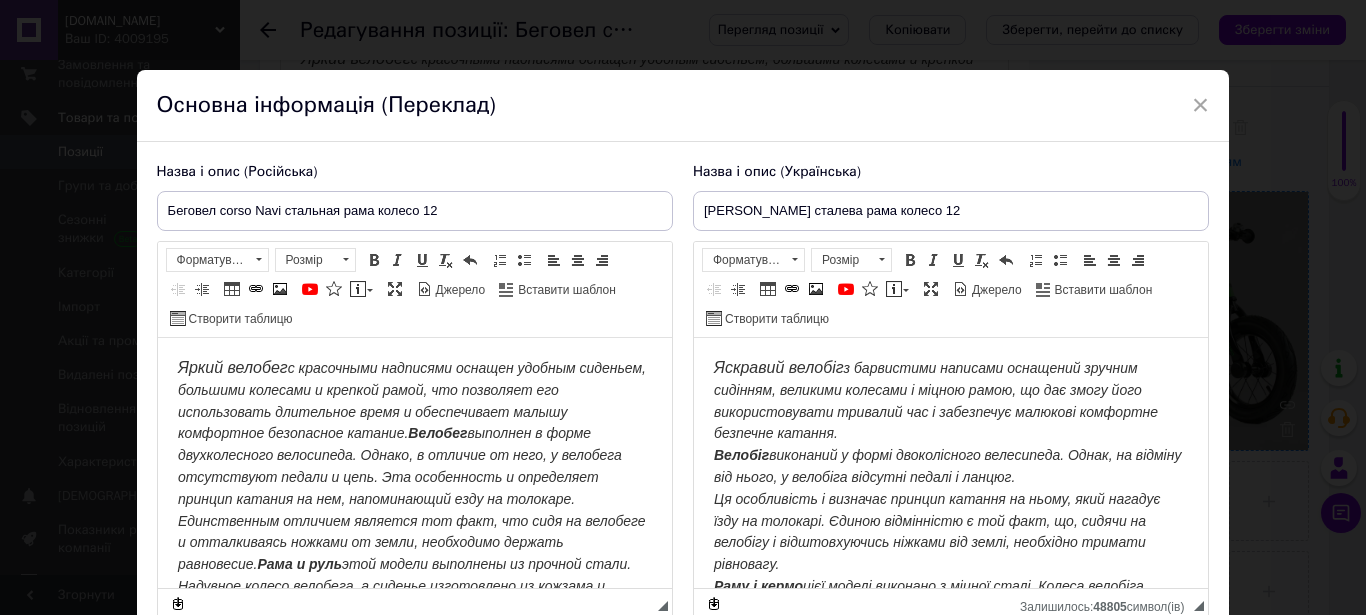 click on "Велобег" at bounding box center [436, 433] 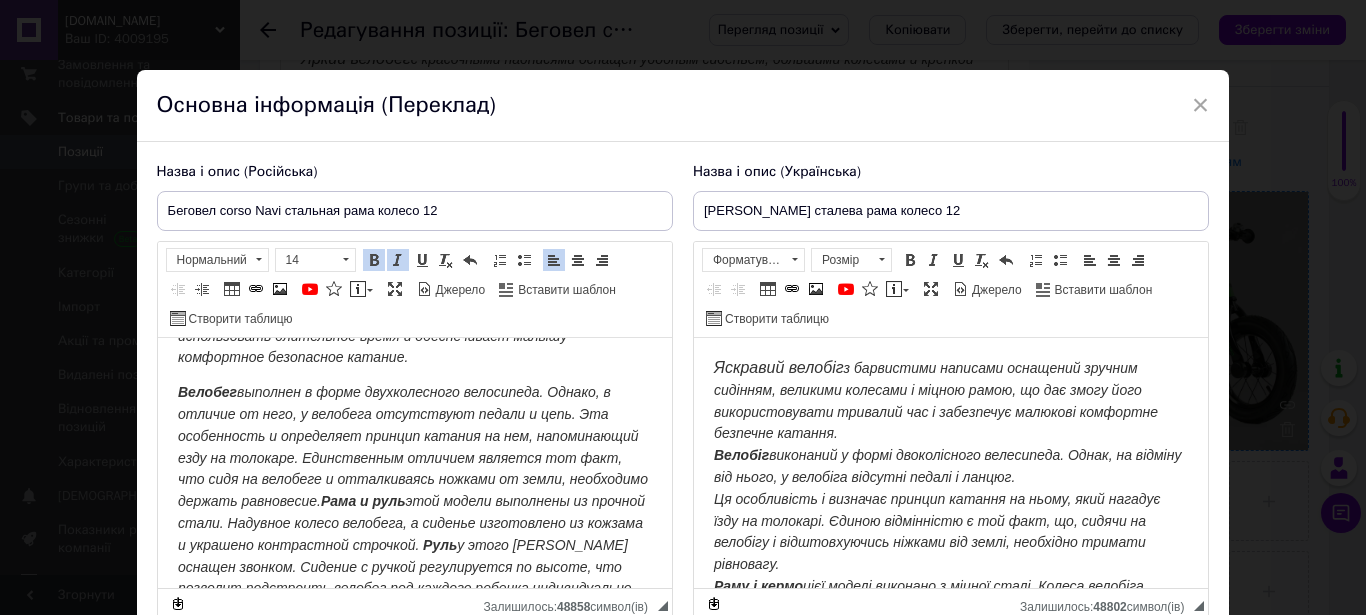 scroll, scrollTop: 102, scrollLeft: 0, axis: vertical 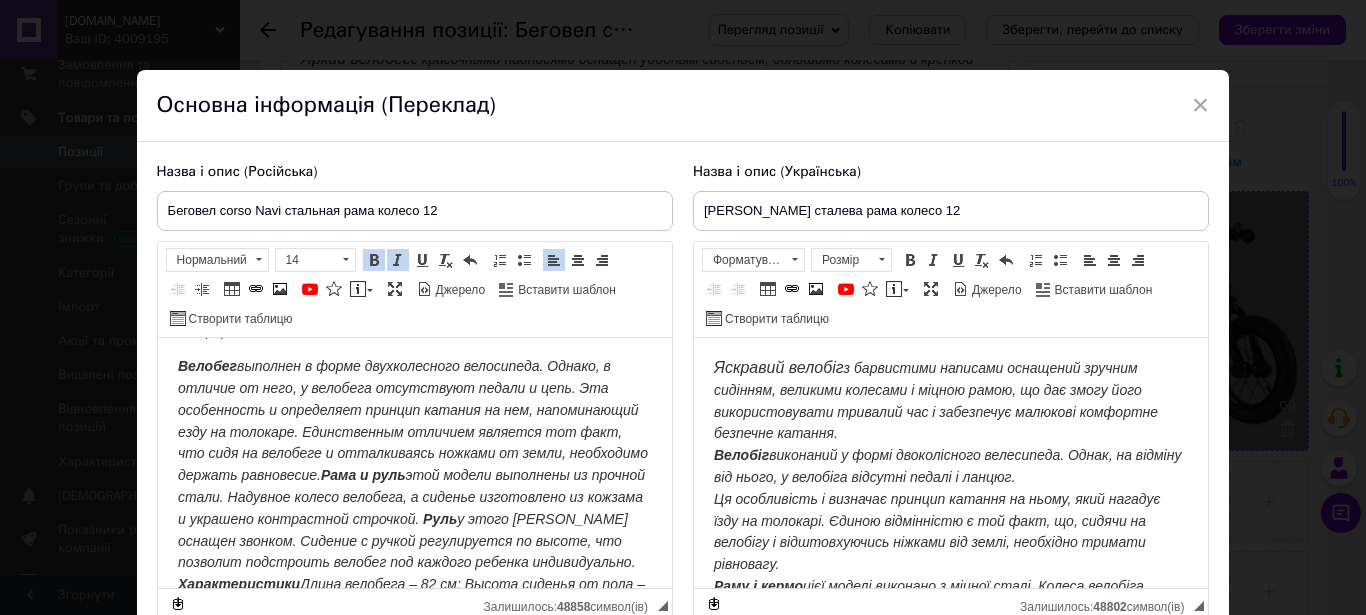 click on "Велобег  выполнен в форме двухколесного велосипеда. Однако, в отличие от него, у велобега отсутствуют педали и цепь. Эта особенность и определяет принцип катания на нем, напоминающий езду на толокаре. Единственным отличием является тот факт, что сидя на велобеге и отталкиваясь ножками от земли, необходимо держать равновесие.  Рама и руль  этой модели выполнены из прочной стали. Надувное колесо велобега, а сиденье изготовлено из кожзама и украшено контрастной строчкой.     Руль     Характеристики Особенности:    Максимально допустимая нагрузка – 30 кг." at bounding box center [414, 530] 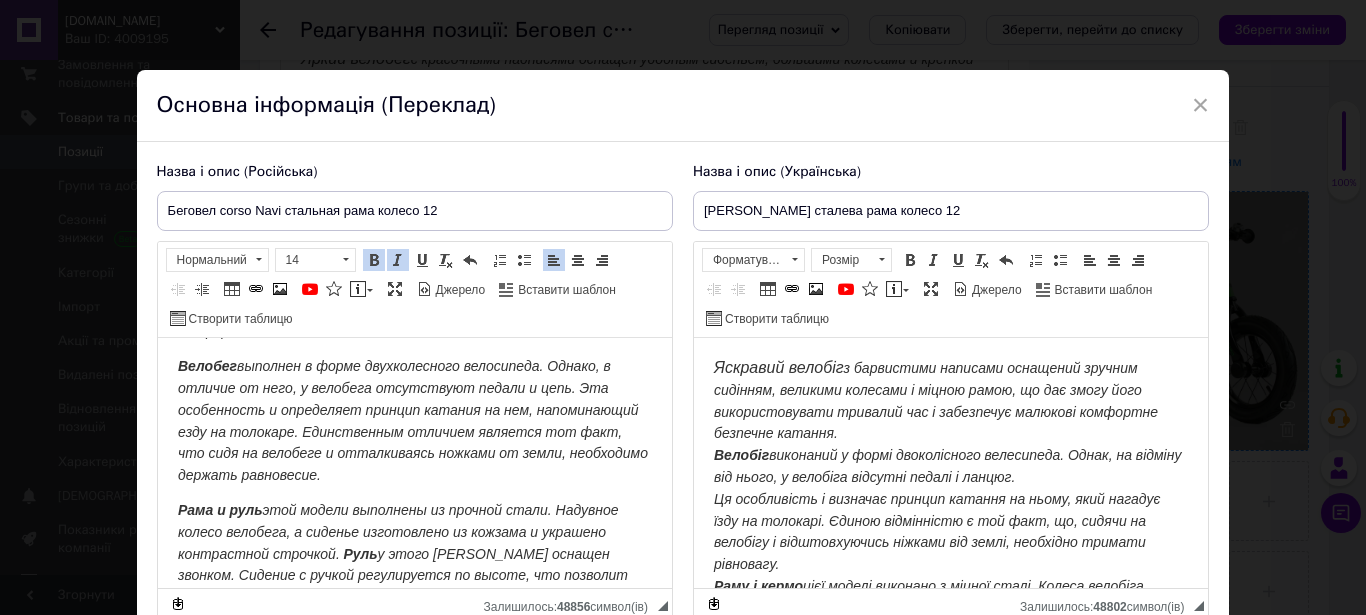 click on "Рама и руль  этой модели выполнены из прочной стали. Надувное колесо велобега, а сиденье изготовлено из кожзама и украшено контрастной строчкой.     Руль  у этого велобега оснащен звонком. Сидение с ручкой регулируется по высоте, что позволит подстроить велобег под каждого ребенка индивидуально.     Характеристики  Длина велобега – 82 см; Высота сиденья от пола – 43 см; Высота руля от пола – 61 см, длина руля – 43 см; Колеса – 2 надувных колеса, диаметр – 28 см (примерно 12”), ширина – 5 см.  Особенности:    Максимально допустимая нагрузка – 30 кг." at bounding box center (414, 620) 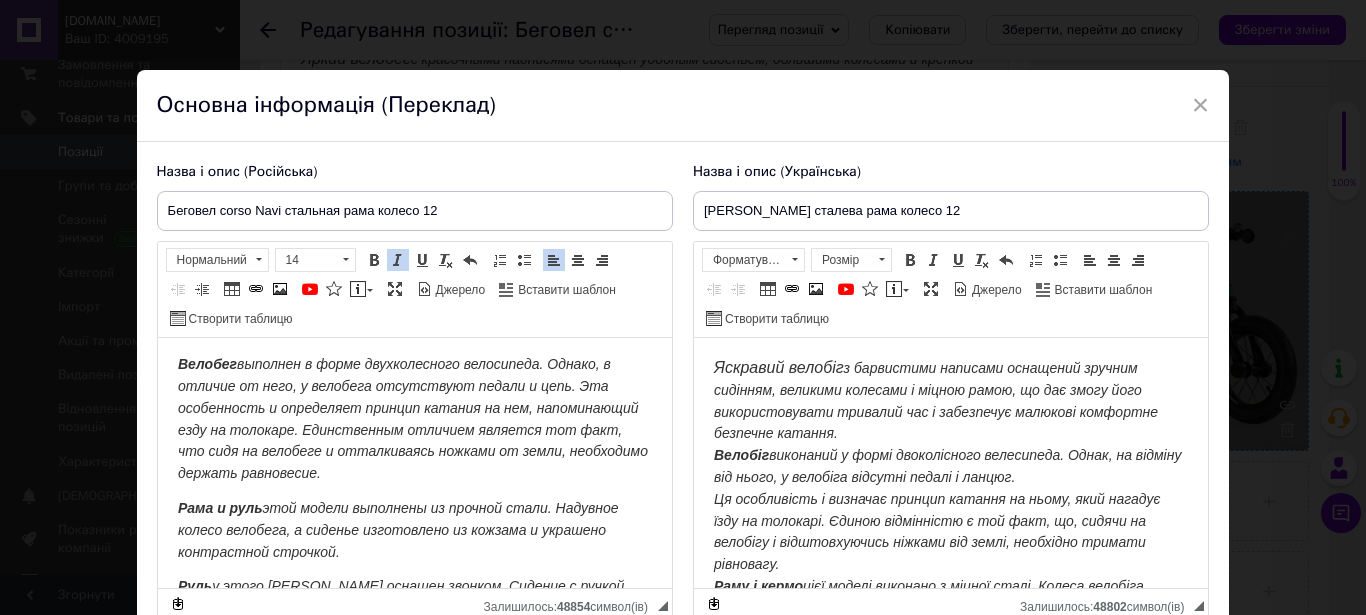 scroll, scrollTop: 277, scrollLeft: 0, axis: vertical 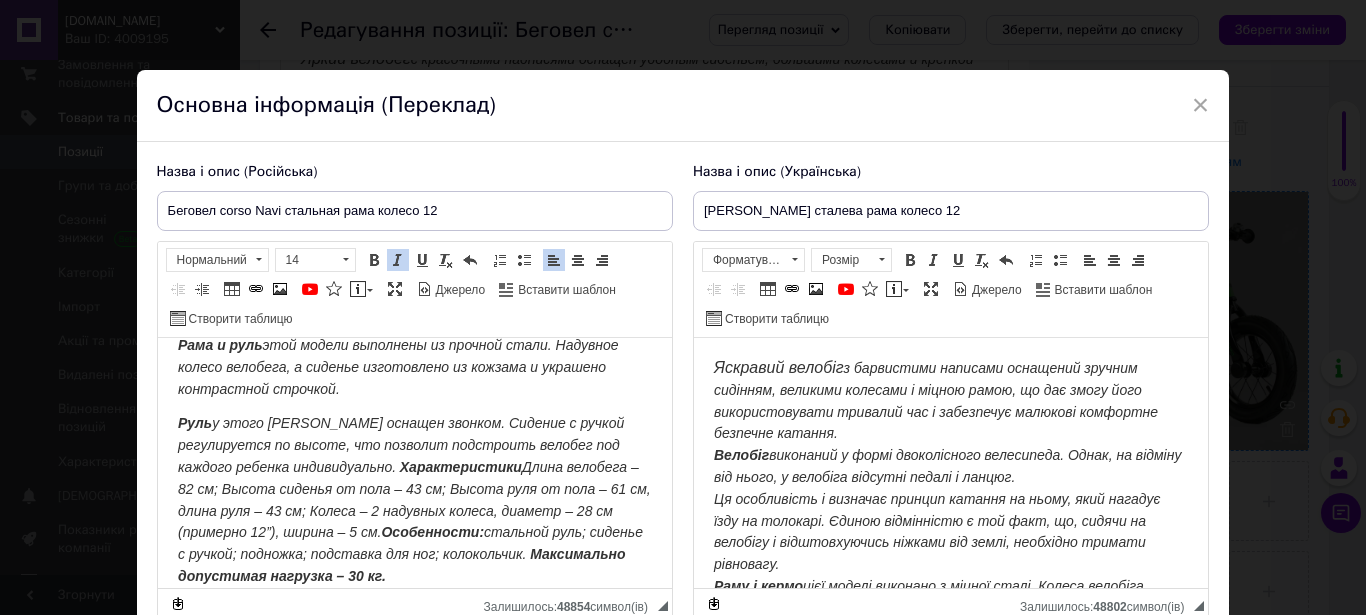 click on "[PERSON_NAME]  у этого [PERSON_NAME] оснащен звонком. Сидение с ручкой регулируется по высоте, что позволит подстроить велобег под каждого ребенка индивидуально." at bounding box center [400, 445] 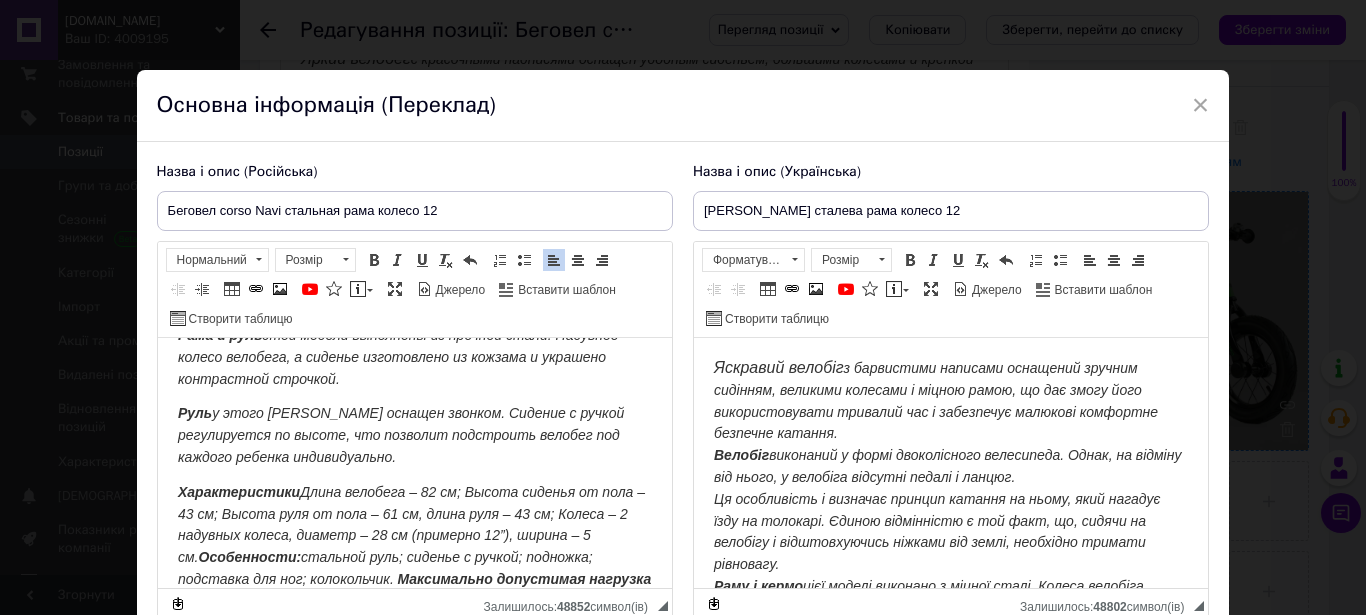 click on "Характеристики  Длина велобега – 82 см; Высота сиденья от пола – 43 см; Высота руля от пола – 61 см, длина руля – 43 см; Колеса – 2 надувных колеса, диаметр – 28 см (примерно 12”), ширина – 5 см.  Особенности:   стальной руль; сиденье с ручкой; подножка; подставка для ног; колокольчик.   Максимально допустимая нагрузка – 30 кг." at bounding box center [414, 547] 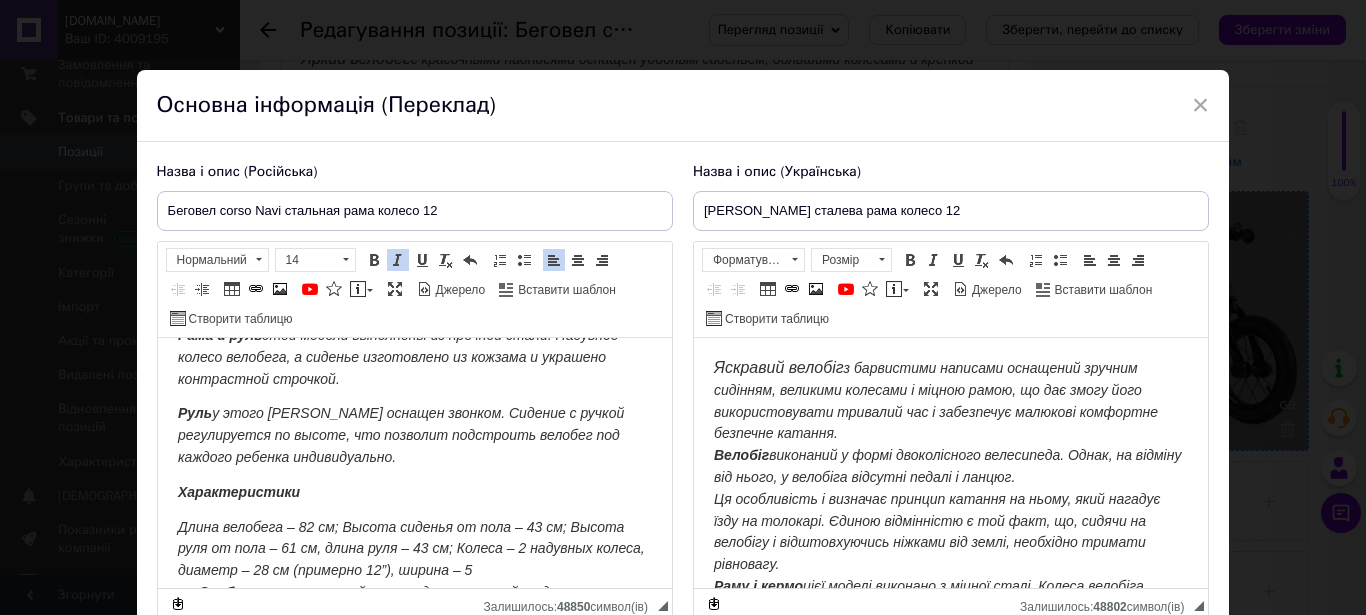 click on "Длина велобега – 82 см; Высота сиденья от пола – 43 см; Высота руля от пола – 61 см, длина руля – 43 см; Колеса – 2 надувных колеса, диаметр – 28 см (примерно 12”), ширина – 5 см.  Особенности:   стальной руль; сиденье с ручкой; подножка; подставка для ног; колокольчик.   Максимально допустимая нагрузка – 30 кг." at bounding box center (414, 582) 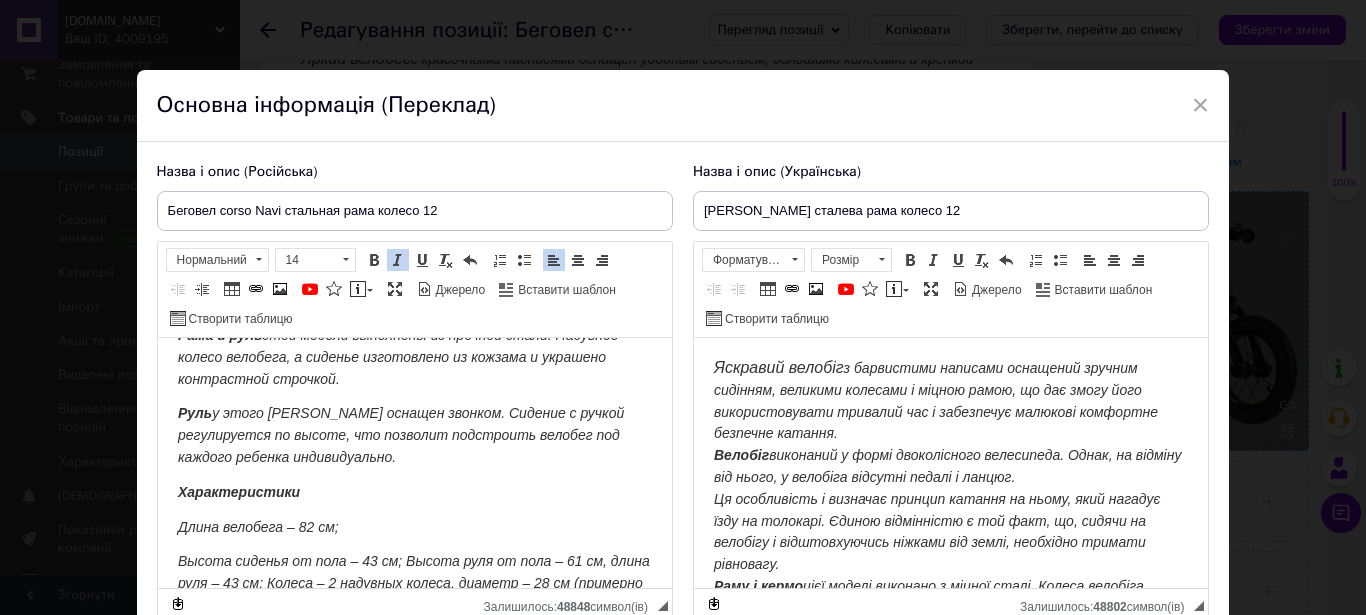 click on "Высота сиденья от пола – 43 см; Высота руля от пола – 61 см, длина руля – 43 см; Колеса – 2 надувных колеса, диаметр – 28 см (примерно 12”), ширина – 5 см.  Особенности:   стальной руль; сиденье с ручкой; подножка; подставка для ног; колокольчик." at bounding box center (413, 593) 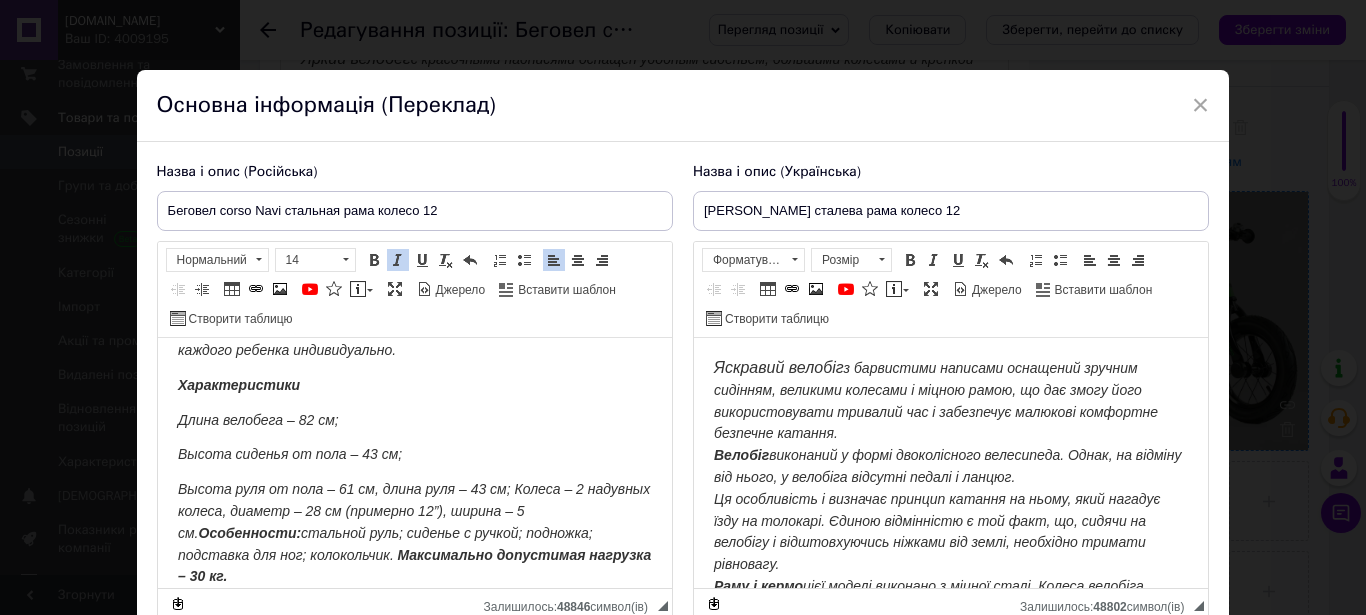 scroll, scrollTop: 393, scrollLeft: 0, axis: vertical 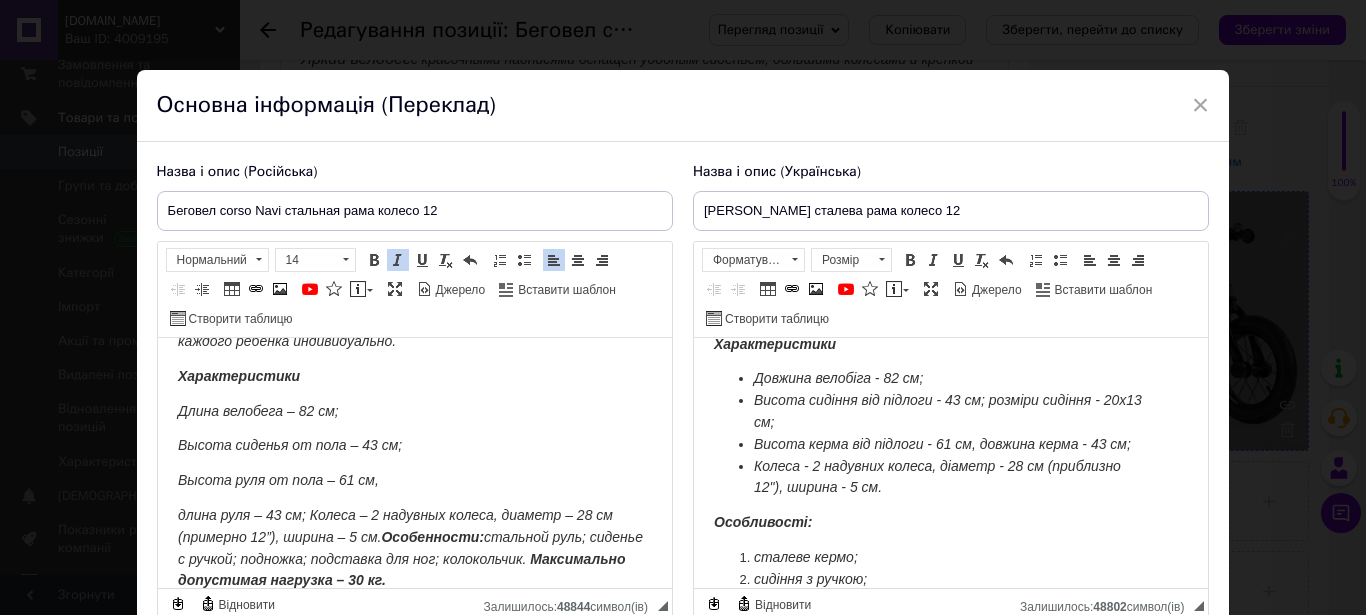 type 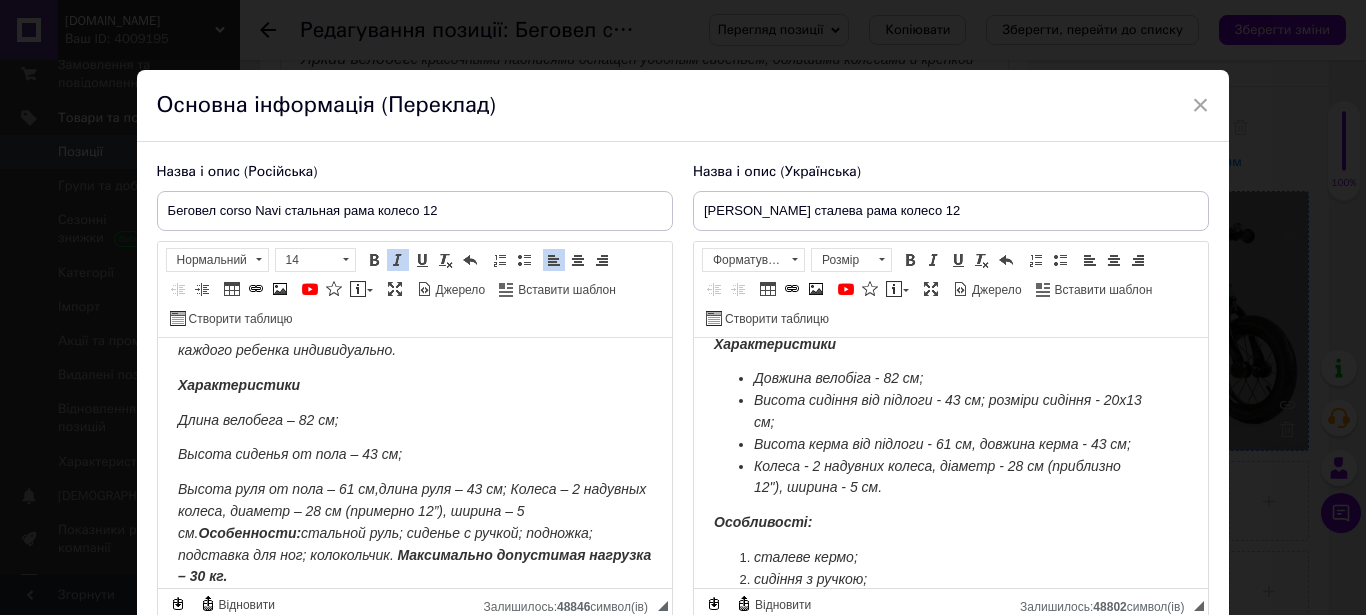 click on "длина руля – 43 см; Колеса – 2 надувных колеса, диаметр – 28 см (примерно 12”), ширина – 5 см.  Особенности:   стальной руль; сиденье с ручкой; подножка; подставка для ног; колокольчик." at bounding box center (411, 521) 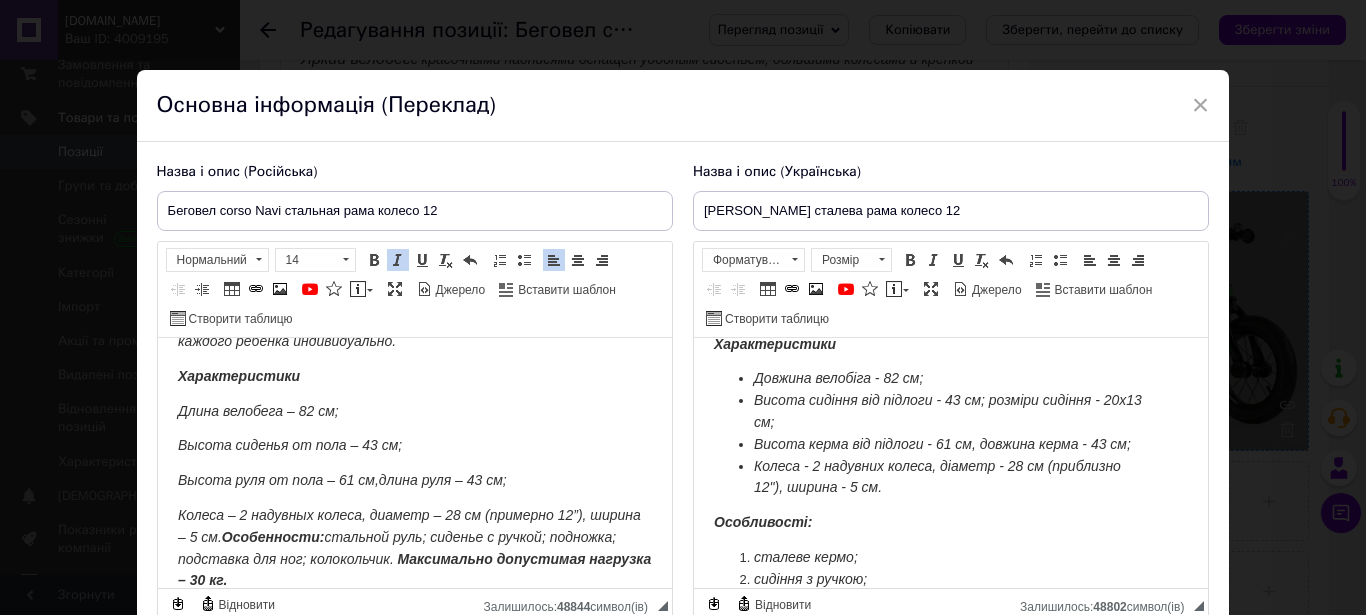 click on "Яркий велобег  с красочными надписями оснащен удобным сиденьем, большими колесами и крепкой рамой, что позволяет его использовать длительное время и обеспечивает малышу комфортное безопасное катание.  Велобег  выполнен в форме двухколесного велосипеда. Однако, в отличие от него, у велобега отсутствуют педали и цепь. Эта особенность и определяет принцип катания на нем, напоминающий езду на толокаре. Единственным отличием является тот факт, что сидя на велобеге и отталкиваясь ножками от земли, необходимо держать равновесие.   Рама и руль     Руль" at bounding box center [414, 278] 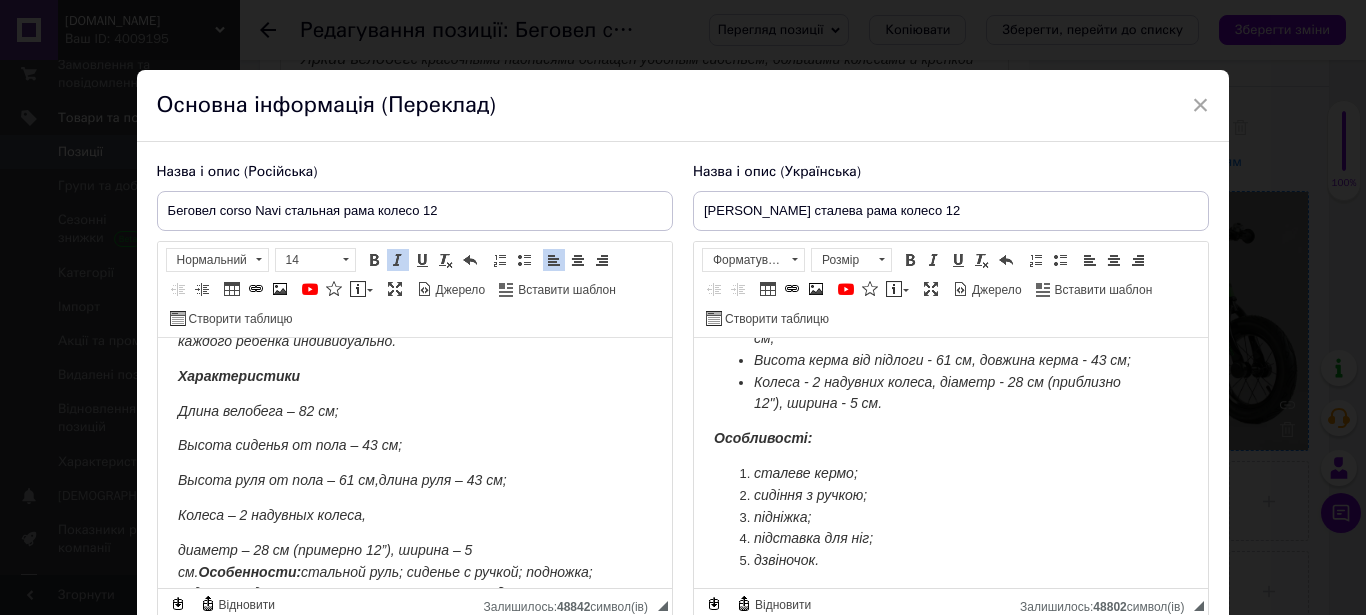 scroll, scrollTop: 510, scrollLeft: 0, axis: vertical 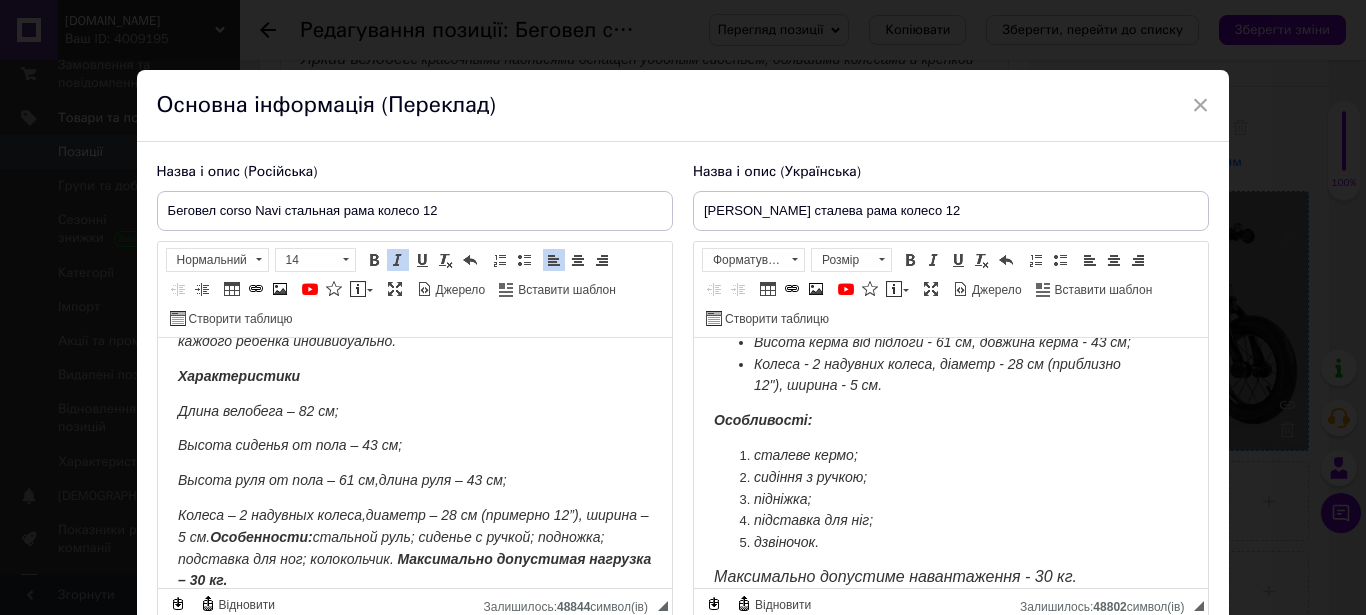 click on "Особенности:" at bounding box center [260, 537] 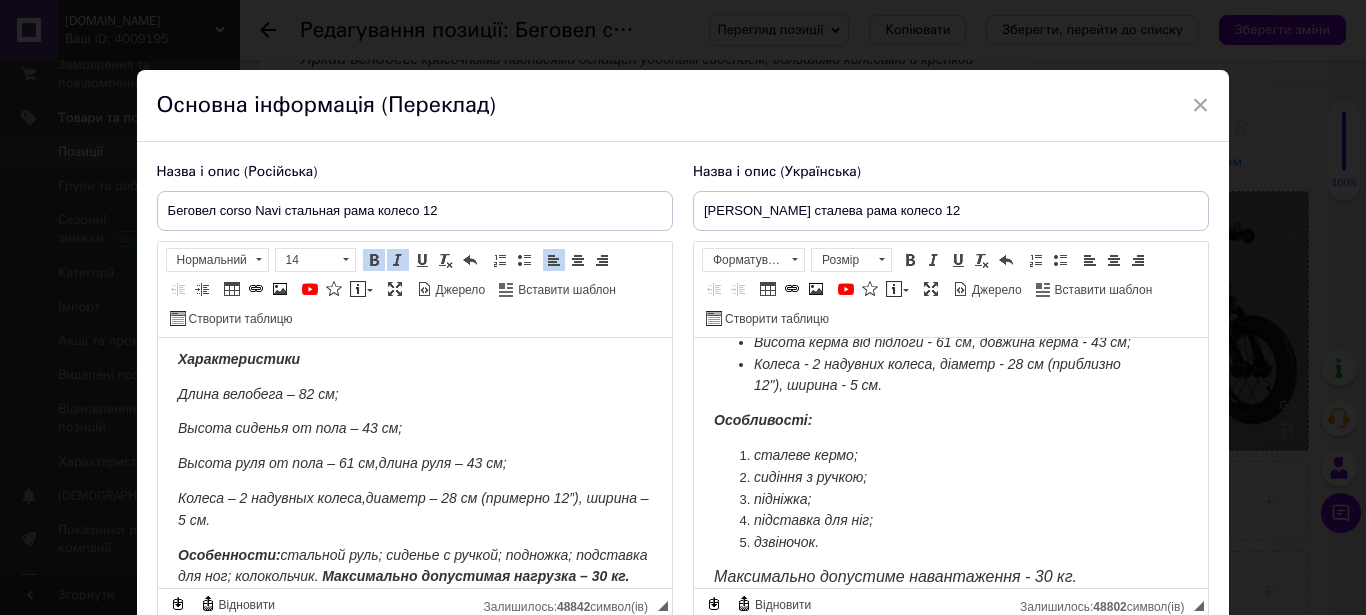 scroll, scrollTop: 440, scrollLeft: 0, axis: vertical 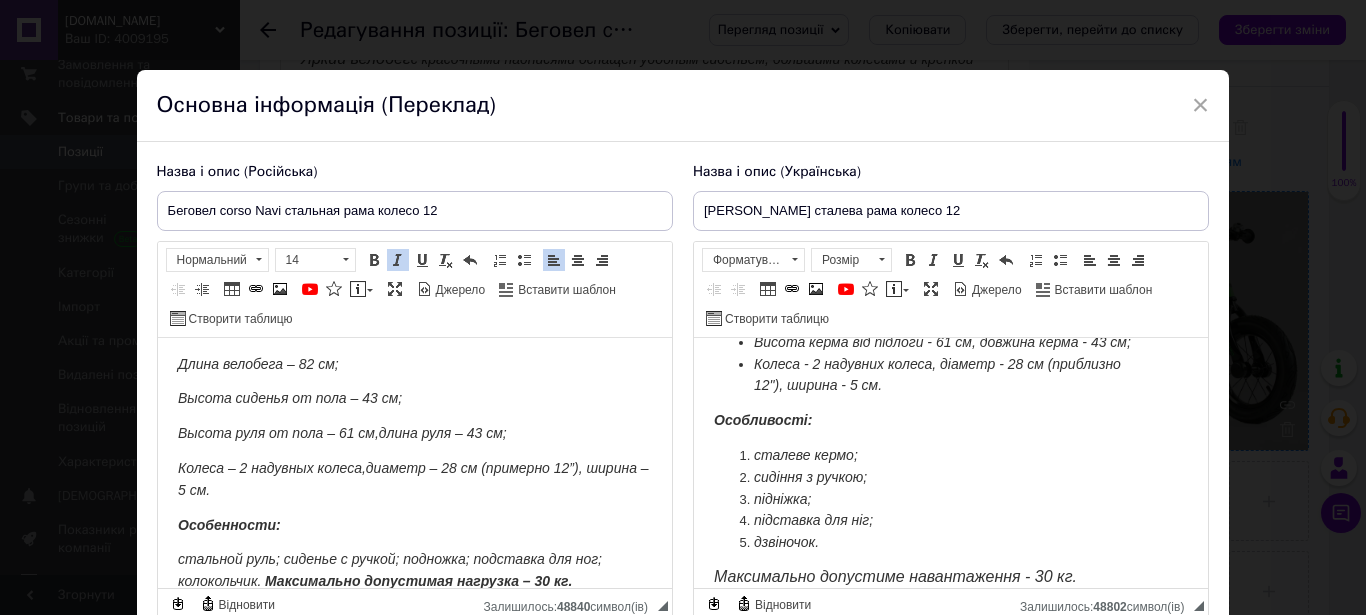 click on "стальной руль; сиденье с ручкой; подножка; подставка для ног; колокольчик." at bounding box center [389, 570] 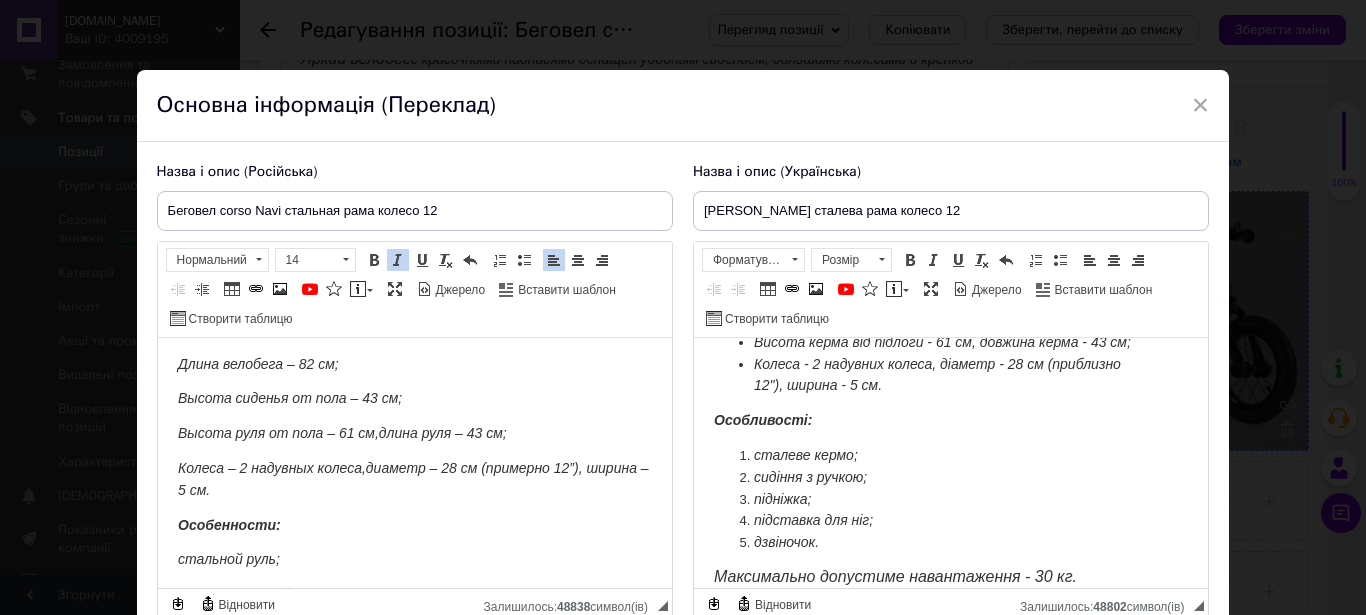 scroll, scrollTop: 443, scrollLeft: 0, axis: vertical 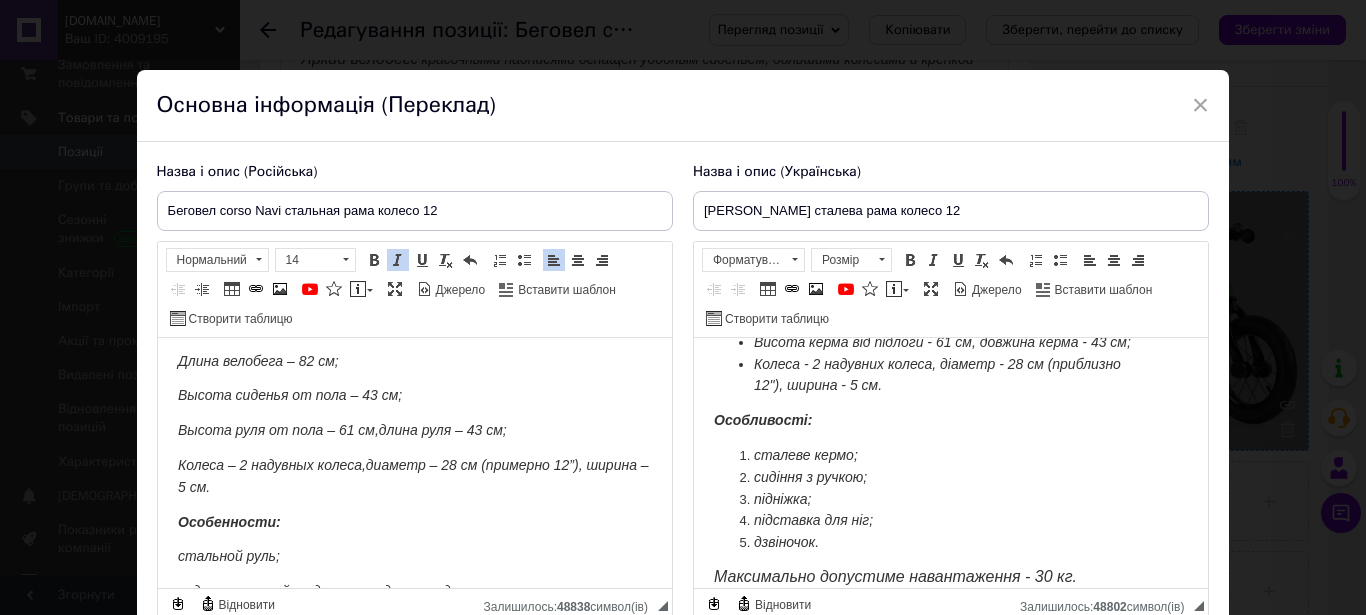 click on "Яркий велобег  с красочными надписями оснащен удобным сиденьем, большими колесами и крепкой рамой, что позволяет его использовать длительное время и обеспечивает малышу комфортное безопасное катание.  Велобег  выполнен в форме двухколесного велосипеда. Однако, в отличие от него, у велобега отсутствуют педали и цепь. Эта особенность и определяет принцип катания на нем, напоминающий езду на толокаре. Единственным отличием является тот факт, что сидя на велобеге и отталкиваясь ножками от земли, необходимо держать равновесие.   Рама и руль     Руль" at bounding box center (414, 270) 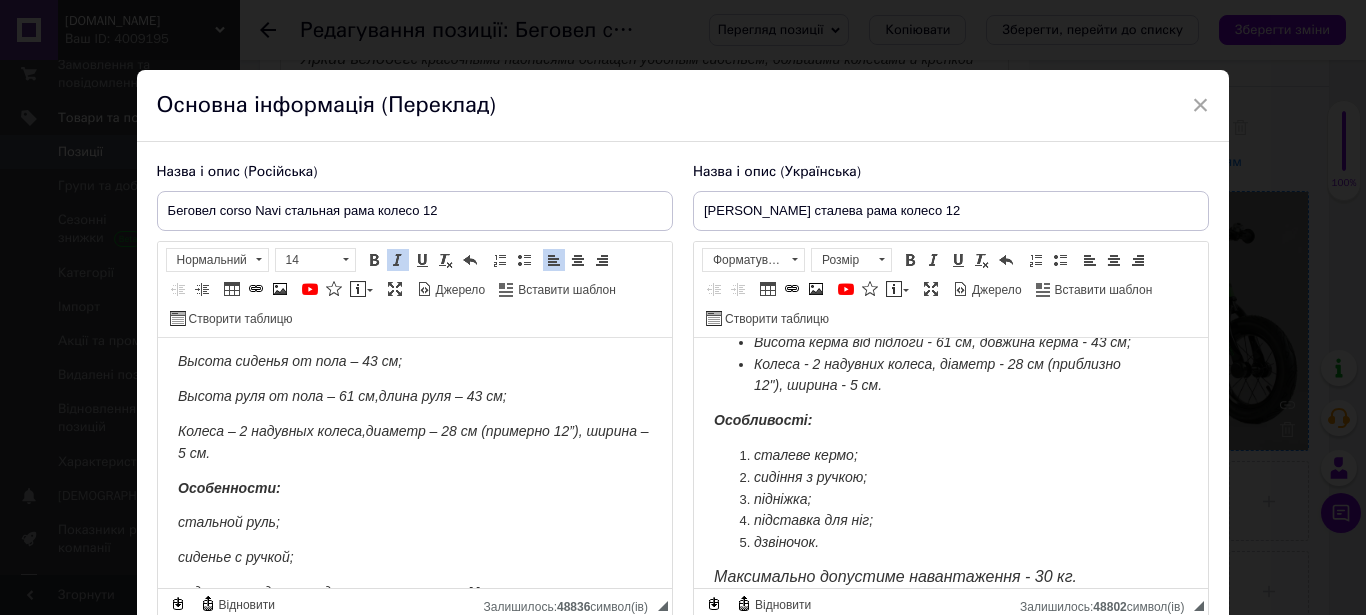 scroll, scrollTop: 522, scrollLeft: 0, axis: vertical 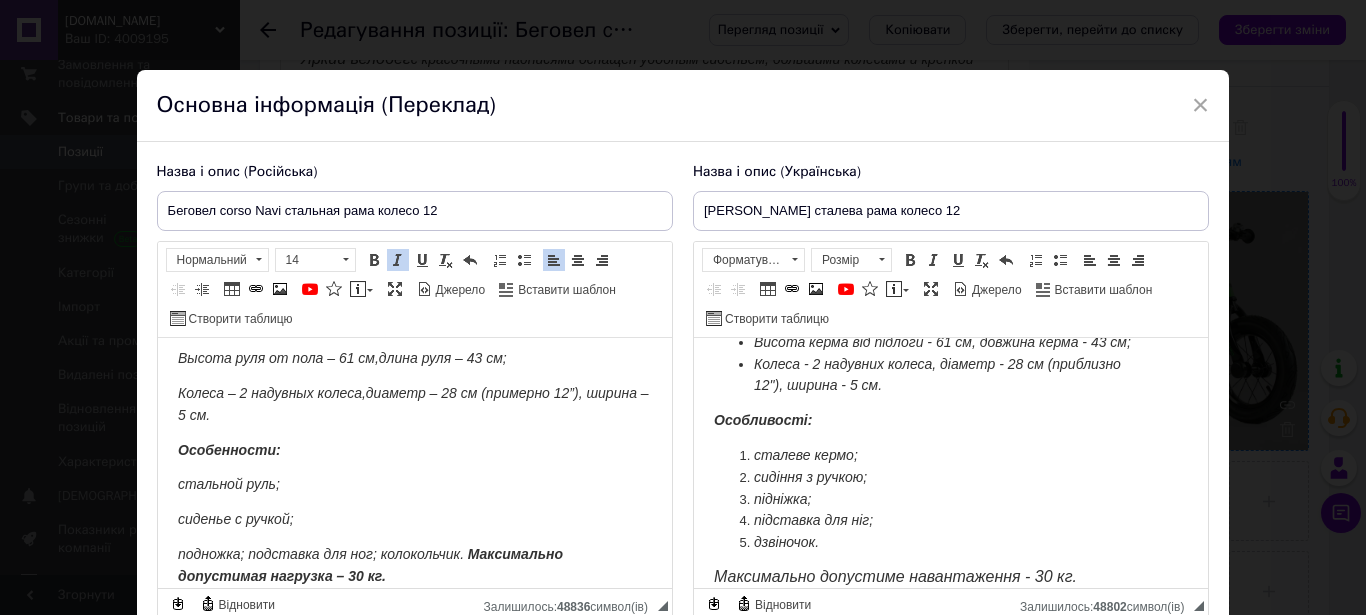 click on "Яркий велобег  с красочными надписями оснащен удобным сиденьем, большими колесами и крепкой рамой, что позволяет его использовать длительное время и обеспечивает малышу комфортное безопасное катание.  Велобег  выполнен в форме двухколесного велосипеда. Однако, в отличие от него, у велобега отсутствуют педали и цепь. Эта особенность и определяет принцип катания на нем, напоминающий езду на толокаре. Единственным отличием является тот факт, что сидя на велобеге и отталкиваясь ножками от земли, необходимо держать равновесие.   Рама и руль     Руль" at bounding box center [414, 215] 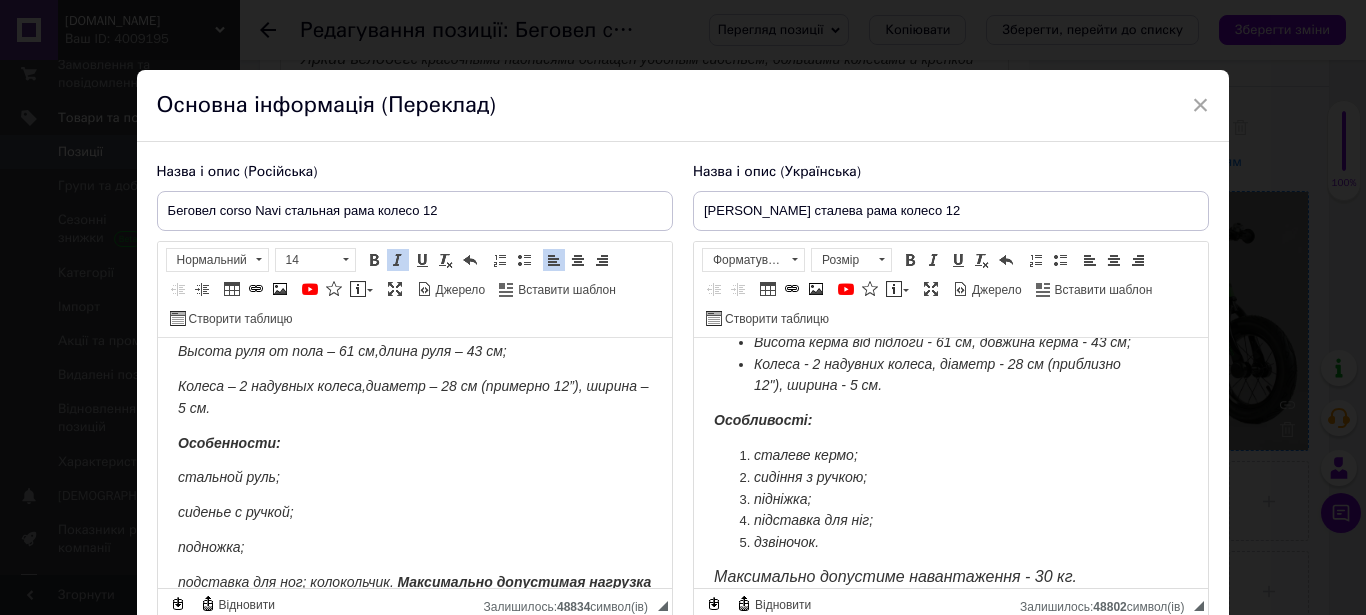 click on "подставка для ног; колокольчик." at bounding box center [285, 582] 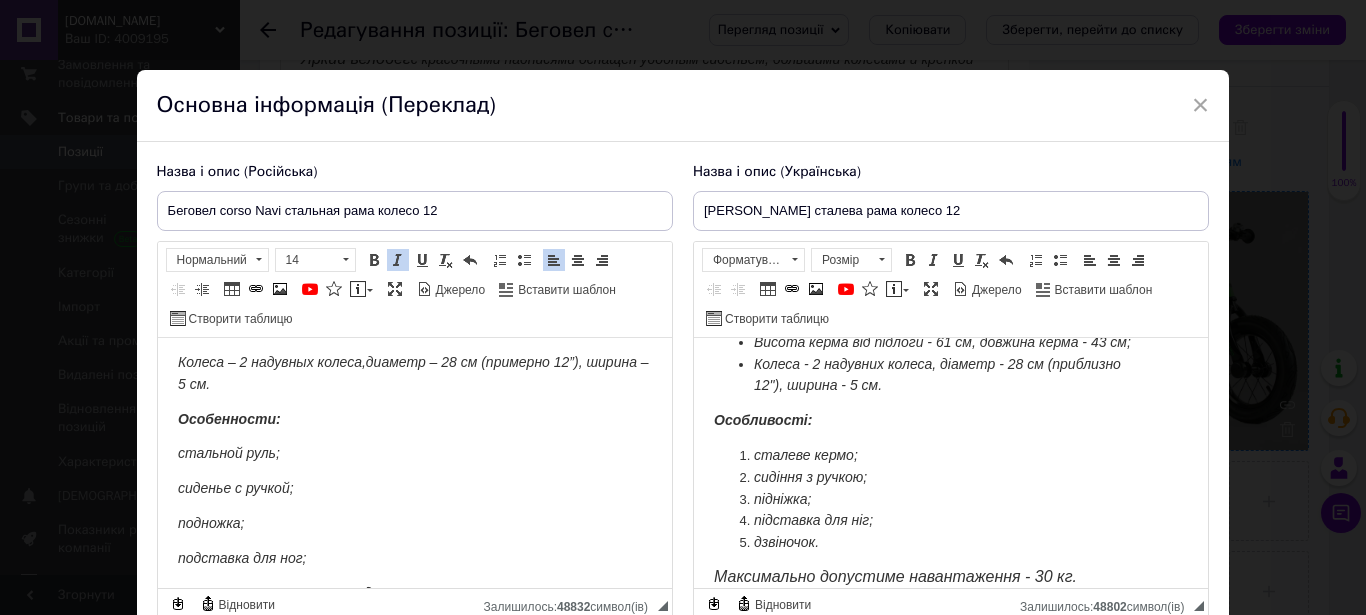 scroll, scrollTop: 569, scrollLeft: 0, axis: vertical 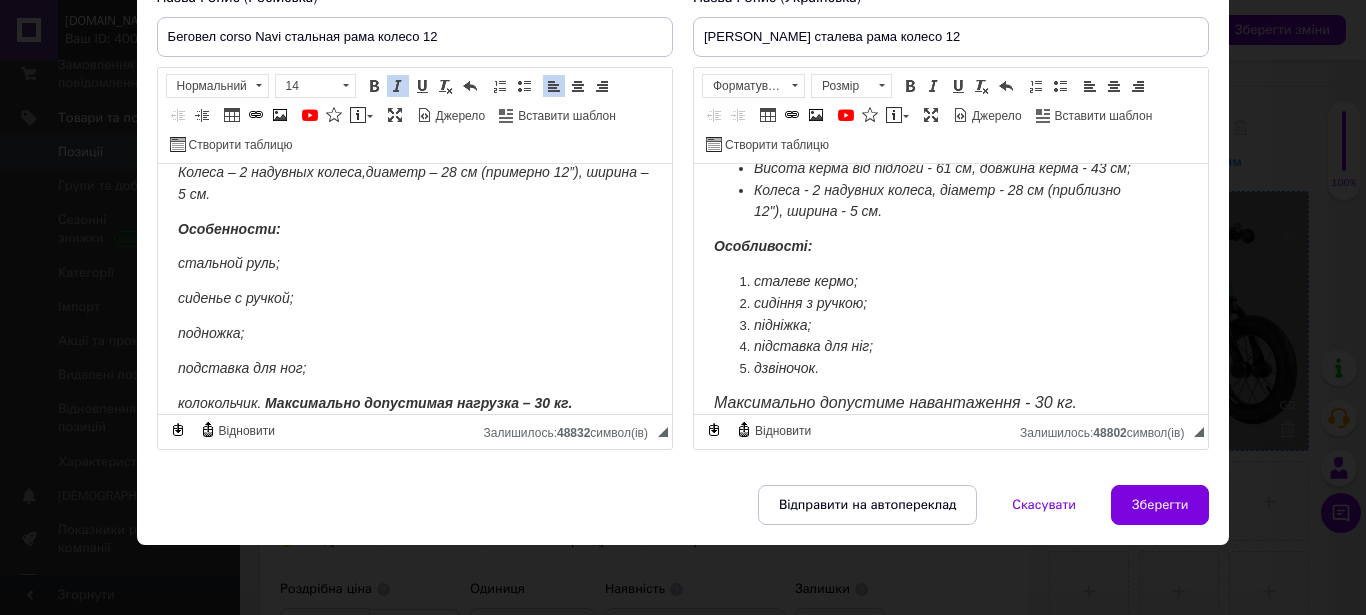 click on "колокольчик.   Максимально допустимая нагрузка – 30 кг." at bounding box center [414, 404] 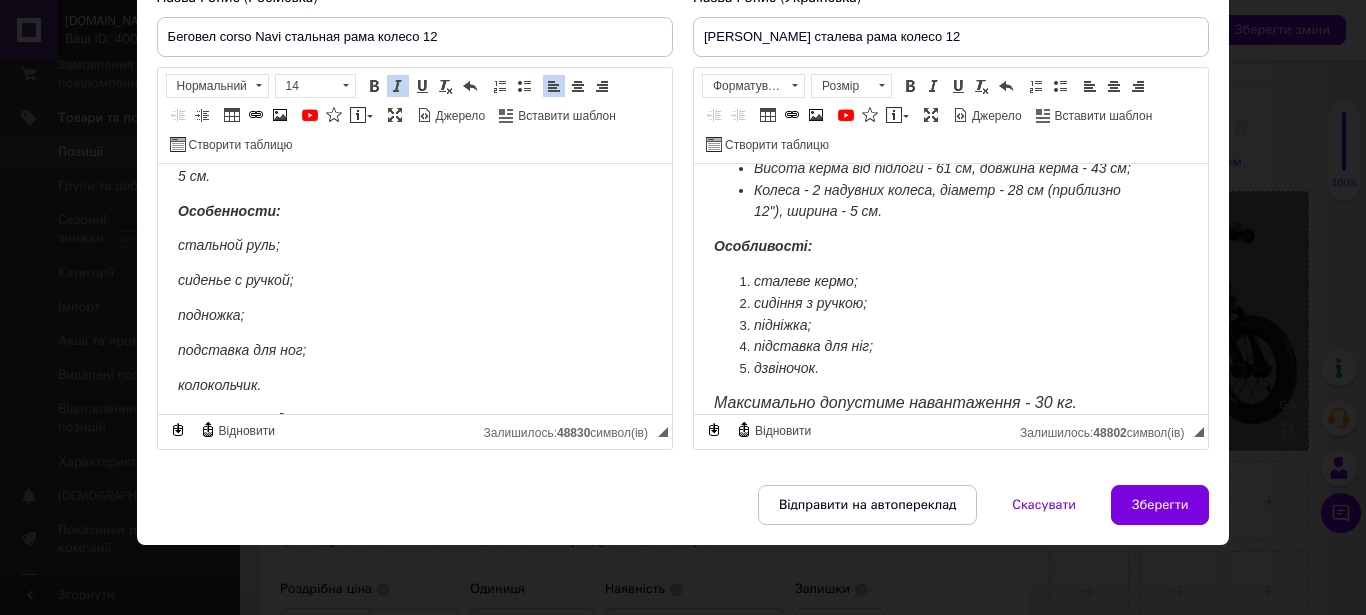 scroll, scrollTop: 408, scrollLeft: 0, axis: vertical 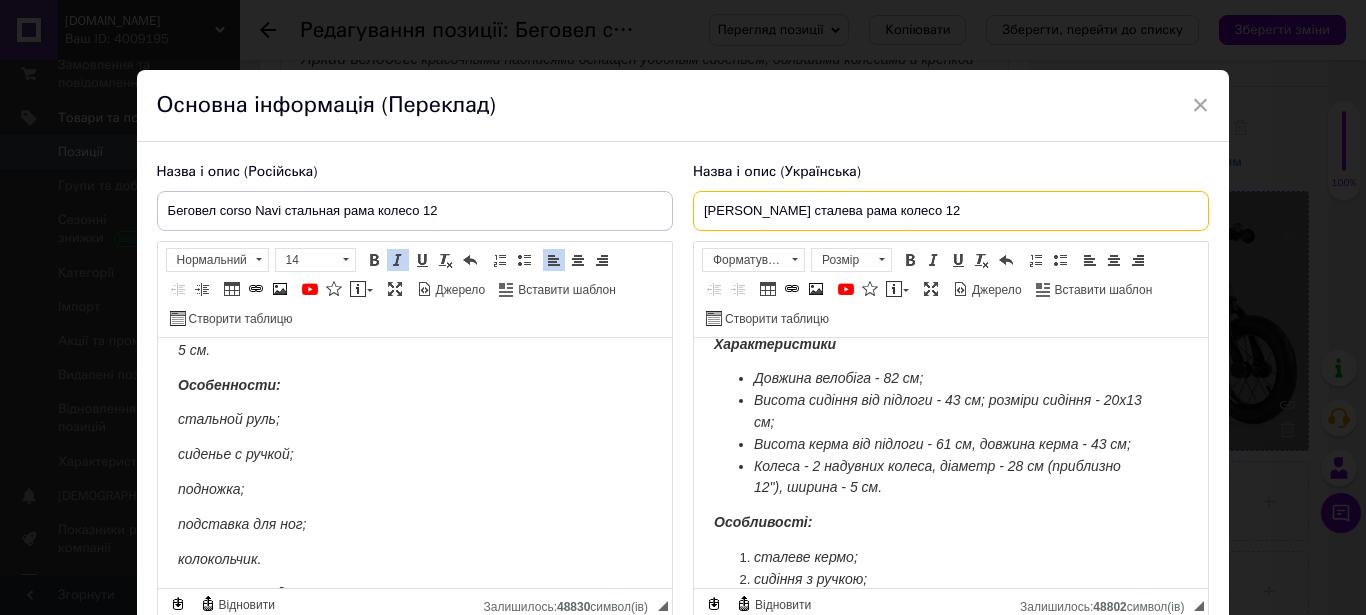 drag, startPoint x: 691, startPoint y: 201, endPoint x: 745, endPoint y: 211, distance: 54.91812 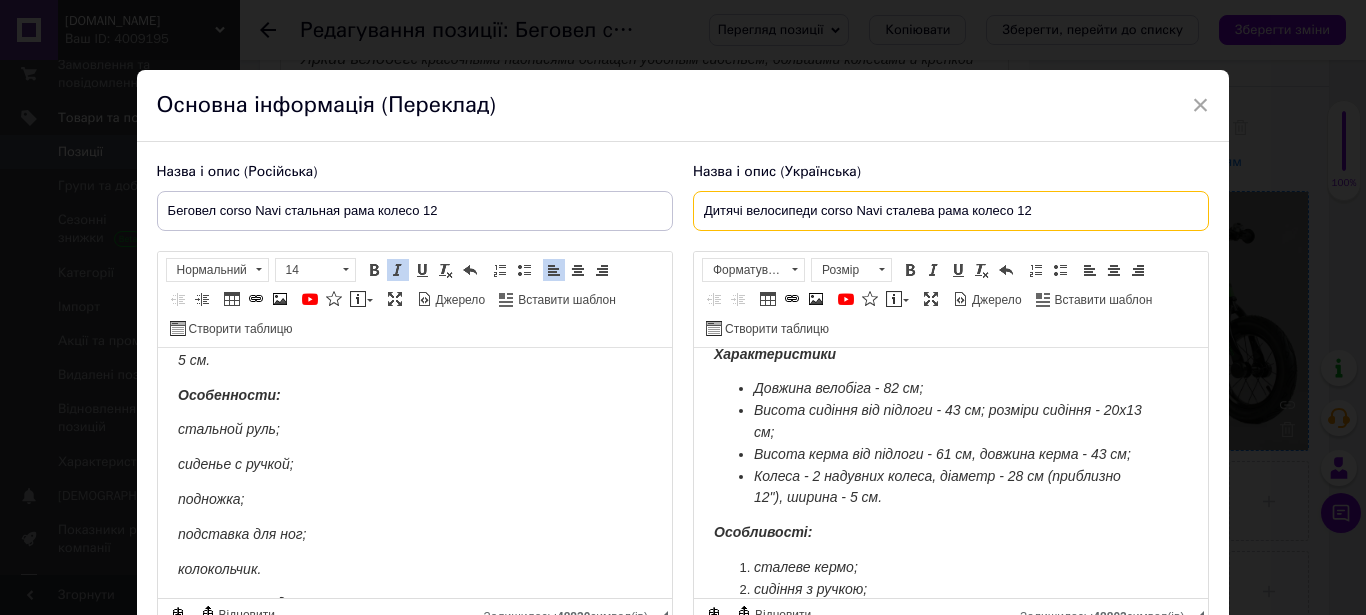 click on "Дитячі велосипеди corso Navi сталева рама колесо 12" at bounding box center (951, 211) 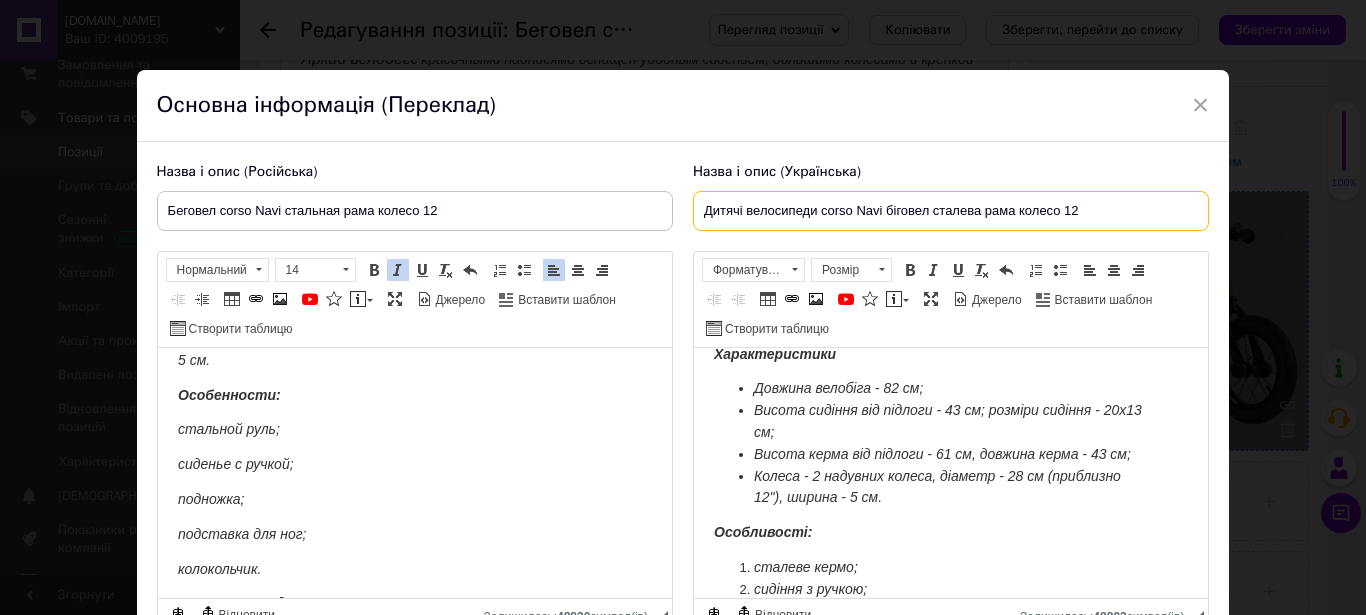 drag, startPoint x: 642, startPoint y: 215, endPoint x: 419, endPoint y: 215, distance: 223 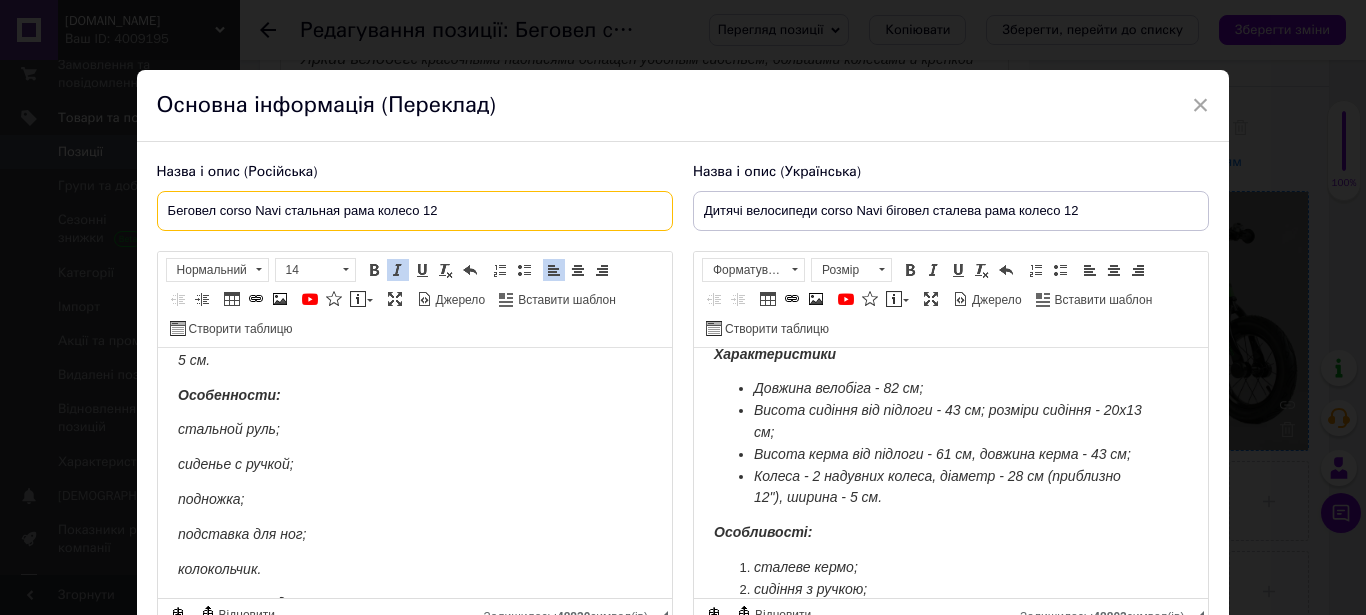 drag, startPoint x: 496, startPoint y: 204, endPoint x: 38, endPoint y: 208, distance: 458.01746 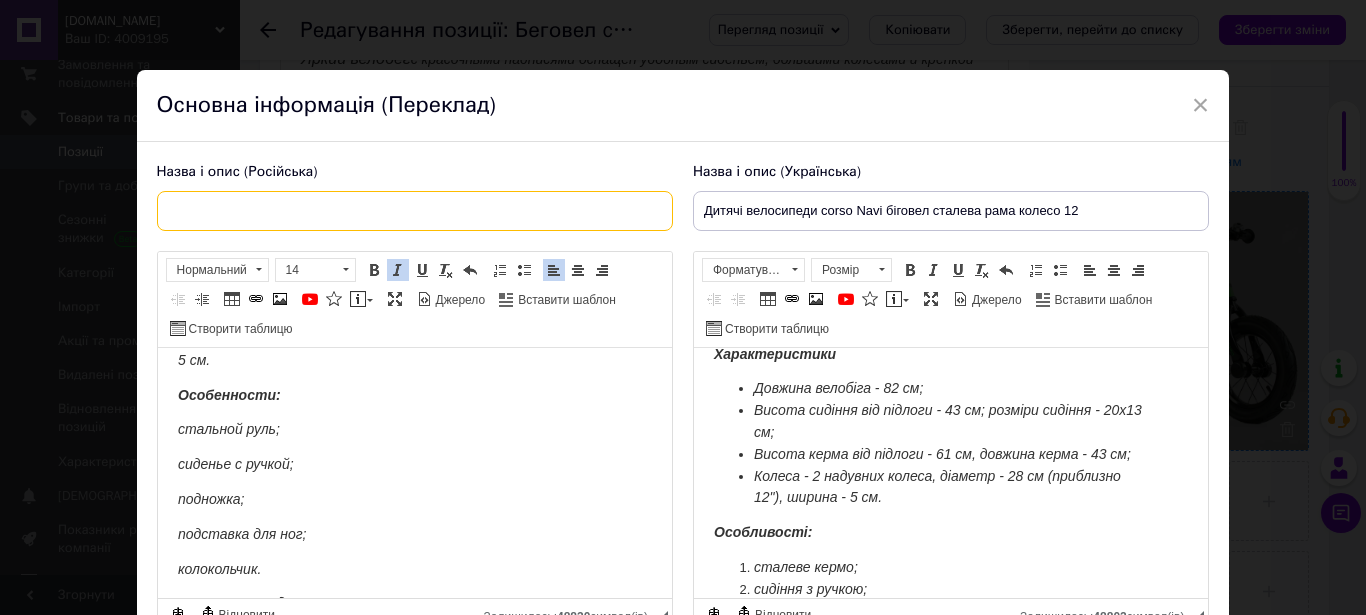 paste on "Детские велосипеды corso Navi биговел стальная рама колесо 12" 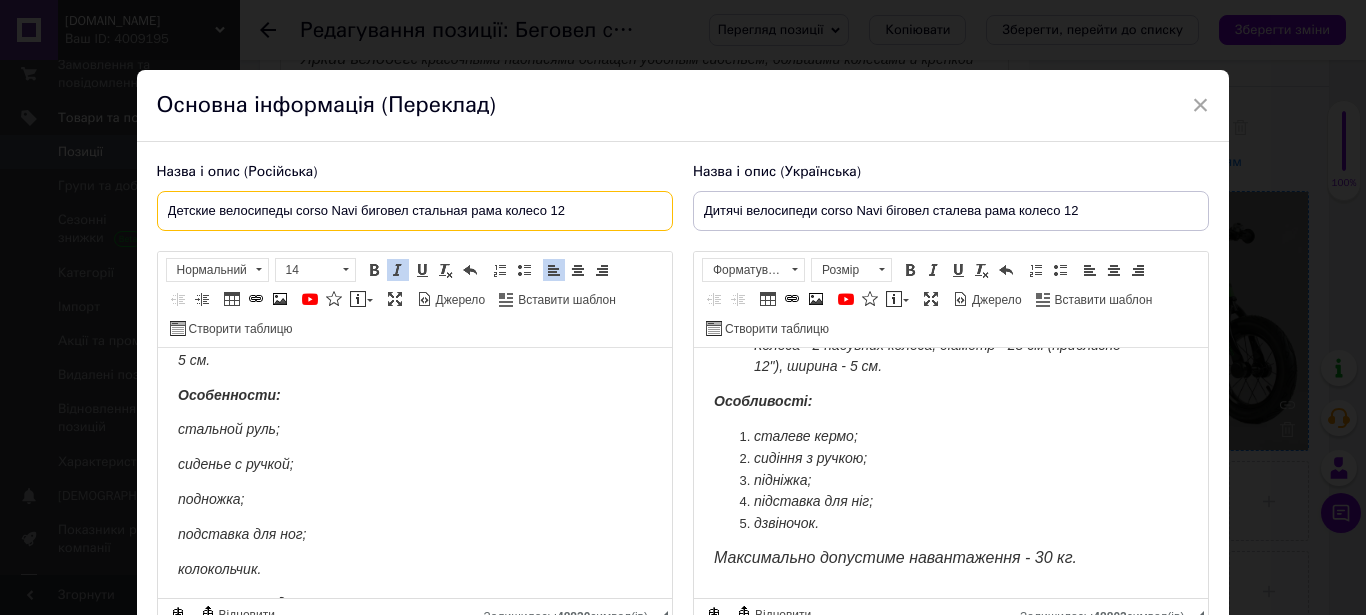 scroll, scrollTop: 572, scrollLeft: 0, axis: vertical 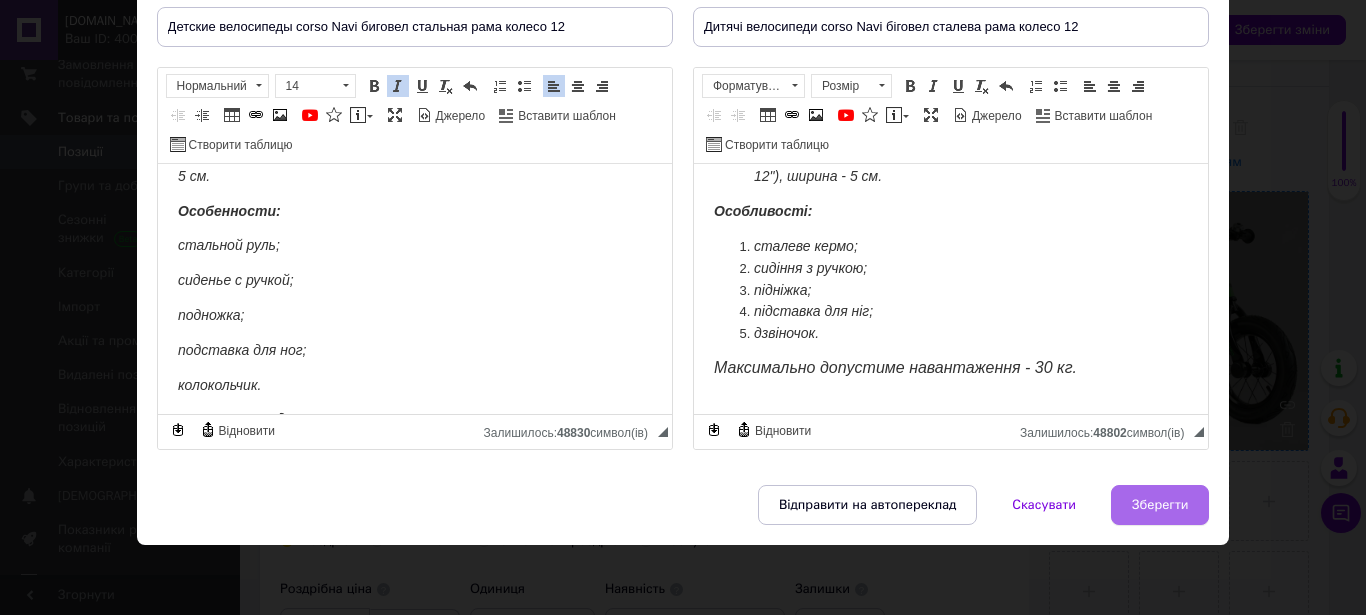 click on "Зберегти" at bounding box center [1160, 505] 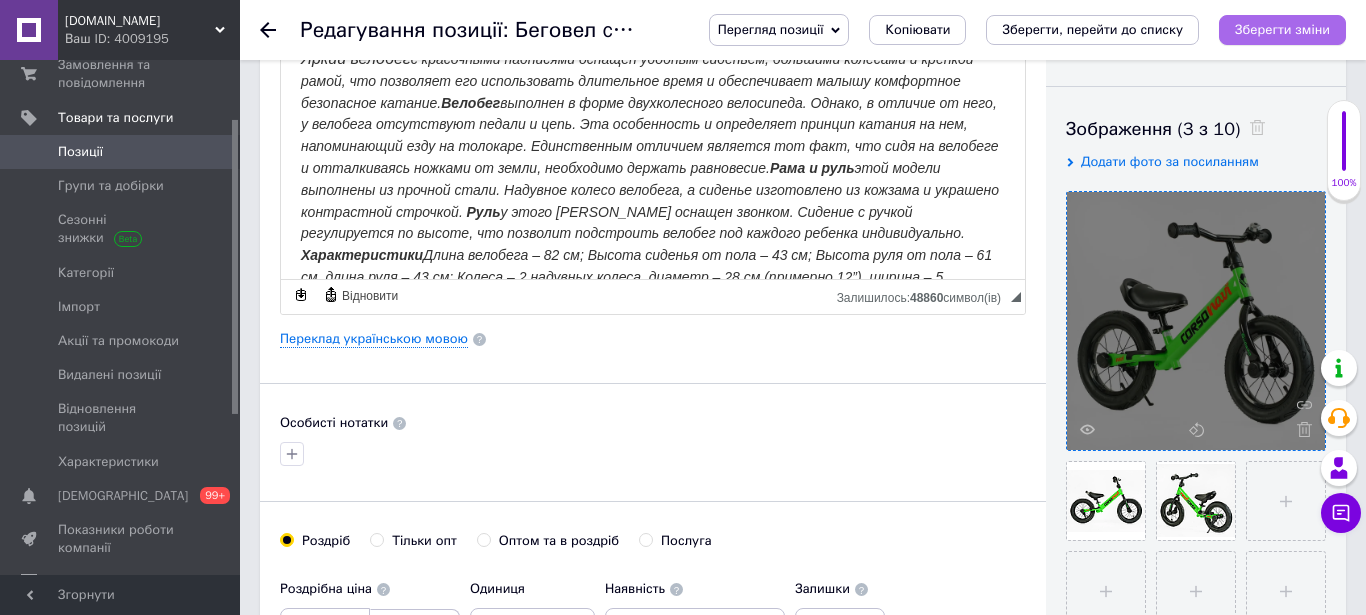 type on "Детские велосипеды corso Navi биговел стальная рама колесо 12" 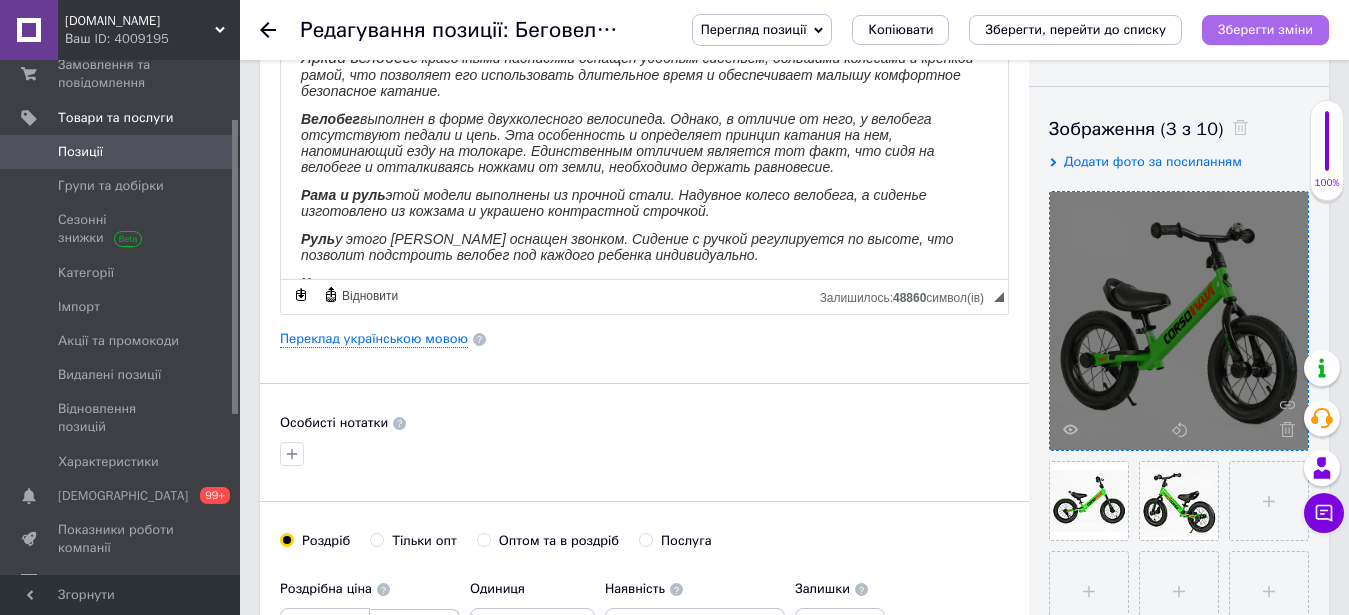 click on "Зберегти зміни" at bounding box center (1265, 29) 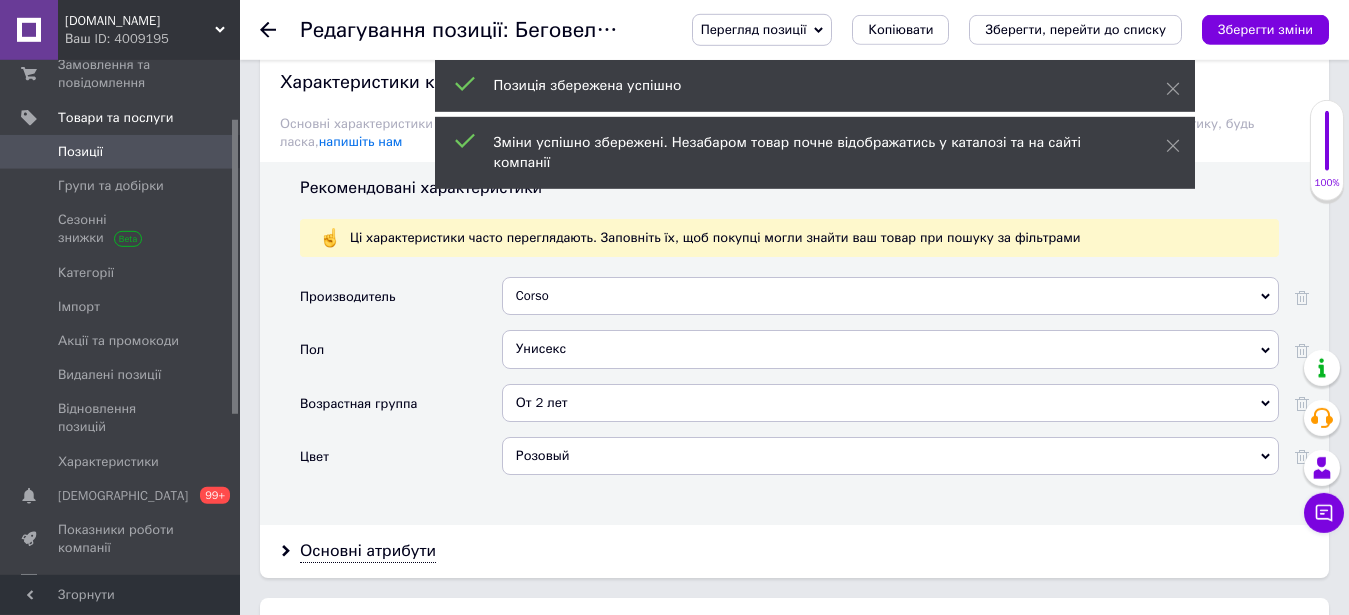 scroll, scrollTop: 2040, scrollLeft: 0, axis: vertical 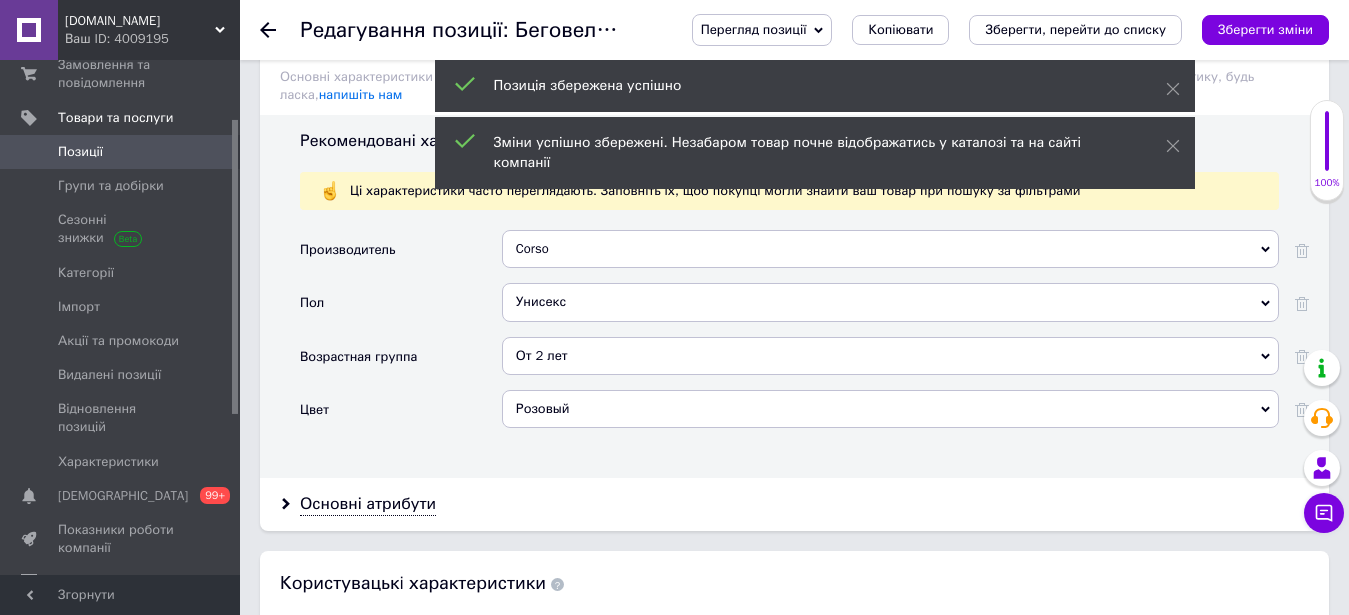 click on "Розовый" at bounding box center (890, 409) 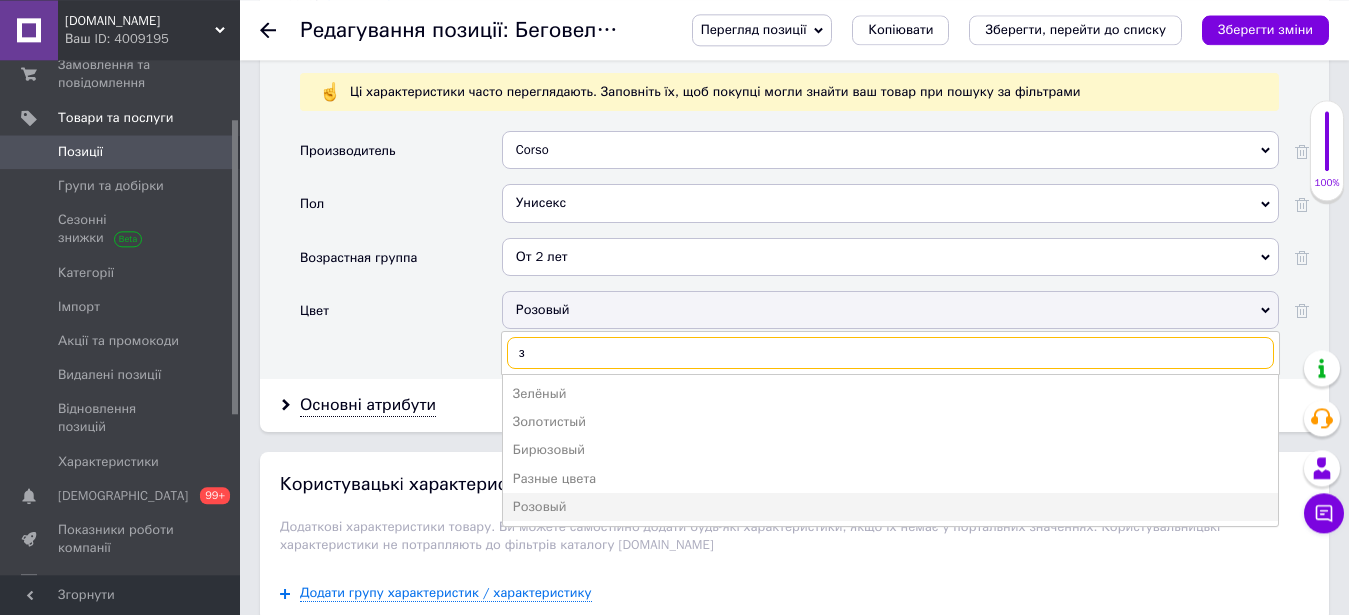 scroll, scrollTop: 2142, scrollLeft: 0, axis: vertical 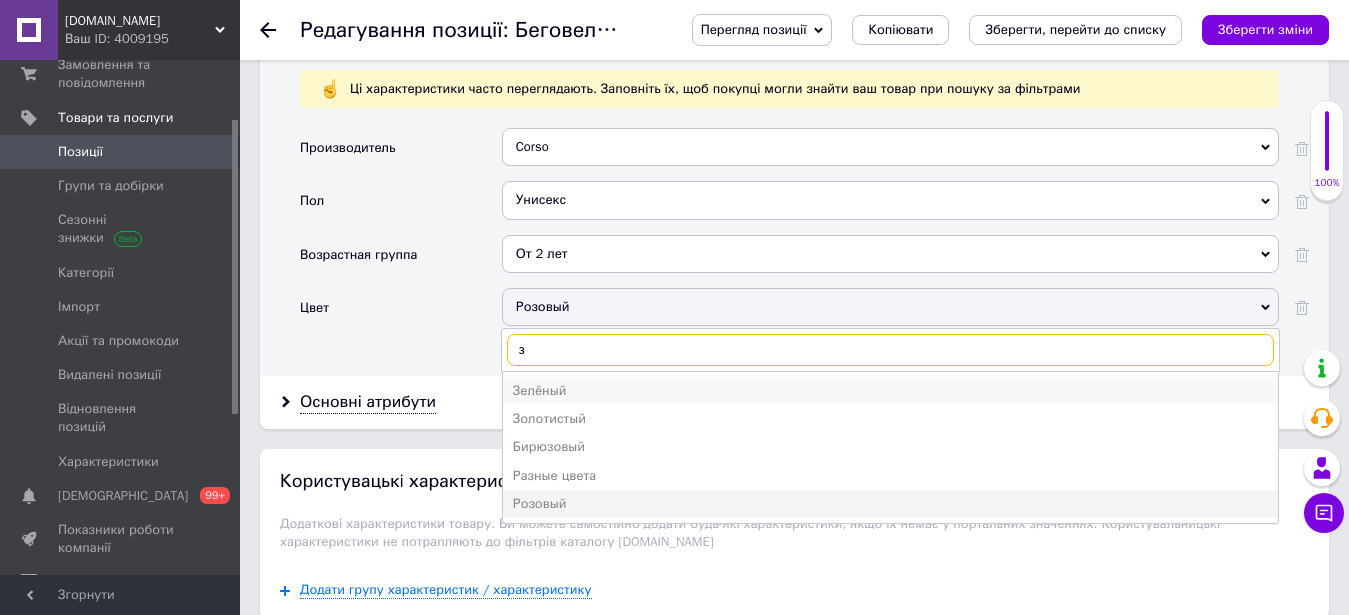 type on "з" 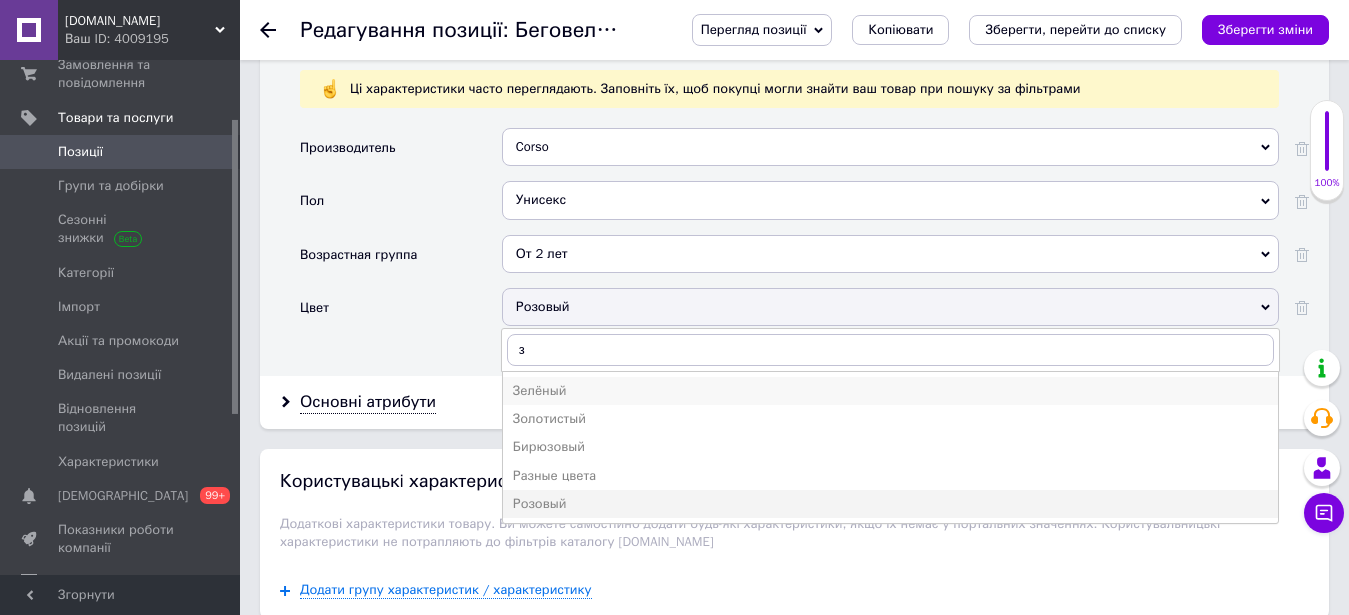 click on "Зелёный" at bounding box center (890, 391) 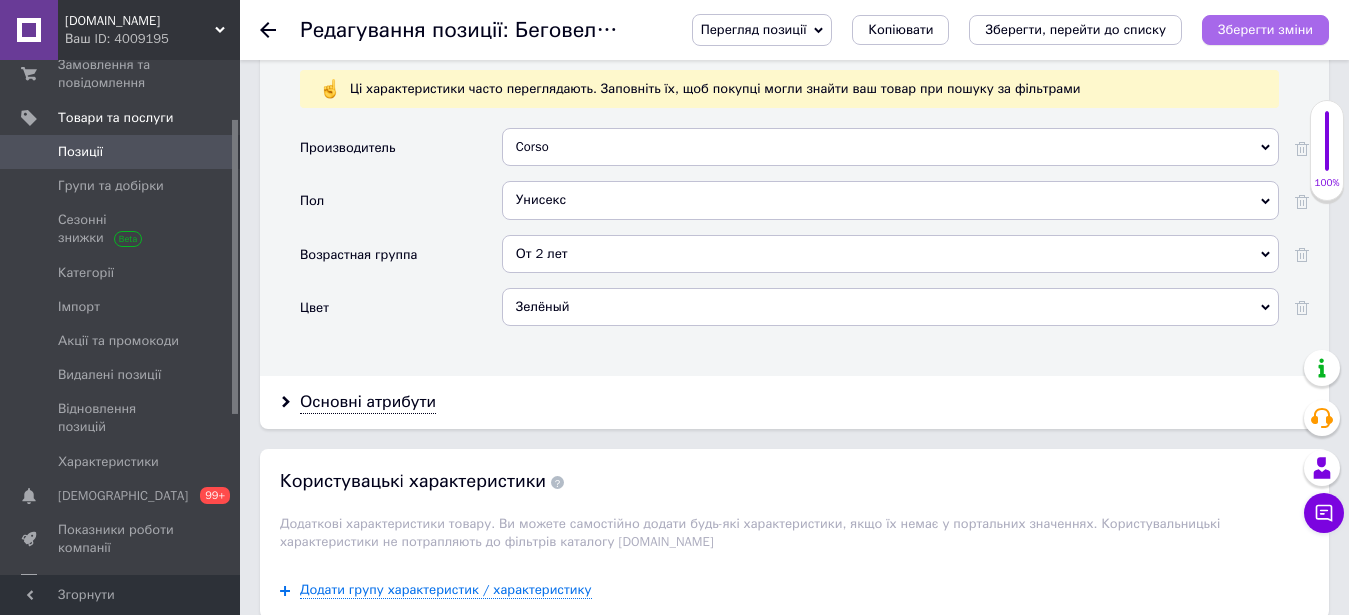click on "Зберегти зміни" at bounding box center [1265, 29] 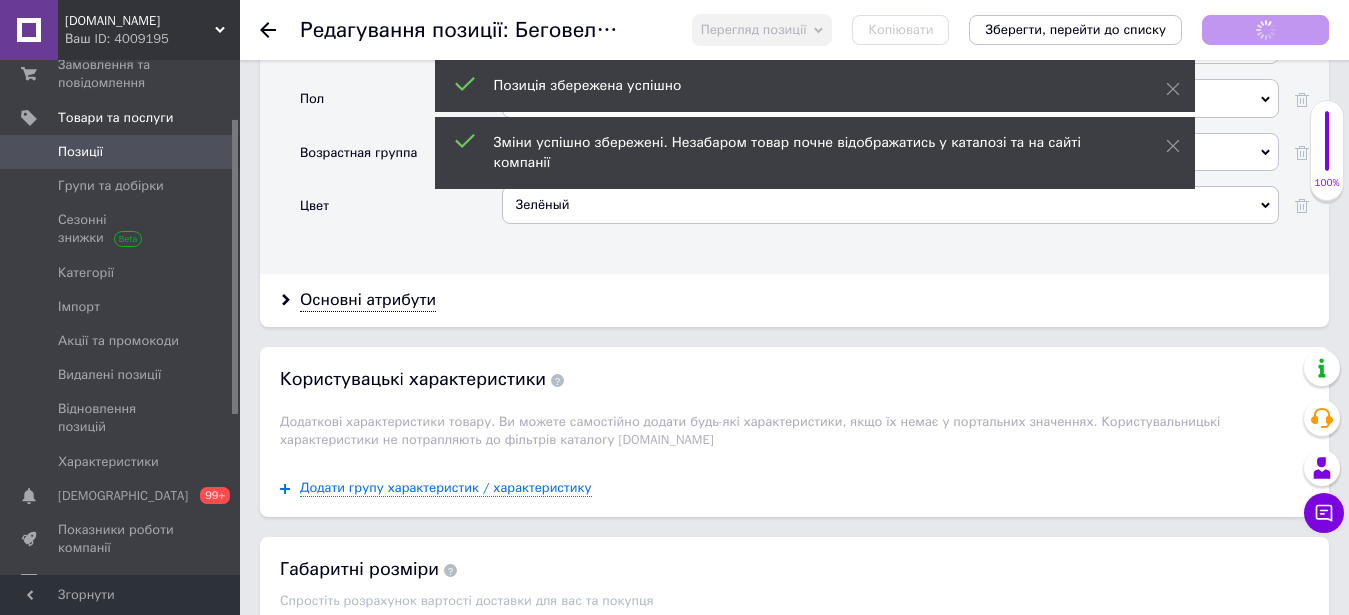 scroll, scrollTop: 2448, scrollLeft: 0, axis: vertical 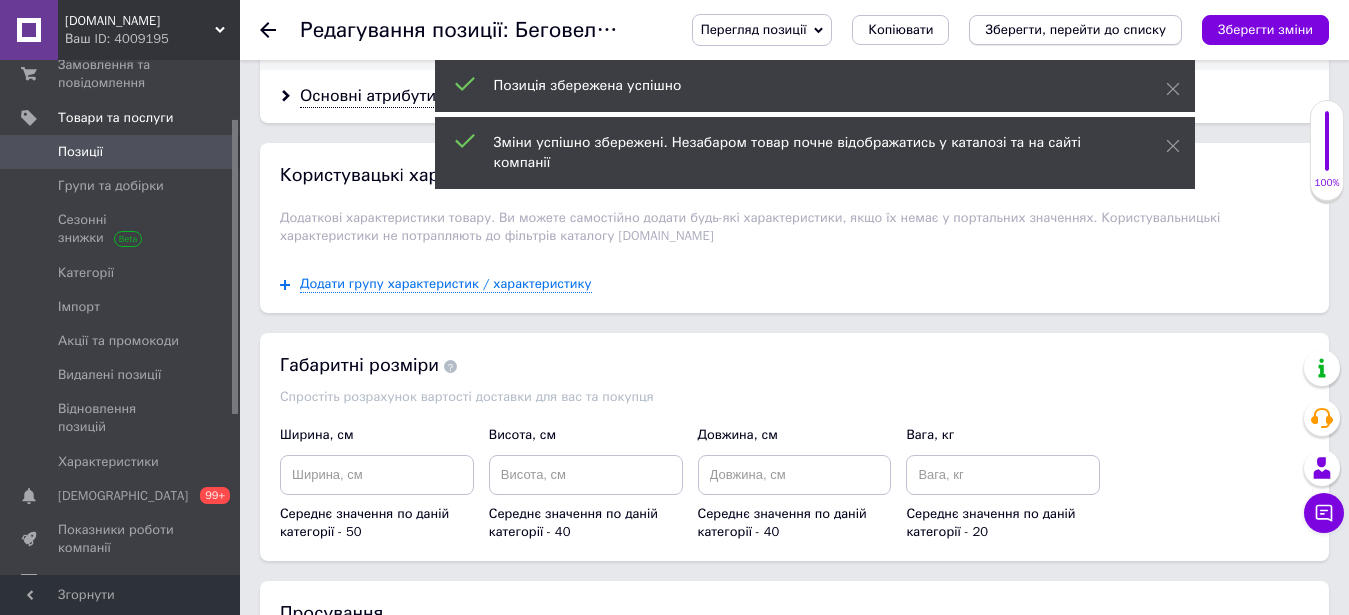 click on "Зберегти, перейти до списку" at bounding box center (1075, 30) 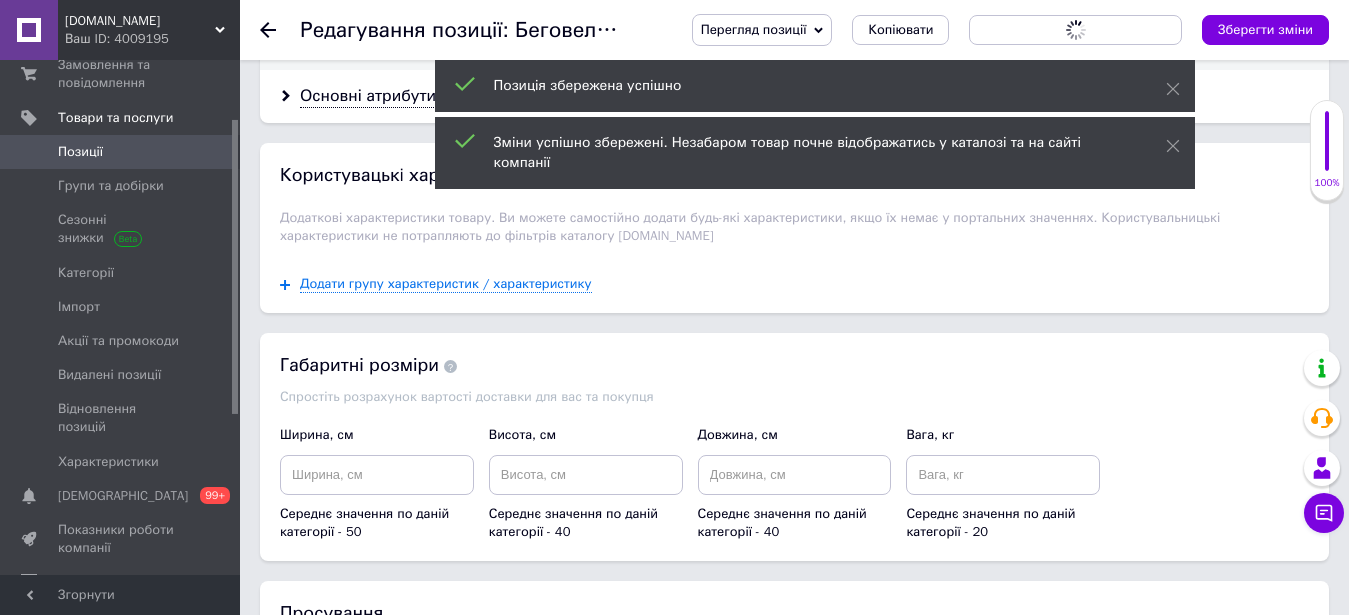 scroll, scrollTop: 2244, scrollLeft: 0, axis: vertical 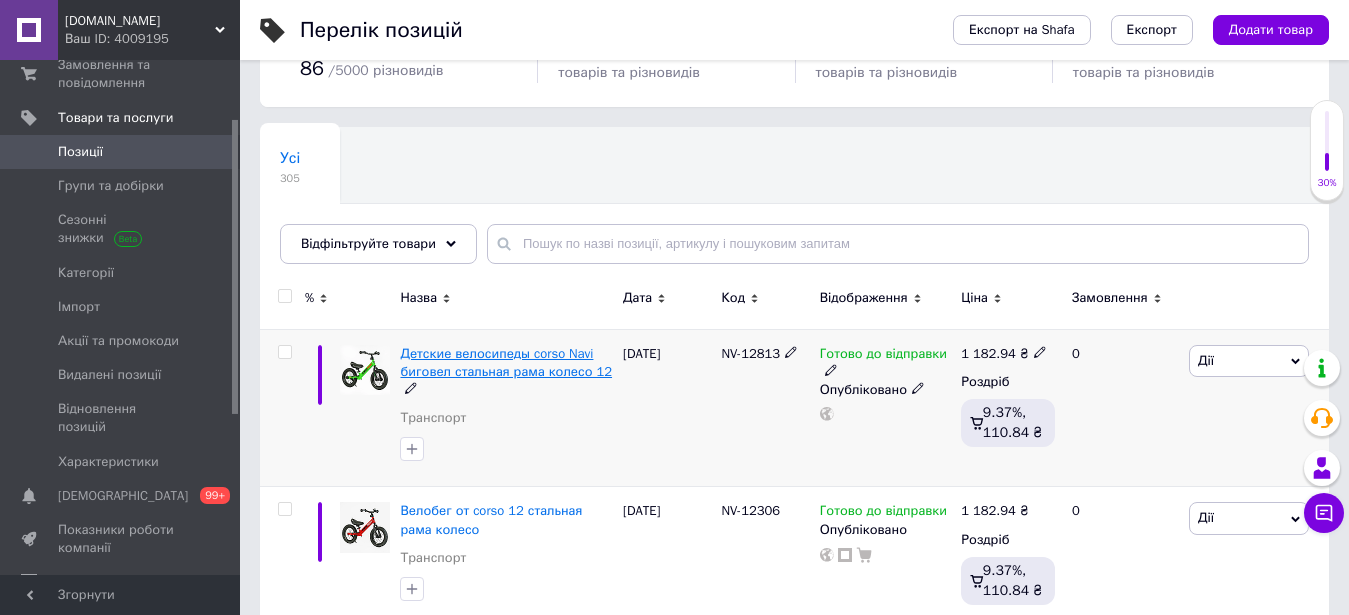 click on "Детские велосипеды corso Navi биговел стальная рама колесо 12" at bounding box center (506, 362) 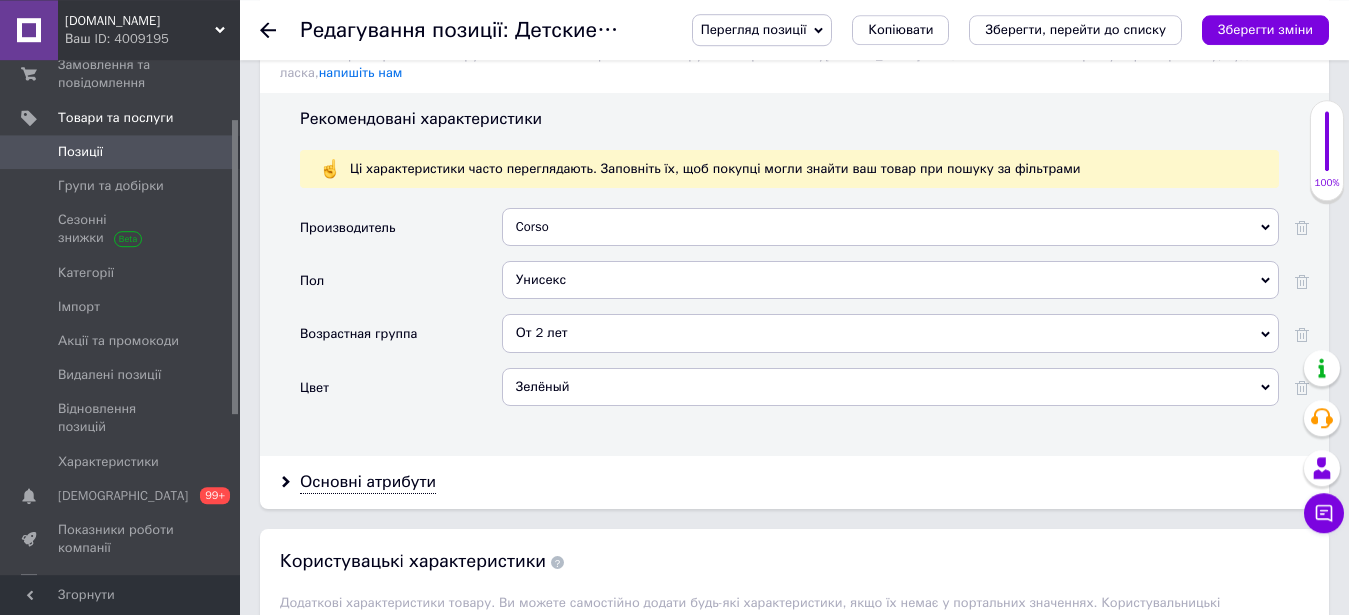 scroll, scrollTop: 2040, scrollLeft: 0, axis: vertical 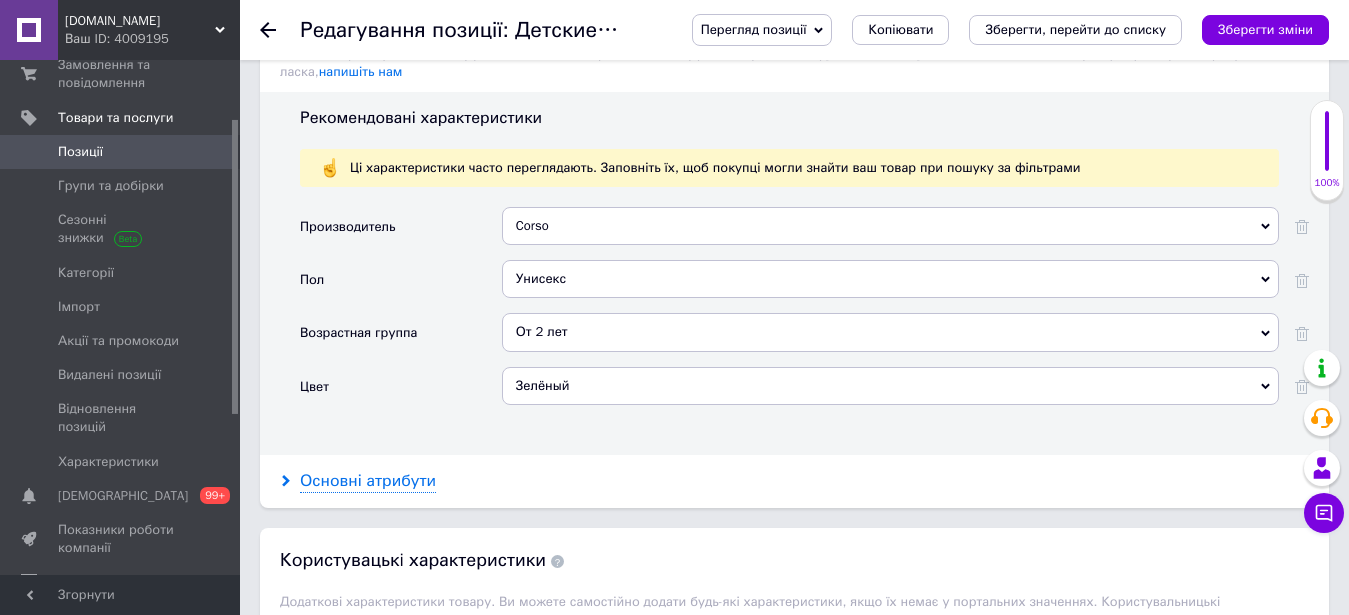 click on "Основні атрибути" at bounding box center [368, 481] 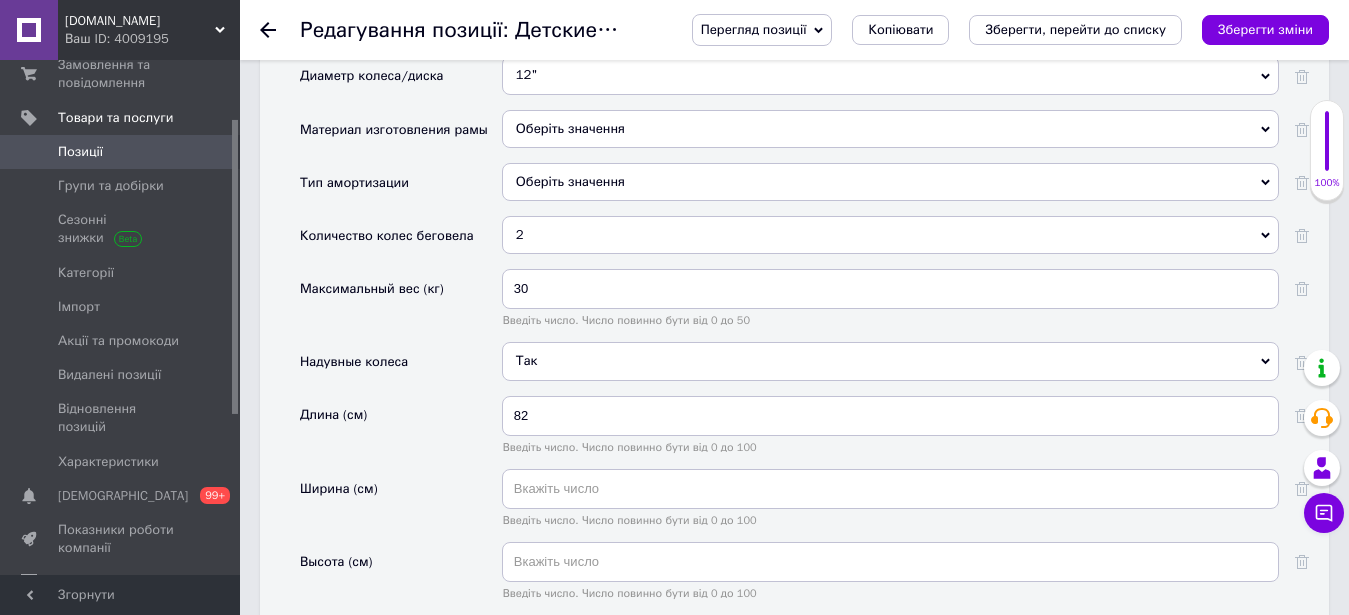 scroll, scrollTop: 2346, scrollLeft: 0, axis: vertical 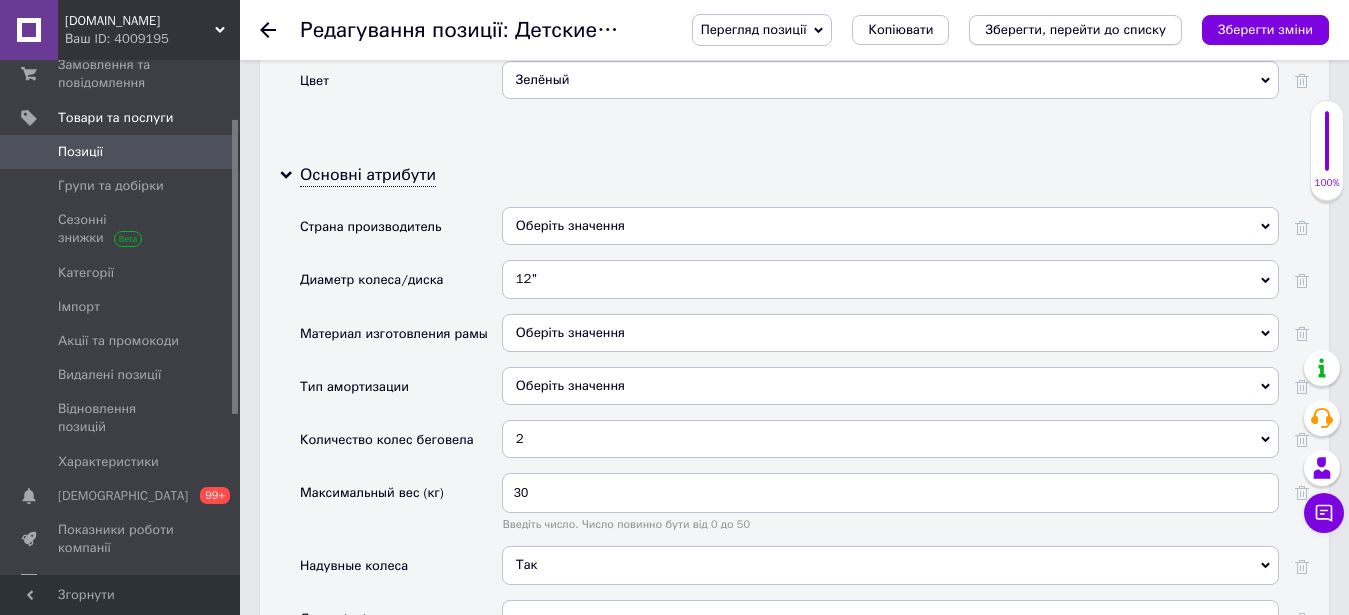 click on "Зберегти, перейти до списку" at bounding box center [1075, 29] 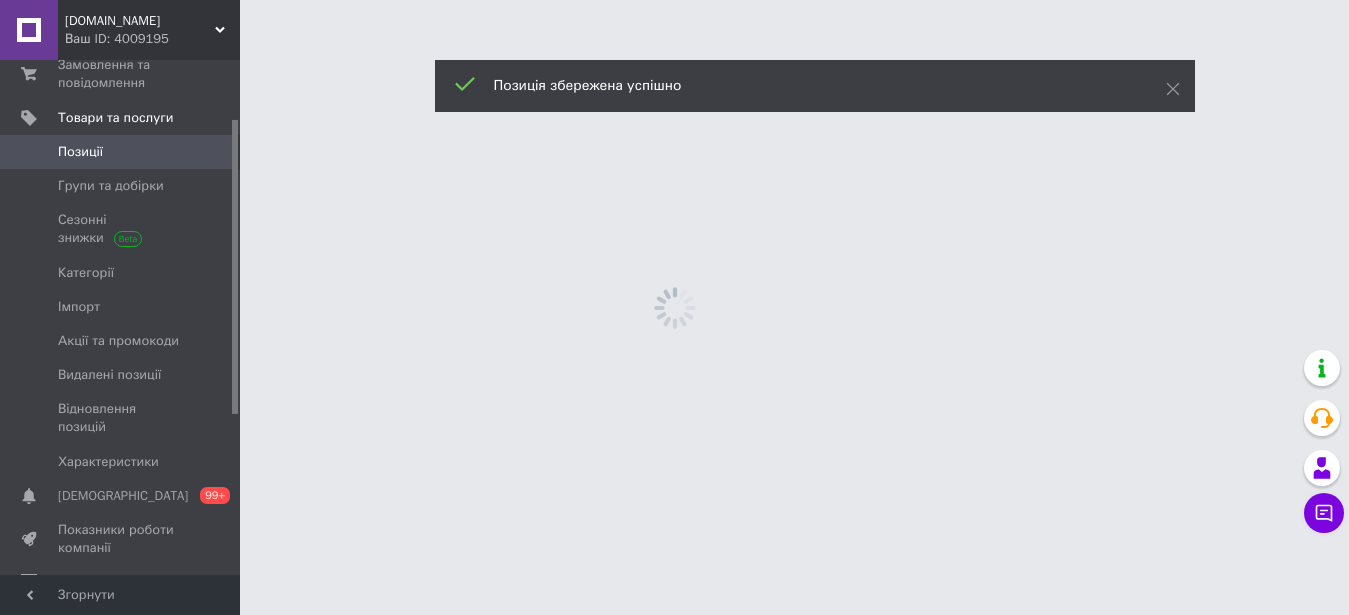 scroll, scrollTop: 0, scrollLeft: 0, axis: both 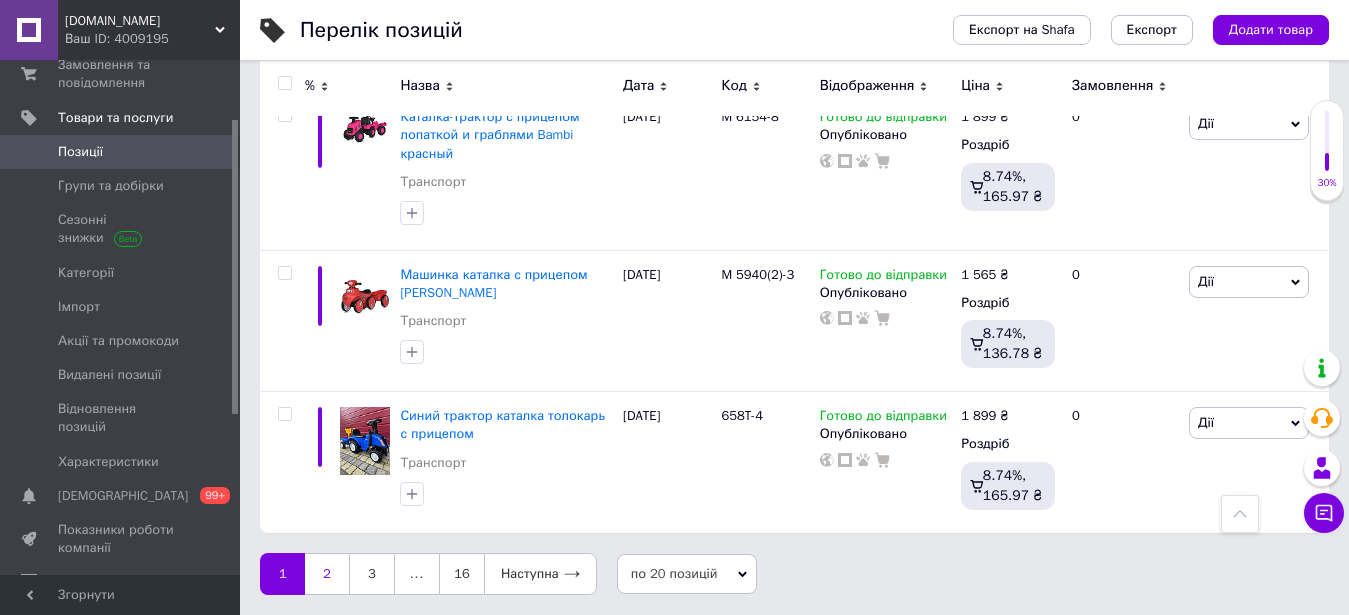 click on "2" at bounding box center [327, 574] 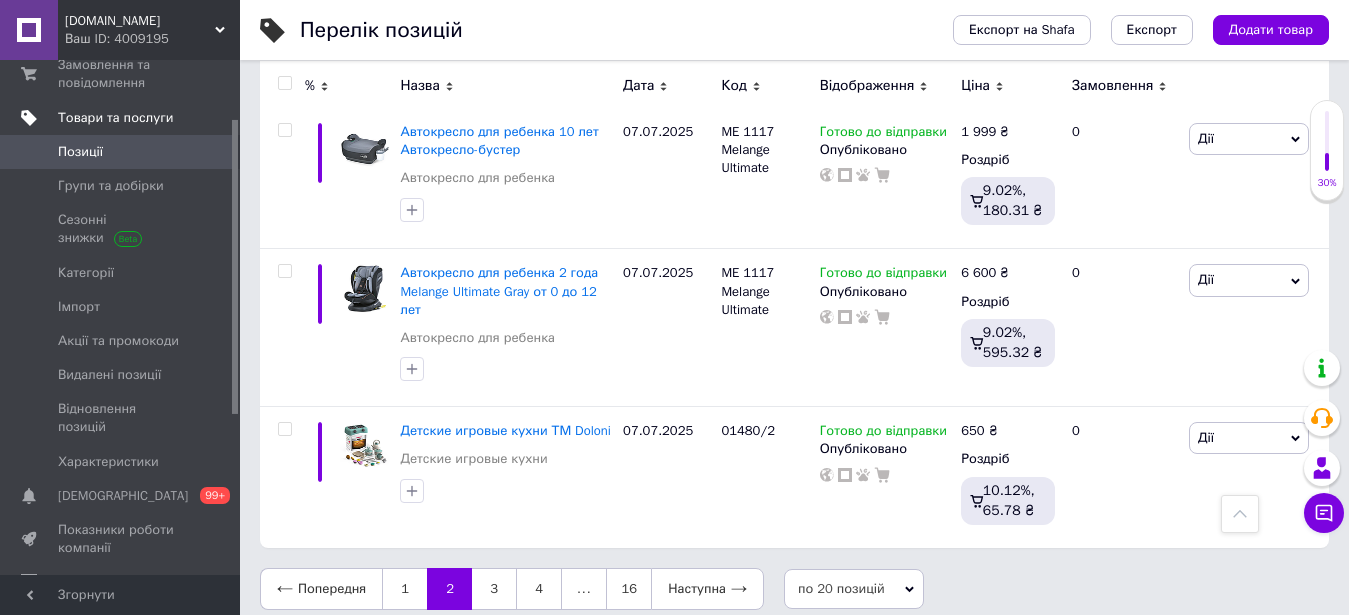 scroll, scrollTop: 2450, scrollLeft: 0, axis: vertical 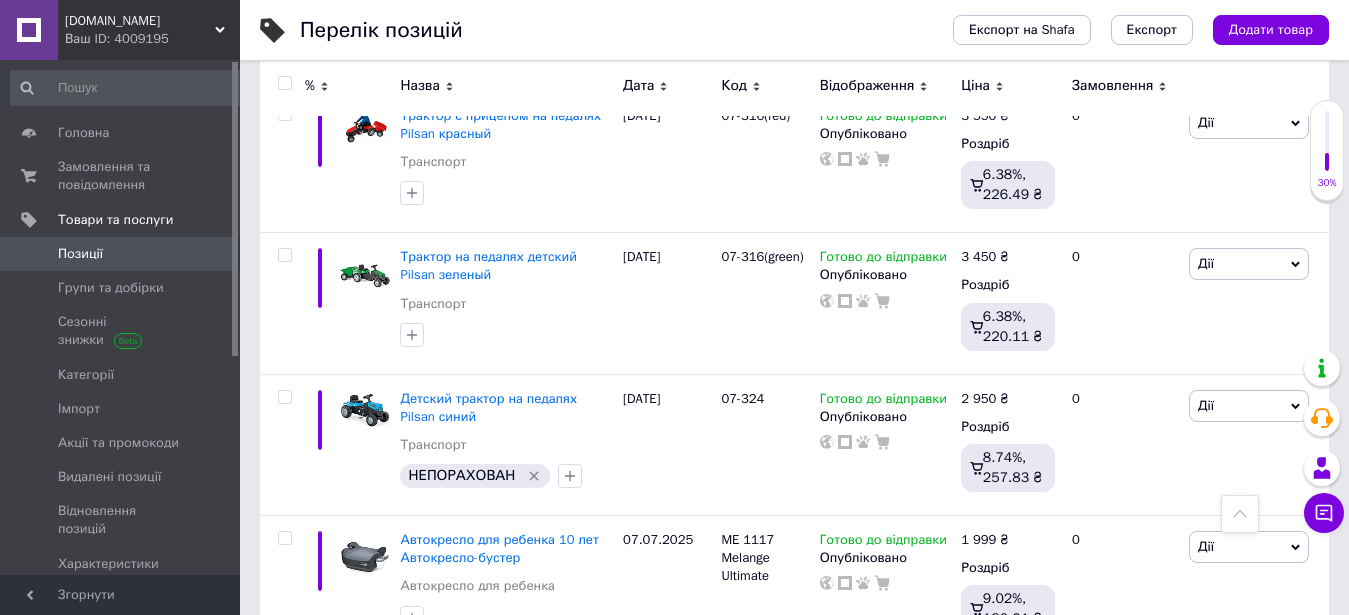 click on "Позиції" at bounding box center (121, 254) 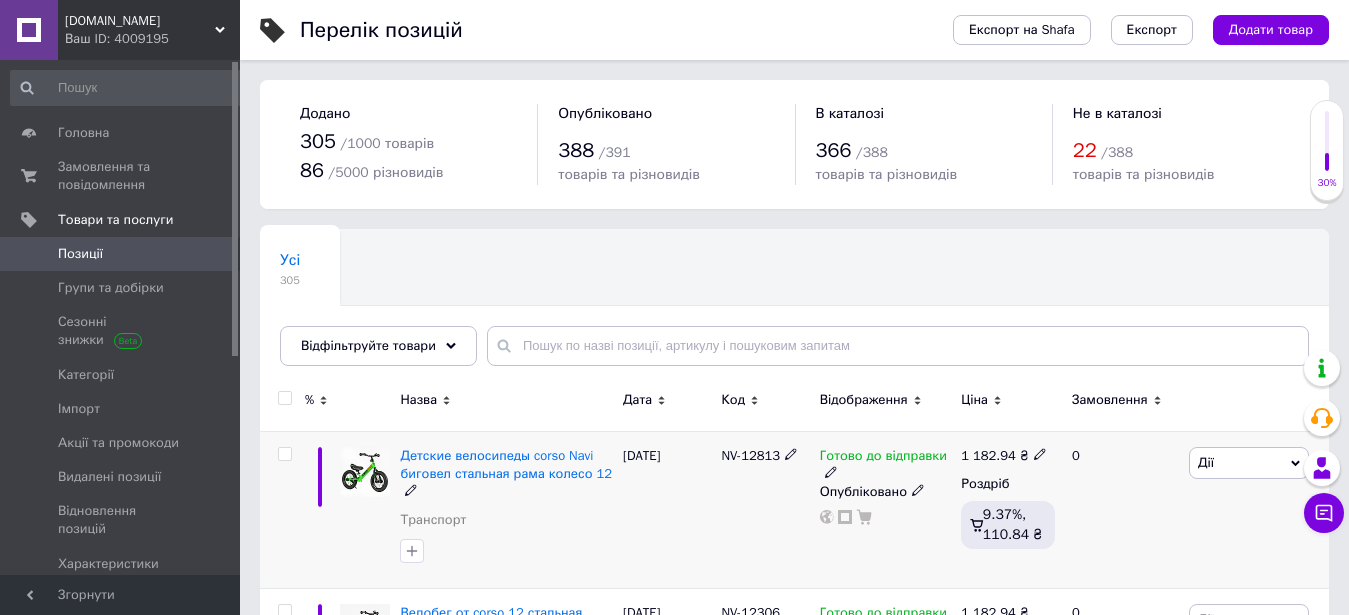 scroll, scrollTop: 204, scrollLeft: 0, axis: vertical 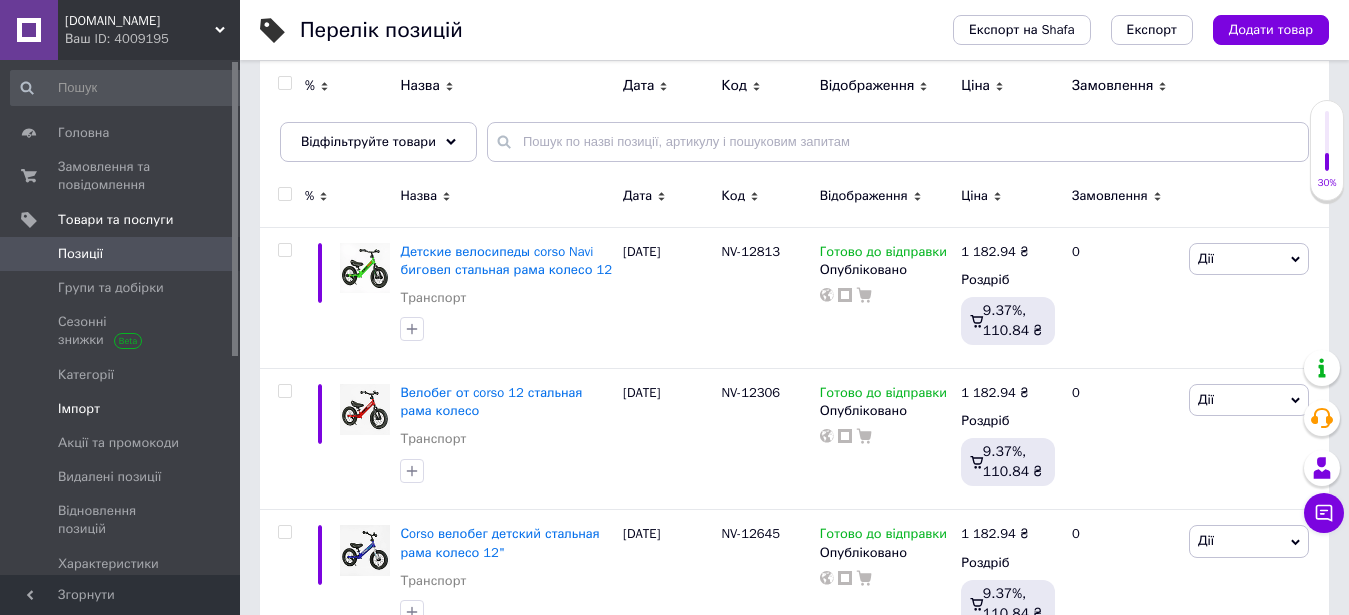 click on "Імпорт" at bounding box center (128, 409) 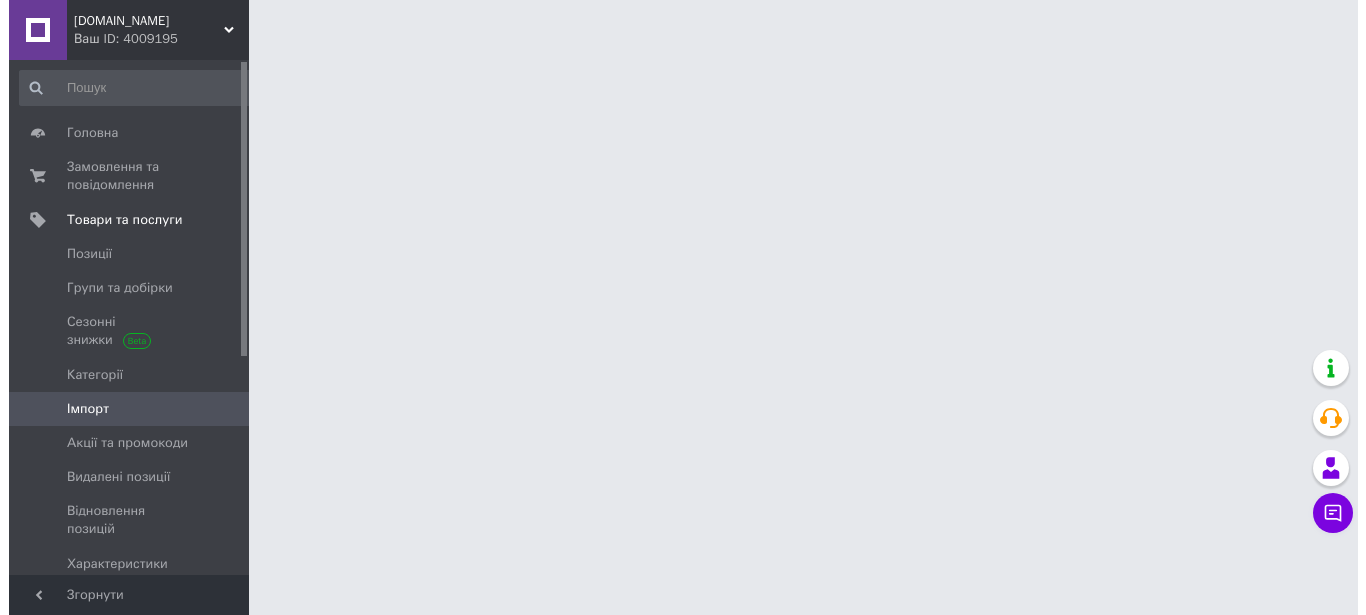 scroll, scrollTop: 0, scrollLeft: 0, axis: both 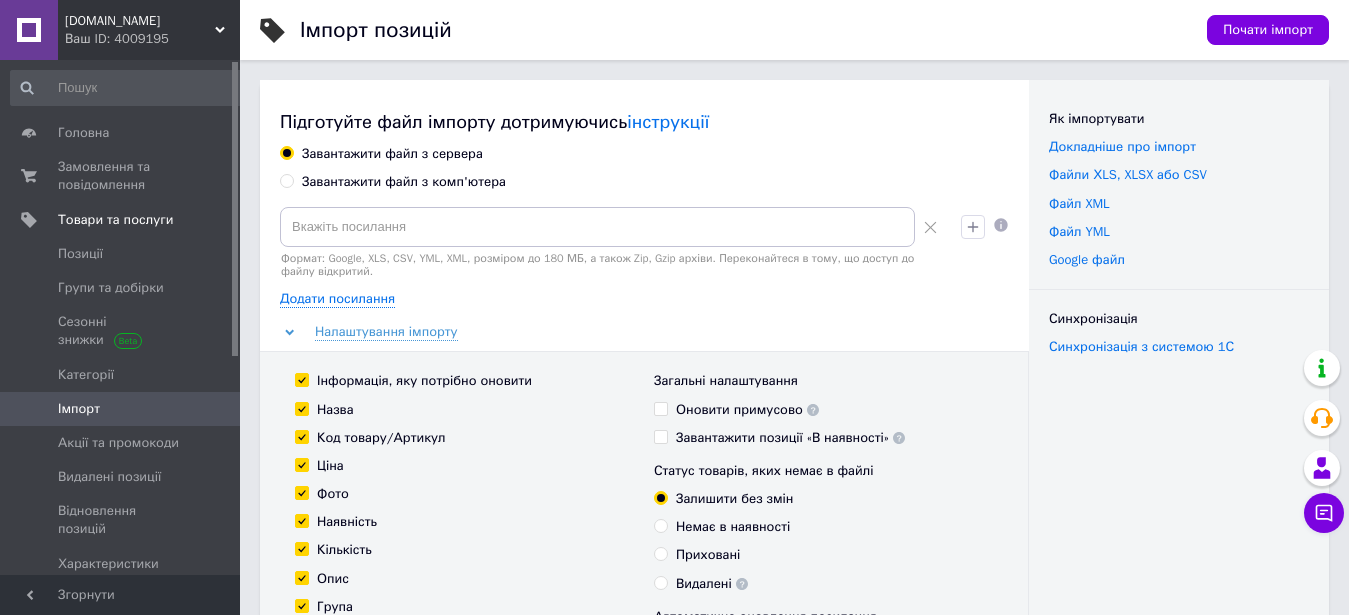click on "Завантажити файл з комп'ютера" at bounding box center (404, 182) 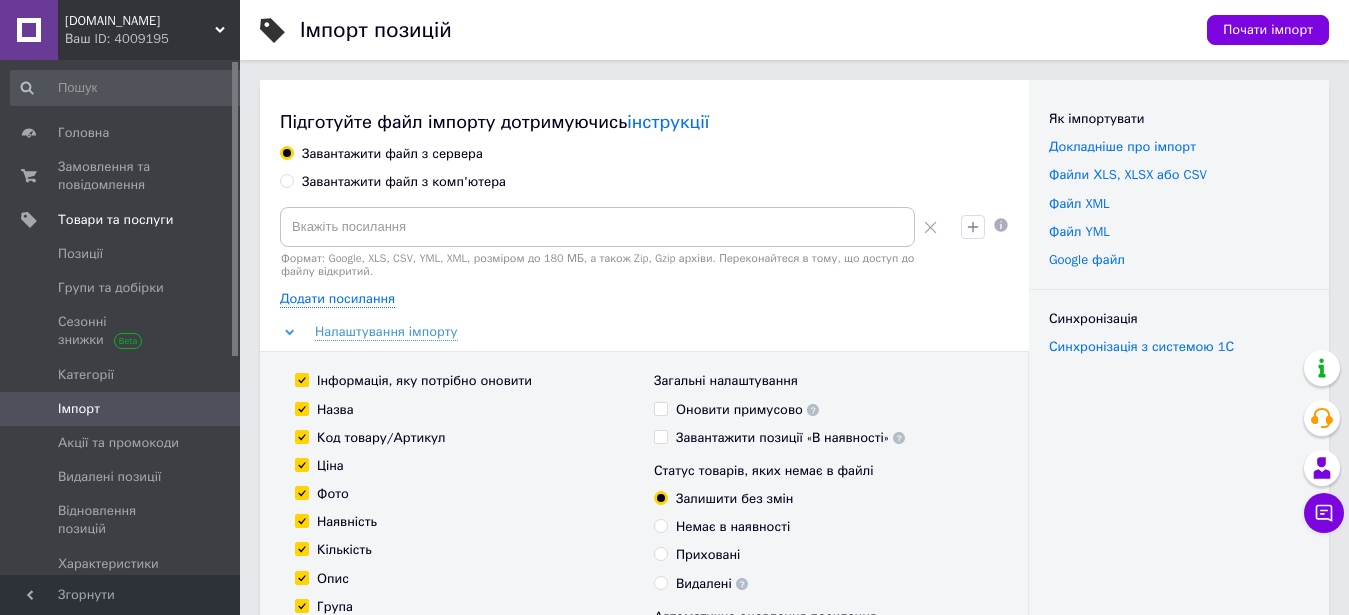 radio on "true" 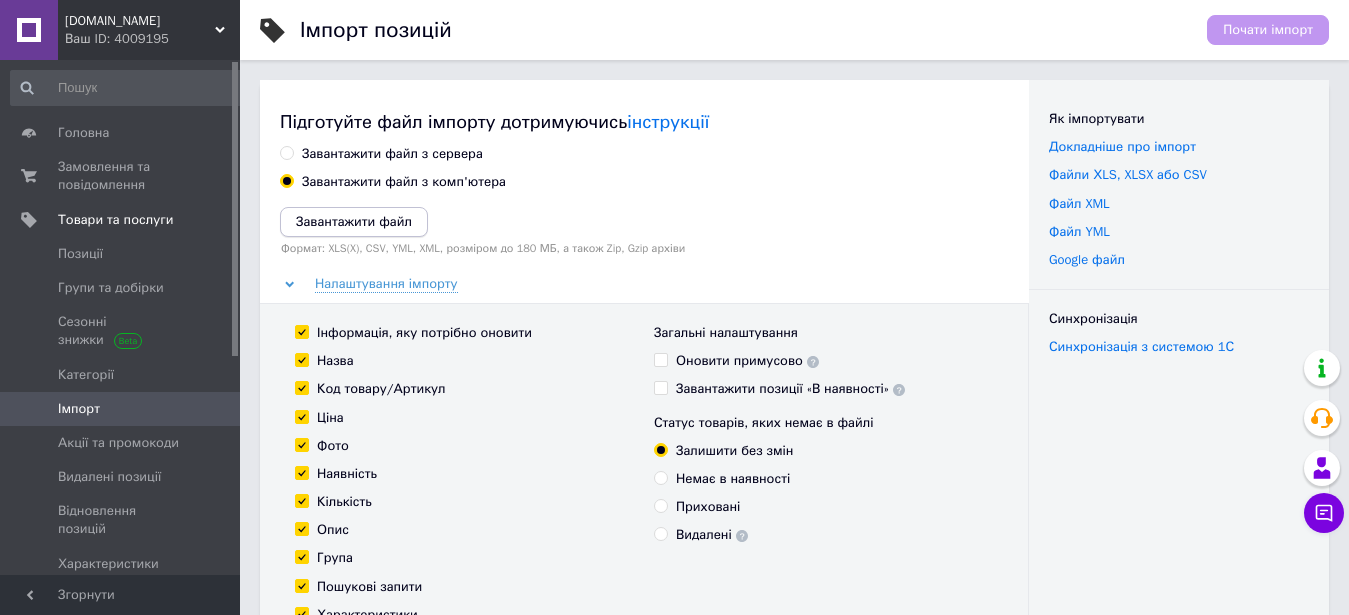 click on "Завантажити файл" at bounding box center [354, 222] 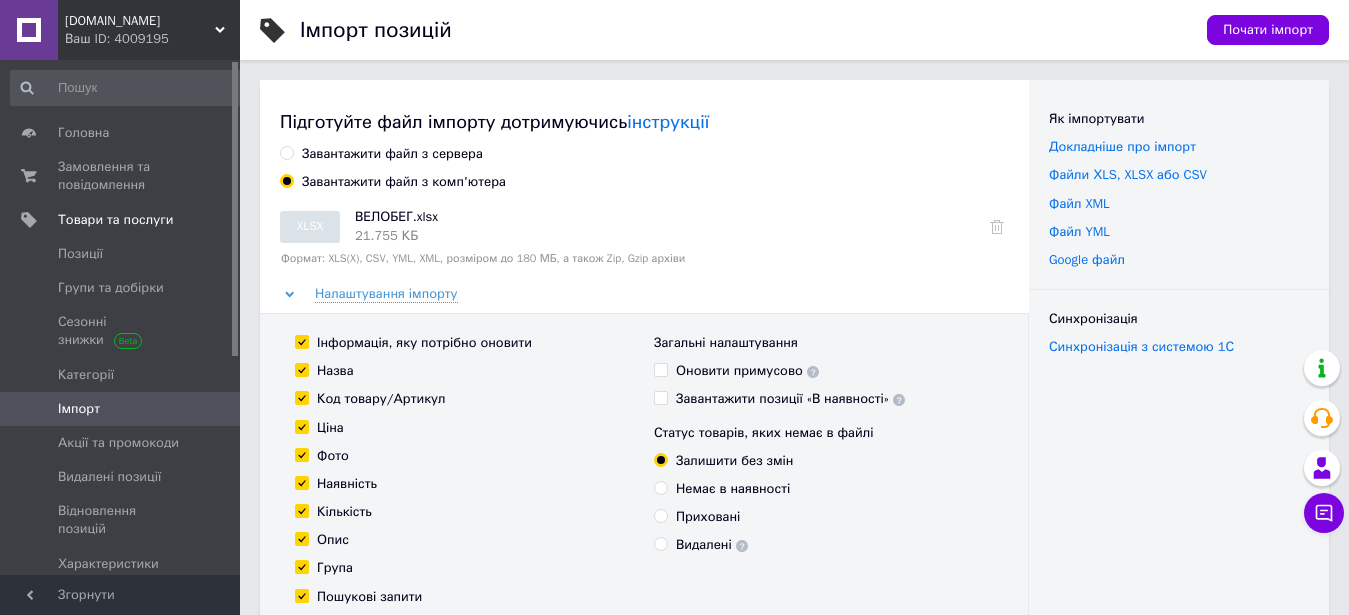 click on "Почати імпорт" at bounding box center [1268, 30] 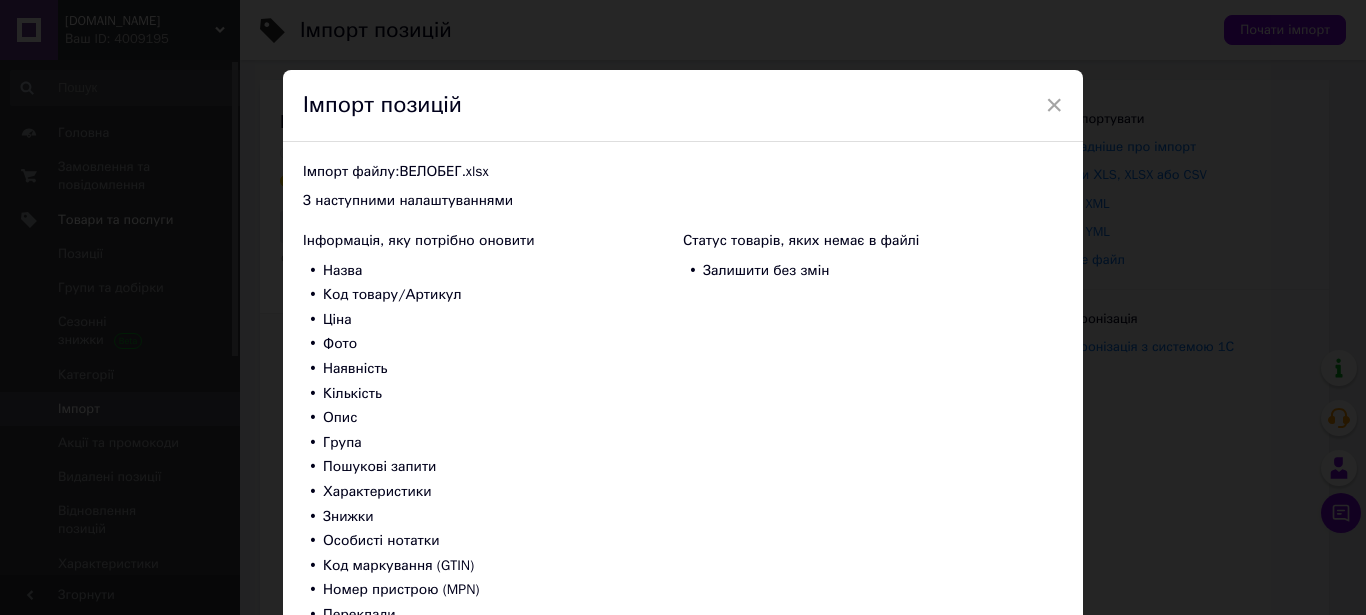 scroll, scrollTop: 160, scrollLeft: 0, axis: vertical 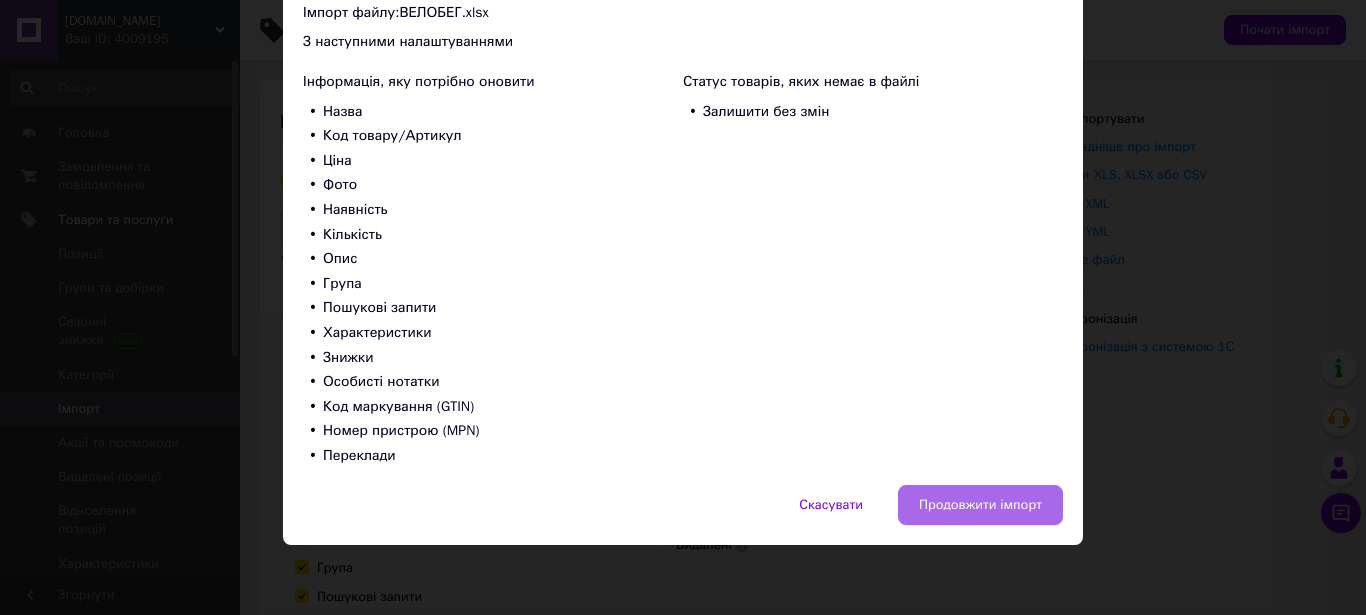 click on "Продовжити імпорт" at bounding box center (980, 505) 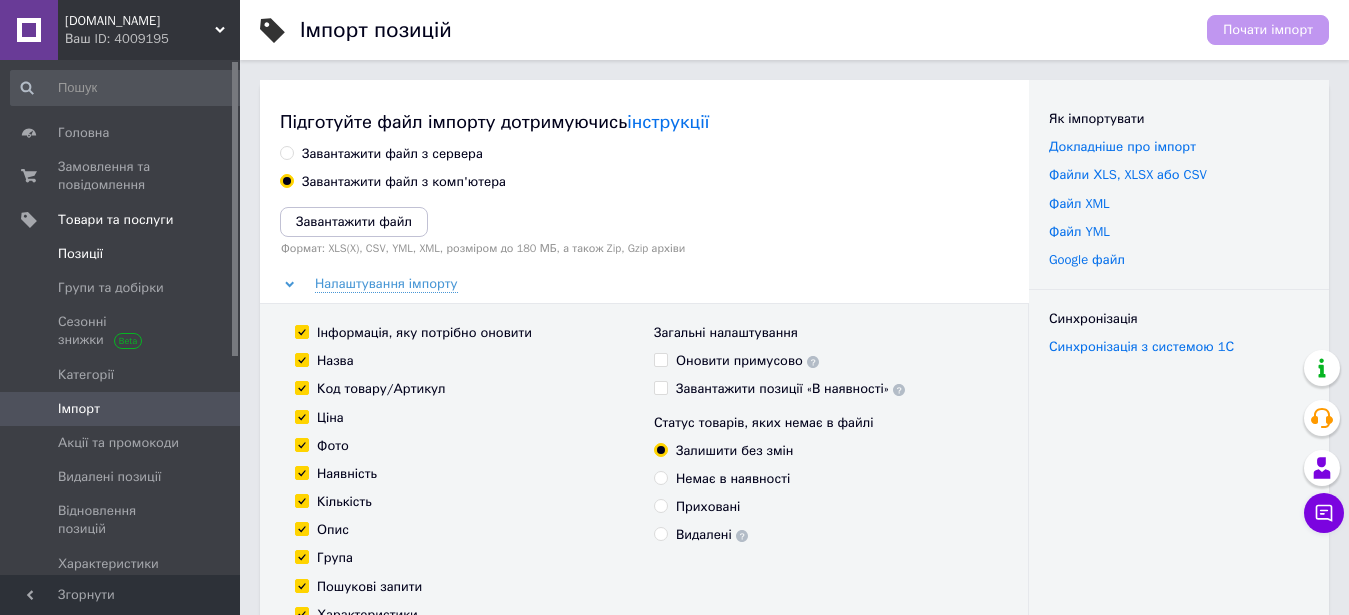 click on "Позиції" at bounding box center (121, 254) 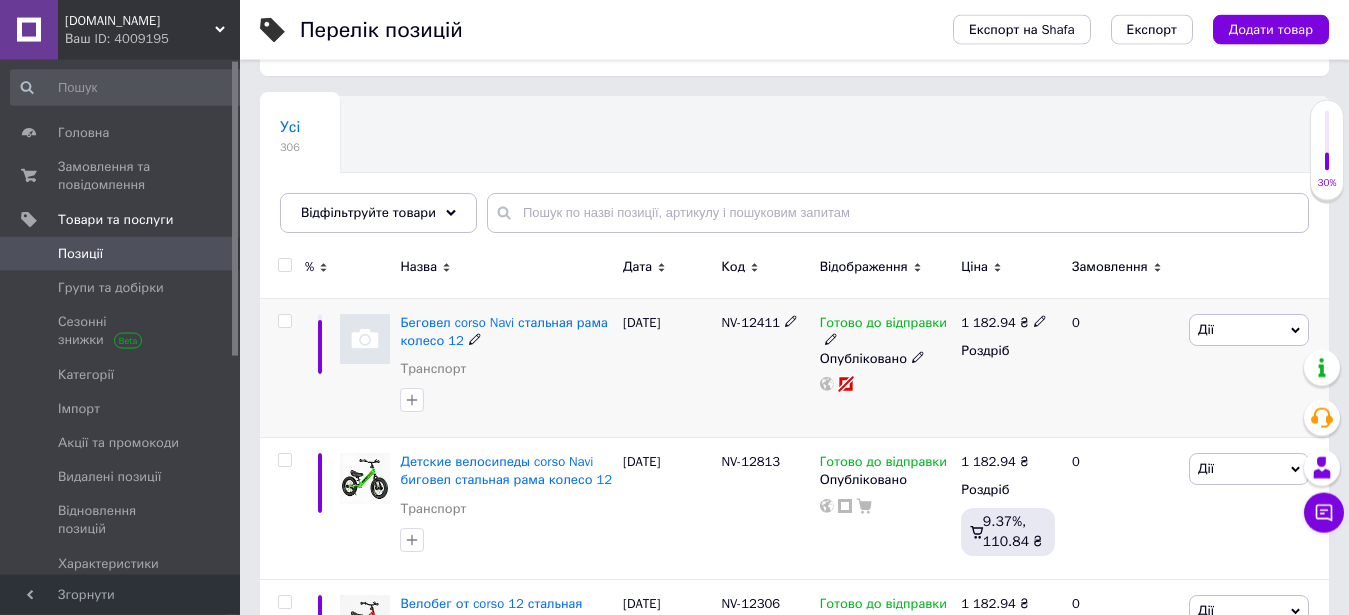 scroll, scrollTop: 204, scrollLeft: 0, axis: vertical 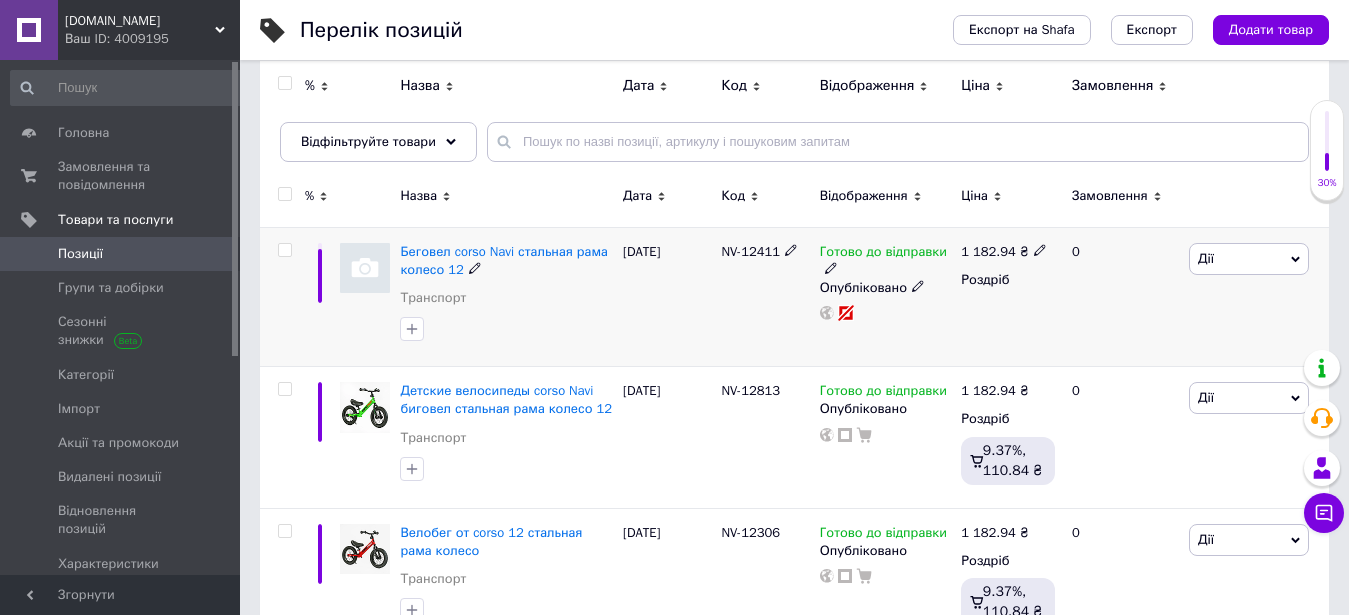 click 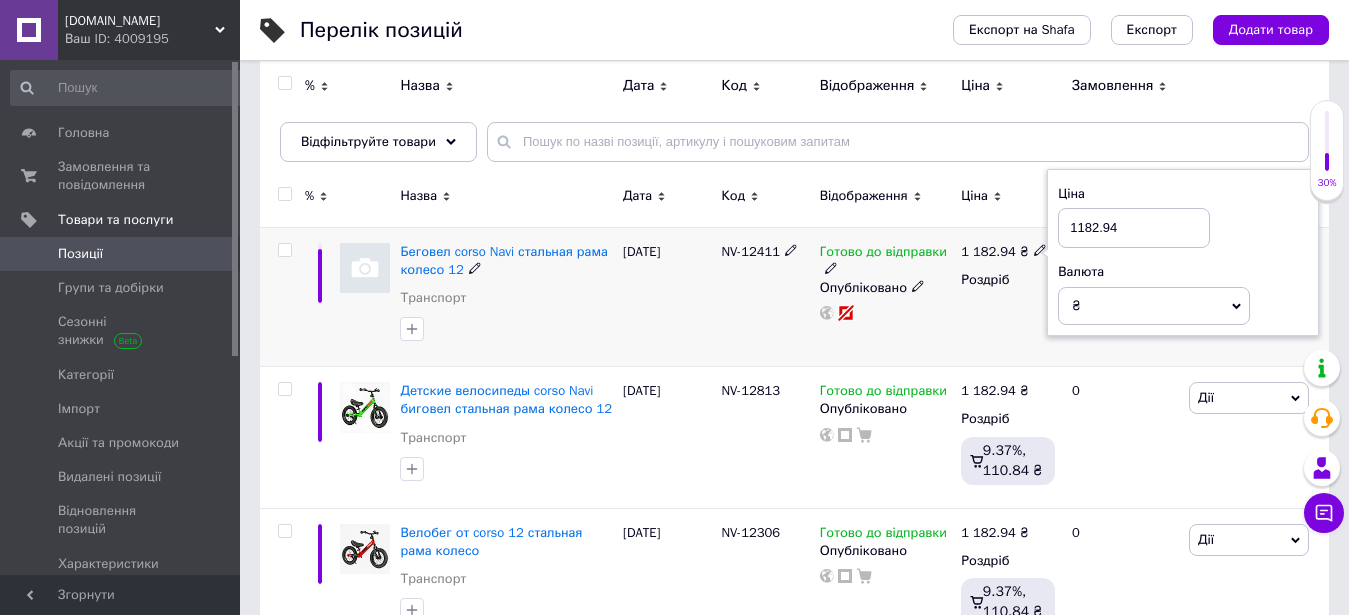 click 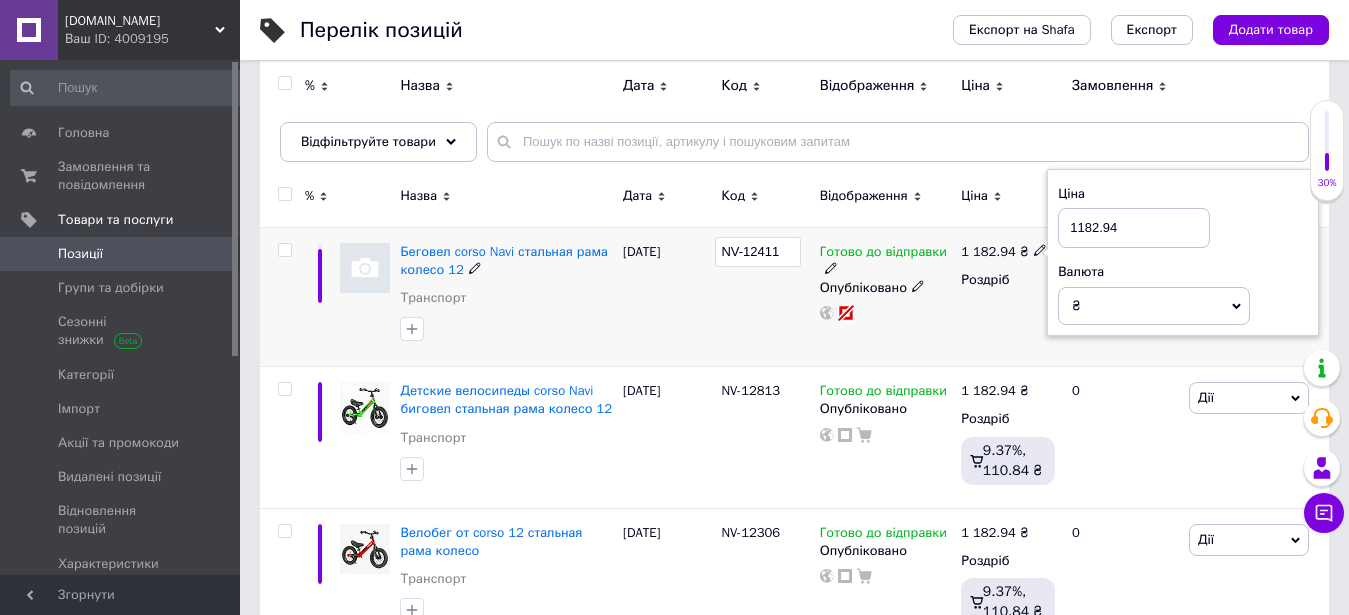 drag, startPoint x: 788, startPoint y: 251, endPoint x: 666, endPoint y: 248, distance: 122.03688 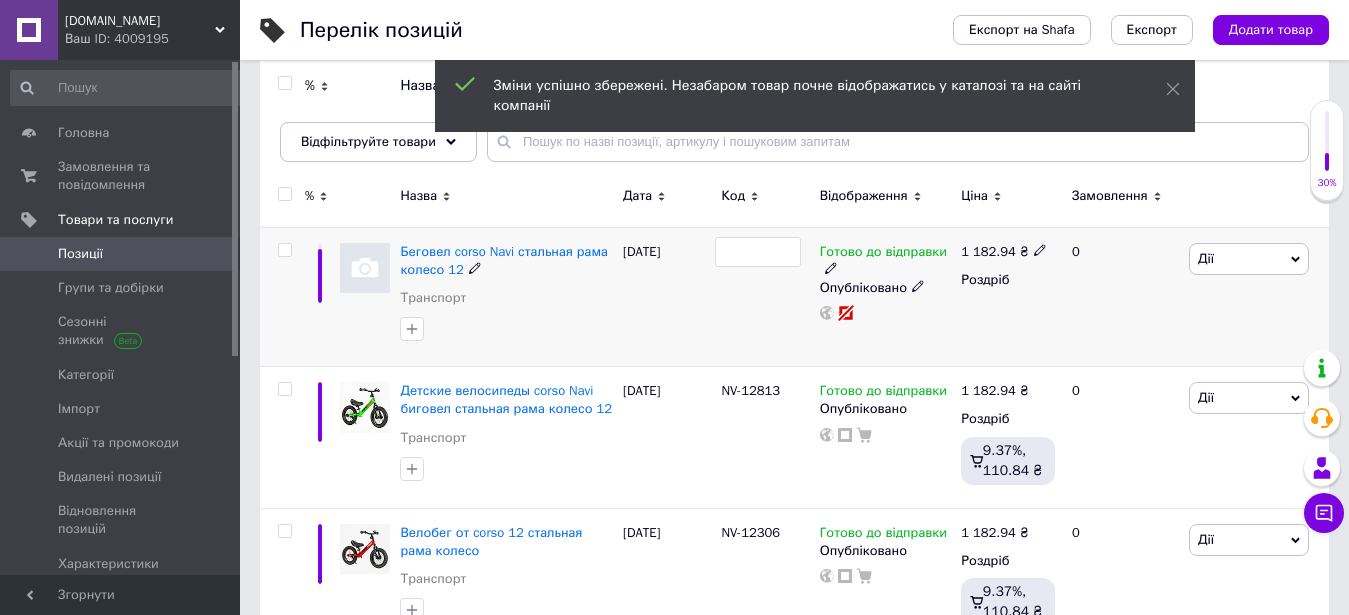 type on "ML-12102" 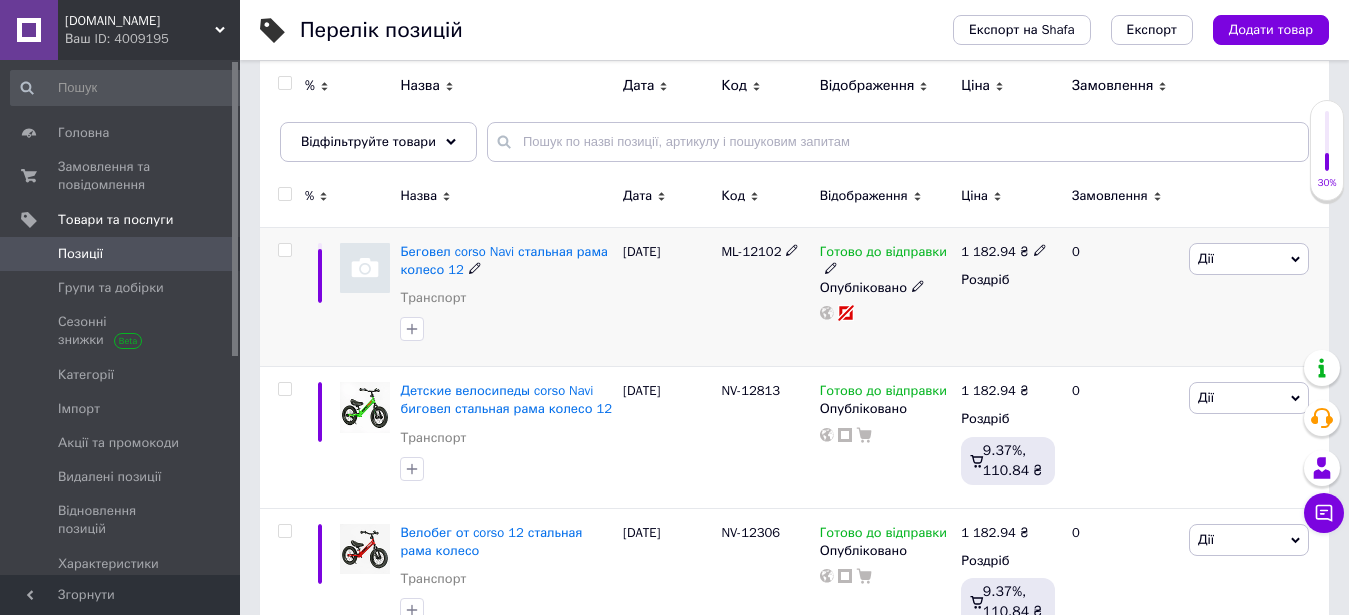 click 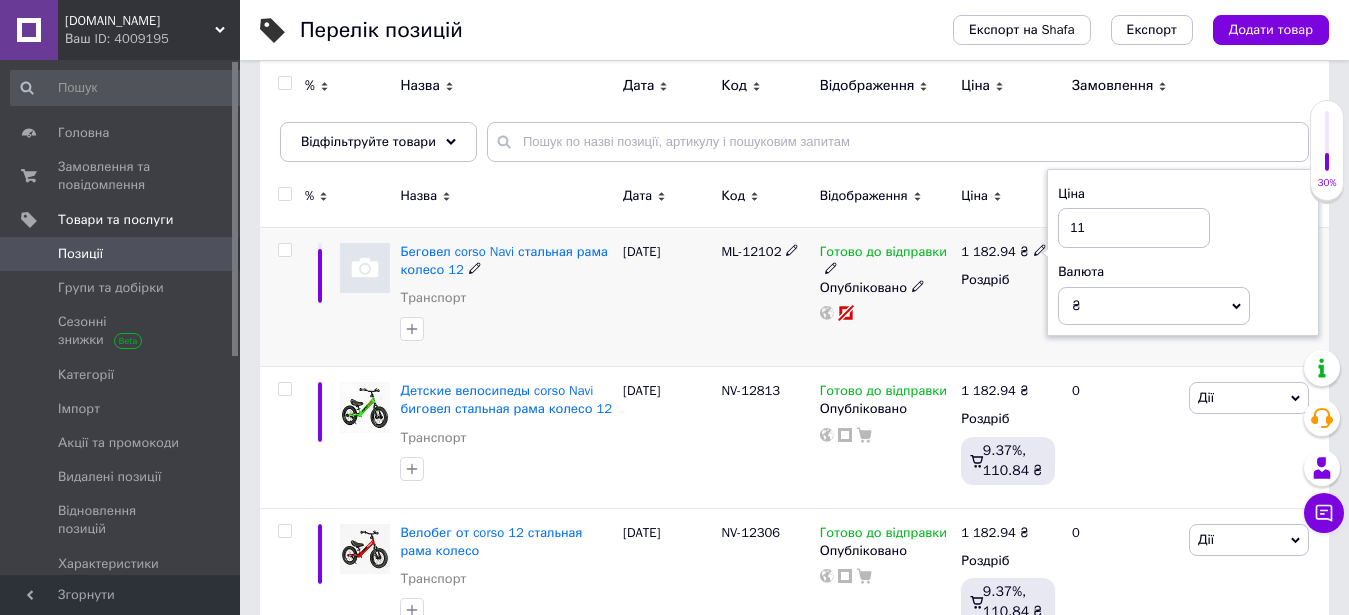 type on "1" 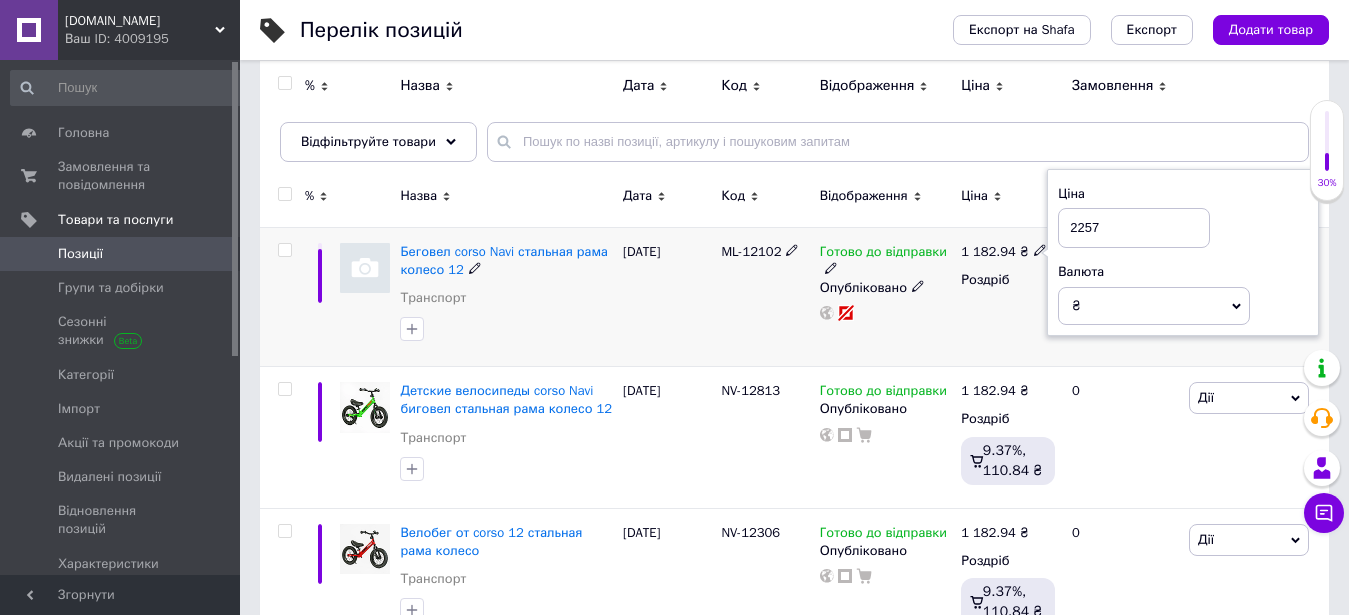 type on "2257." 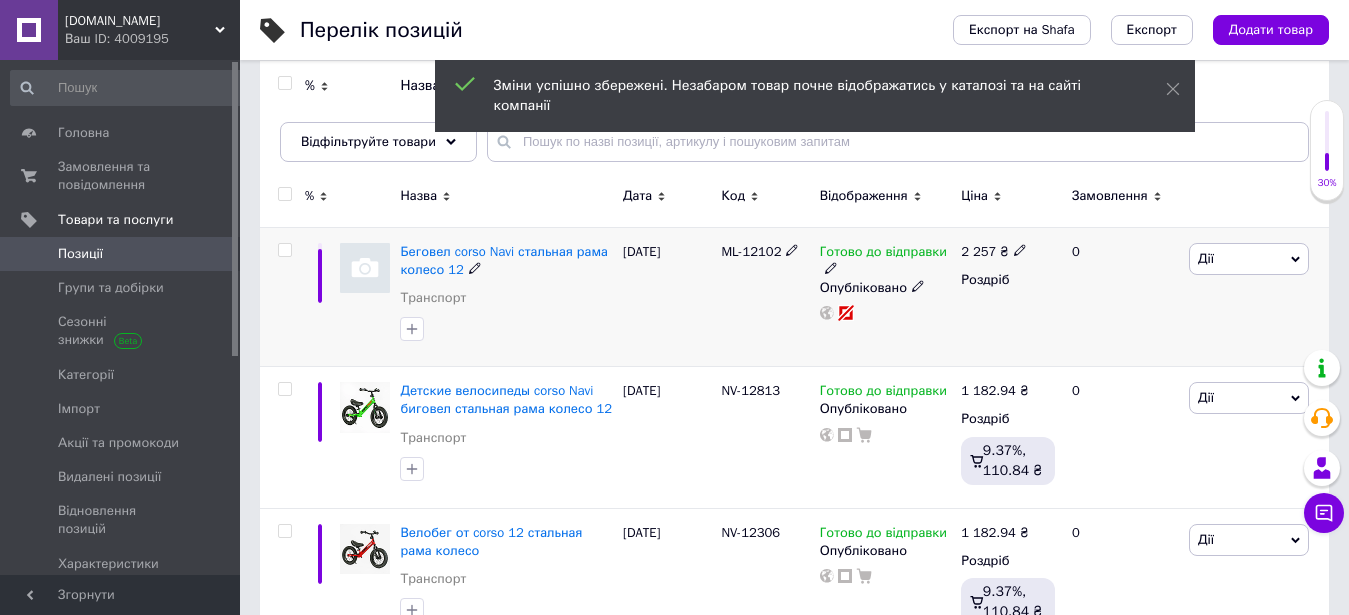 click 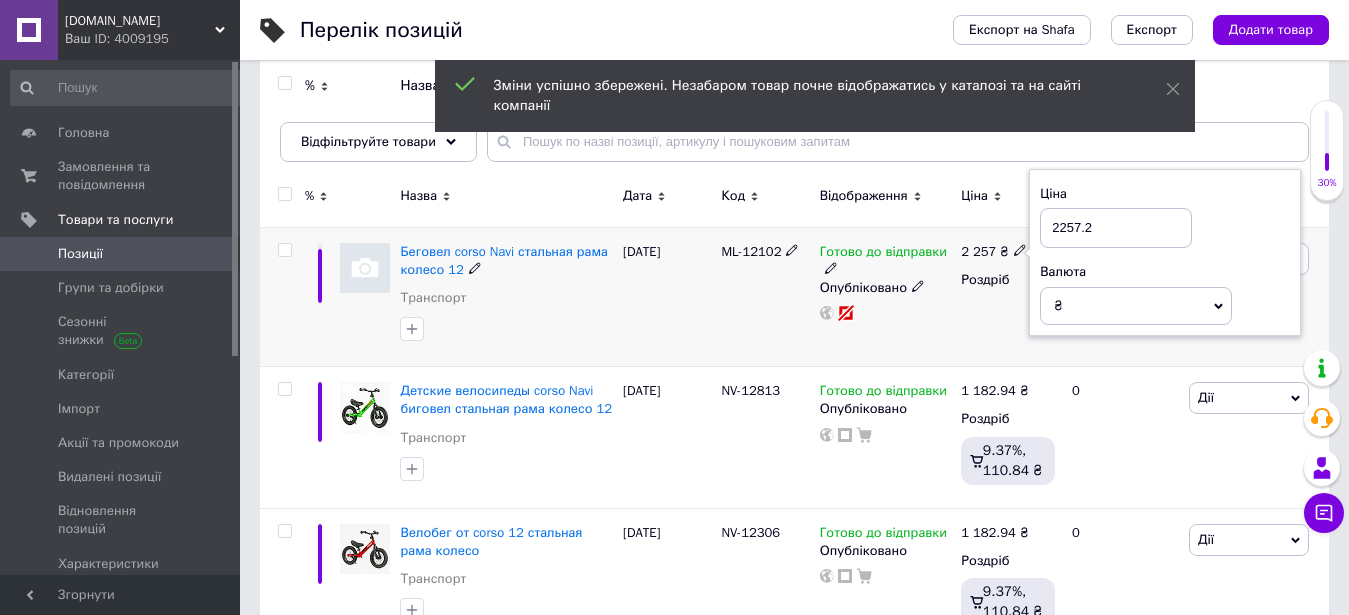type on "2257.20" 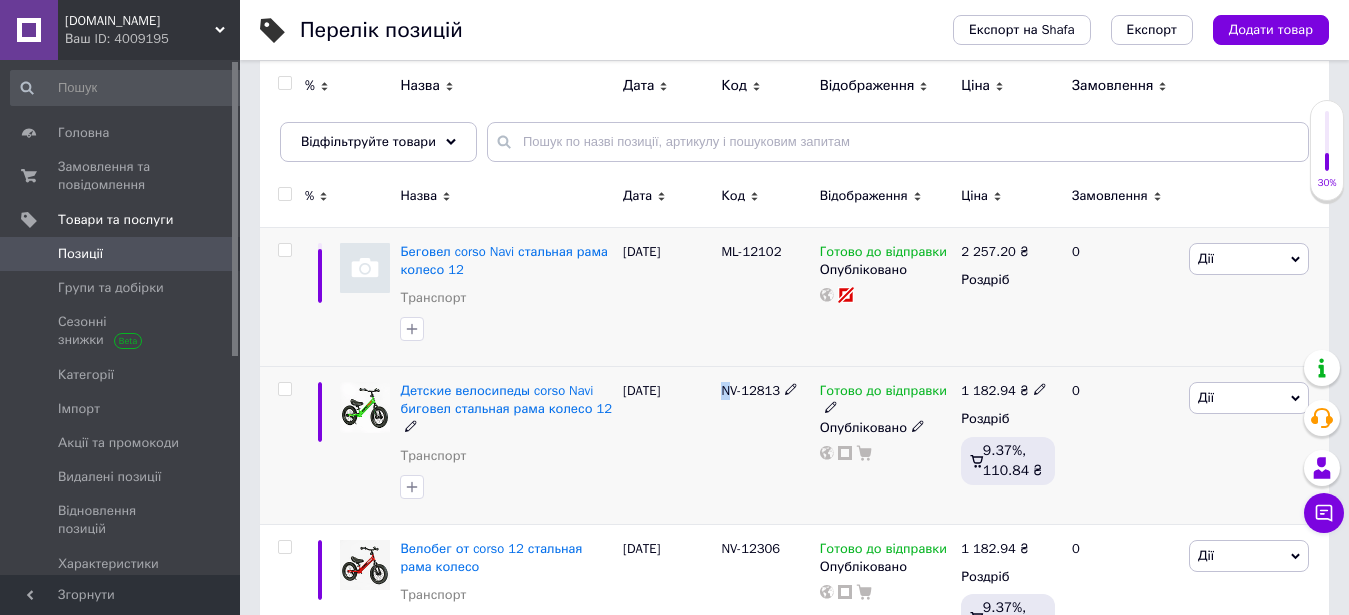 drag, startPoint x: 718, startPoint y: 398, endPoint x: 792, endPoint y: 397, distance: 74.00676 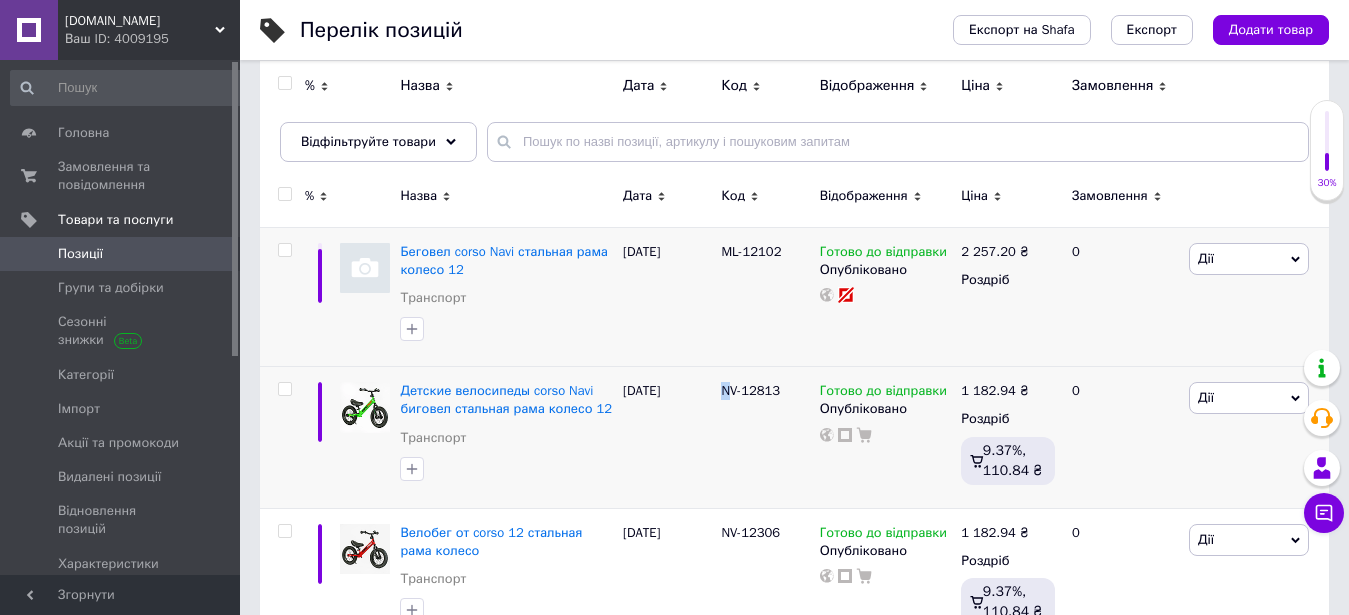 copy 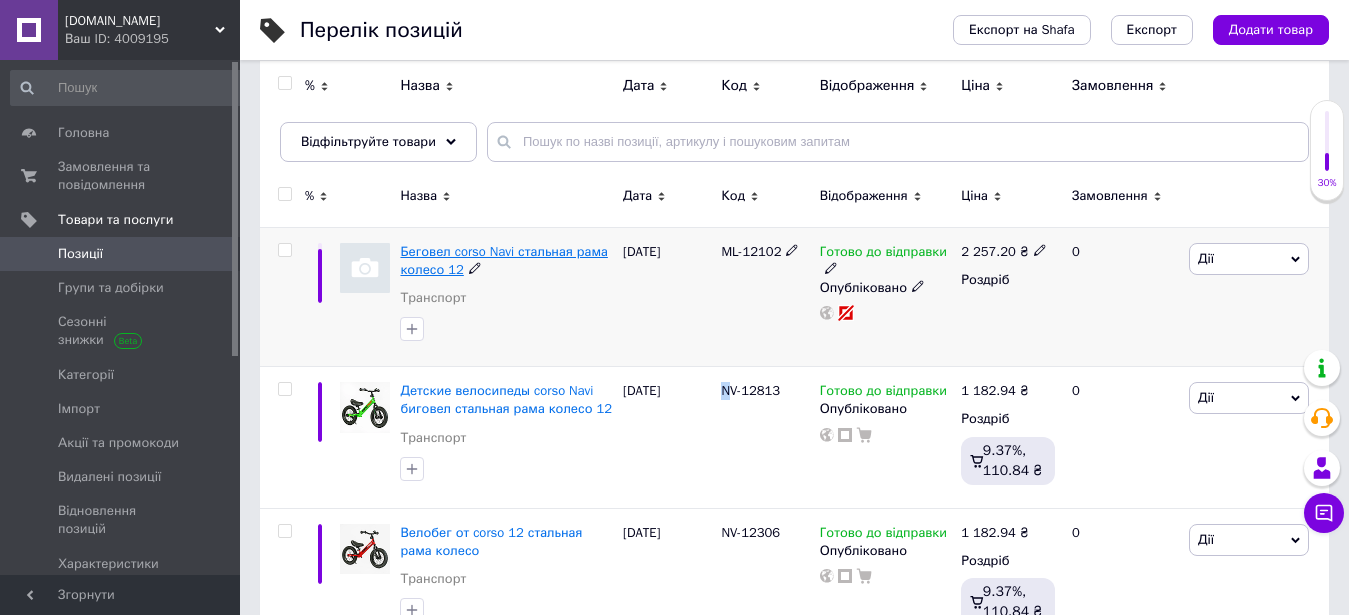 click on "Беговел corso Navi стальная рама колесо 12" at bounding box center [503, 260] 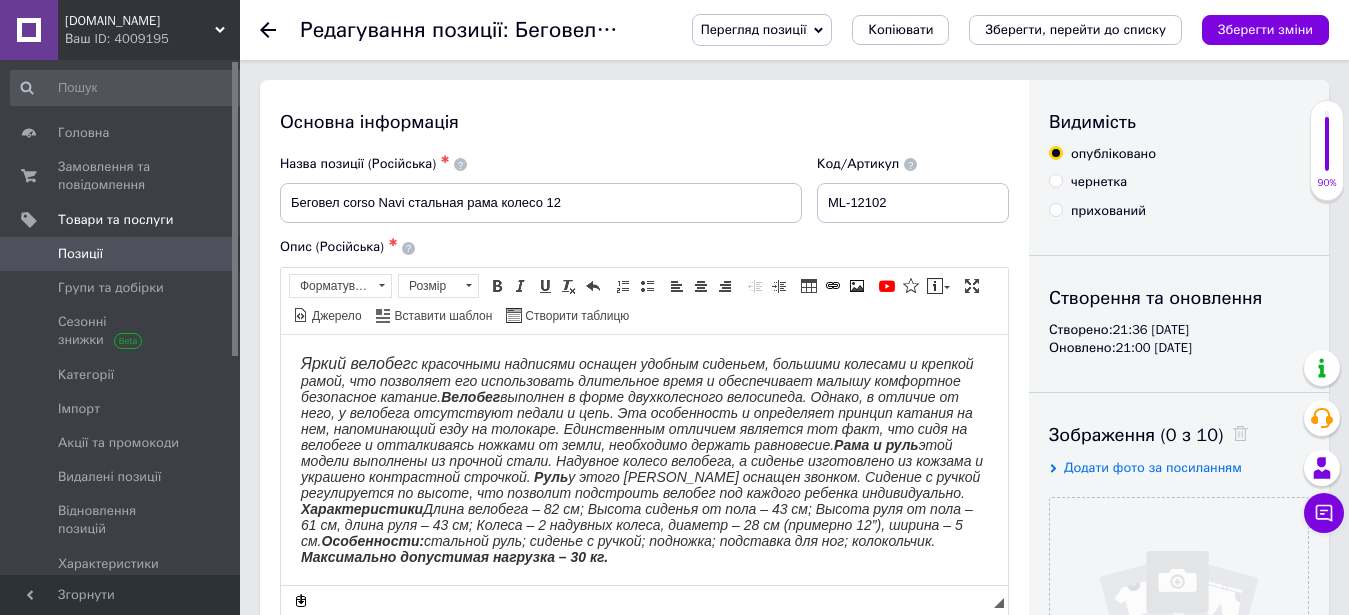 scroll, scrollTop: 0, scrollLeft: 0, axis: both 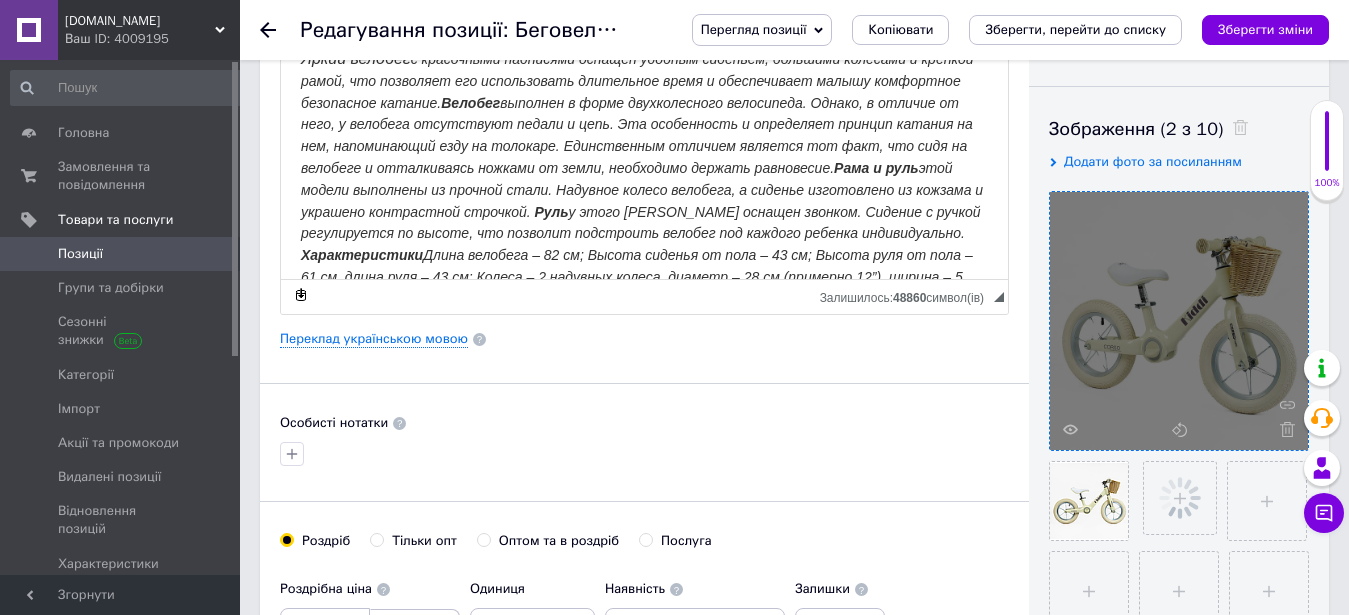 click on "Панель інструментів редактора Форматування Форматування Розмір Розмір   Жирний  Сполучення клавіш Ctrl+B   Курсив  Сполучення клавіш Ctrl+I   Підкреслений  Сполучення клавіш Ctrl+U   Видалити форматування   Повернути  Сполучення клавіш Ctrl+Z   Вставити/видалити нумерований список   Вставити/видалити маркований список   По лівому краю   По центру   По правому краю   Зменшити відступ   Збільшити відступ   Таблиця   Вставити/Редагувати посилання  Сполучення клавіш Ctrl+L   Зображення   YouTube   {label}   Вставити повідомлення   Максимізувати   [PERSON_NAME]   Вставити шаблон" at bounding box center (644, -5) 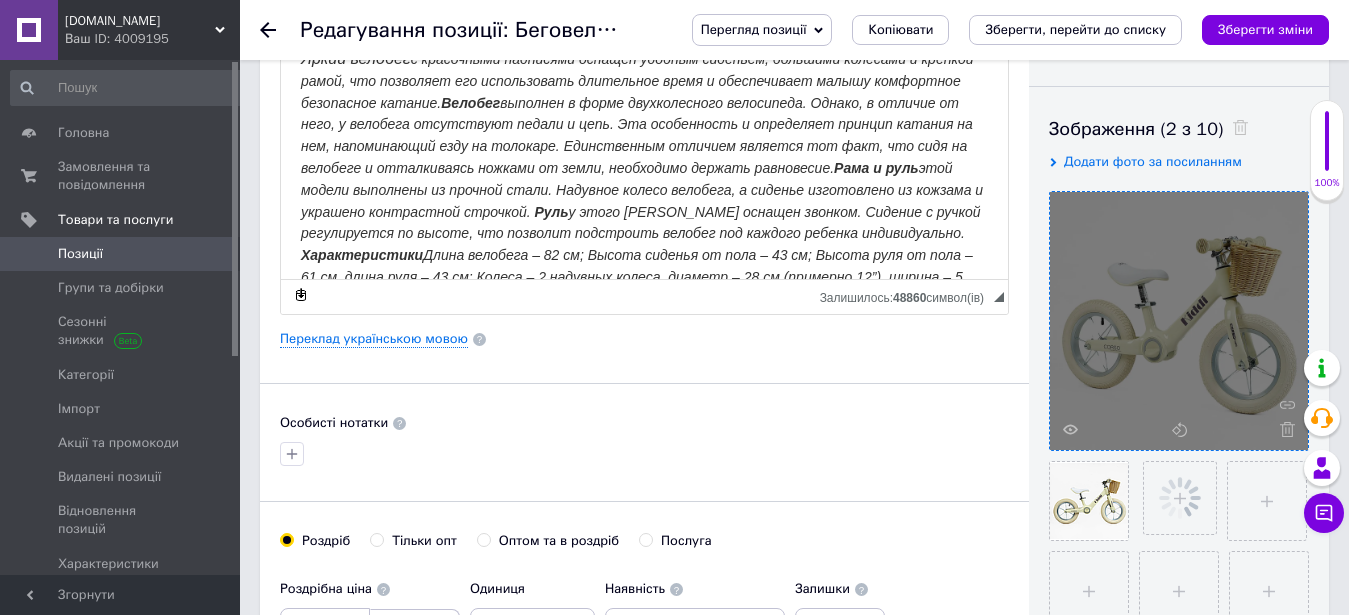 click on "с красочными надписями оснащен удобным сиденьем, большими колесами и крепкой рамой, что позволяет его использовать длительное время и обеспечивает малышу комфортное безопасное катание.  Велобег  выполнен в форме двухколесного велосипеда. Однако, в отличие от него, у велобега отсутствуют педали и цепь. Эта особенность и определяет принцип катания на нем, напоминающий езду на толокаре. Единственным отличием является тот факт, что сидя на велобеге и отталкиваясь ножками от земли, необходимо держать равновесие.  Рама и руль" at bounding box center [642, 134] 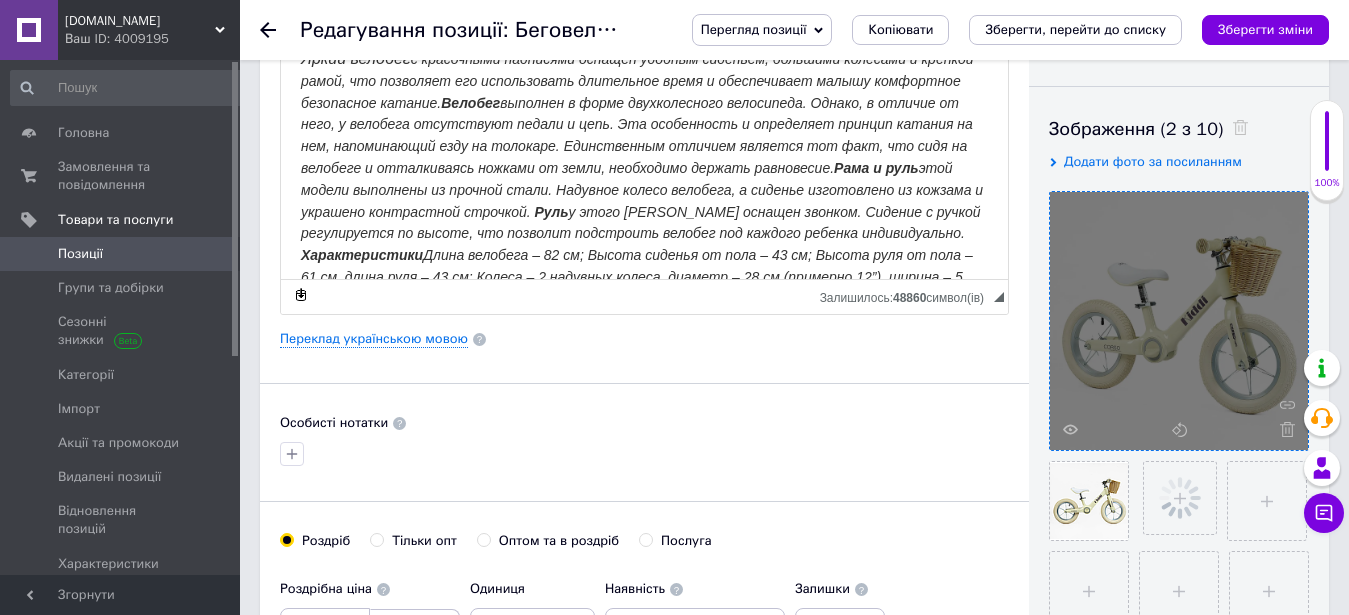 click on "[PERSON_NAME]  у этого [PERSON_NAME] оснащен звонком. Сидение с ручкой регулируется по высоте, что позволит подстроить велобег под каждого ребенка индивидуально." at bounding box center [641, 222] 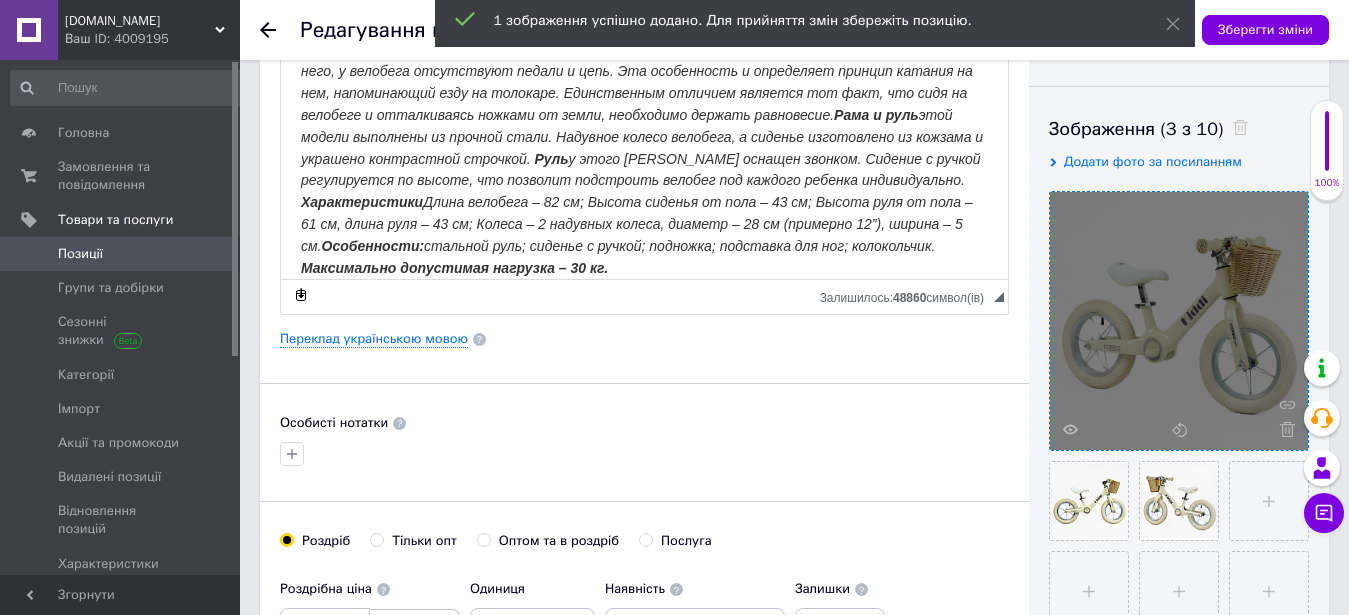 scroll, scrollTop: 222, scrollLeft: 0, axis: vertical 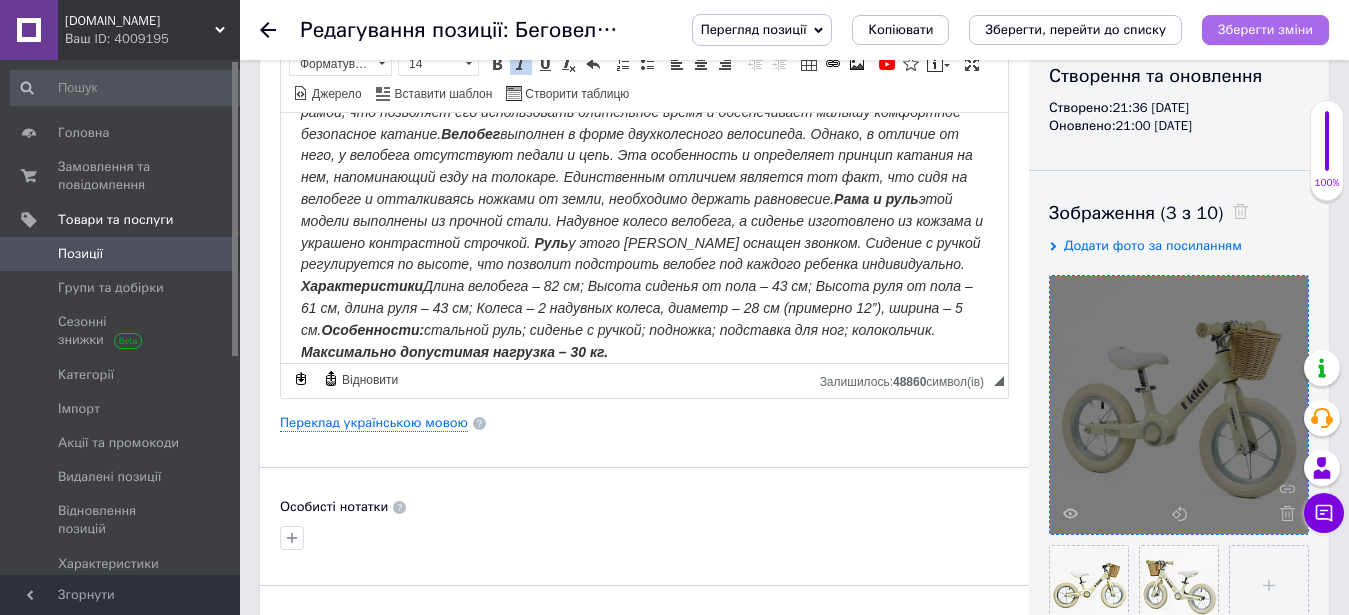 click on "Зберегти зміни" at bounding box center [1265, 29] 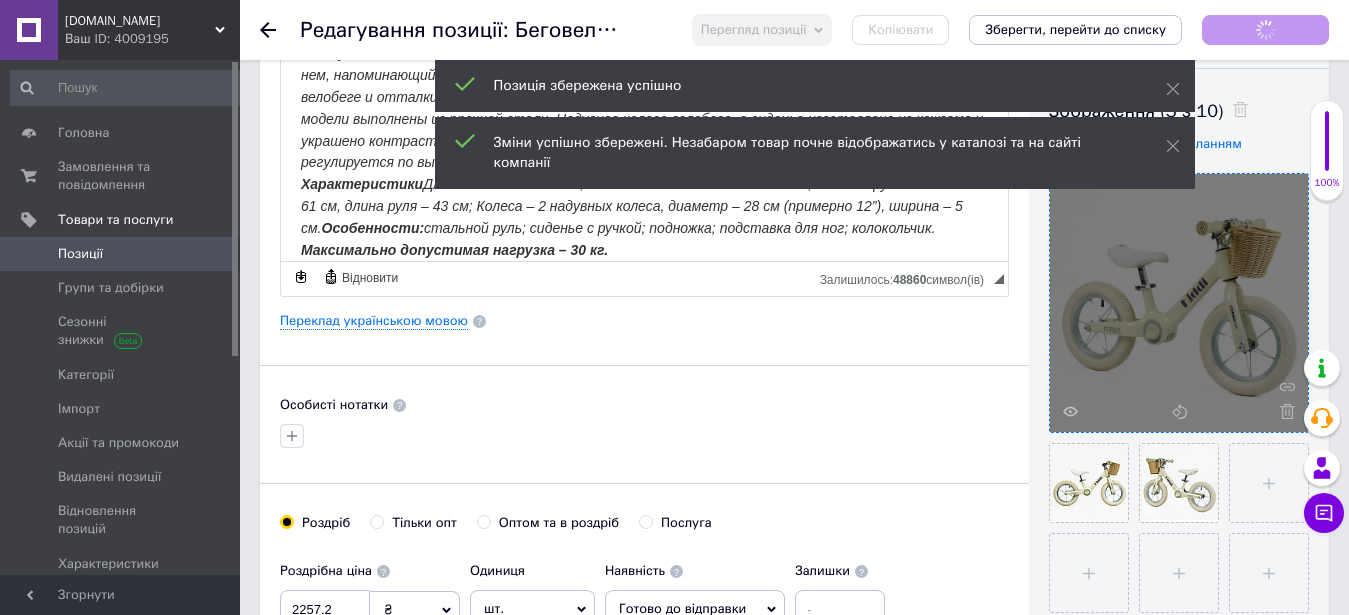 scroll, scrollTop: 89, scrollLeft: 0, axis: vertical 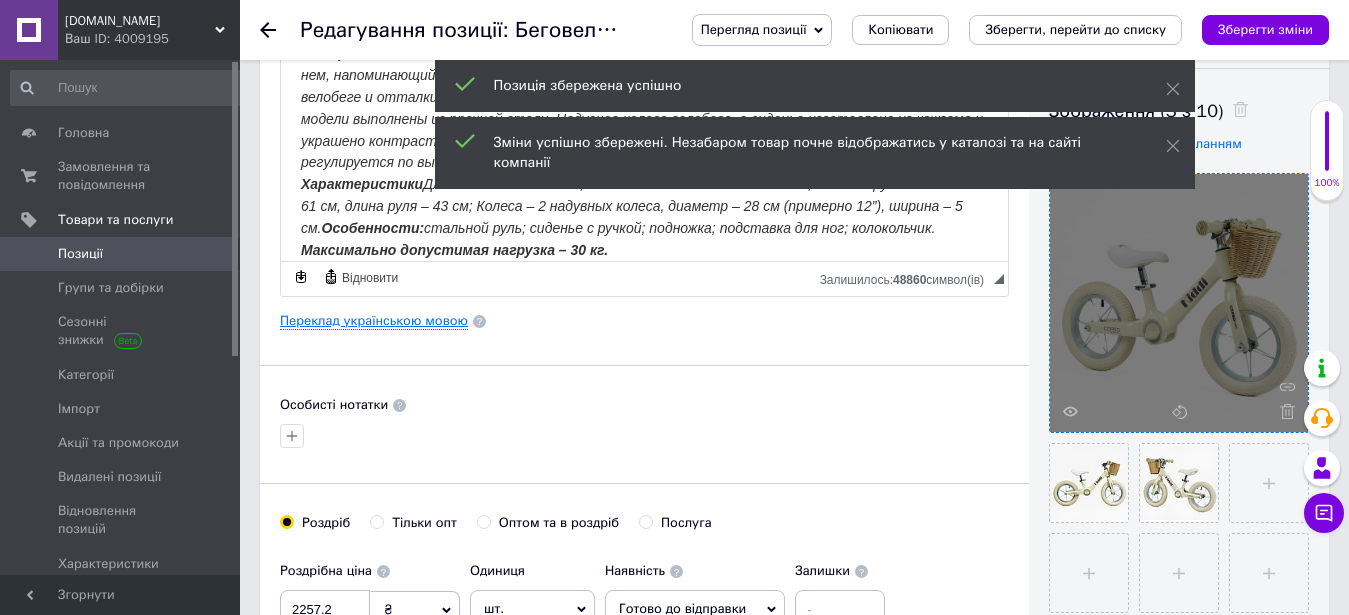 click on "Переклад українською мовою" at bounding box center (374, 321) 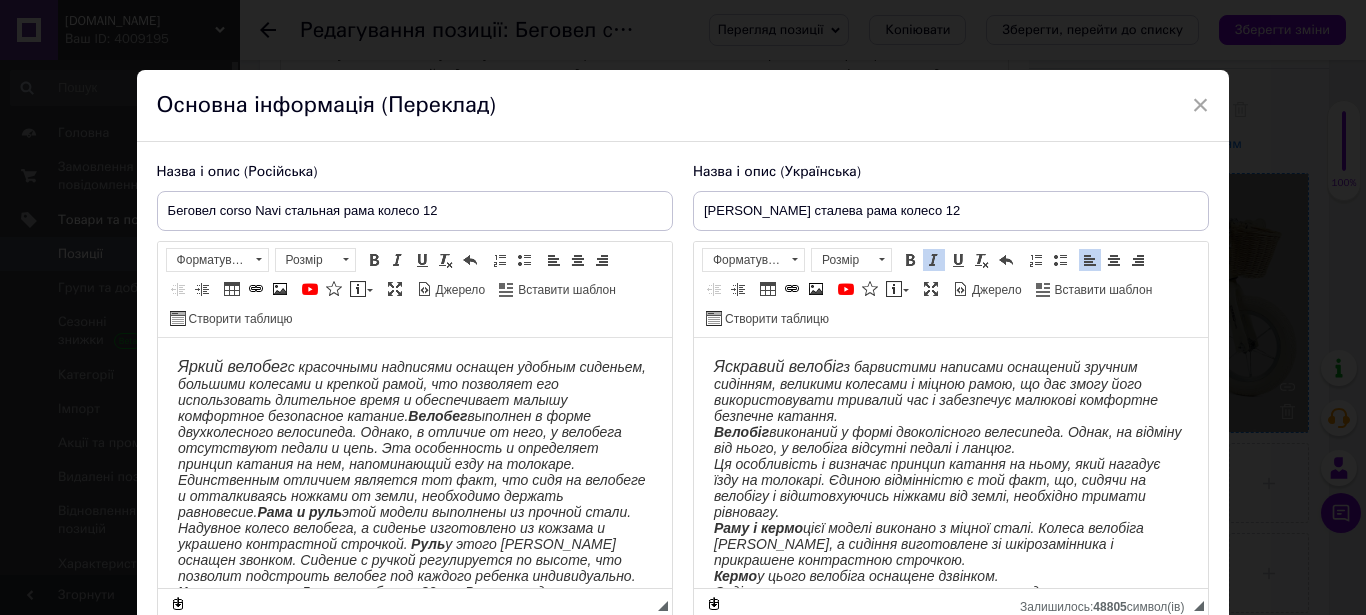 scroll, scrollTop: 0, scrollLeft: 0, axis: both 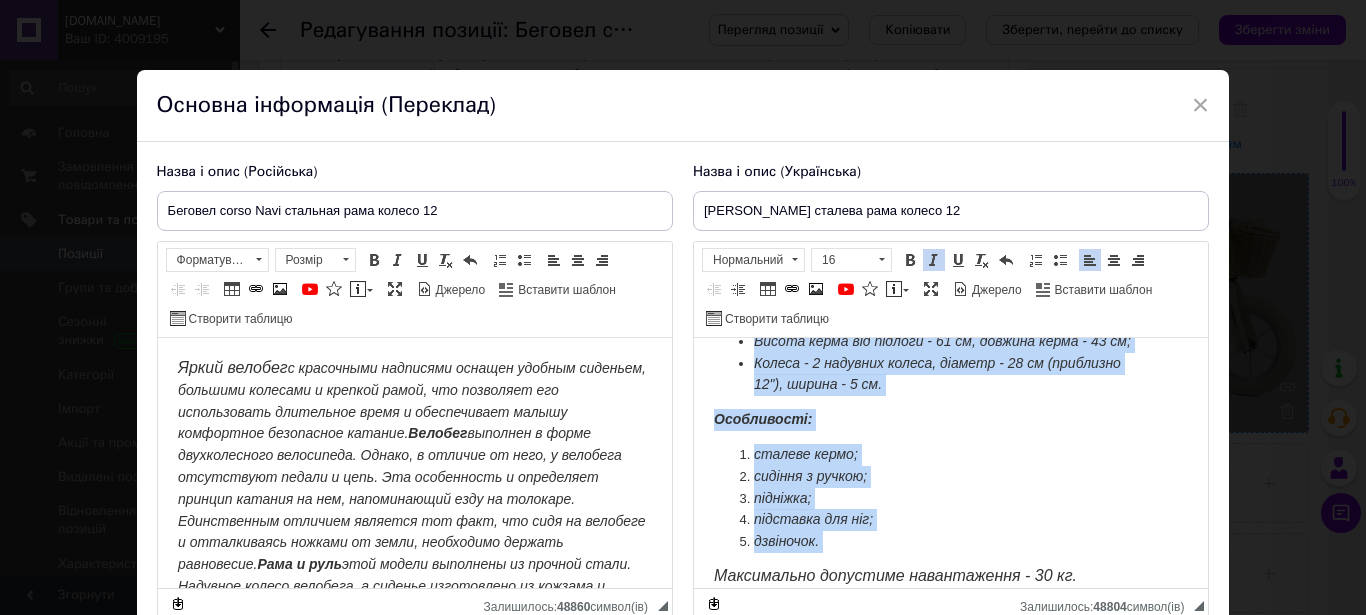 type 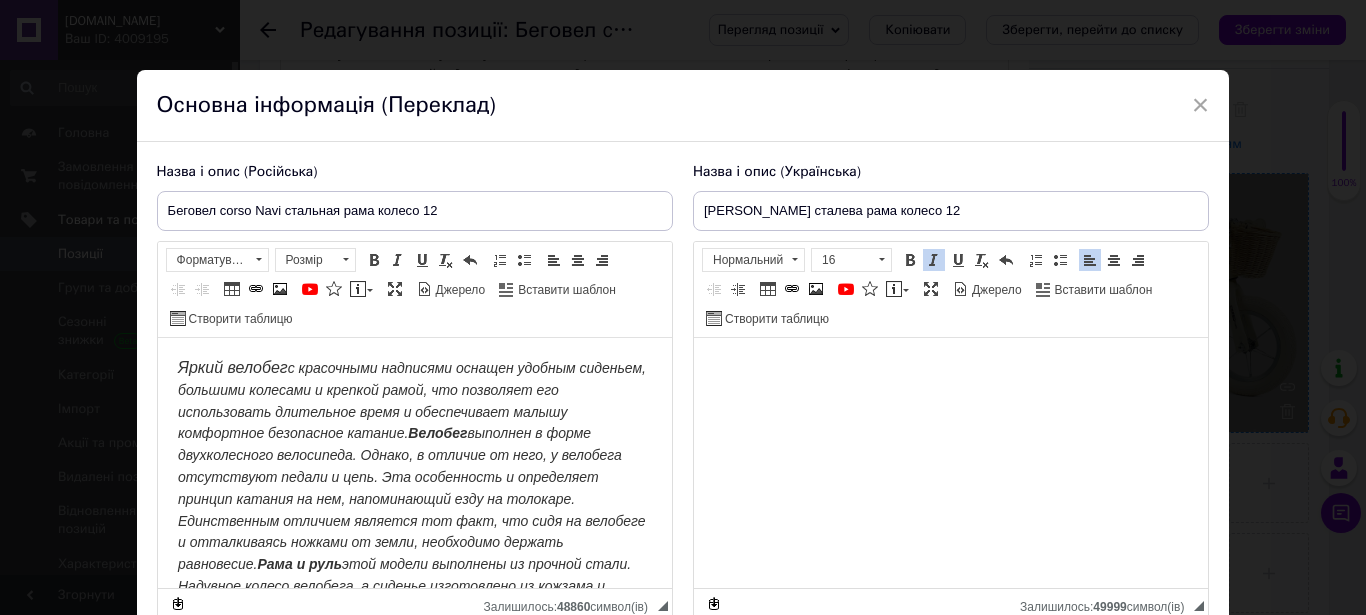 scroll, scrollTop: 0, scrollLeft: 0, axis: both 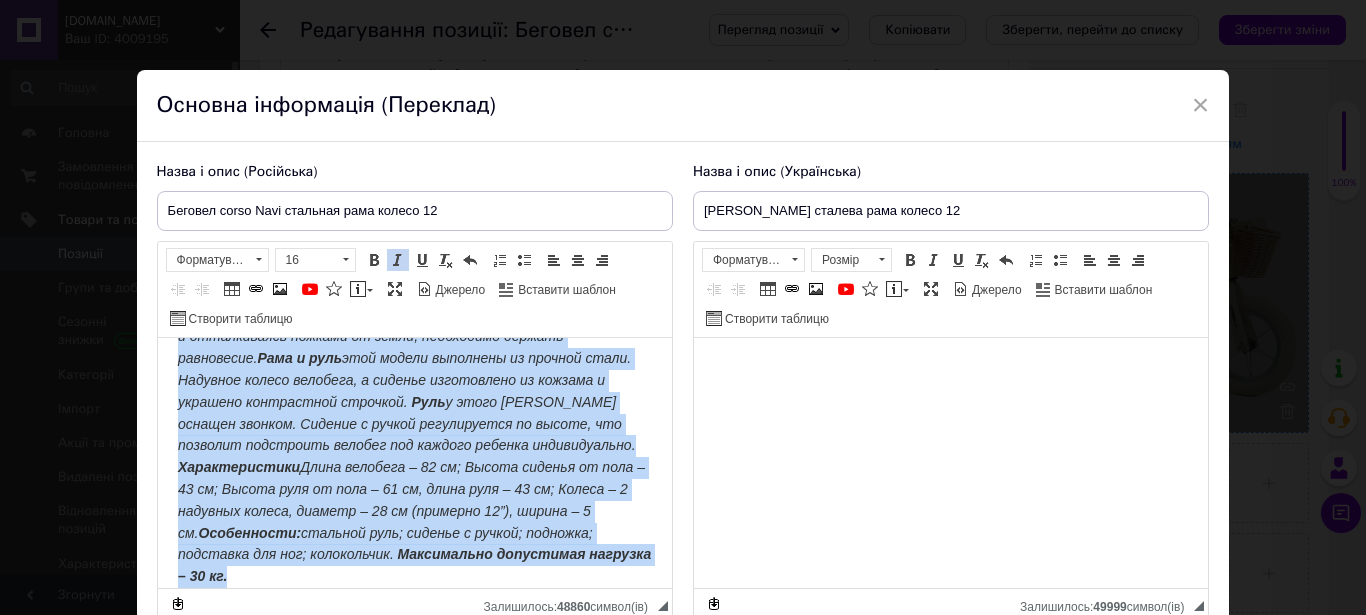 drag, startPoint x: 180, startPoint y: 363, endPoint x: 613, endPoint y: 574, distance: 481.67416 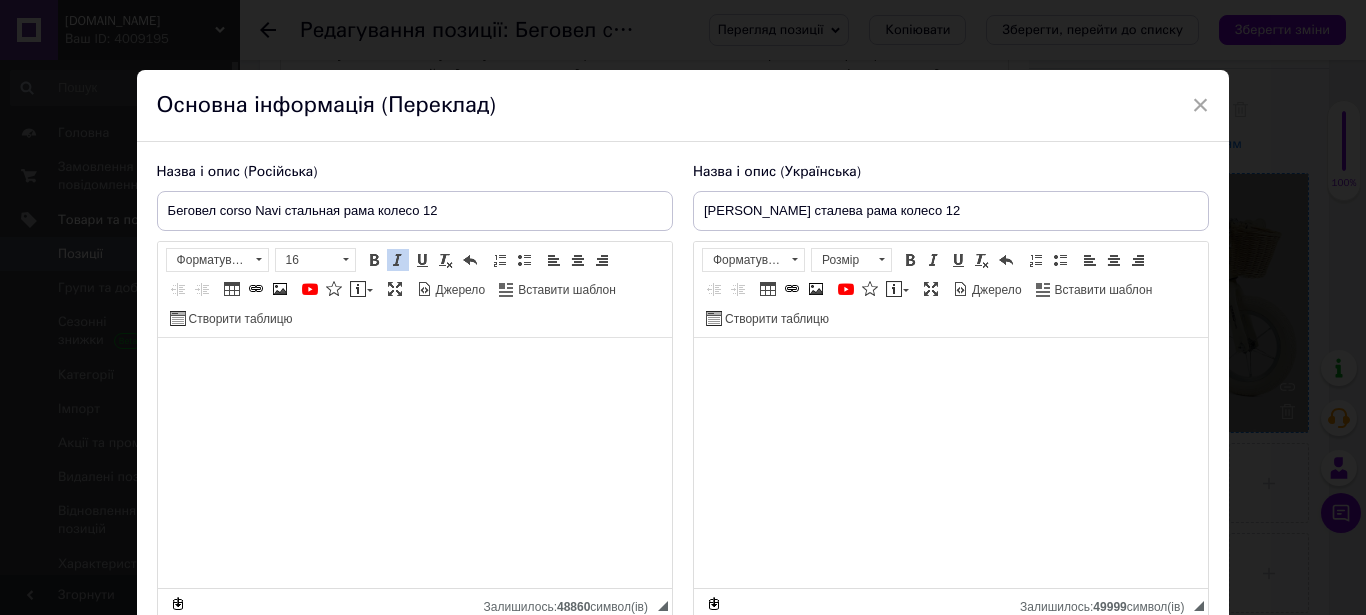 type 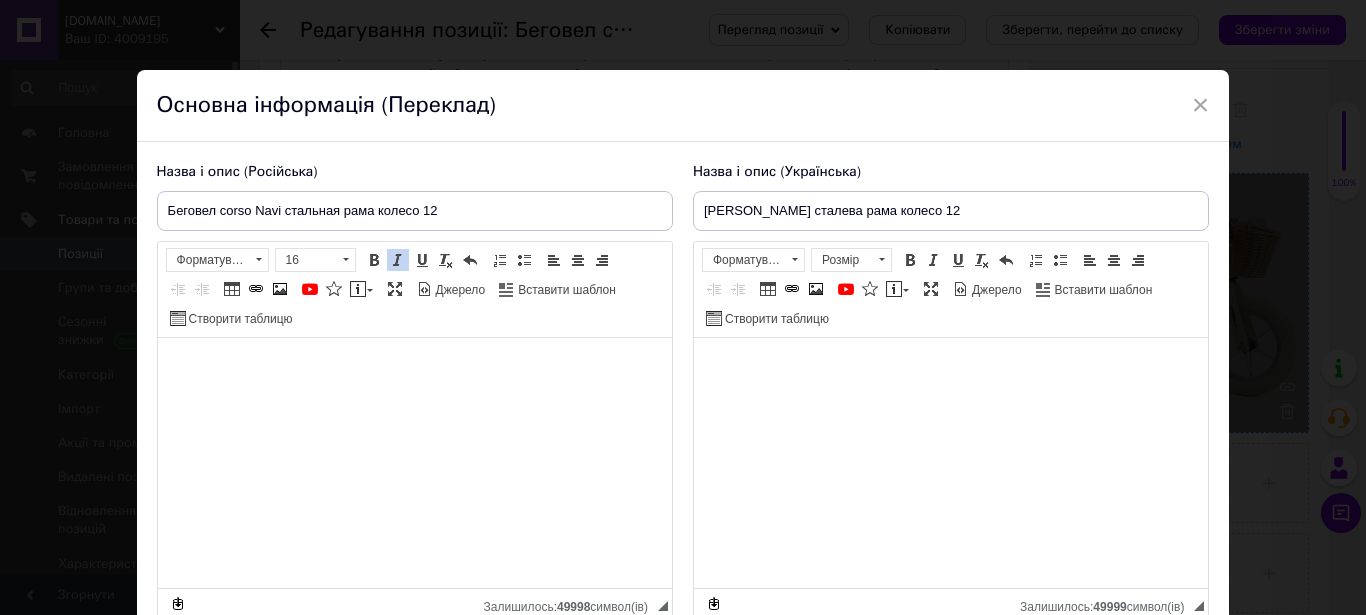 scroll, scrollTop: 0, scrollLeft: 0, axis: both 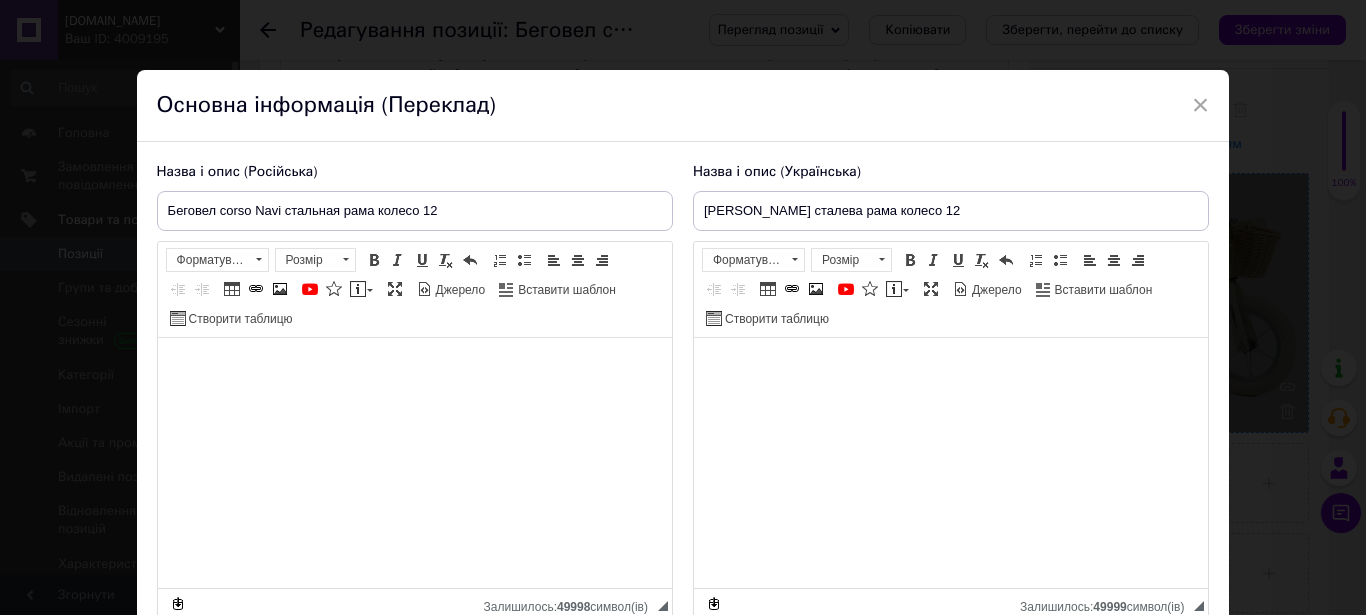 click at bounding box center [950, 463] 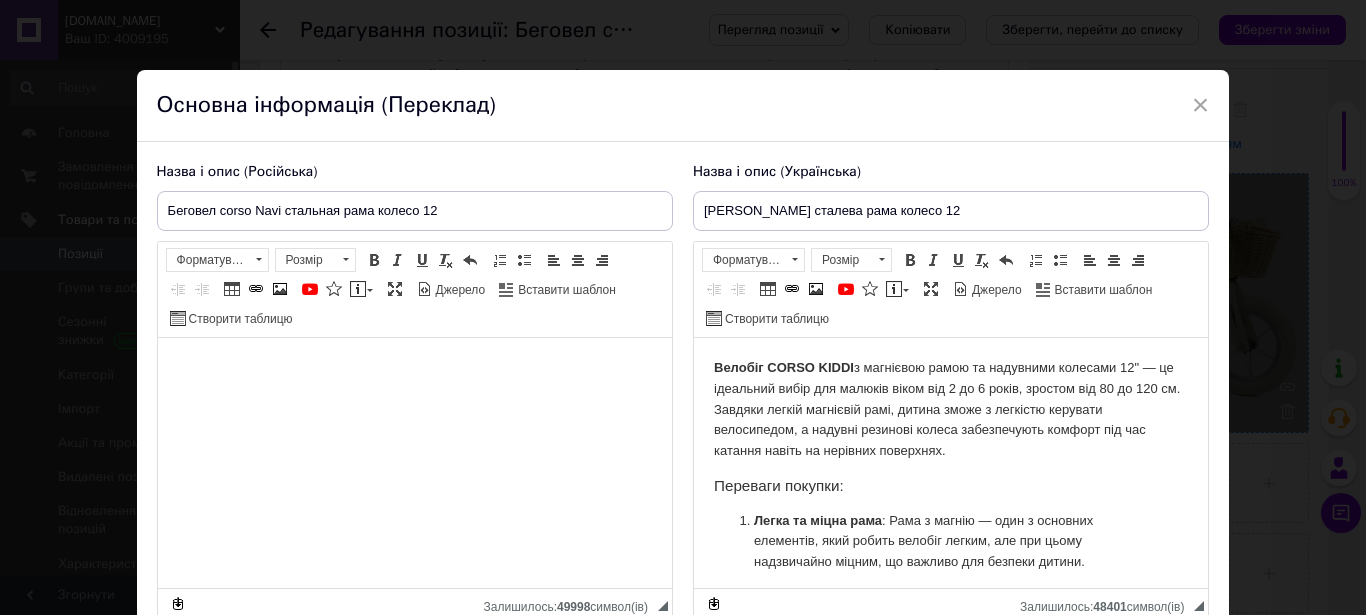 click at bounding box center (994, 1319) 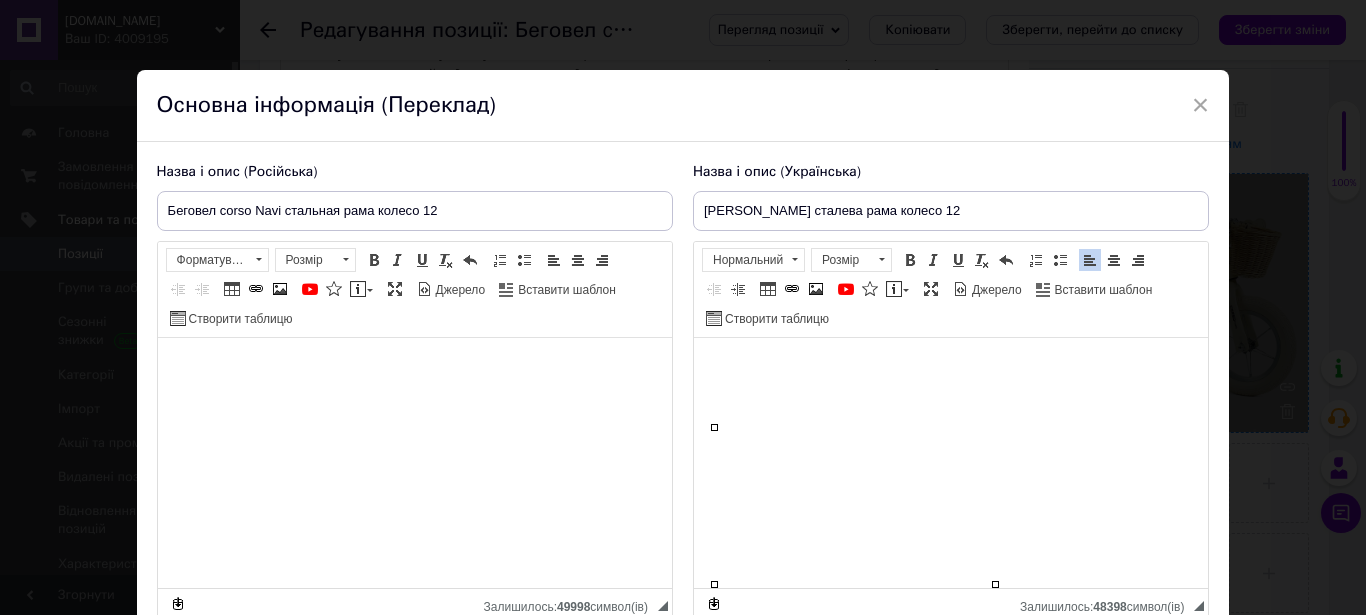 scroll, scrollTop: 668, scrollLeft: 0, axis: vertical 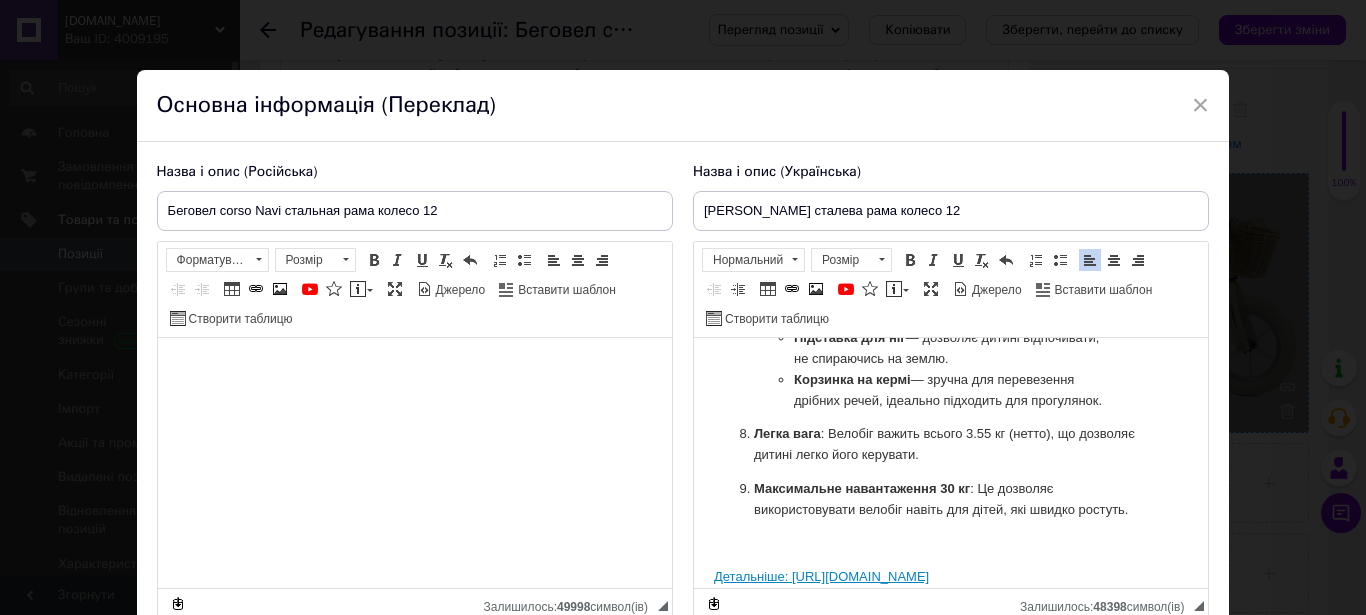 drag, startPoint x: 713, startPoint y: 560, endPoint x: 1122, endPoint y: 551, distance: 409.099 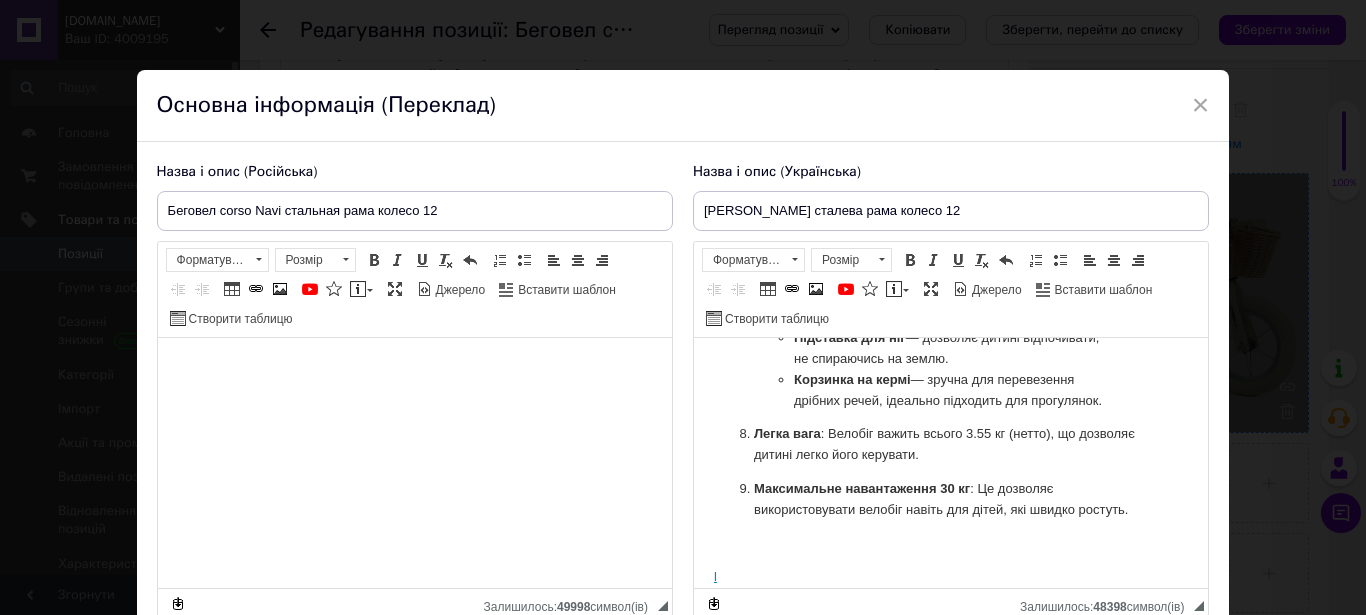 click at bounding box center (950, 544) 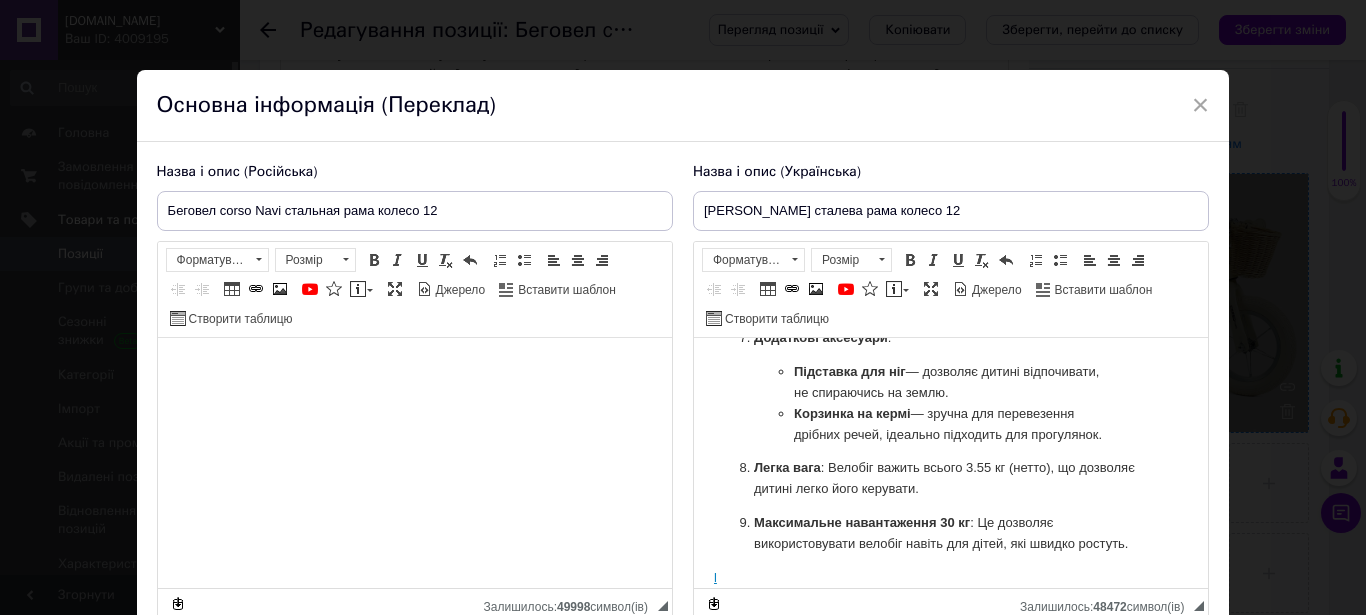 scroll, scrollTop: 635, scrollLeft: 0, axis: vertical 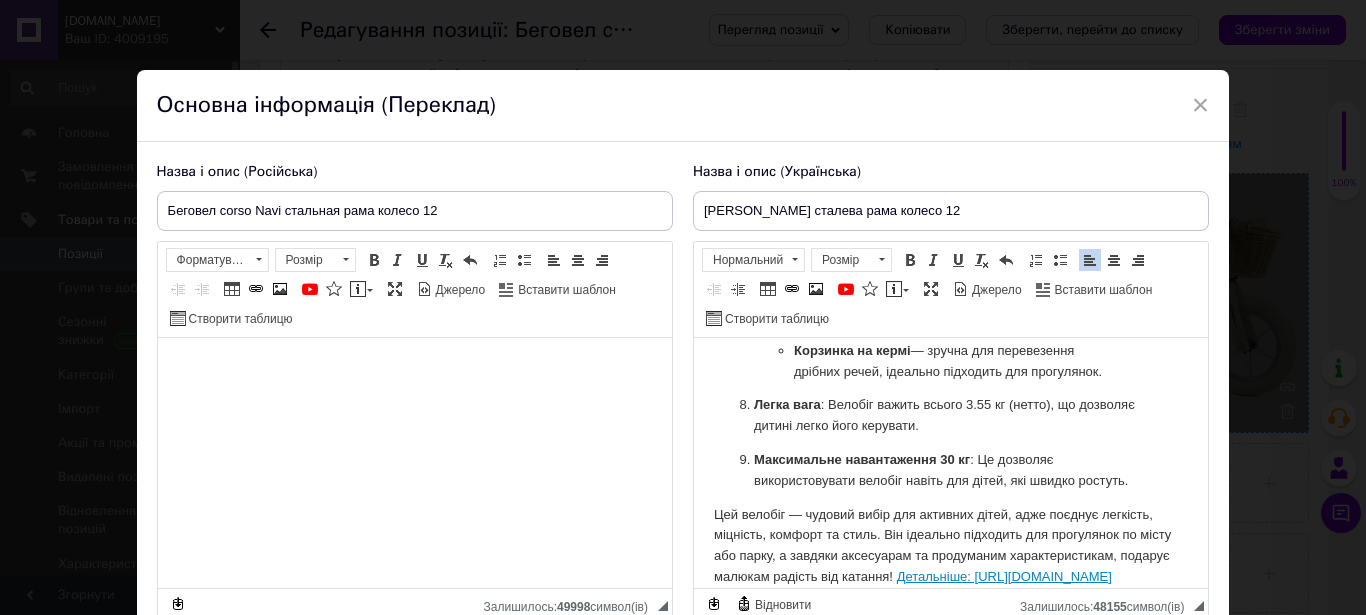 click on "Цей велобіг — чудовий вибір для активних дітей, адже поєднує легкість, міцність, комфорт та стиль. Він ідеально підходить для прогулянок по місту або парку, а завдяки аксесуарам та продуманим характеристикам, подарує малюкам радість від катання!   Детальніше: [URL][DOMAIN_NAME]" at bounding box center (950, 546) 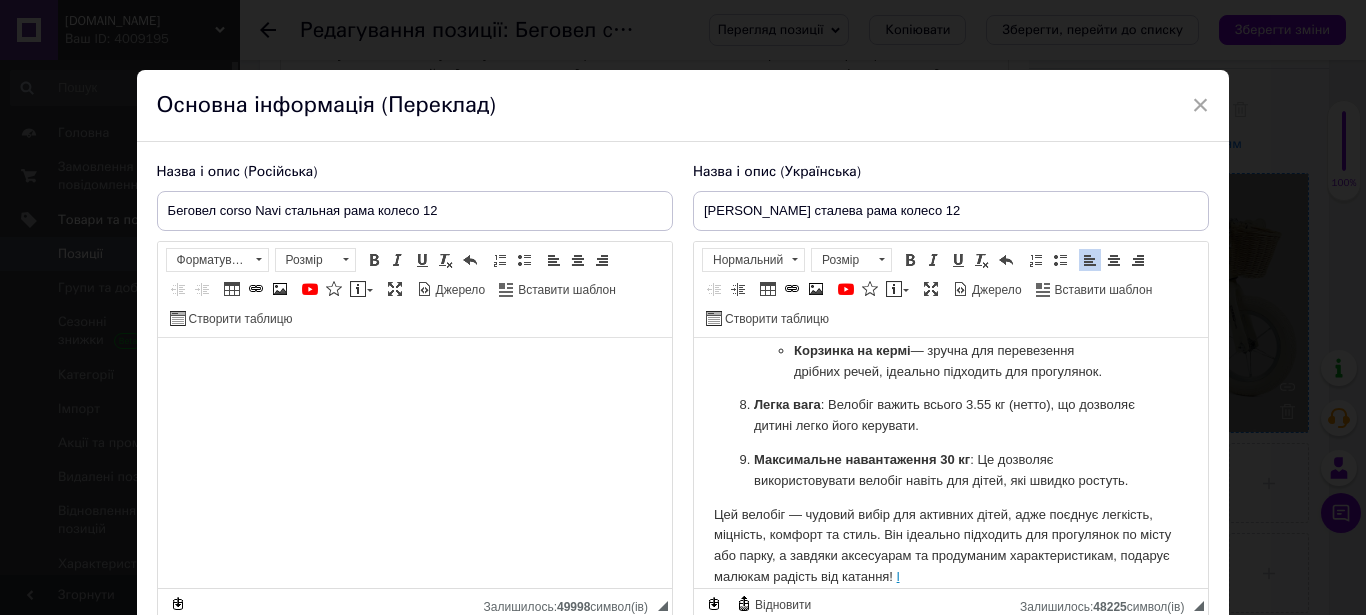 click on "Цей велобіг — чудовий вибір для активних дітей, адже поєднує легкість, міцність, комфорт та стиль. Він ідеально підходить для прогулянок по місту або парку, а завдяки аксесуарам та продуманим характеристикам, подарує малюкам радість від катання!   l" at bounding box center (950, 546) 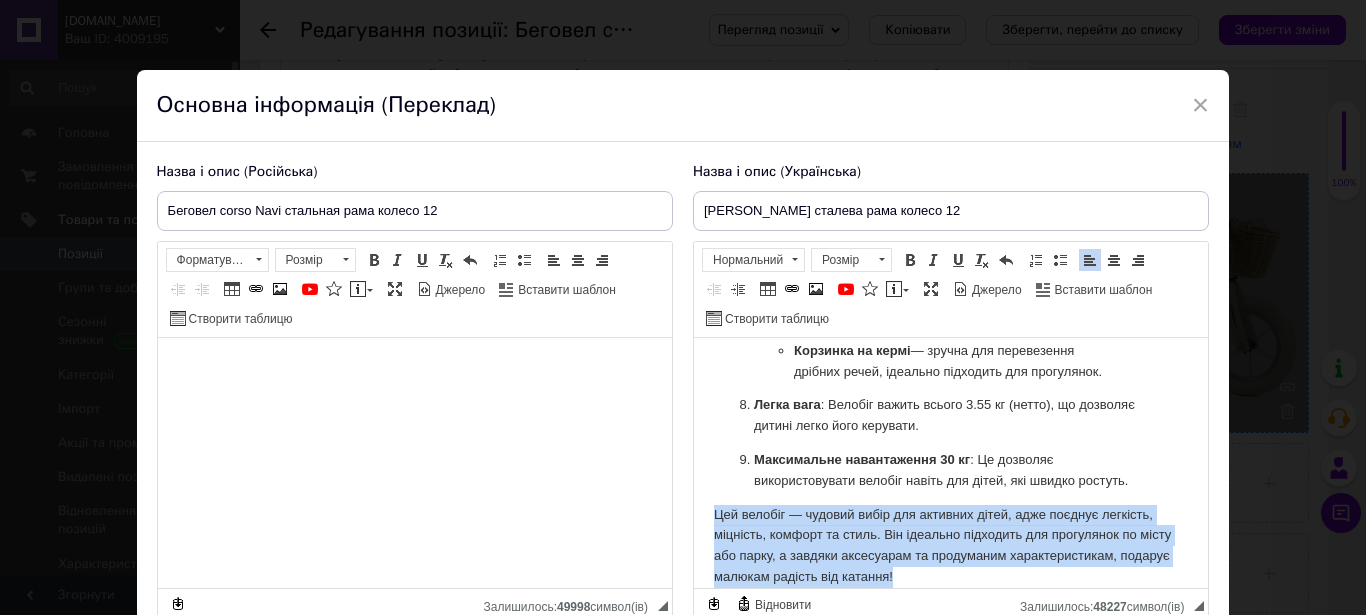 drag, startPoint x: 709, startPoint y: 496, endPoint x: 1003, endPoint y: 580, distance: 305.76462 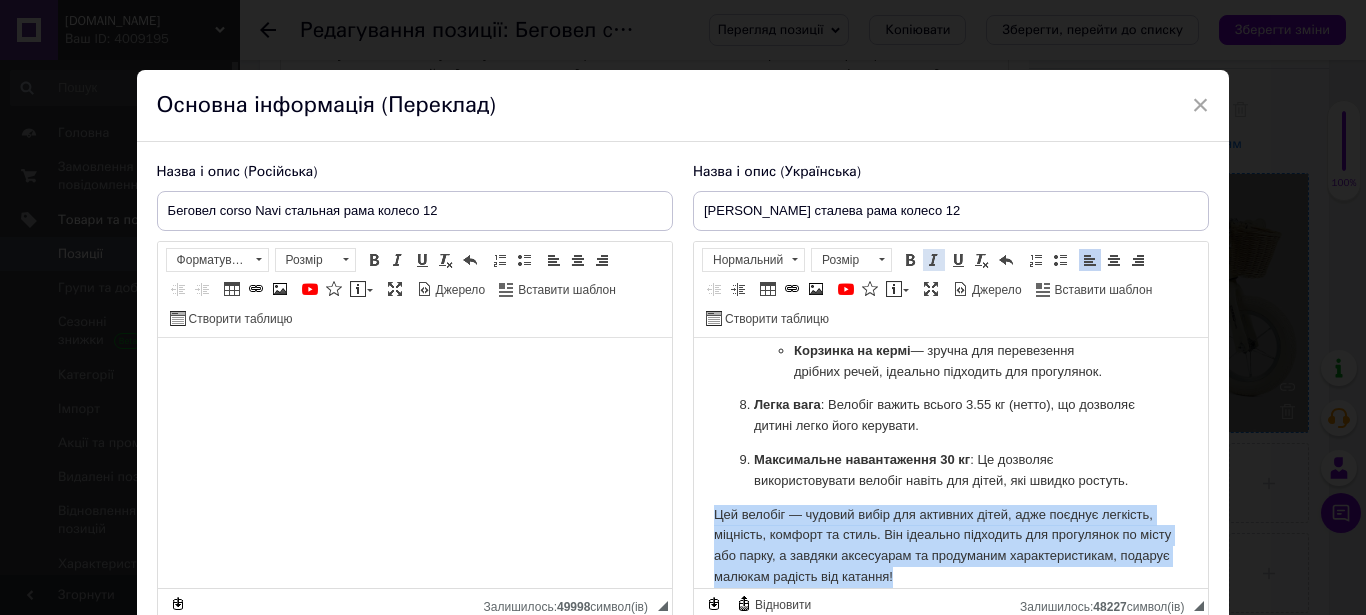 click at bounding box center [934, 260] 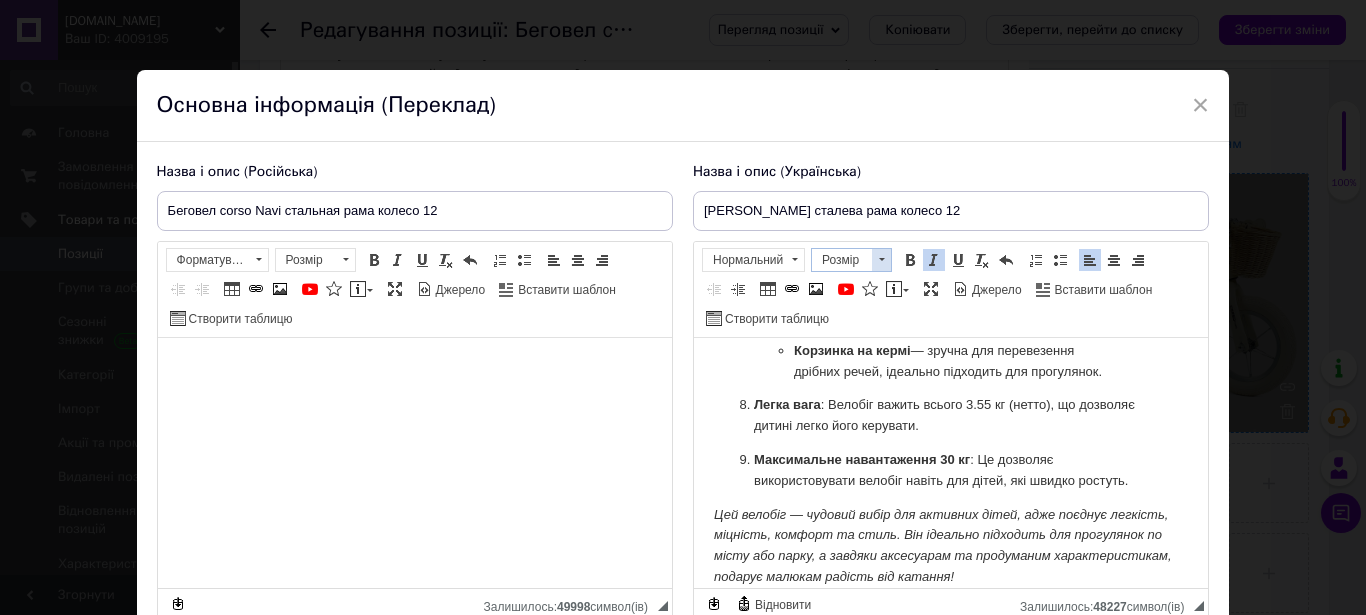 drag, startPoint x: 873, startPoint y: 259, endPoint x: 170, endPoint y: 26, distance: 740.6065 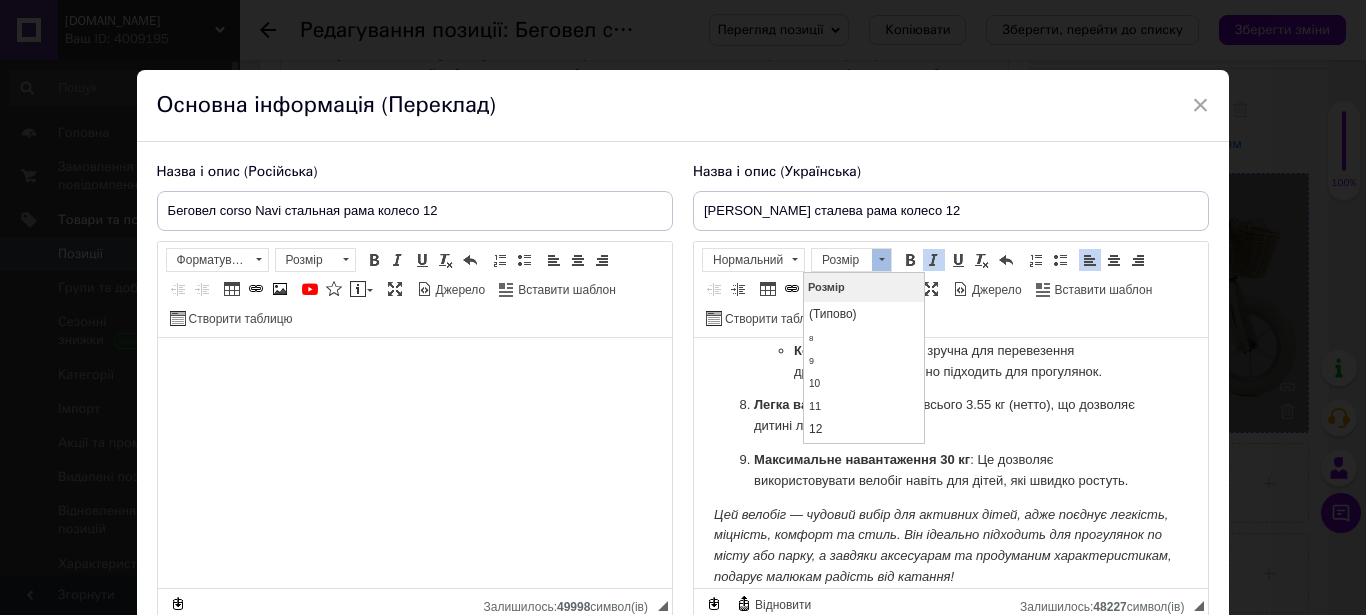 scroll, scrollTop: 102, scrollLeft: 0, axis: vertical 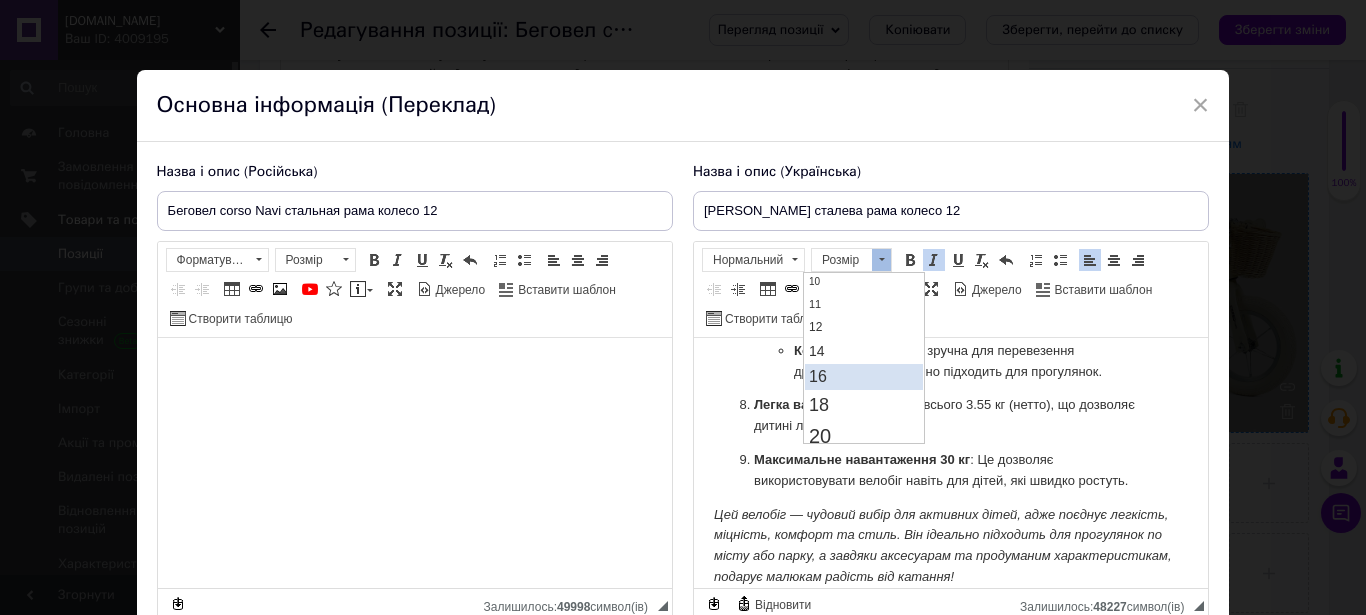 drag, startPoint x: 850, startPoint y: 382, endPoint x: 968, endPoint y: 321, distance: 132.83449 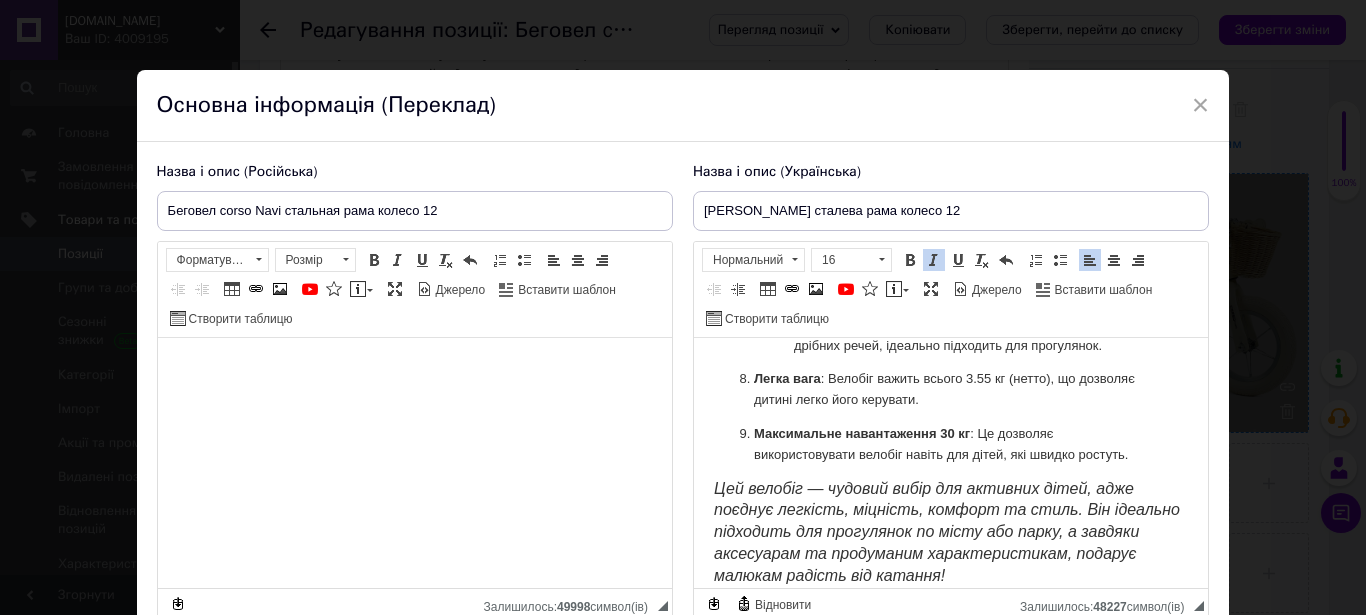 click on "Максимальне навантаження 30 кг : Це дозволяє використовувати велобіг навіть для дітей, які швидко ростуть." at bounding box center [950, 445] 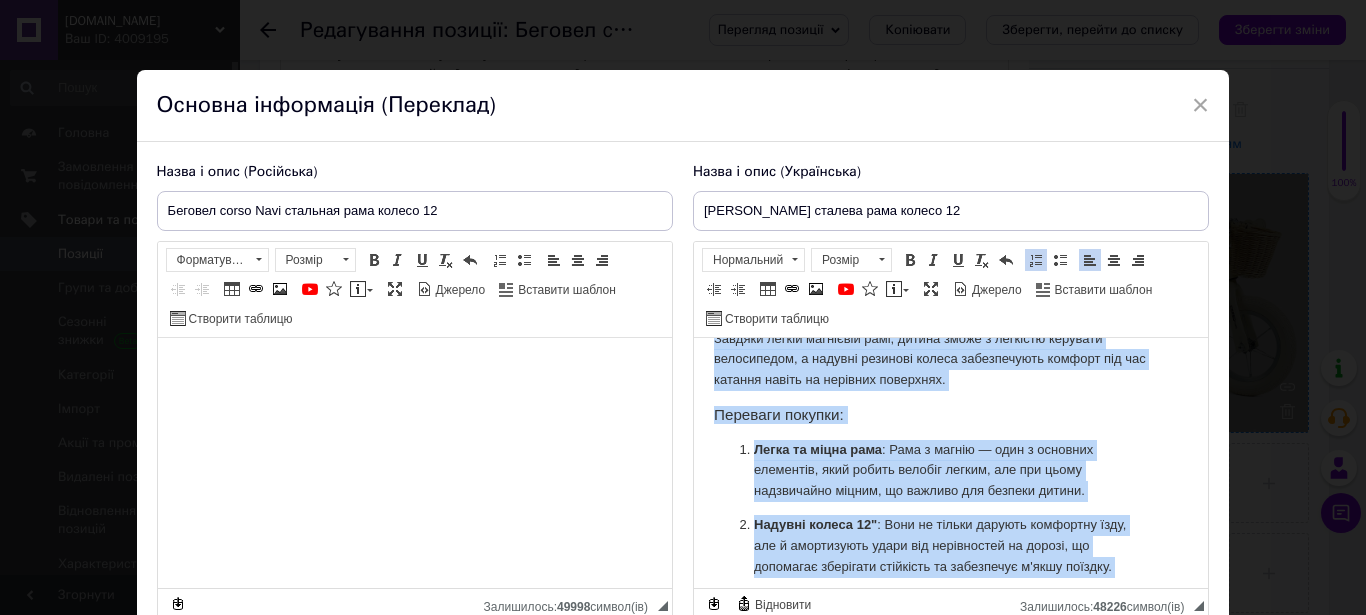 scroll, scrollTop: 0, scrollLeft: 0, axis: both 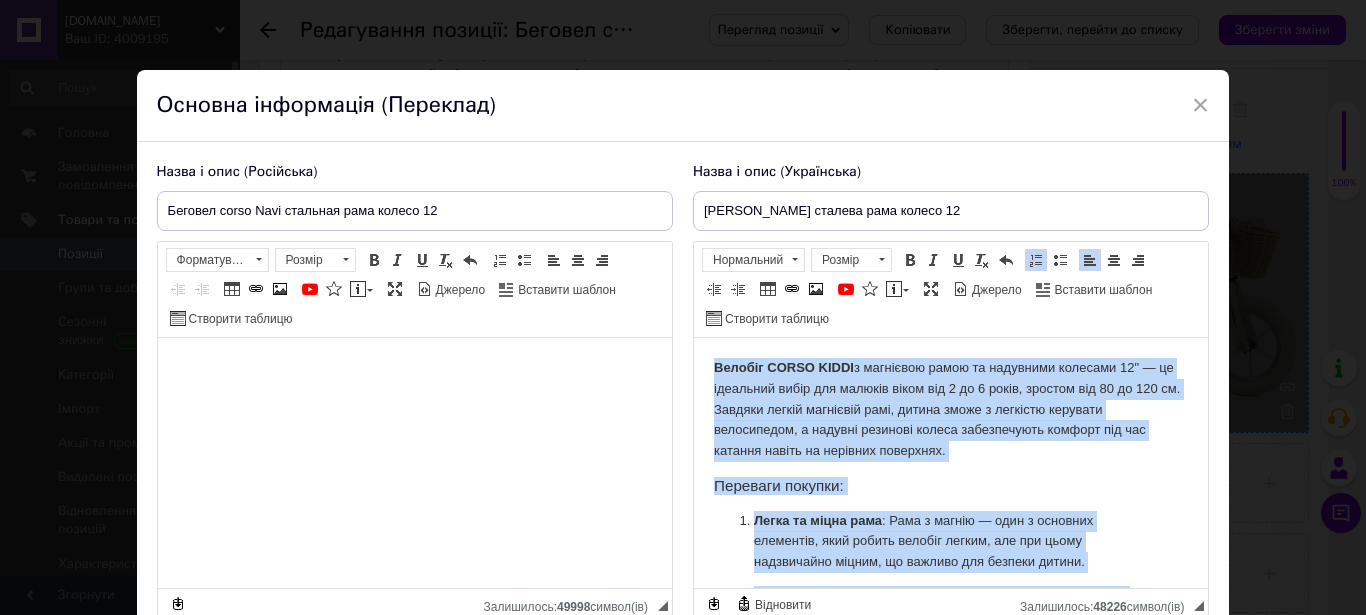 drag, startPoint x: 820, startPoint y: 445, endPoint x: 1471, endPoint y: 552, distance: 659.7348 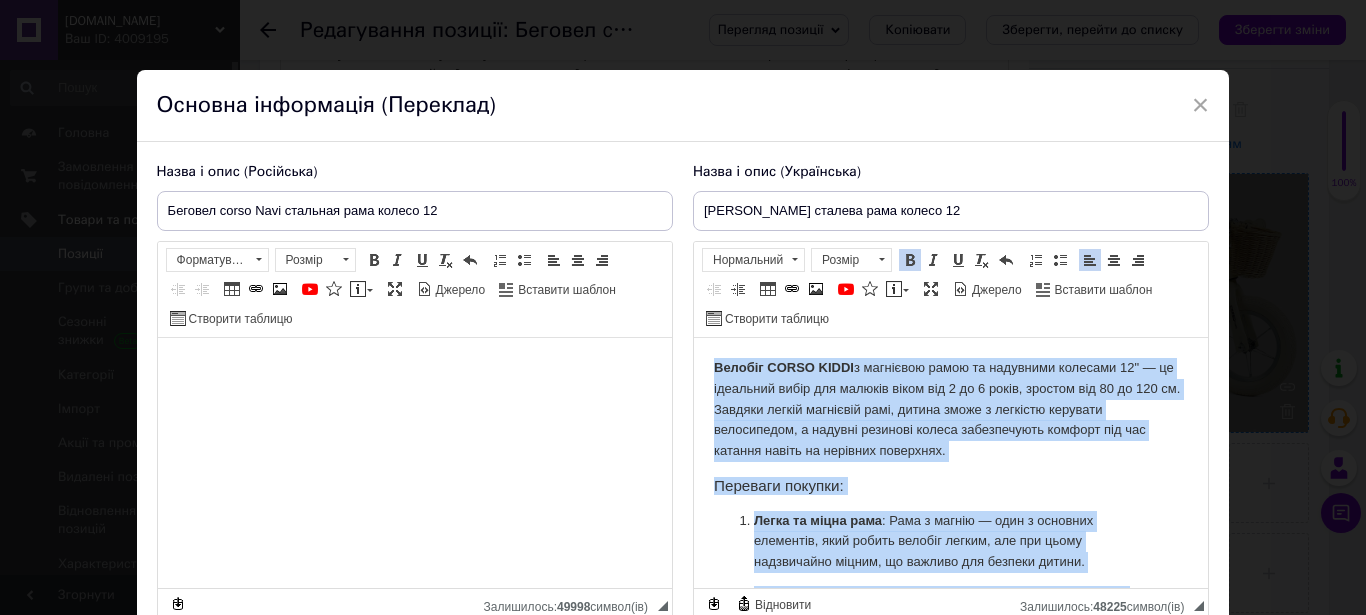 click at bounding box center (934, 260) 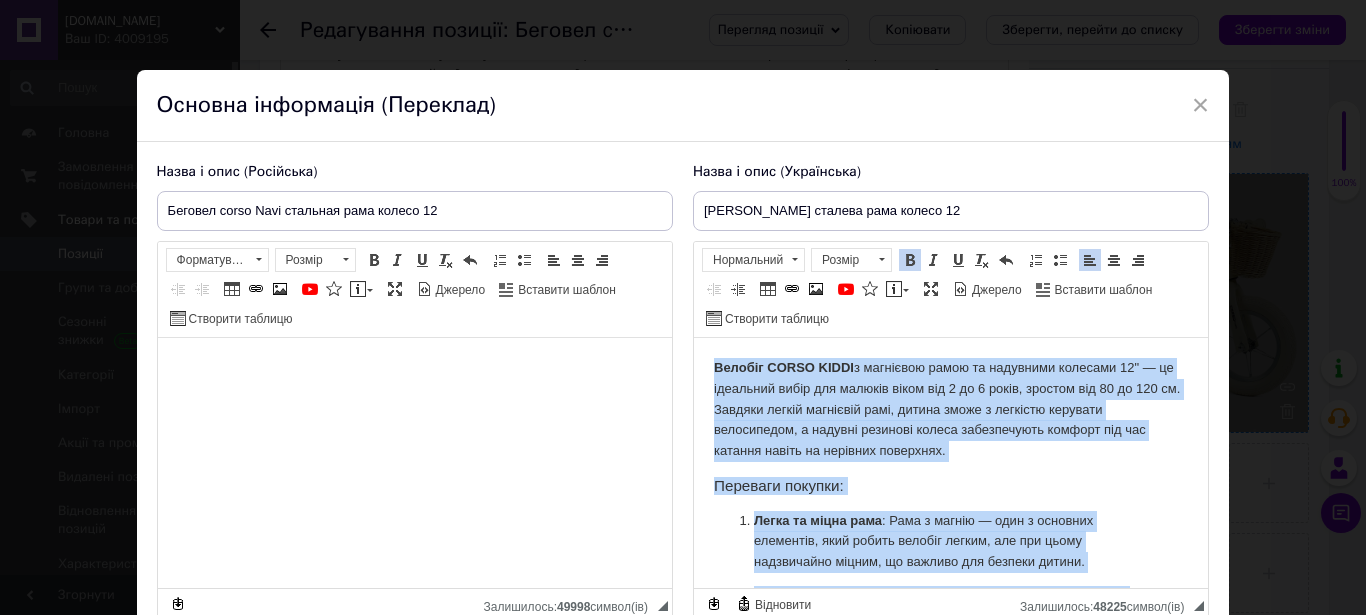 click at bounding box center [881, 260] 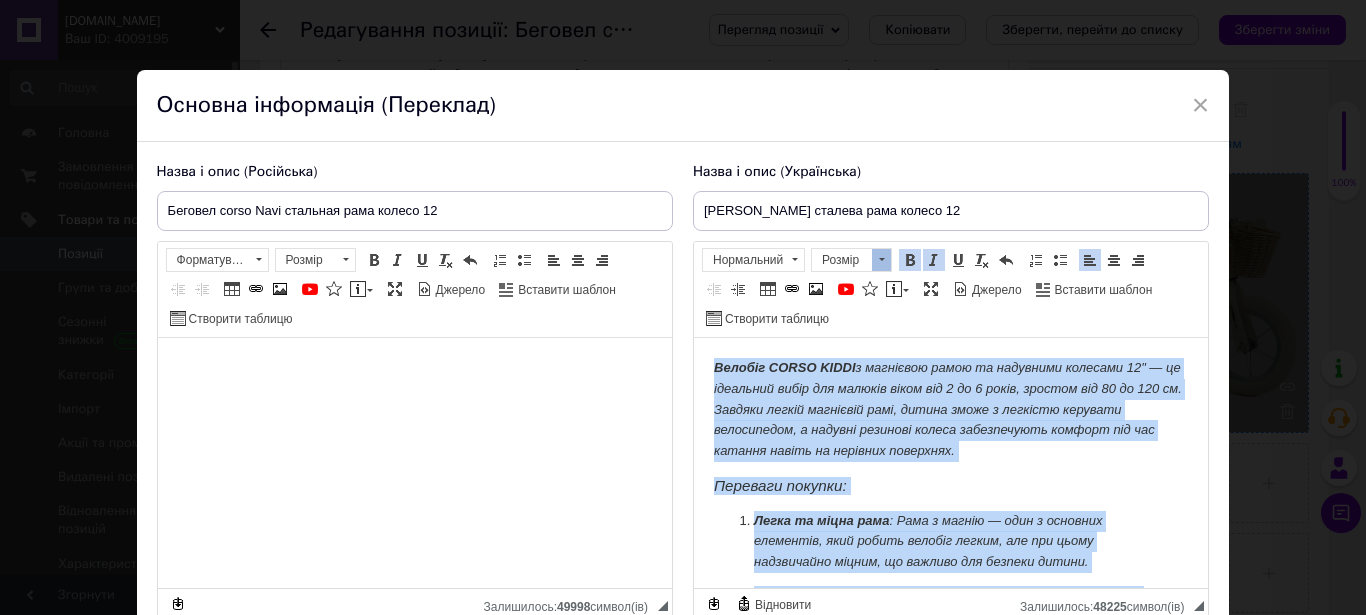 scroll, scrollTop: 102, scrollLeft: 0, axis: vertical 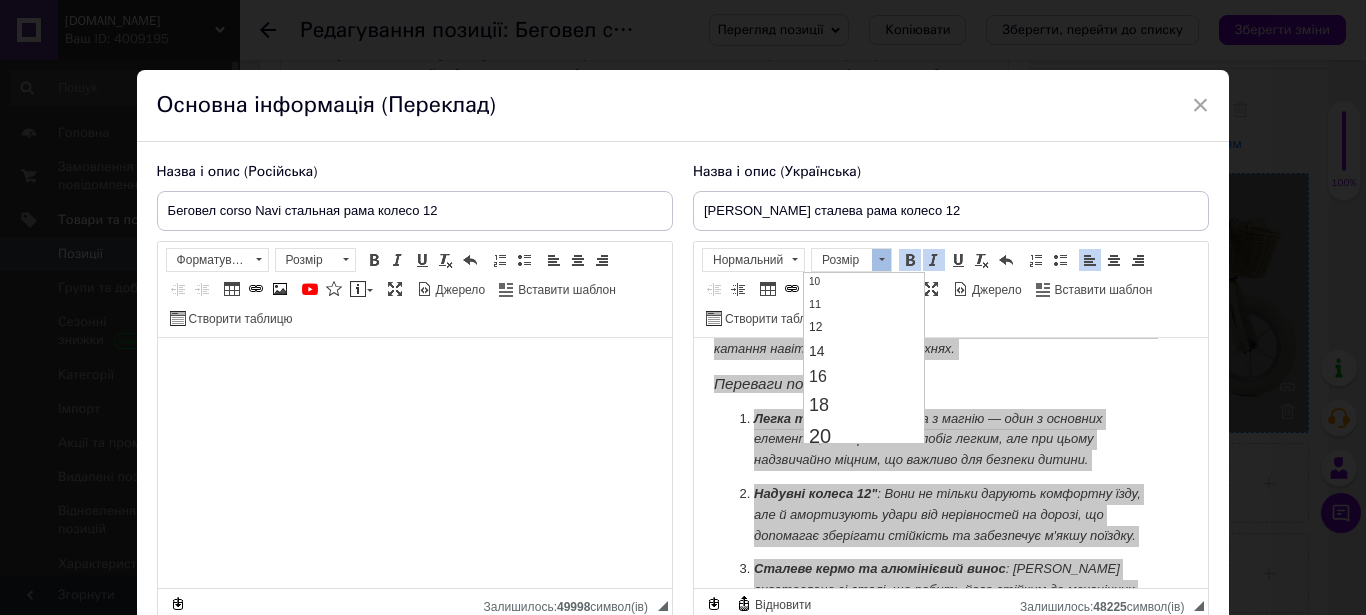 click at bounding box center [881, 260] 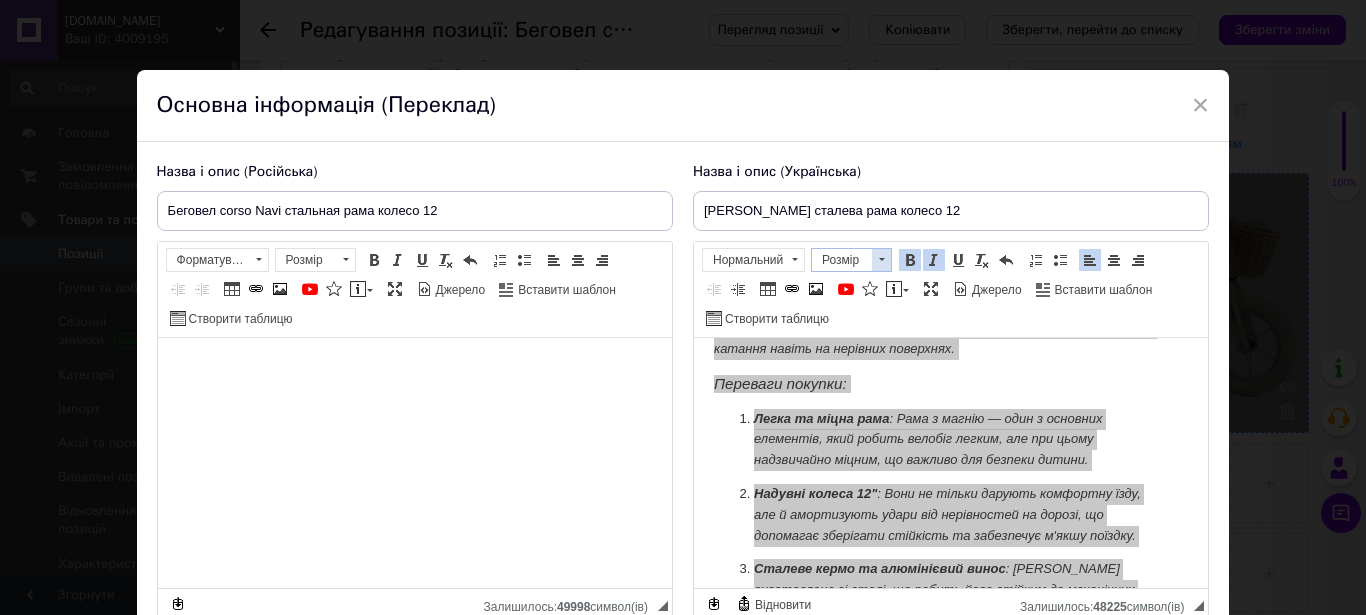 click at bounding box center [881, 260] 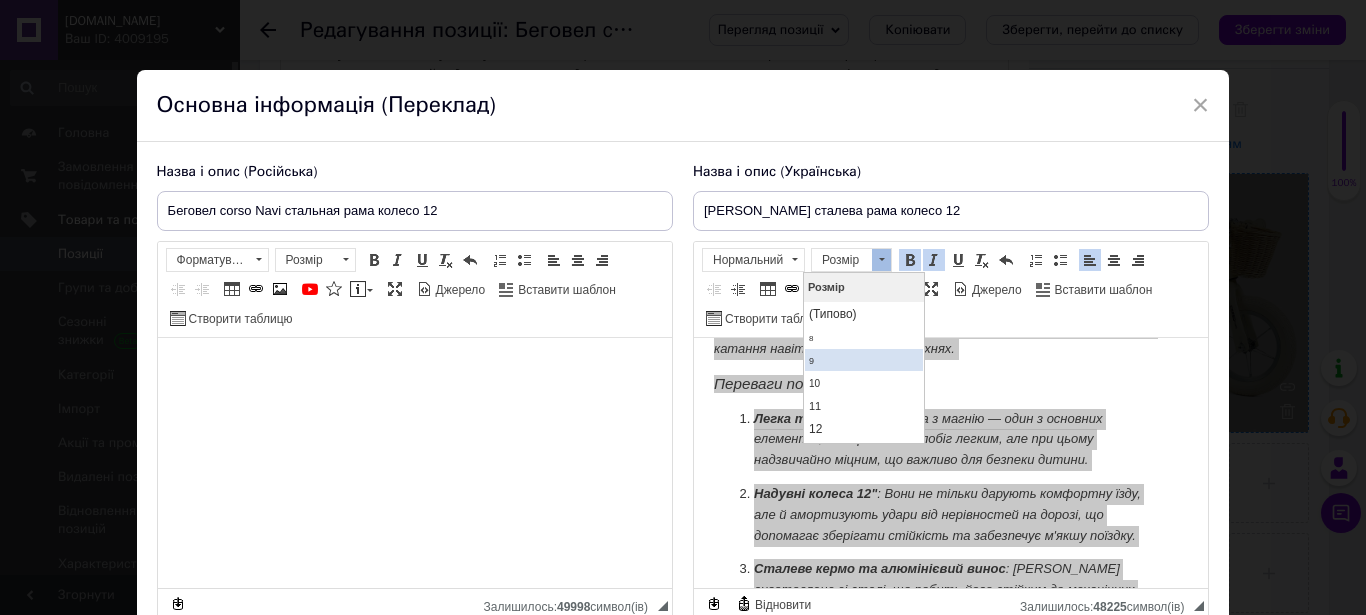 scroll, scrollTop: 30, scrollLeft: 0, axis: vertical 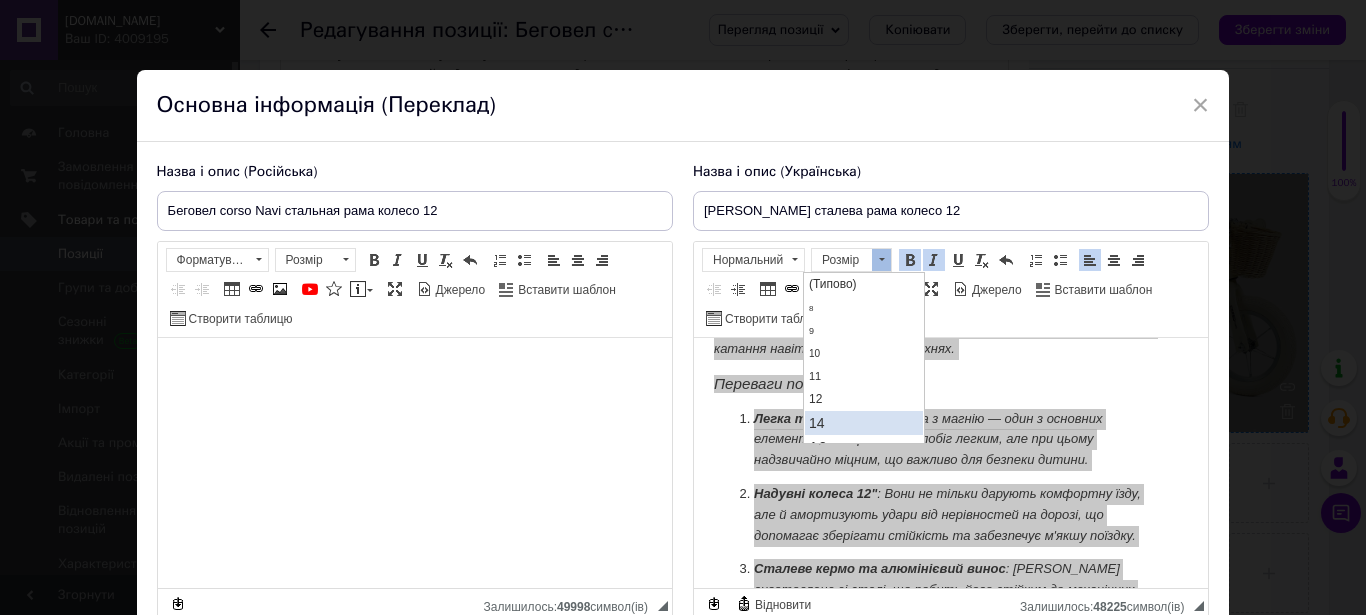 drag, startPoint x: 860, startPoint y: 429, endPoint x: 953, endPoint y: 374, distance: 108.04629 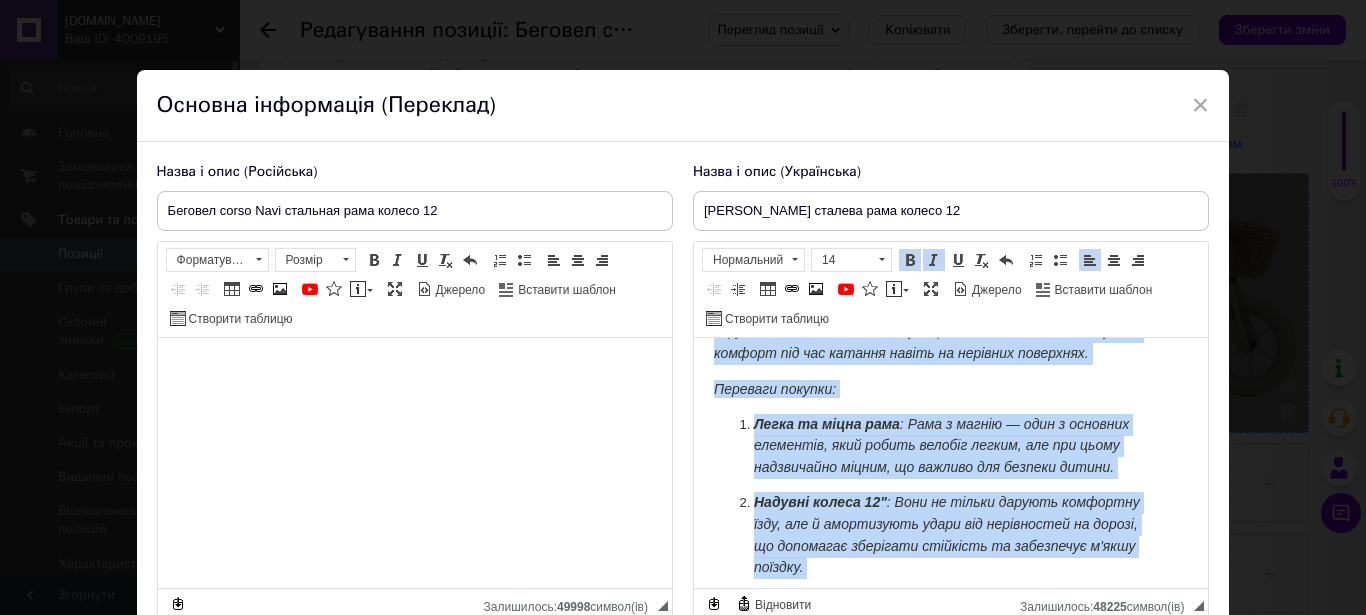 click on "Велобіг CORSO KIDDI  з магнієвою рамою та надувними колесами 12" — це ідеальний вибір для малюків віком від 2 до 6 років, зростом від 80 до 120 см. Завдяки легкій магнієвій рамі, дитина зможе з легкістю керувати велосипедом, а надувні резинові колеса забезпечують комфорт під час катання навіть на нерівних поверхнях. Переваги покупки: Легка та міцна рама : Рама з магнію — один з основних елементів, який робить велобіг легким, але при цьому надзвичайно міцним, що важливо для безпеки дитини. Надувні колеса 12" Сталеве кермо та алюмінієвий винос Алюмінієві обода :" at bounding box center (950, 770) 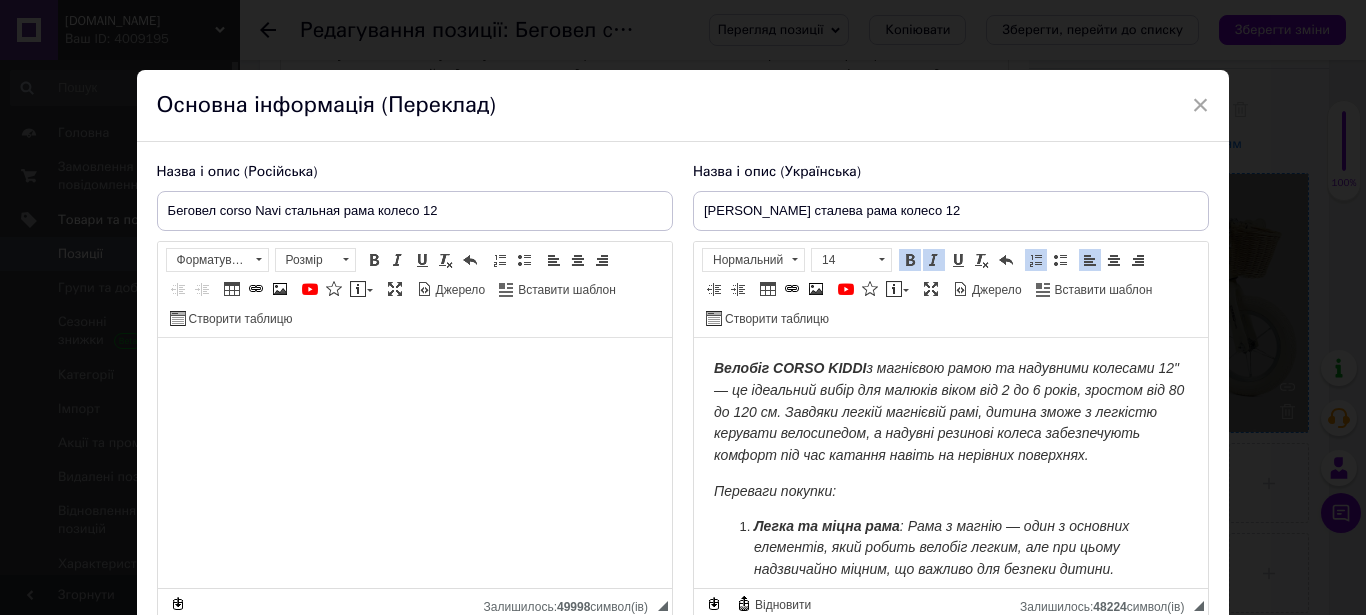 scroll, scrollTop: 102, scrollLeft: 0, axis: vertical 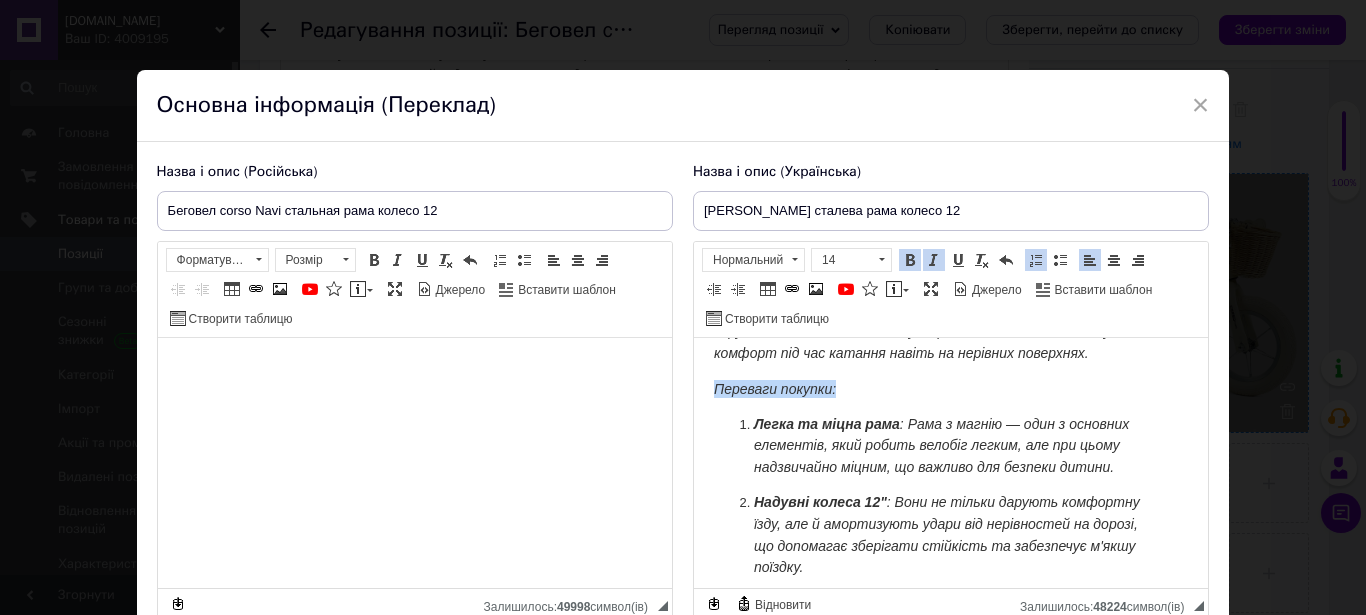 drag, startPoint x: 845, startPoint y: 404, endPoint x: 690, endPoint y: 409, distance: 155.08063 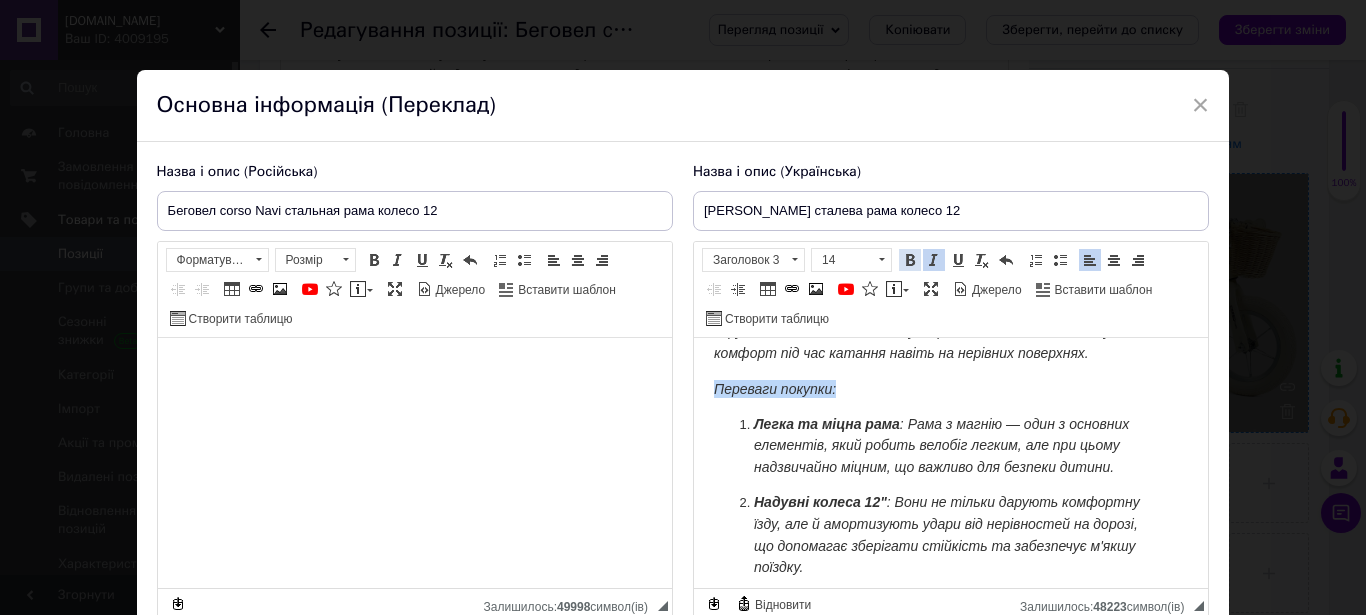 click at bounding box center (910, 260) 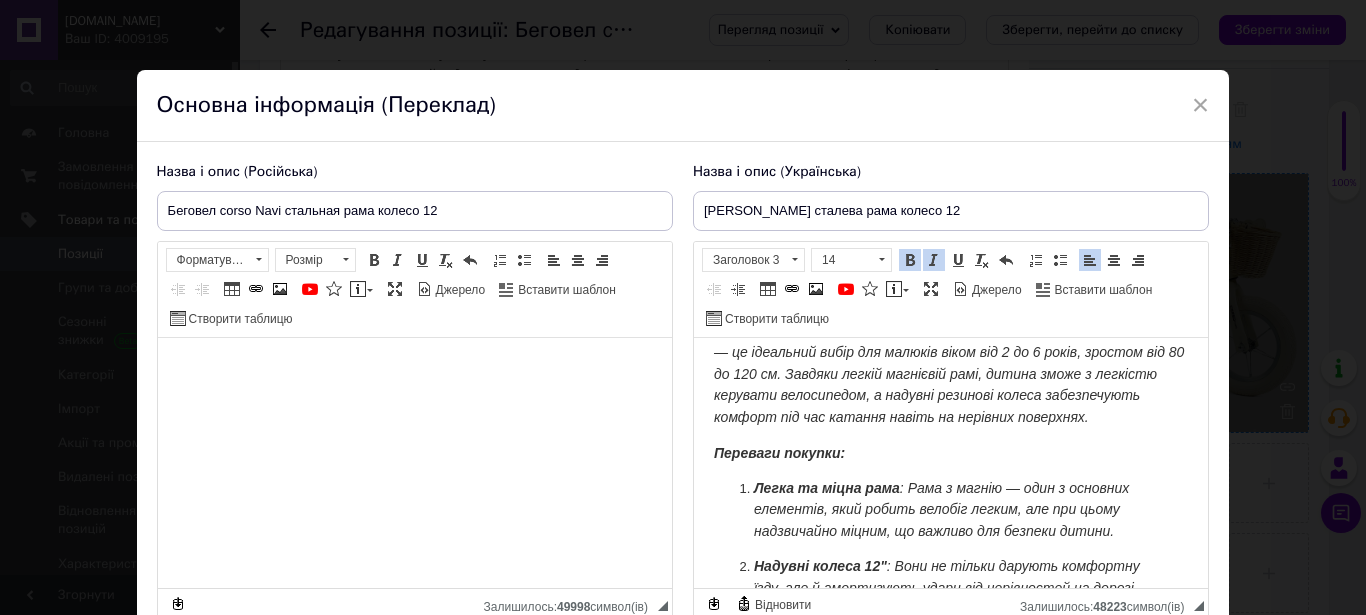 scroll, scrollTop: 0, scrollLeft: 0, axis: both 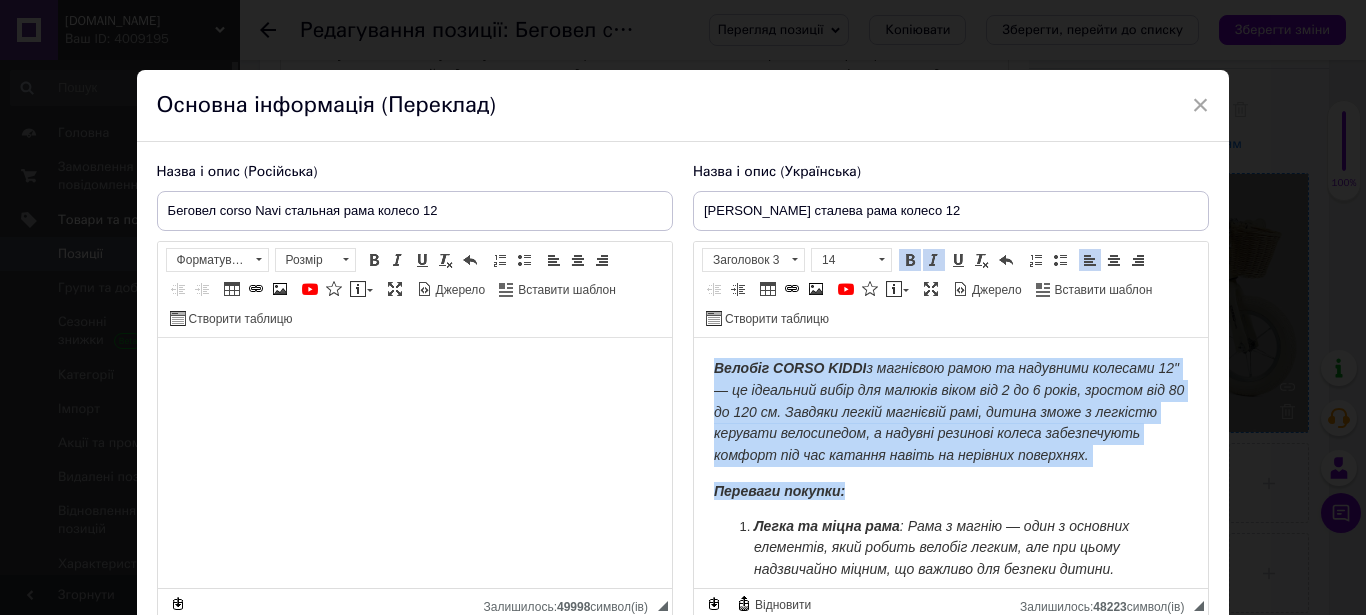 drag, startPoint x: 714, startPoint y: 371, endPoint x: 881, endPoint y: 519, distance: 223.14345 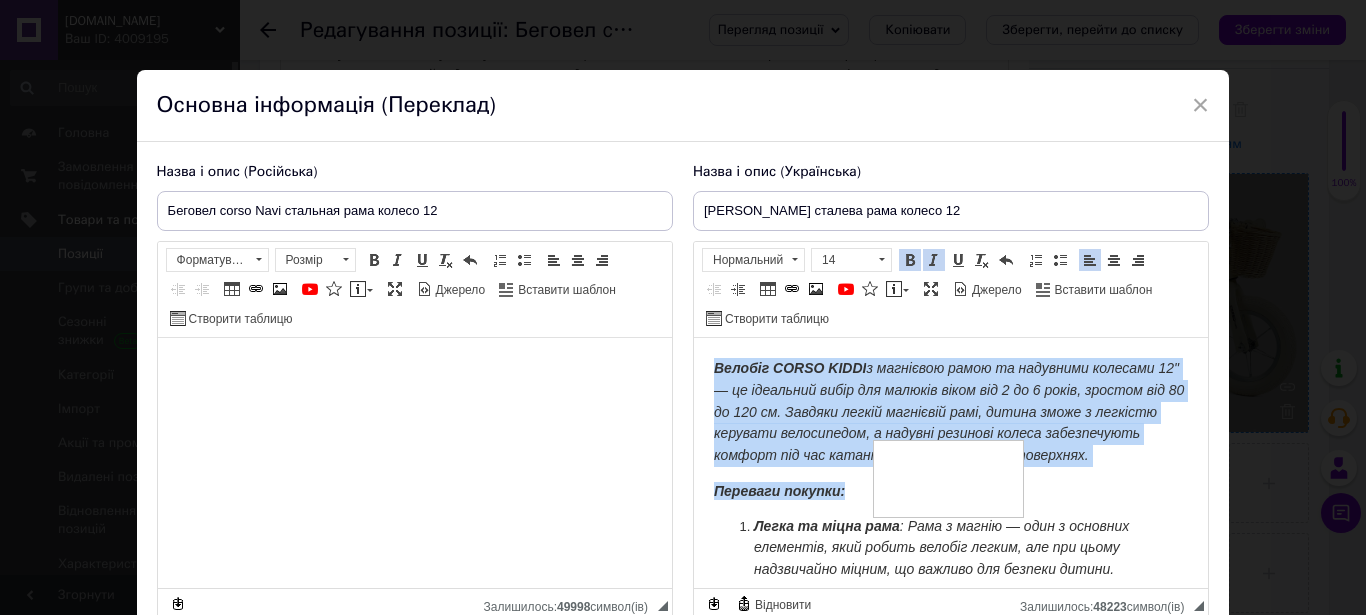 copy on "Велобіг CORSO KIDDI  з магнієвою рамою та надувними колесами 12" — це ідеальний вибір для малюків віком від 2 до 6 років, зростом від 80 до 120 см. Завдяки легкій магнієвій рамі, дитина зможе з легкістю керувати велосипедом, а надувні резинові колеса забезпечують комфорт під час катання навіть на нерівних поверхнях. Переваги покупки:" 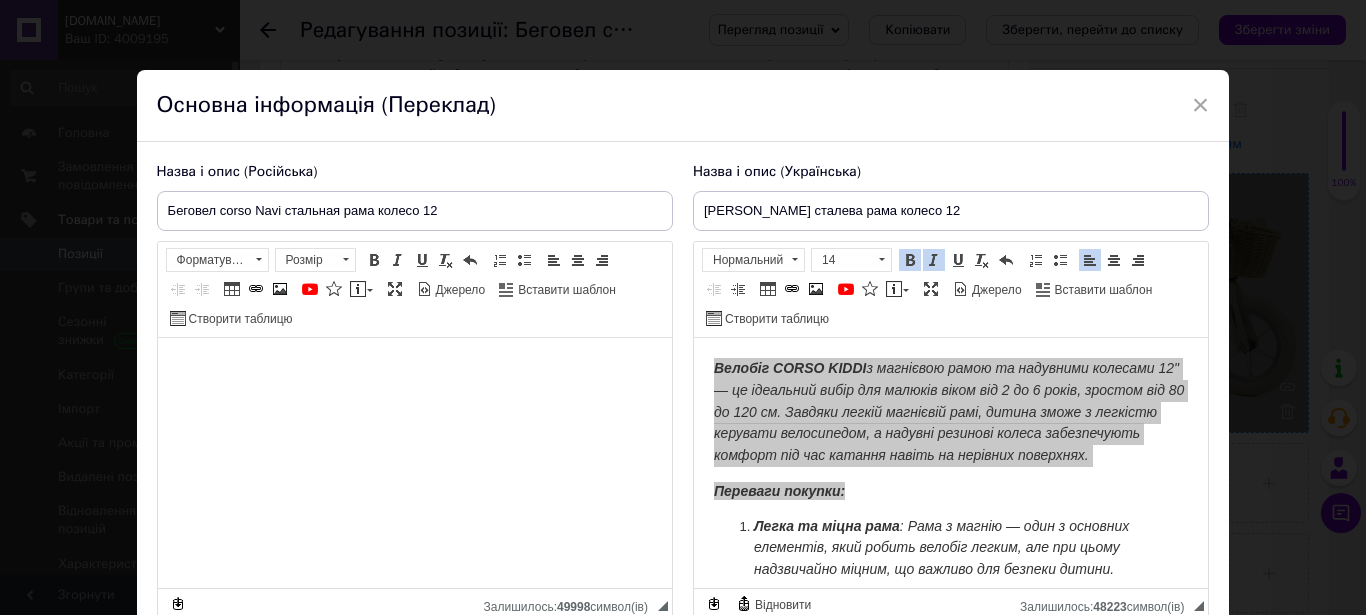 click at bounding box center [414, 368] 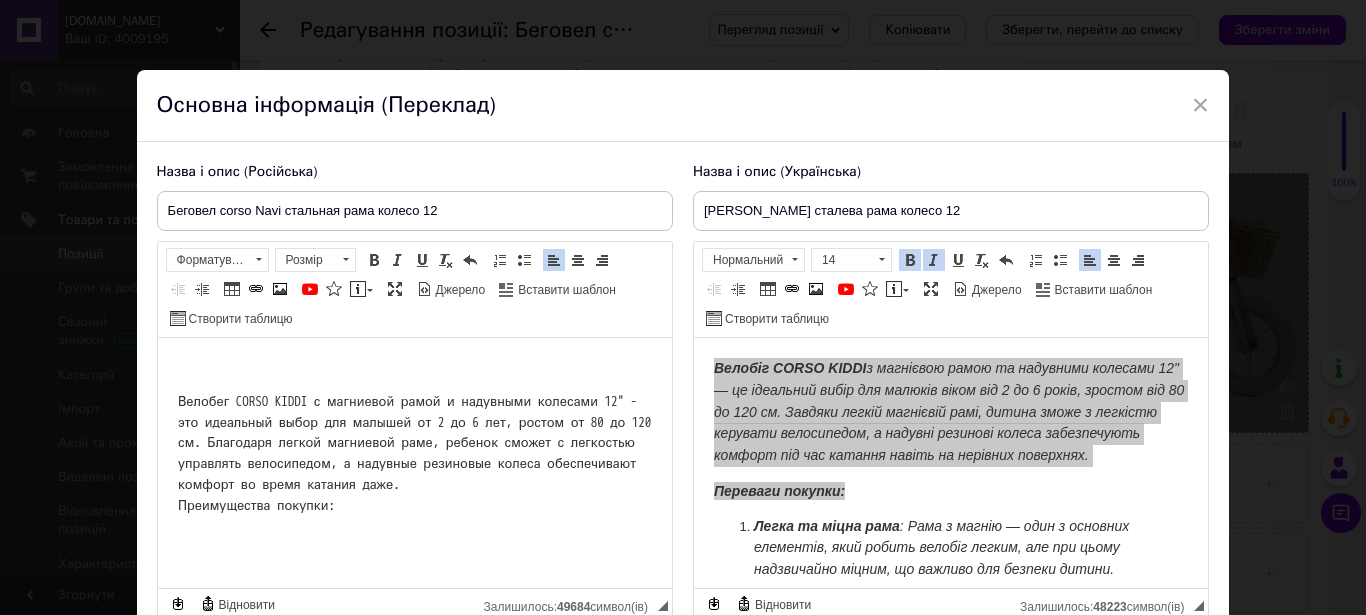 click on "Велобег CORSO KIDDI с магниевой рамой и надувными колесами 12" - это идеальный выбор для малышей от 2 до 6 лет, ростом от 80 до 120 см. Благодаря легкой магниевой раме, ребенок сможет с легкостью управлять велосипедом, а надувные резиновые колеса обеспечивают комфорт во время катания даже.
Преимущества покупки:" at bounding box center (414, 463) 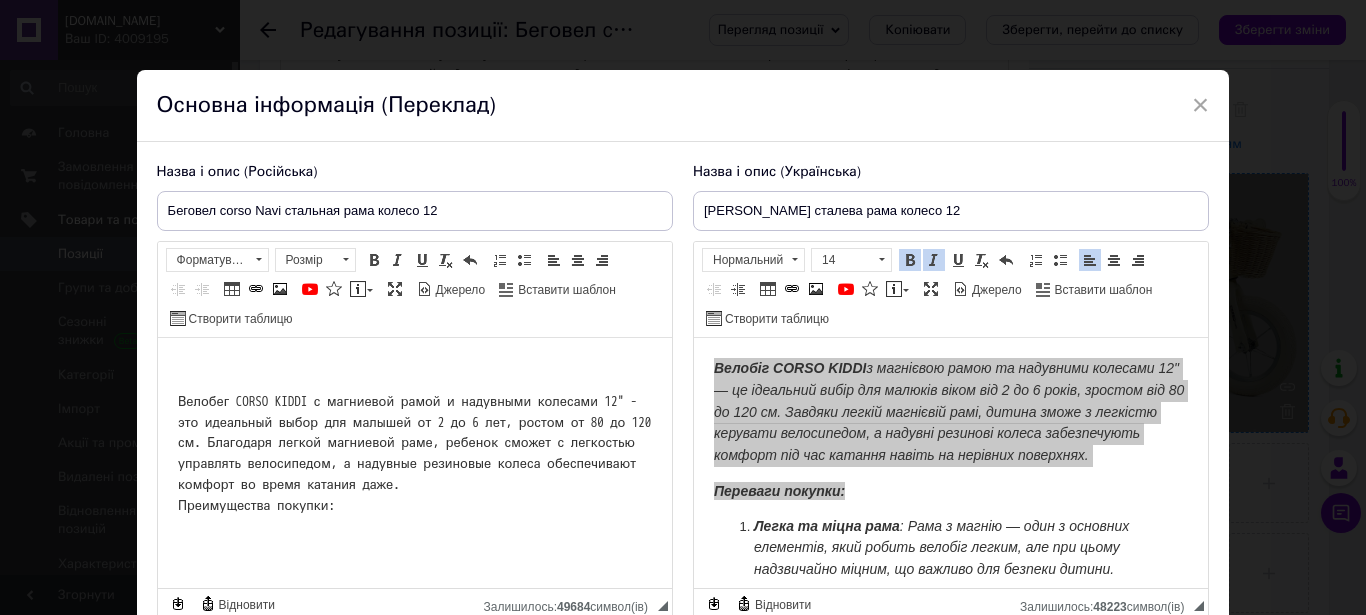 click on "Велобег CORSO KIDDI с магниевой рамой и надувными колесами 12" - это идеальный выбор для малышей от 2 до 6 лет, ростом от 80 до 120 см. Благодаря легкой магниевой раме, ребенок сможет с легкостью управлять велосипедом, а надувные резиновые колеса обеспечивают комфорт во время катания даже.
Преимущества покупки:" at bounding box center (414, 463) 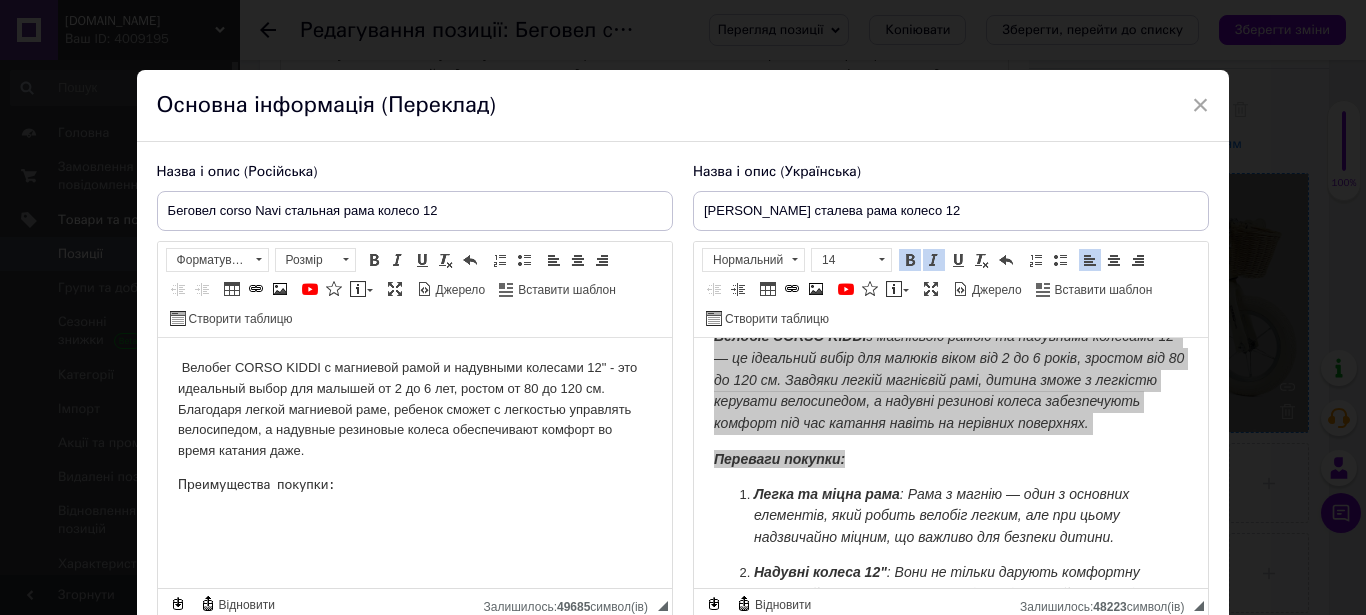 scroll, scrollTop: 102, scrollLeft: 0, axis: vertical 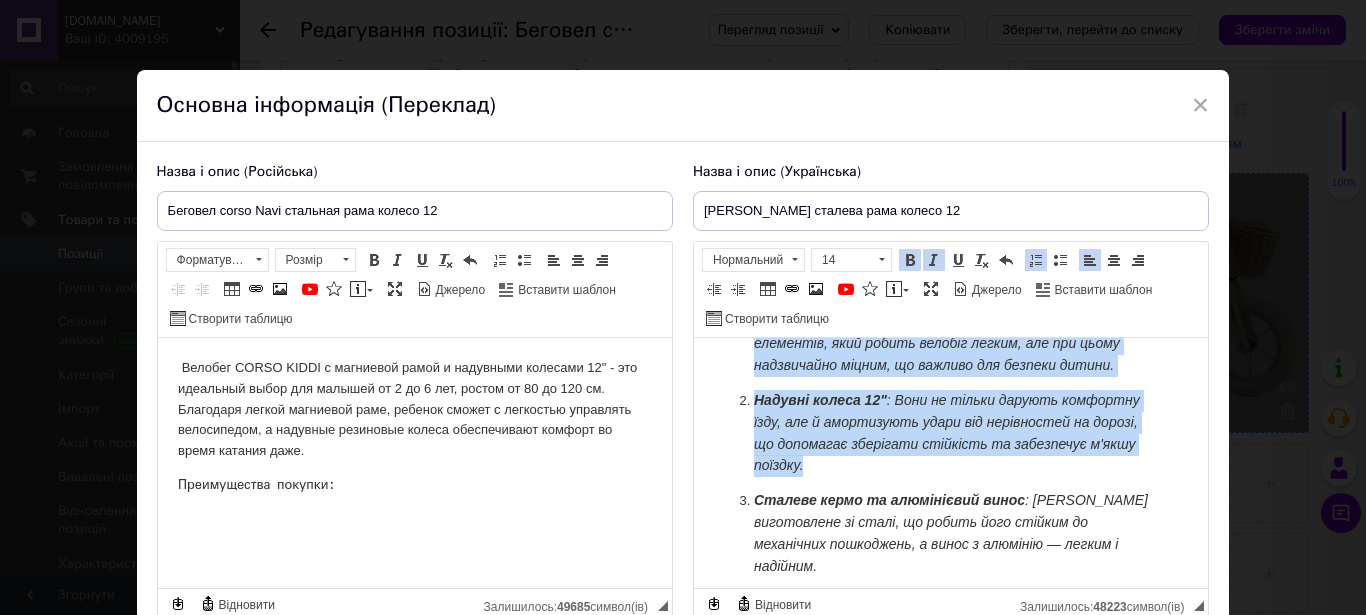 drag, startPoint x: 784, startPoint y: 467, endPoint x: 1025, endPoint y: 506, distance: 244.13521 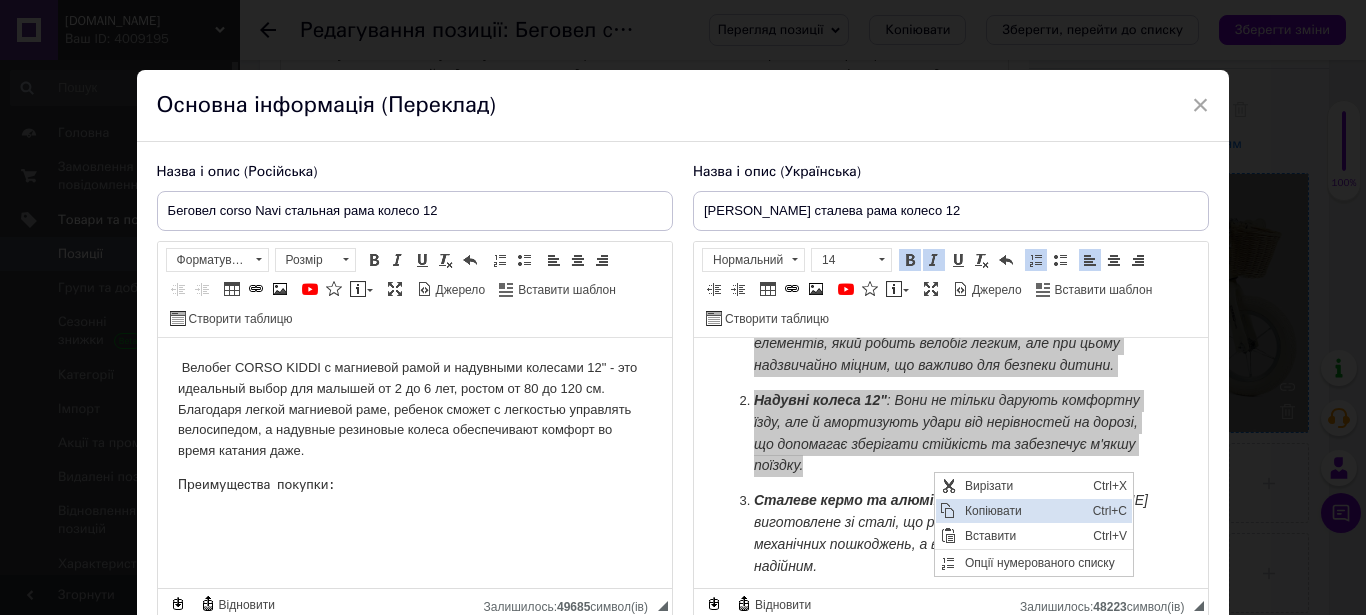 click on "Копіювати" at bounding box center (1023, 511) 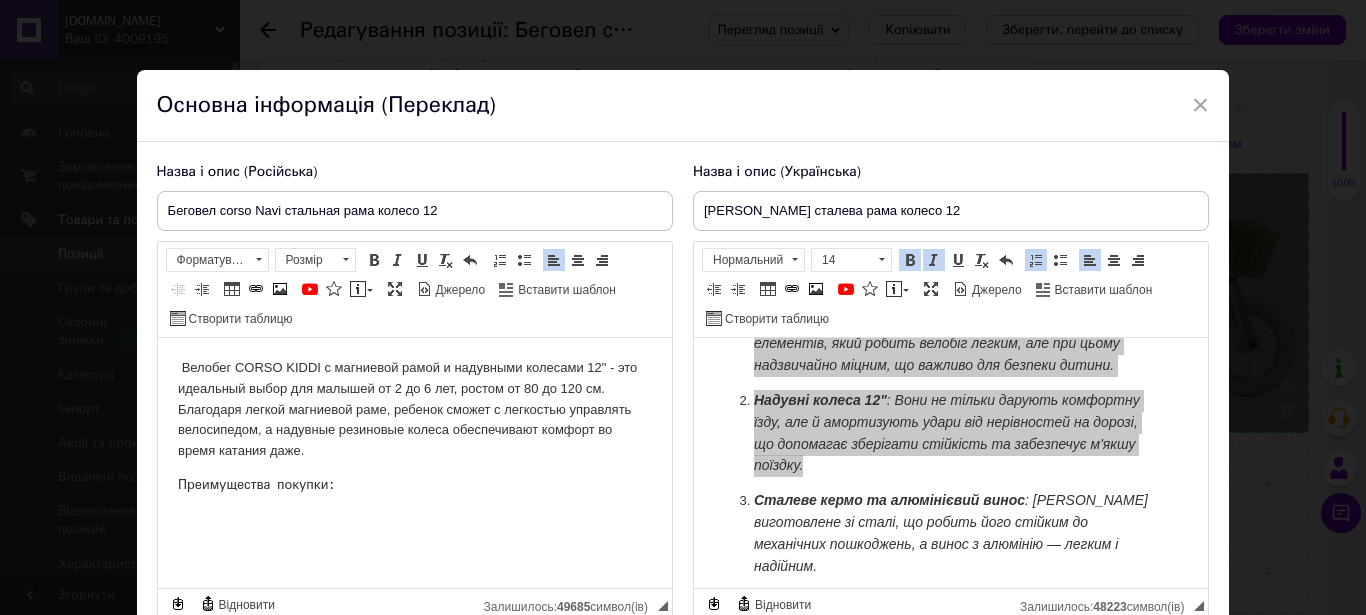 click on "Преимущества покупки:" at bounding box center (414, 485) 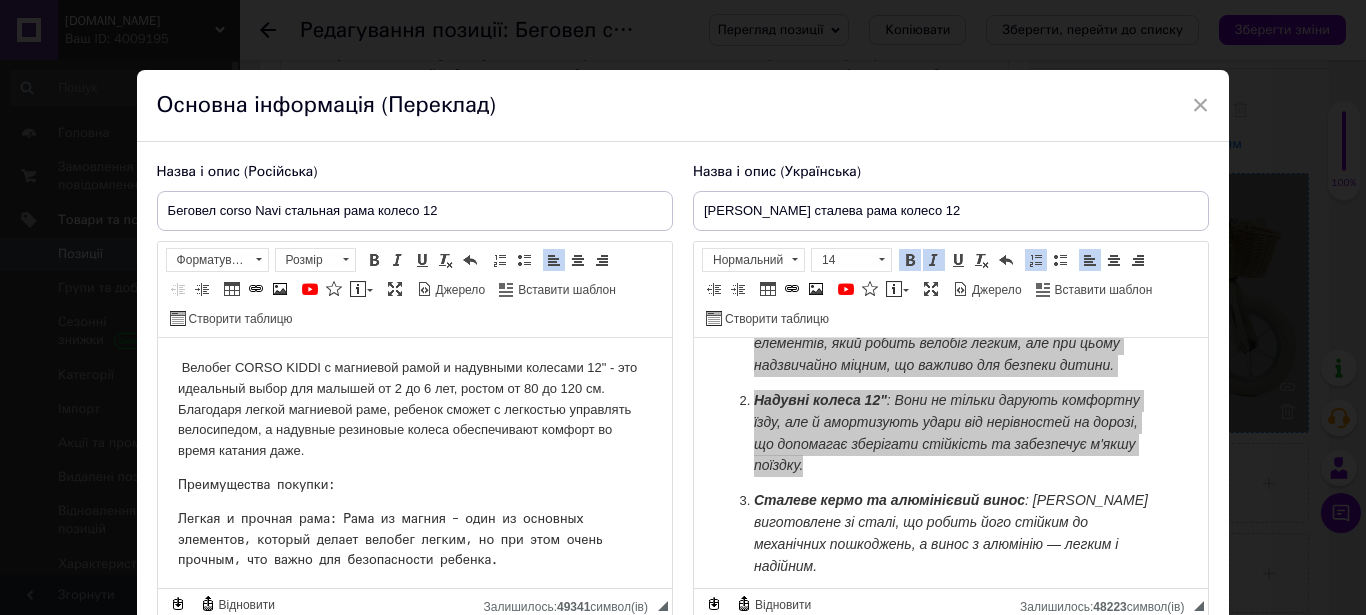 scroll, scrollTop: 63, scrollLeft: 0, axis: vertical 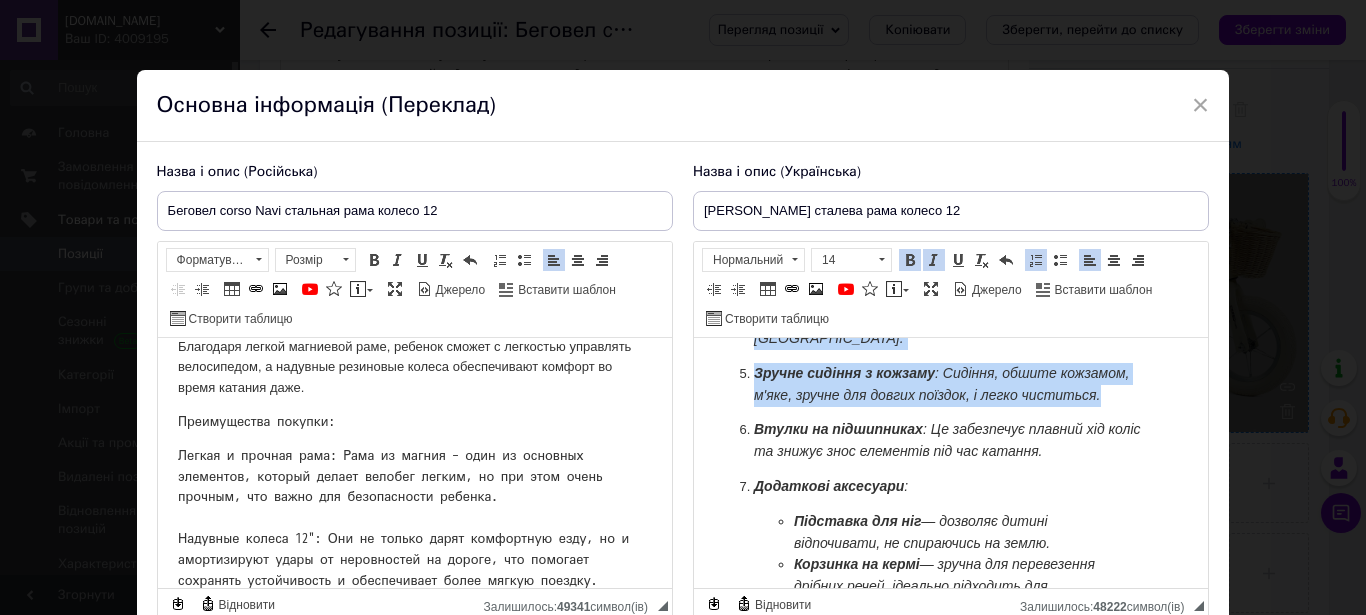 drag, startPoint x: 757, startPoint y: 436, endPoint x: 830, endPoint y: 463, distance: 77.83315 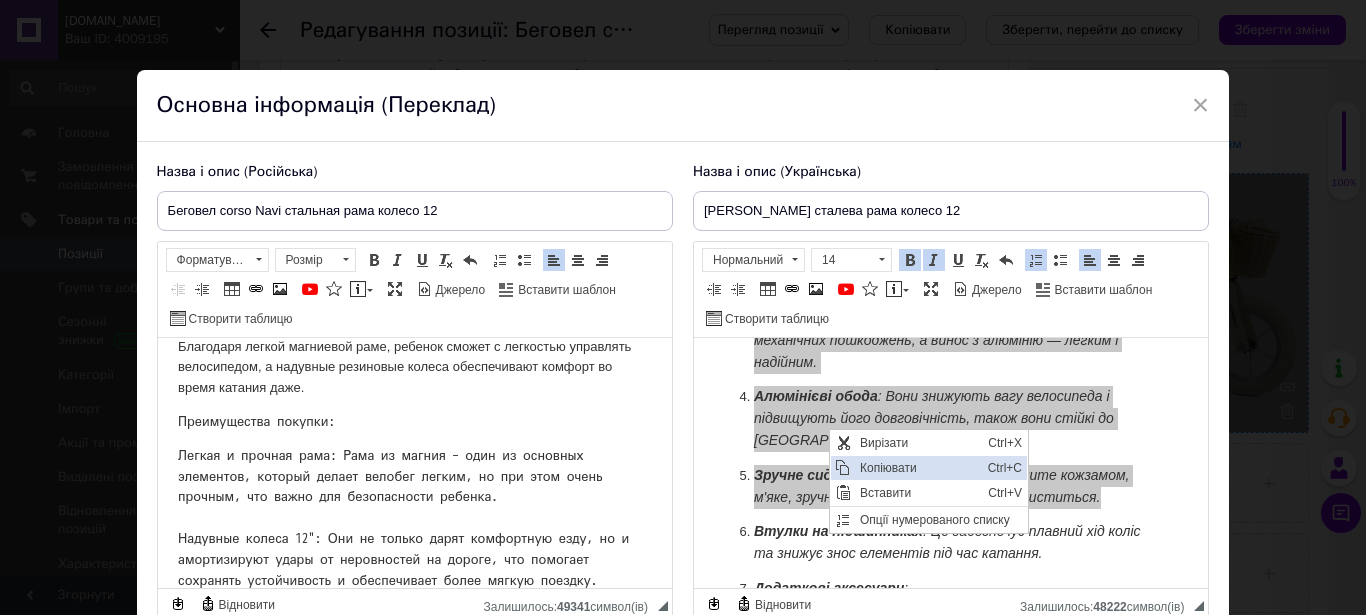 drag, startPoint x: 886, startPoint y: 479, endPoint x: 1648, endPoint y: 725, distance: 800.7247 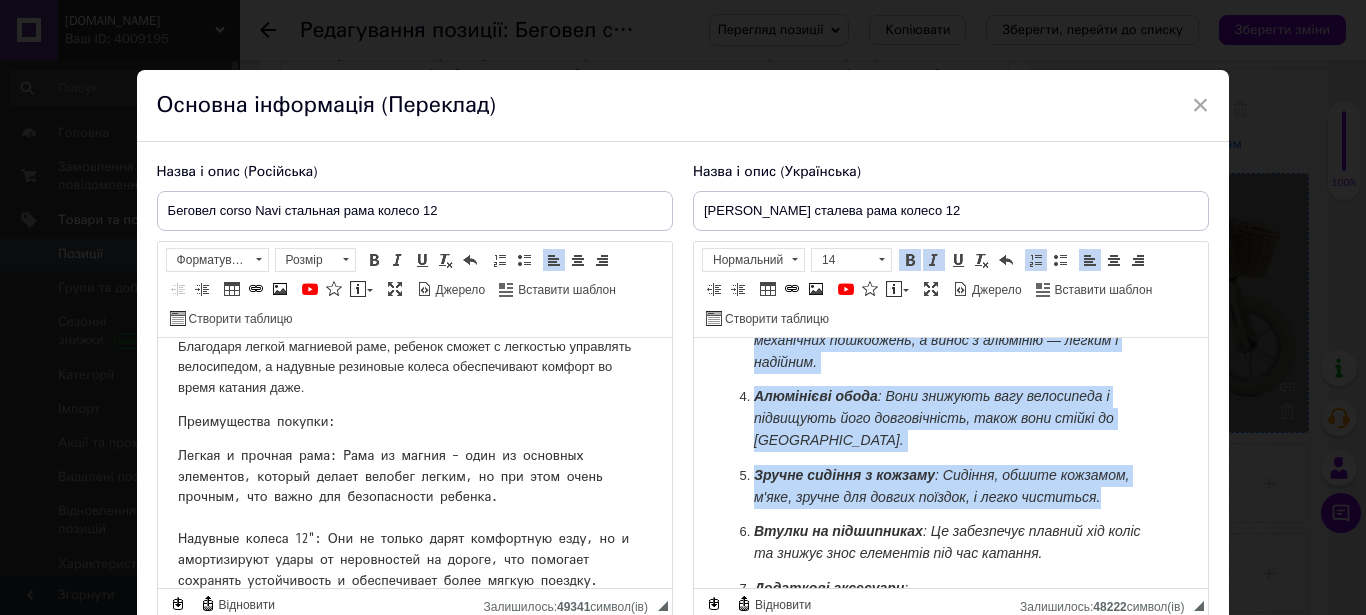 scroll, scrollTop: 121, scrollLeft: 0, axis: vertical 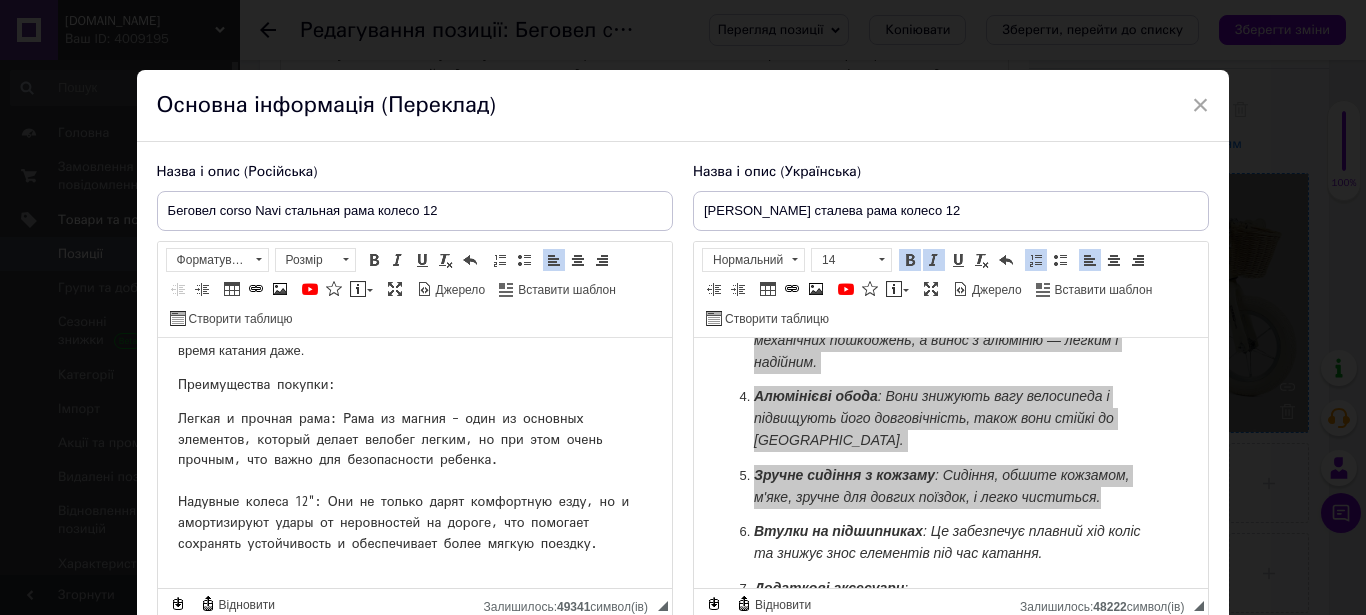 click on "Велобег CORSO KIDDI с магниевой рамой и надувными колесами 12" - это идеальный выбор для малышей от 2 до 6 лет, ростом от 80 до 120 см. Благодаря легкой магниевой раме, ребенок сможет с легкостью управлять велосипедом, а надувные резиновые колеса обеспечивают комфорт во время катания даже. Преимущества покупки:" at bounding box center [414, 423] 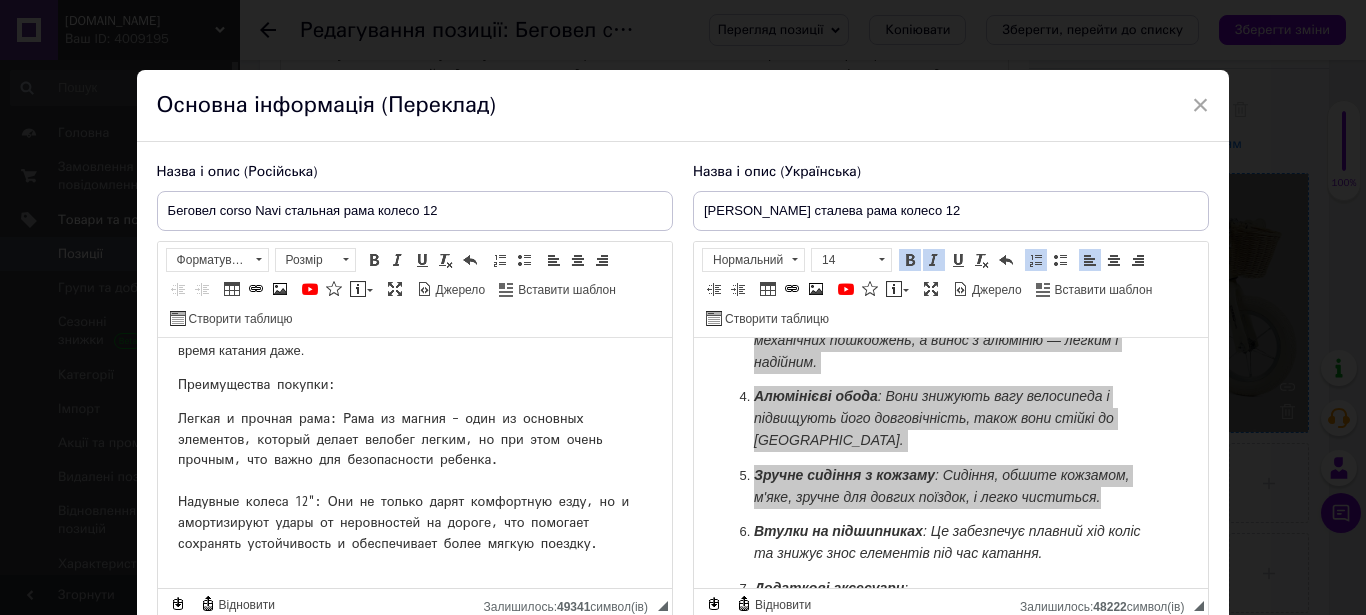 click on "Легкая и прочная рама: Рама из магния – один из основных элементов, который делает велобег легким, но при этом очень прочным, что важно для безопасности ребенка.
Надувные колеса 12": Они не только дарят комфортную езду, но и амортизируют удары от неровностей на дороге, что помогает сохранять устойчивость и обеспечивает более мягкую поездку." at bounding box center [414, 482] 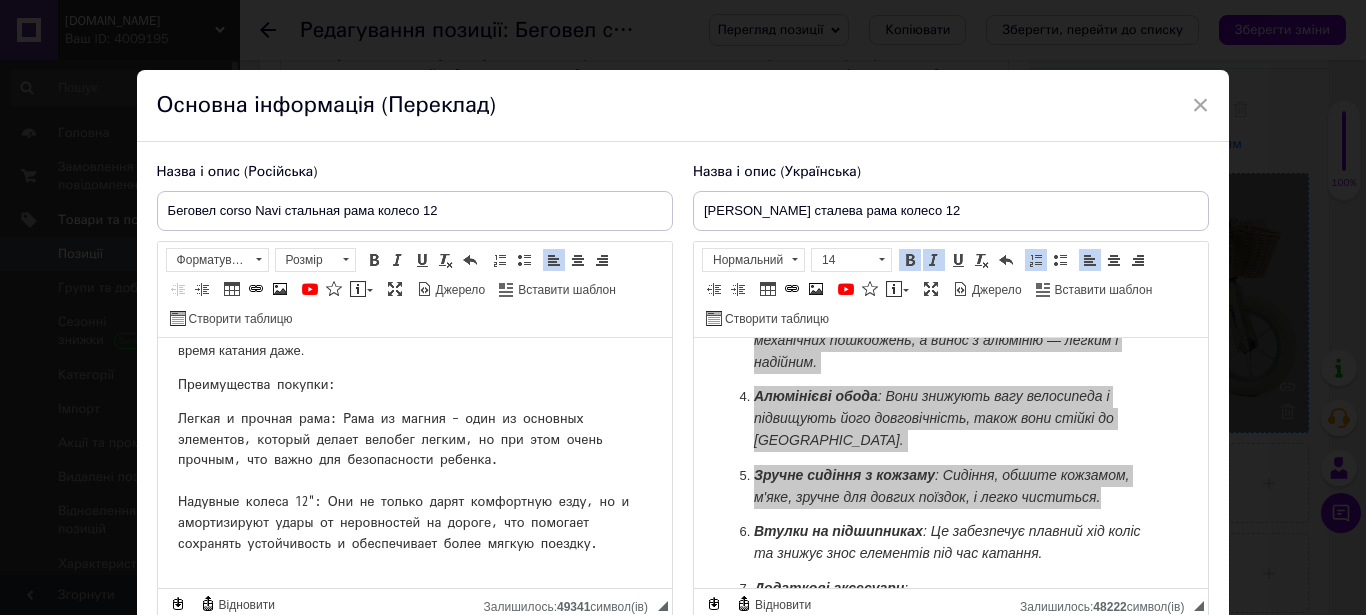 scroll, scrollTop: 263, scrollLeft: 0, axis: vertical 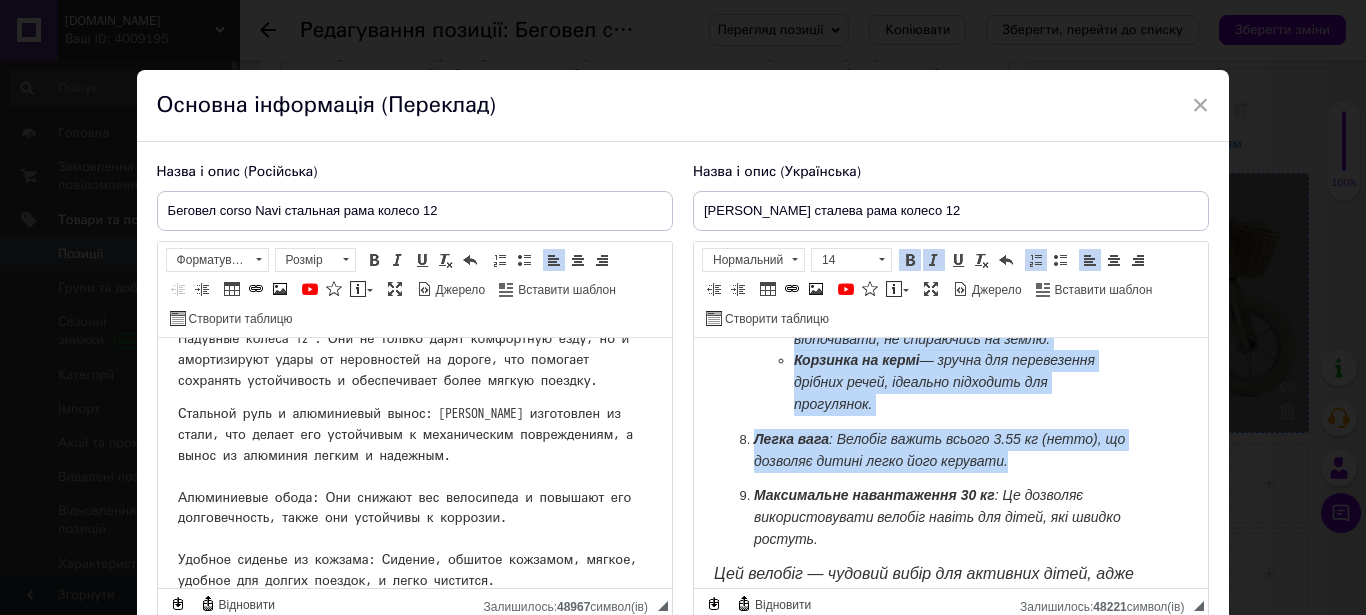 drag, startPoint x: 755, startPoint y: 476, endPoint x: 1089, endPoint y: 512, distance: 335.9345 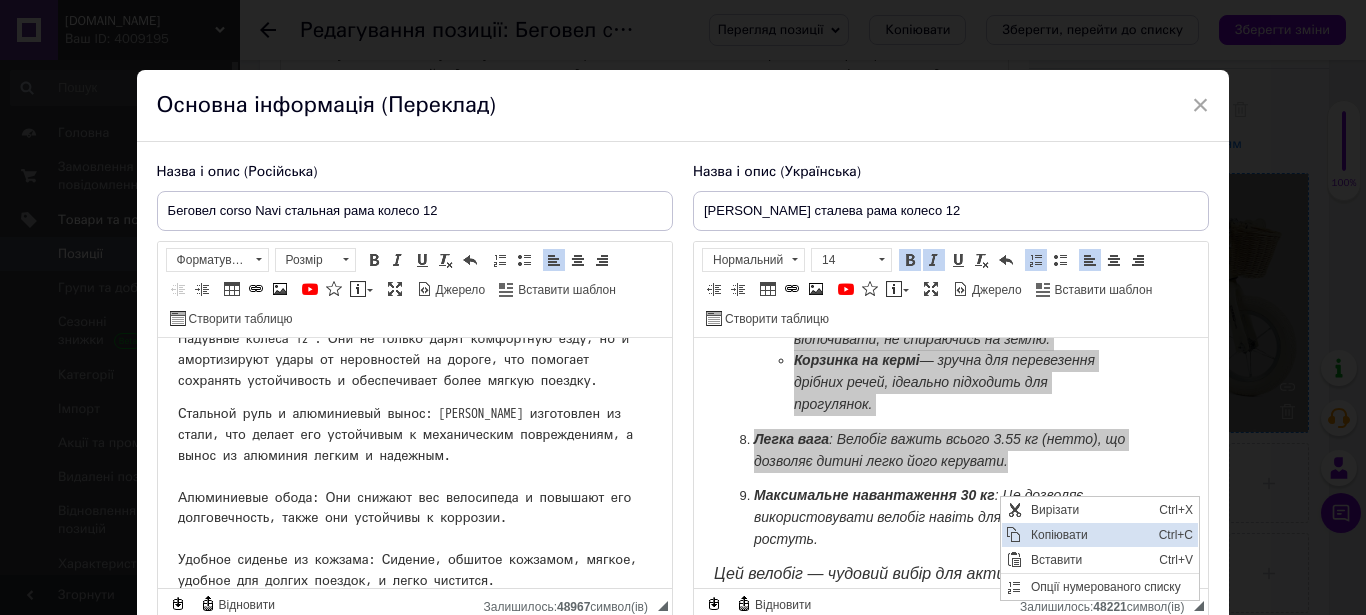 click on "Копіювати" at bounding box center (1089, 535) 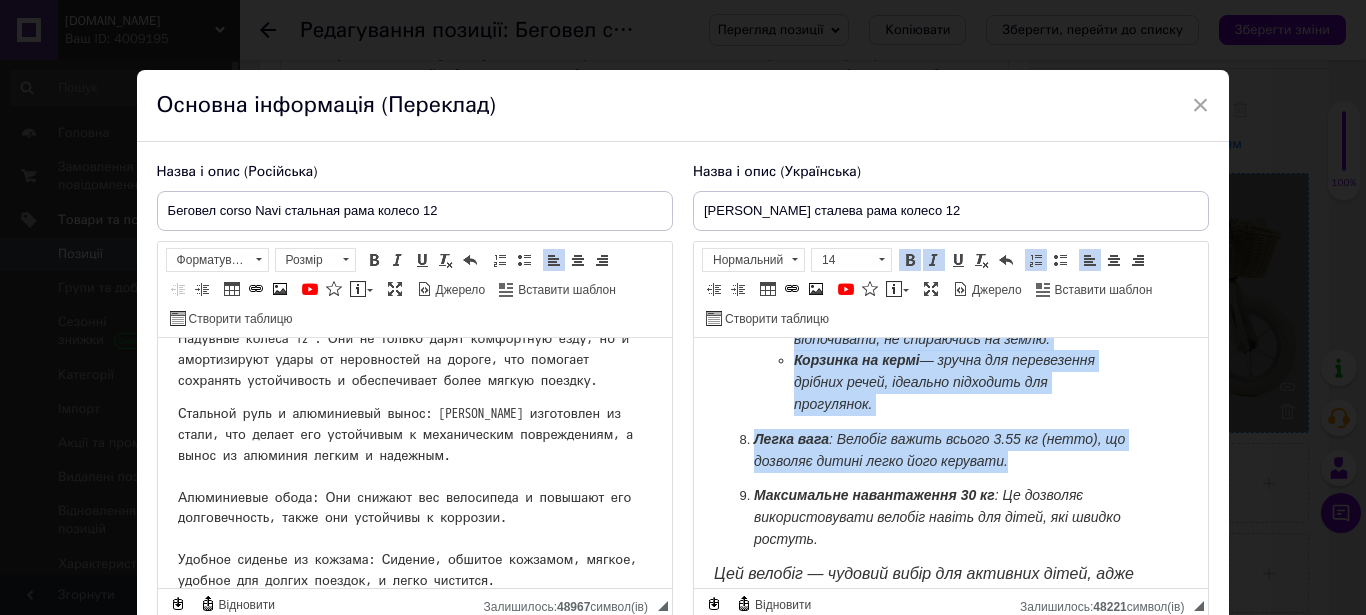 scroll, scrollTop: 321, scrollLeft: 0, axis: vertical 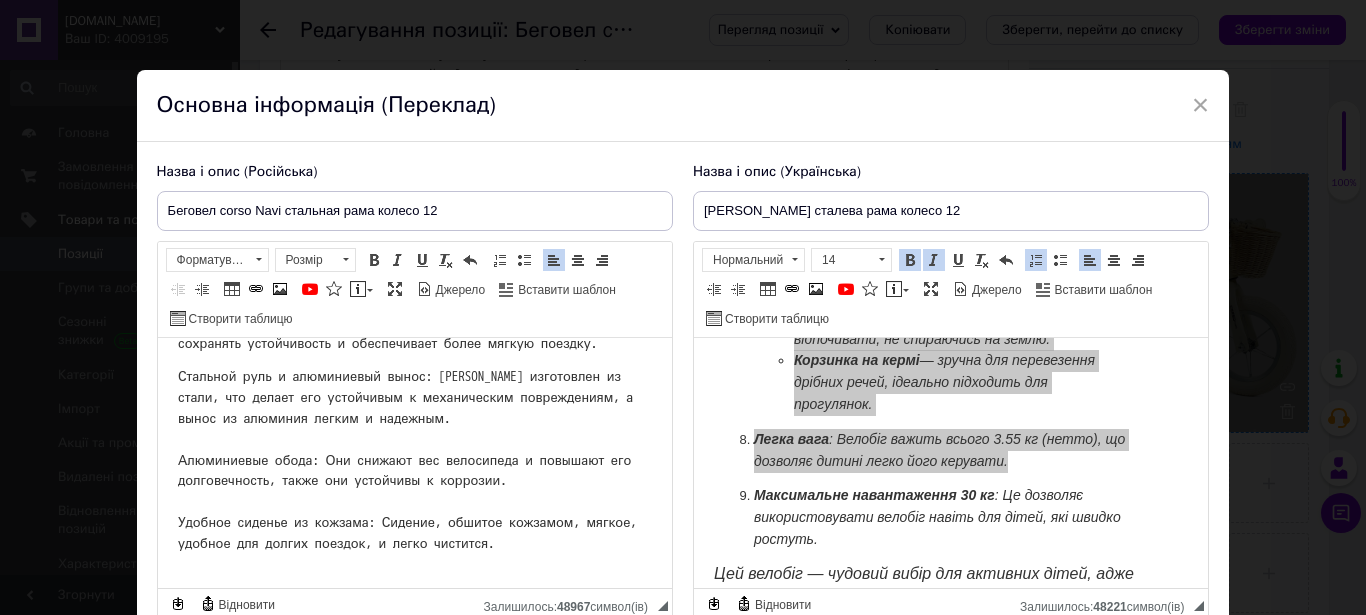 click on "Стальной руль и алюминиевый вынос: [PERSON_NAME] изготовлен из стали, что делает его устойчивым к механическим повреждениям, а вынос из алюминия легким и надежным.
Алюминиевые обода: Они снижают вес велосипеда и повышают его долговечность, также они устойчивы к коррозии.
Удобное сиденье из кожзама: Сидение, обшитое кожзамом, мягкое, удобное для долгих поездок, и легко чистится." at bounding box center (414, 460) 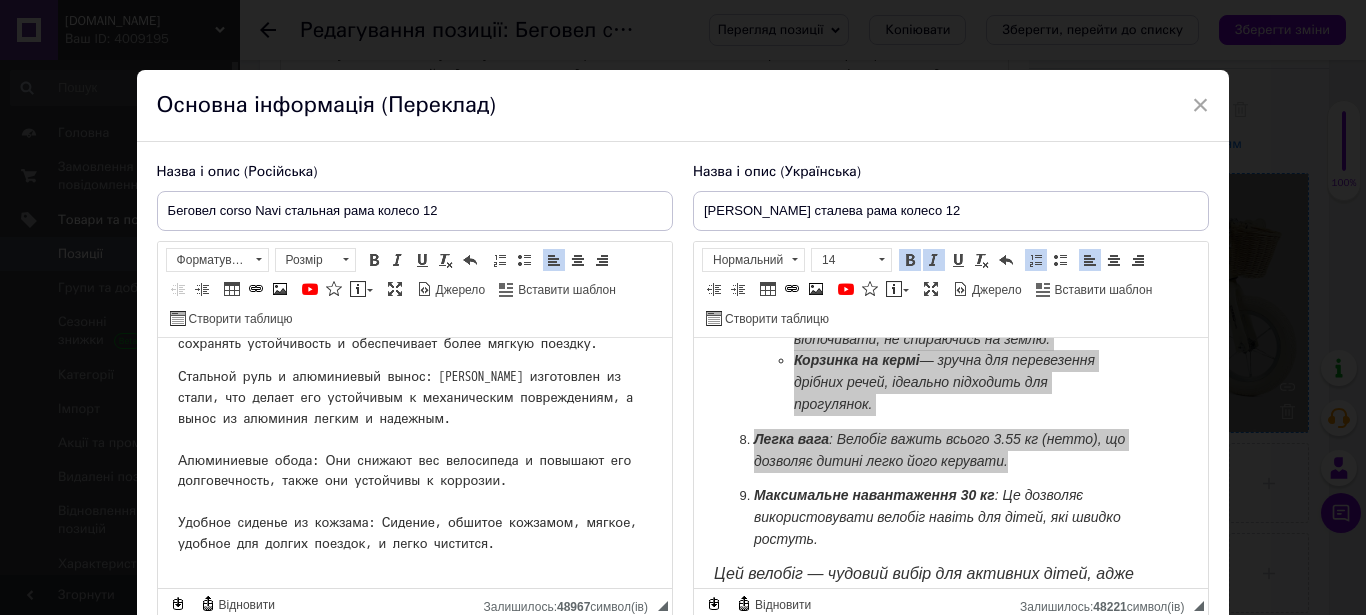 scroll, scrollTop: 526, scrollLeft: 0, axis: vertical 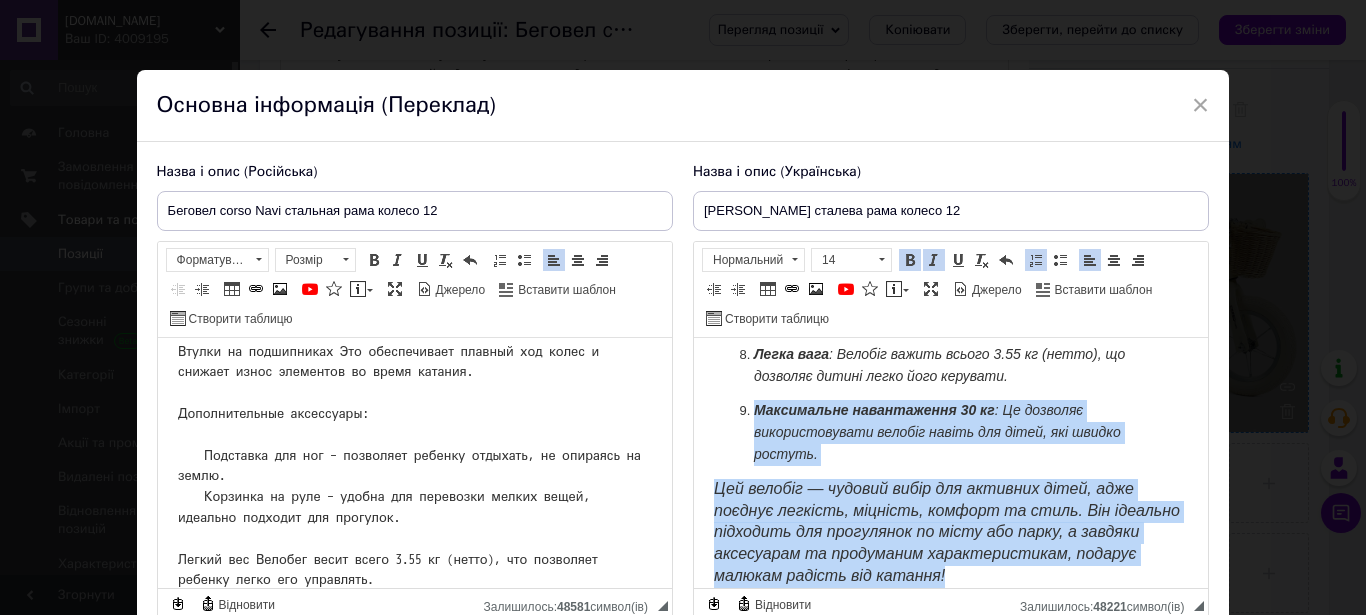 drag, startPoint x: 754, startPoint y: 437, endPoint x: 1036, endPoint y: 573, distance: 313.08145 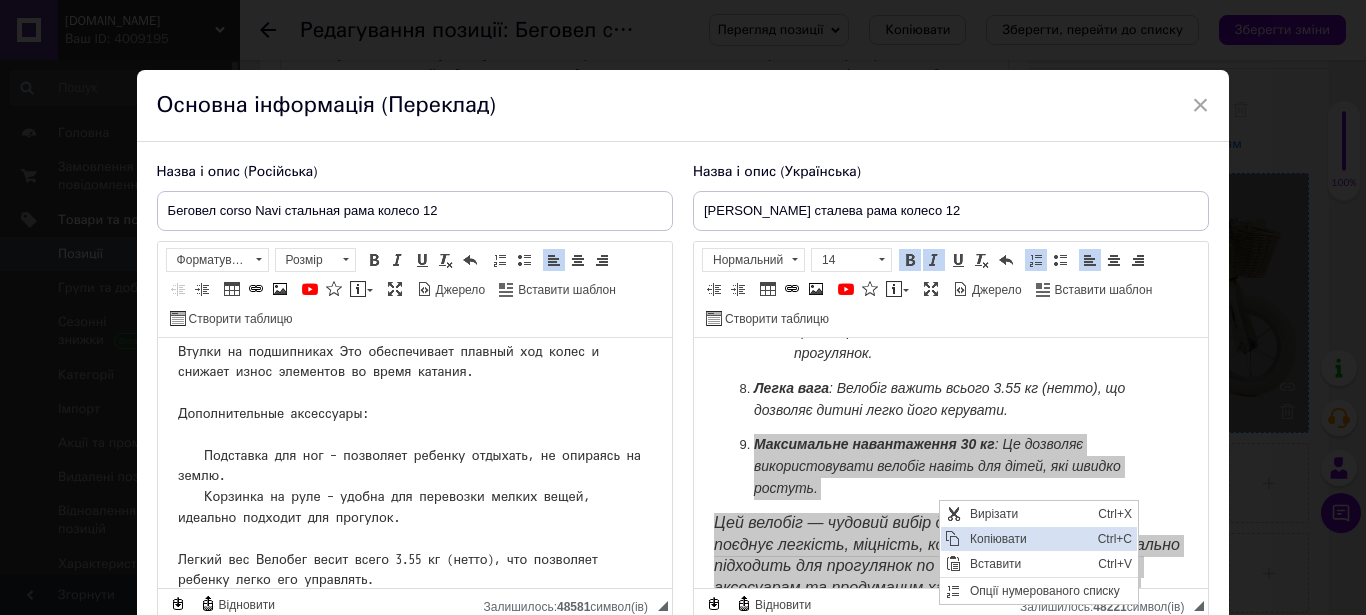 drag, startPoint x: 1029, startPoint y: 541, endPoint x: 1762, endPoint y: 520, distance: 733.3008 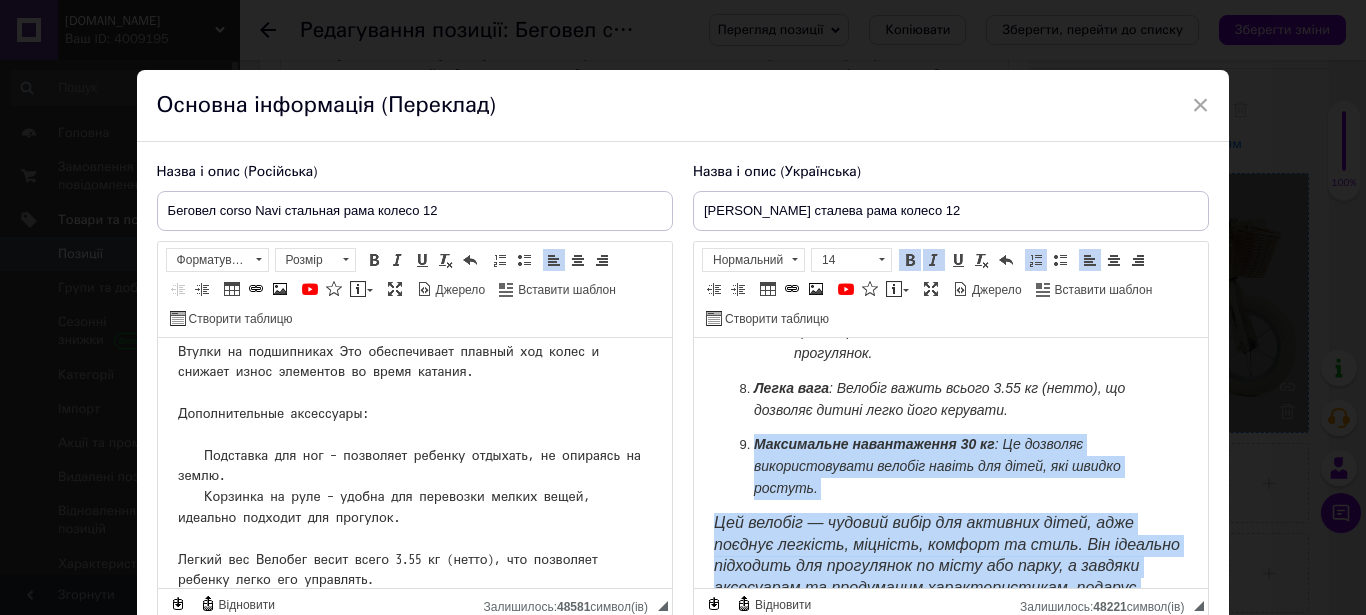 scroll, scrollTop: 583, scrollLeft: 0, axis: vertical 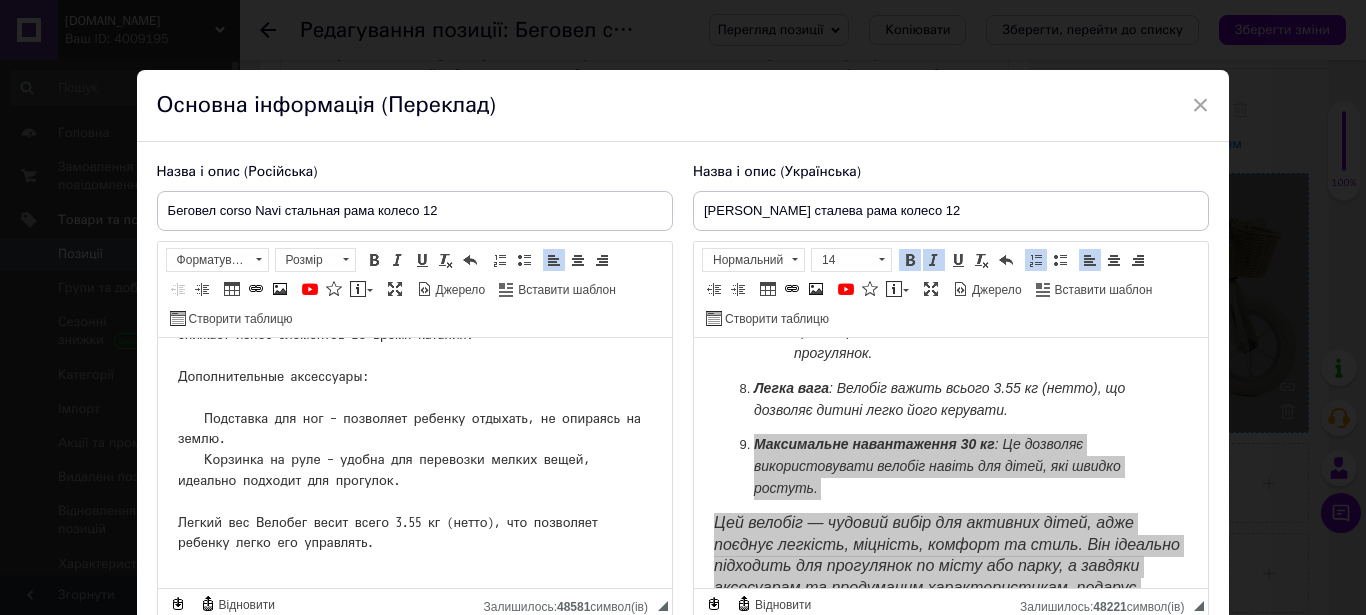 click on "Втулки на подшипниках Это обеспечивает плавный ход колес и снижает износ элементов во время катания.
Дополнительные аксессуары:
Подставка для ног – позволяет ребенку отдыхать, не опираясь на землю.
Корзинка на руле – удобна для перевозки мелких вещей, идеально подходит для прогулок.
Легкий вес Велобег весит всего 3.55 кг (нетто), что позволяет ребенку легко его управлять." at bounding box center (414, 430) 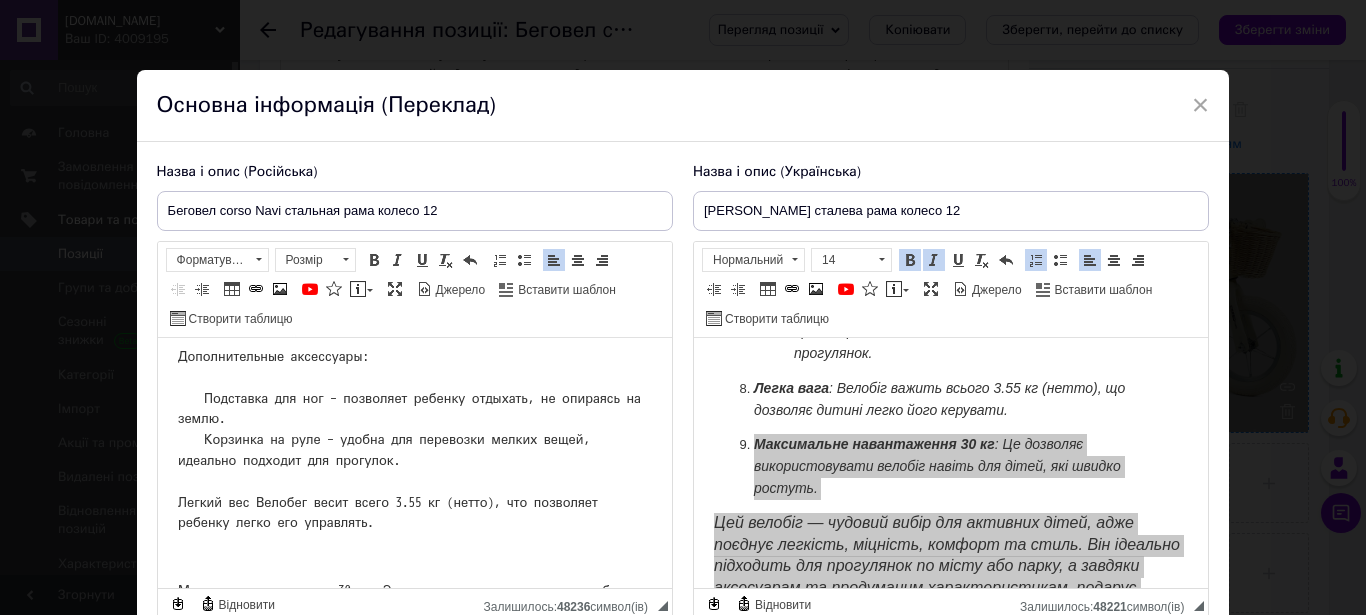 scroll, scrollTop: 718, scrollLeft: 0, axis: vertical 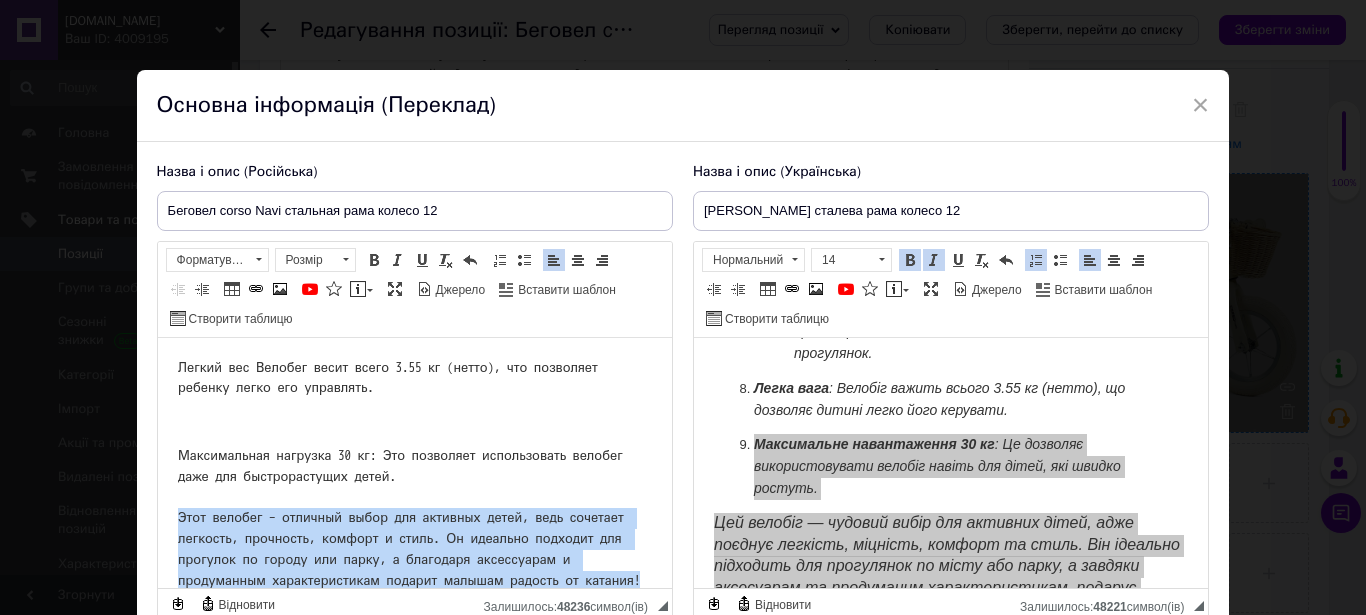 drag, startPoint x: 175, startPoint y: 516, endPoint x: 624, endPoint y: 579, distance: 453.3983 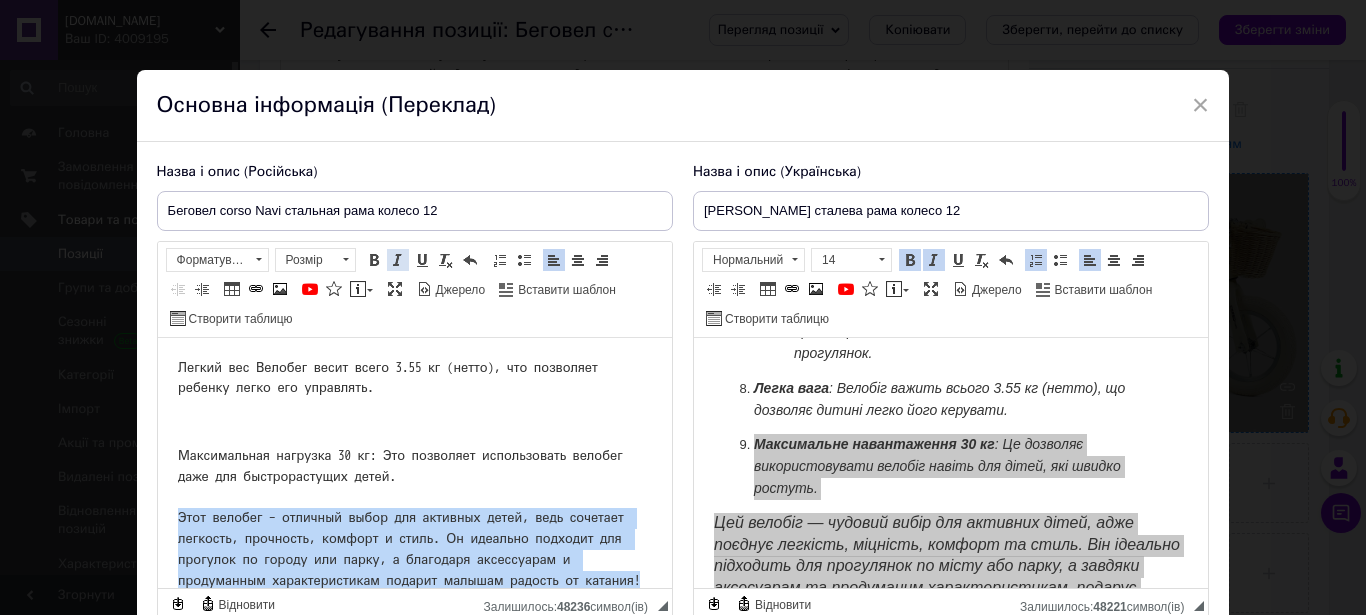 click on "Курсив  Сполучення клавіш Ctrl+I" at bounding box center (398, 260) 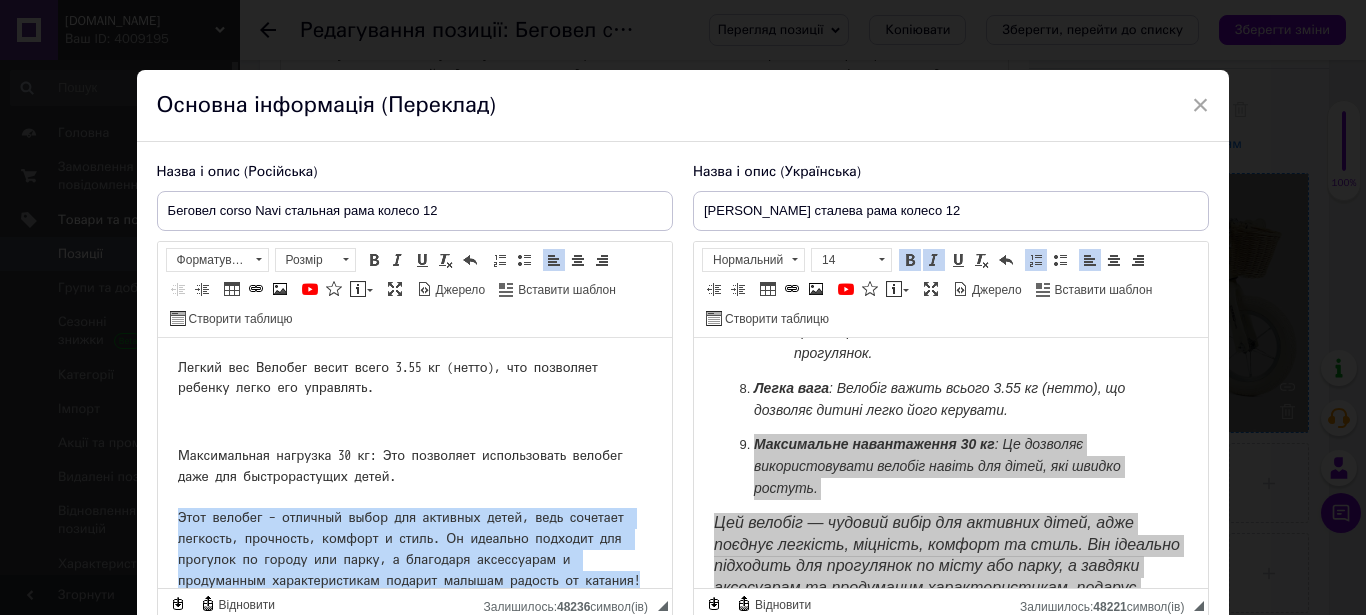 click at bounding box center [345, 260] 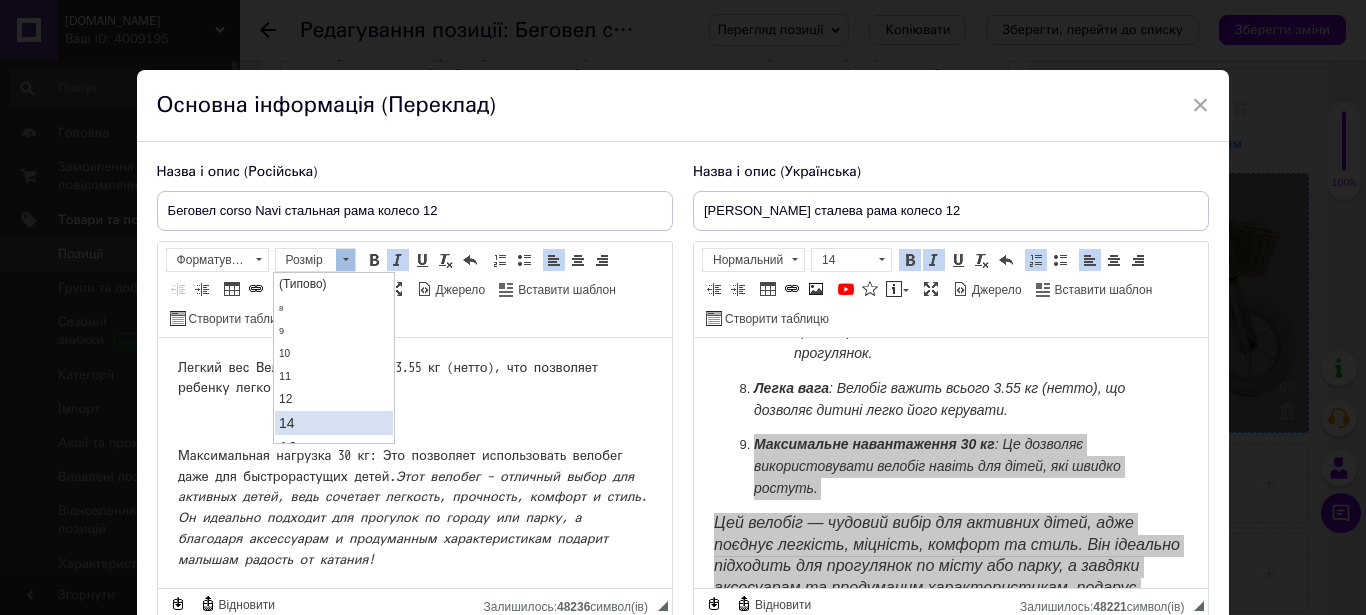 click on "14" at bounding box center (333, 423) 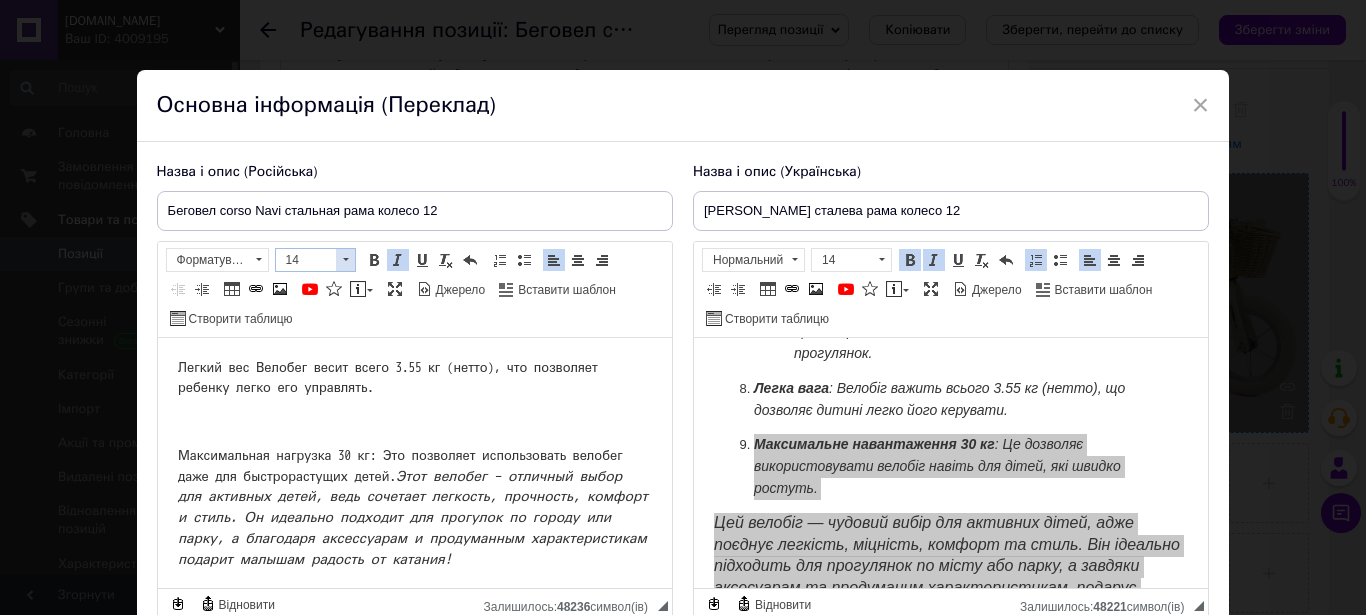 drag, startPoint x: 348, startPoint y: 256, endPoint x: 175, endPoint y: 9, distance: 301.5593 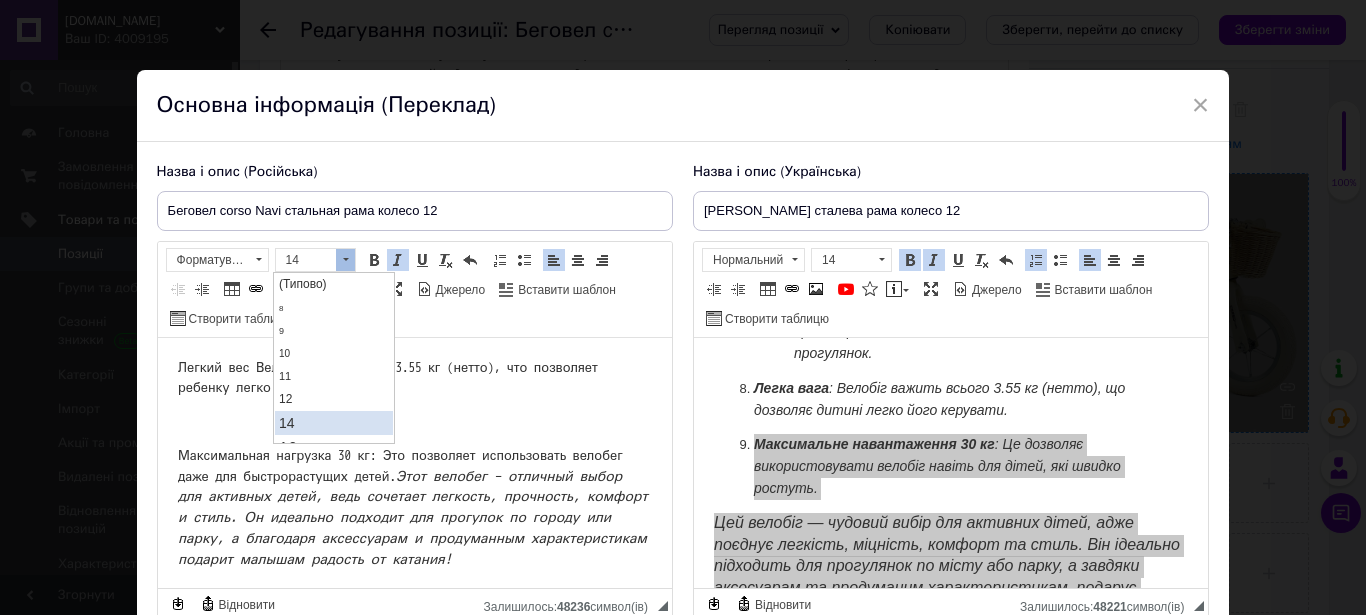 scroll, scrollTop: 132, scrollLeft: 0, axis: vertical 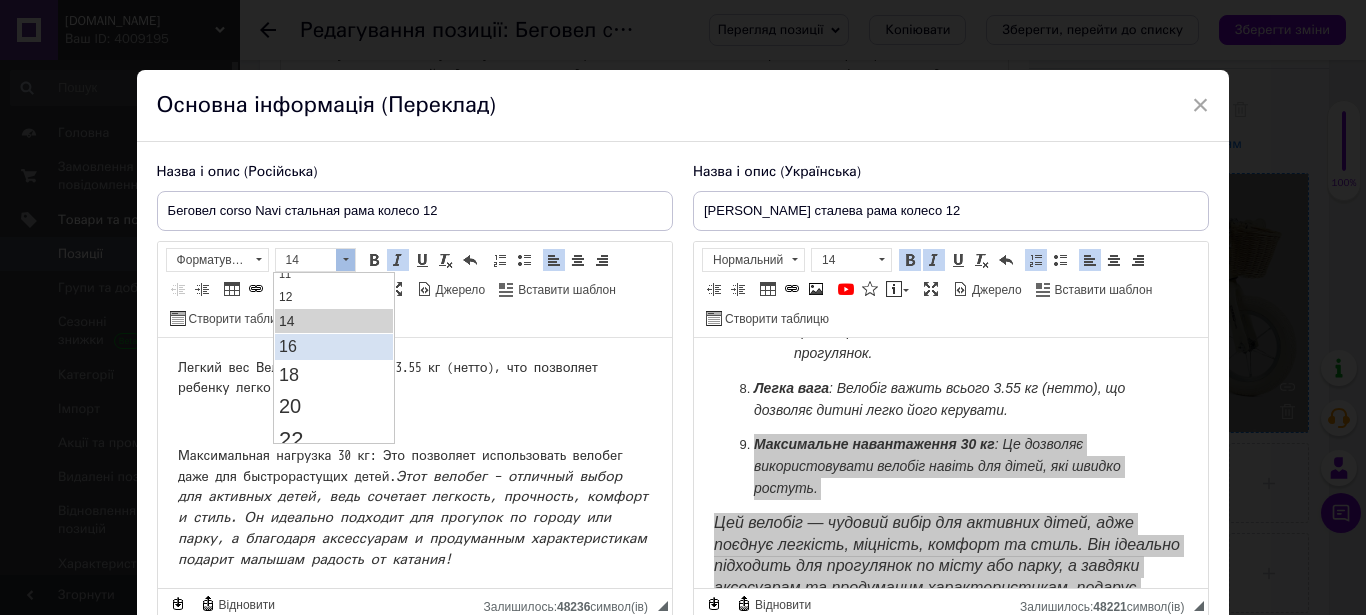 click on "16" at bounding box center (333, 347) 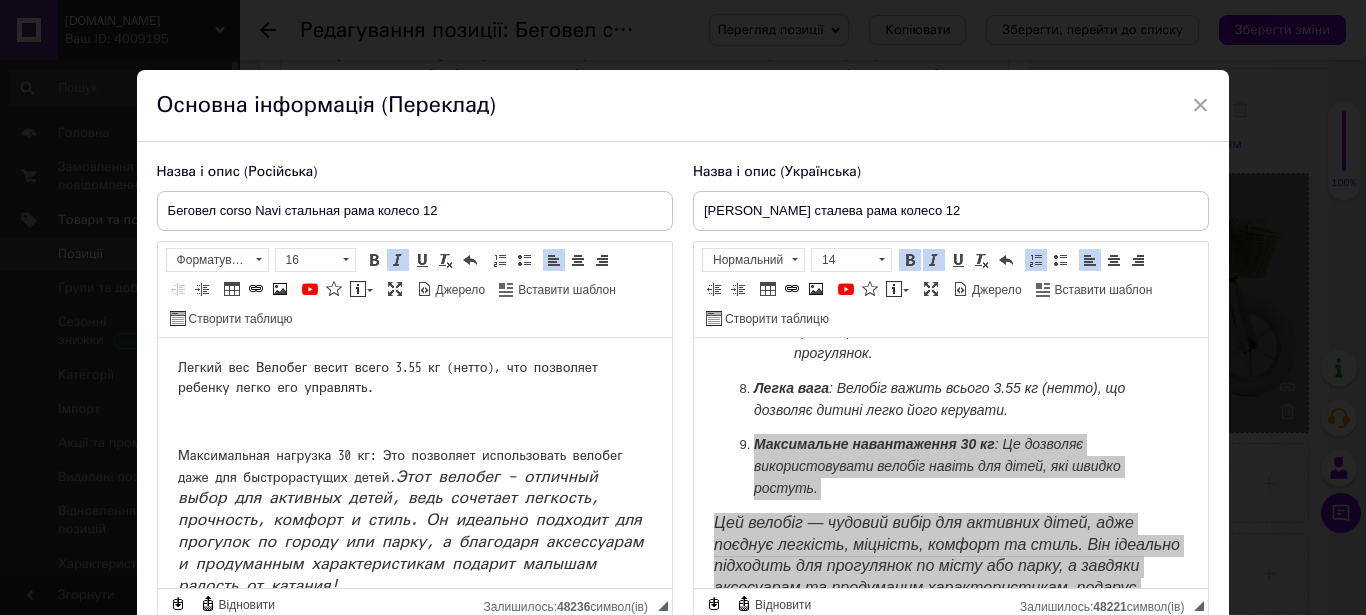 click on "Максимальная нагрузка 30 кг: Это позволяет использовать велобег даже для быстрорастущих детей.
Этот велобег – отличный выбор для активных детей, ведь сочетает легкость, прочность, комфорт и стиль. Он идеально подходит для прогулок по городу или парку, а благодаря аксессуарам и продуманным характеристикам подарит малышам радость от катания!" at bounding box center [414, 522] 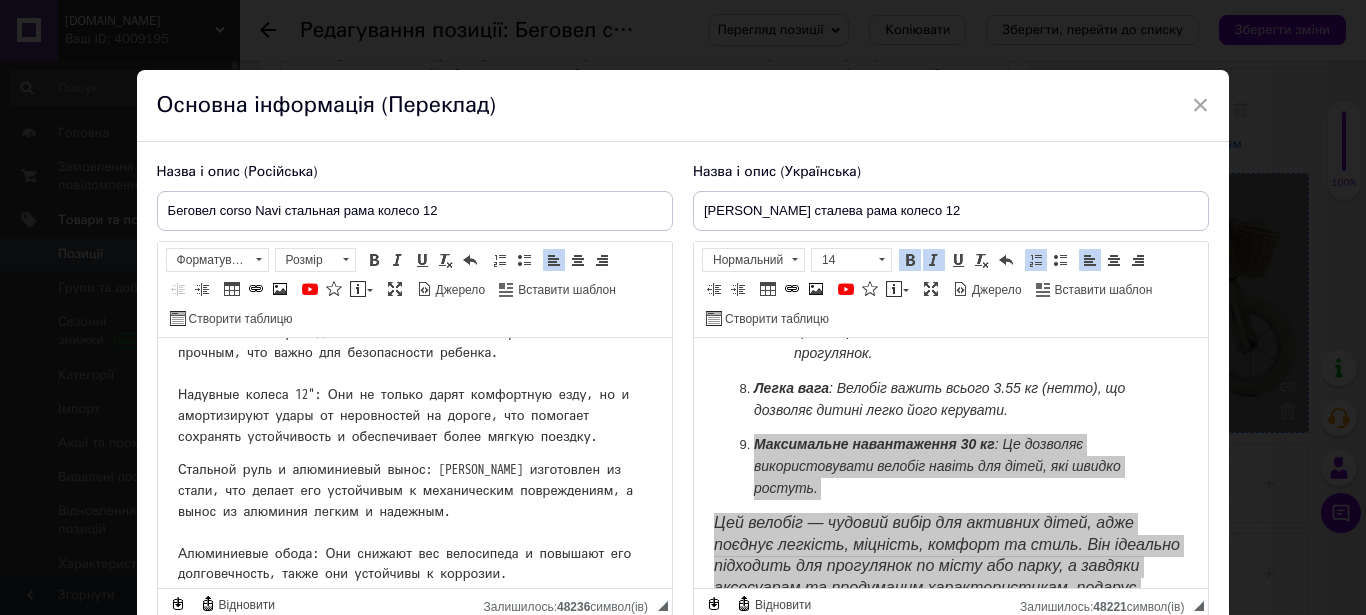 scroll, scrollTop: 0, scrollLeft: 0, axis: both 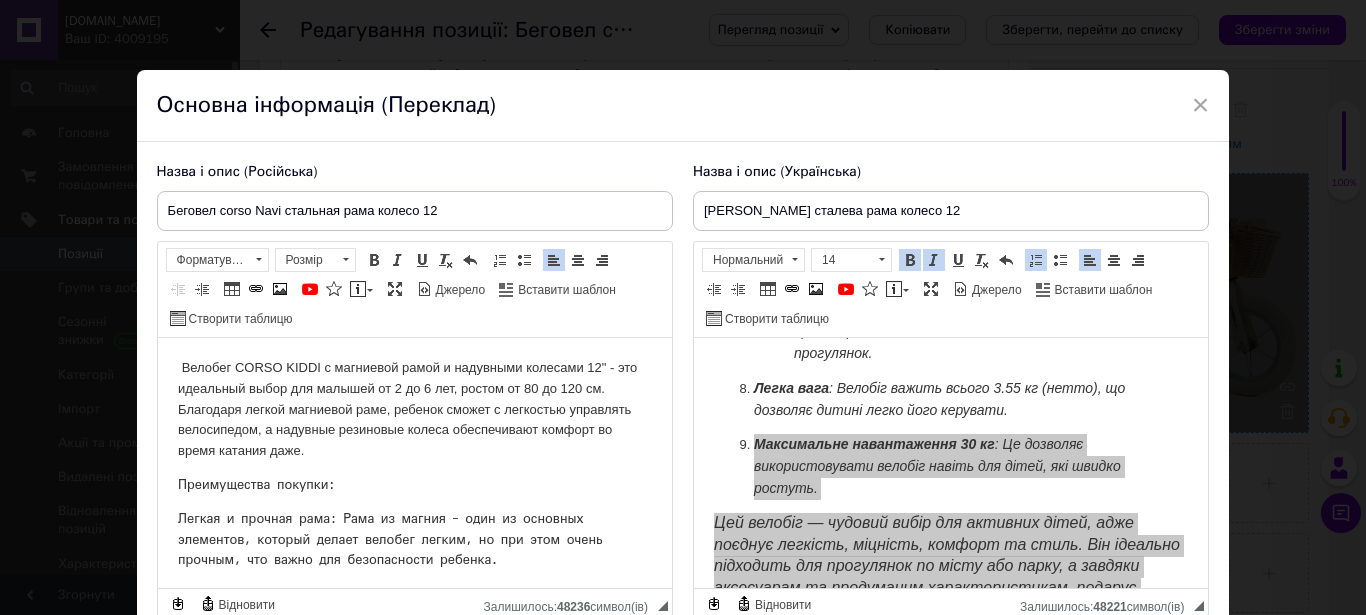drag, startPoint x: 435, startPoint y: 488, endPoint x: 142, endPoint y: 279, distance: 359.90277 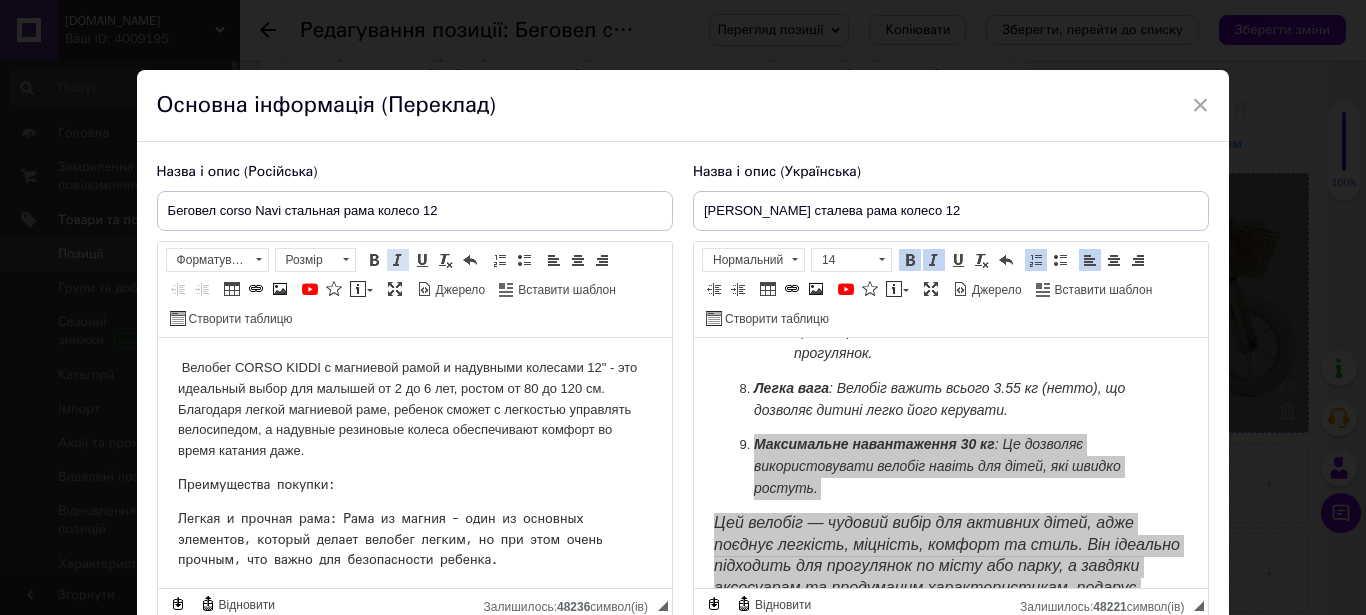 click at bounding box center (398, 260) 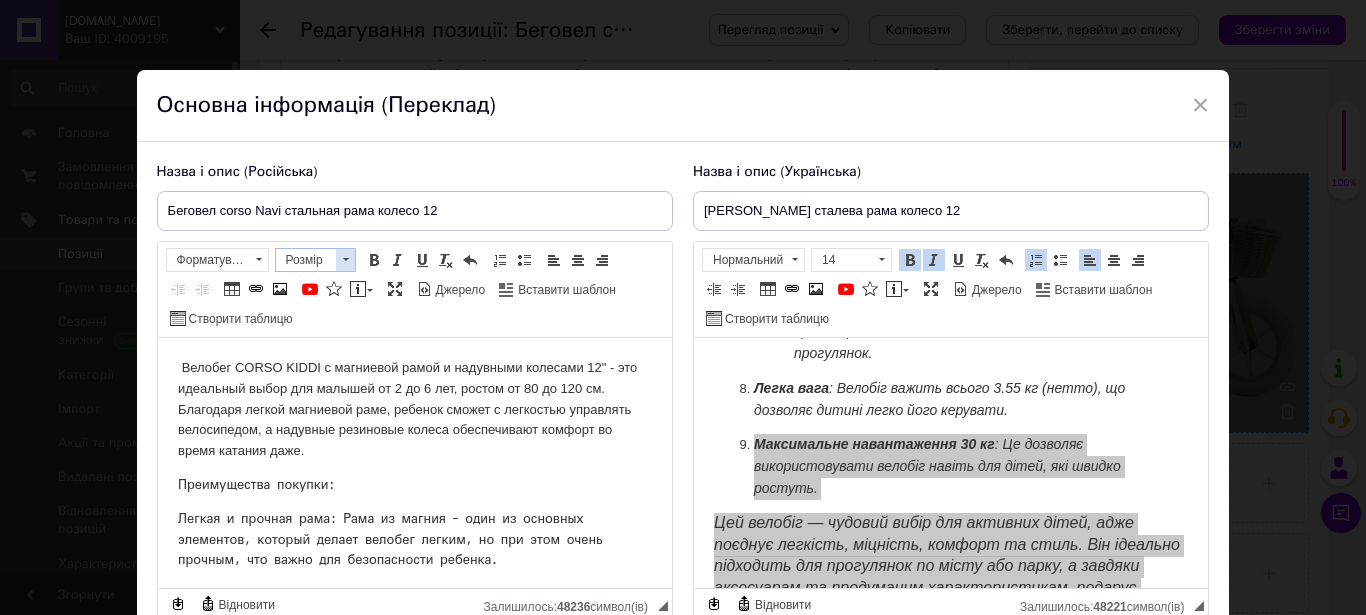 click at bounding box center [345, 260] 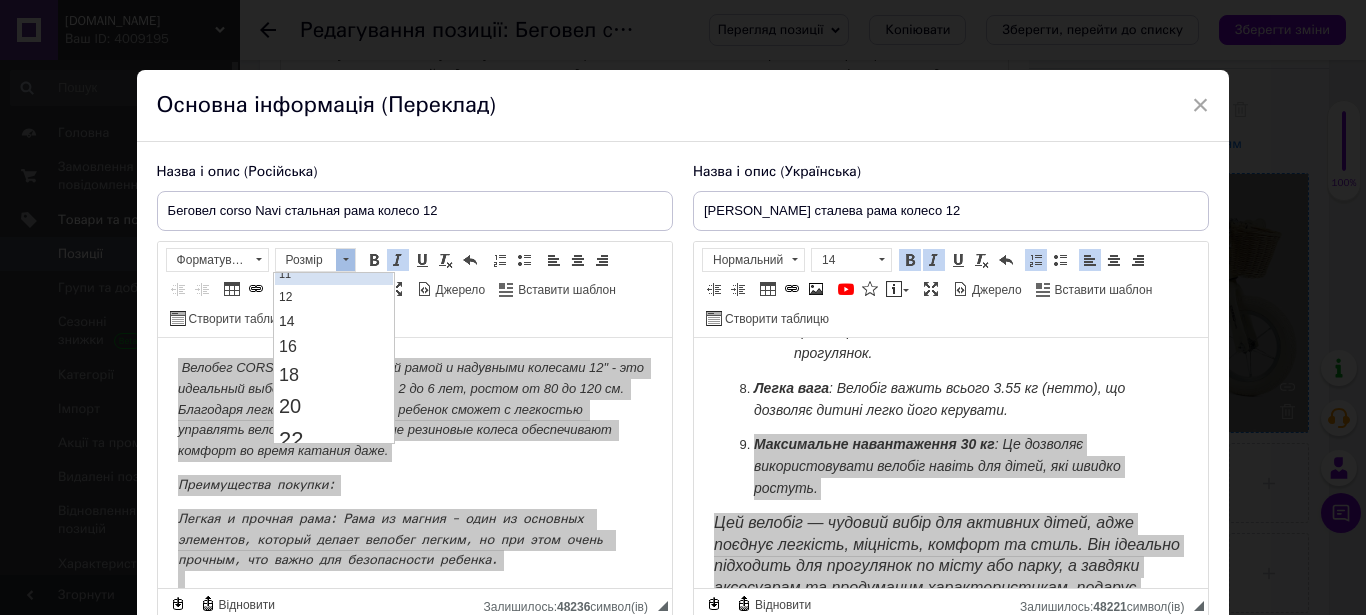 scroll, scrollTop: 30, scrollLeft: 0, axis: vertical 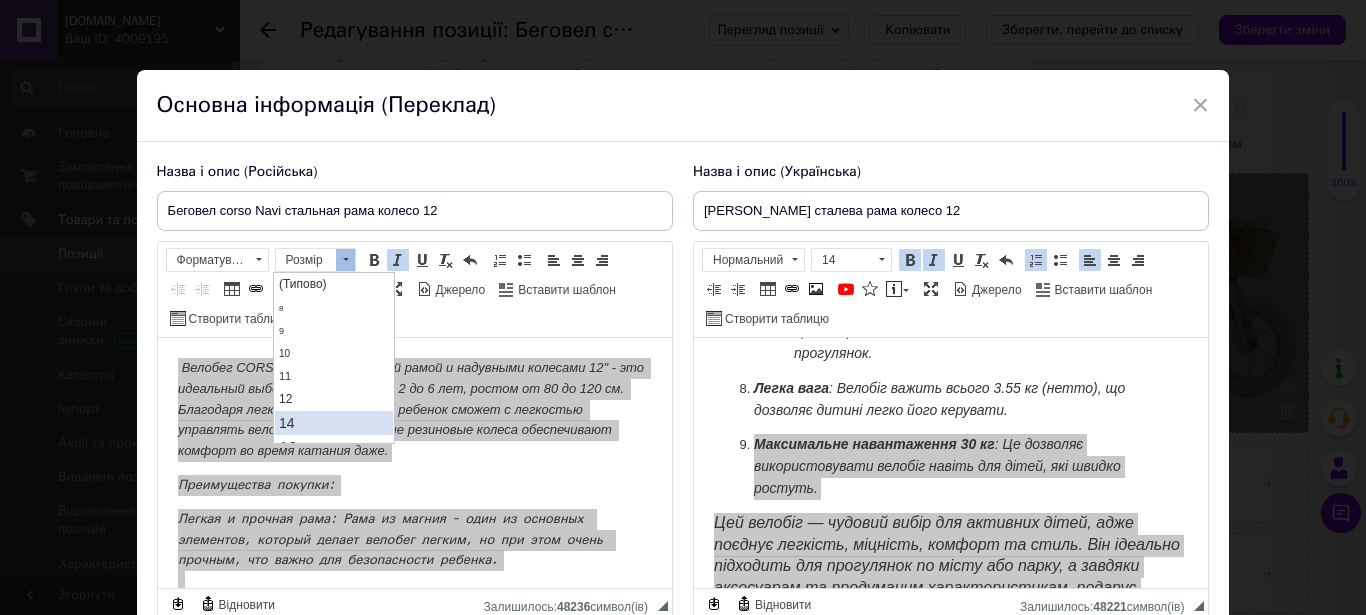 click on "14" at bounding box center (333, 423) 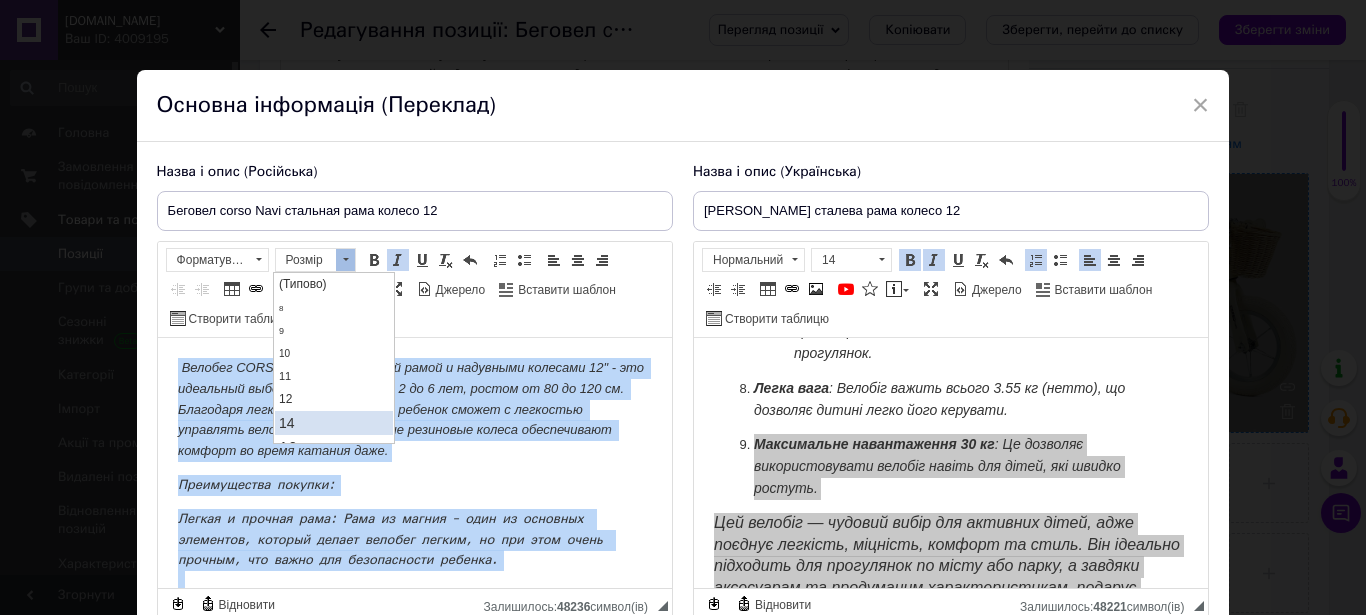 scroll, scrollTop: 0, scrollLeft: 0, axis: both 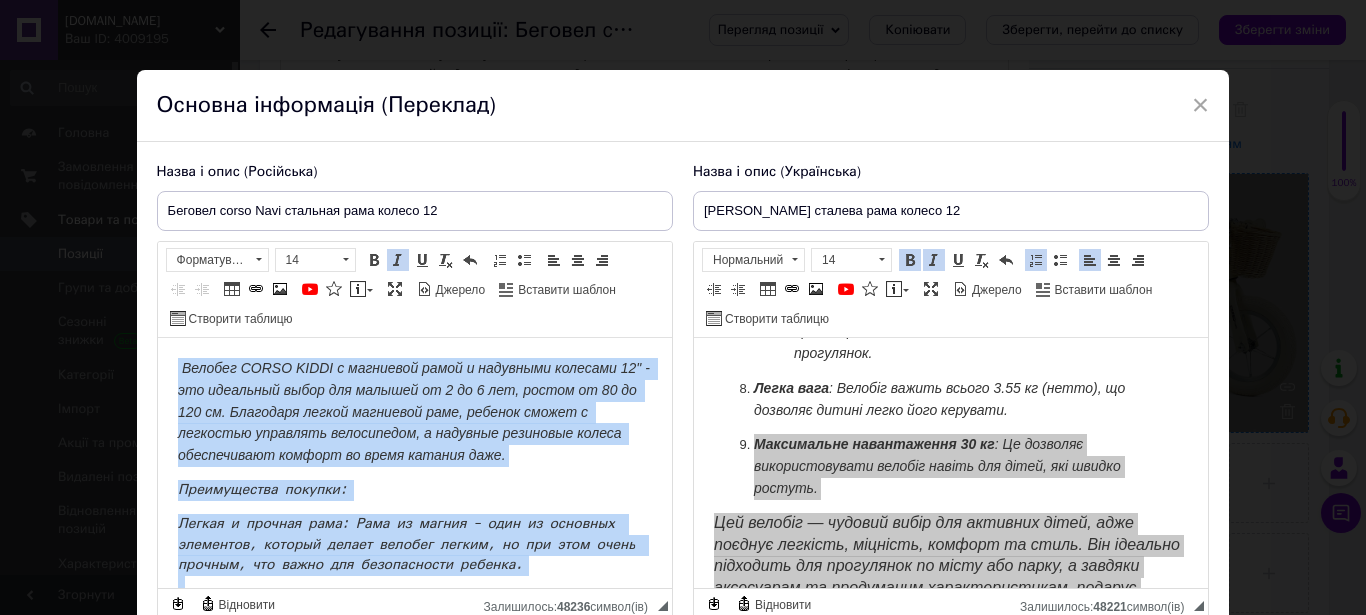 click on "Велобег CORSO KIDDI с магниевой рамой и надувными колесами 12" - это идеальный выбор для малышей от 2 до 6 лет, ростом от 80 до 120 см. Благодаря легкой магниевой раме, ребенок сможет с легкостью управлять велосипедом, а надувные резиновые колеса обеспечивают комфорт во время катания даже. Преимущества покупки: Максимальная нагрузка 30 кг: Это позволяет использовать велобег даже для быстрорастущих детей." at bounding box center (414, 856) 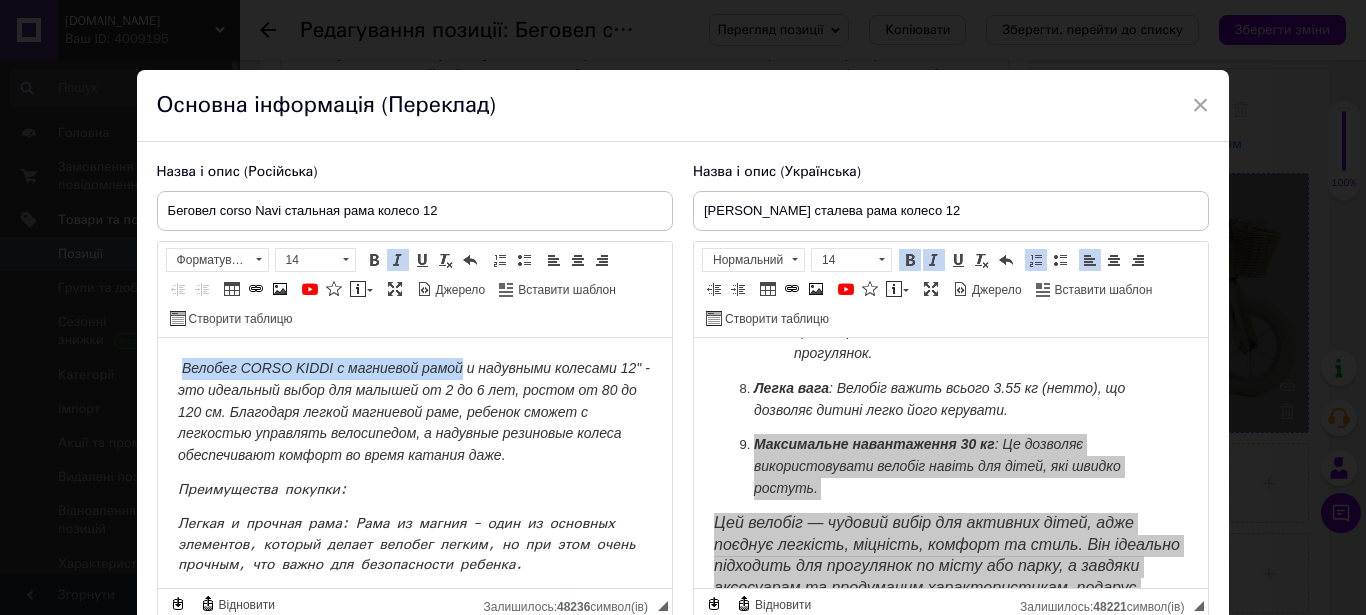 drag, startPoint x: 180, startPoint y: 368, endPoint x: 464, endPoint y: 359, distance: 284.14258 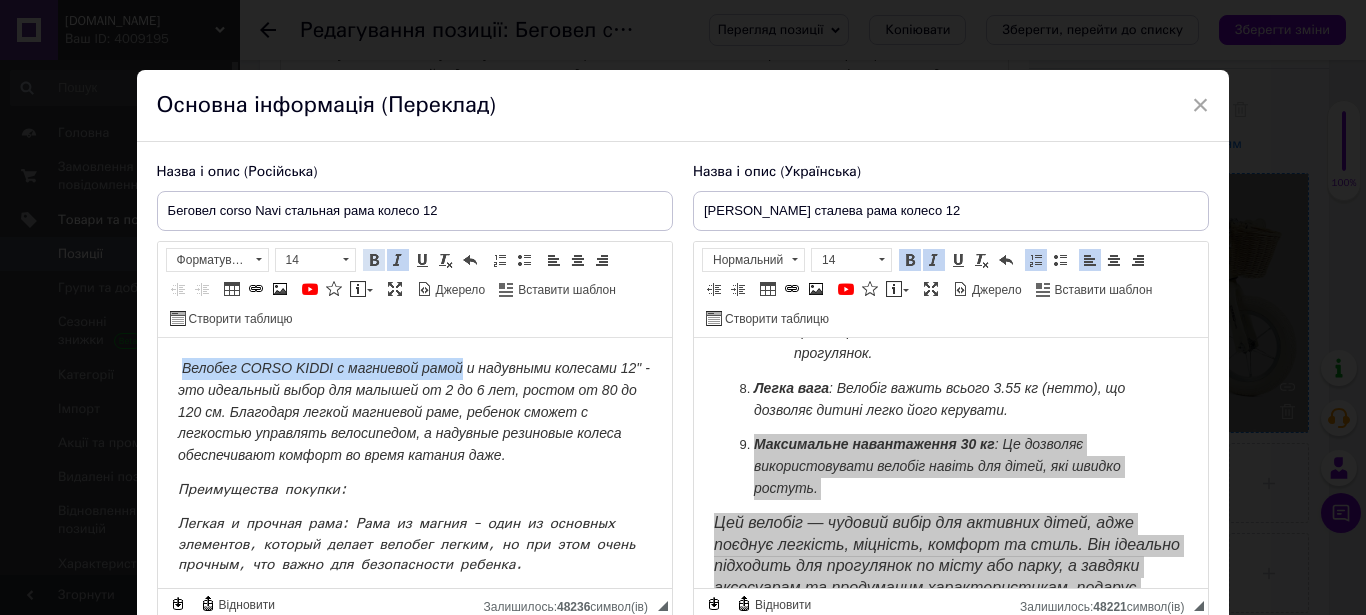 click at bounding box center (374, 260) 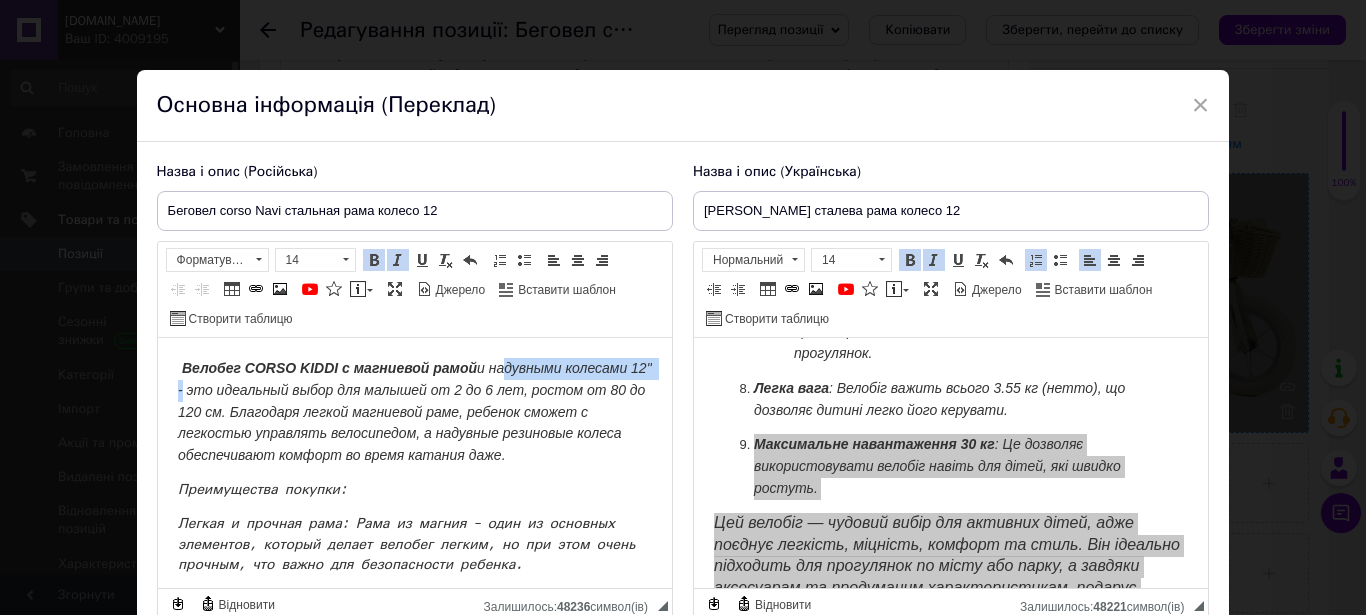 drag, startPoint x: 492, startPoint y: 363, endPoint x: 271, endPoint y: 399, distance: 223.91293 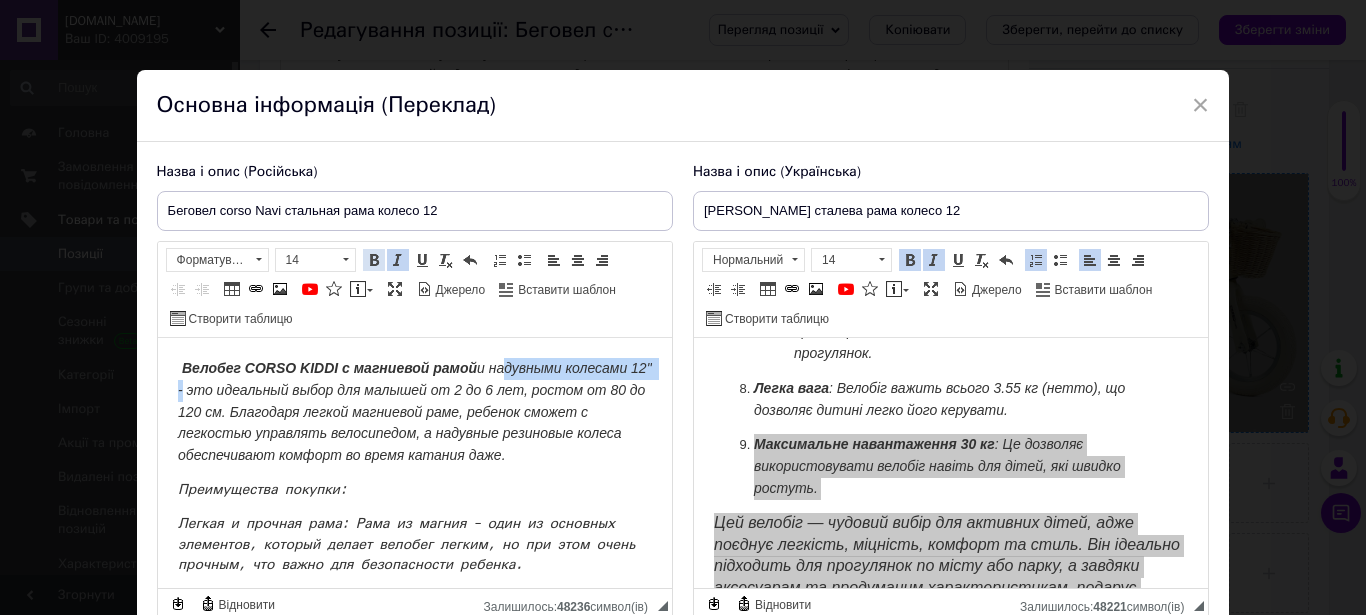 click at bounding box center [374, 260] 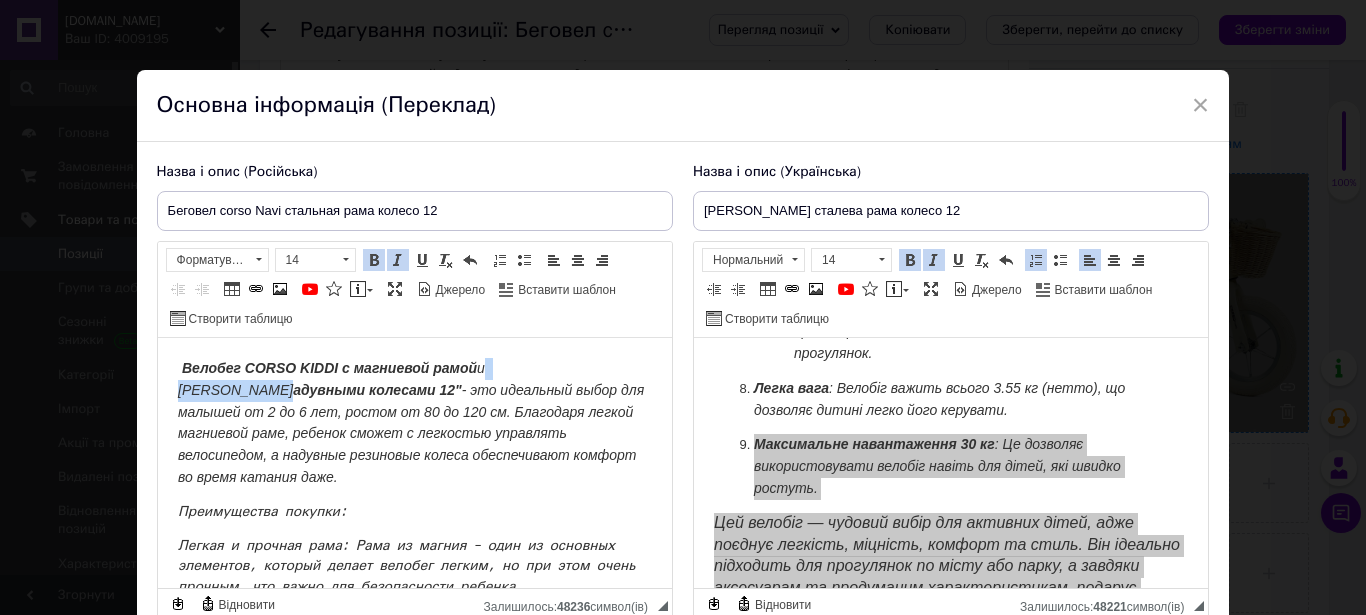 drag, startPoint x: 478, startPoint y: 369, endPoint x: 497, endPoint y: 369, distance: 19 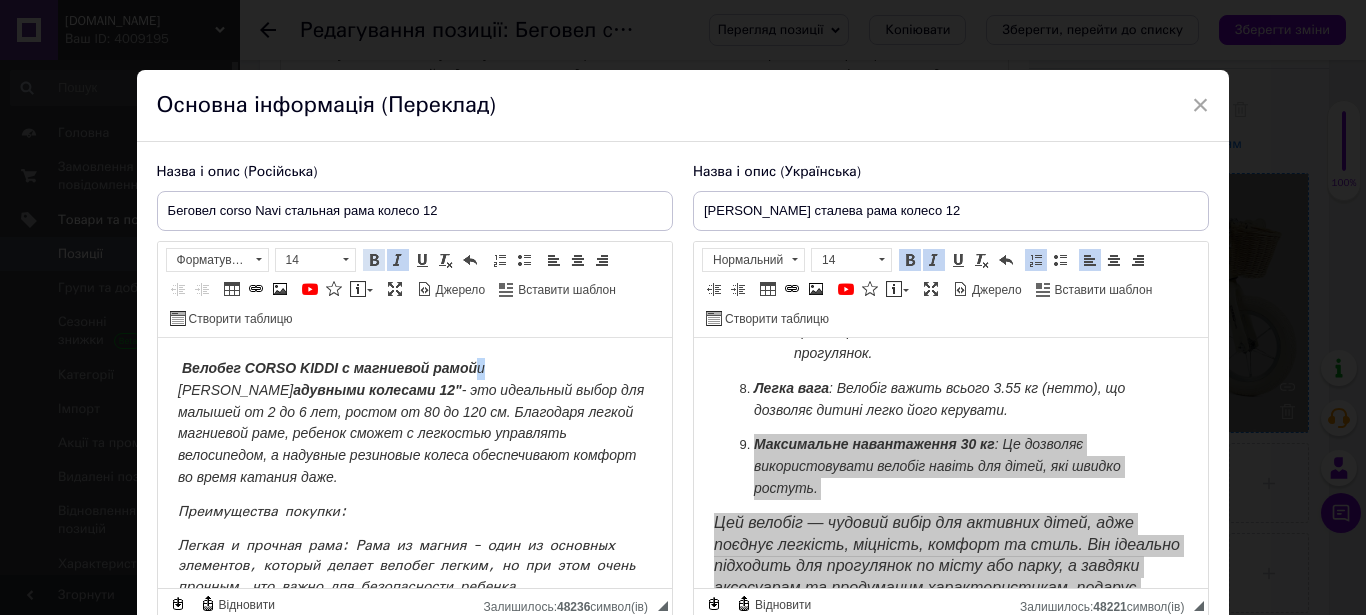 drag, startPoint x: 373, startPoint y: 259, endPoint x: 190, endPoint y: 79, distance: 256.68854 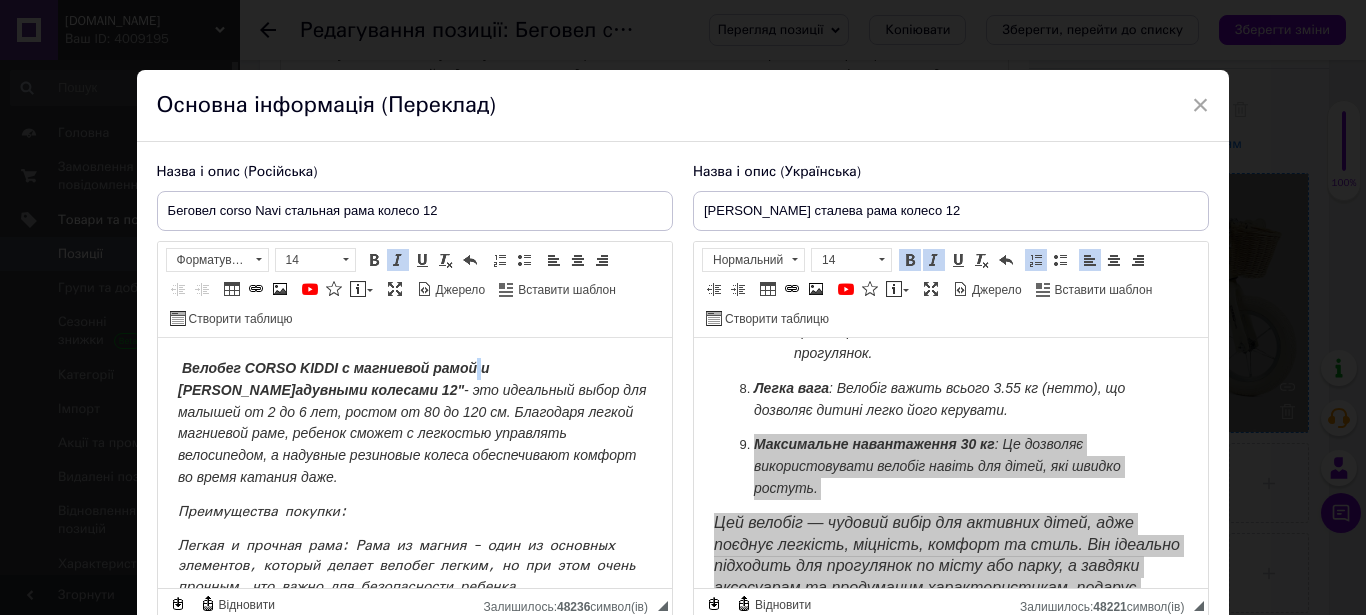 scroll, scrollTop: 102, scrollLeft: 0, axis: vertical 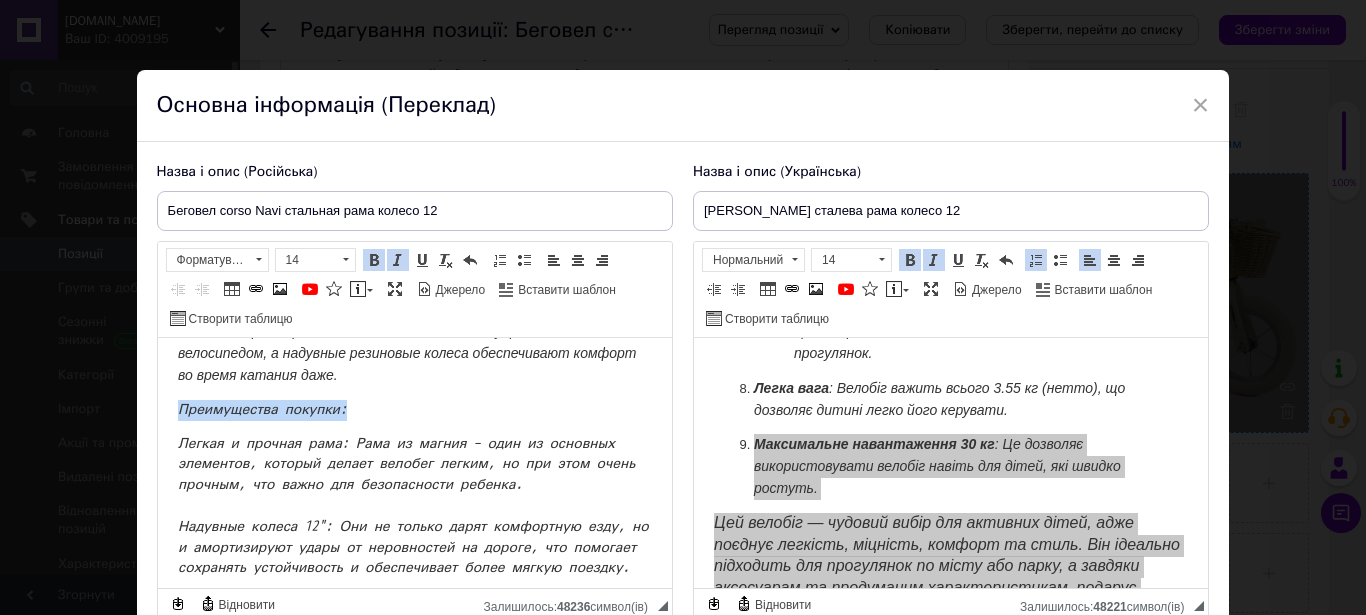 drag, startPoint x: 321, startPoint y: 408, endPoint x: 141, endPoint y: 403, distance: 180.06943 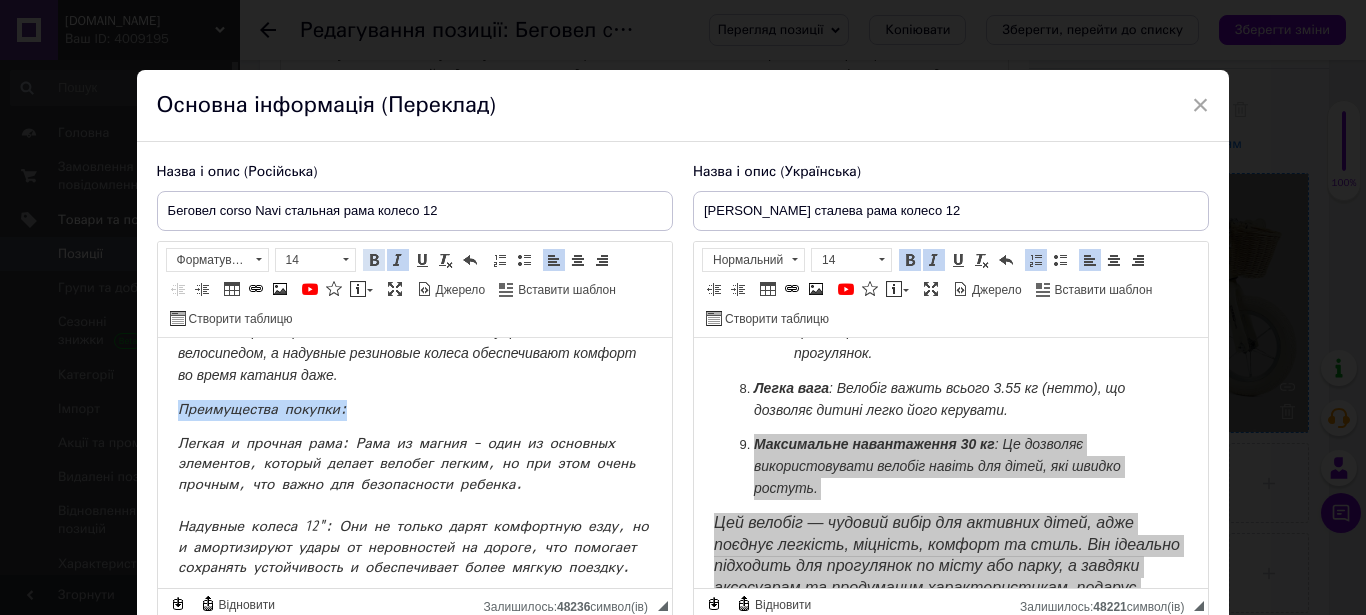 click at bounding box center [374, 260] 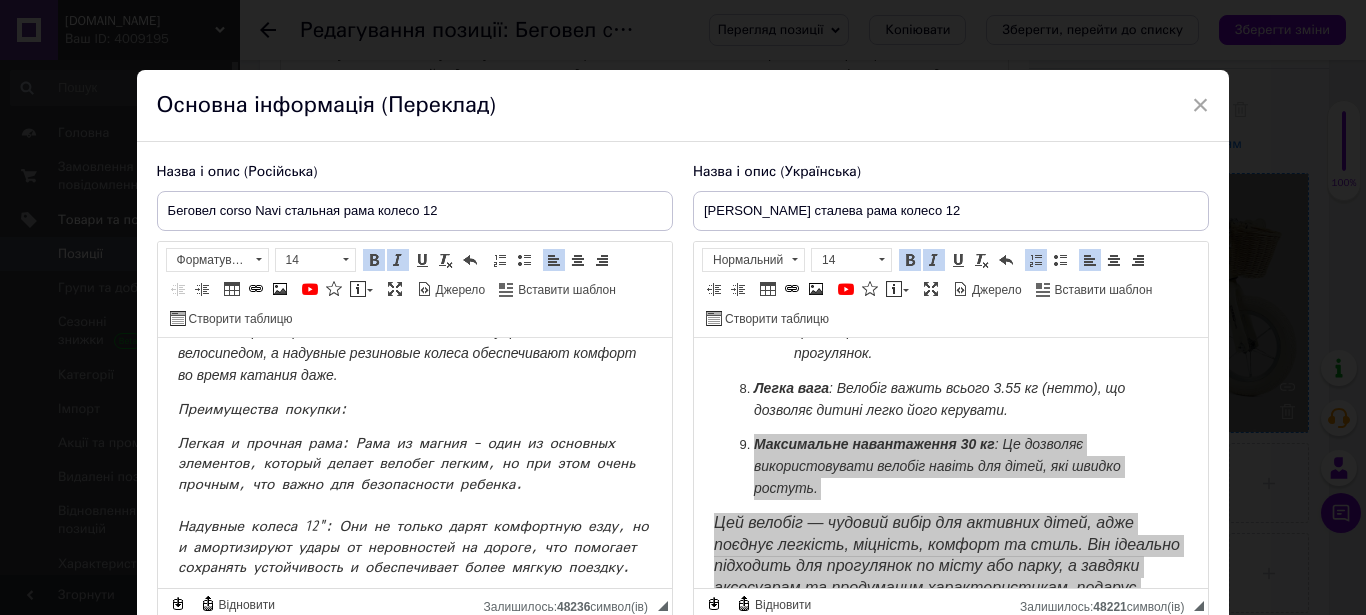 scroll, scrollTop: 561, scrollLeft: 0, axis: vertical 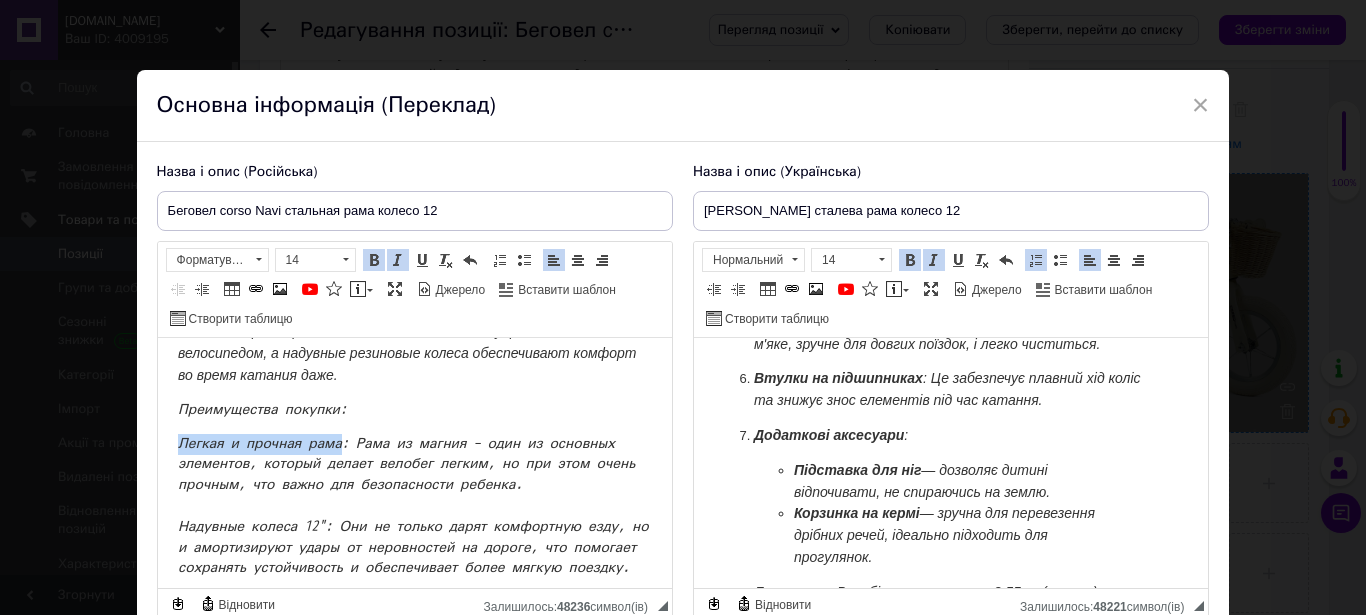 drag, startPoint x: 175, startPoint y: 439, endPoint x: 347, endPoint y: 437, distance: 172.01163 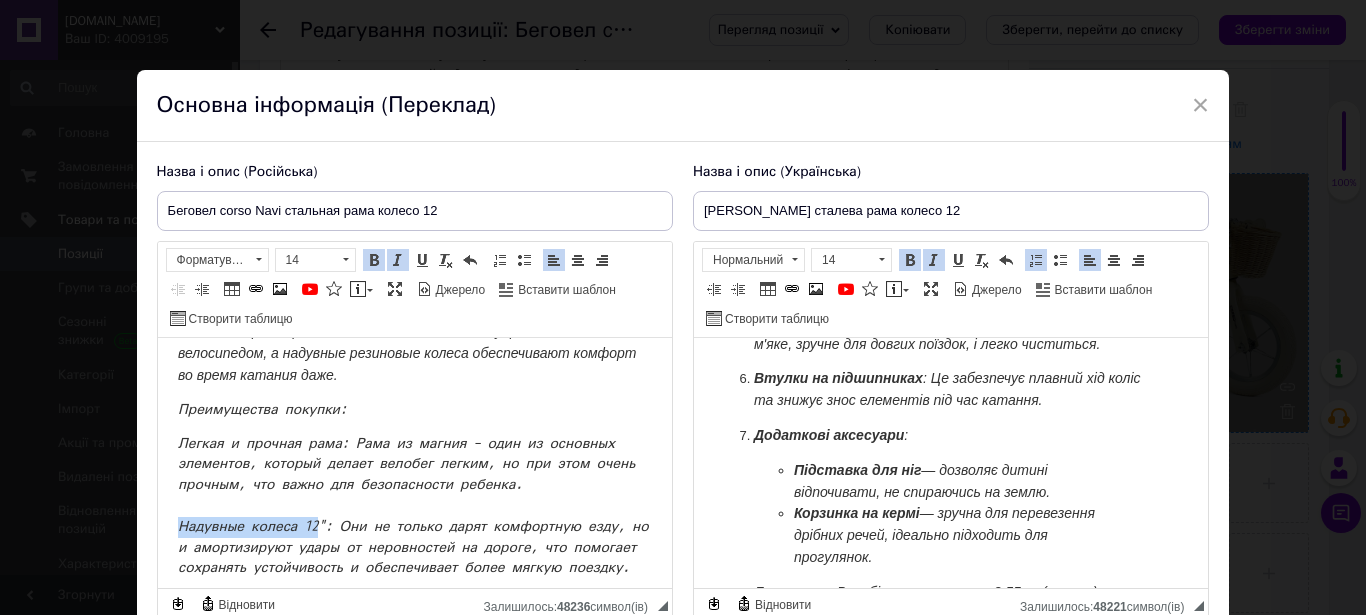 drag, startPoint x: 176, startPoint y: 517, endPoint x: 318, endPoint y: 516, distance: 142.00352 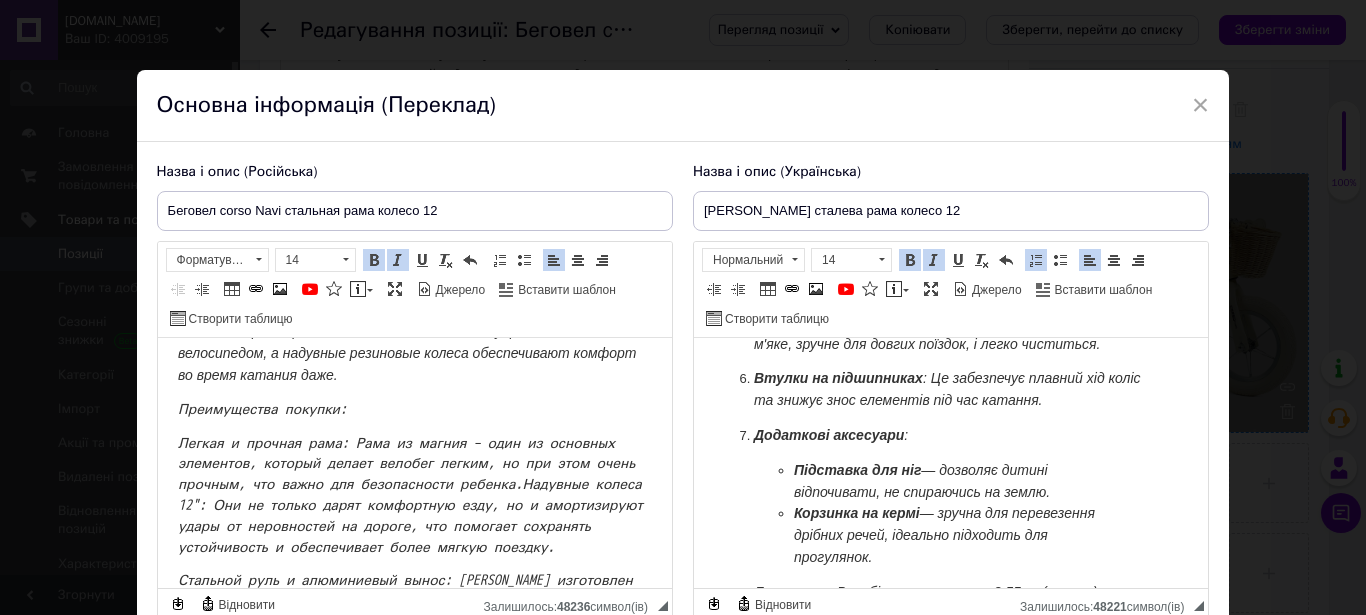 scroll, scrollTop: 204, scrollLeft: 0, axis: vertical 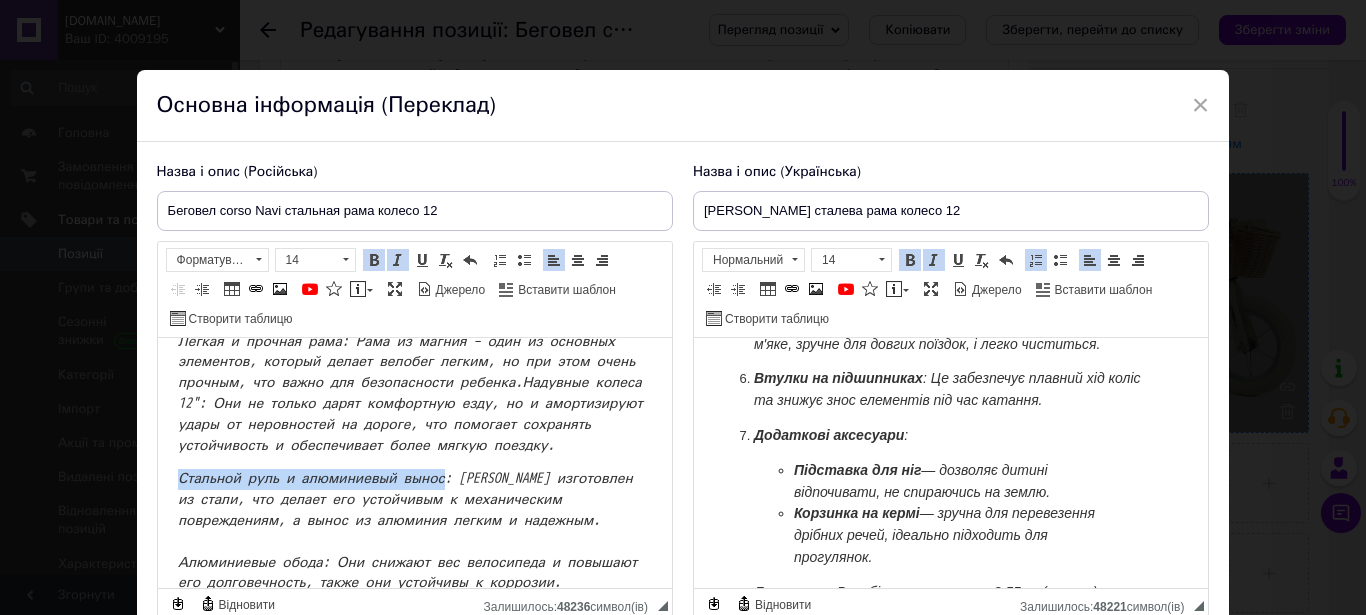 drag, startPoint x: 239, startPoint y: 518, endPoint x: 442, endPoint y: 515, distance: 203.02217 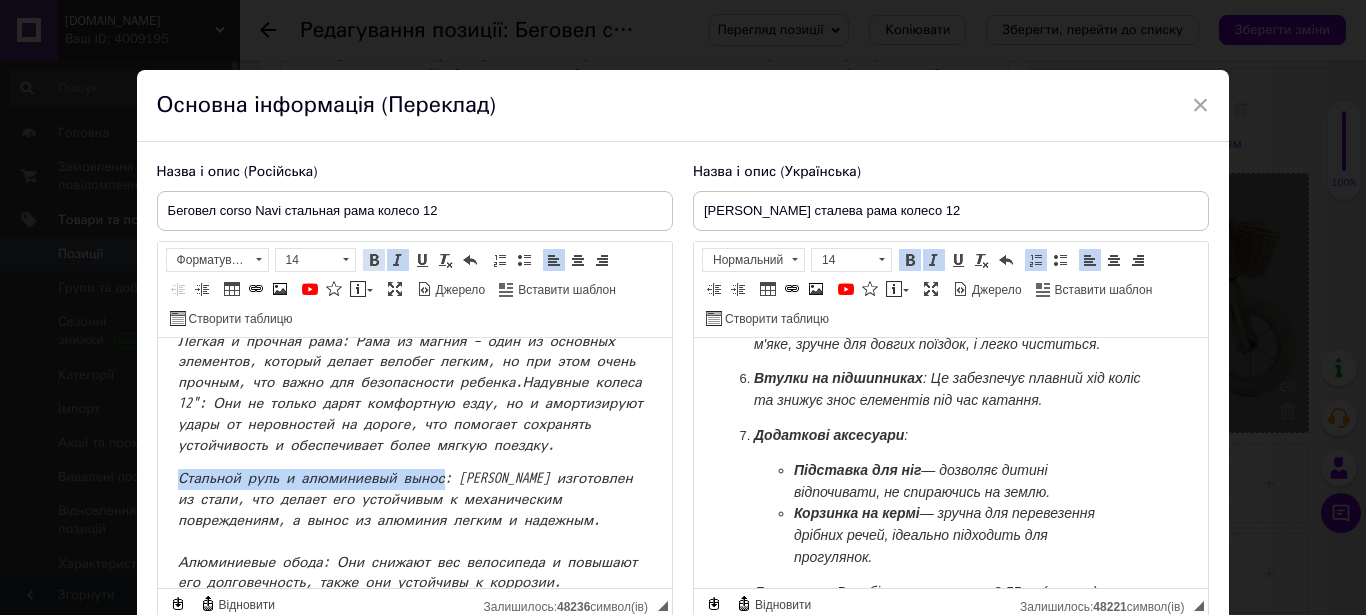 click at bounding box center (374, 260) 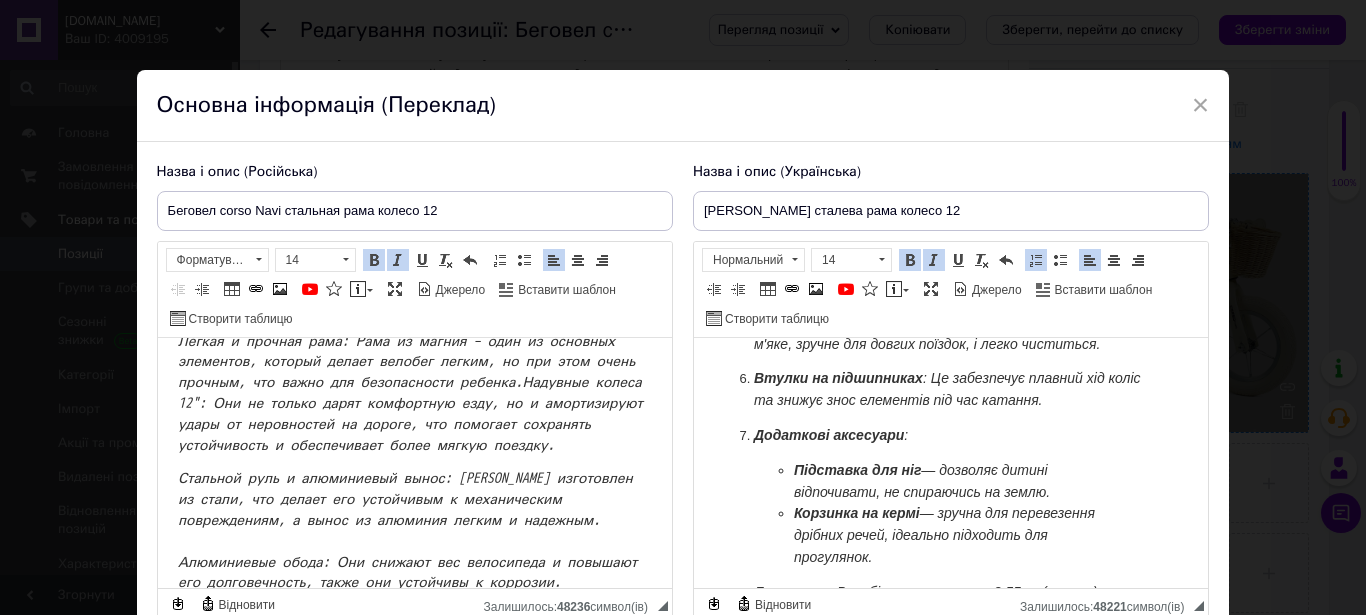 scroll, scrollTop: 306, scrollLeft: 0, axis: vertical 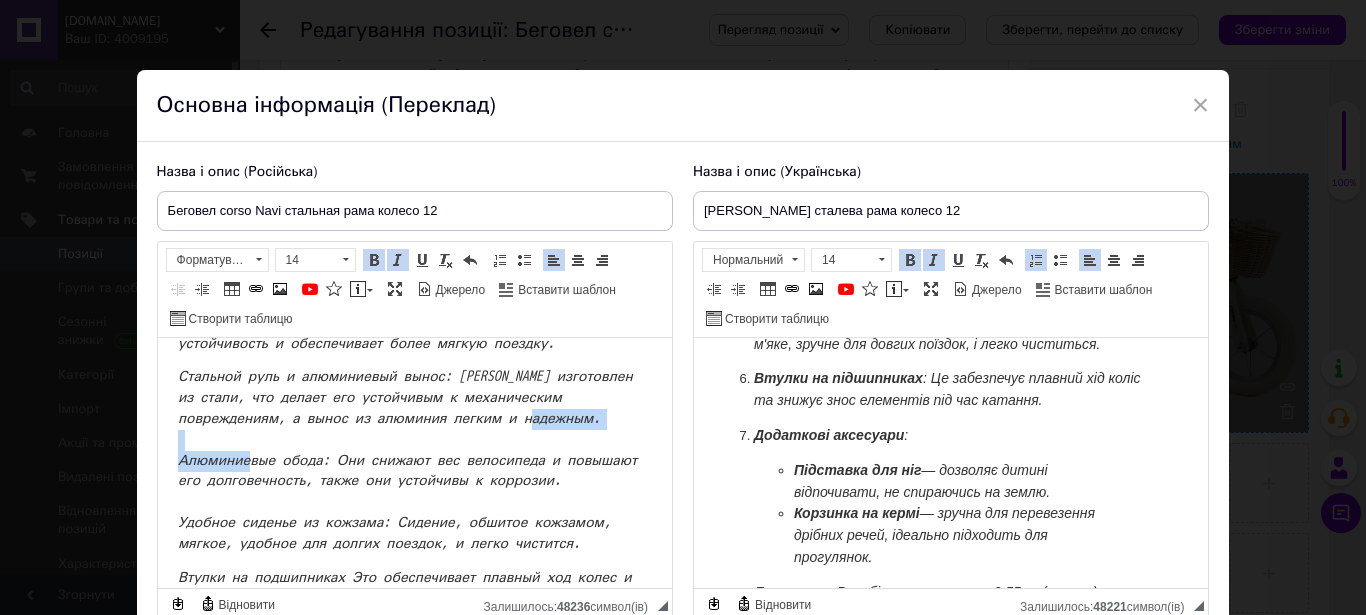 drag, startPoint x: 175, startPoint y: 485, endPoint x: 311, endPoint y: 495, distance: 136.36716 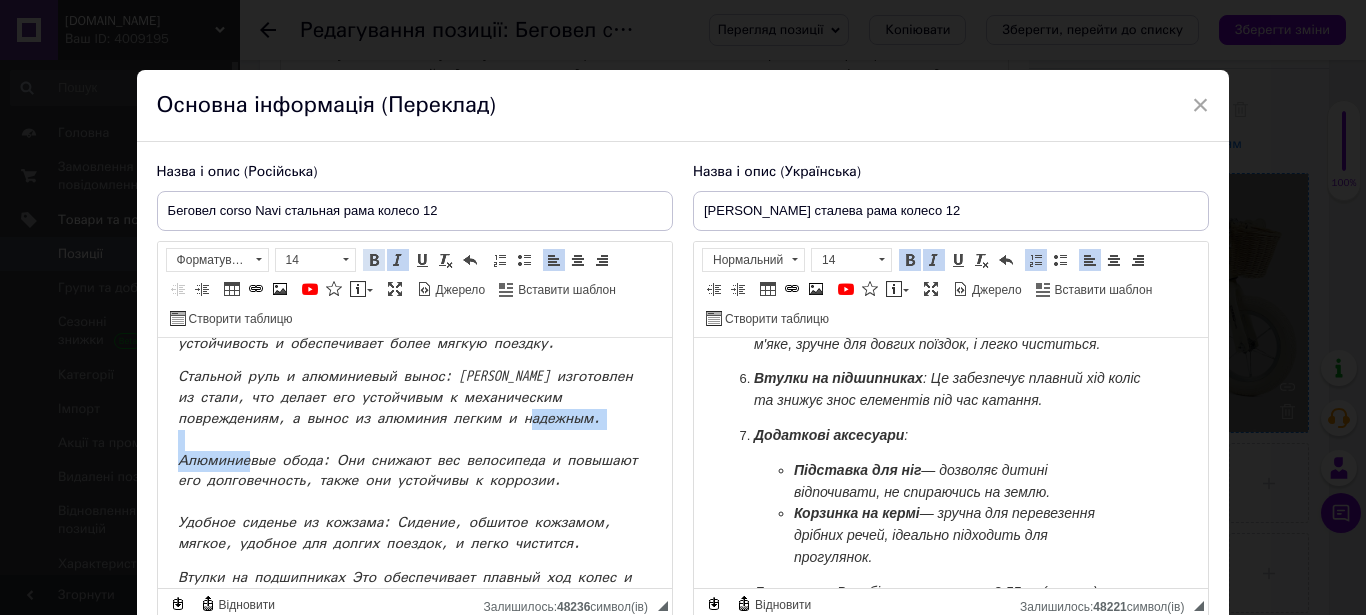 click at bounding box center [374, 260] 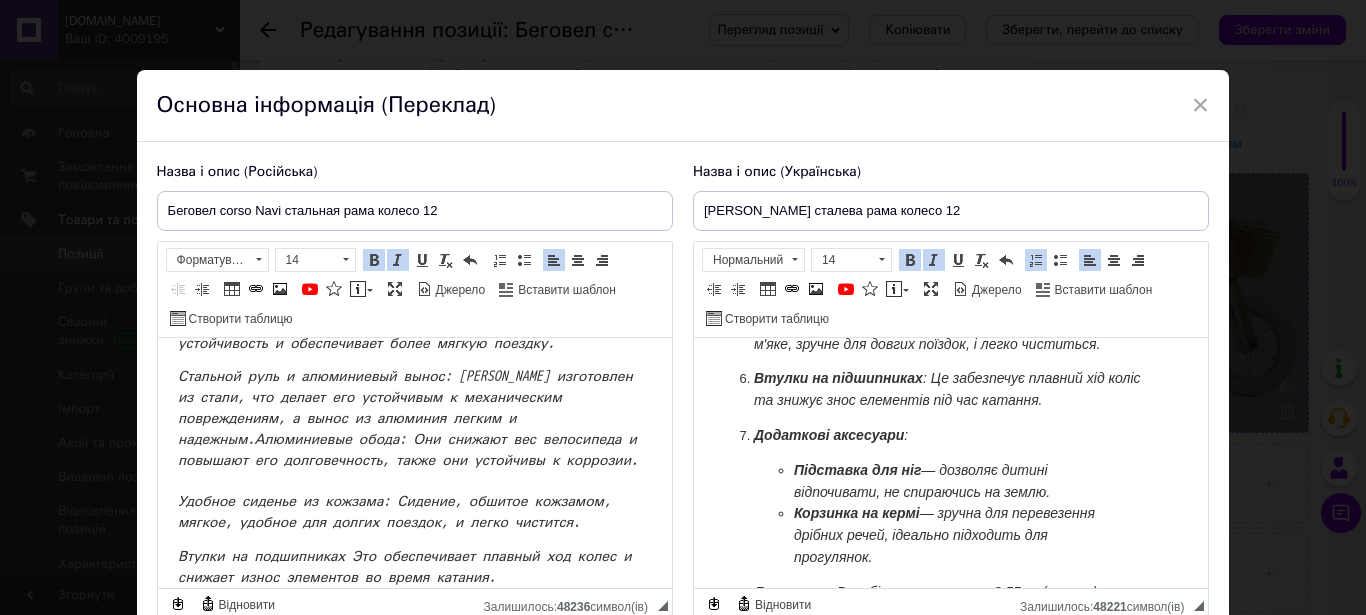 scroll, scrollTop: 510, scrollLeft: 0, axis: vertical 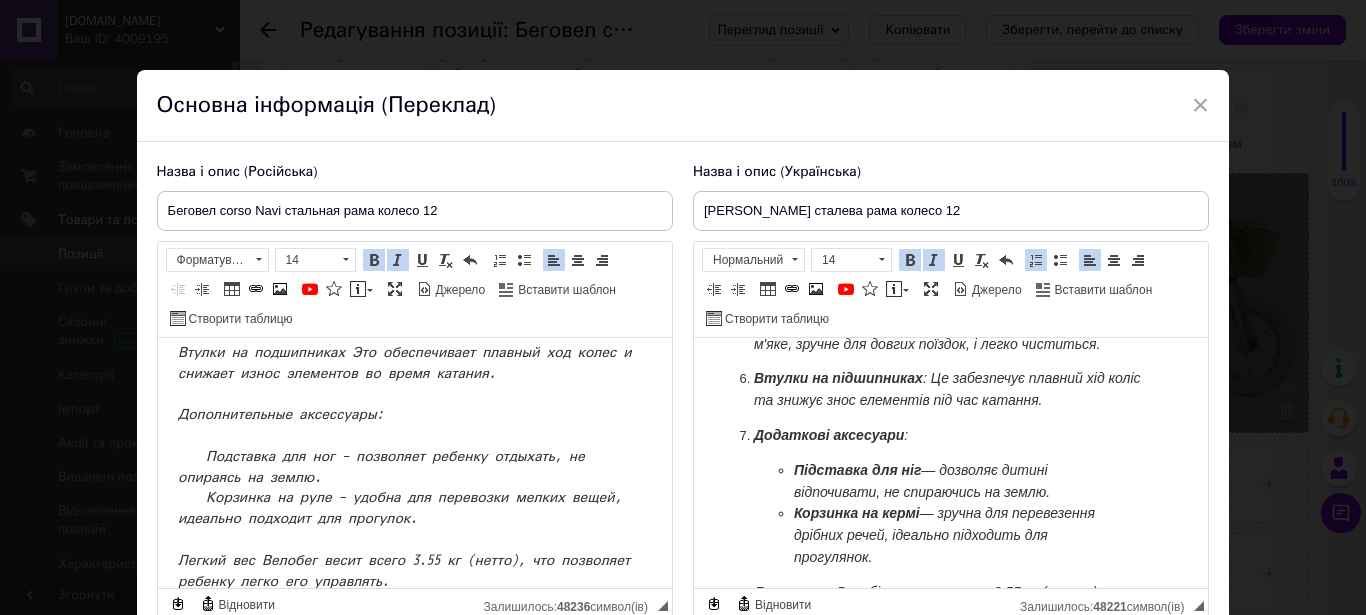 drag, startPoint x: 524, startPoint y: 606, endPoint x: 535, endPoint y: 664, distance: 59.03389 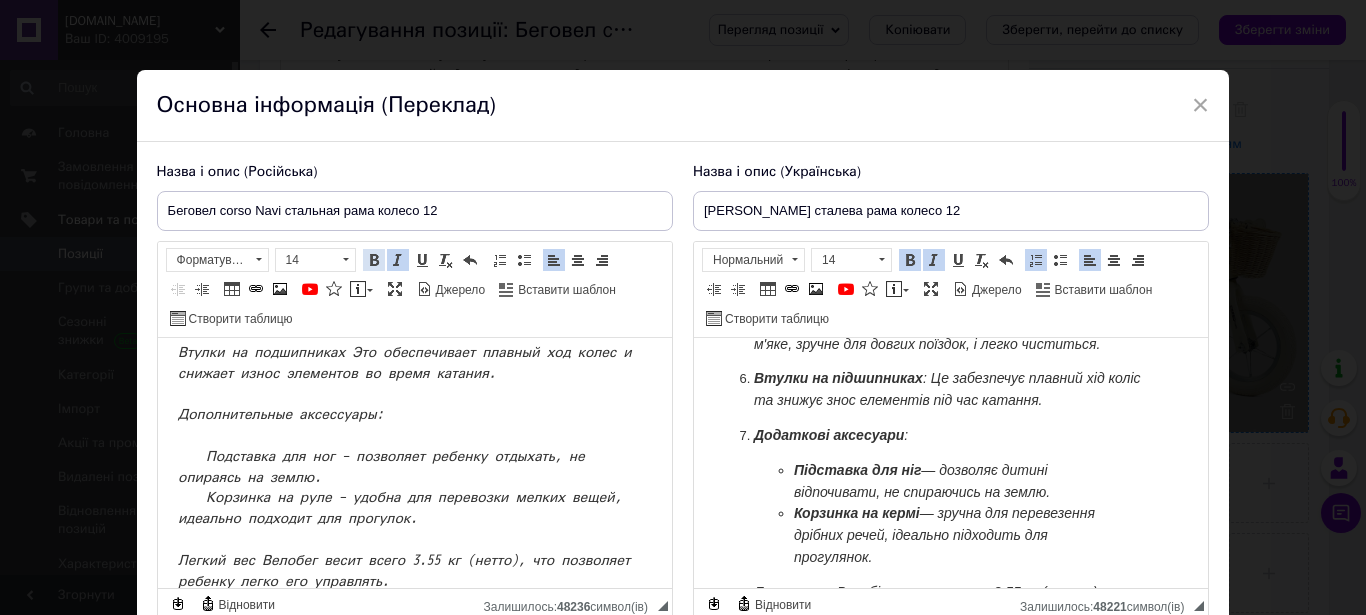 click on "Жирний  Сполучення клавіш Ctrl+B" at bounding box center (374, 260) 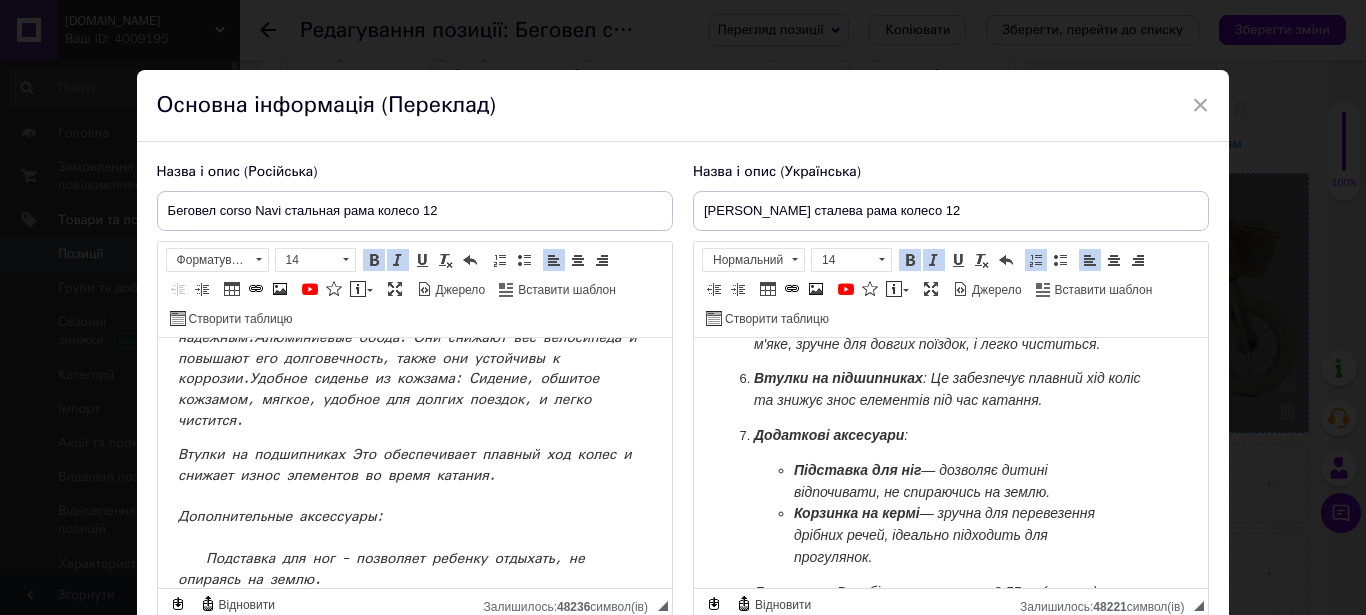 scroll, scrollTop: 510, scrollLeft: 0, axis: vertical 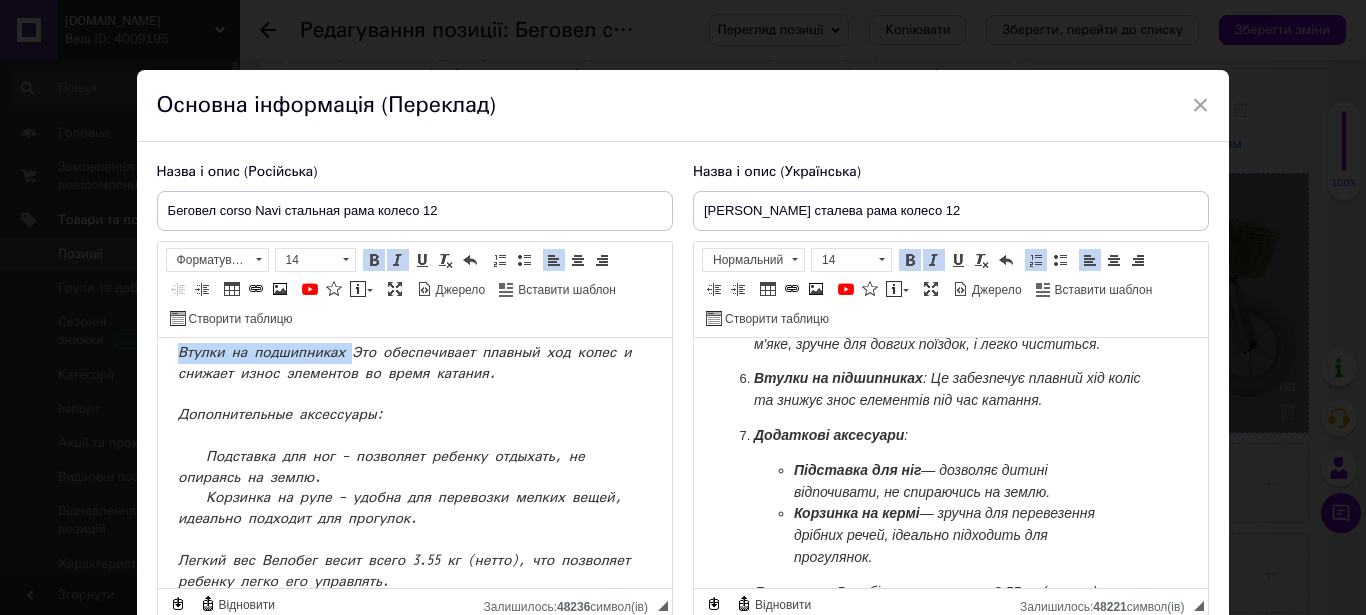 drag, startPoint x: 174, startPoint y: 411, endPoint x: 349, endPoint y: 415, distance: 175.04572 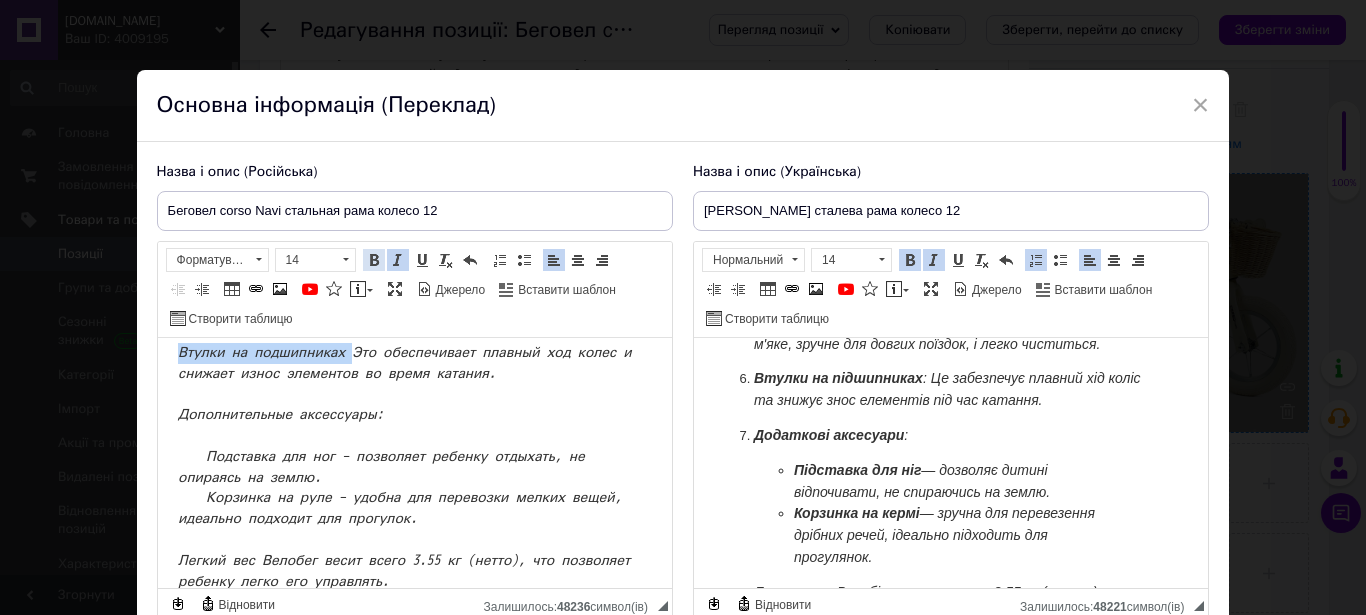 click at bounding box center (374, 260) 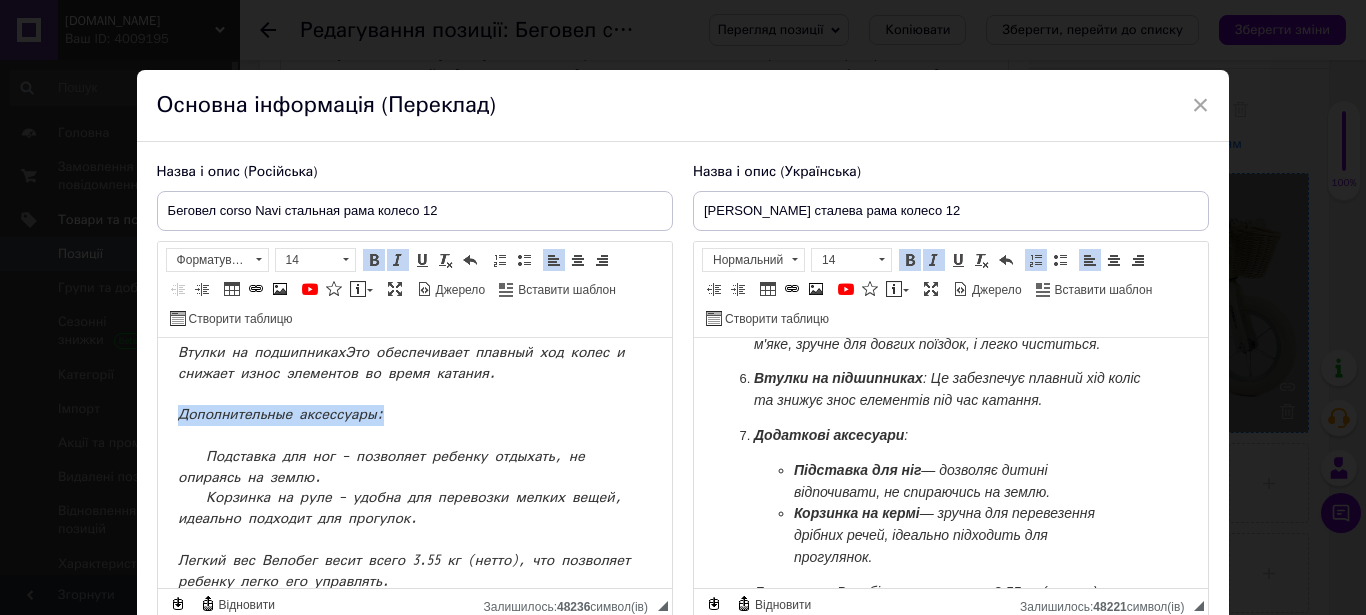 drag, startPoint x: 368, startPoint y: 478, endPoint x: 285, endPoint y: 353, distance: 150.04666 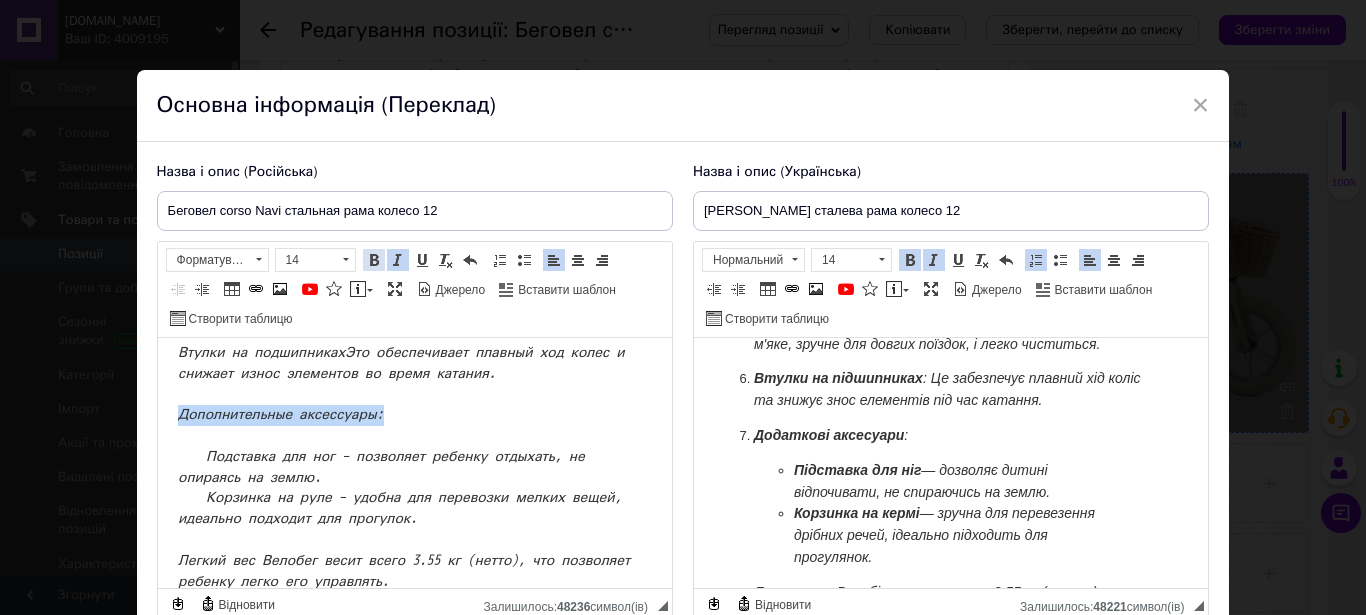 drag, startPoint x: 375, startPoint y: 261, endPoint x: 286, endPoint y: 33, distance: 244.75497 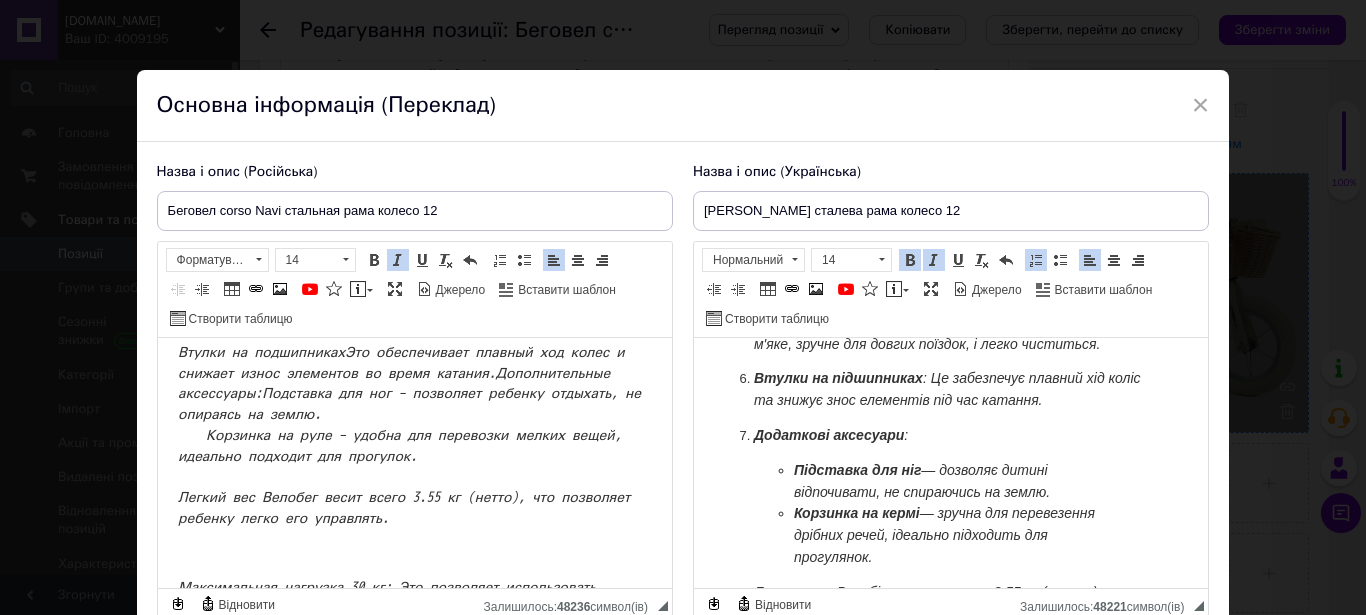 scroll, scrollTop: 612, scrollLeft: 0, axis: vertical 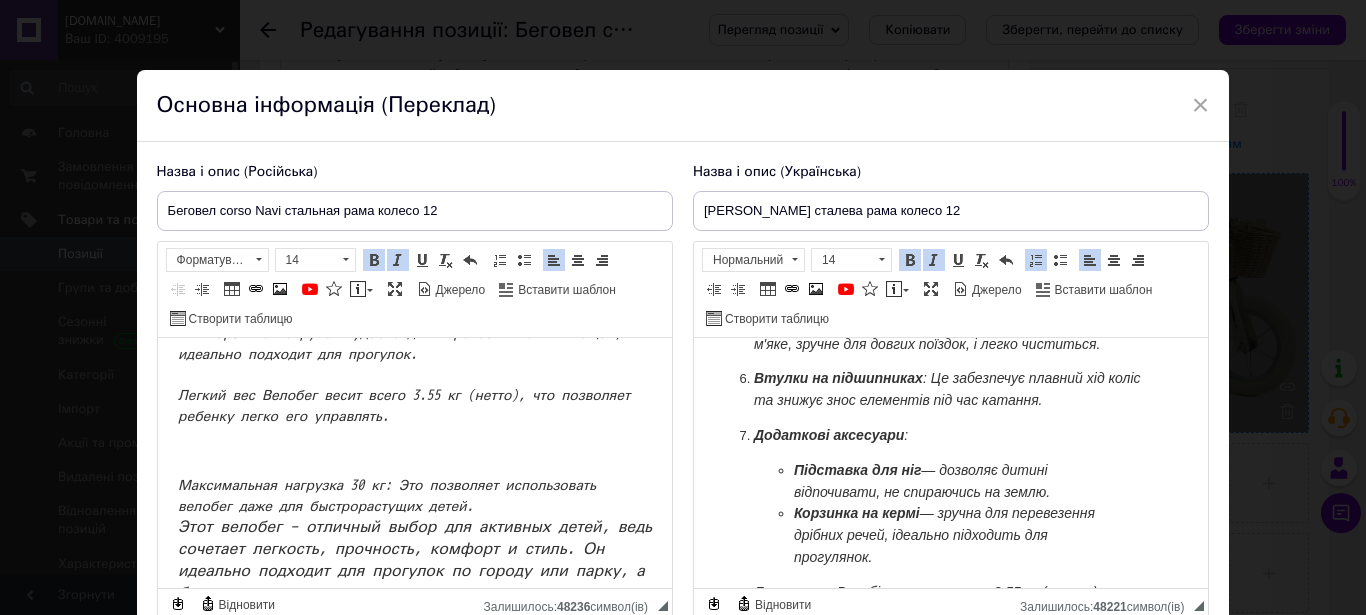 drag, startPoint x: 198, startPoint y: 414, endPoint x: 345, endPoint y: 416, distance: 147.01361 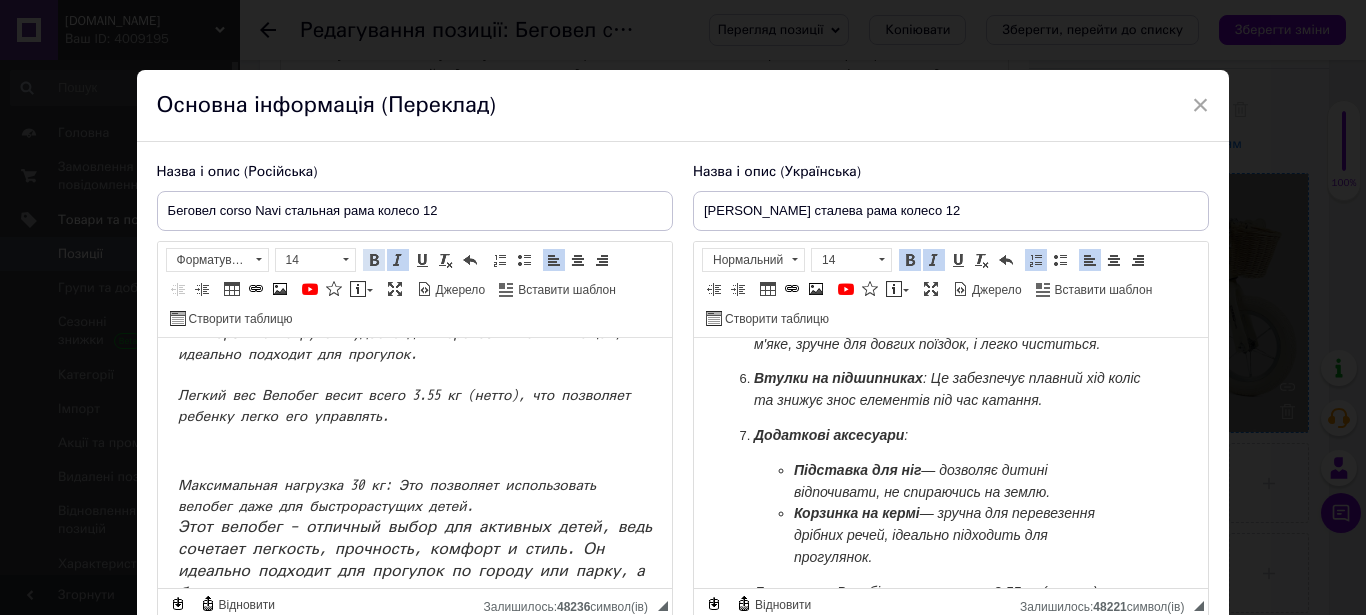 click at bounding box center [374, 260] 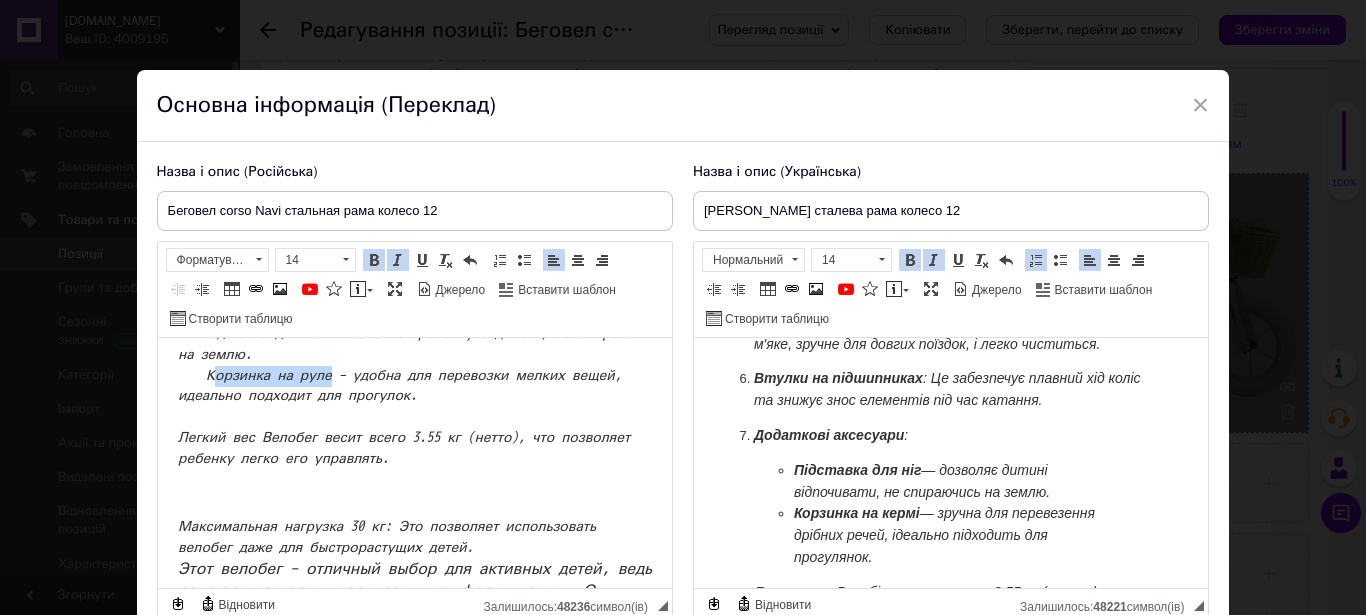 click on "Втулки на подшипниках  Это обеспечивает плавный ход колес и снижает износ элементов во время катания.
Дополнительные аксессуары:
Подставка для ног  – позволяет ребенку отдыхать, не опираясь на землю.
Корзинка на руле – удобна для перевозки мелких вещей, идеально подходит для прогулок.
Легкий вес Велобег весит всего 3.55 кг (нетто), что позволяет ребенку легко его управлять." at bounding box center [413, -15] 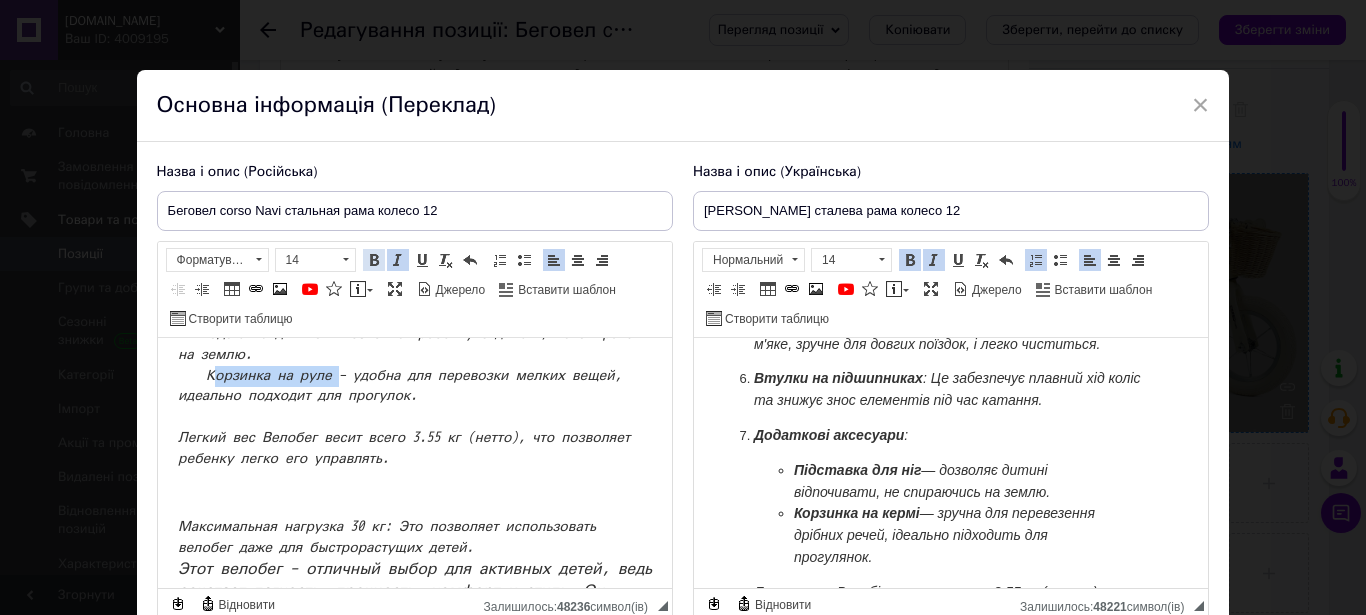 drag, startPoint x: 377, startPoint y: 258, endPoint x: 179, endPoint y: 79, distance: 266.9176 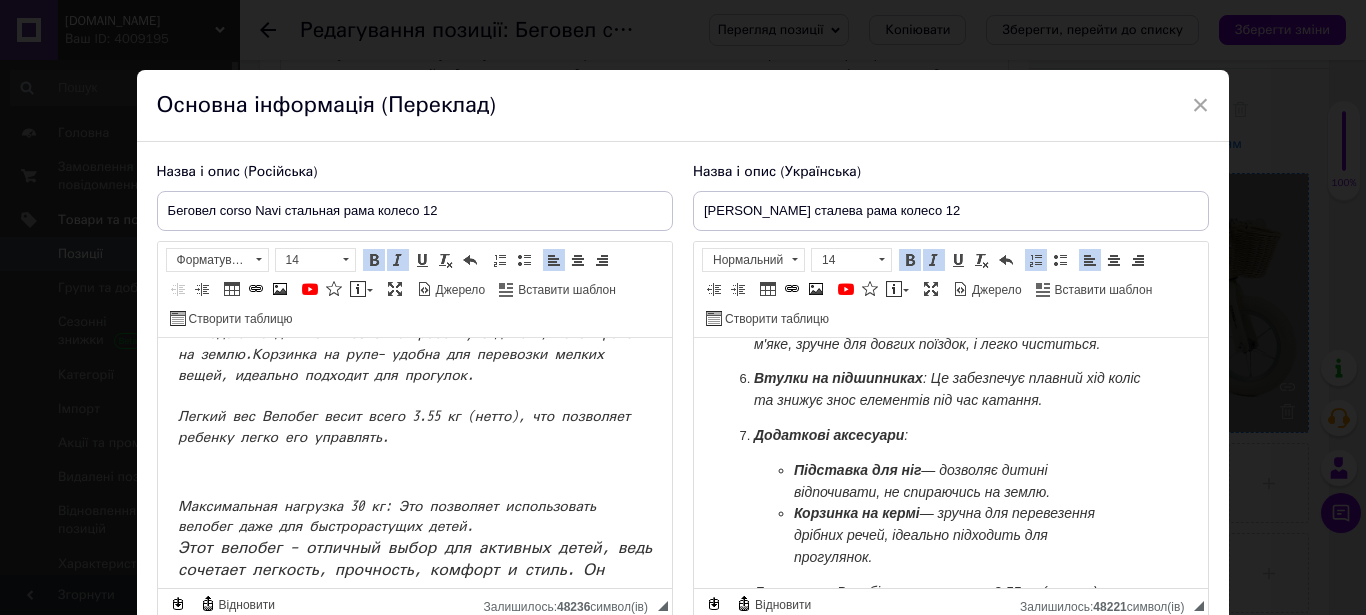 scroll, scrollTop: 714, scrollLeft: 0, axis: vertical 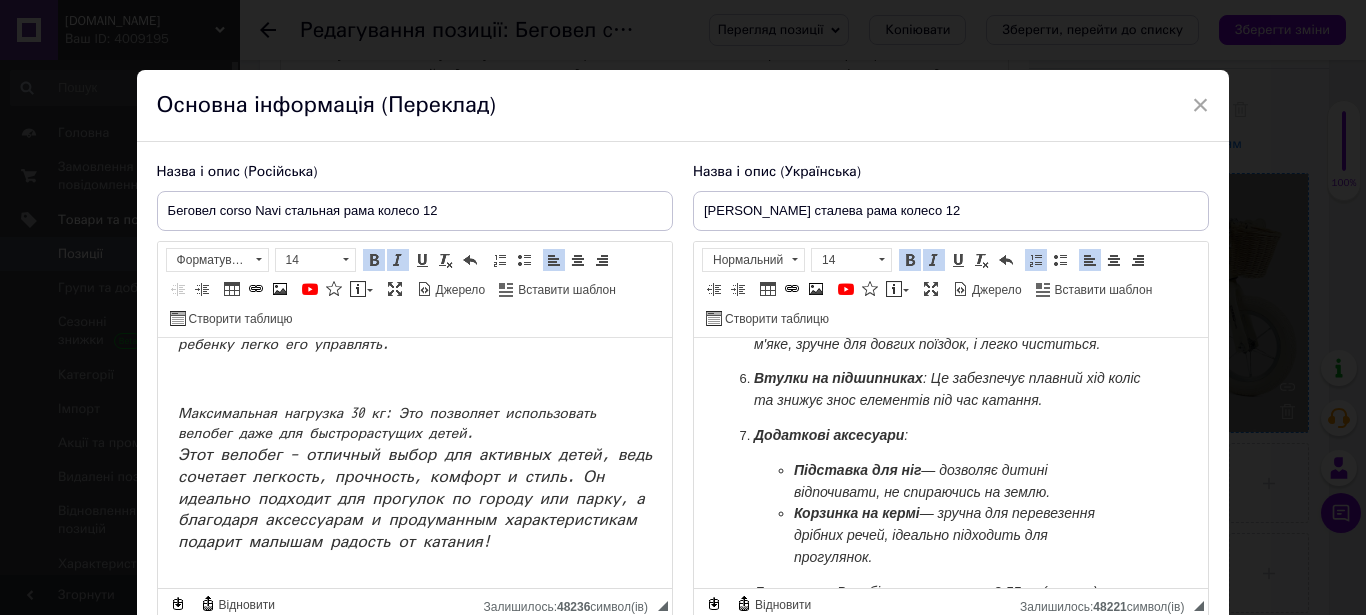 drag, startPoint x: 312, startPoint y: 752, endPoint x: 545, endPoint y: 414, distance: 410.5277 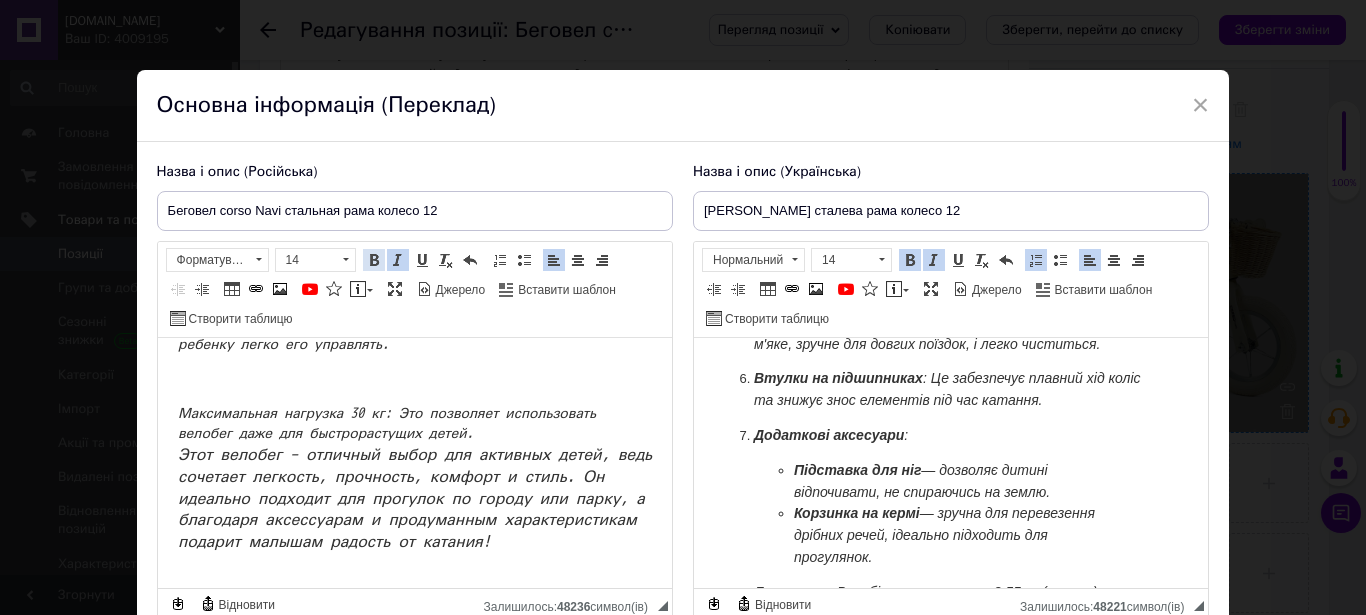 click at bounding box center (374, 260) 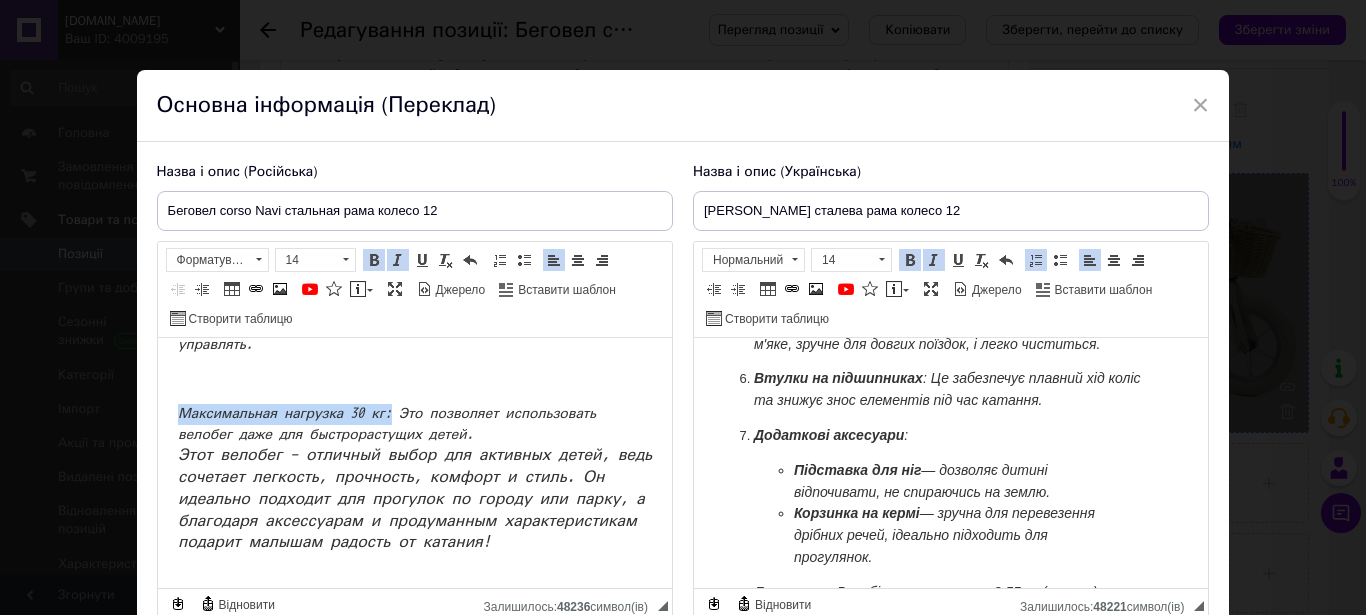 drag, startPoint x: 172, startPoint y: 497, endPoint x: 397, endPoint y: 496, distance: 225.00223 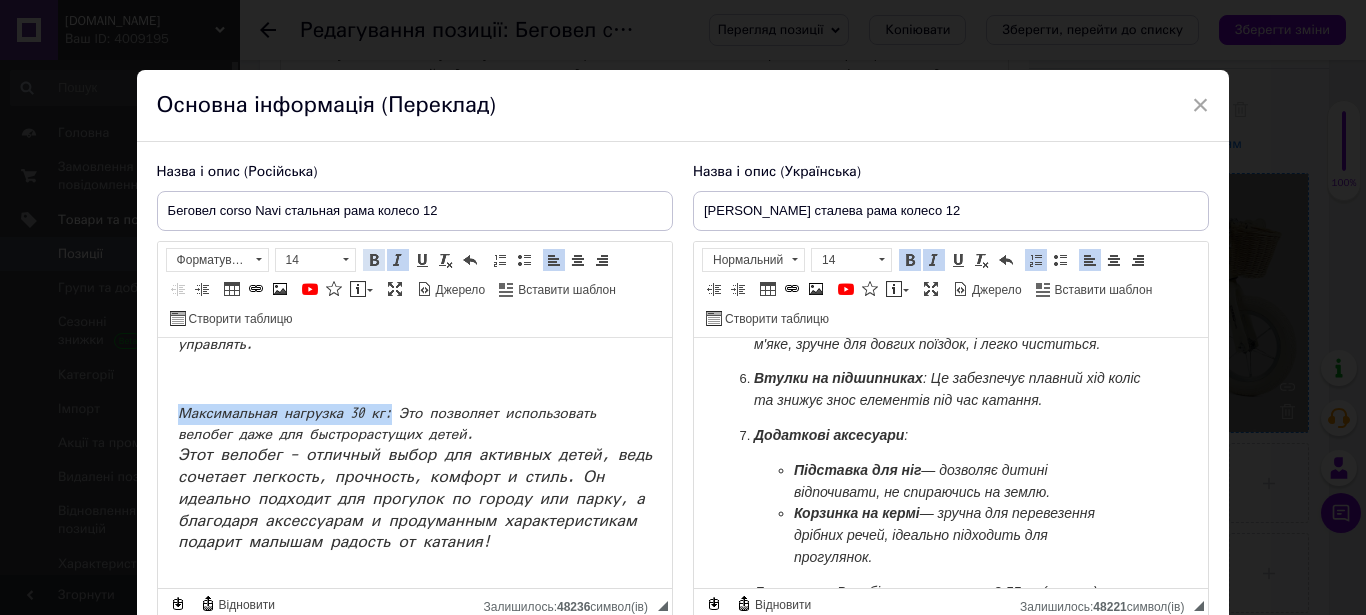 drag, startPoint x: 376, startPoint y: 259, endPoint x: 188, endPoint y: 124, distance: 231.44978 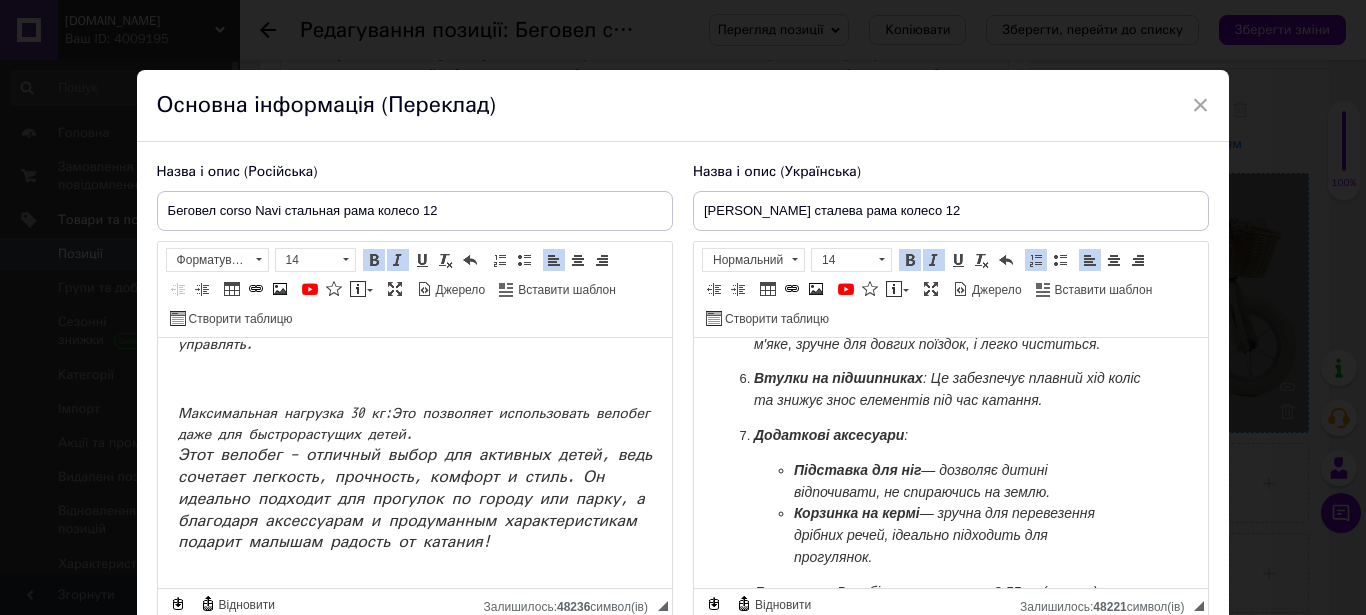 scroll, scrollTop: 816, scrollLeft: 0, axis: vertical 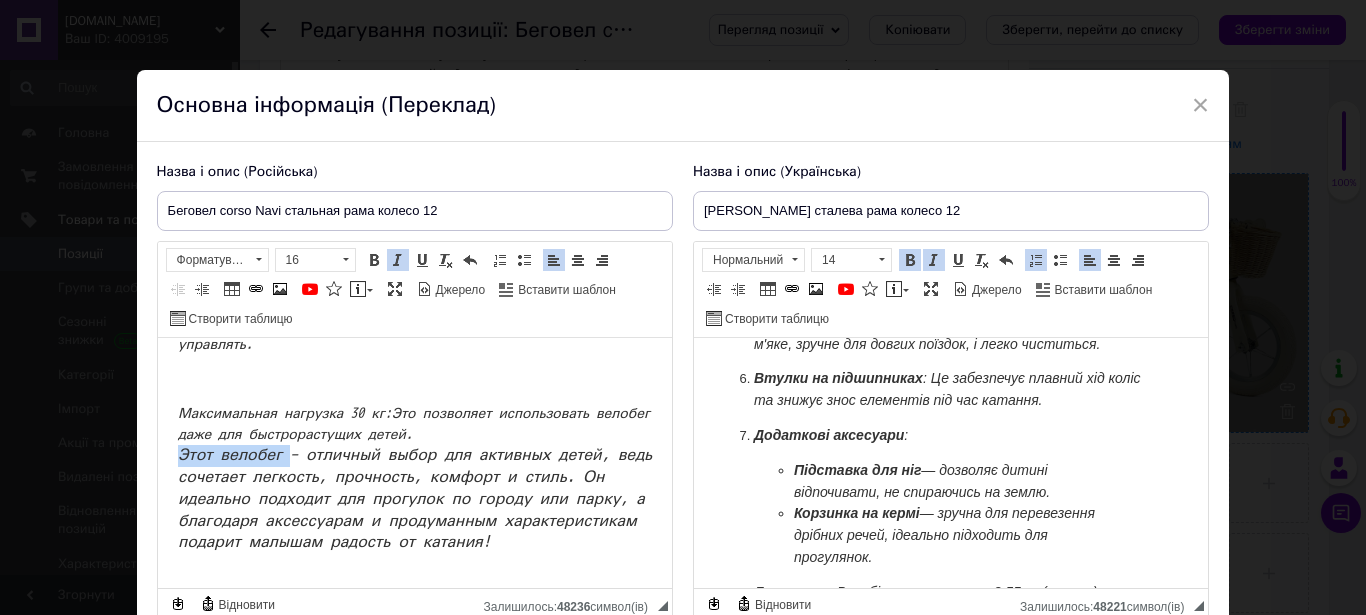 drag, startPoint x: 179, startPoint y: 461, endPoint x: 287, endPoint y: 461, distance: 108 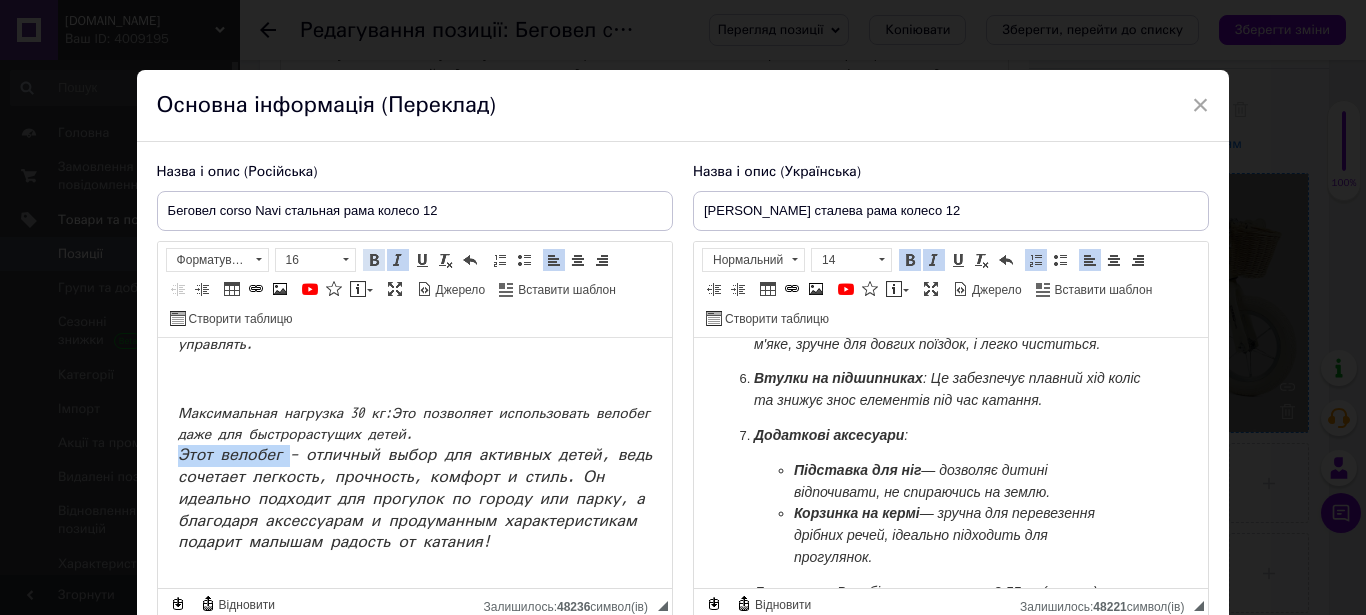 drag, startPoint x: 363, startPoint y: 265, endPoint x: 72, endPoint y: 87, distance: 341.12314 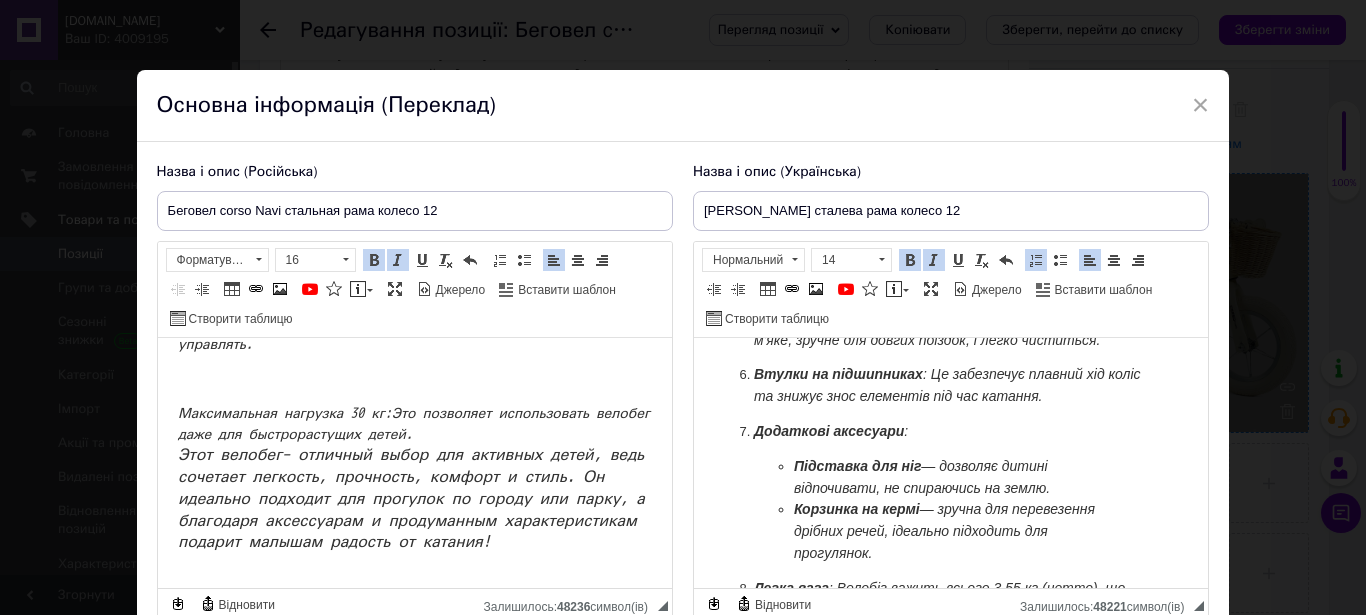 scroll, scrollTop: 867, scrollLeft: 0, axis: vertical 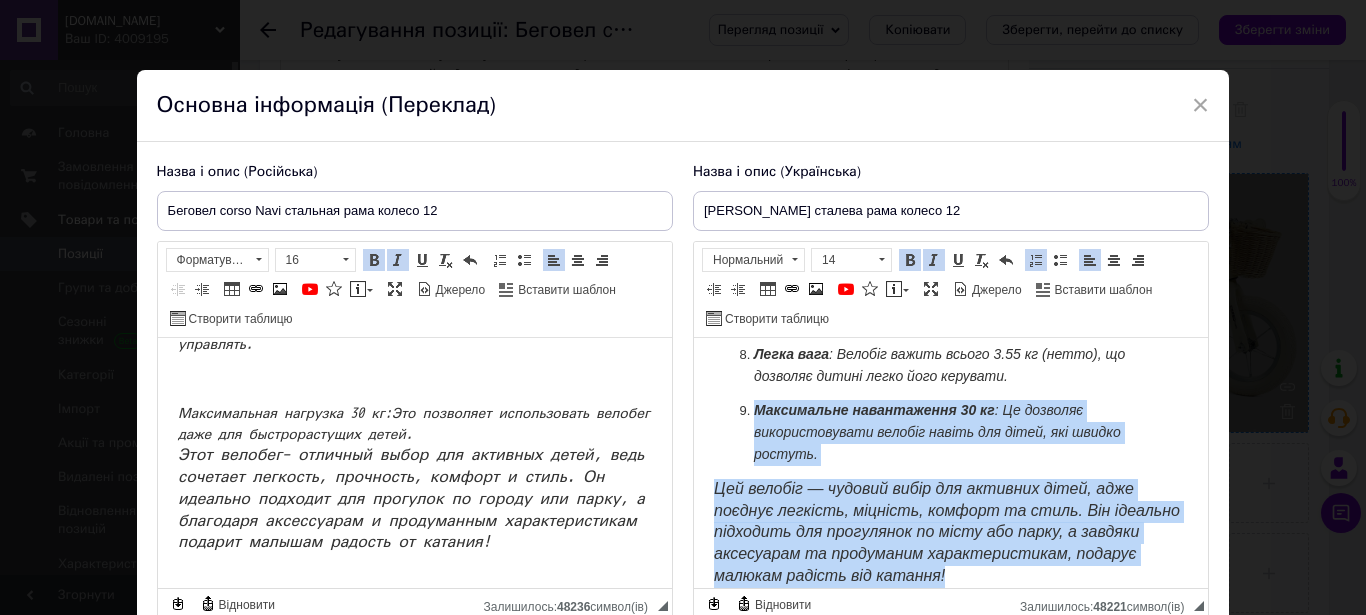click on "Цей велобіг — чудовий вибір для активних дітей, адже поєднує легкість, міцність, комфорт та стиль. Він ідеально підходить для прогулянок по місту або парку, а завдяки аксесуарам та продуманим характеристикам, подарує малюкам радість від катання!" at bounding box center (946, 532) 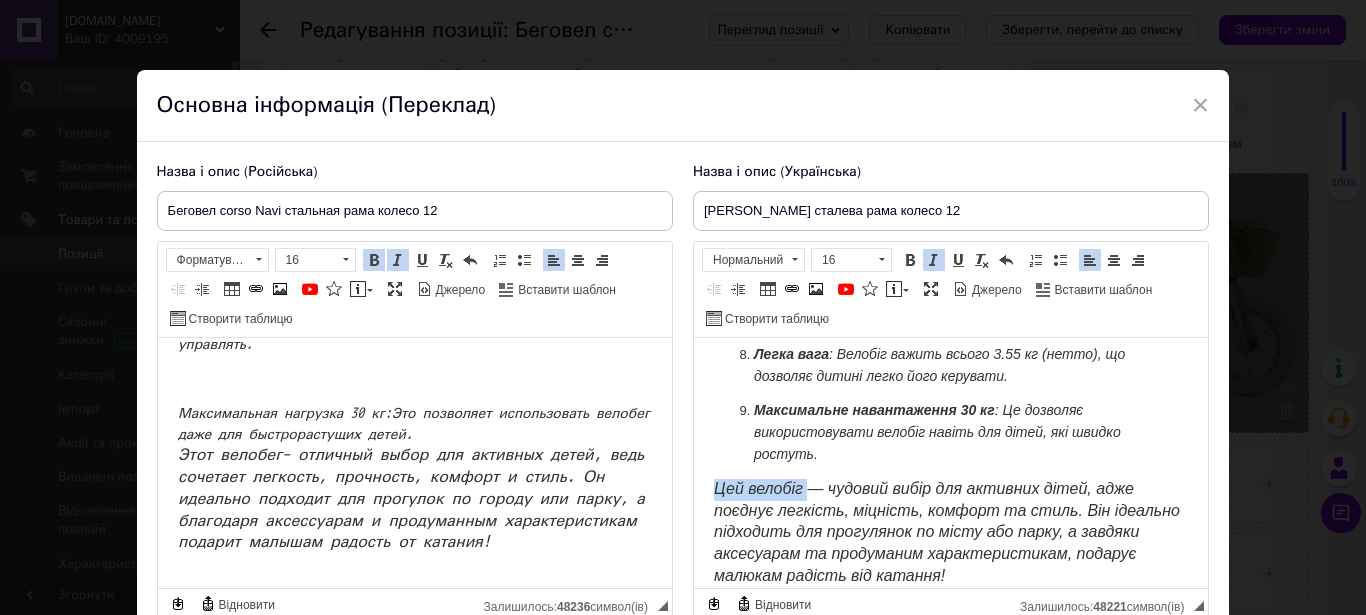 drag, startPoint x: 799, startPoint y: 464, endPoint x: 812, endPoint y: 462, distance: 13.152946 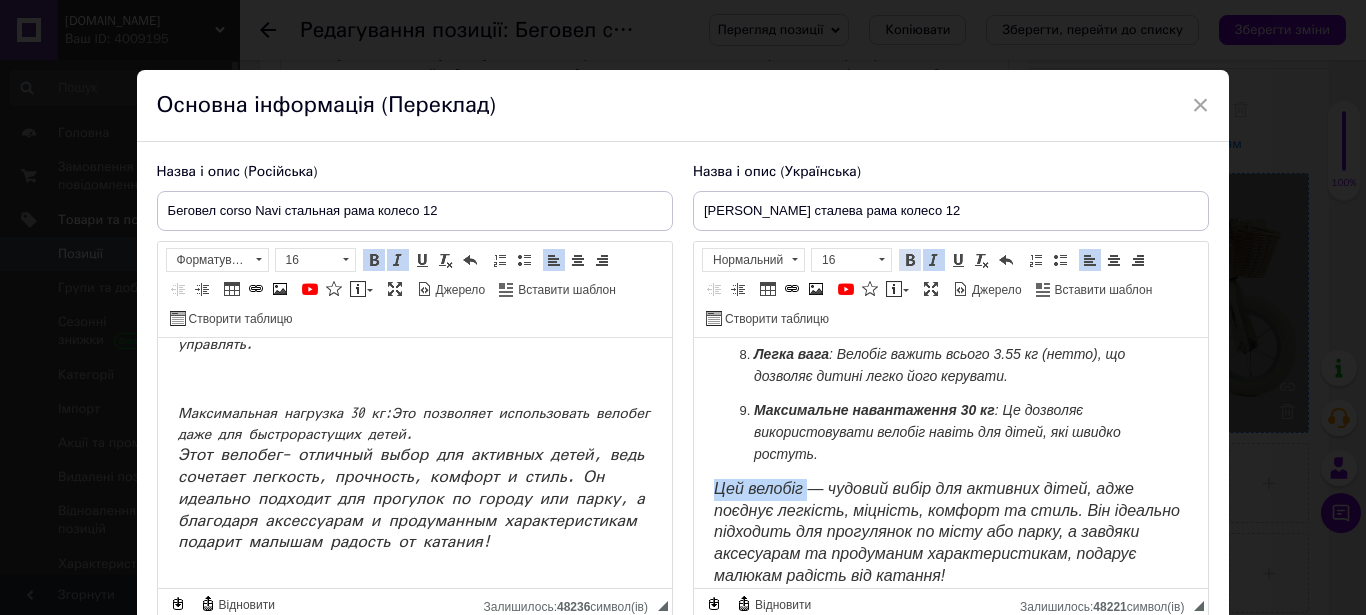 drag, startPoint x: 912, startPoint y: 257, endPoint x: 300, endPoint y: 136, distance: 623.8469 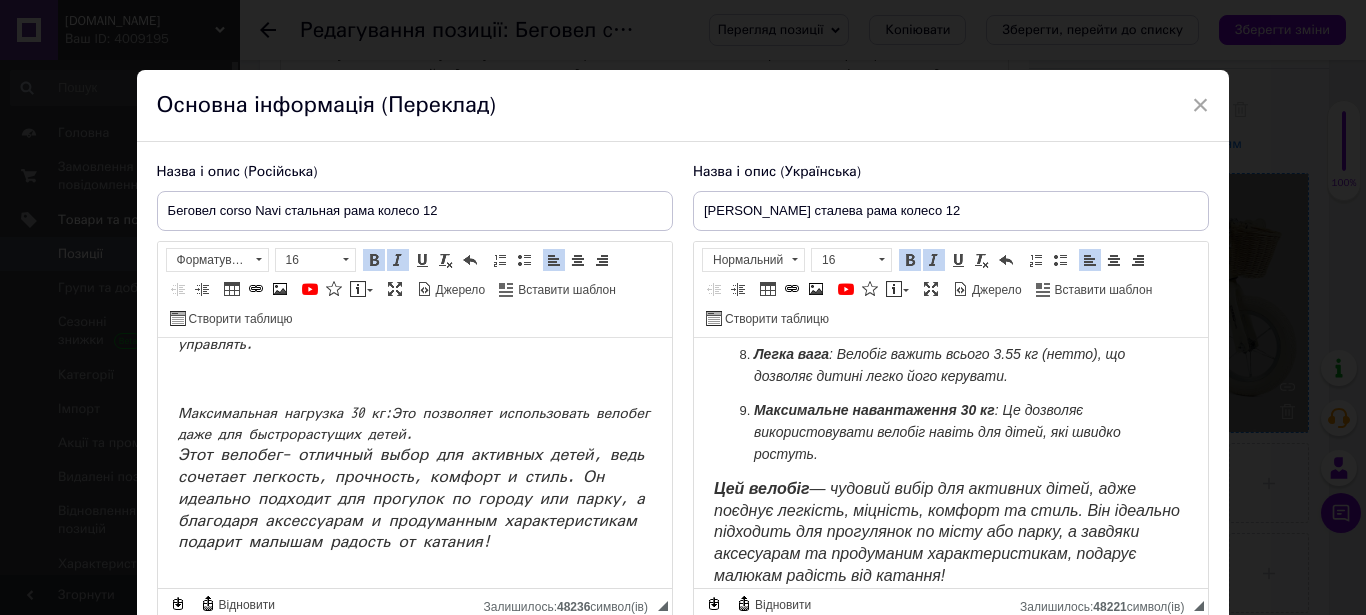 click on "Велобіг CORSO KIDDI  з магнієвою рамою та надувними колесами 12" — це ідеальний вибір для малюків віком від 2 до 6 років, зростом від 80 до 120 см. Завдяки легкій магнієвій рамі, дитина зможе з легкістю керувати велосипедом, а надувні резинові колеса забезпечують комфорт під час катання навіть на нерівних поверхнях. Переваги покупки: Легка та міцна рама : Рама з магнію — один з основних елементів, який робить велобіг легким, але при цьому надзвичайно міцним, що важливо для безпеки дитини. Надувні колеса 12" Сталеве кермо та алюмінієвий винос Алюмінієві обода :" at bounding box center [950, -336] 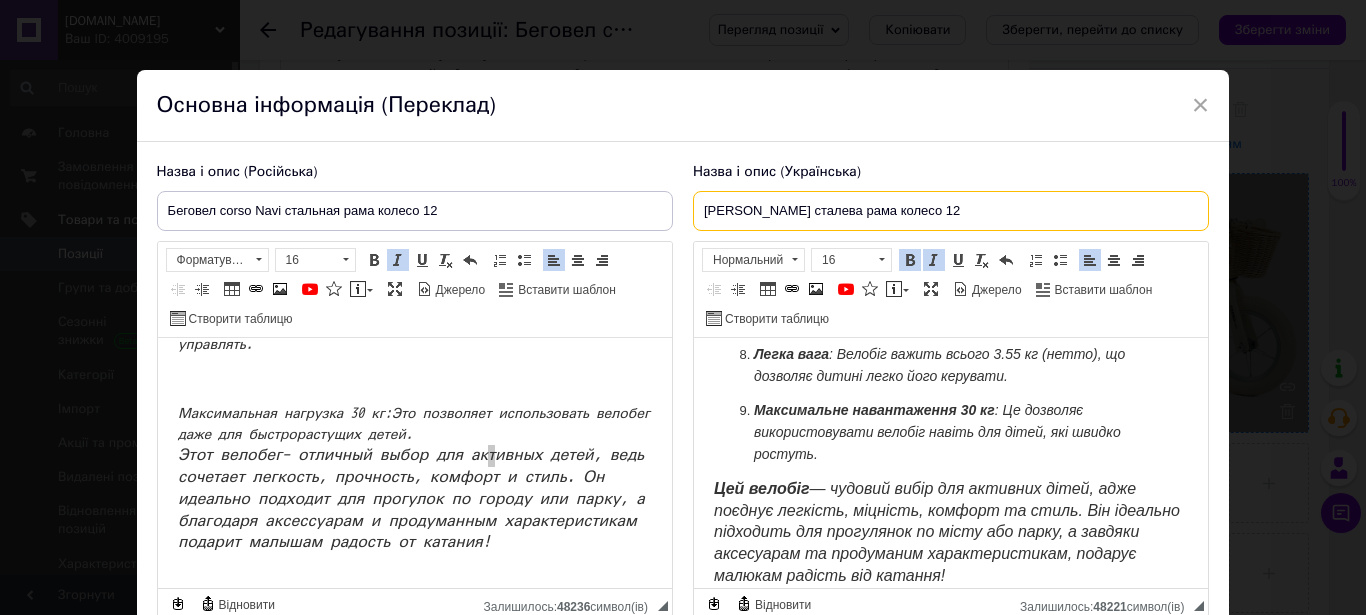 drag, startPoint x: 693, startPoint y: 206, endPoint x: 988, endPoint y: 206, distance: 295 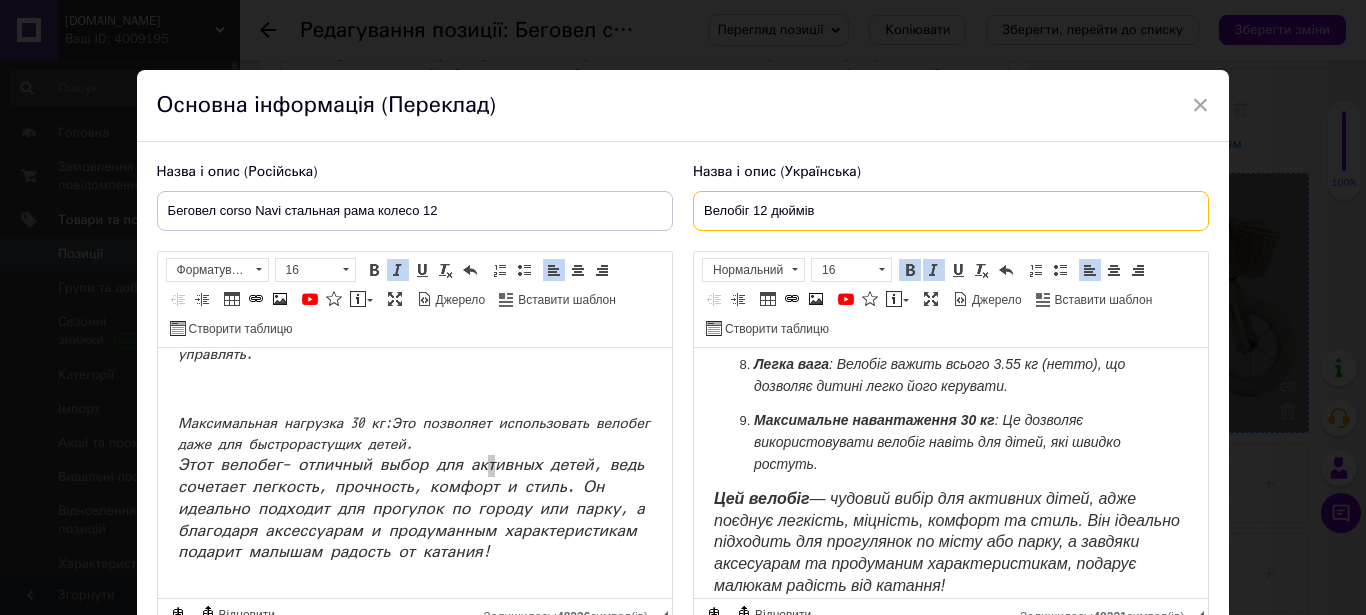 paste on "[PERSON_NAME]" 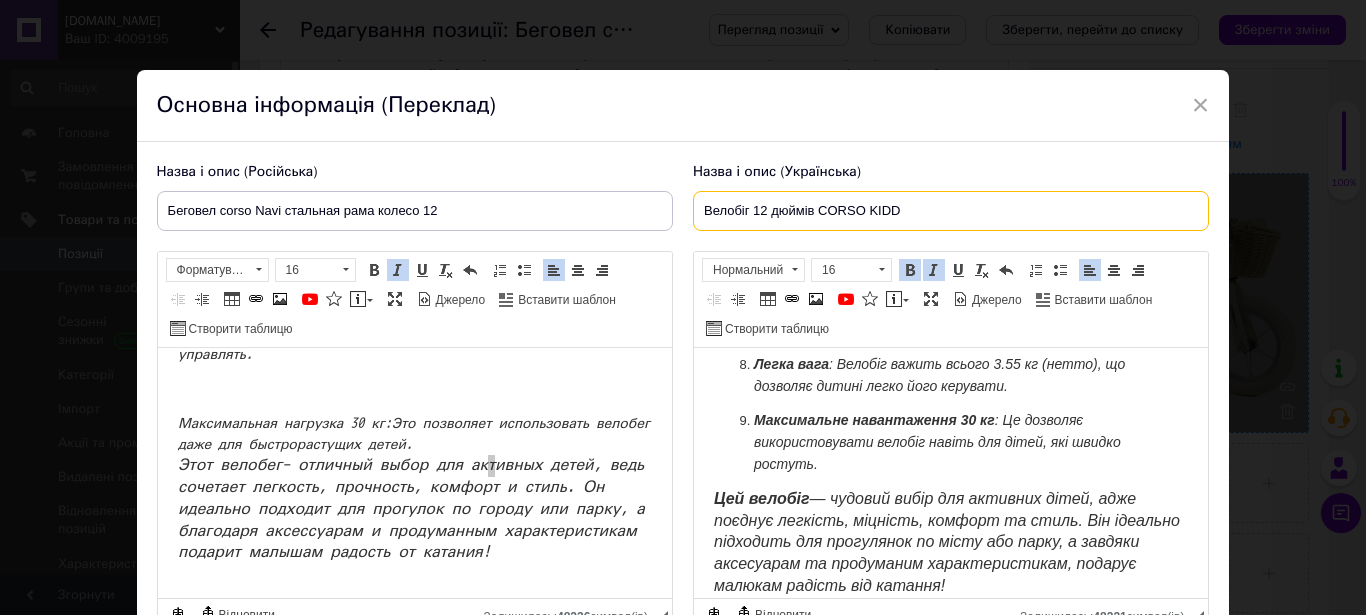 paste on "I" 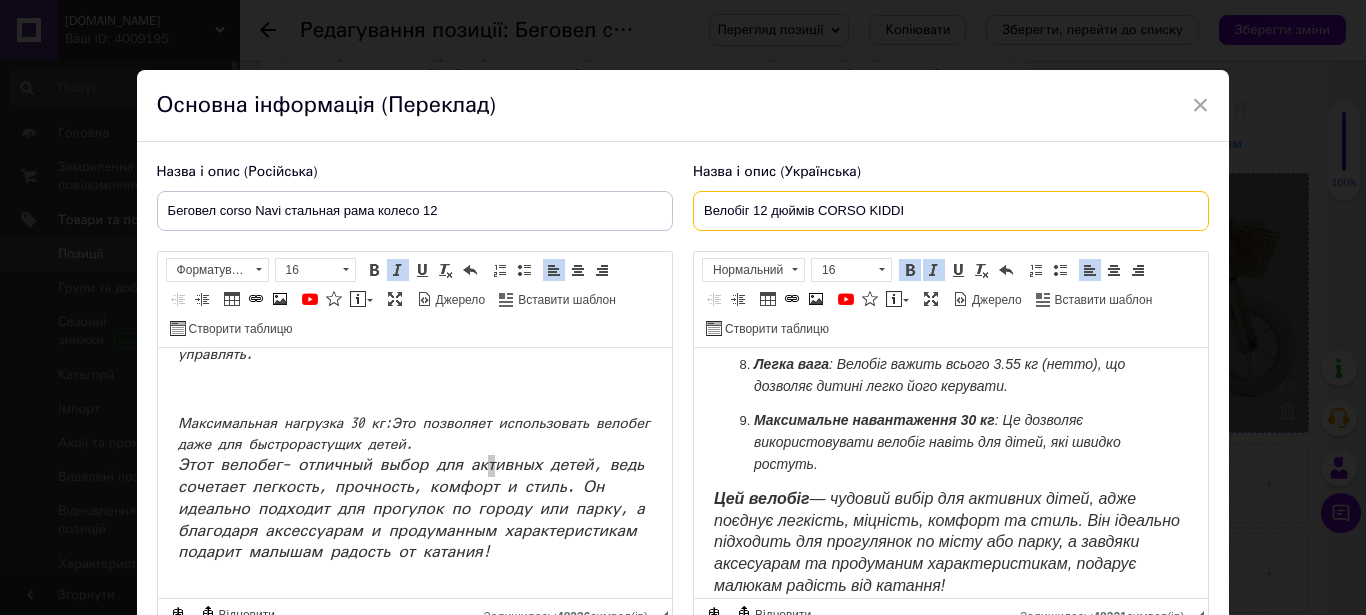paste on "магнієва рама, колеса надувні резинові Детальніше: [URL][DOMAIN_NAME]" 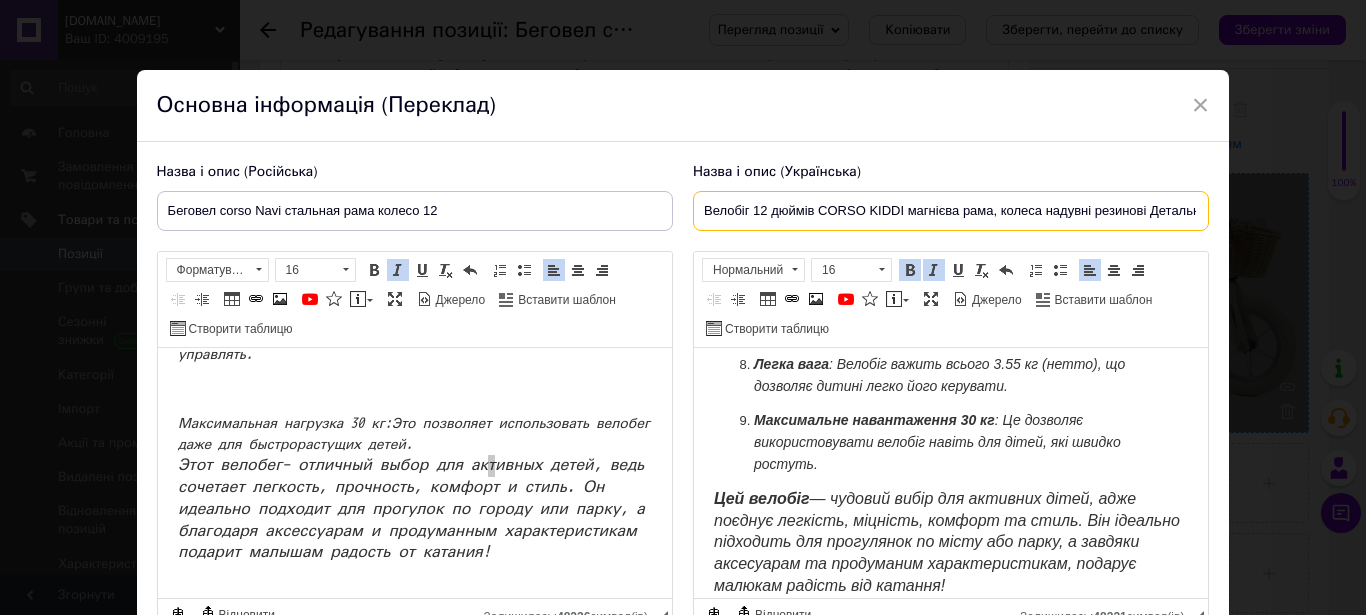 scroll, scrollTop: 0, scrollLeft: 322, axis: horizontal 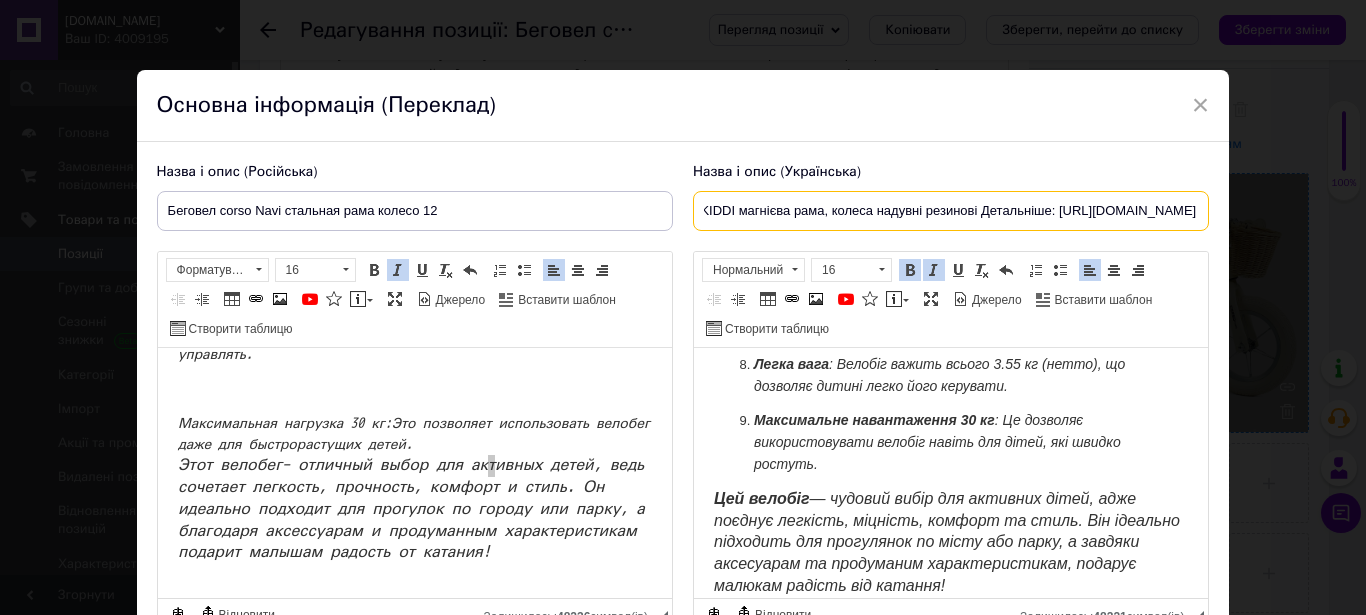drag, startPoint x: 820, startPoint y: 210, endPoint x: 1236, endPoint y: 195, distance: 416.27036 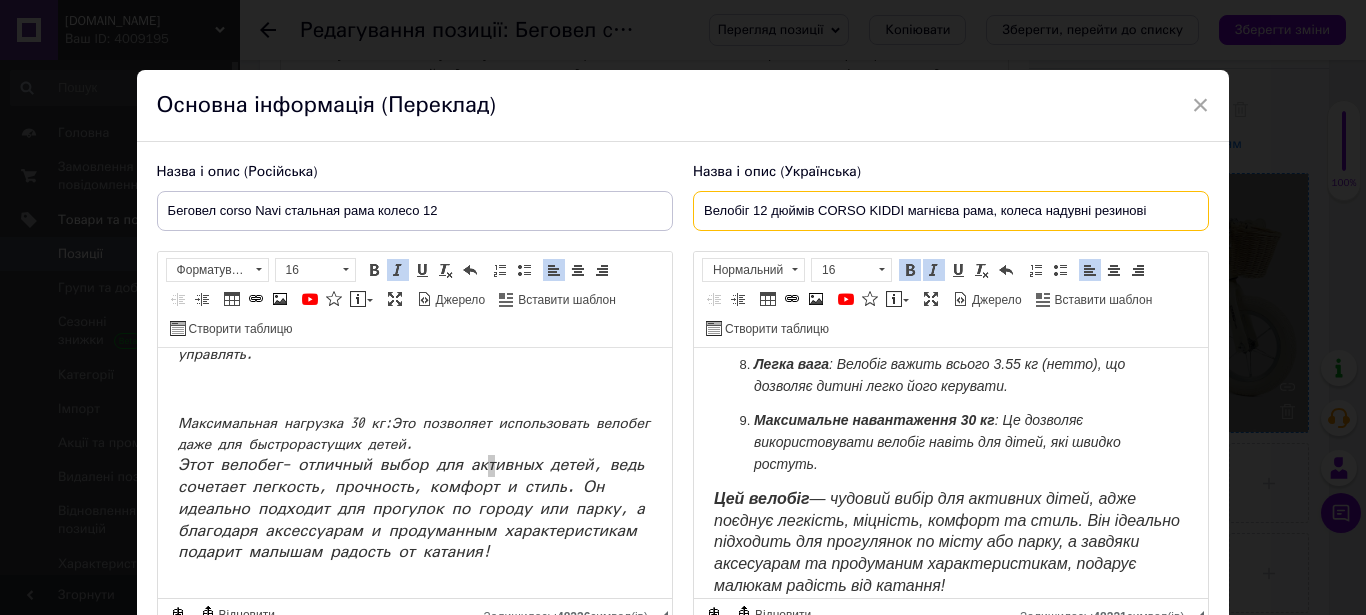 scroll, scrollTop: 0, scrollLeft: 0, axis: both 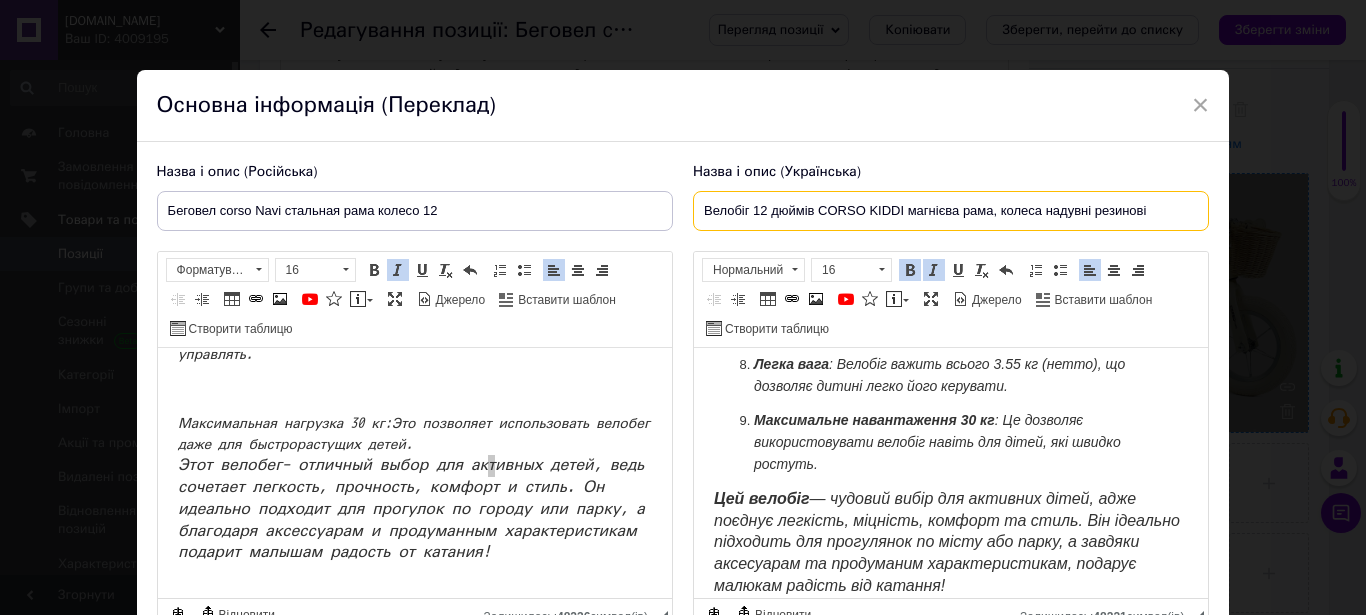 click on "Велобіг 12 дюймів CORSO KIDDI магнієва рама, колеса надувні резинові" at bounding box center [951, 211] 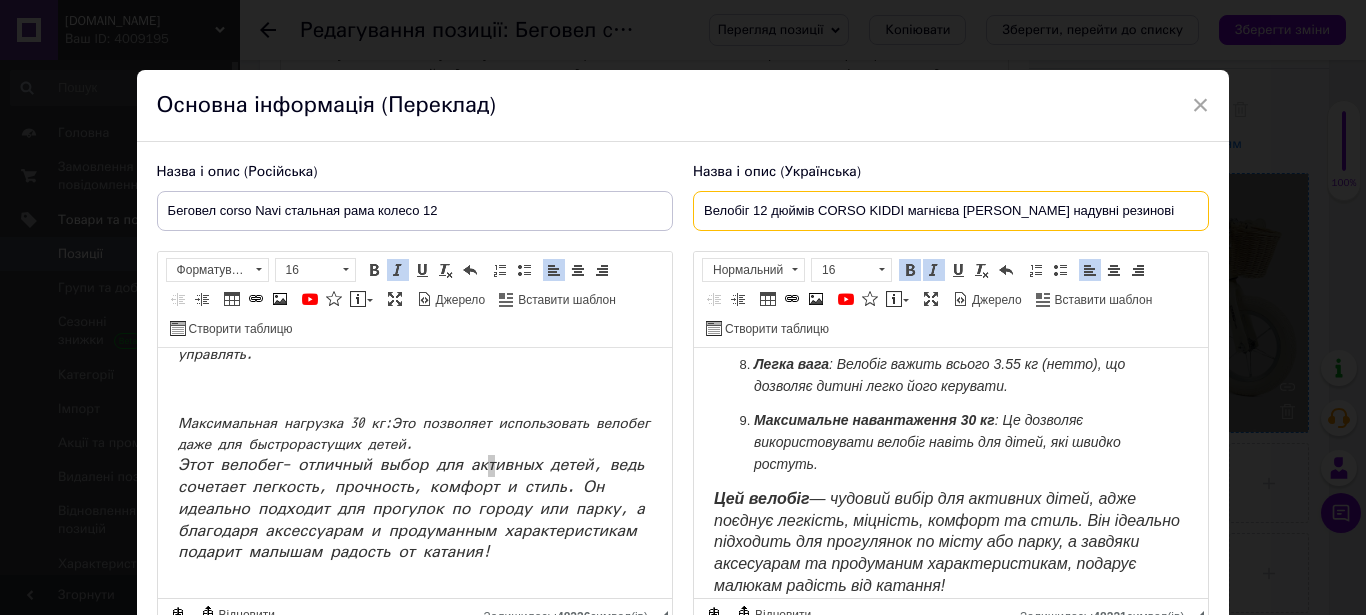 click on "Велобіг 12 дюймів CORSO KIDDI магнієва [PERSON_NAME] надувні резинові" at bounding box center (951, 211) 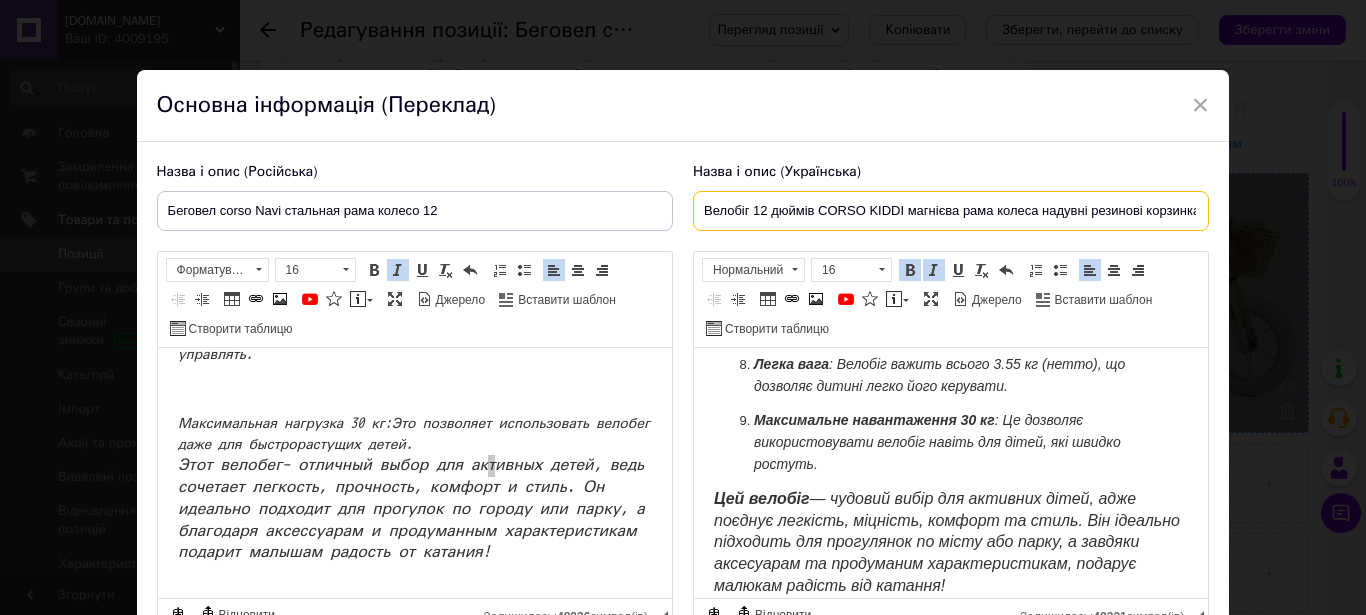 scroll, scrollTop: 0, scrollLeft: 11, axis: horizontal 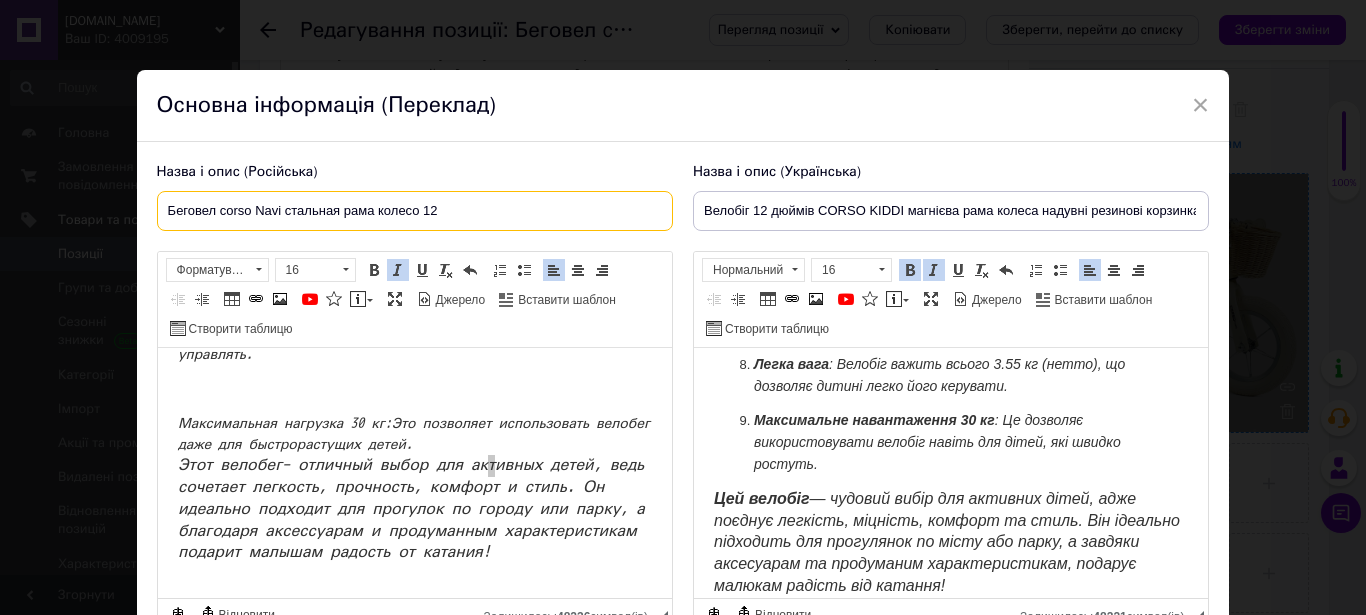 drag, startPoint x: 128, startPoint y: 209, endPoint x: 0, endPoint y: 210, distance: 128.0039 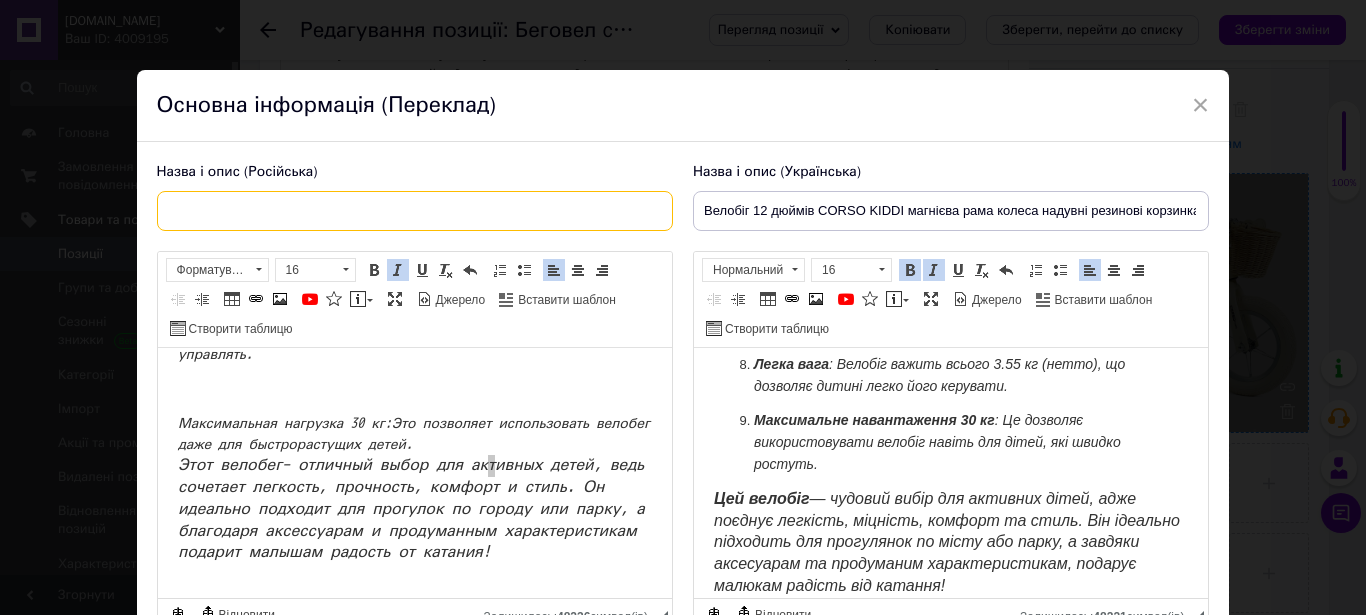 paste on "Велобег 12 дюймов CORSO KIDDI магниевая рама колеса надувные резиновые корзина" 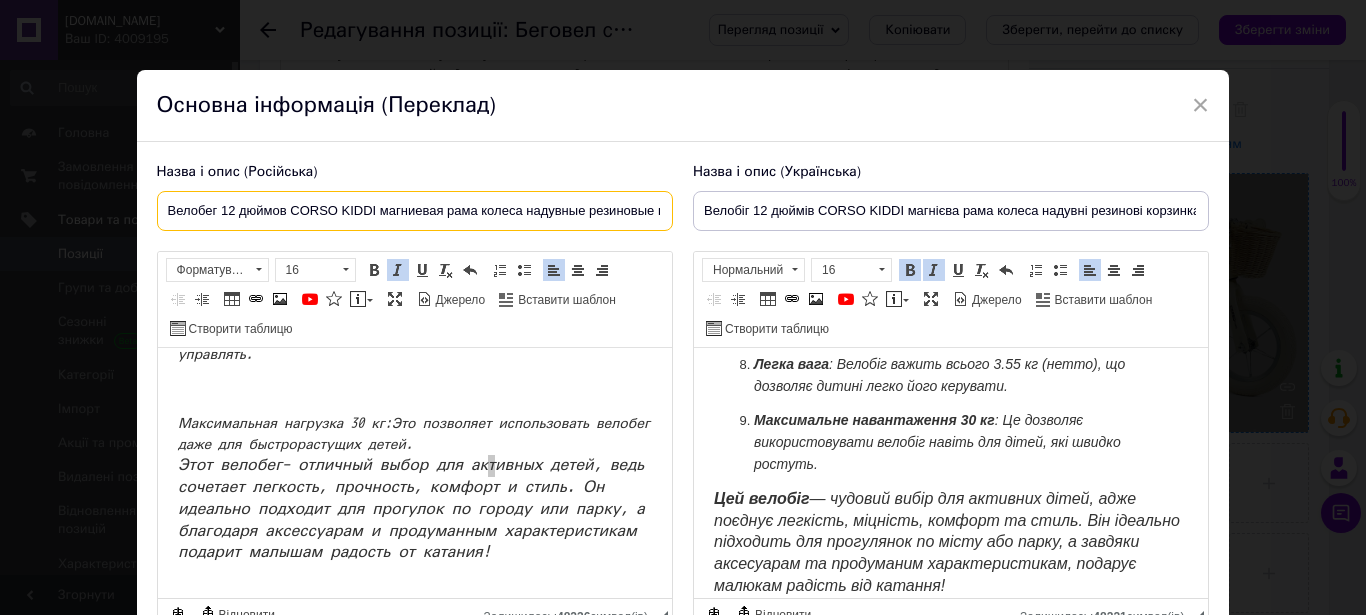 scroll, scrollTop: 0, scrollLeft: 49, axis: horizontal 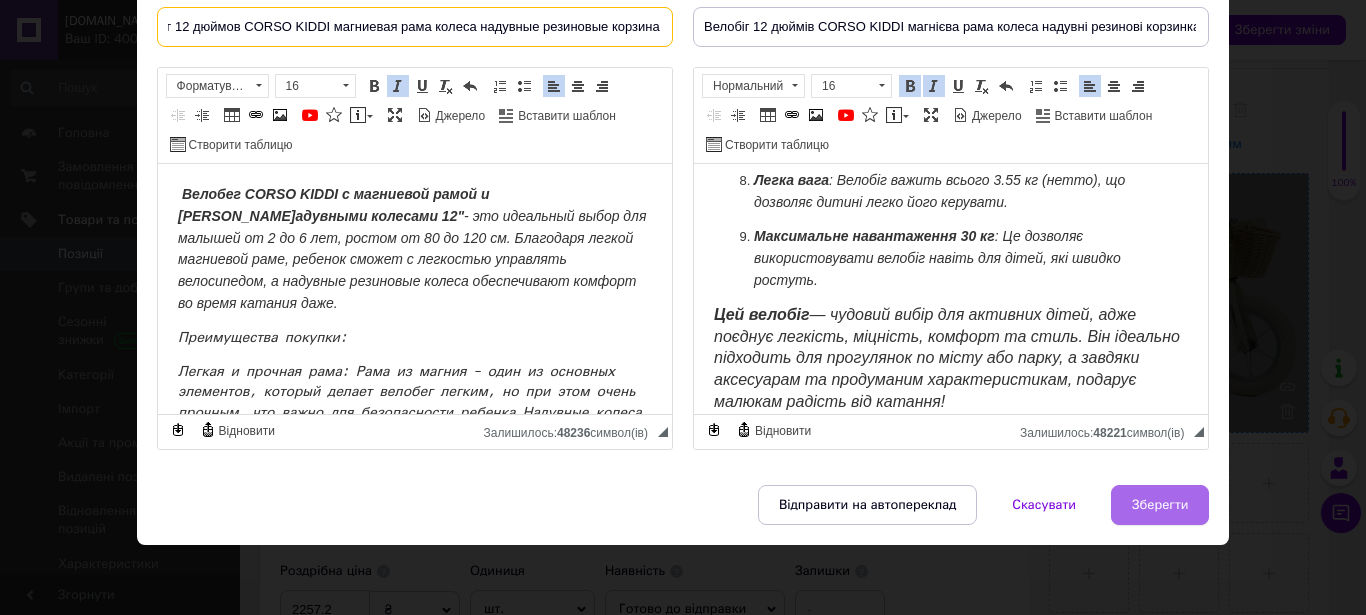 type on "Велобег 12 дюймов CORSO KIDDI магниевая рама колеса надувные резиновые корзина" 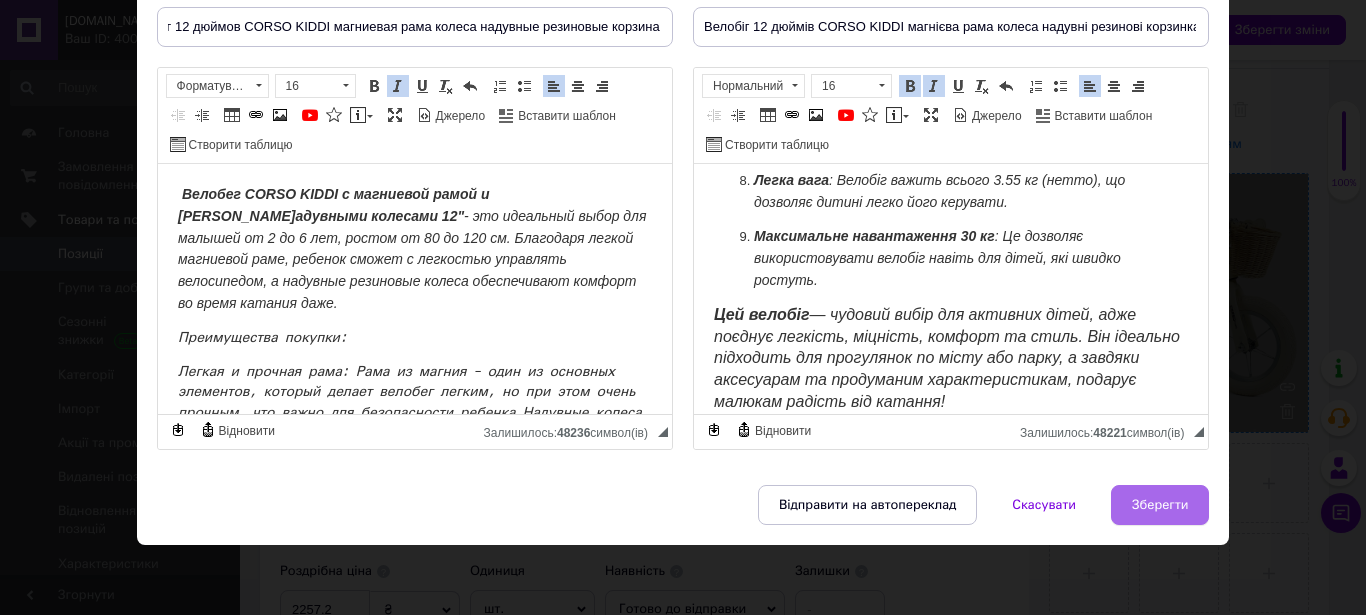 click on "Зберегти" at bounding box center [1160, 505] 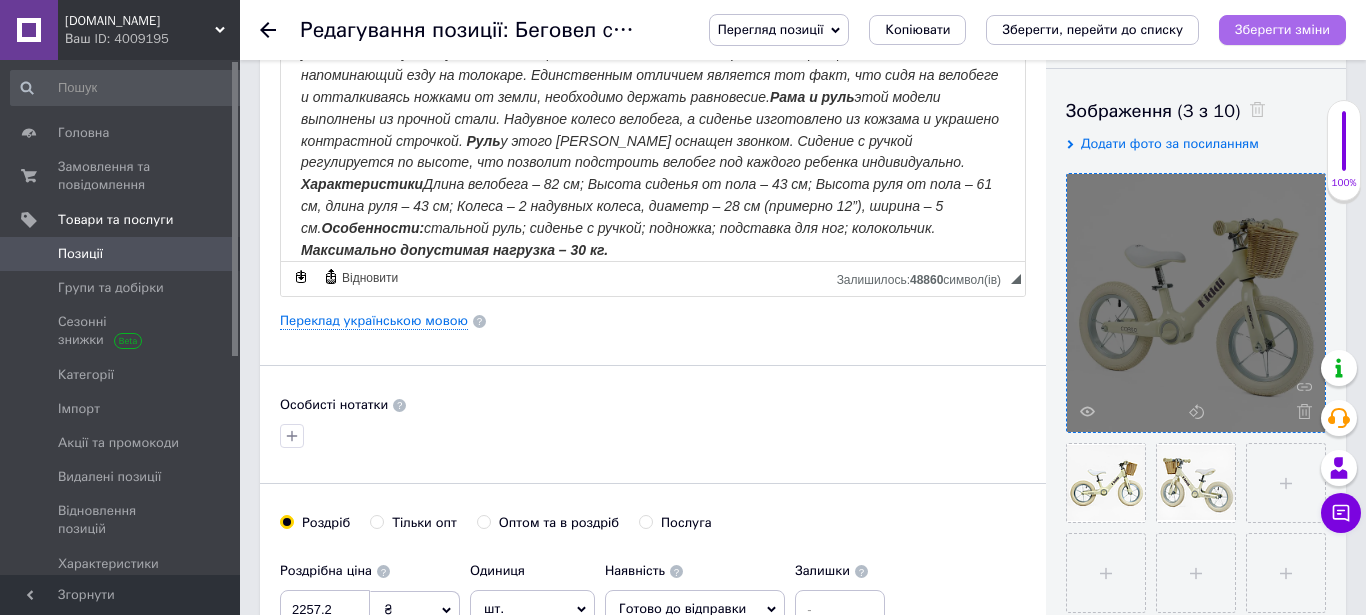 type on "Велобег 12 дюймов CORSO KIDDI магниевая рама колеса надувные резиновые корзина" 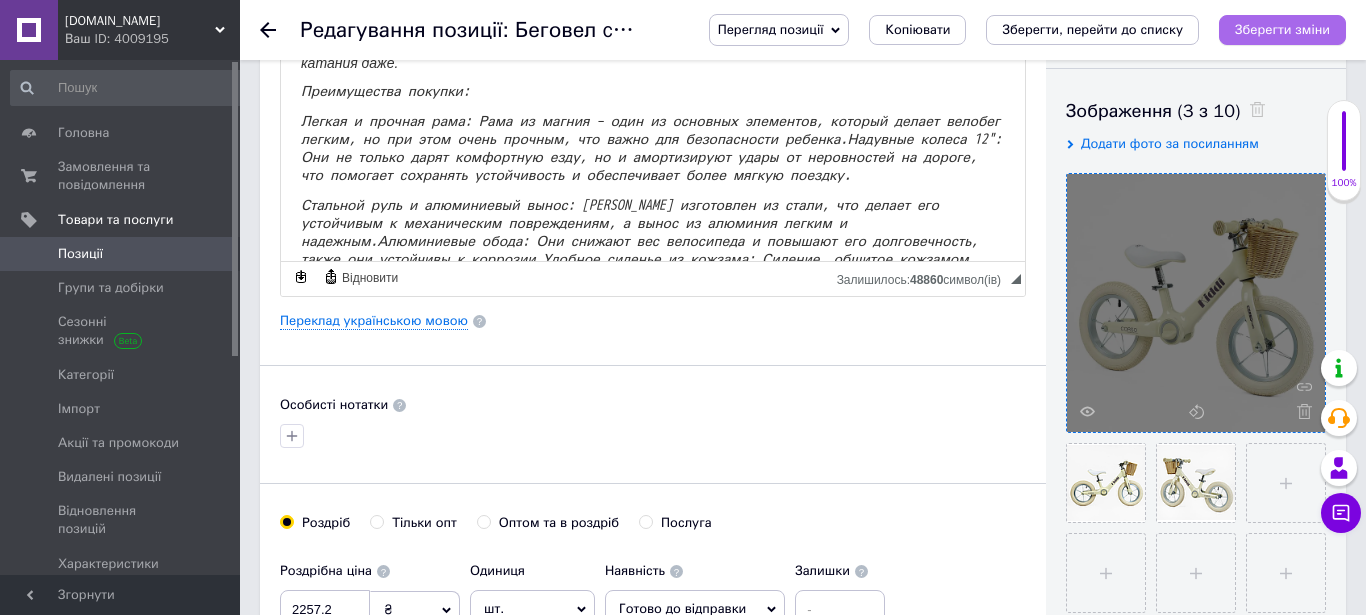 click on "Зберегти зміни" at bounding box center (1282, 29) 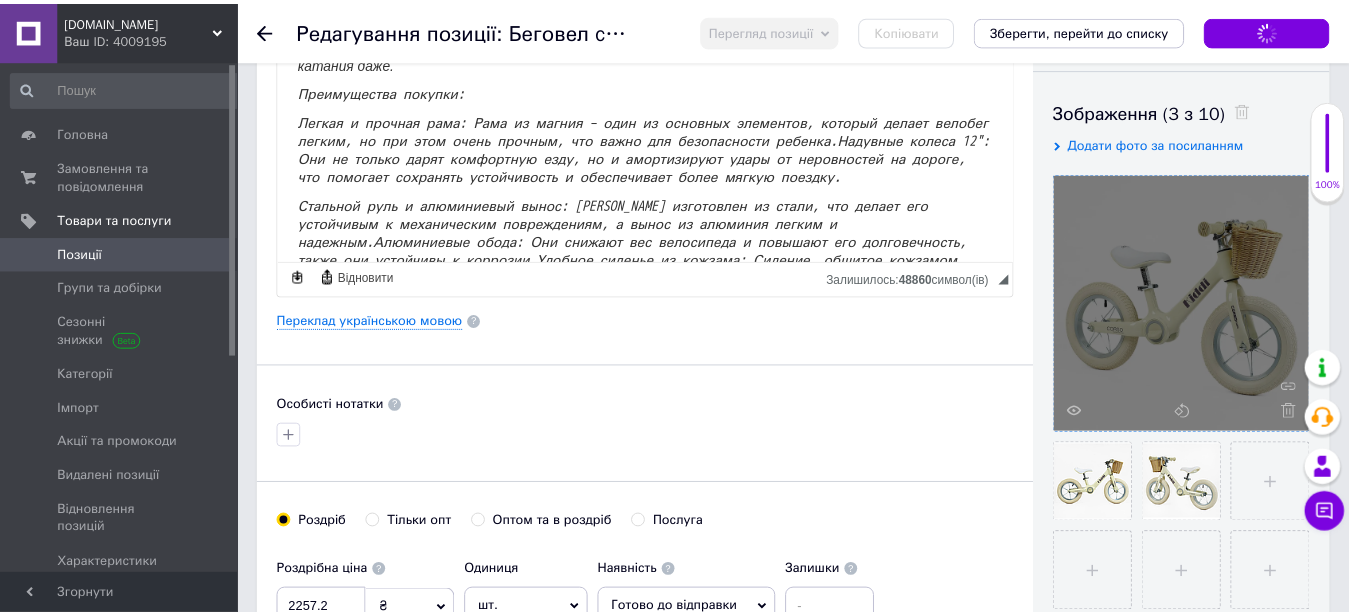 scroll, scrollTop: 732, scrollLeft: 0, axis: vertical 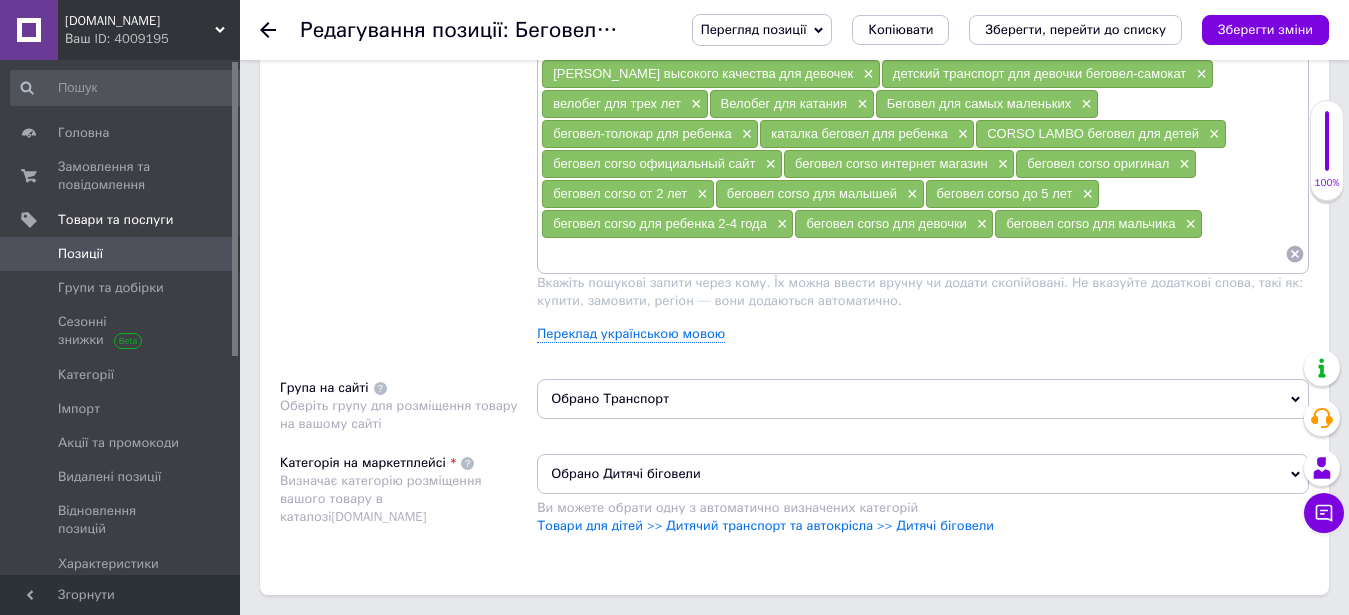 click at bounding box center (913, 254) 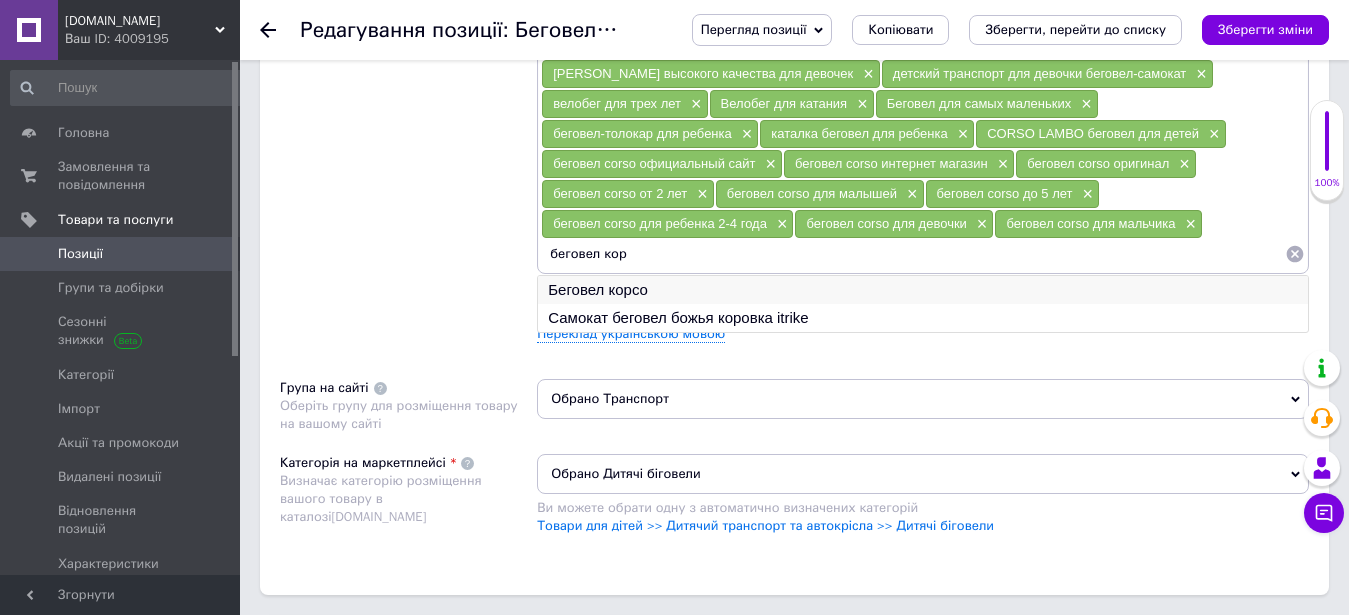 type on "беговел кор" 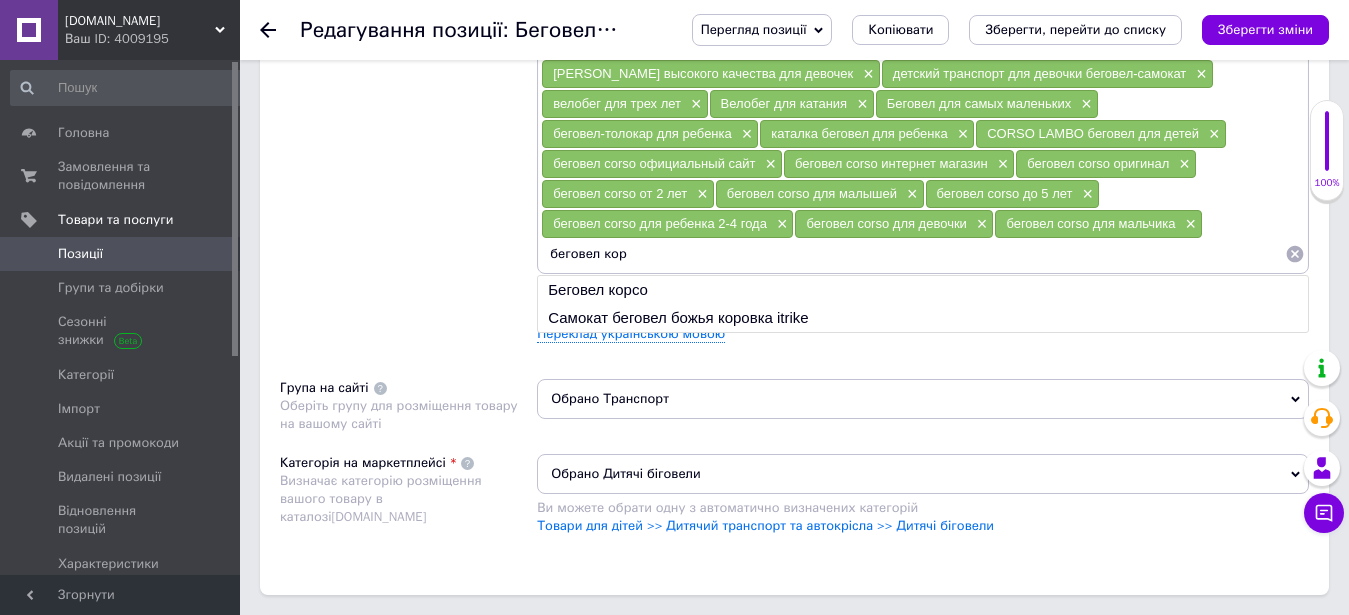drag, startPoint x: 703, startPoint y: 289, endPoint x: 757, endPoint y: 242, distance: 71.5891 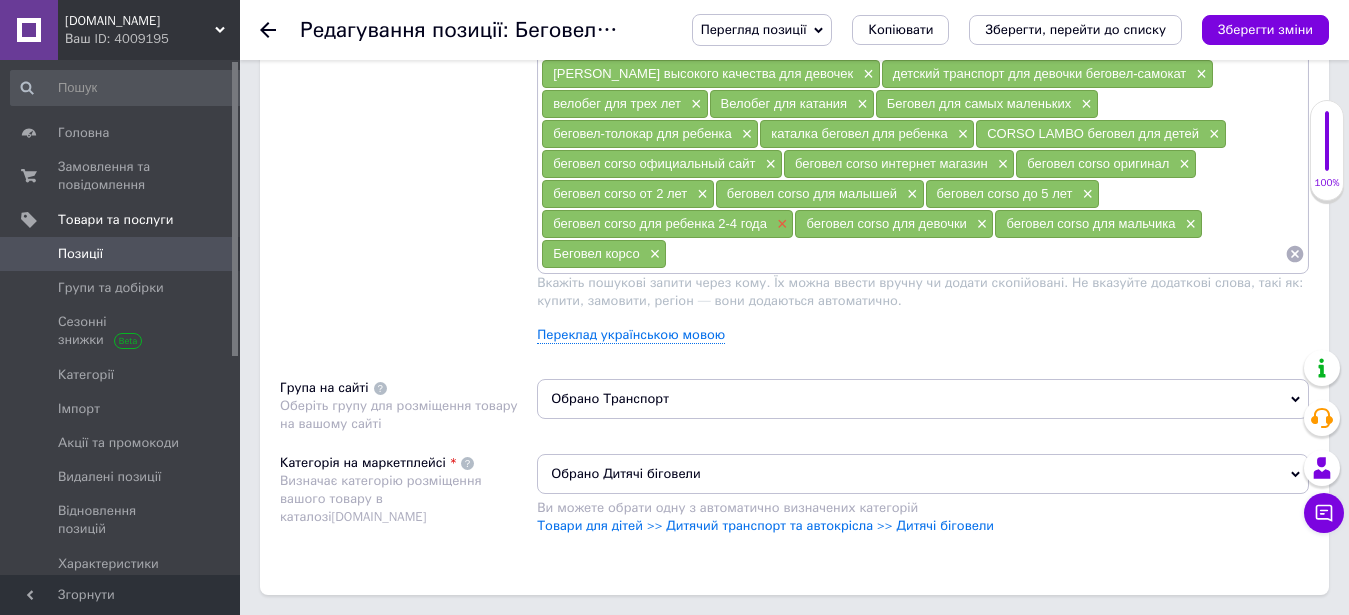 click on "×" at bounding box center (780, 224) 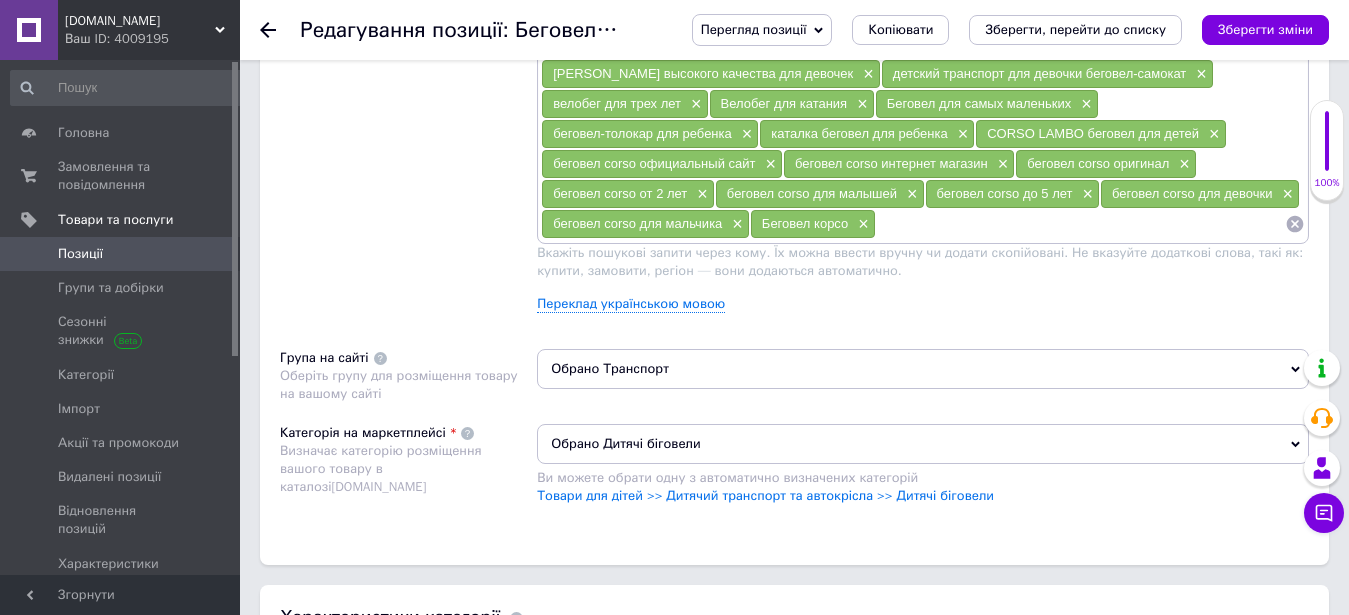 click at bounding box center (1080, 224) 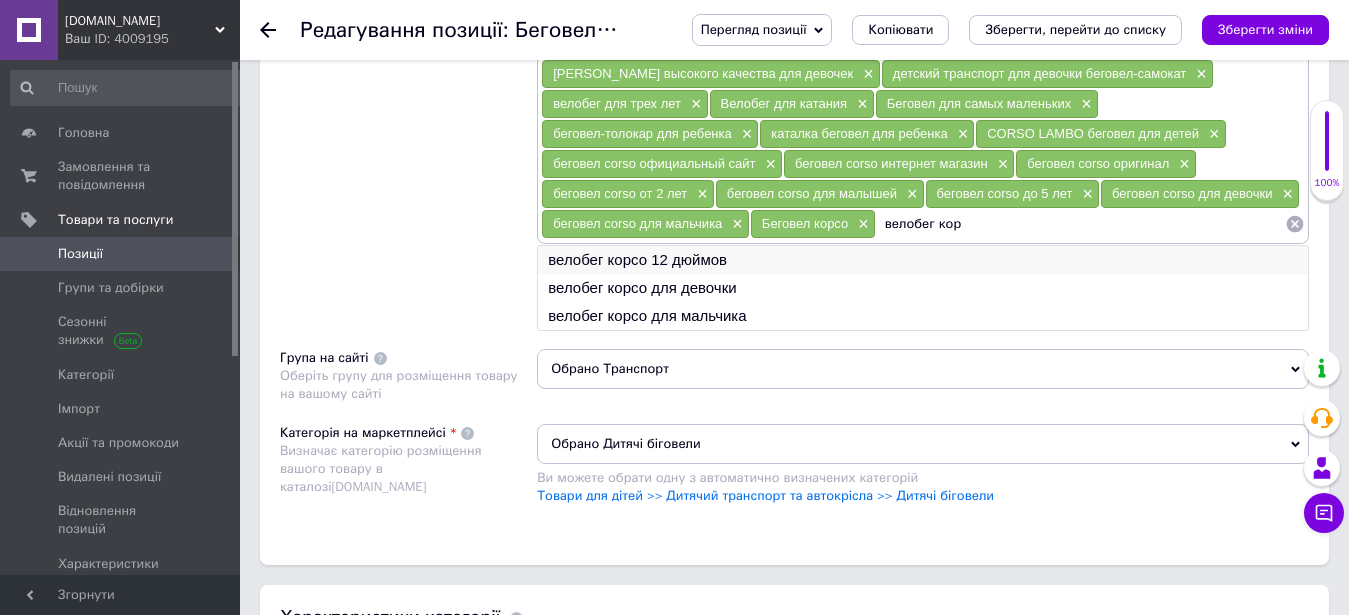 click on "велобег корсо 12 дюймов" at bounding box center (923, 260) 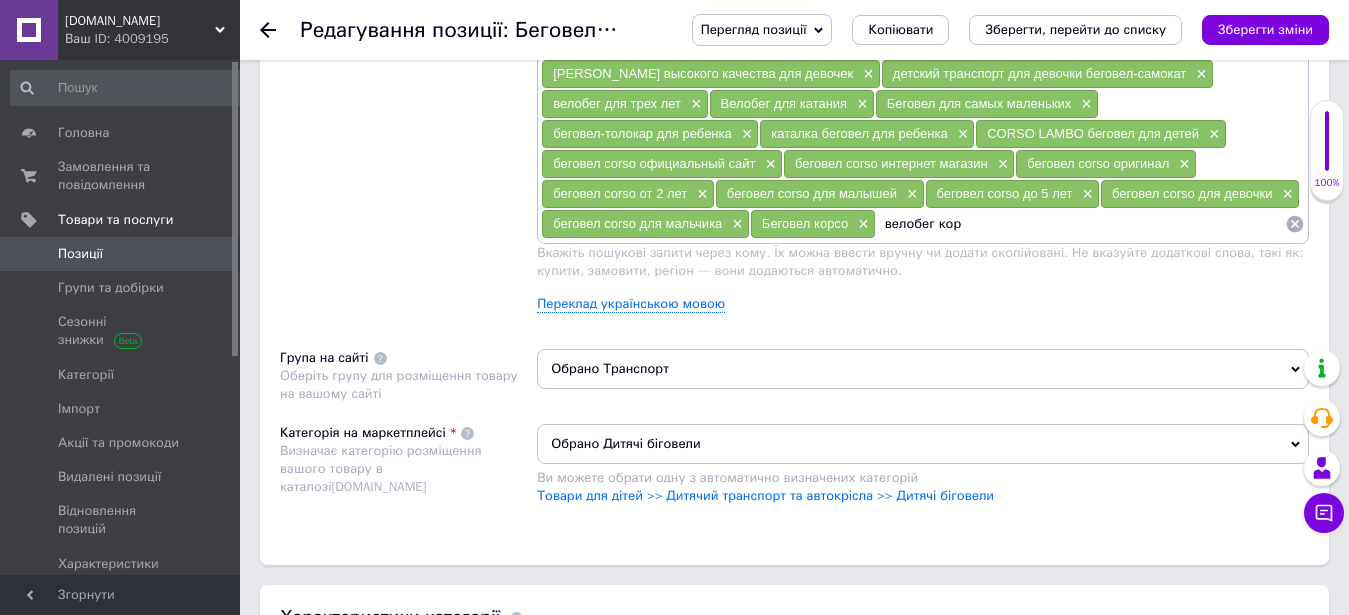 type on "велобег корсо 12 дюймов" 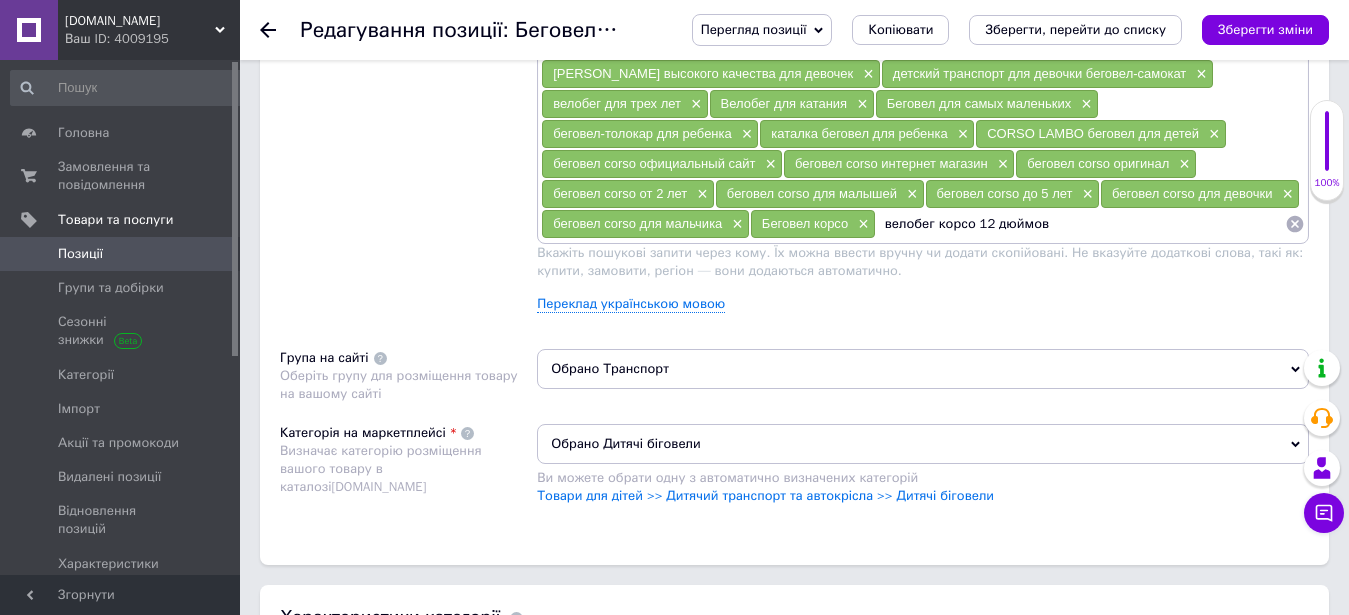 click on "велобег корсо 12 дюймов" at bounding box center [1080, 224] 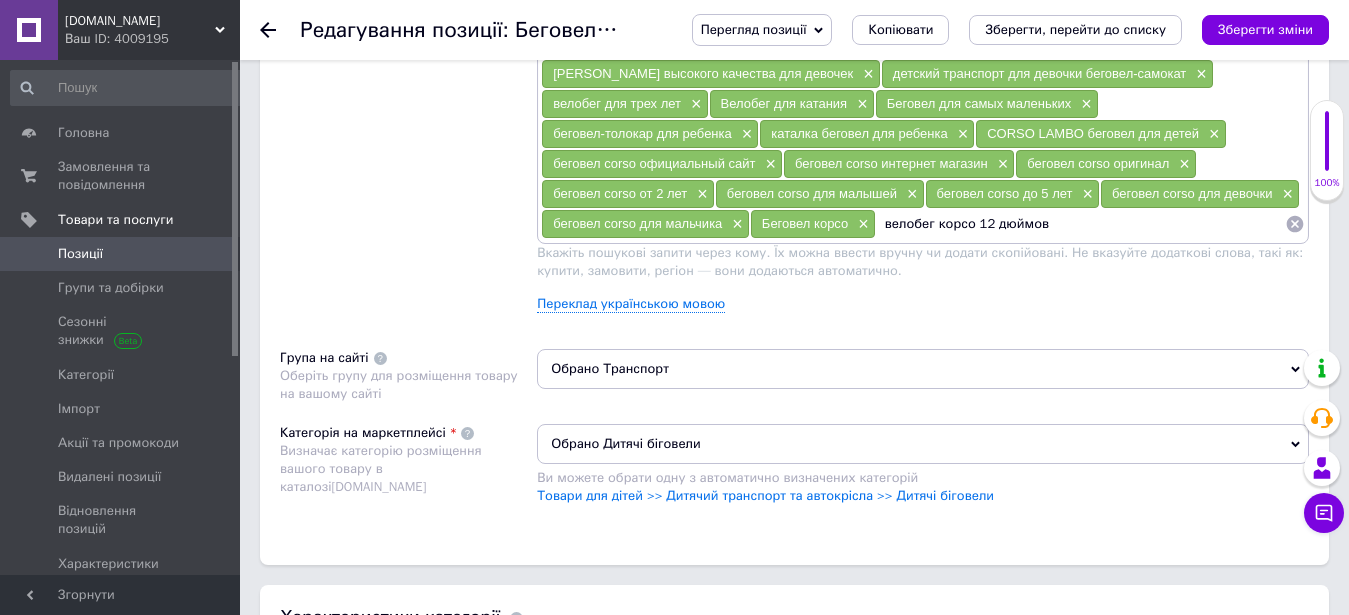 drag, startPoint x: 1054, startPoint y: 232, endPoint x: 872, endPoint y: 236, distance: 182.04395 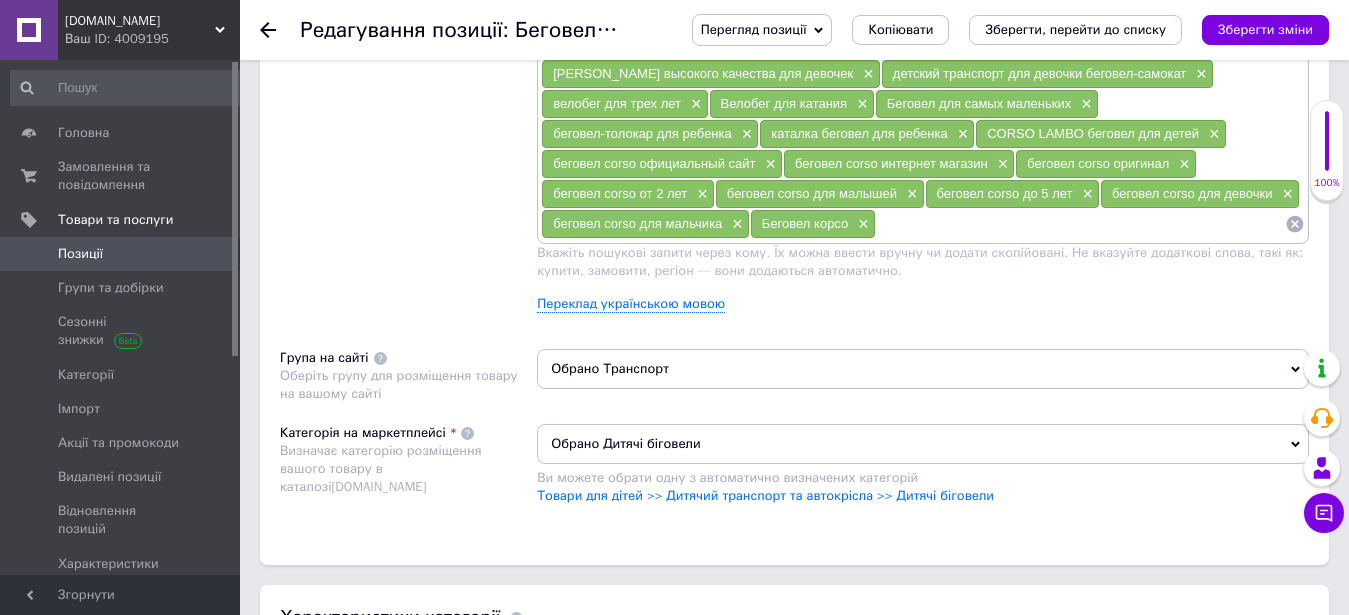 paste on "велобег корсо" 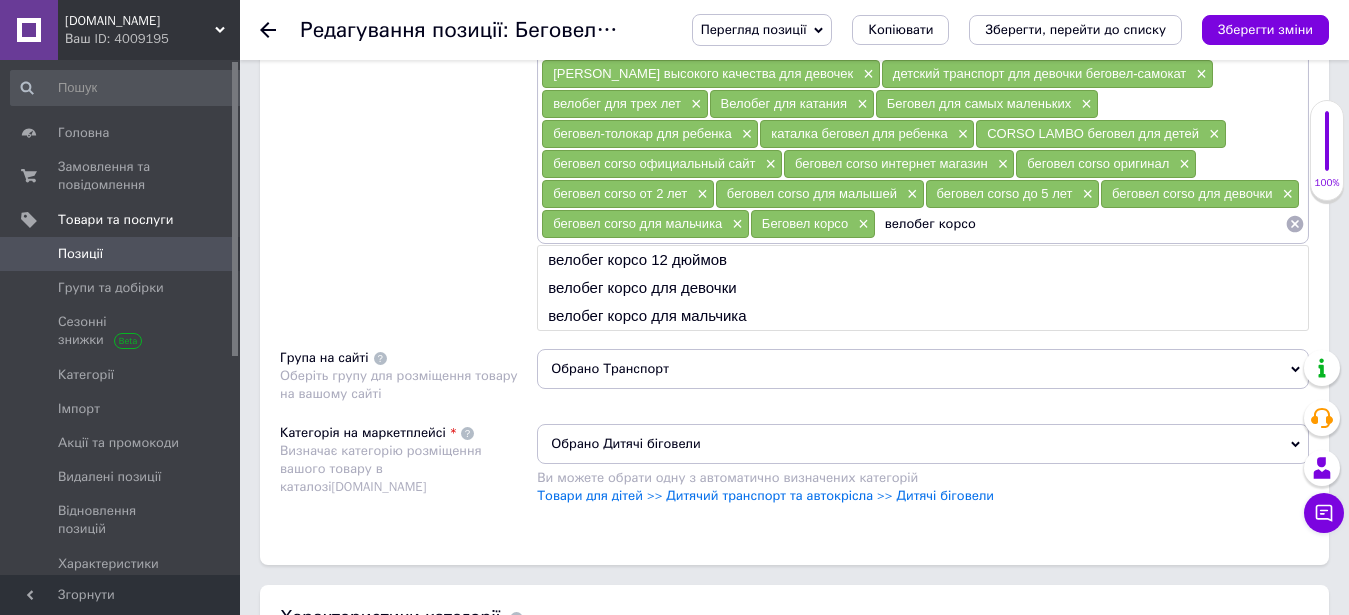 click on "велобег корсо для девочки" at bounding box center (923, 288) 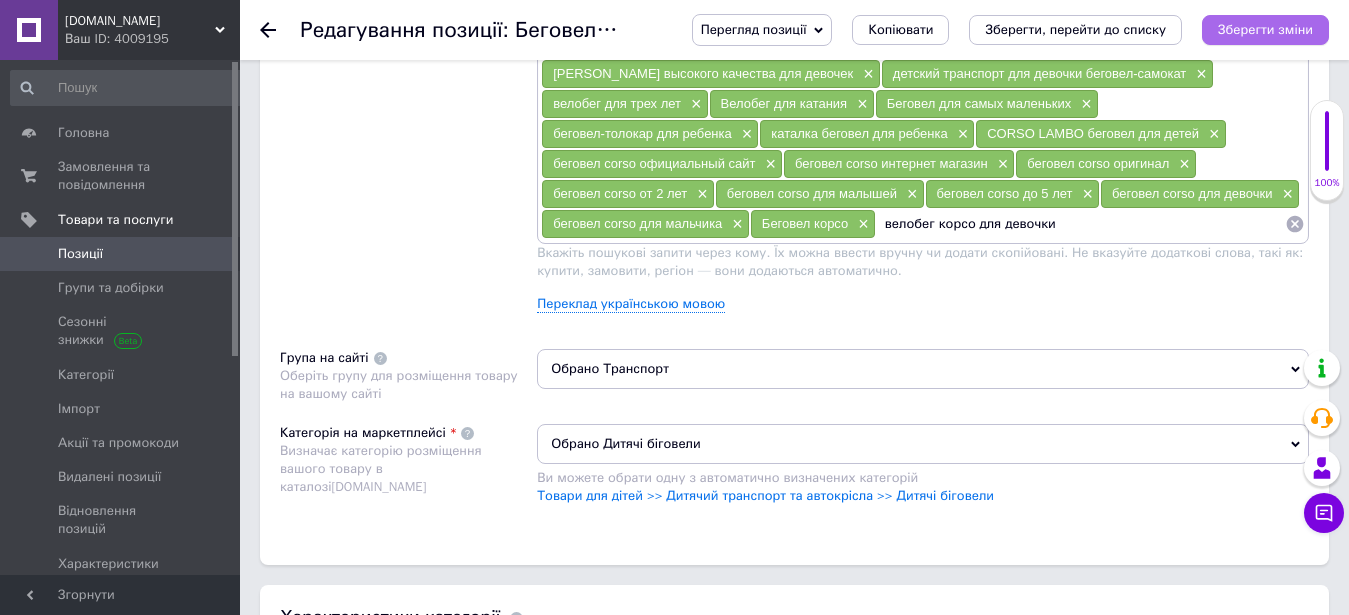 click on "Зберегти зміни" at bounding box center [1265, 30] 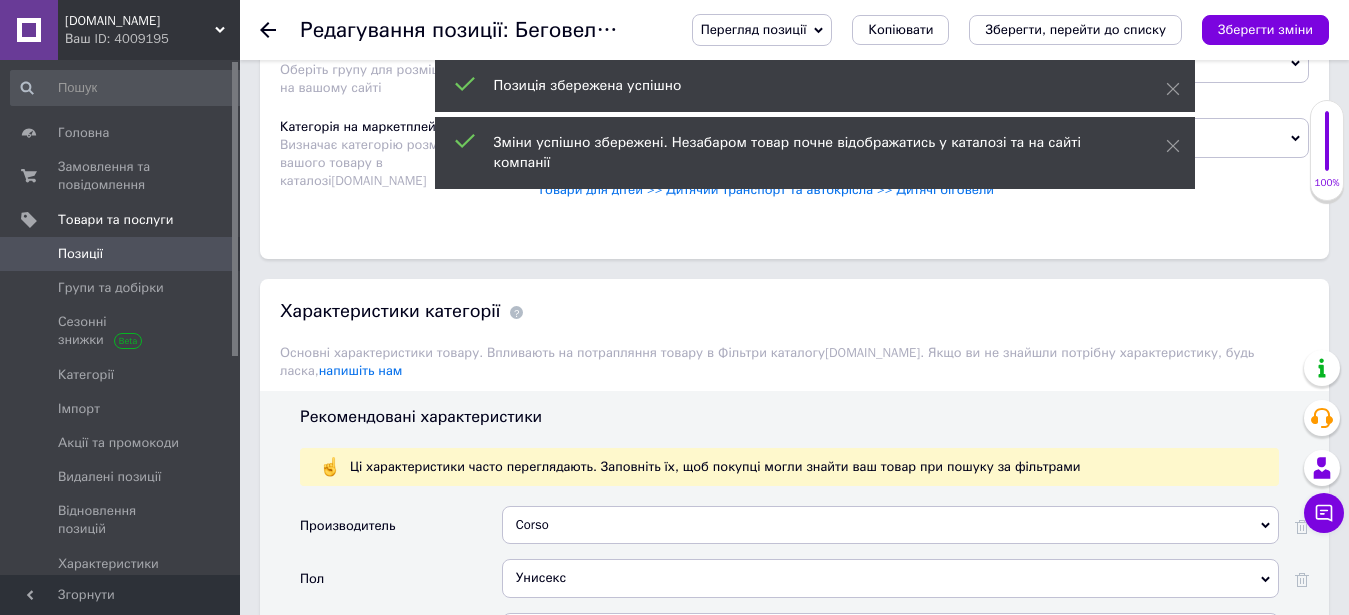 scroll, scrollTop: 2040, scrollLeft: 0, axis: vertical 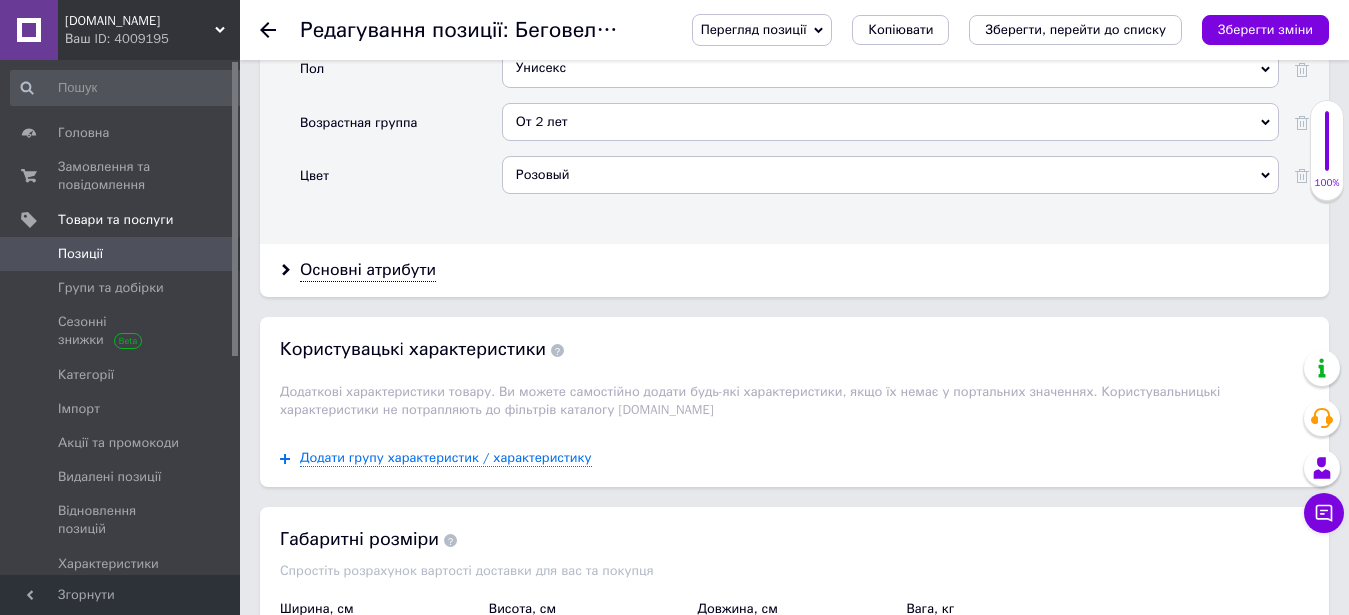 click on "От 2 лет От 2 лет" at bounding box center [890, 129] 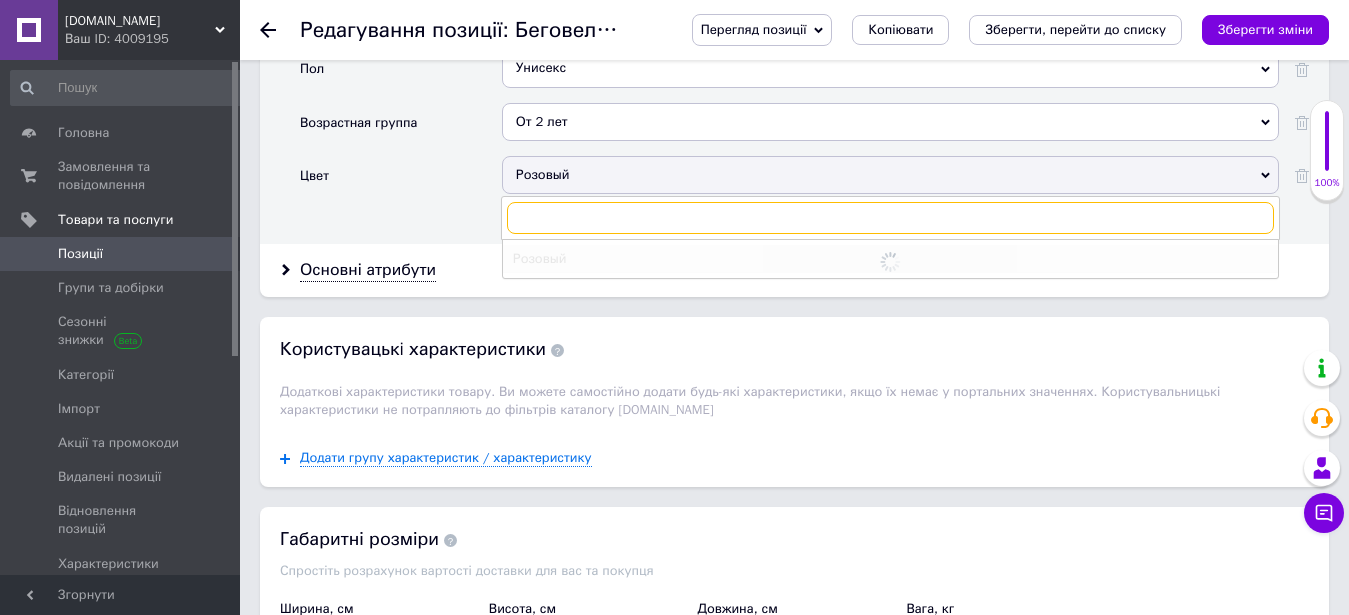 type on "б" 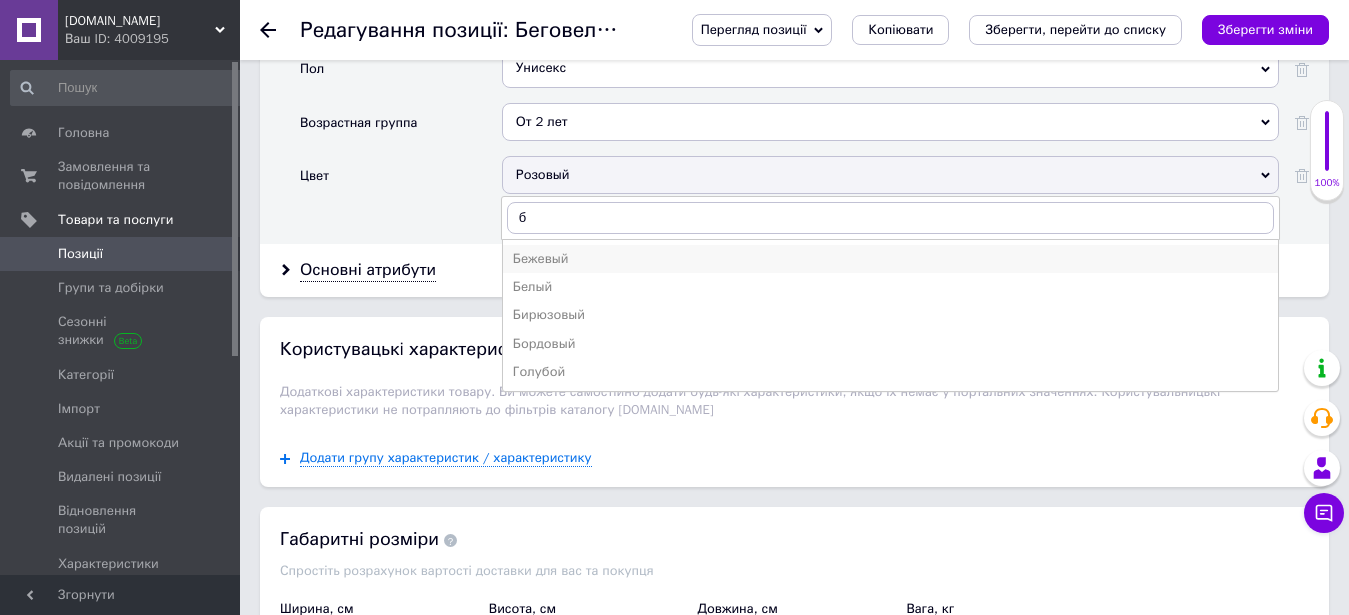 click on "Бежевый" at bounding box center (890, 259) 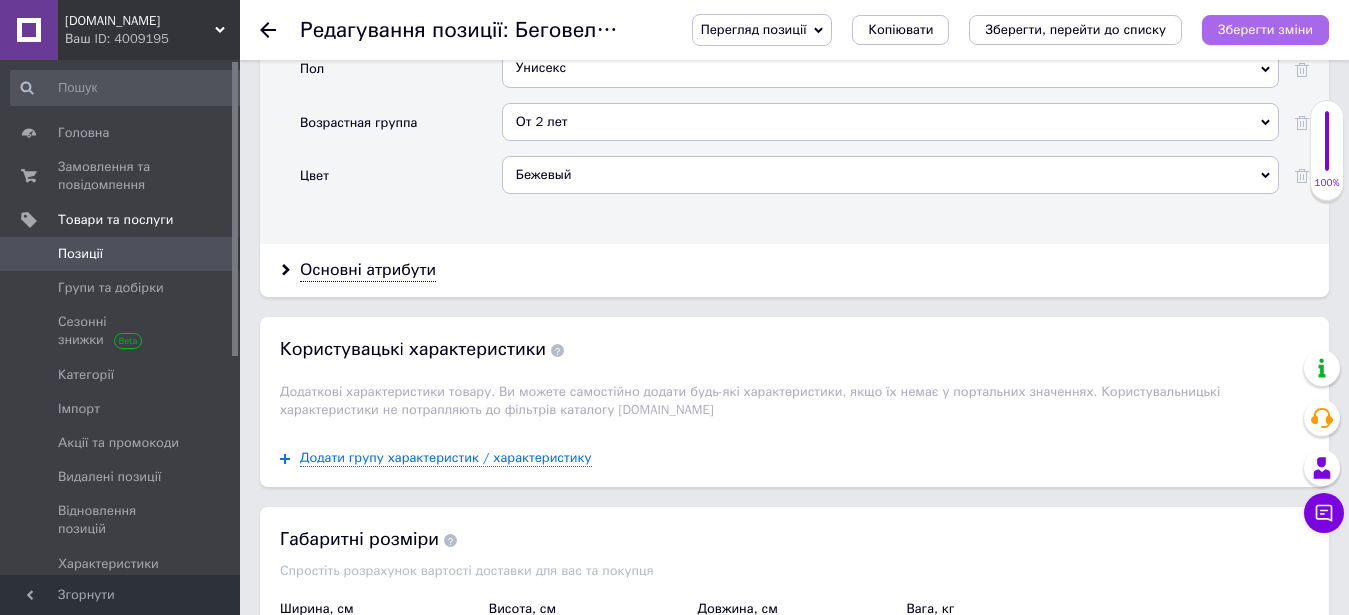 click on "Зберегти зміни" at bounding box center (1265, 29) 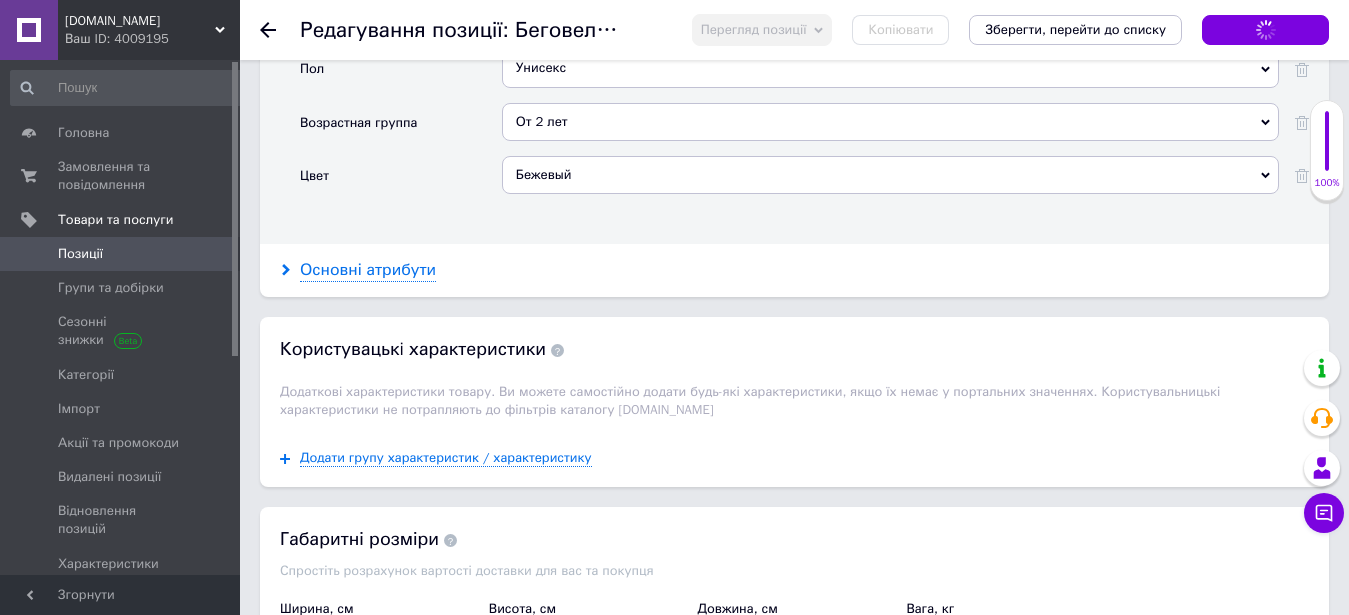 click on "Основні атрибути" at bounding box center [368, 270] 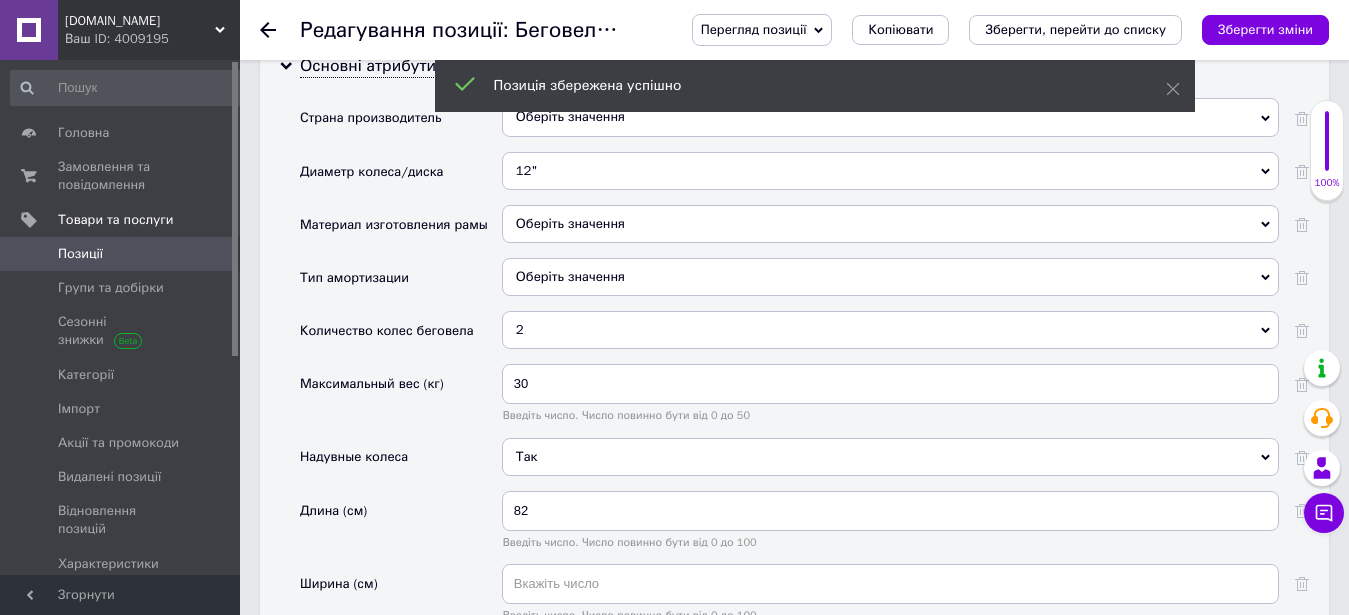 scroll, scrollTop: 2550, scrollLeft: 0, axis: vertical 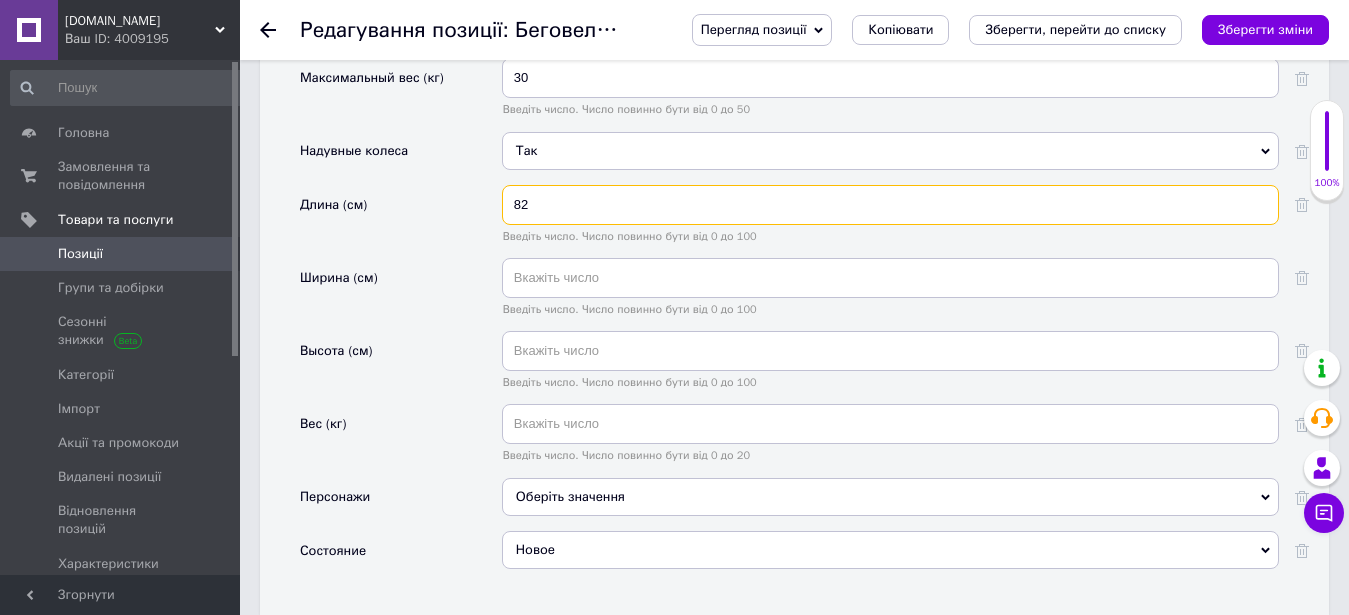 drag, startPoint x: 620, startPoint y: 185, endPoint x: 489, endPoint y: 187, distance: 131.01526 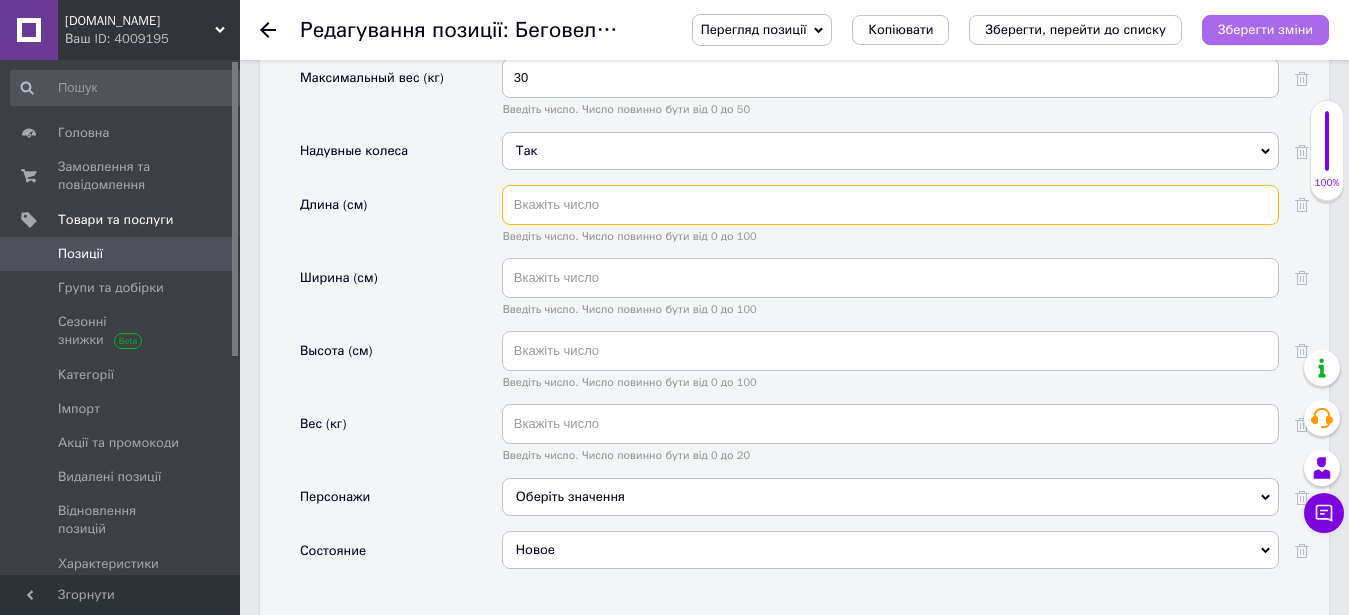 type 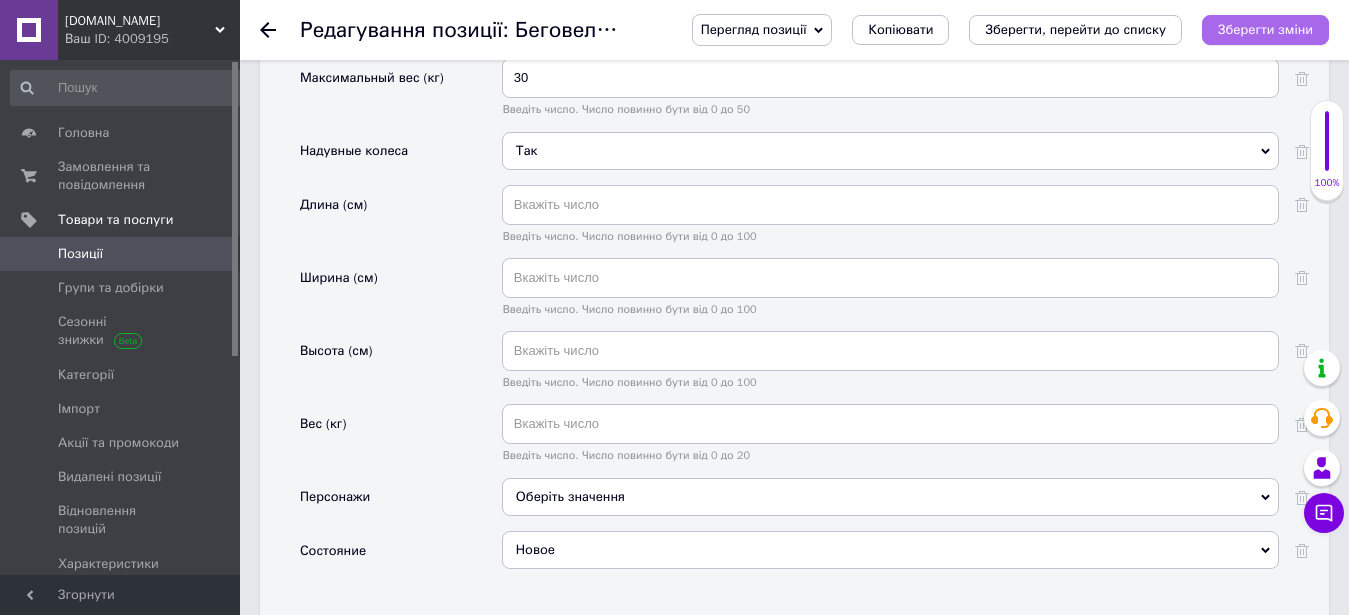 click on "Зберегти зміни" at bounding box center (1265, 29) 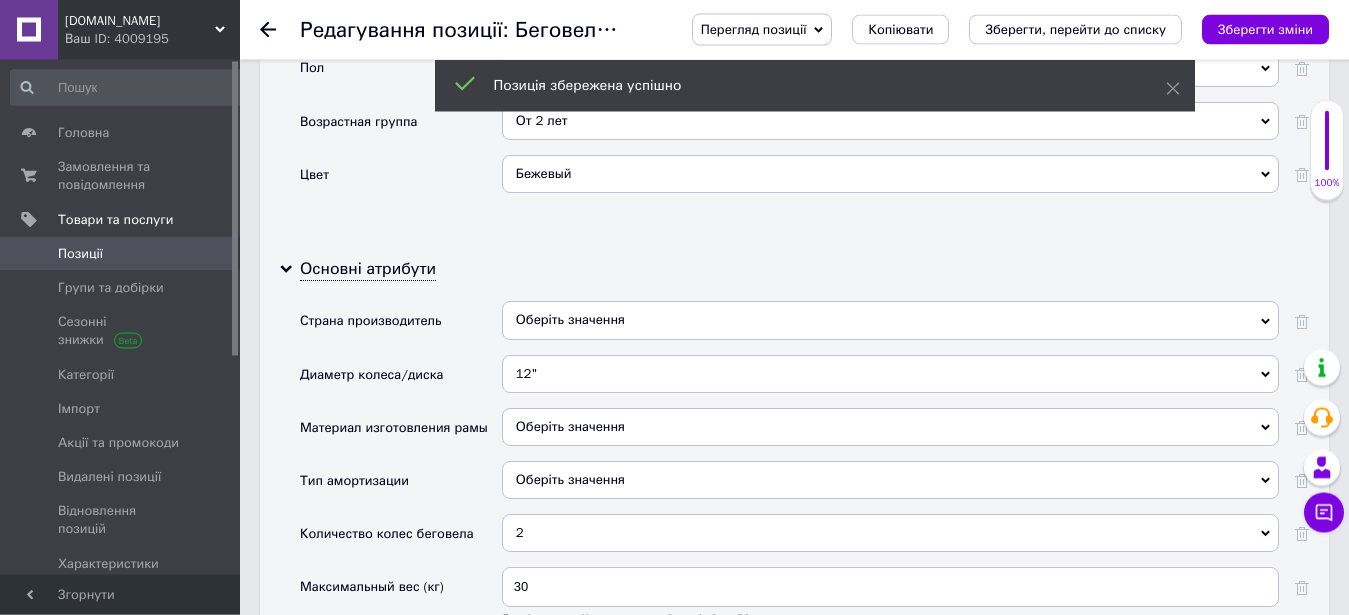 scroll, scrollTop: 1632, scrollLeft: 0, axis: vertical 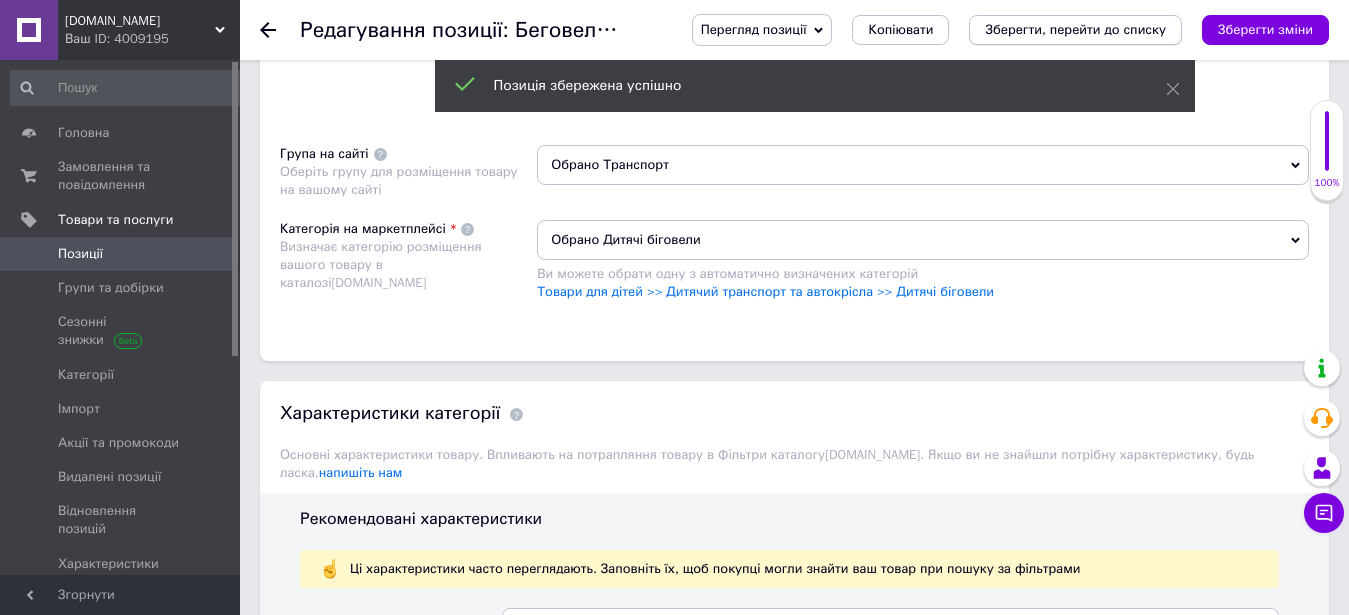 click on "Зберегти, перейти до списку" at bounding box center [1075, 29] 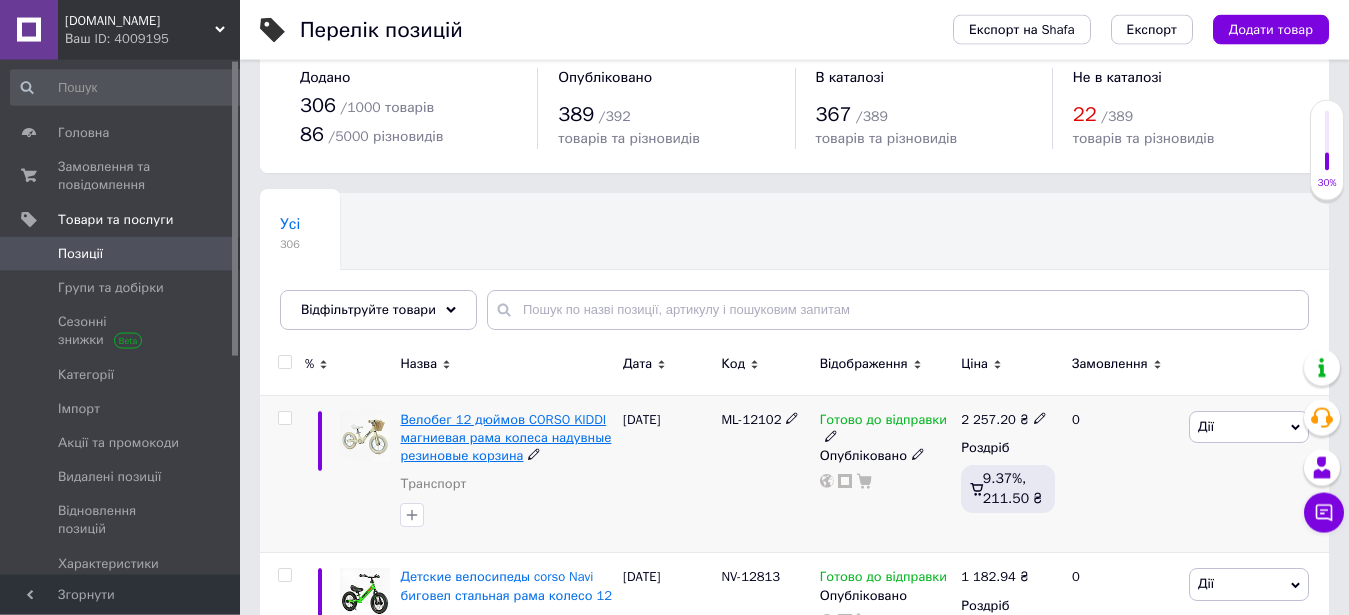 scroll, scrollTop: 102, scrollLeft: 0, axis: vertical 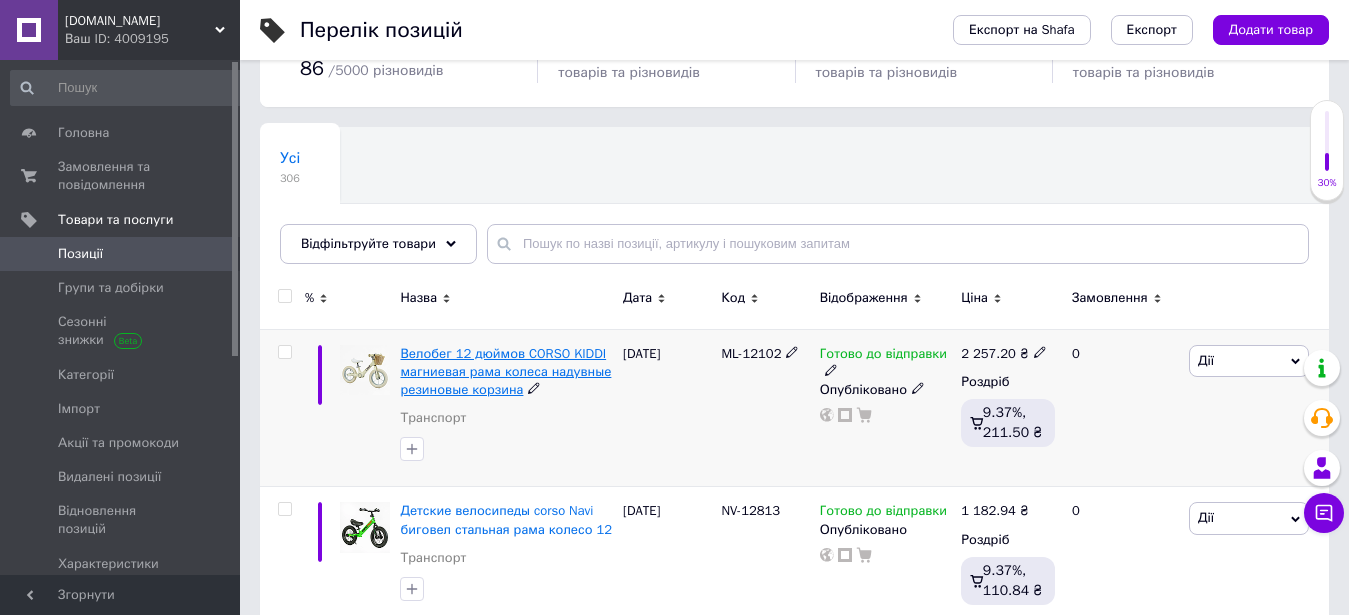 click on "Велобег 12 дюймов CORSO KIDDI магниевая рама колеса надувные резиновые корзина" at bounding box center (505, 371) 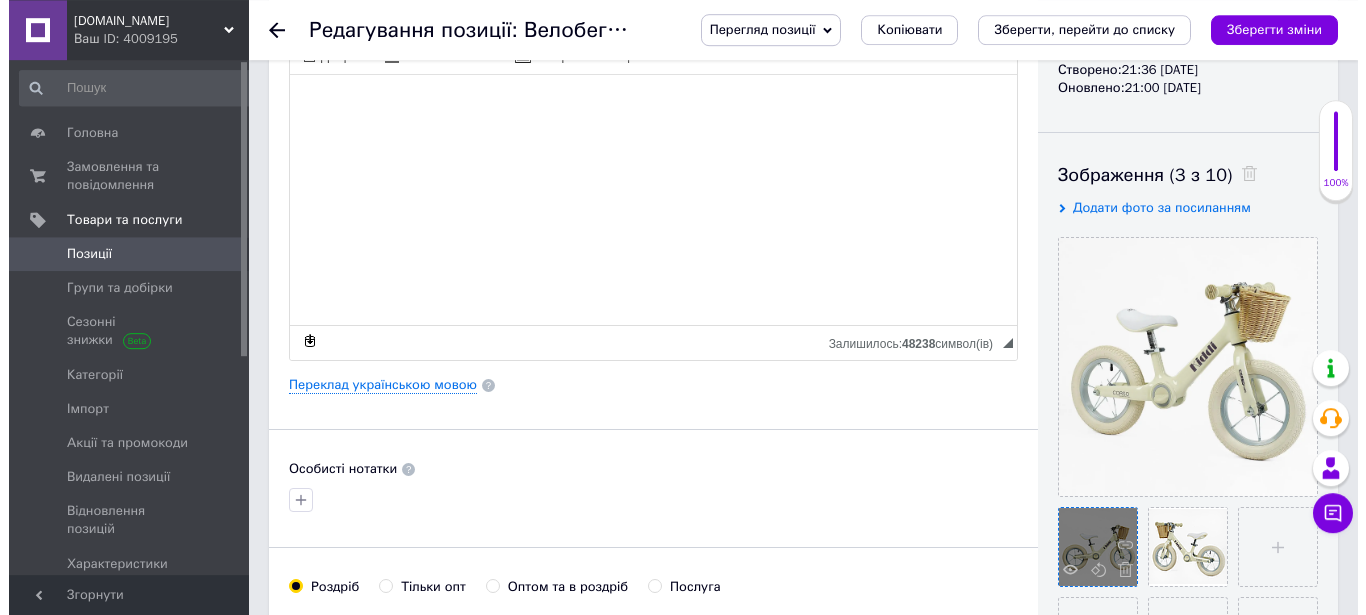 scroll, scrollTop: 408, scrollLeft: 0, axis: vertical 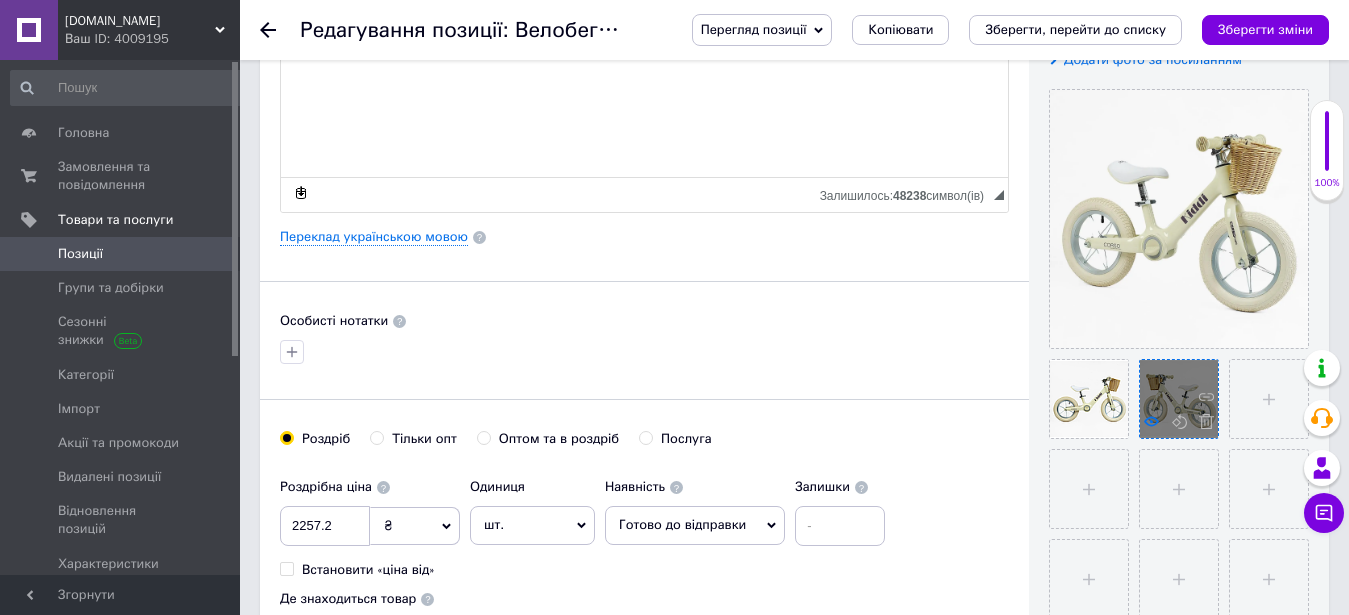 click 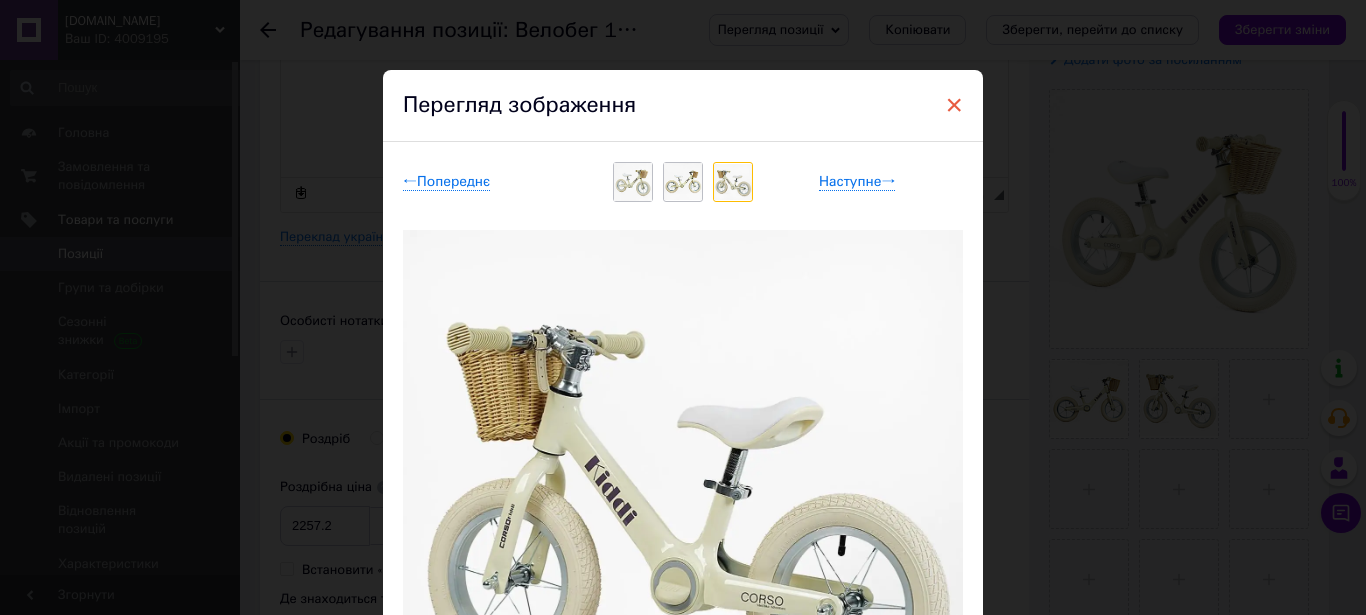 click on "×" at bounding box center (954, 105) 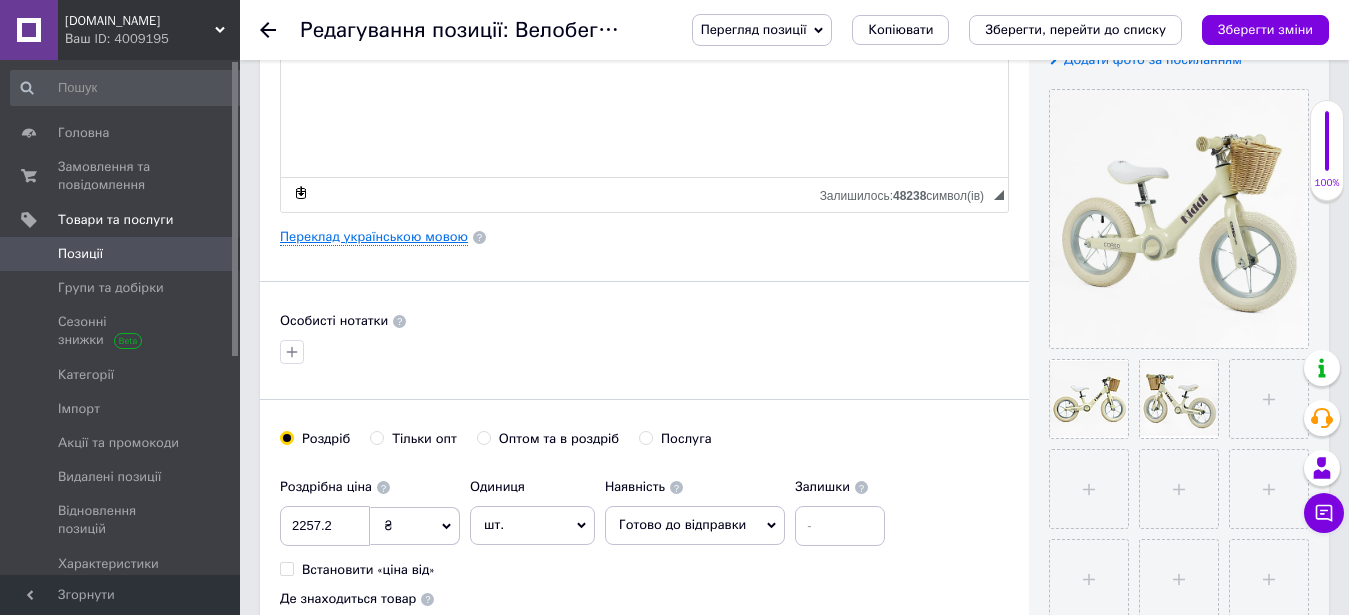 click on "Переклад українською мовою" at bounding box center [374, 237] 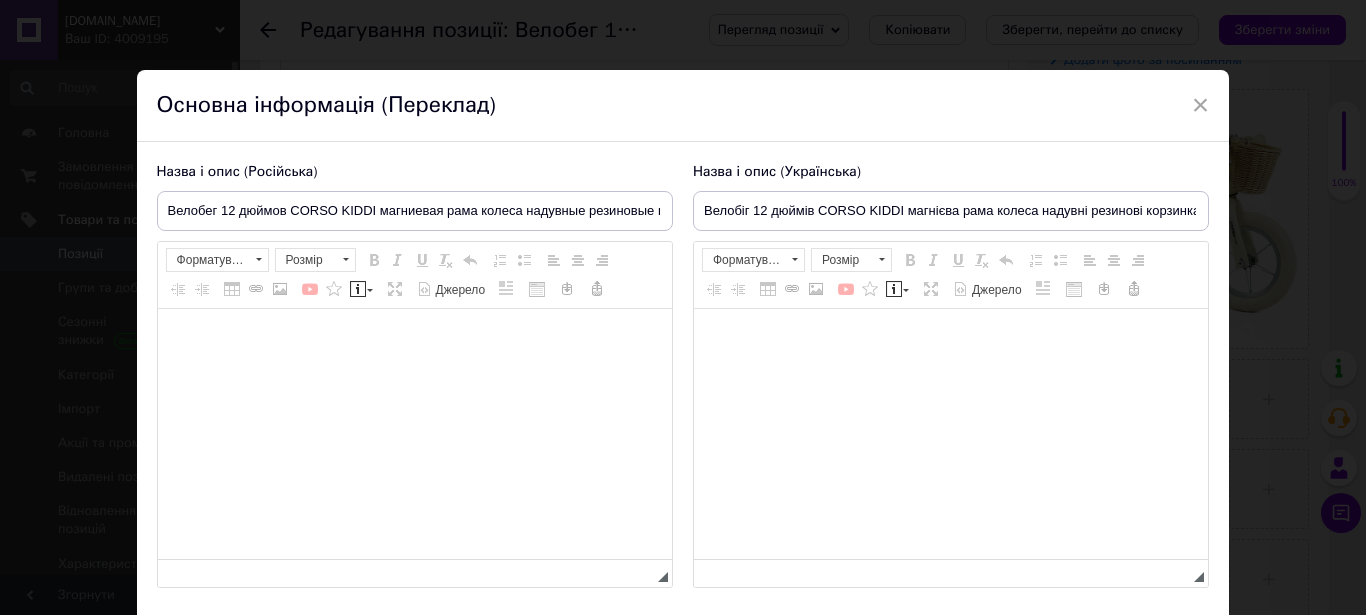 type on "Велобіг 12 дюймів CORSO KIDDI магнієва рама колеса надувні резинові корзинка" 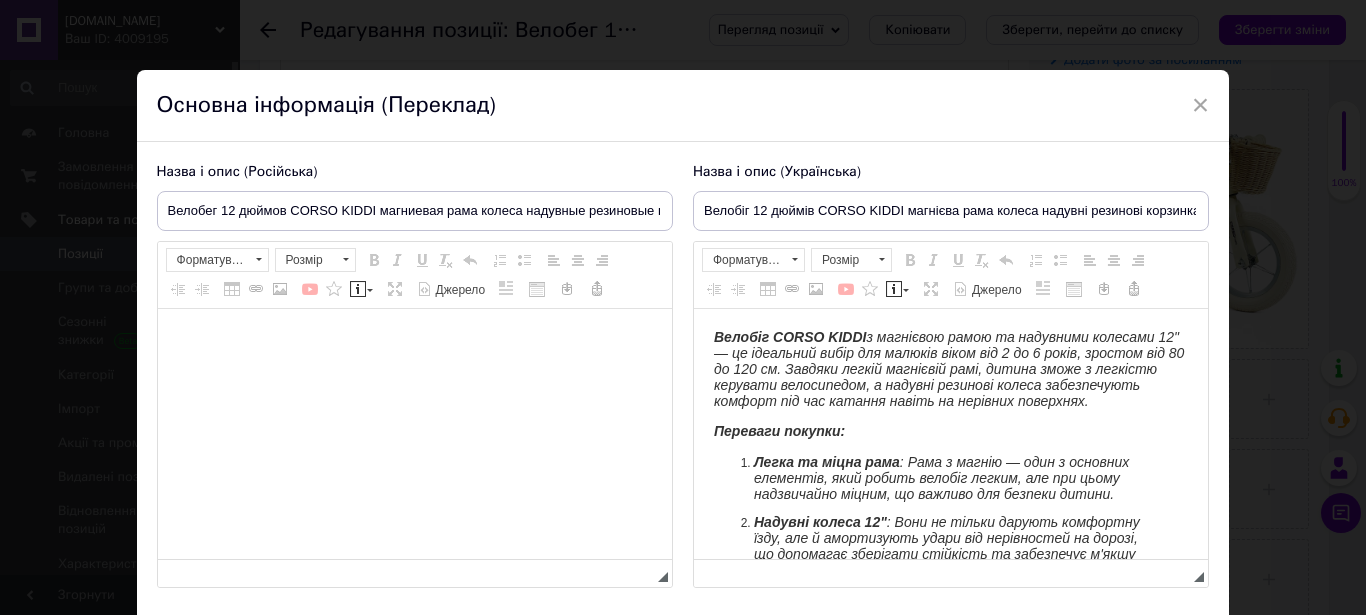 scroll, scrollTop: 0, scrollLeft: 0, axis: both 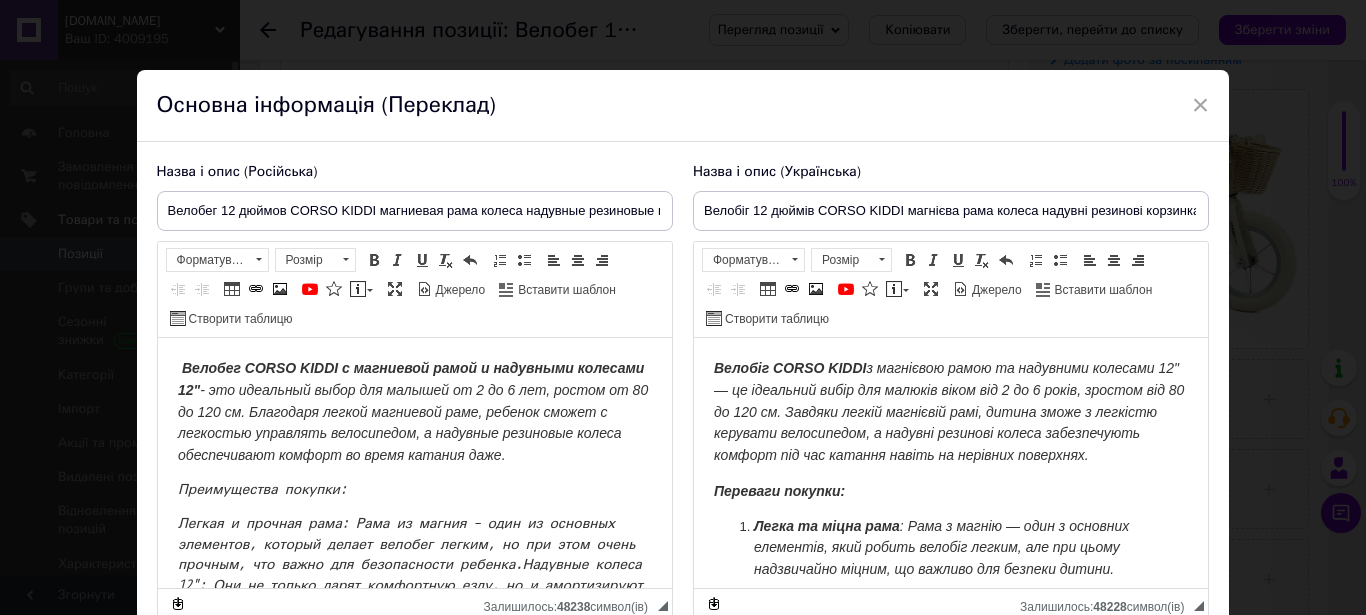 click on "Велобіг CORSO KIDDI  з магнієвою рамою та надувними колесами 12" — це ідеальний вибір для малюків віком від 2 до 6 років, зростом від 80 до 120 см. Завдяки легкій магнієвій рамі, дитина зможе з легкістю керувати велосипедом, а надувні резинові колеса забезпечують комфорт під час катання навіть на нерівних поверхнях." at bounding box center (950, 412) 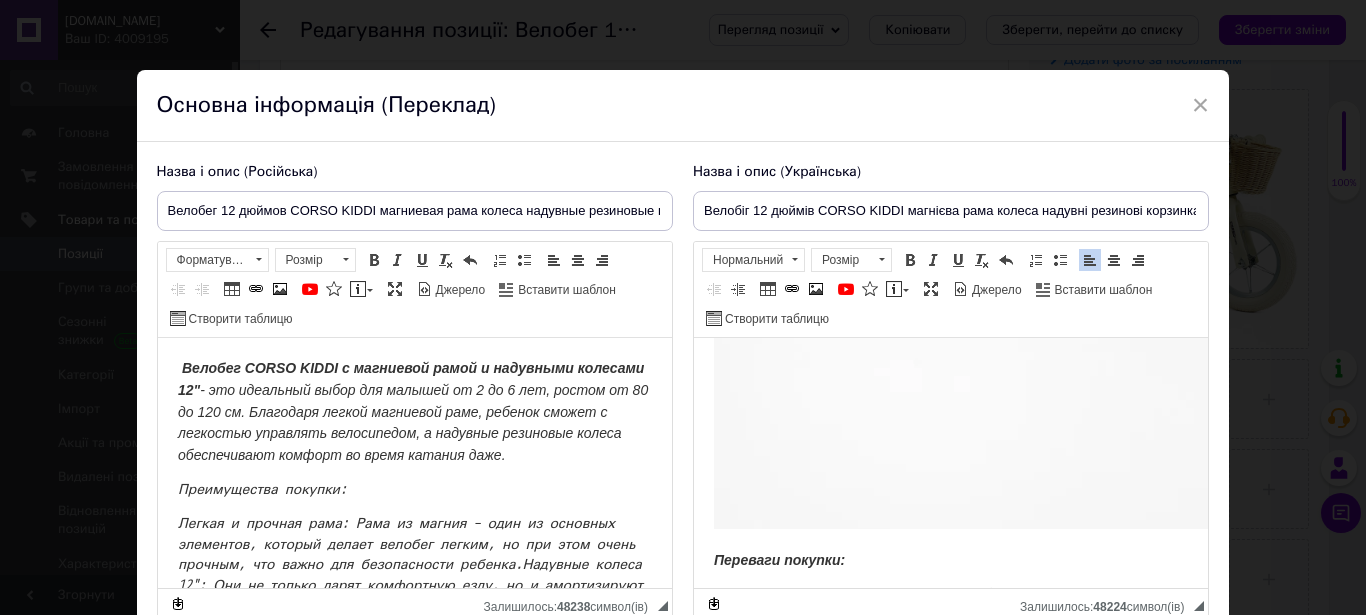 scroll, scrollTop: 784, scrollLeft: 0, axis: vertical 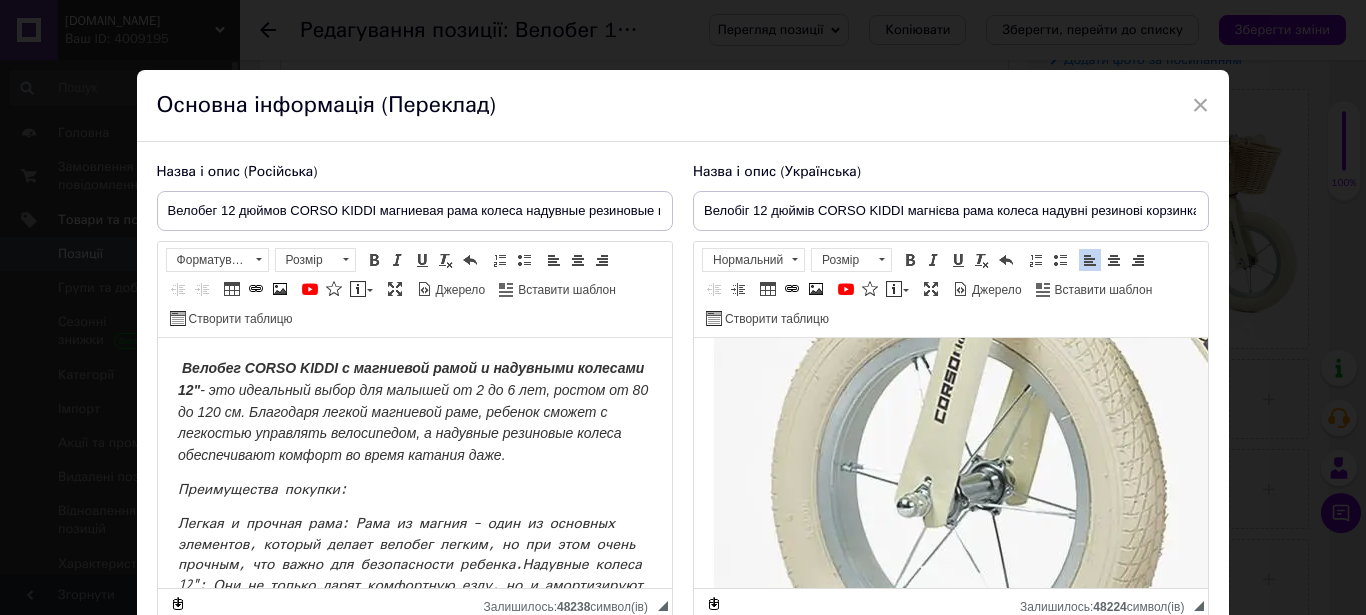 click at bounding box center (1353, 316) 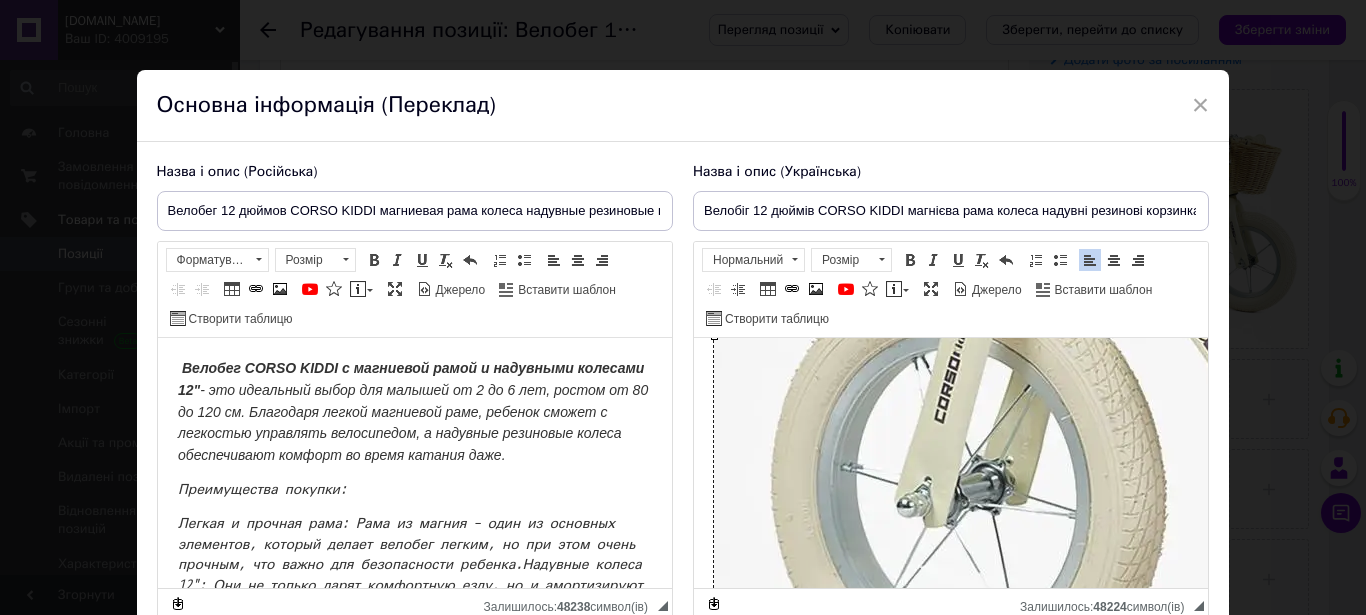 select 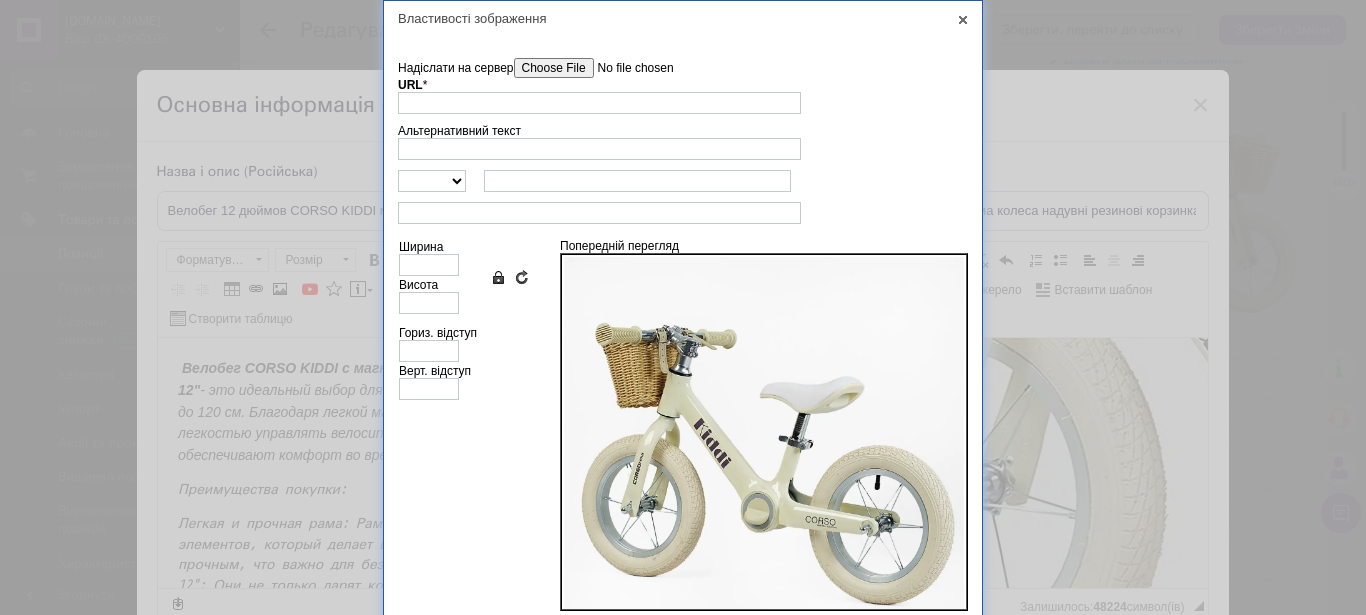 type on "[URL][DOMAIN_NAME]" 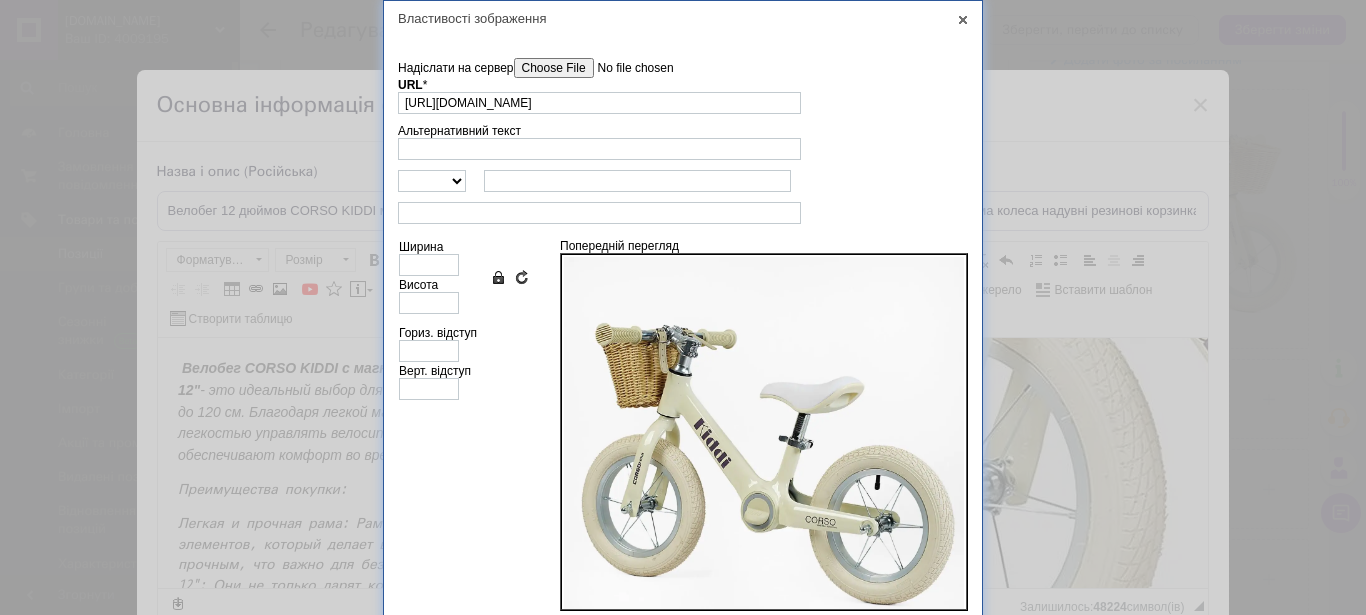 type on "izobrazhenie.png" 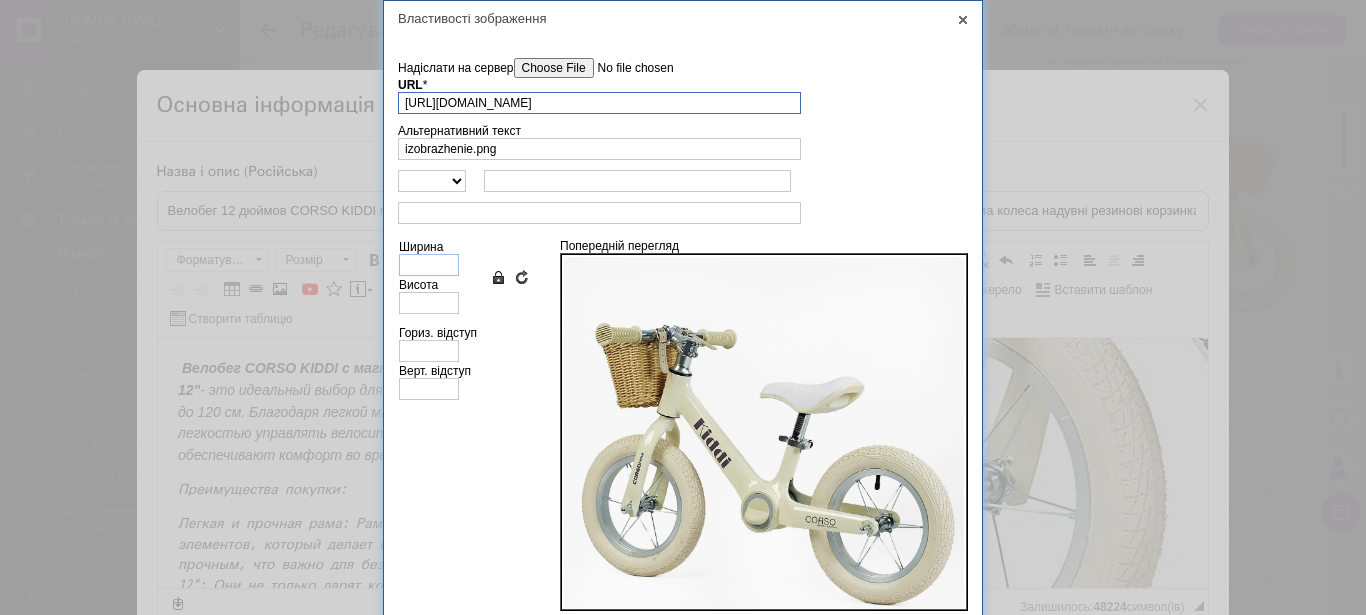 scroll, scrollTop: 0, scrollLeft: 46, axis: horizontal 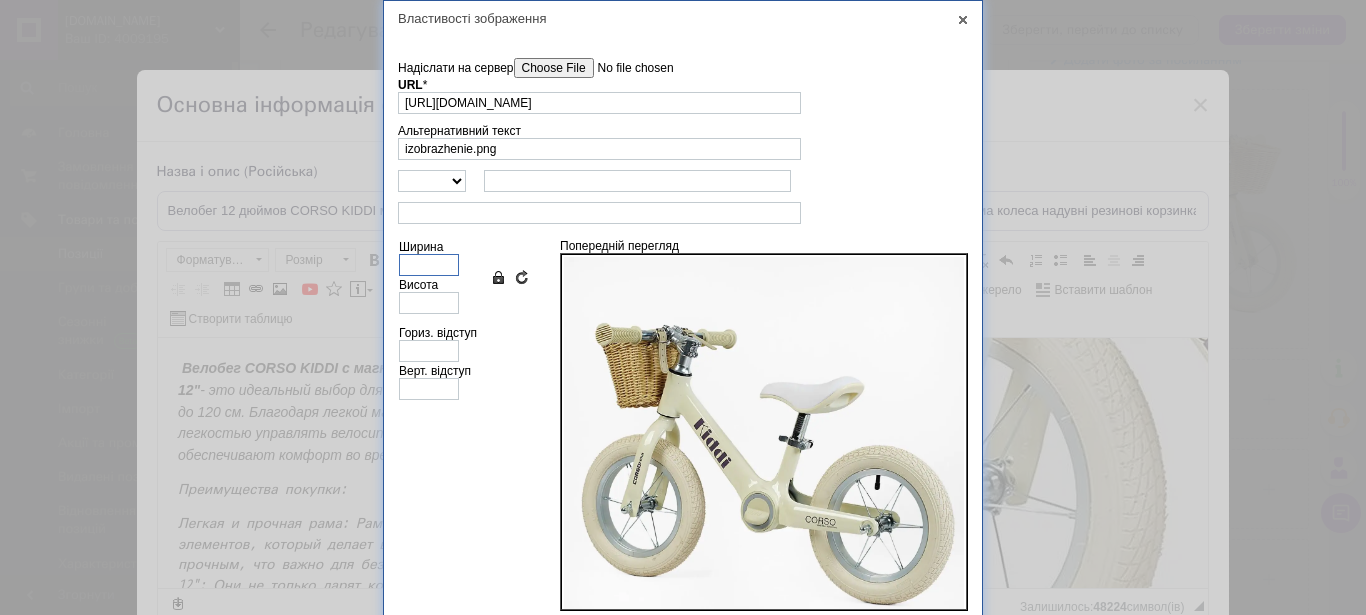 click on "Ширина" at bounding box center [429, 265] 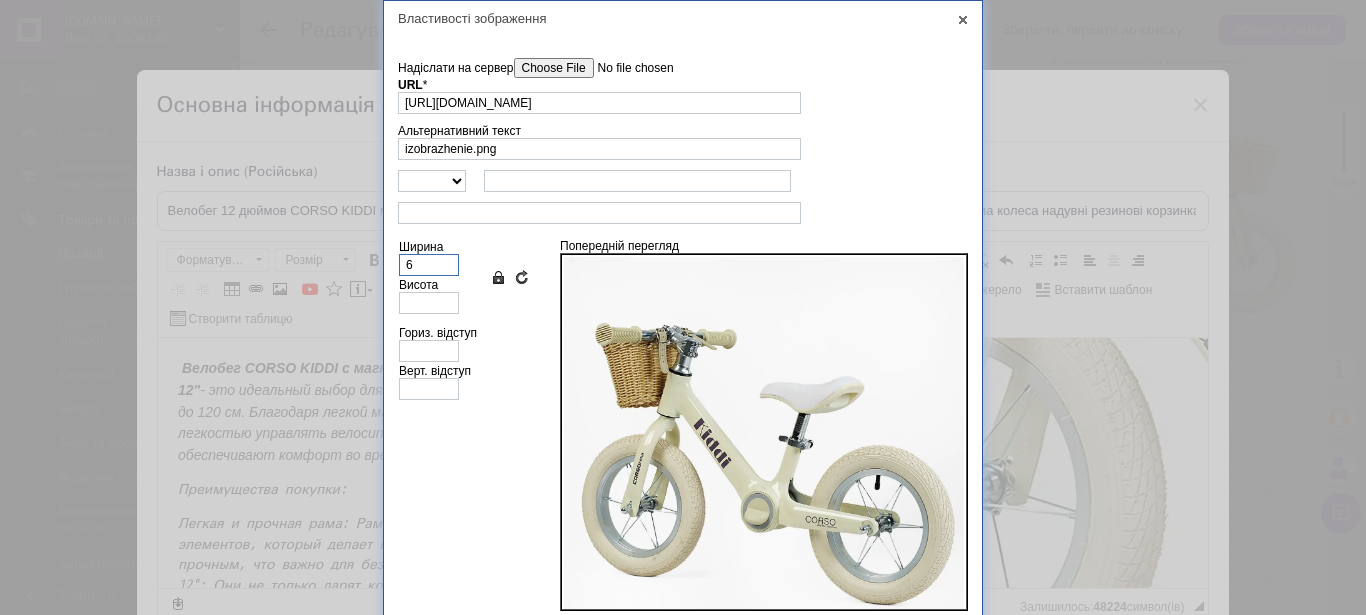 type on "6" 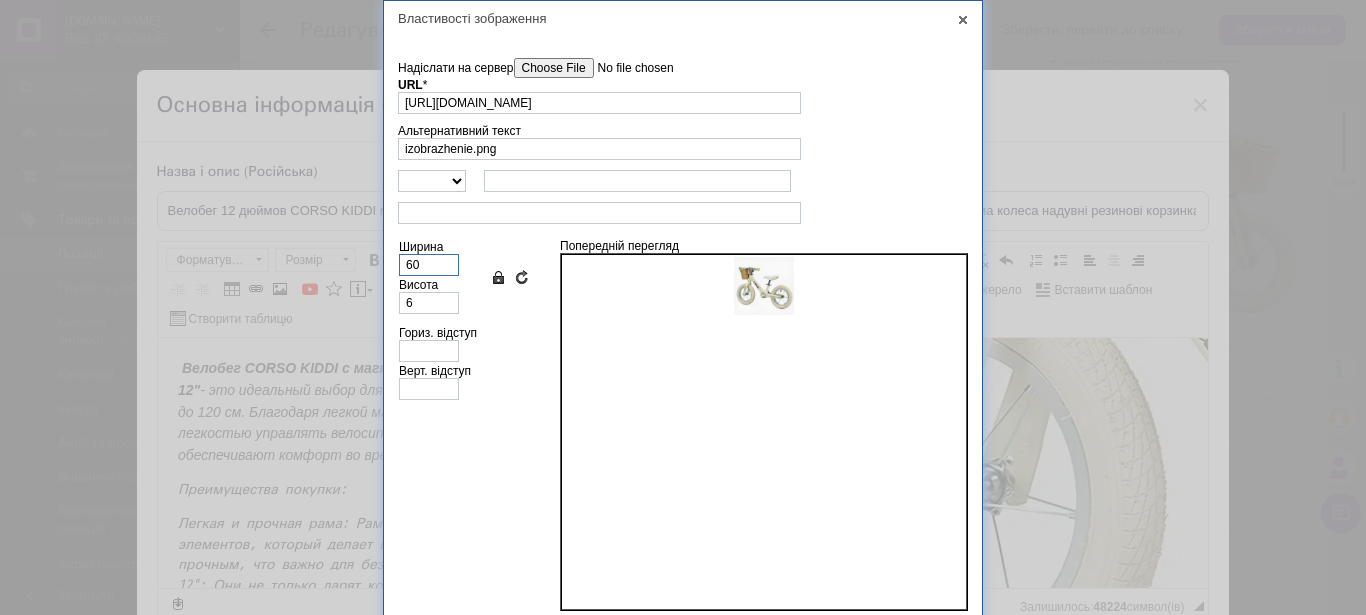 type on "600" 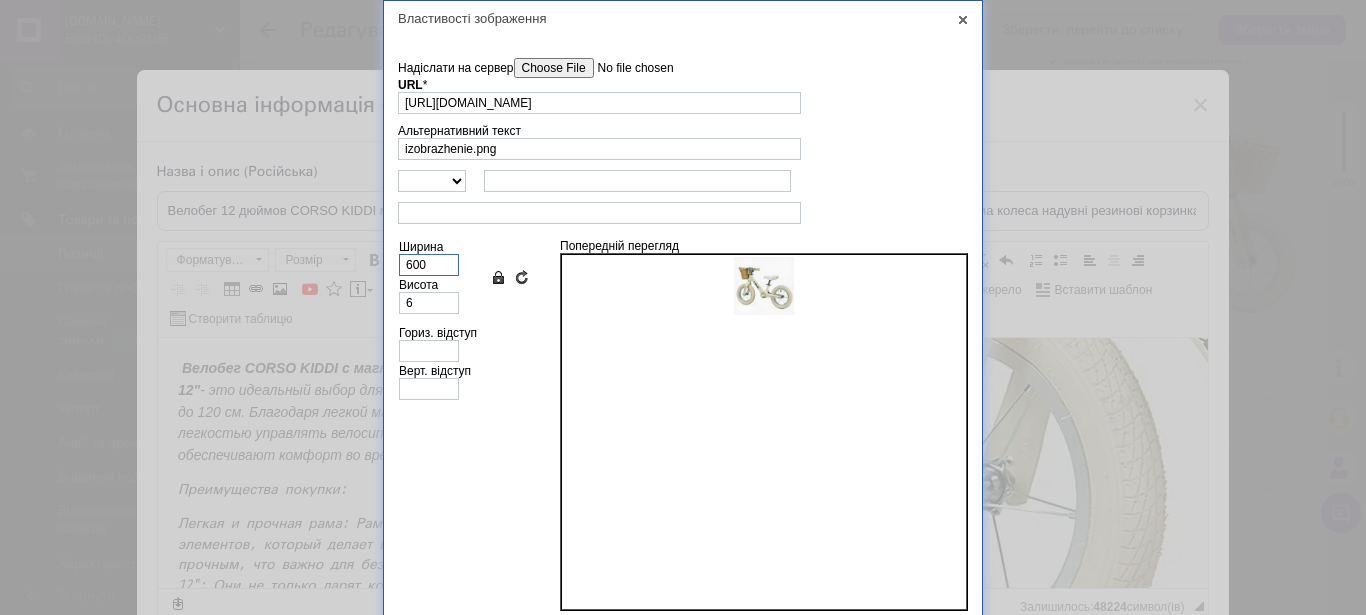 type on "582" 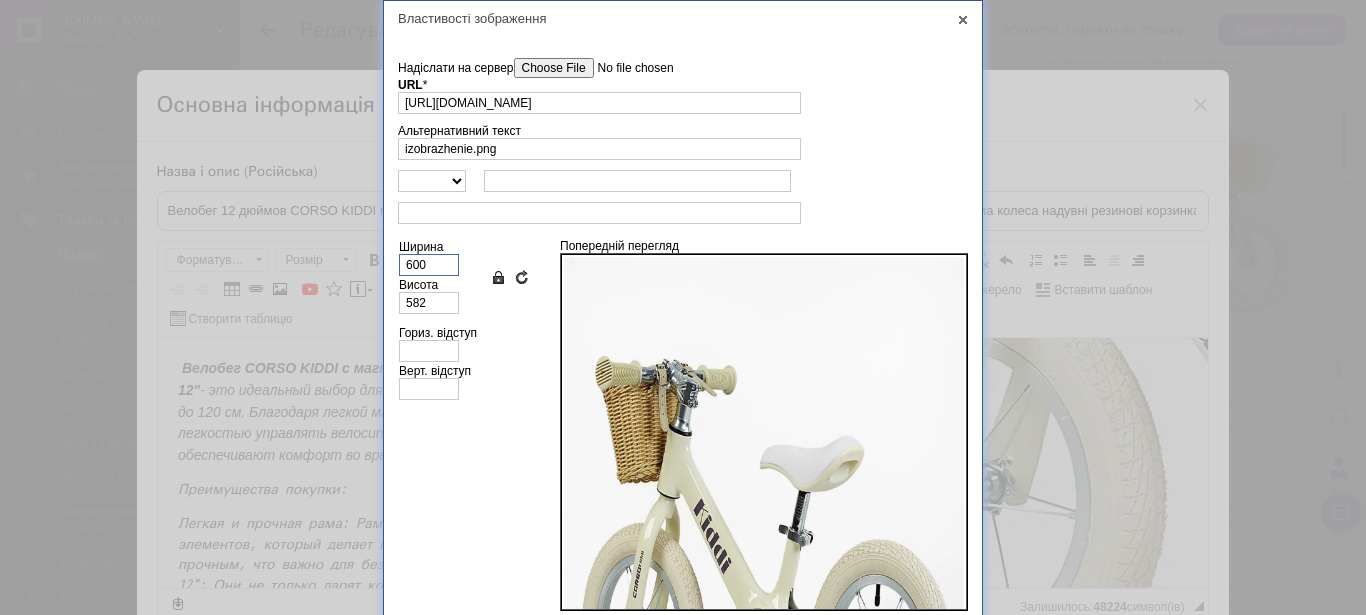 scroll, scrollTop: 63, scrollLeft: 0, axis: vertical 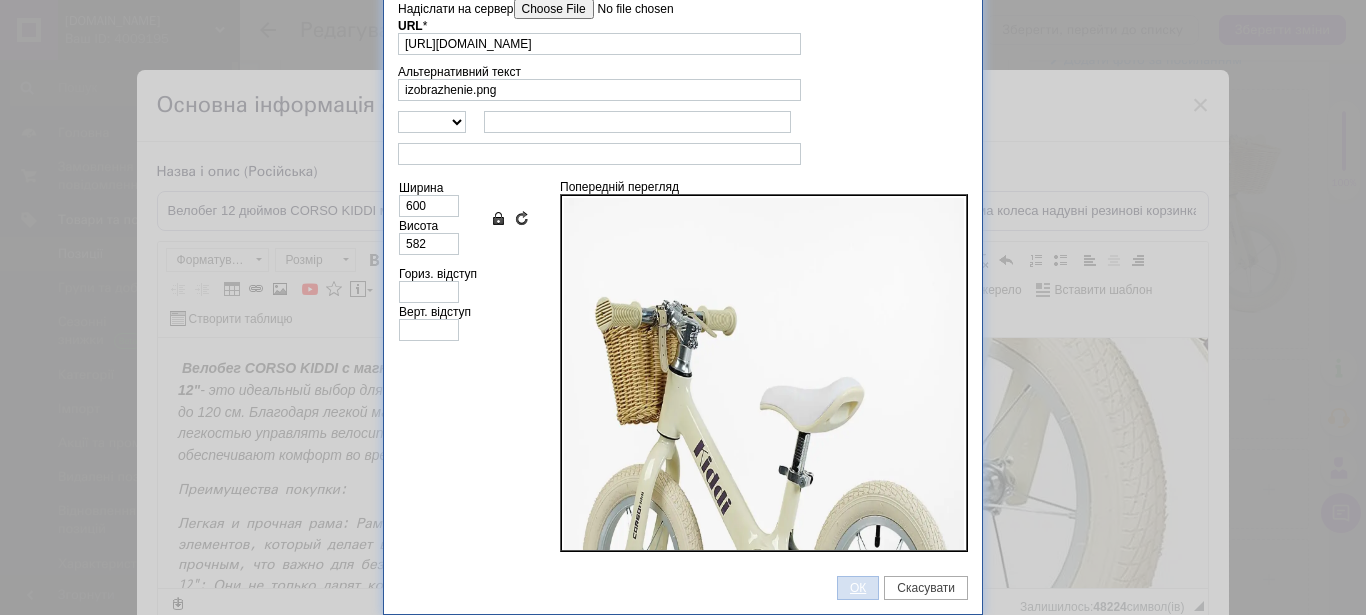 click on "ОК" at bounding box center (858, 588) 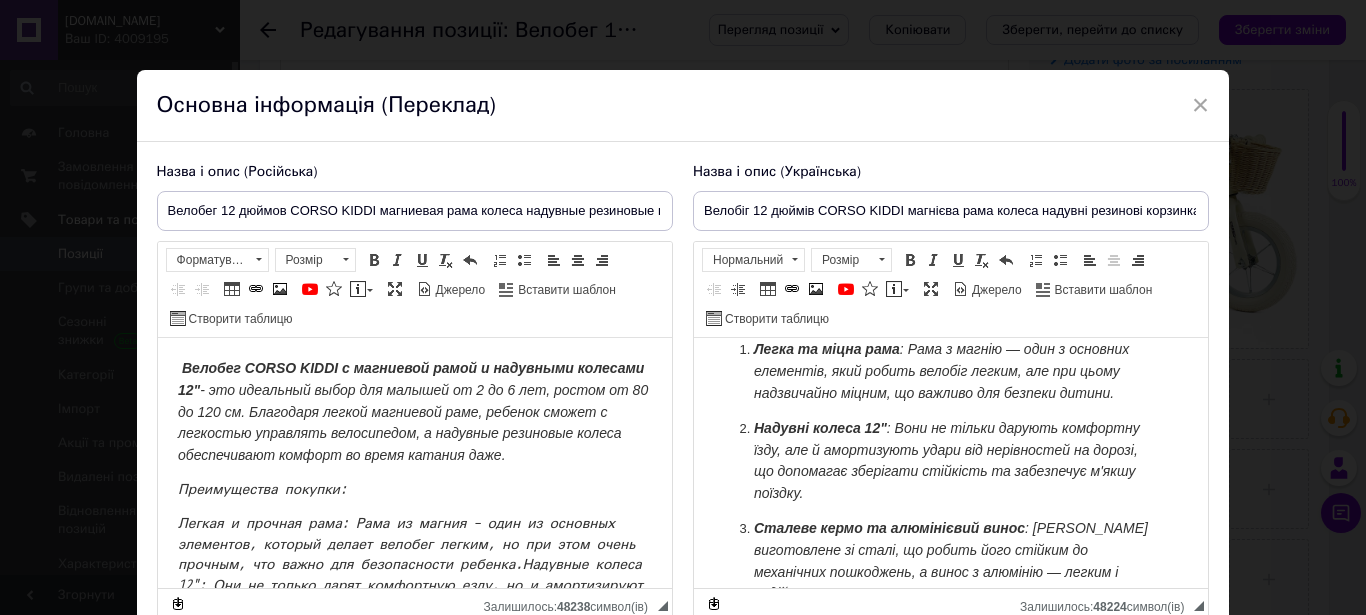scroll, scrollTop: 274, scrollLeft: 0, axis: vertical 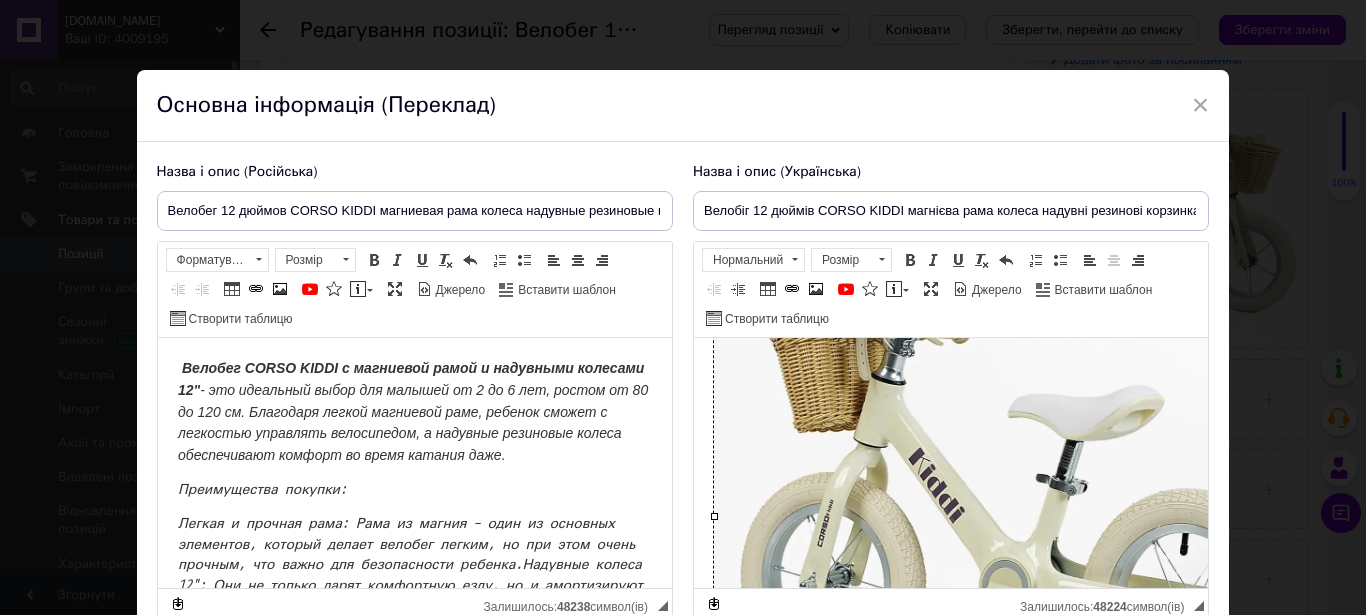 click at bounding box center [1013, 497] 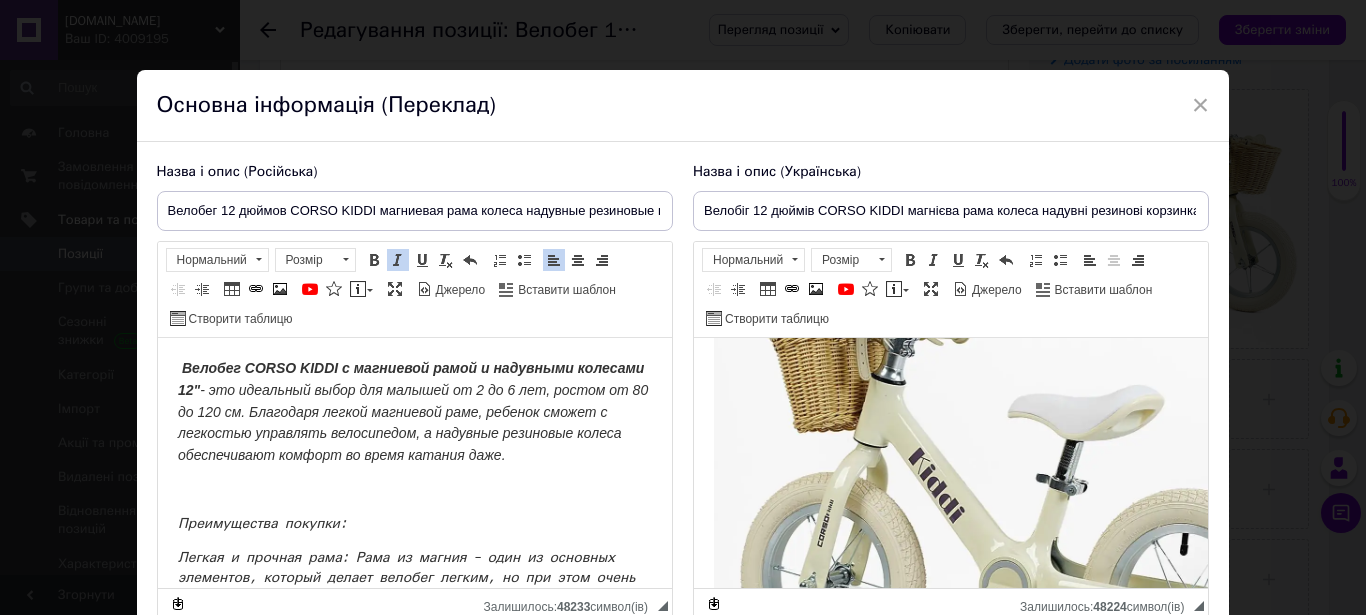 scroll, scrollTop: 533, scrollLeft: 0, axis: vertical 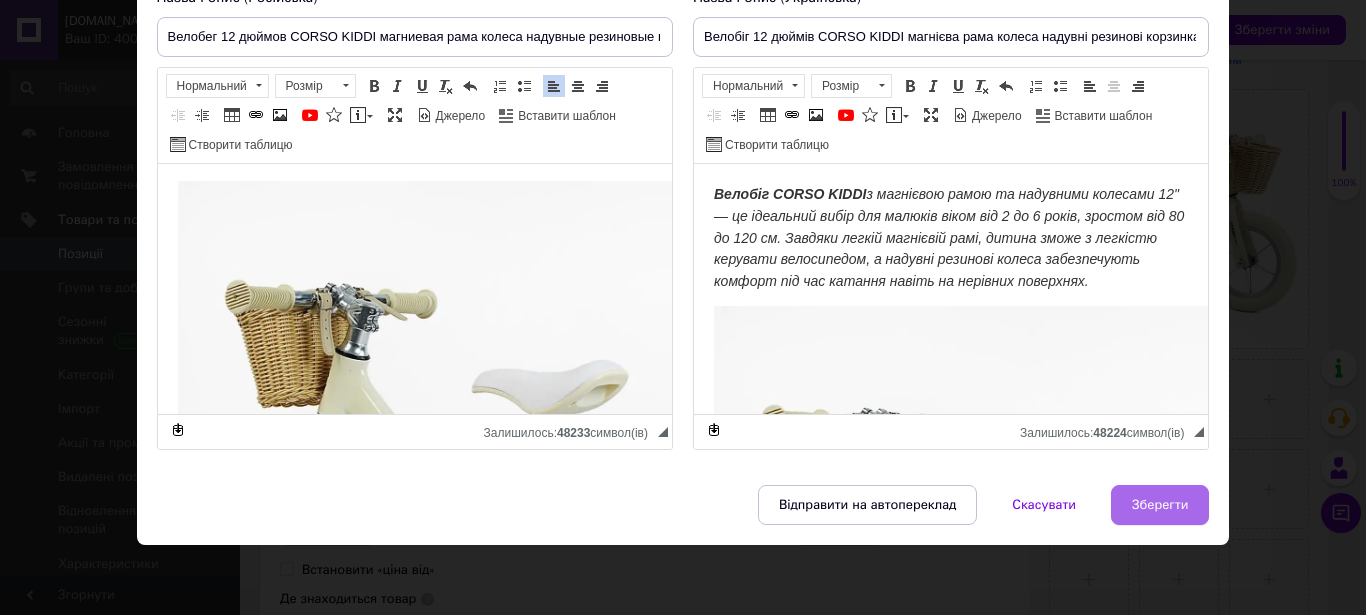click on "Зберегти" at bounding box center (1160, 505) 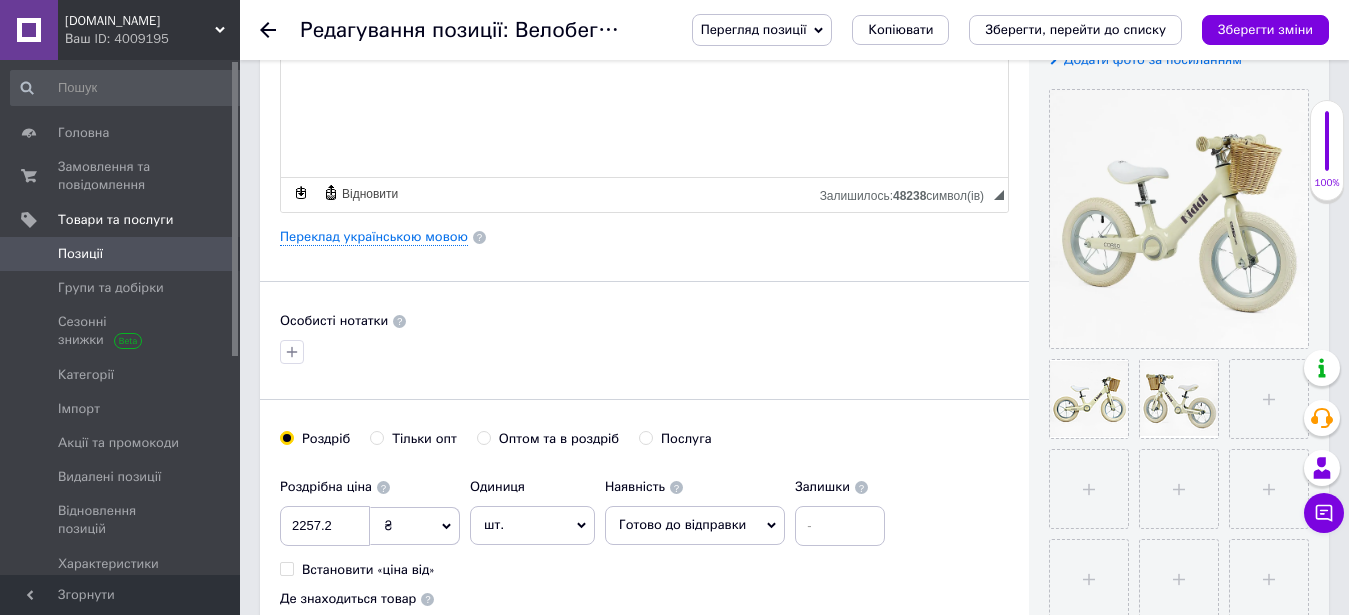 click on "Зберегти зміни" at bounding box center (1265, 29) 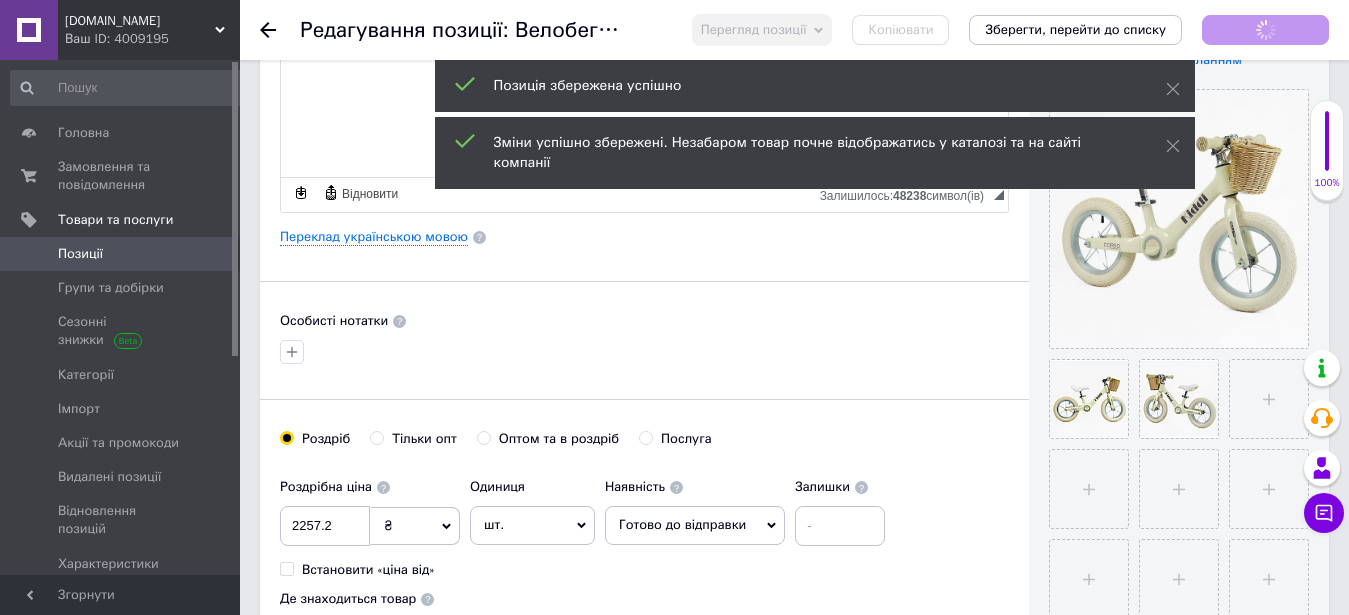 scroll, scrollTop: 2142, scrollLeft: 0, axis: vertical 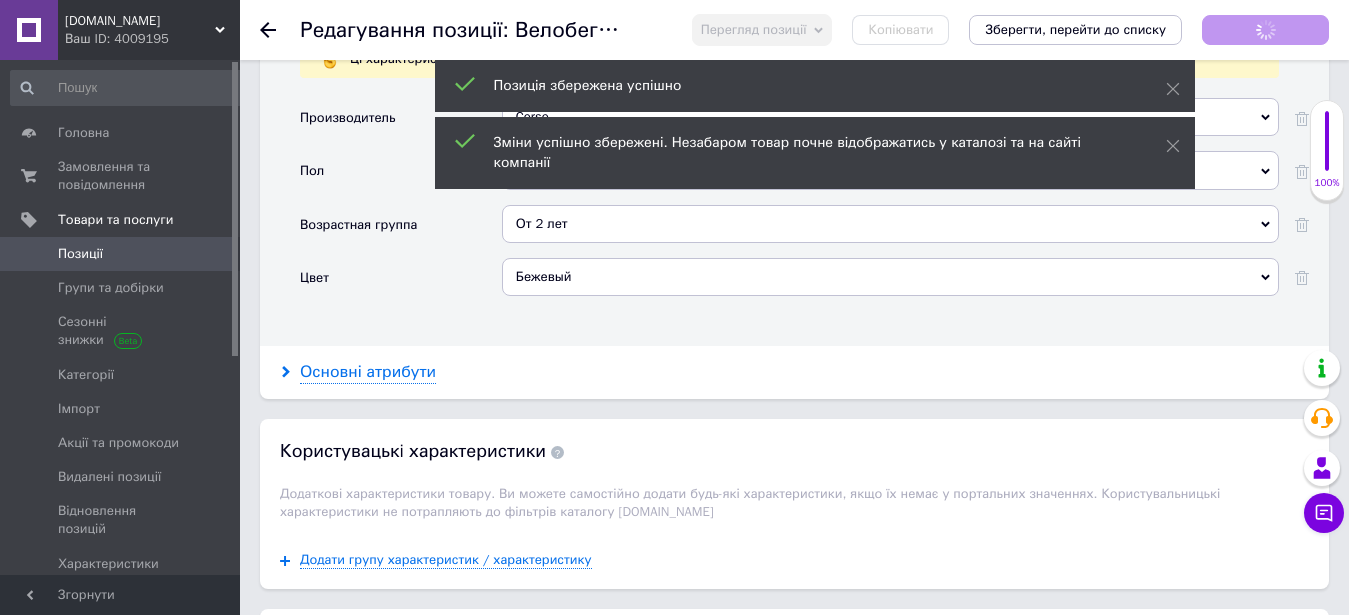 click on "Основні атрибути" at bounding box center (368, 372) 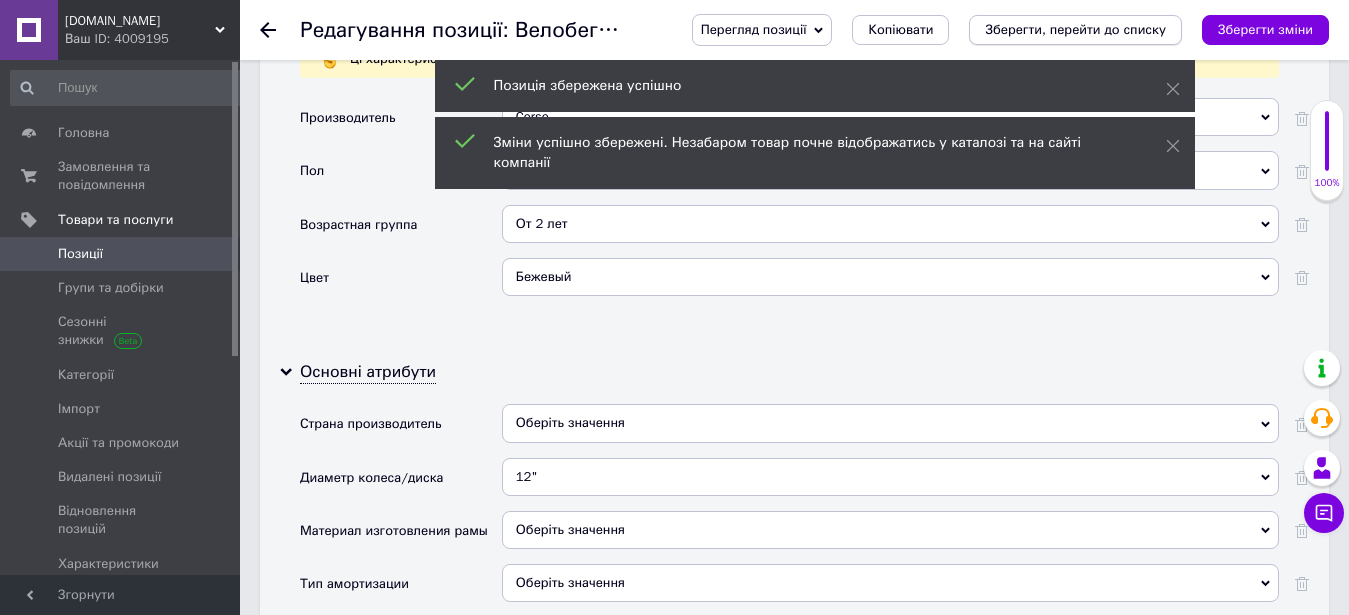 scroll, scrollTop: 2754, scrollLeft: 0, axis: vertical 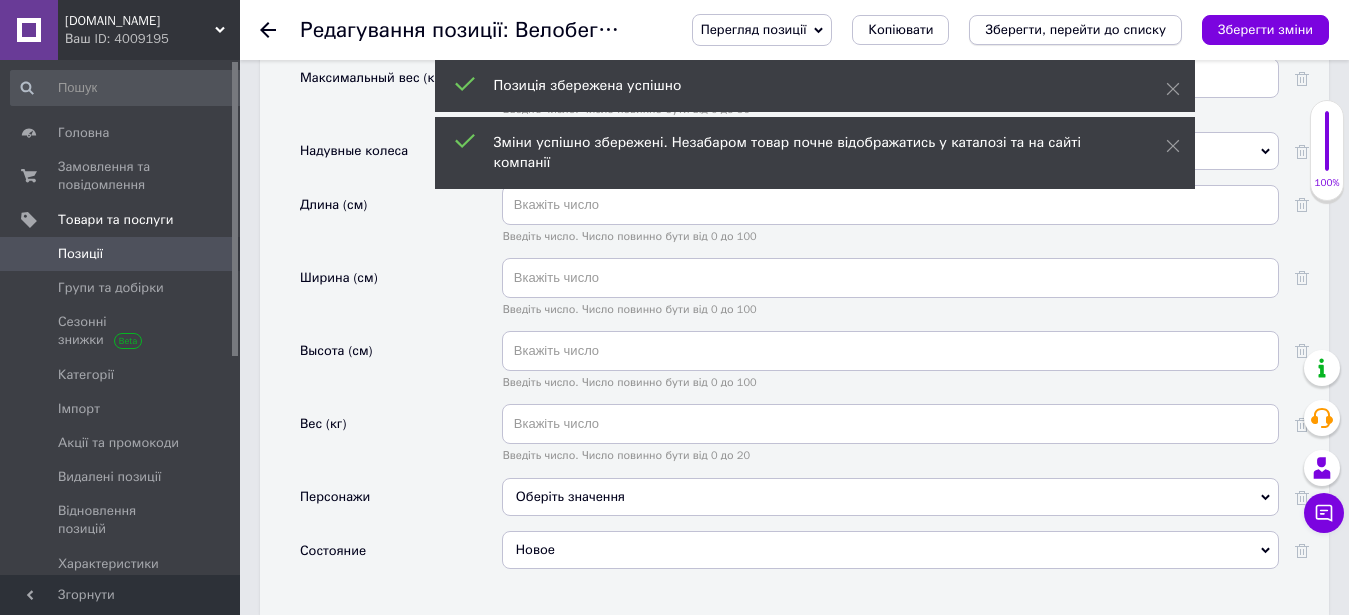 click on "Зберегти, перейти до списку" at bounding box center [1075, 29] 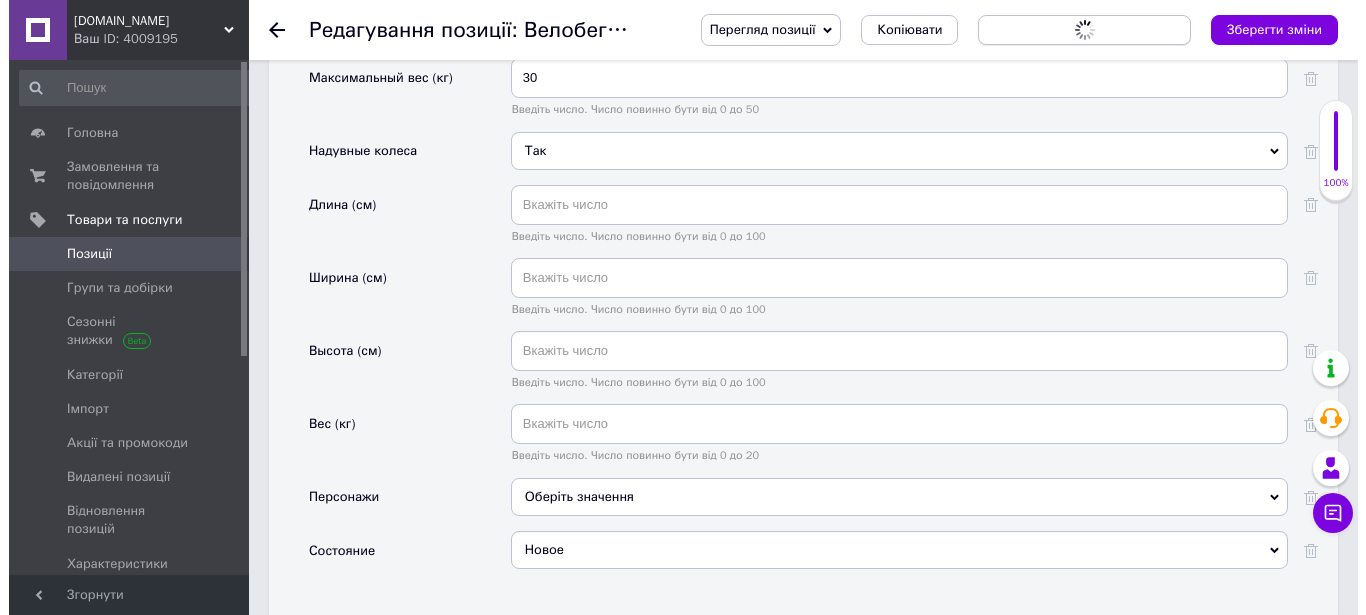 scroll, scrollTop: 0, scrollLeft: 0, axis: both 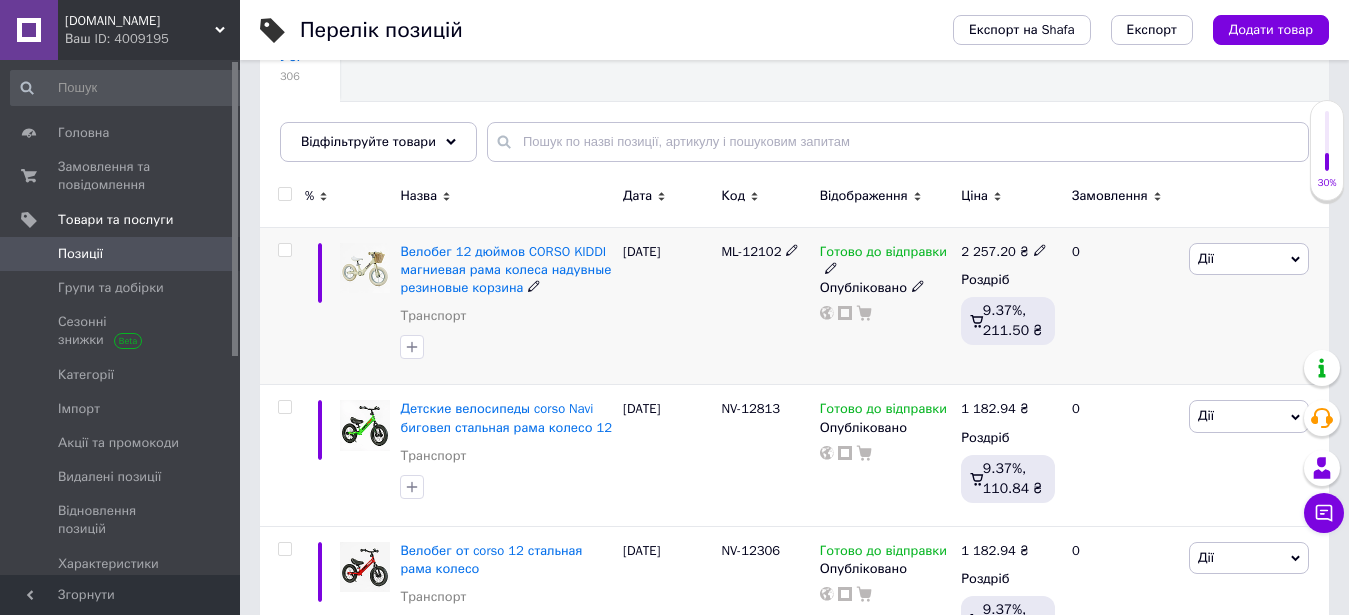 click at bounding box center (284, 250) 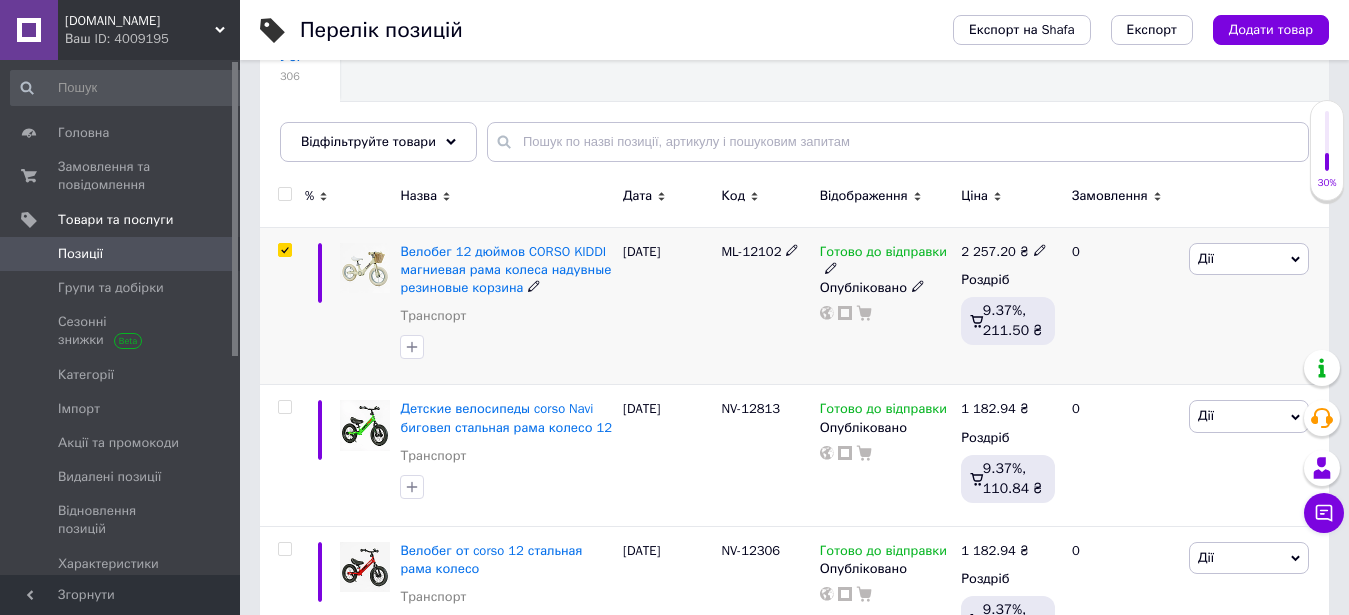 checkbox on "true" 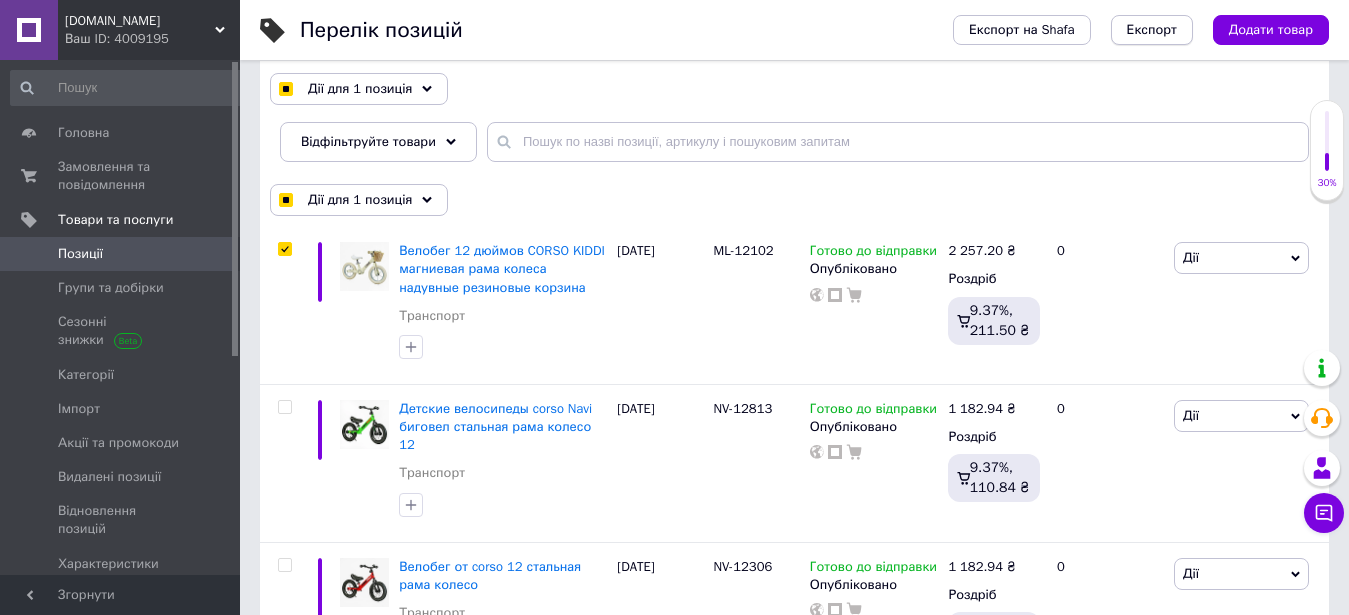 click on "Експорт" at bounding box center (1152, 30) 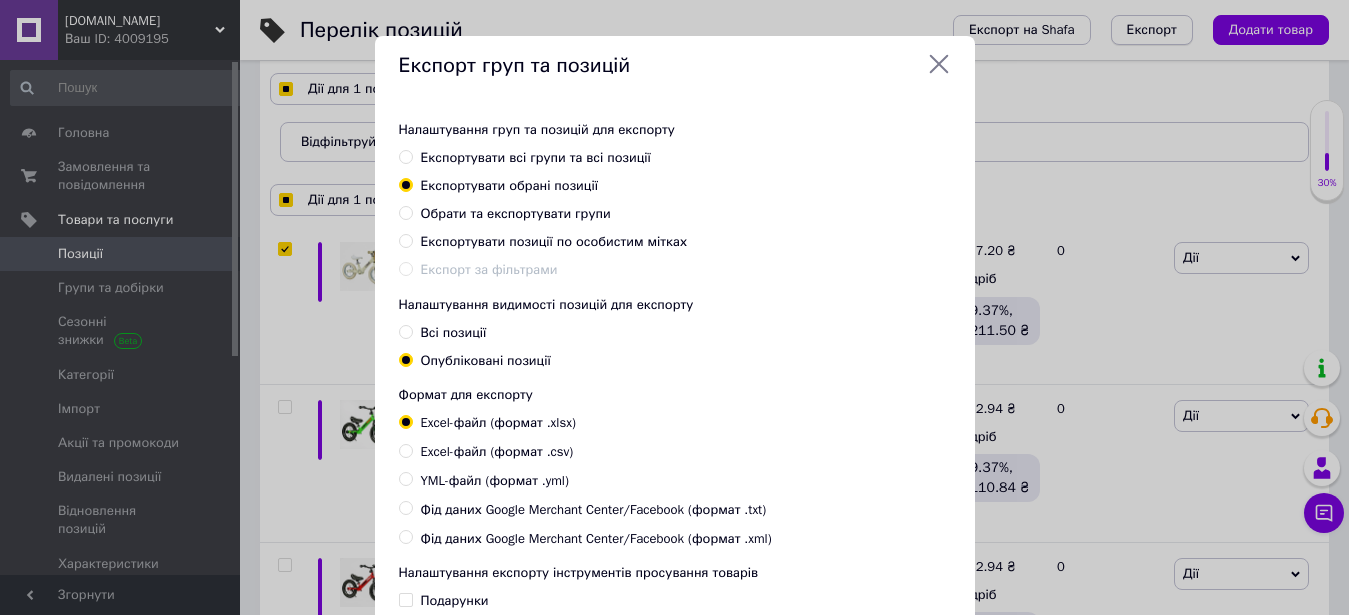 checkbox on "true" 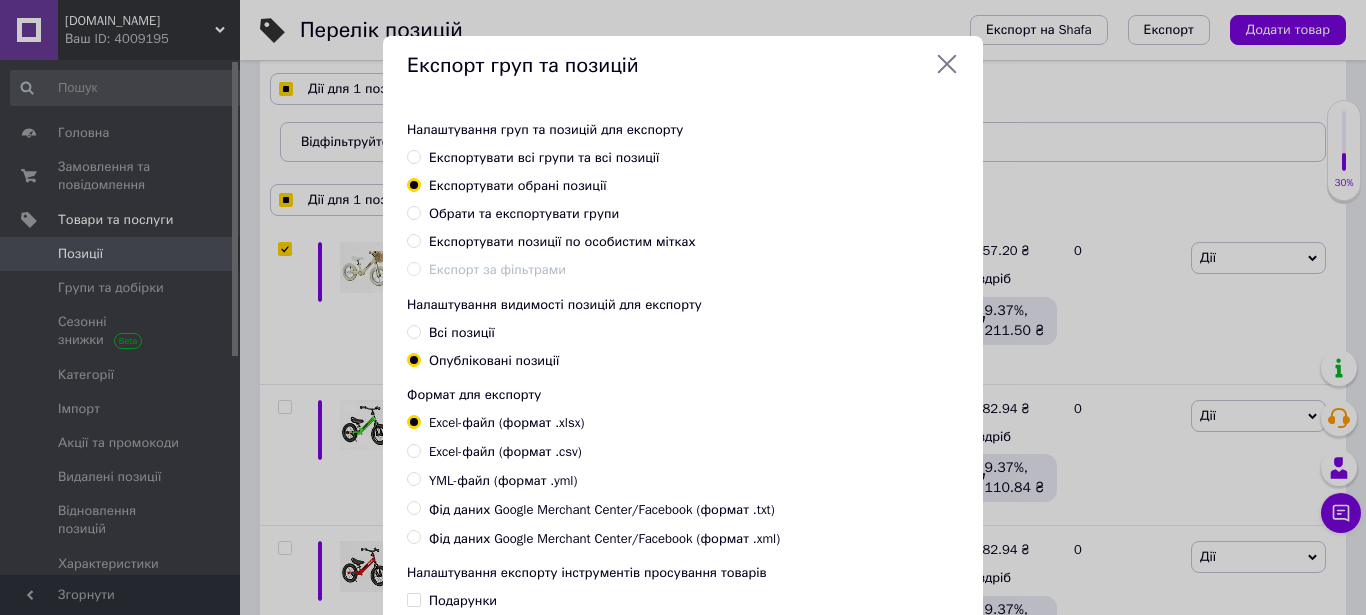 scroll, scrollTop: 260, scrollLeft: 0, axis: vertical 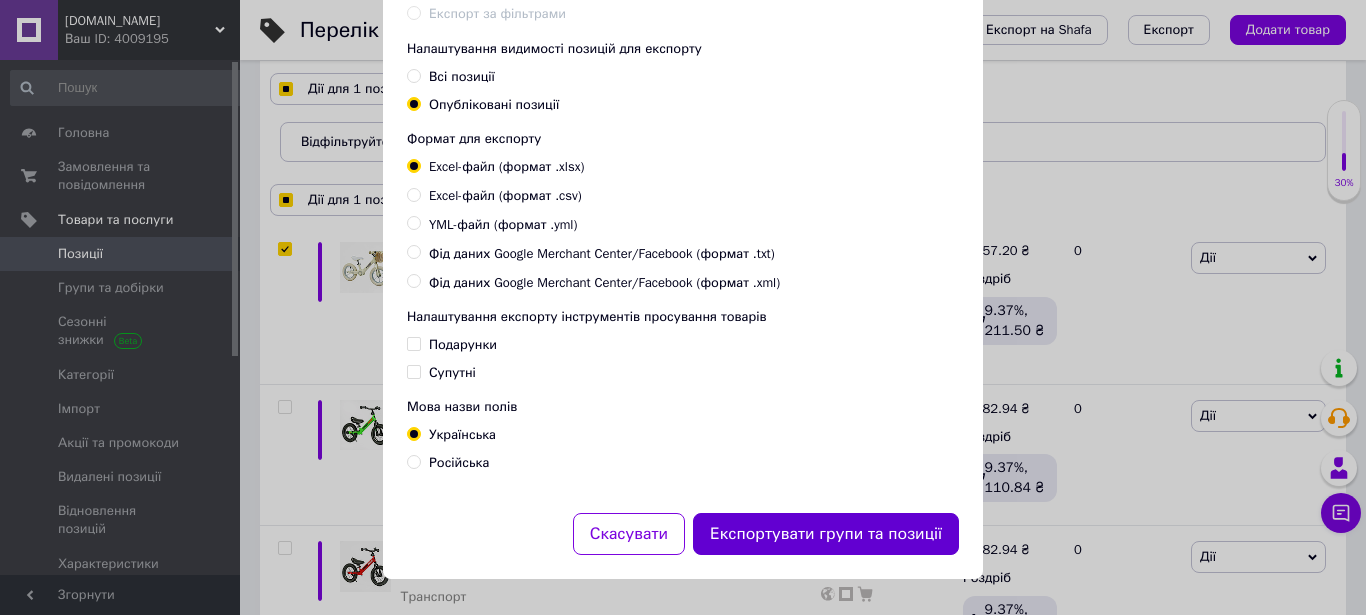 click on "Експортувати групи та позиції" at bounding box center [826, 534] 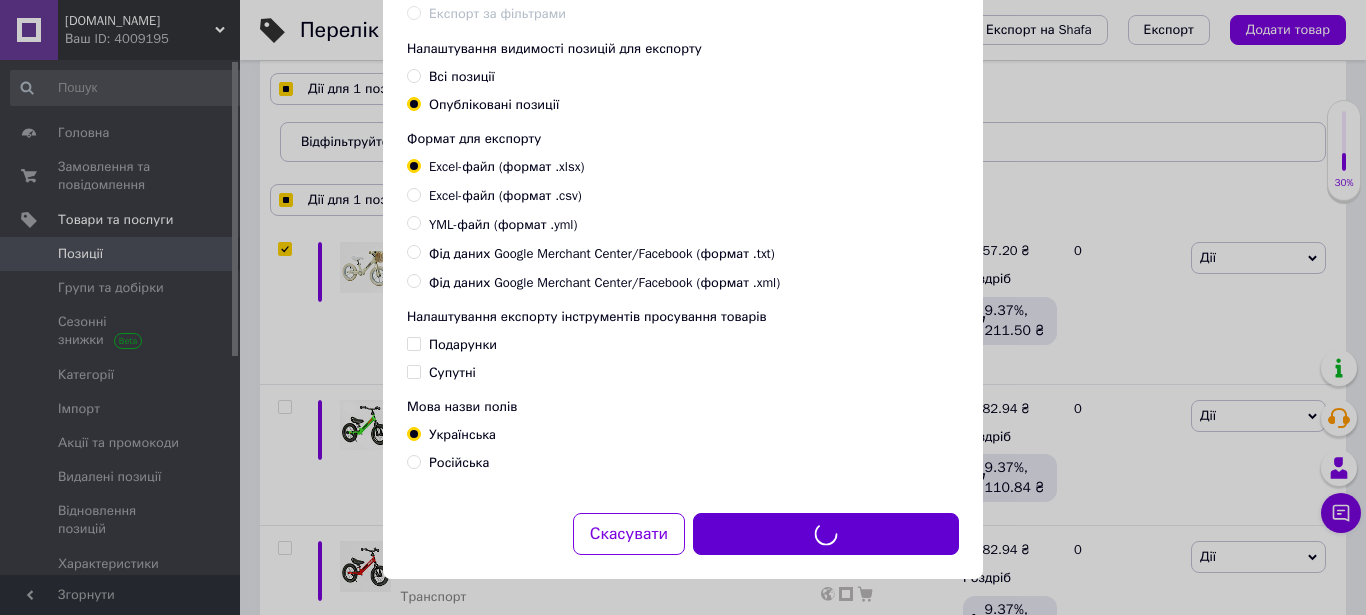 checkbox on "true" 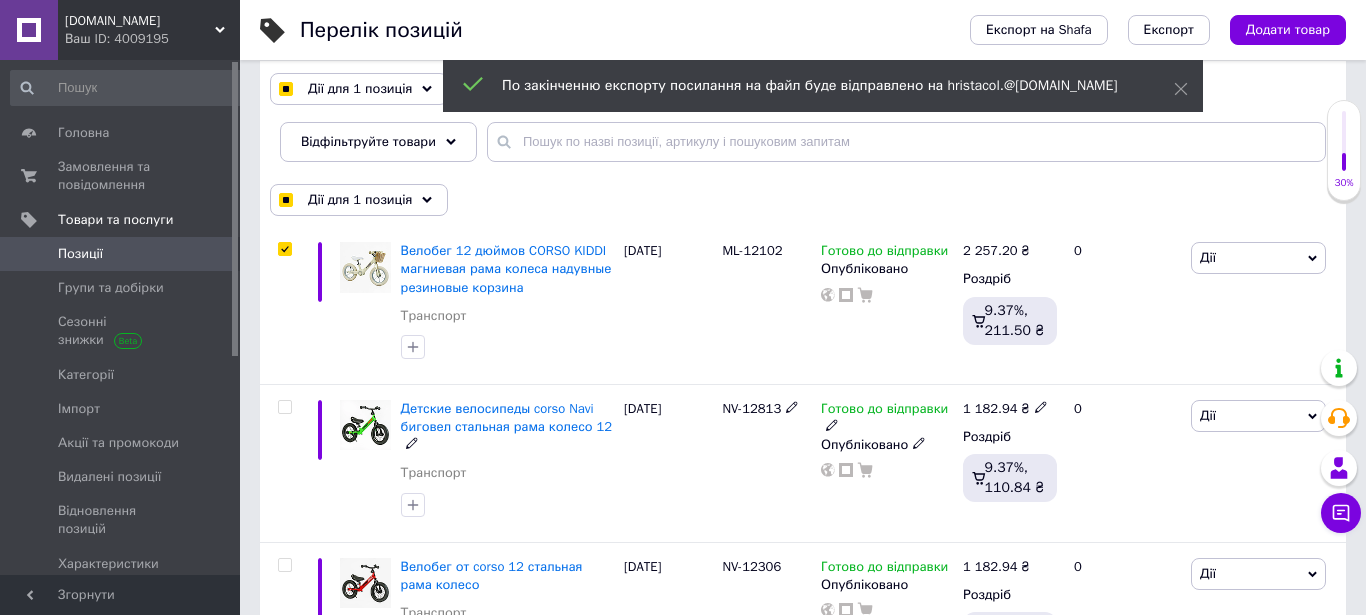 checkbox on "true" 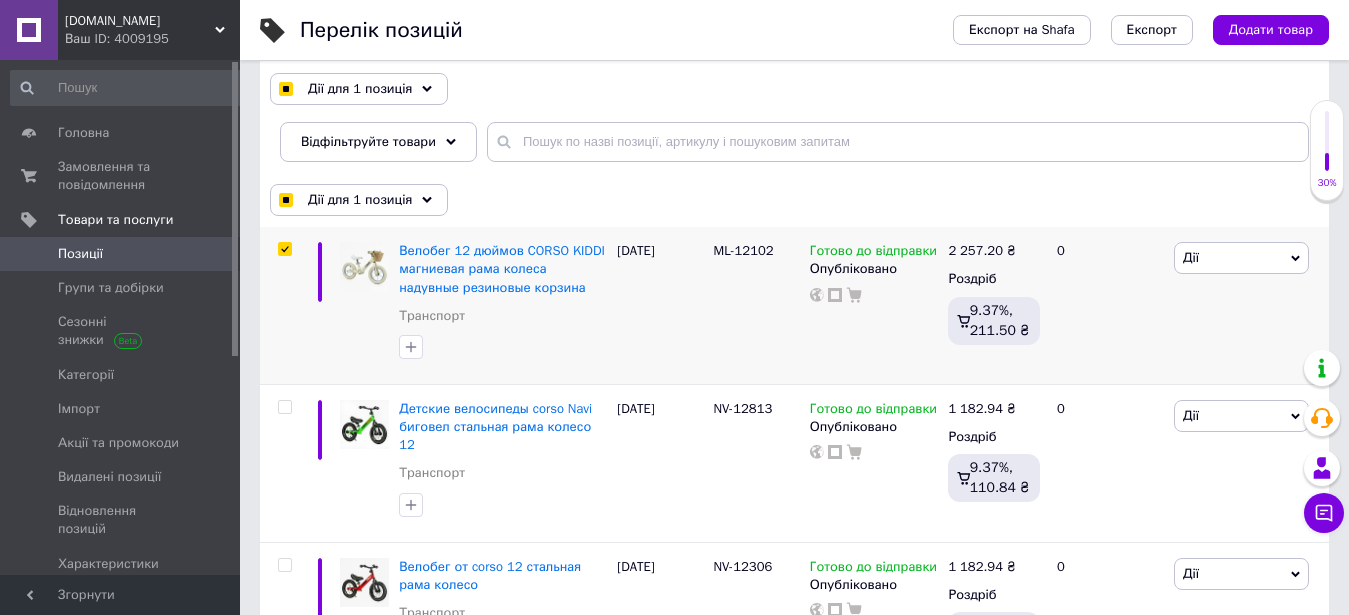 click on "Експорт" at bounding box center [1152, 30] 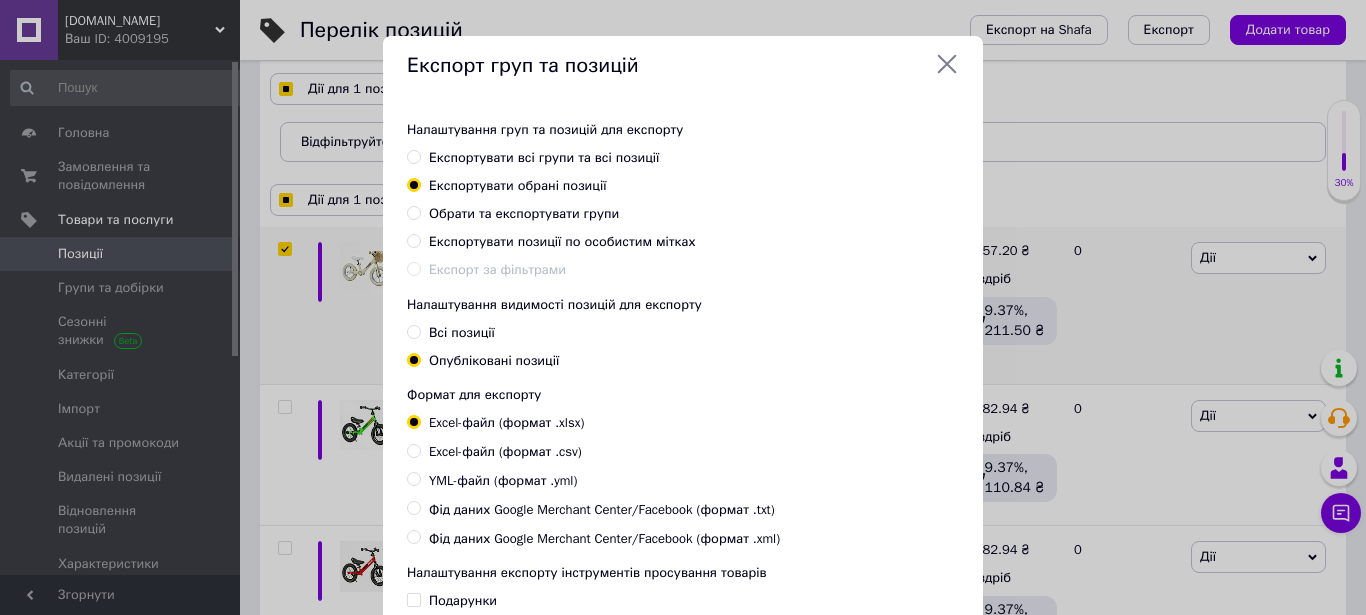 checkbox on "true" 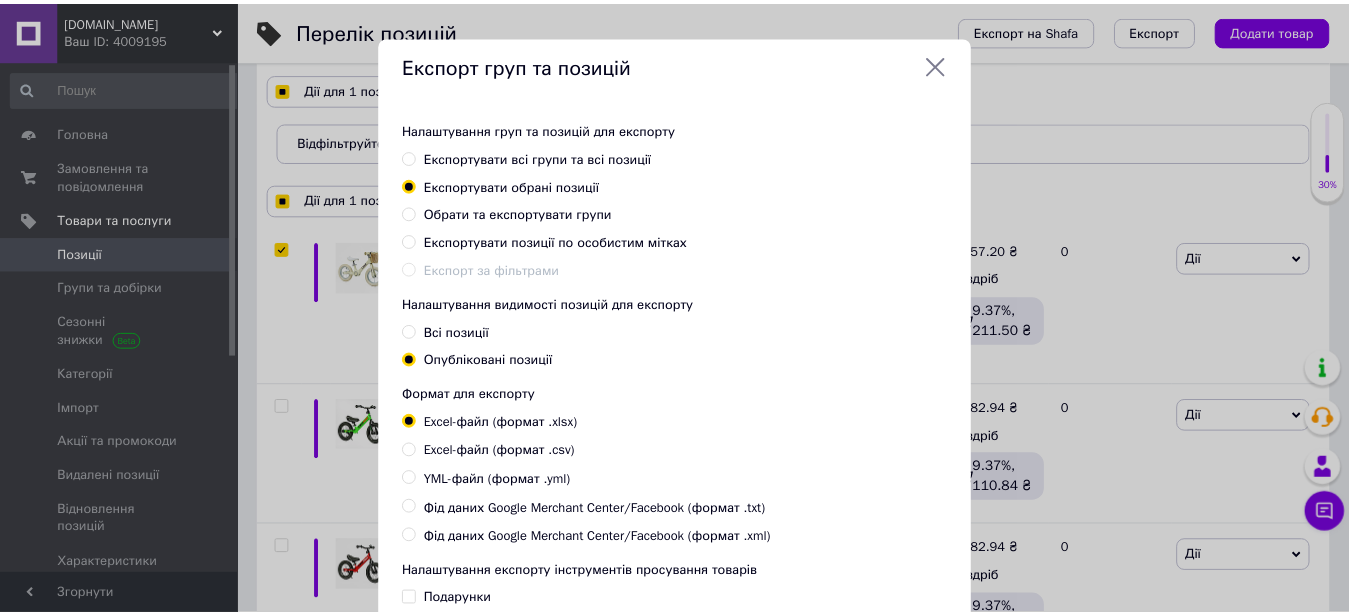 scroll, scrollTop: 260, scrollLeft: 0, axis: vertical 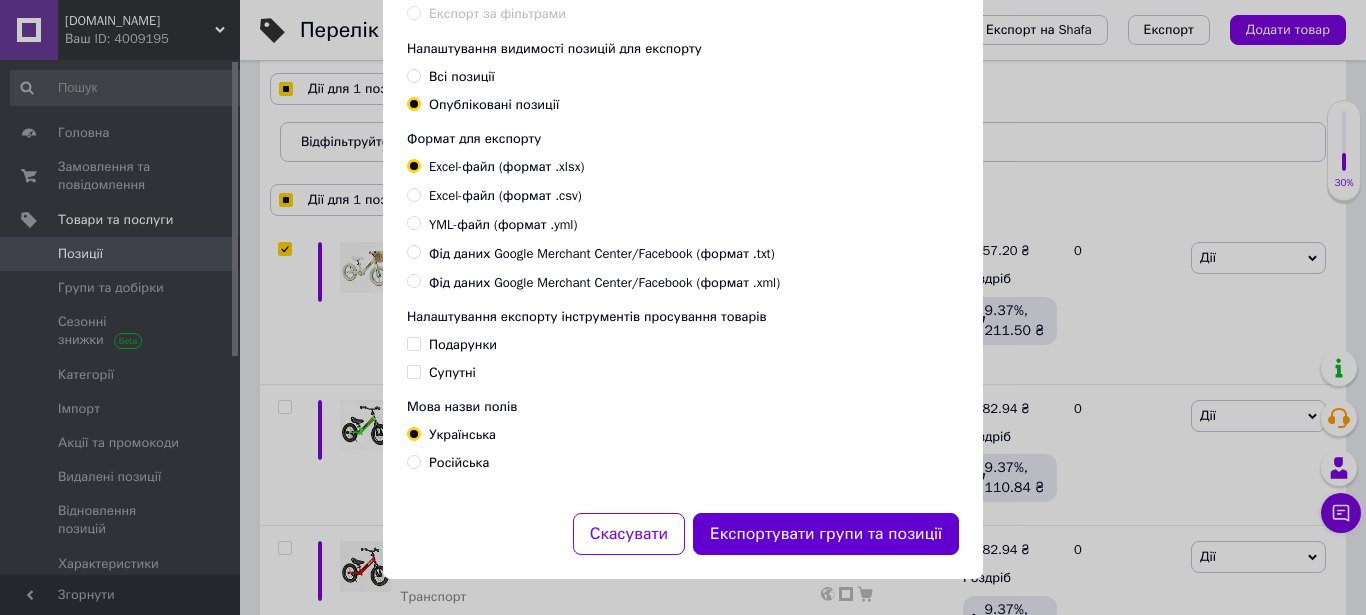 click on "Експортувати групи та позиції" at bounding box center (826, 534) 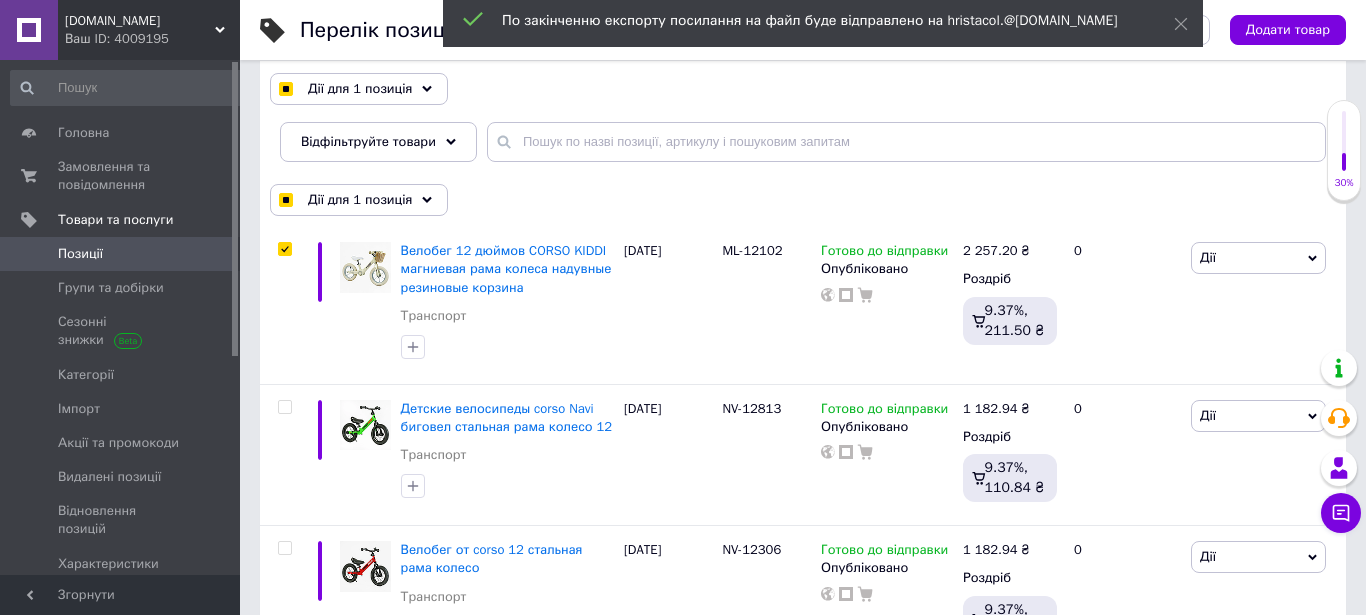 checkbox on "true" 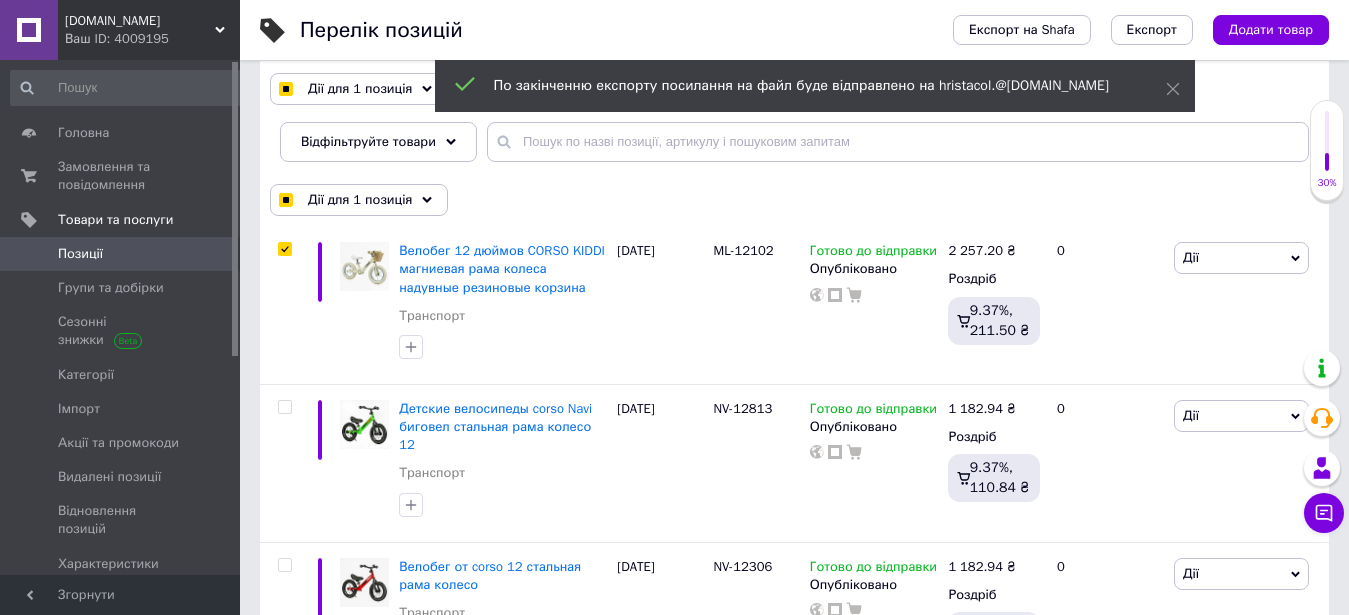 click on "Імпорт" at bounding box center [79, 409] 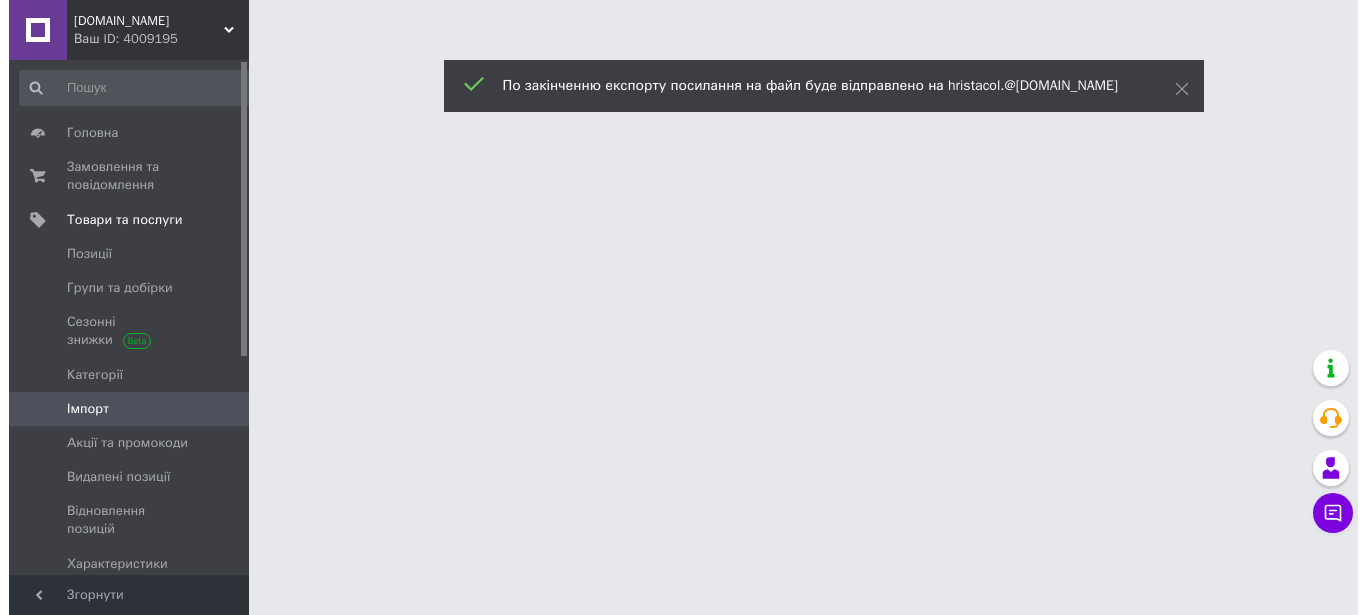 scroll, scrollTop: 0, scrollLeft: 0, axis: both 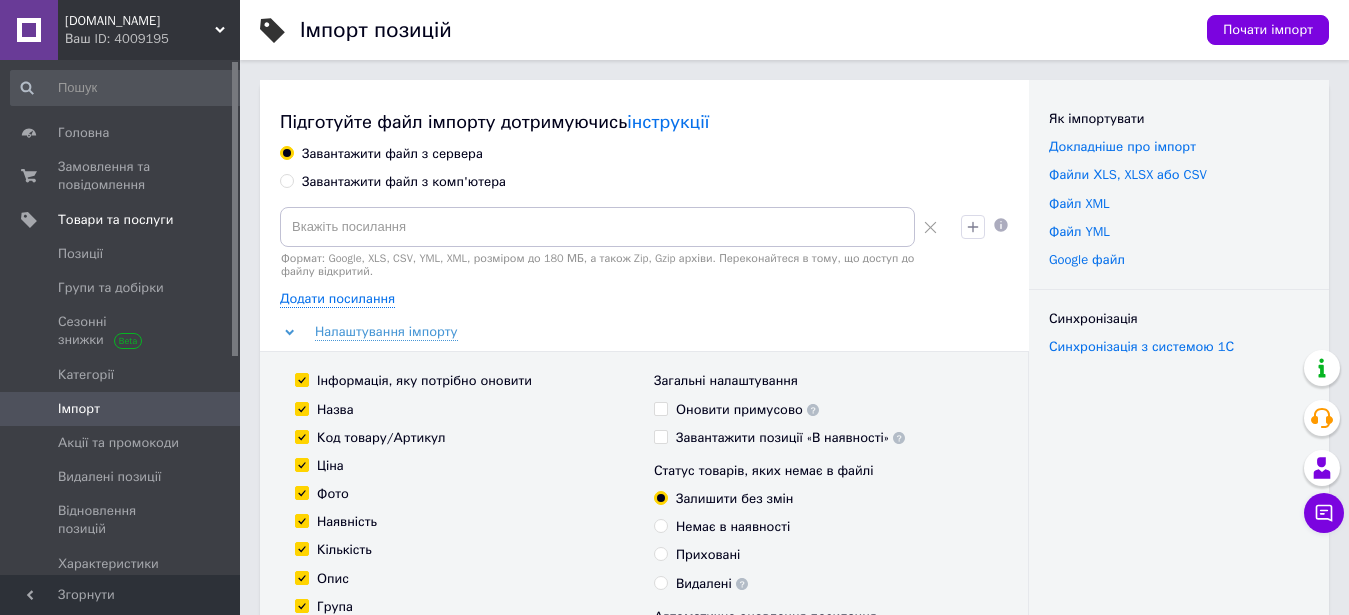 click on "[DEMOGRAPHIC_DATA]" at bounding box center (121, 598) 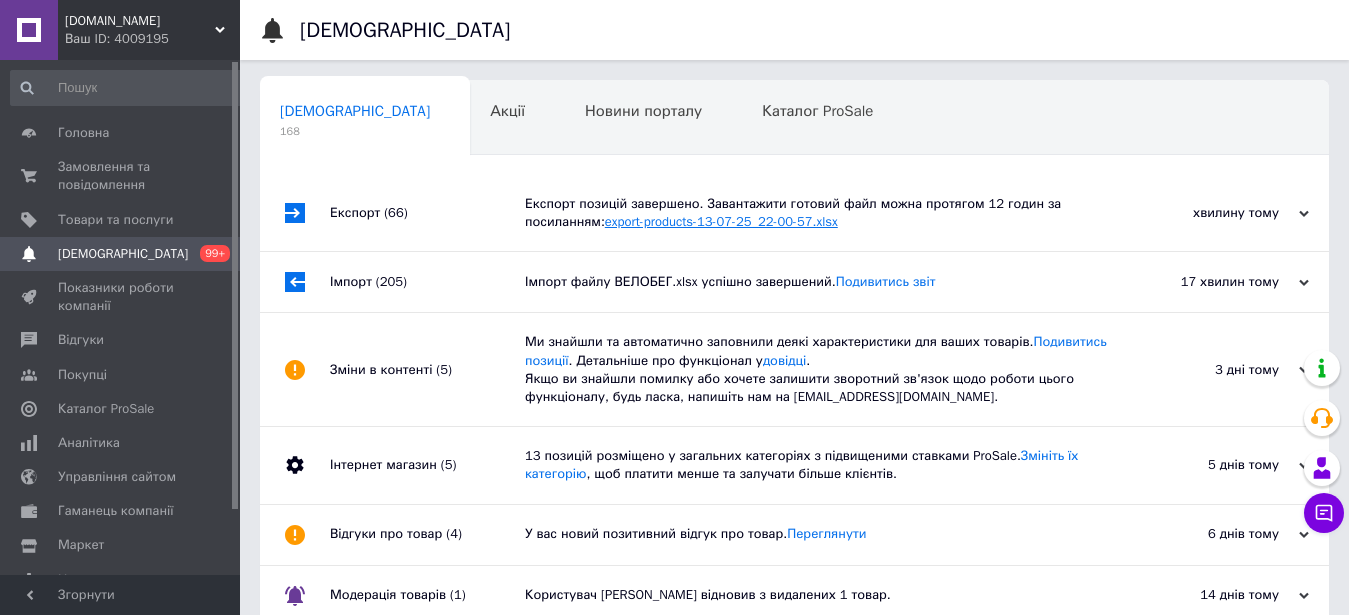 click on "export-products-13-07-25_22-00-57.xlsx" at bounding box center (721, 221) 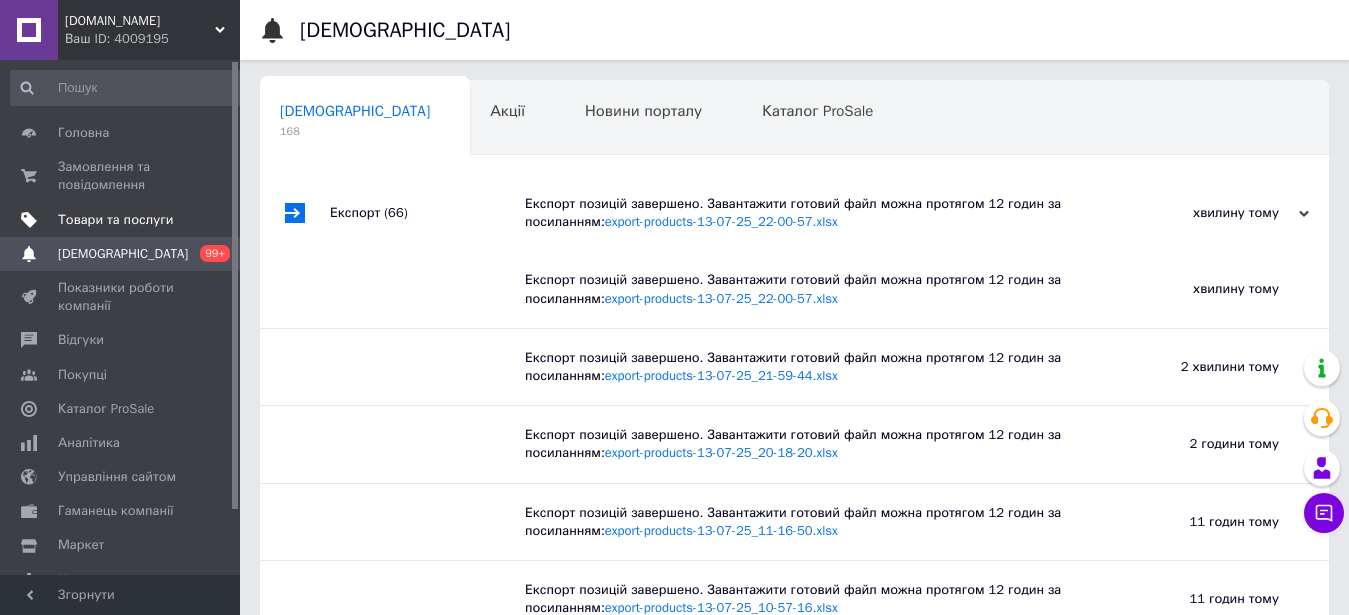 click on "Товари та послуги" at bounding box center (115, 220) 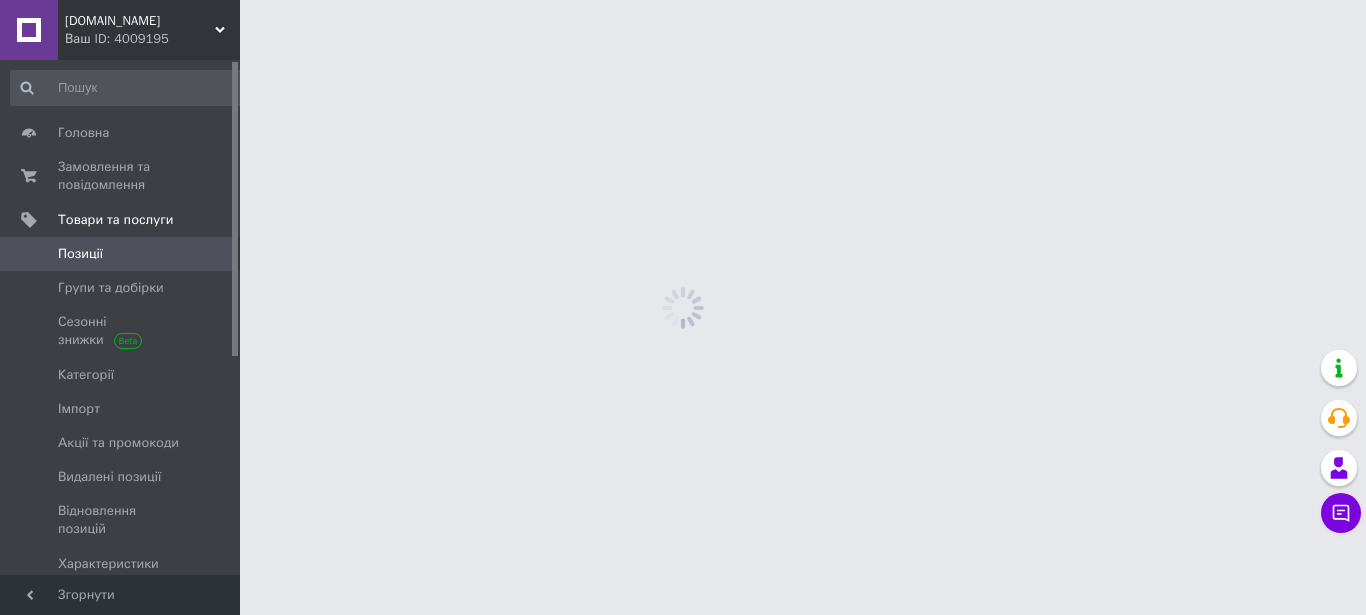click on "Позиції" at bounding box center (121, 254) 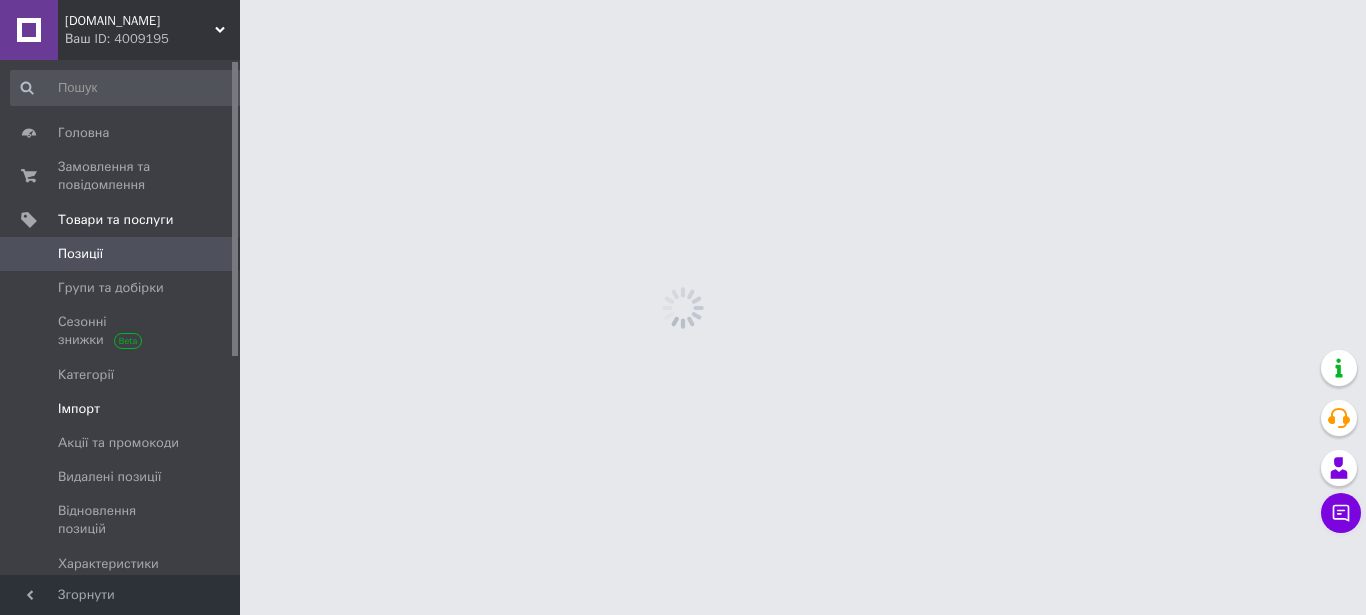 click on "Імпорт" at bounding box center (121, 409) 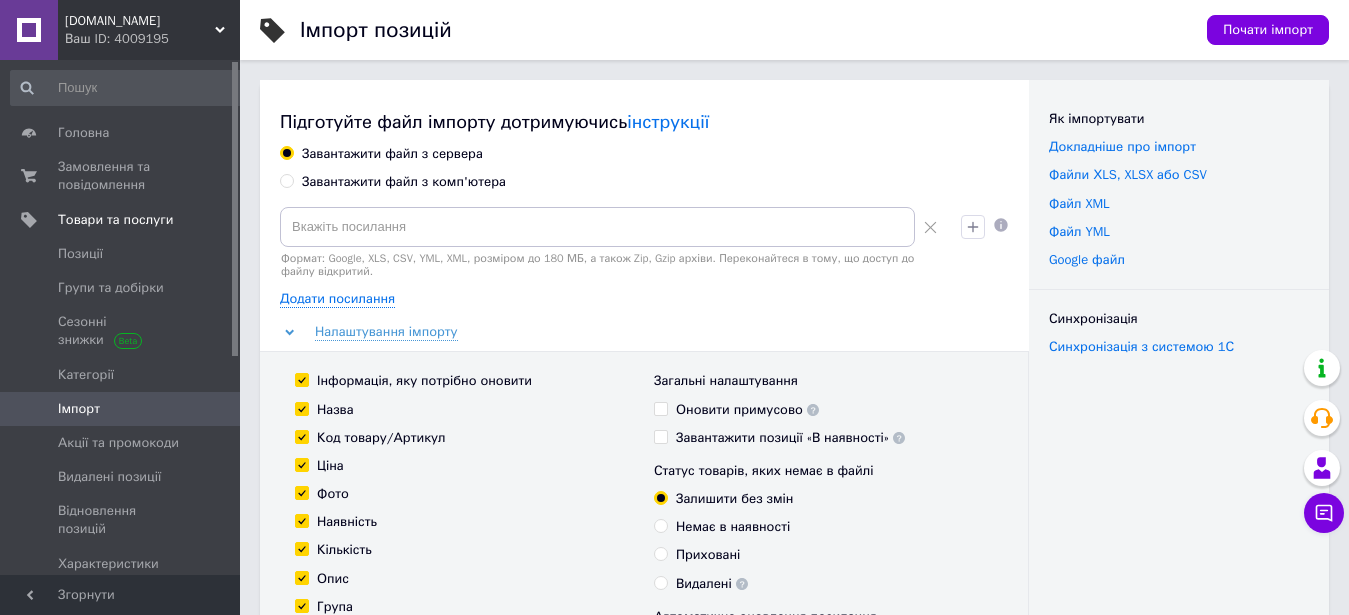 click on "Завантажити файл з комп'ютера" at bounding box center [404, 182] 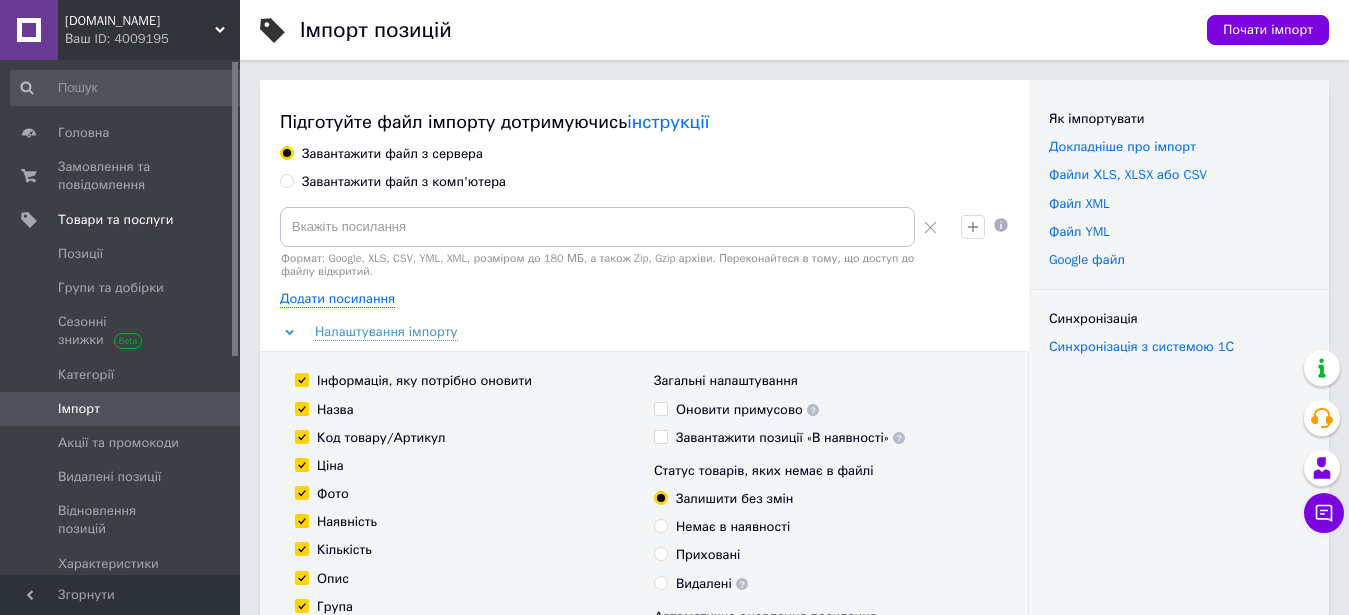 radio on "true" 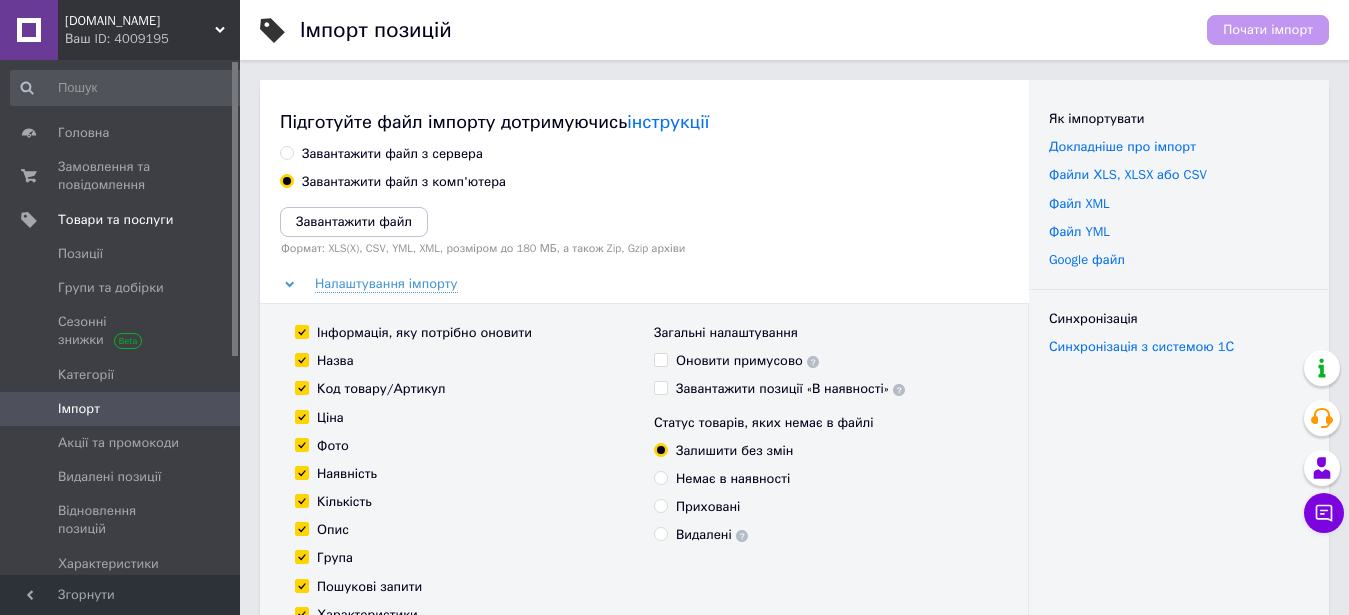click on "Завантажити файл" at bounding box center [354, 222] 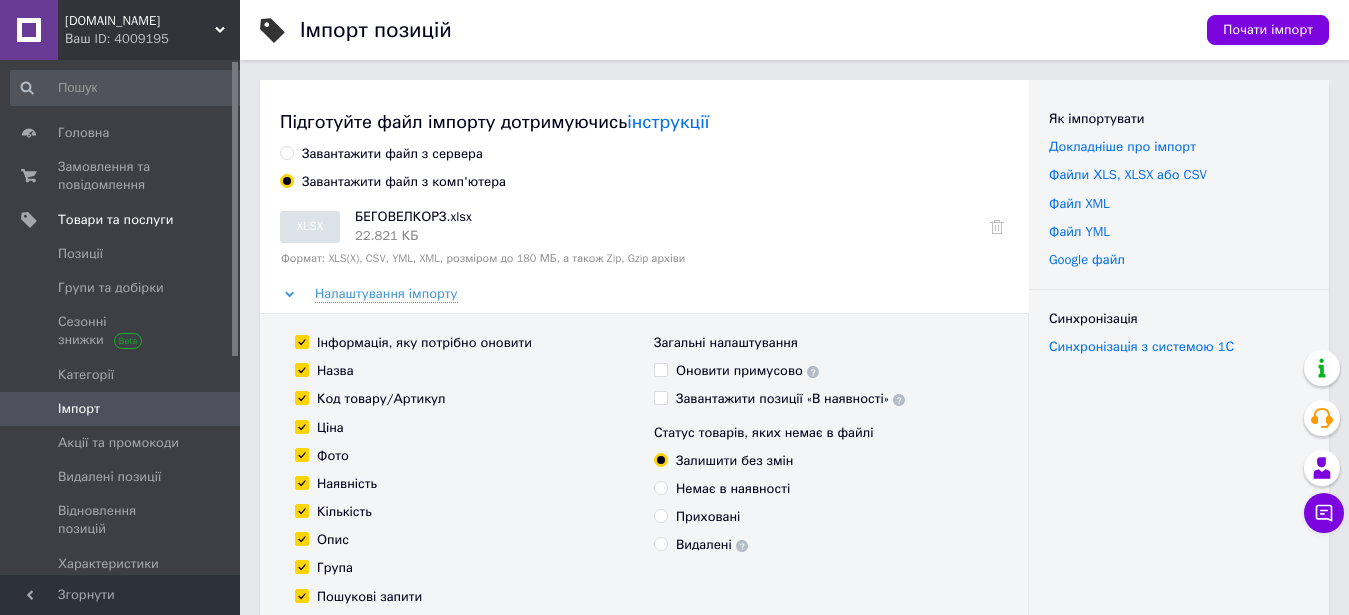 click on "Почати імпорт" at bounding box center [1268, 30] 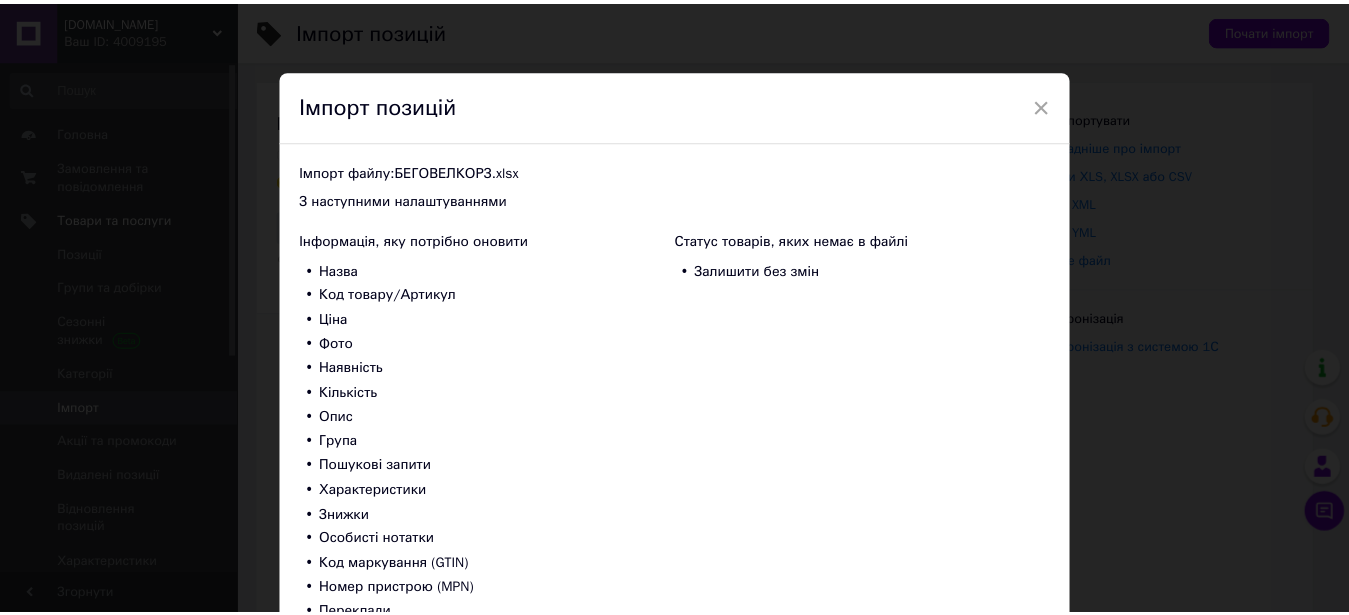 scroll, scrollTop: 160, scrollLeft: 0, axis: vertical 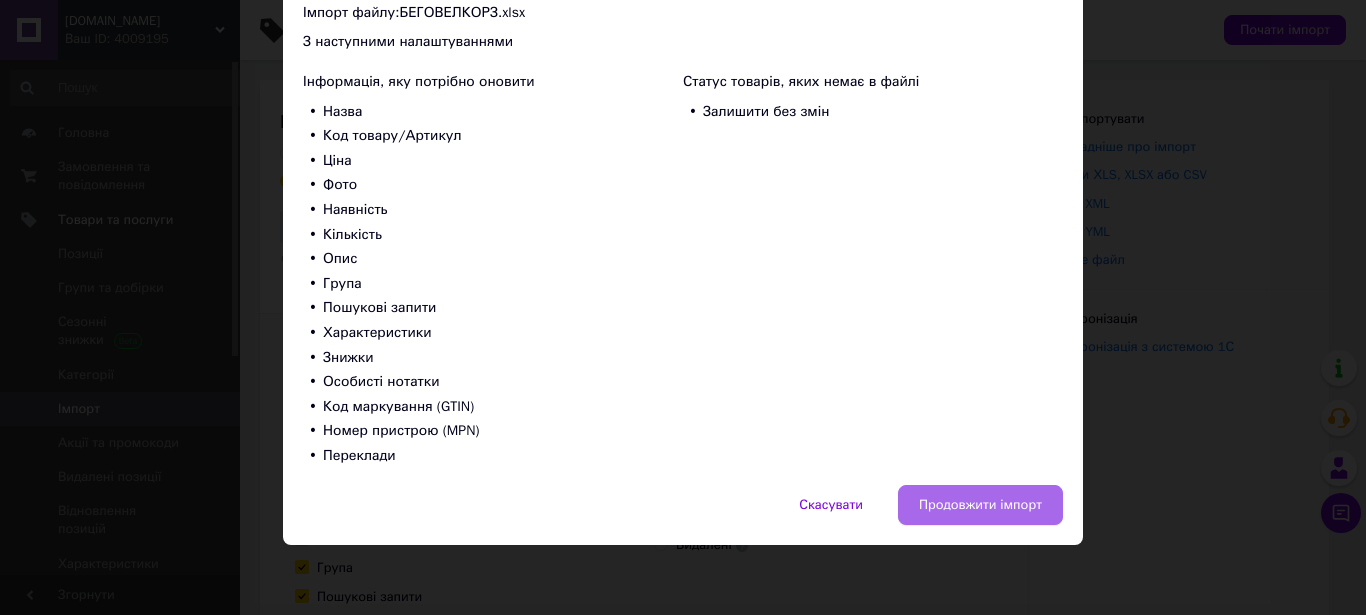 click on "Продовжити імпорт" at bounding box center [980, 505] 